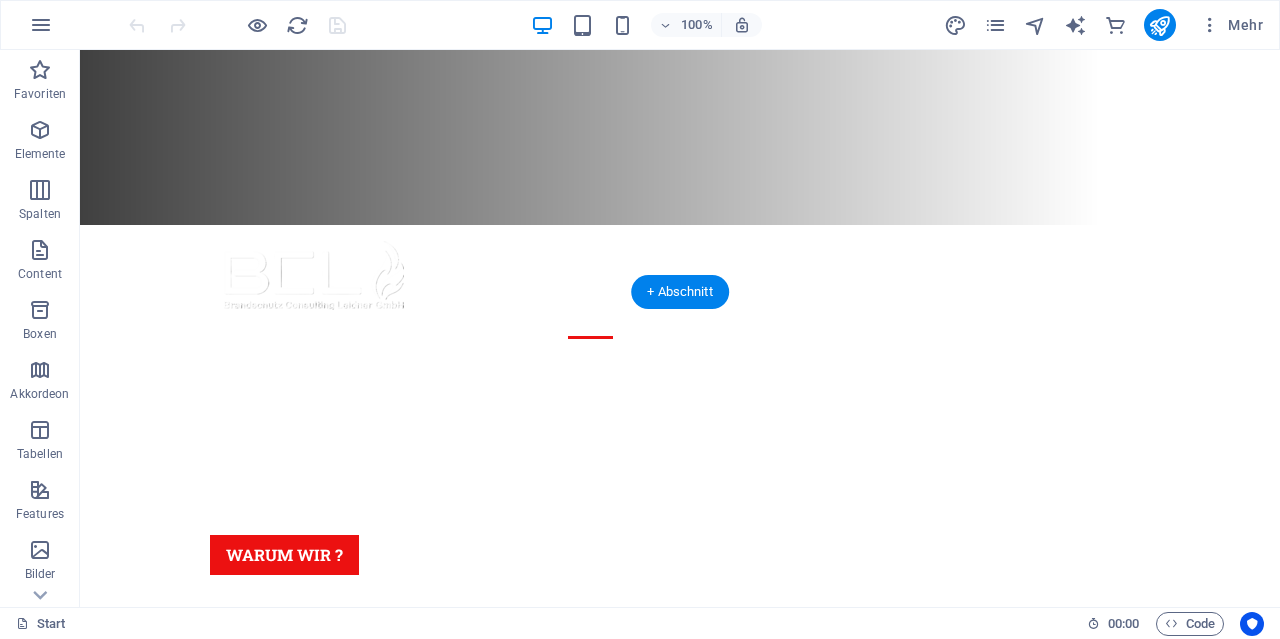 scroll, scrollTop: 416, scrollLeft: 0, axis: vertical 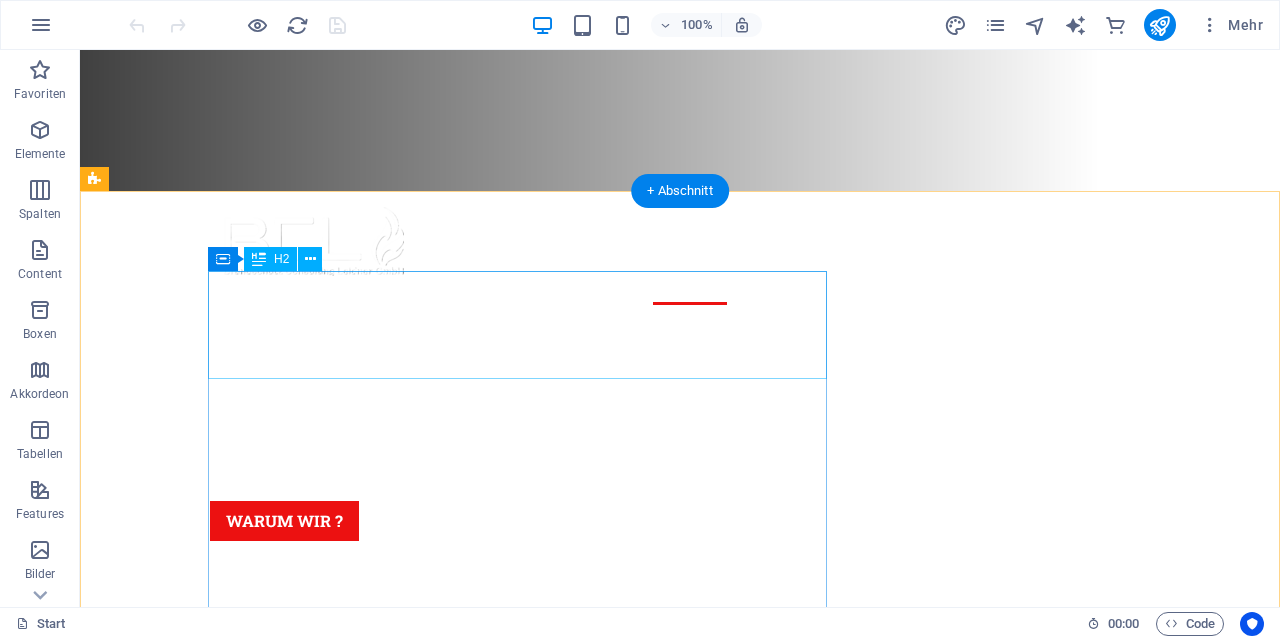 click on "das ist [COMPANY]" at bounding box center (568, 818) 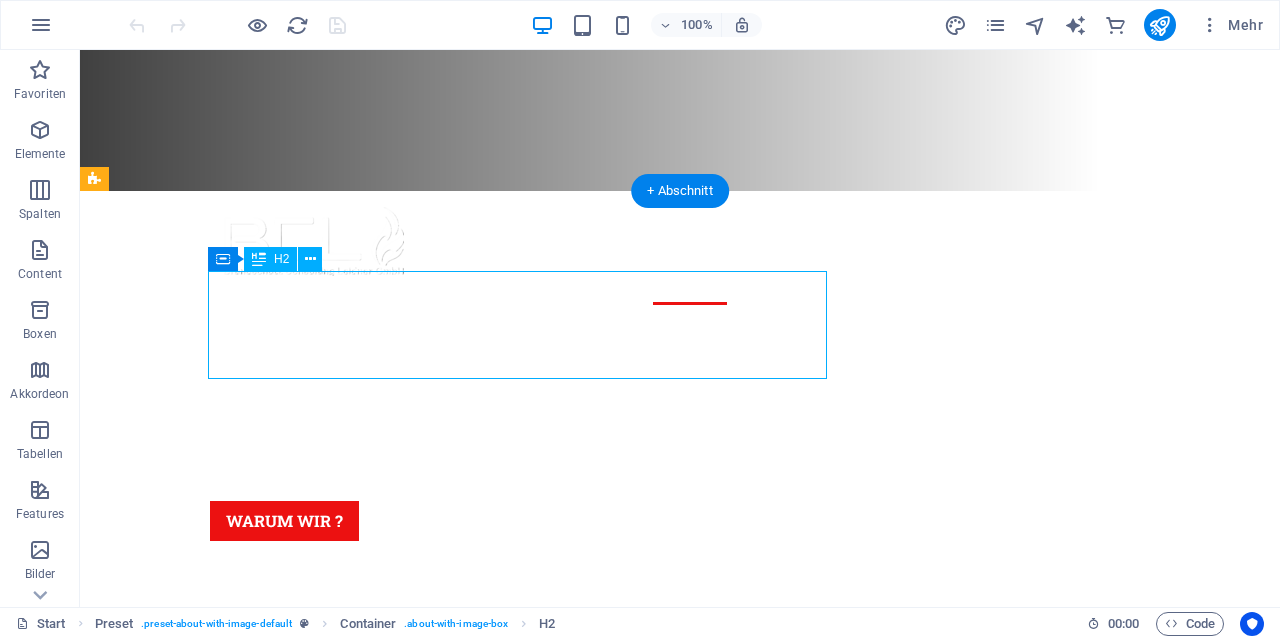 click on "das ist [COMPANY]" at bounding box center [568, 818] 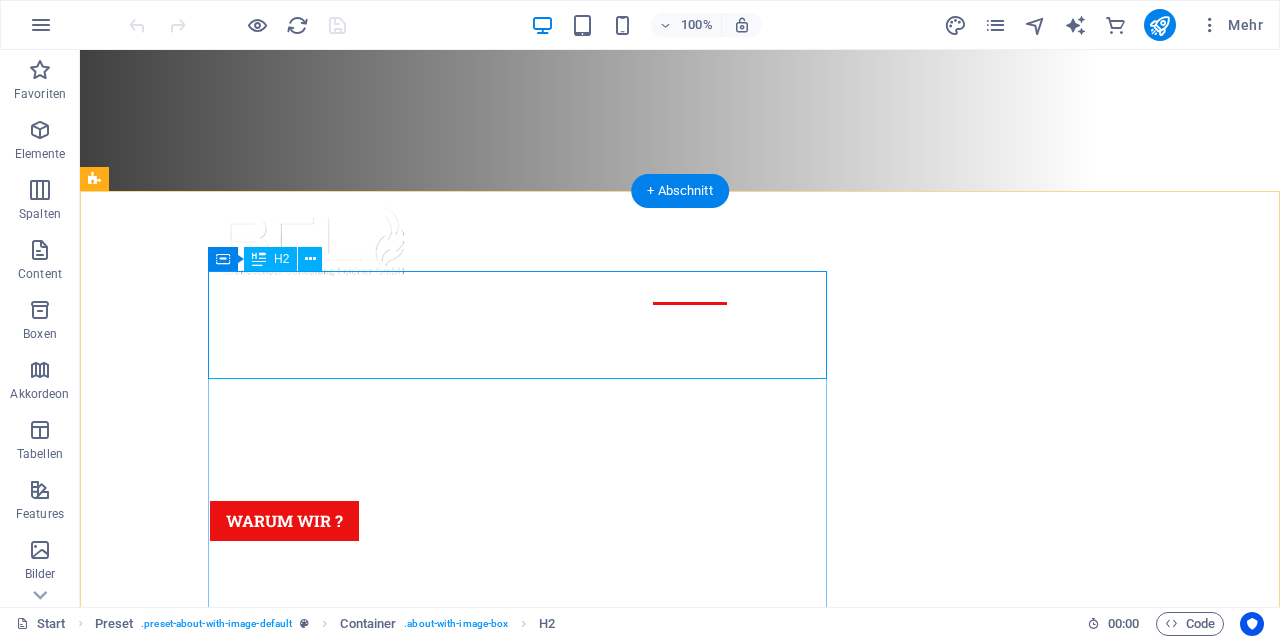 click on "das ist [COMPANY]" at bounding box center (568, 818) 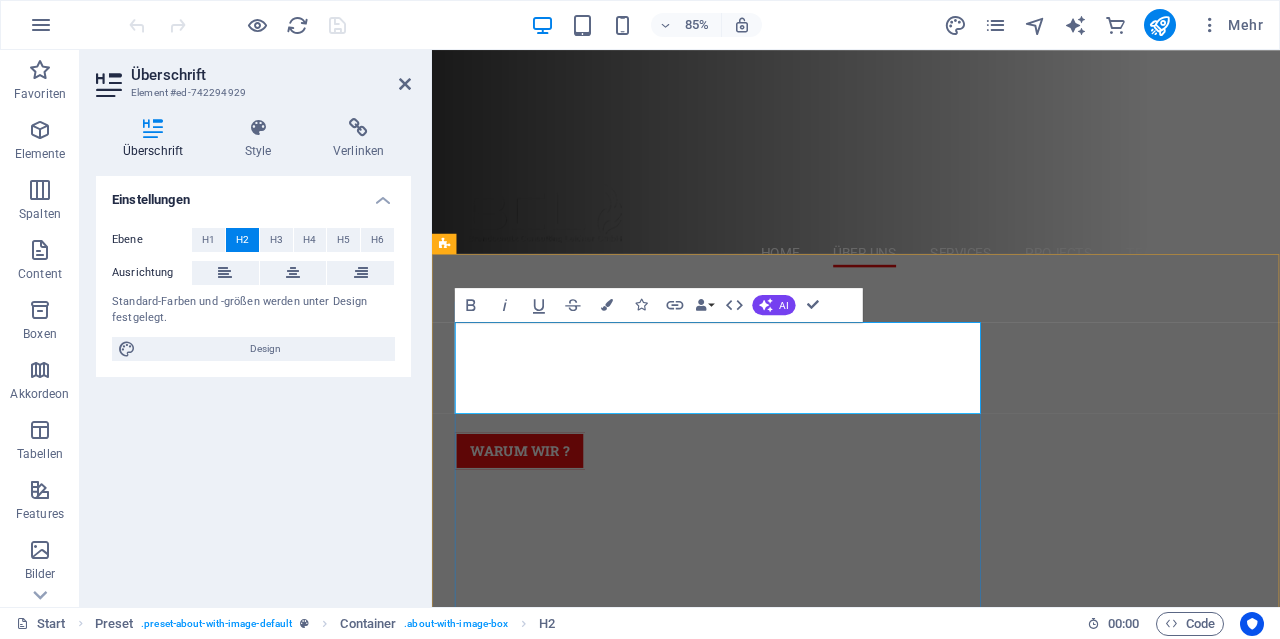 click on "das ist [COMPANY]" at bounding box center (920, 818) 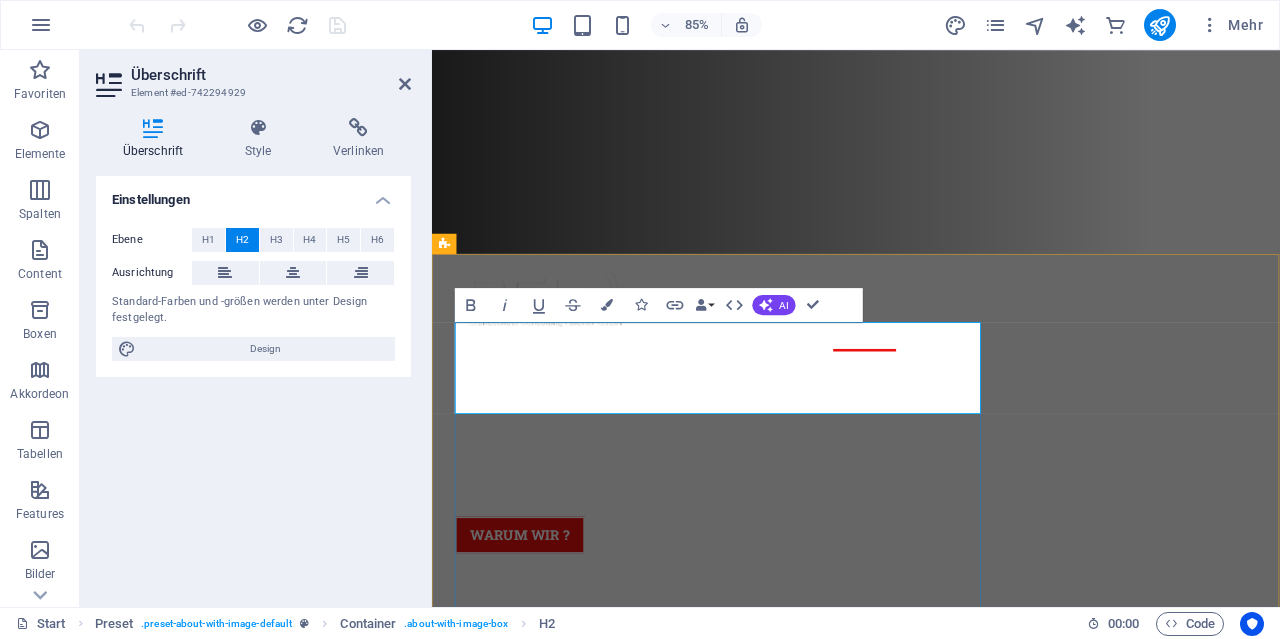 type 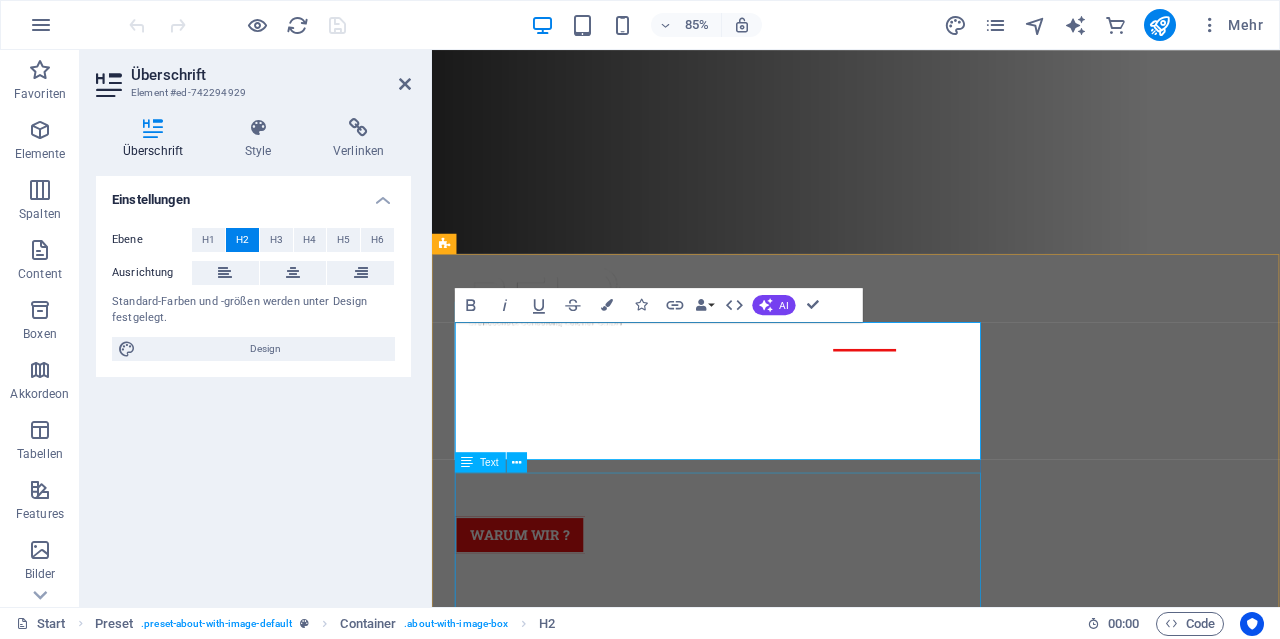 click on "Brandschutz Consulting Leidner GmbH Ihr Partner für ganzheitliche Brandschutzlösungen Als erfahrenes Fachunternehmen bieten wir umfassende Beratung, Planung und Betreuung rund um den vorbeugenden, organisatorischen und baulichen Brandschutz. Ob für Neubauten, Bestandsobjekte oder Sonderbauten – wir entwickeln maßgeschneiderte Konzepte, begleiten Genehmigungsverfahren und stehen Ihnen mit unserer Expertise zuverlässig zur Seite. Vertrauen Sie auf Kompetenz, Verlässlichkeit und höchste Sicherheitsstandards." at bounding box center [920, 1061] 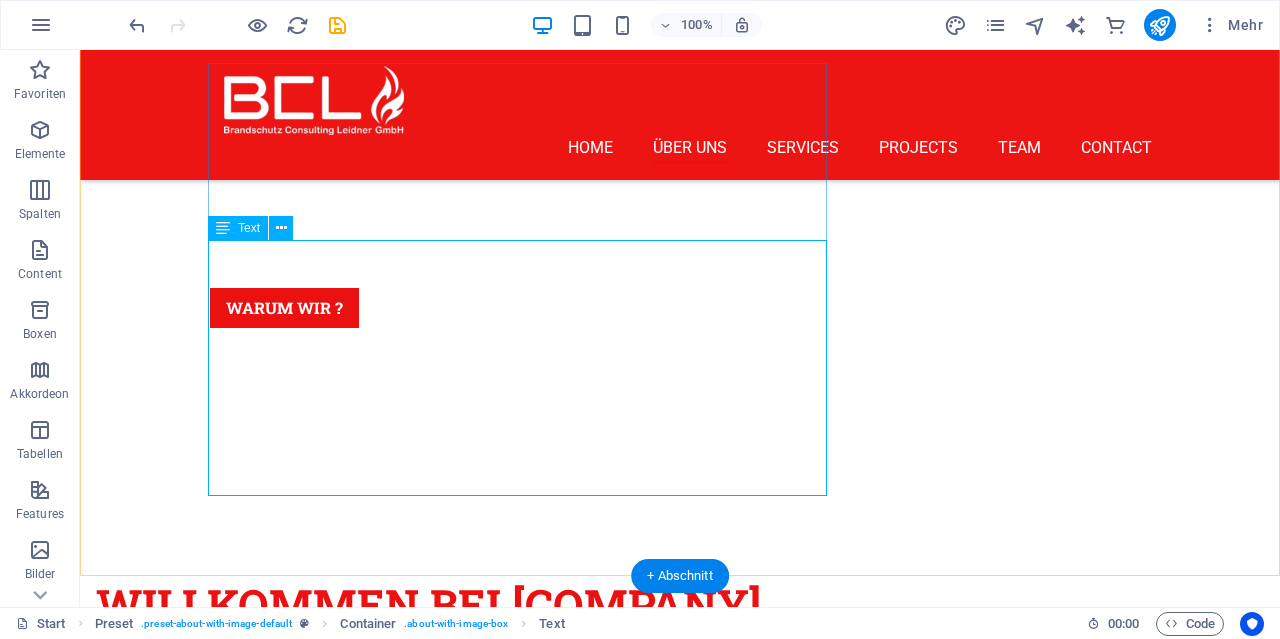scroll, scrollTop: 624, scrollLeft: 0, axis: vertical 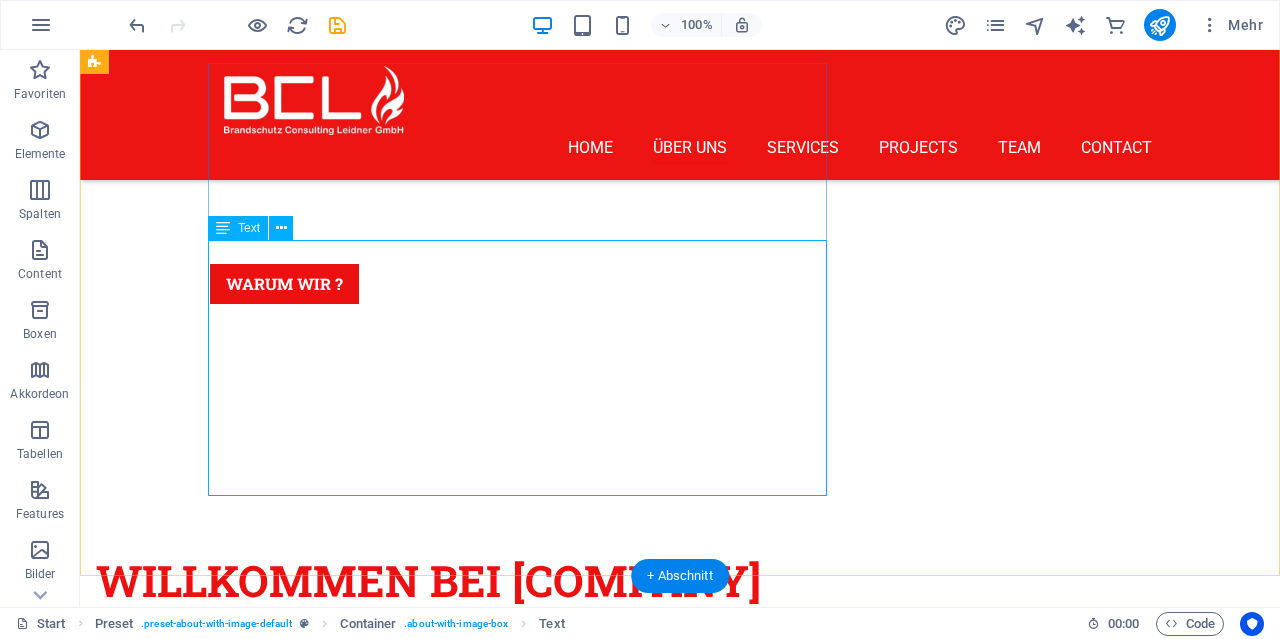click on "Brandschutz Consulting Leidner GmbH Ihr Partner für ganzheitliche Brandschutzlösungen Als erfahrenes Fachunternehmen bieten wir umfassende Beratung, Planung und Betreuung rund um den vorbeugenden, organisatorischen und baulichen Brandschutz. Ob für Neubauten, Bestandsobjekte oder Sonderbauten – wir entwickeln maßgeschneiderte Konzepte, begleiten Genehmigungsverfahren und stehen Ihnen mit unserer Expertise zuverlässig zur Seite. Vertrauen Sie auf Kompetenz, Verlässlichkeit und höchste Sicherheitsstandards." at bounding box center [568, 725] 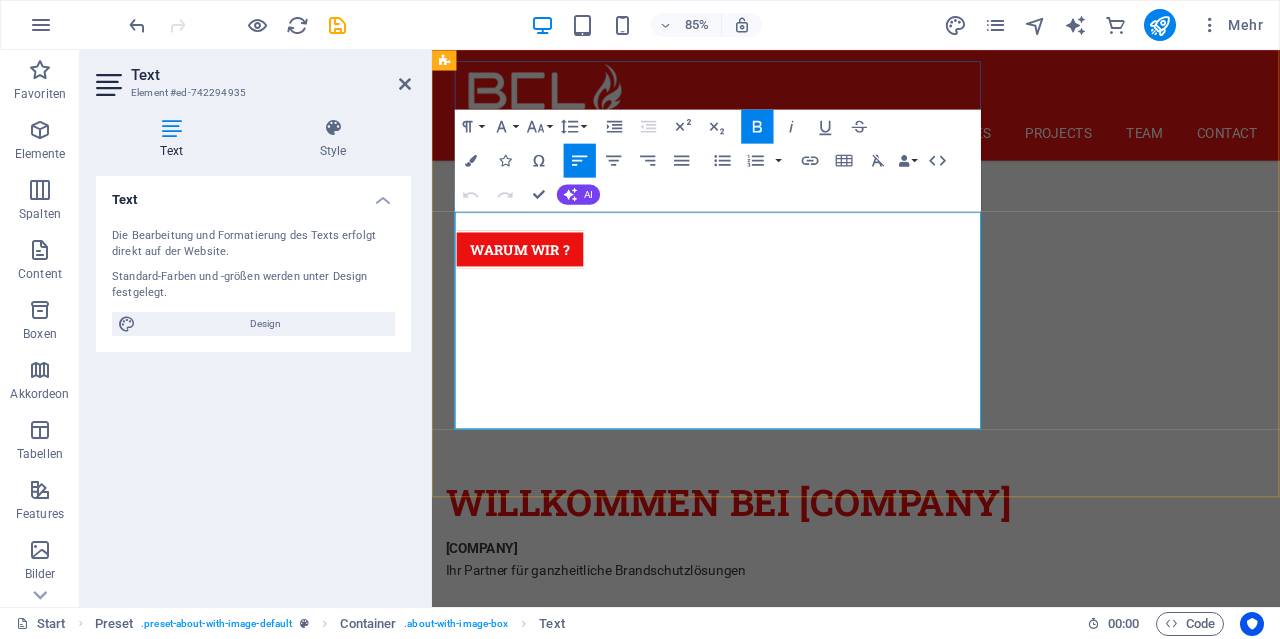 click on "Vertrauen Sie auf Kompetenz, Verlässlichkeit und höchste Sicherheitsstandards." at bounding box center [920, 803] 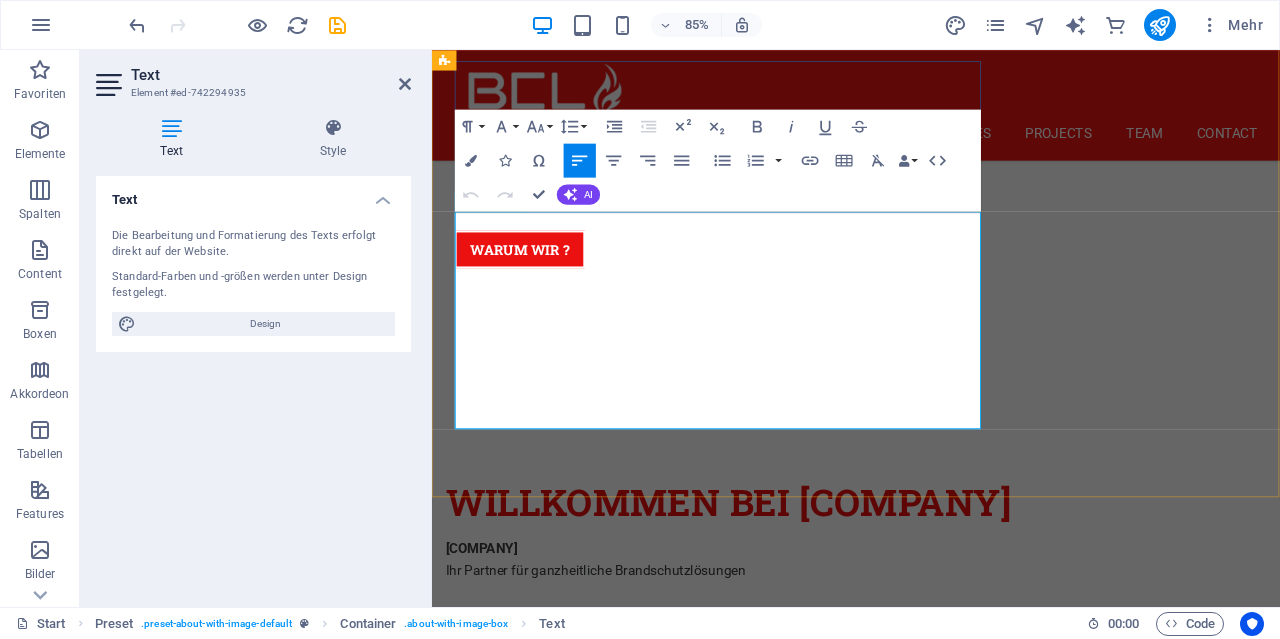 click on "Als erfahrenes Fachunternehmen bieten wir umfassende Beratung, Planung und Betreuung rund um den vorbeugenden, organisatorischen und baulichen Brandschutz. Ob für Neubauten, Bestandsobjekte oder Sonderbauten – wir entwickeln maßgeschneiderte Konzepte, begleiten Genehmigungsverfahren und stehen Ihnen mit unserer Expertise zuverlässig zur Seite." at bounding box center (920, 739) 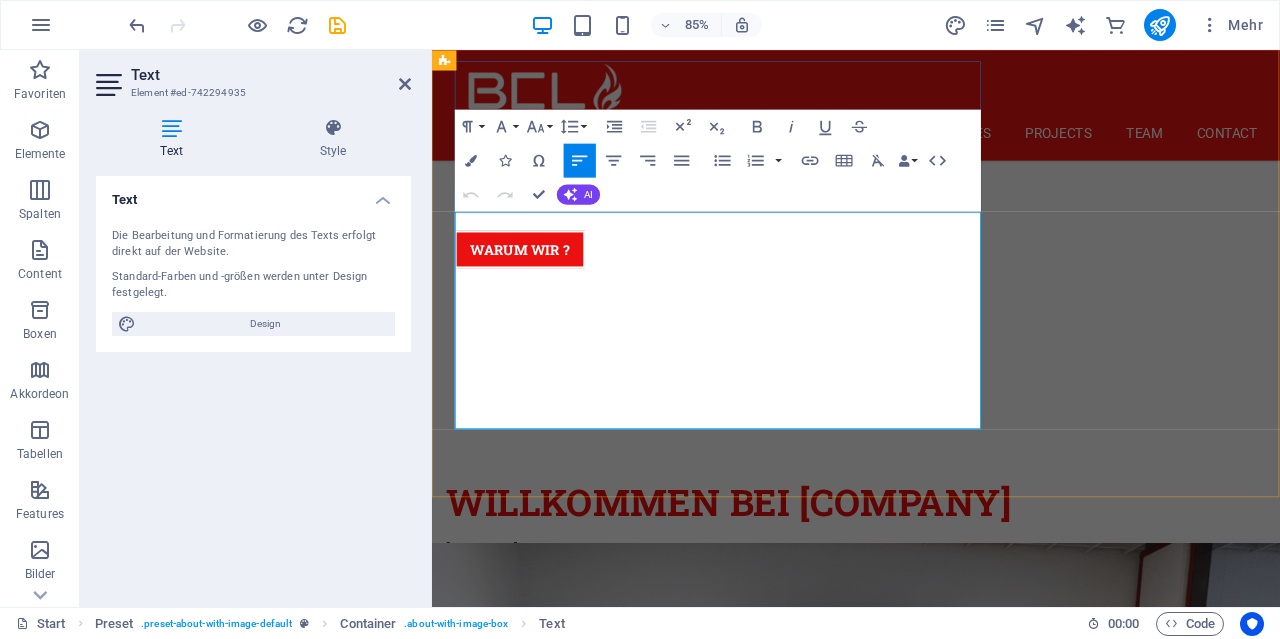 type 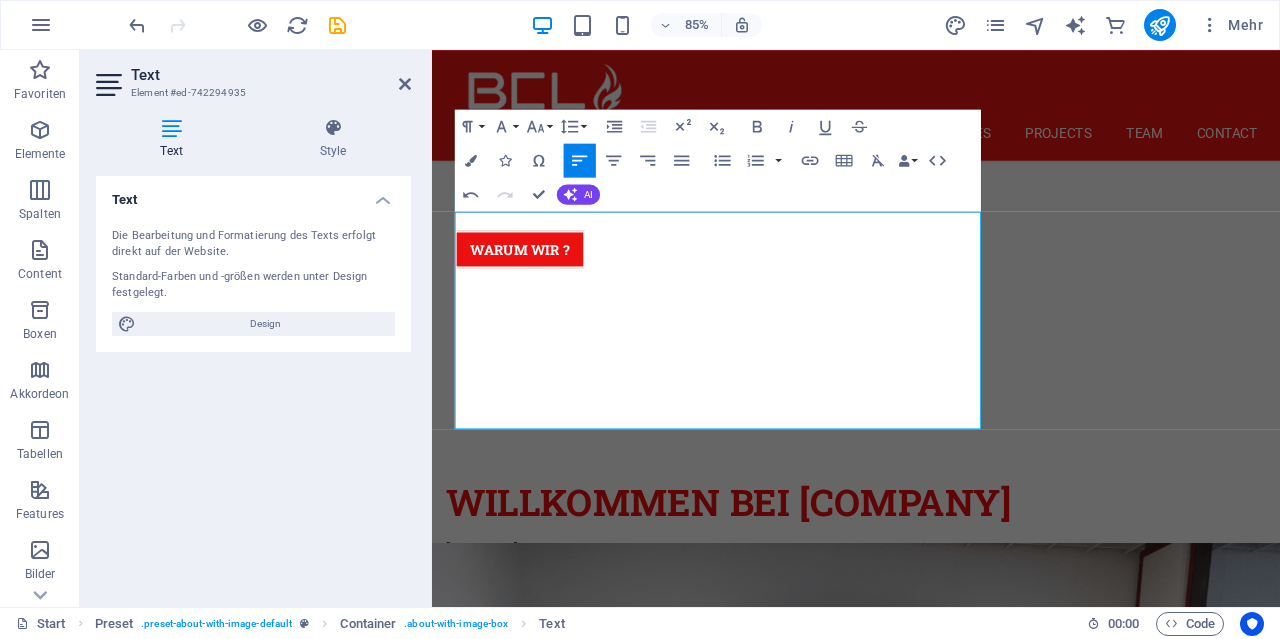 click at bounding box center (931, 1007) 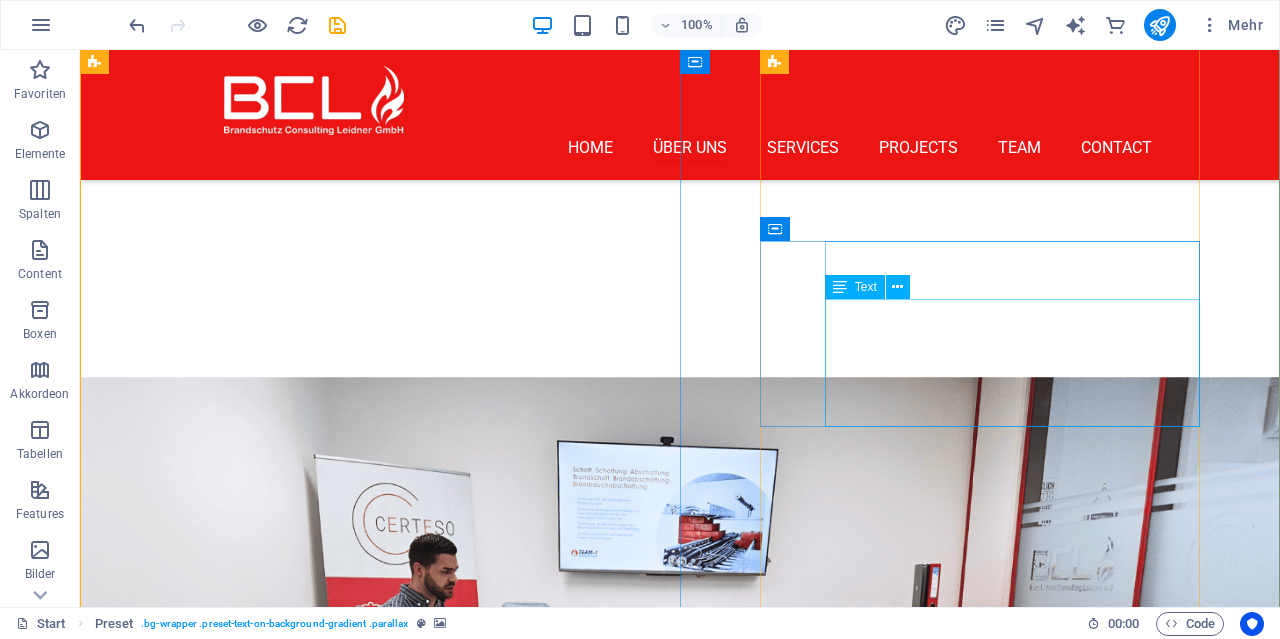 scroll, scrollTop: 1456, scrollLeft: 0, axis: vertical 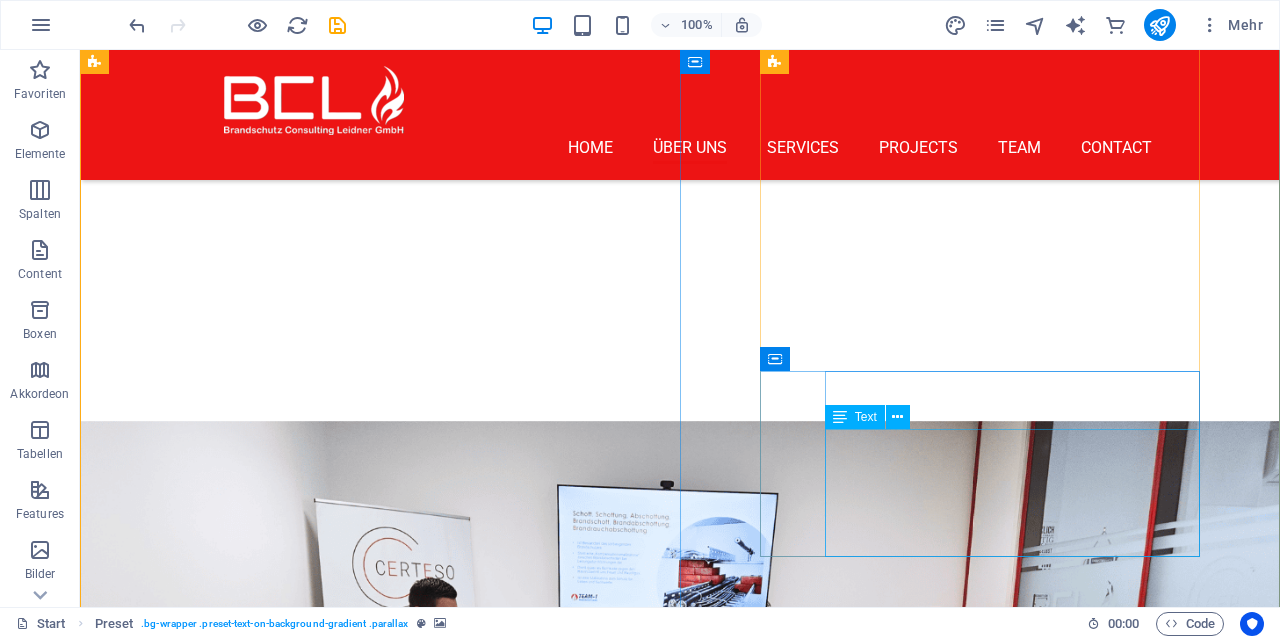 click on "edes Gebäude und jedes Projekt stellt eigene Anforderungen. Wir analysieren Ihre Situation genau und entwickeln praxisnahe, wirtschaftliche und normgerechte Brandschutzkonzepte – exakt auf Ihre Bedürfnisse zugeschnitten." at bounding box center [680, 1416] 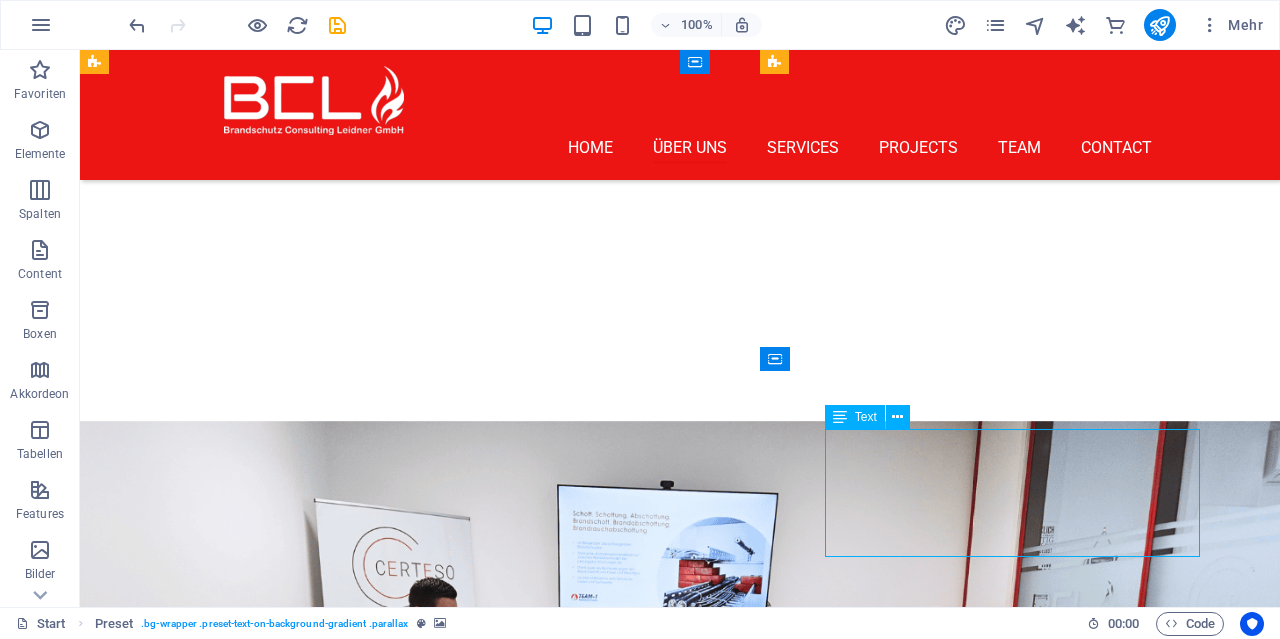 click on "edes Gebäude und jedes Projekt stellt eigene Anforderungen. Wir analysieren Ihre Situation genau und entwickeln praxisnahe, wirtschaftliche und normgerechte Brandschutzkonzepte – exakt auf Ihre Bedürfnisse zugeschnitten." at bounding box center [680, 1416] 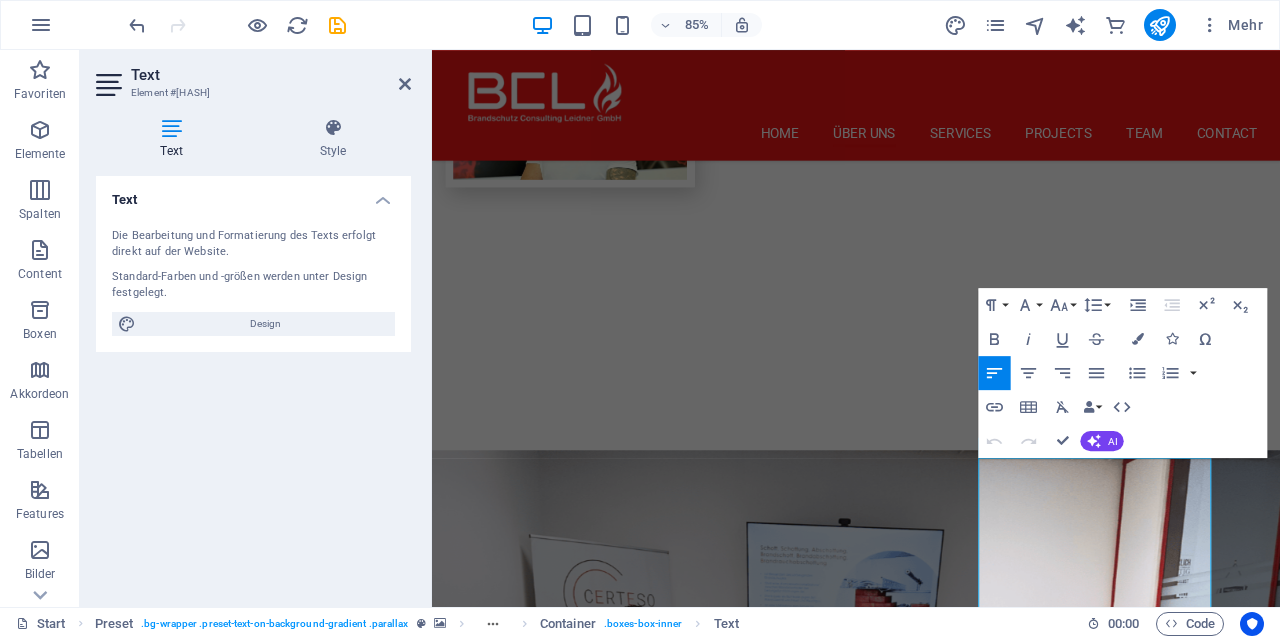 scroll, scrollTop: 1554, scrollLeft: 0, axis: vertical 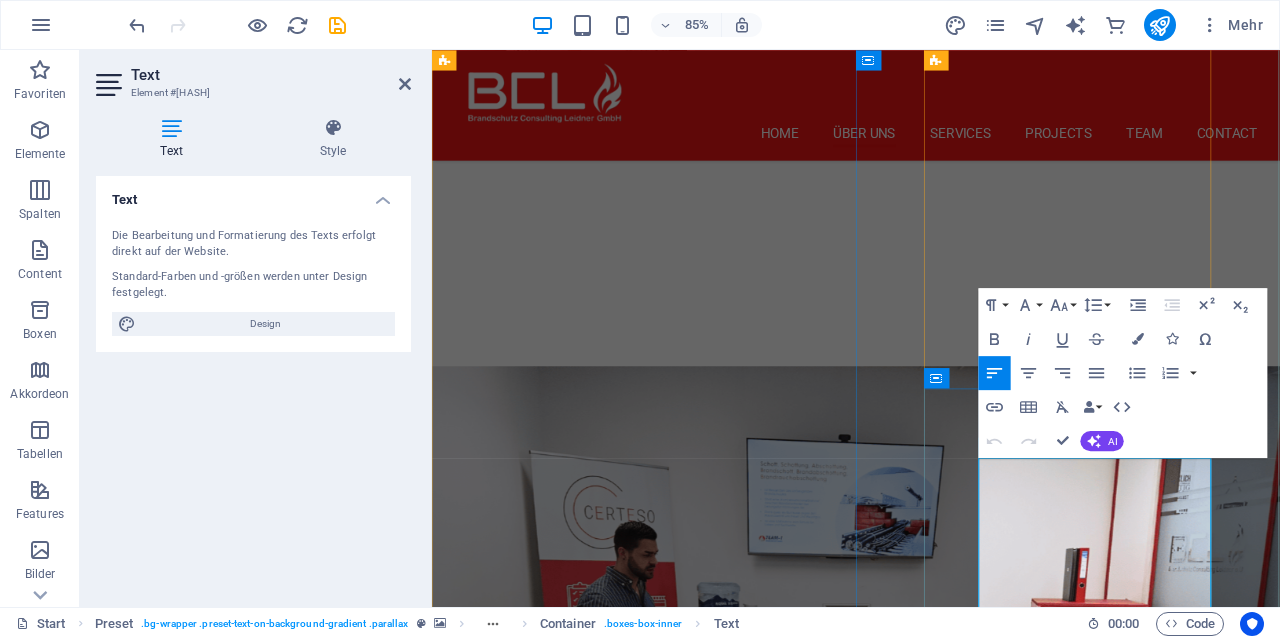 click on "edes Gebäude und jedes Projekt stellt eigene Anforderungen. Wir analysieren Ihre Situation genau und entwickeln praxisnahe, wirtschaftliche und normgerechte Brandschutzkonzepte – exakt auf Ihre Bedürfnisse zugeschnitten." at bounding box center [931, 1485] 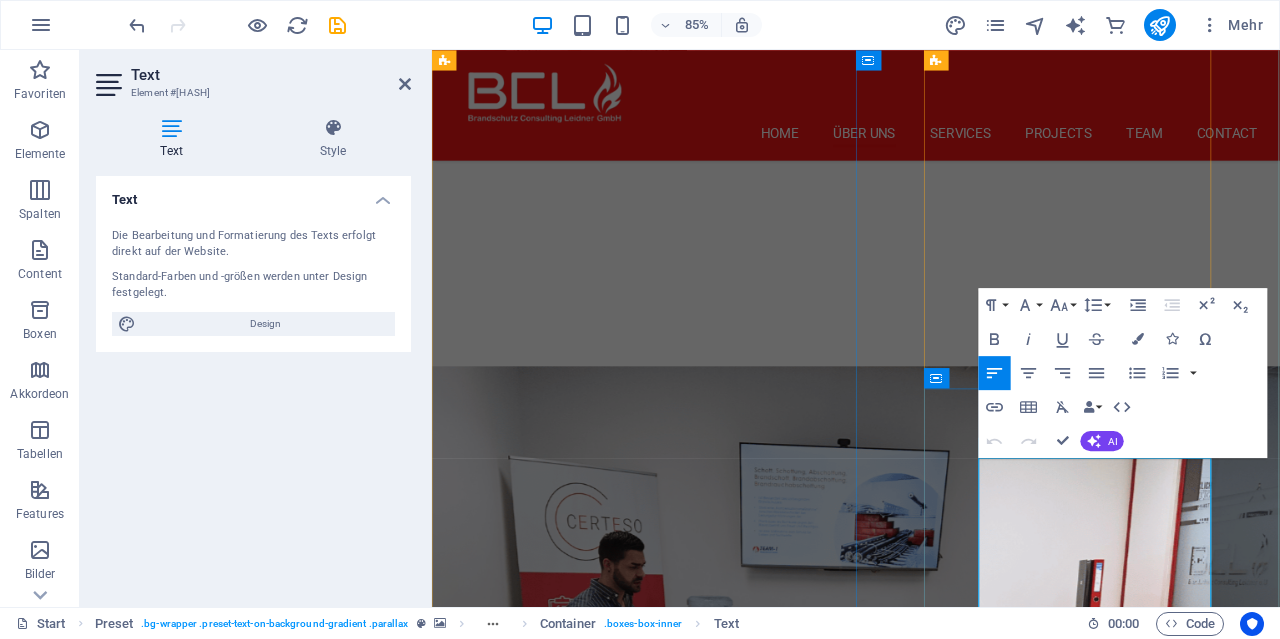 type 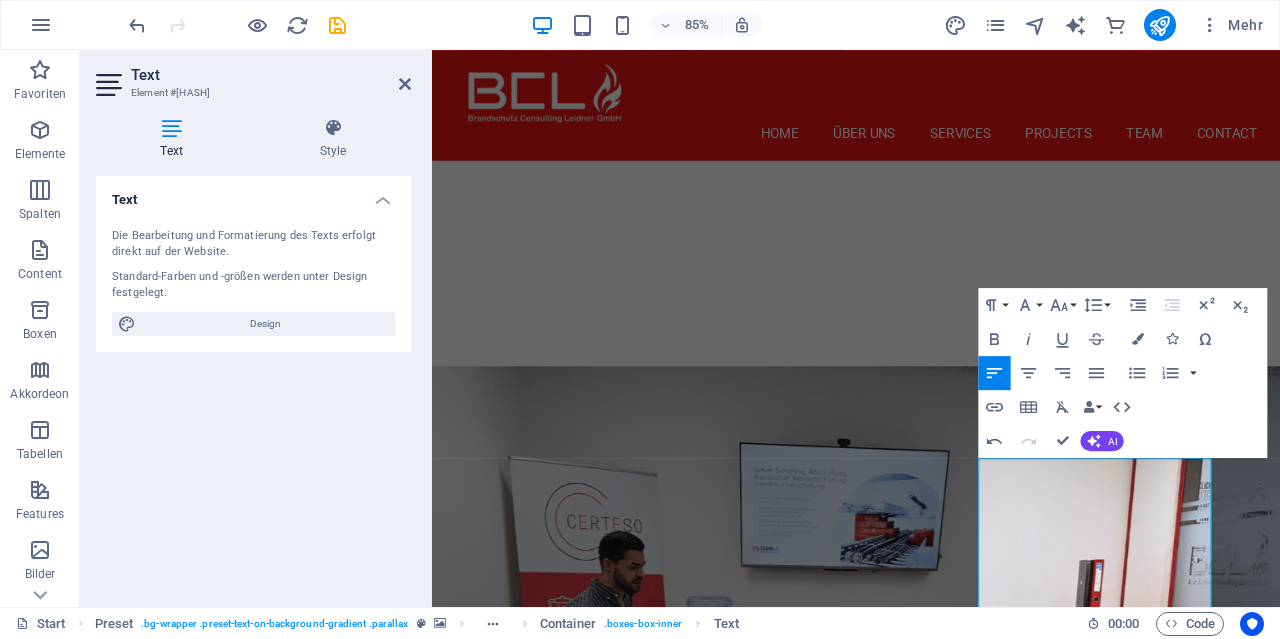 click at bounding box center [931, 799] 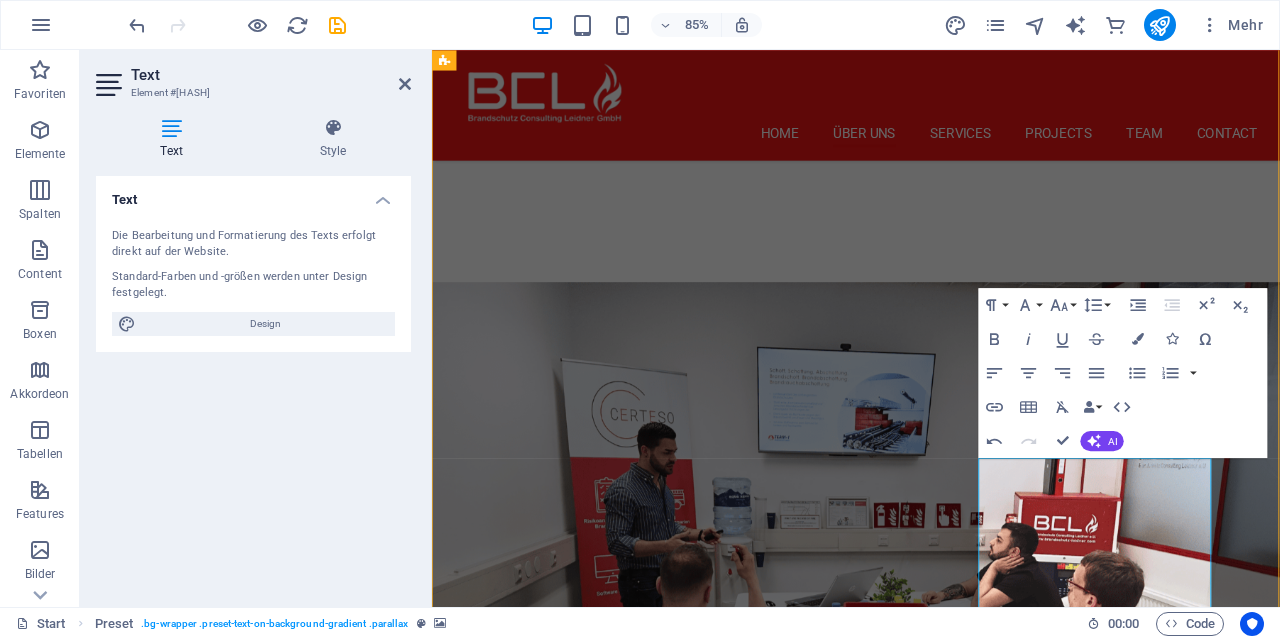 scroll, scrollTop: 1456, scrollLeft: 0, axis: vertical 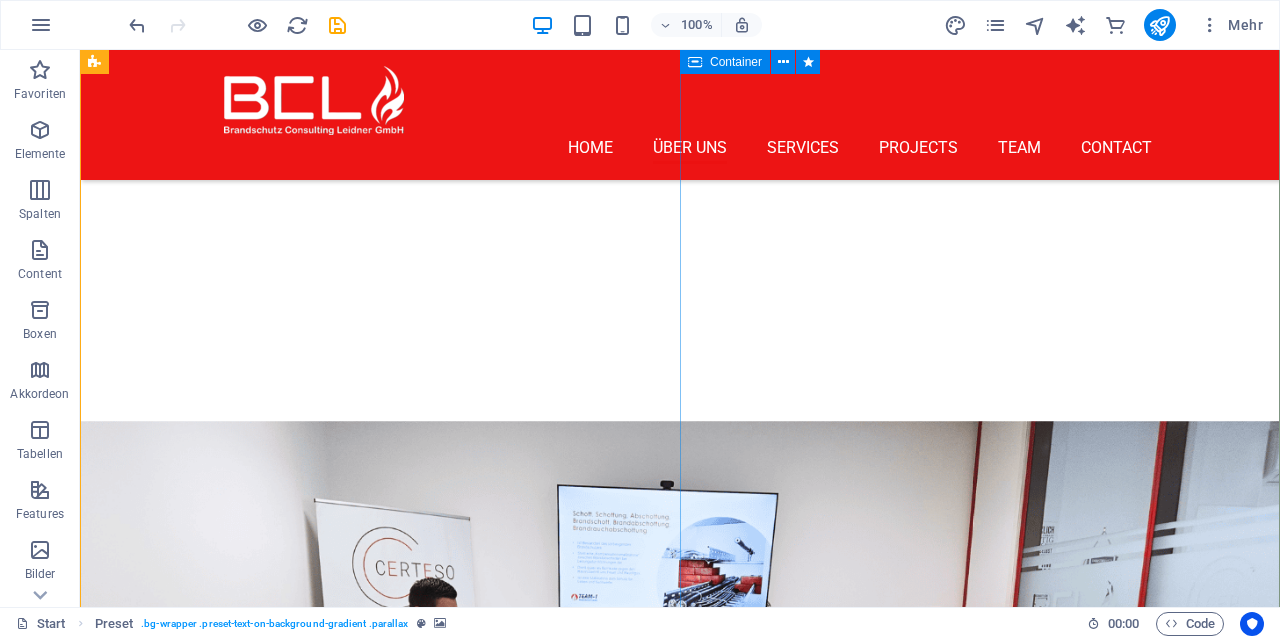click on "Warum wir ? Kompetenz, auf die Sie sich verlassen können Mit langjähriger Erfahrung und fundiertem Fachwissen im Brandschutz stehen wir Ihnen als verlässlicher Partner zur Seite – von der Beratung über die Planung bis hin zur Umsetzung maßgeschneiderter Lösungen. Ganzheitlicher Service aus einer Hand Wir begleiten Sie durch alle Phasen Ihres Projekts: vom ersten Gespräch über die Abstimmung mit Behörden bis zur Umsetzung und regelmäßigen Kontrolle. So sparen Sie Zeit, Ressourcen und Nerven. Individuelle Konzepte statt Standardlösungen Jedes Gebäude und jedes Projekt stellt eigene Anforderungen. Wir analysieren Ihre Situation genau und entwickeln praxisnahe, wirtschaftliche und normgerechte Brandschutzkonzepte – exakt auf Ihre Bedürfnisse zugeschnitten." at bounding box center [680, 1177] 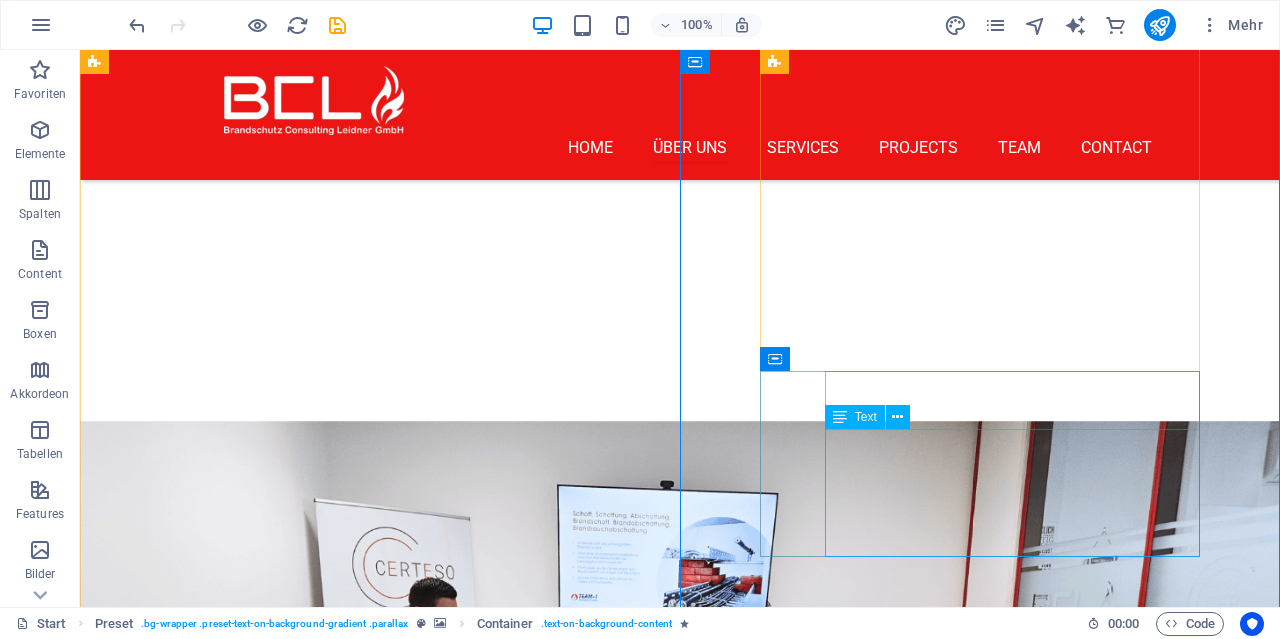 click on "Jedes Gebäude und jedes Projekt stellt eigene Anforderungen. Wir analysieren Ihre Situation genau und entwickeln praxisnahe, wirtschaftliche und normgerechte Brandschutzkonzepte – exakt auf Ihre Bedürfnisse zugeschnitten." at bounding box center (680, 1416) 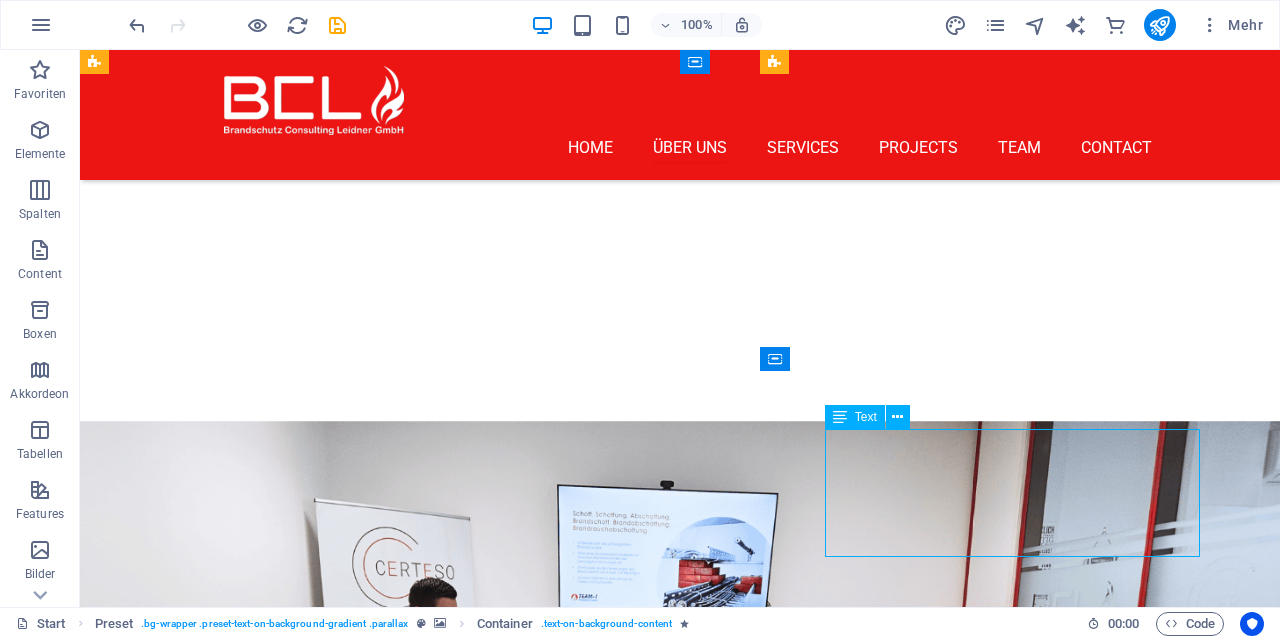 click on "Jedes Gebäude und jedes Projekt stellt eigene Anforderungen. Wir analysieren Ihre Situation genau und entwickeln praxisnahe, wirtschaftliche und normgerechte Brandschutzkonzepte – exakt auf Ihre Bedürfnisse zugeschnitten." at bounding box center (680, 1416) 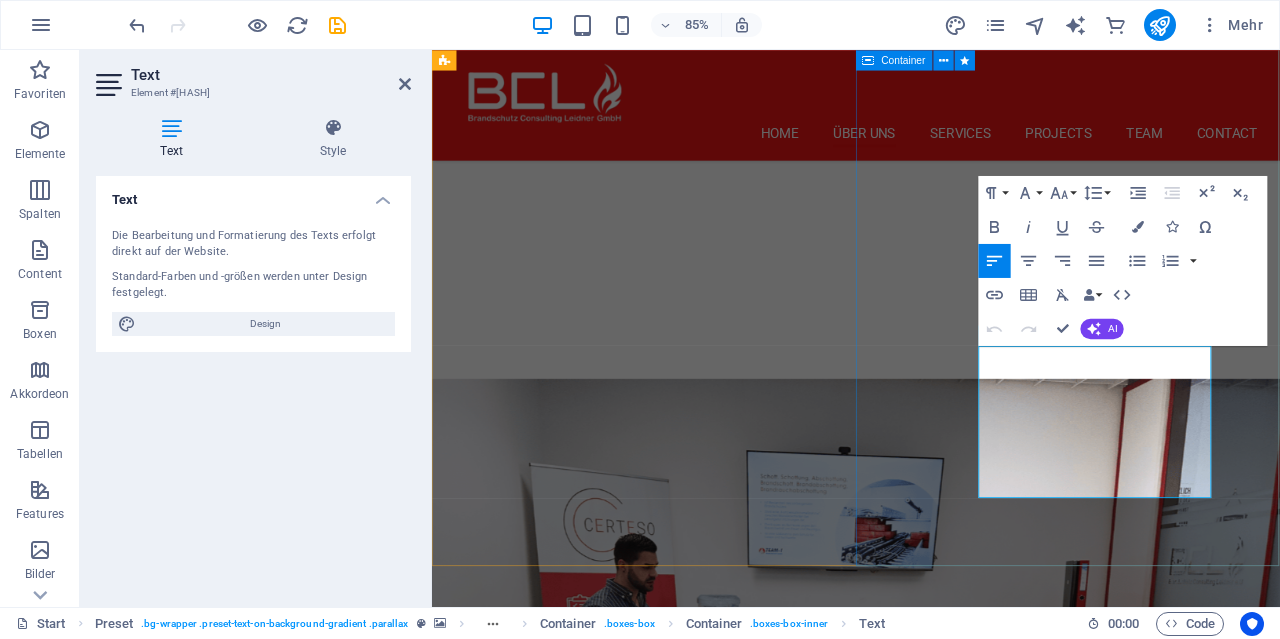 scroll, scrollTop: 1762, scrollLeft: 0, axis: vertical 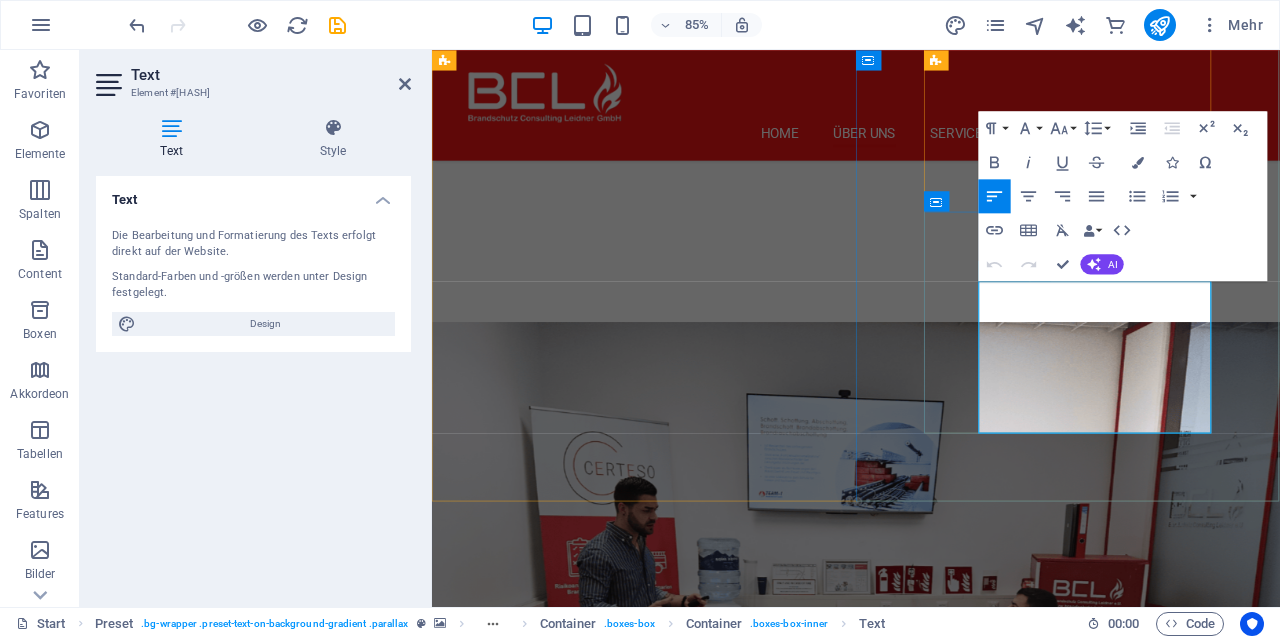 click on "Jedes Gebäude und jedes Projekt stellt eigene Anforderungen. Wir analysieren Ihre Situation genau und entwickeln praxisnahe, wirtschaftliche und normgerechte Brandschutzkonzepte – exakt auf Ihre Bedürfnisse zugeschnitten." at bounding box center [931, 1277] 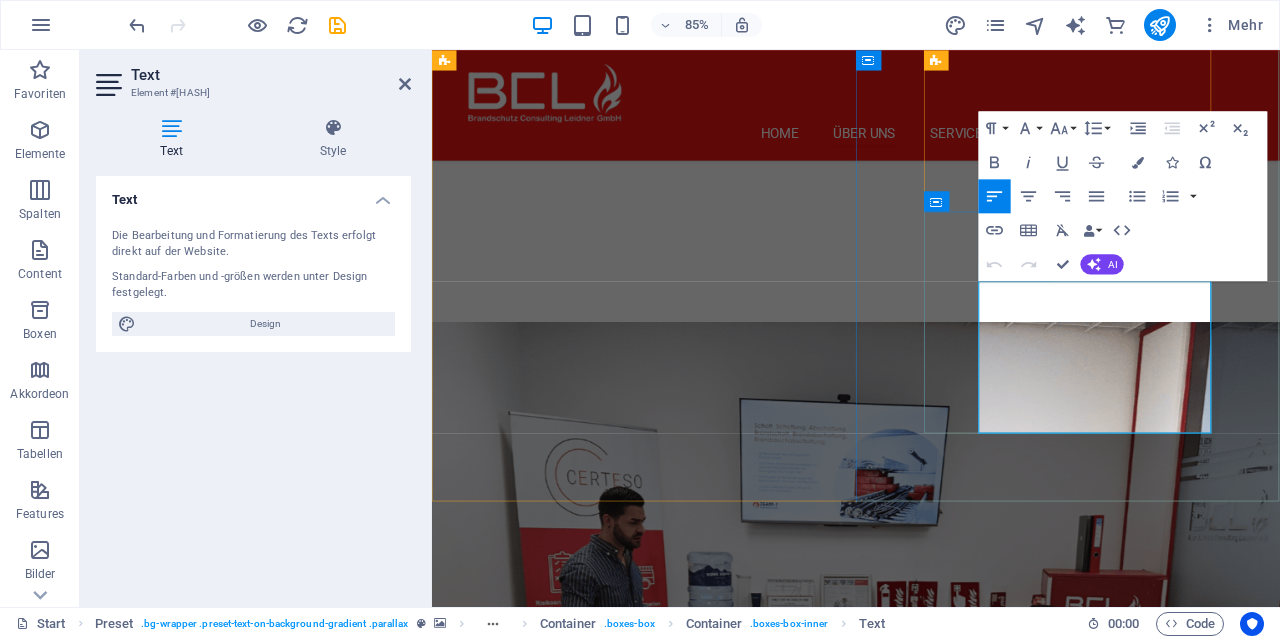 type 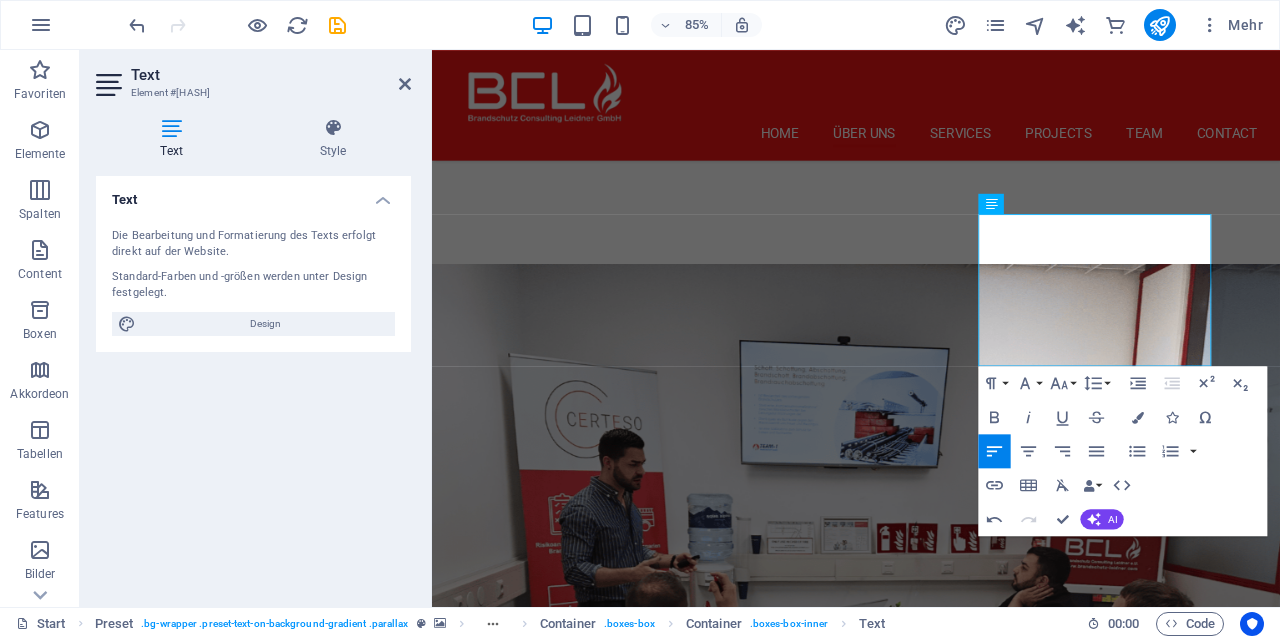 scroll, scrollTop: 1866, scrollLeft: 0, axis: vertical 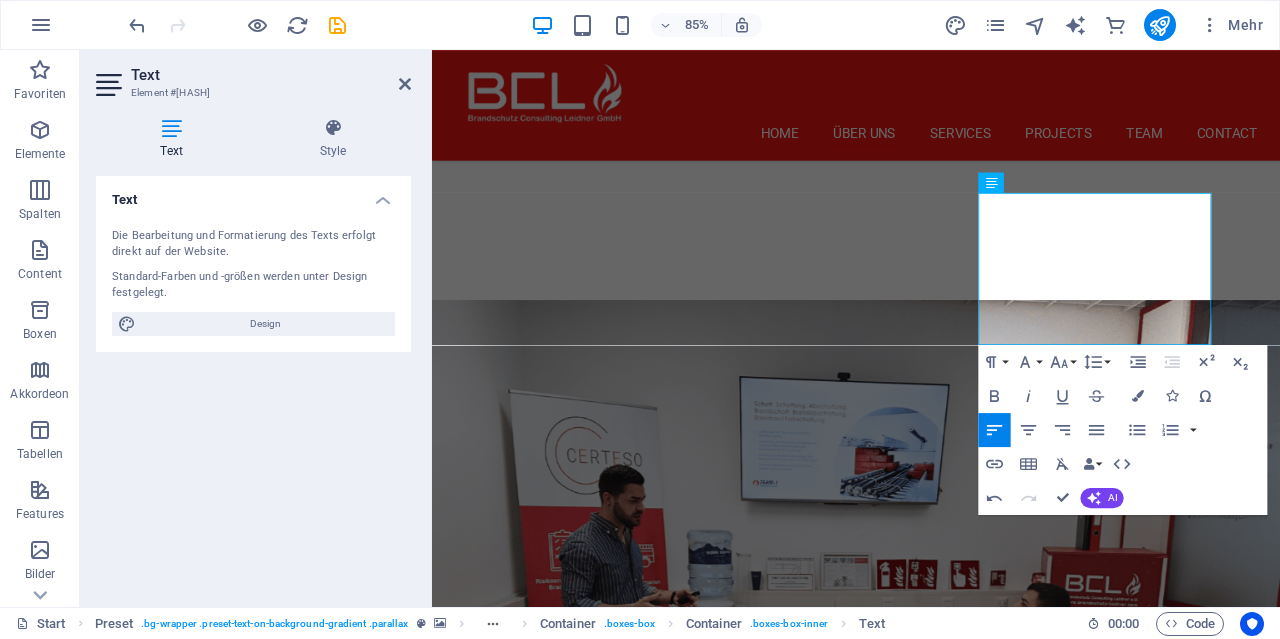 click at bounding box center [931, 721] 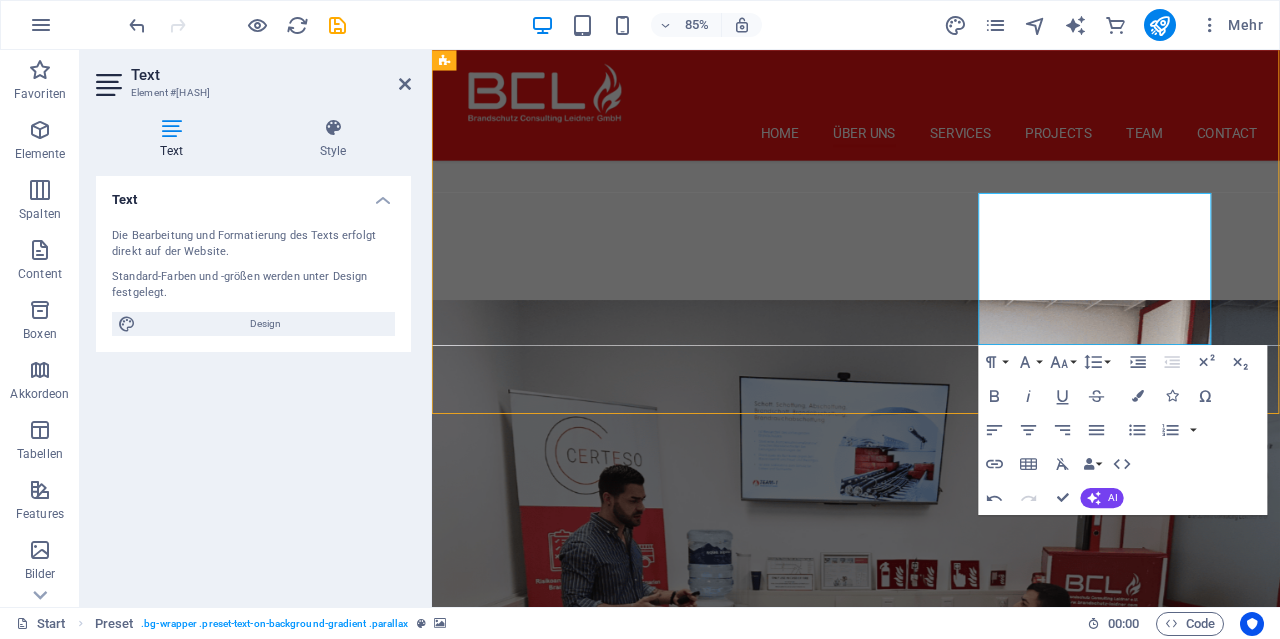 click at bounding box center [931, 721] 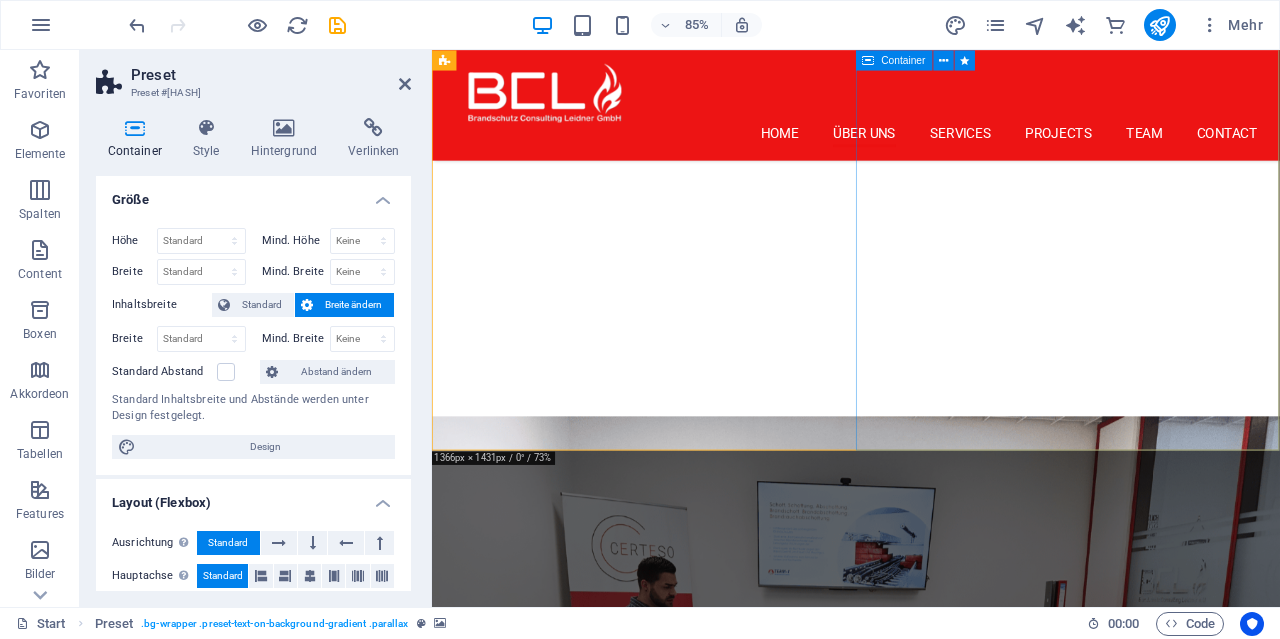 scroll, scrollTop: 1653, scrollLeft: 0, axis: vertical 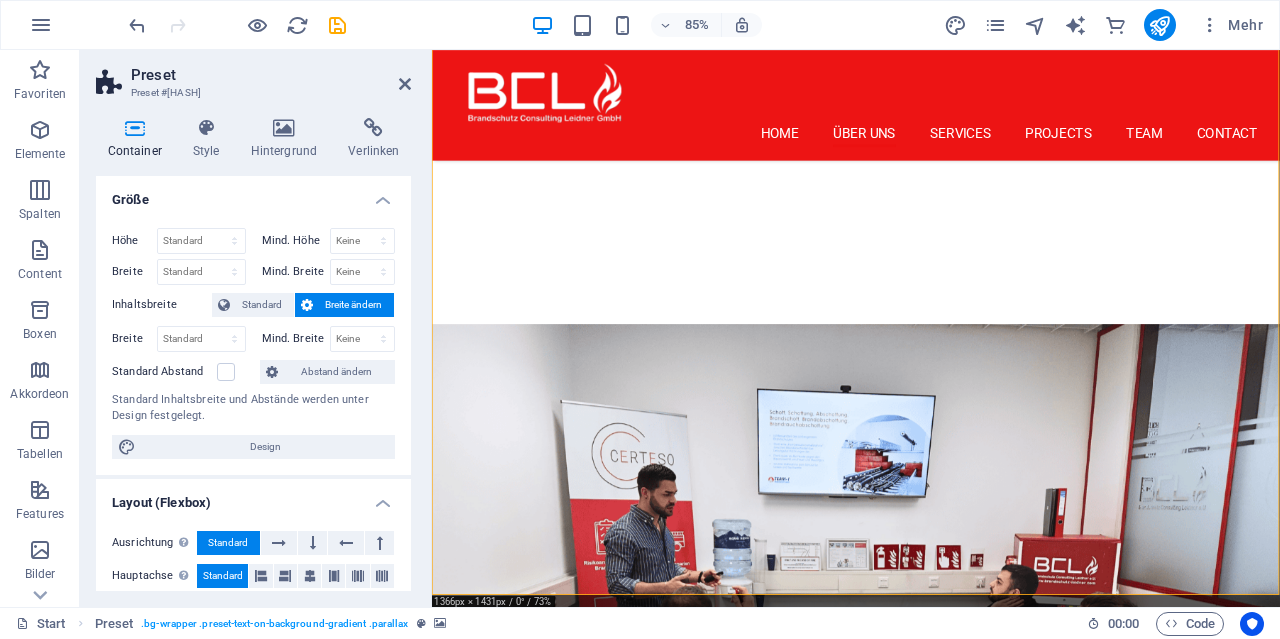 click on "Preset Preset #ed-742294941
Container Style Hintergrund Verlinken Größe Höhe Standard px rem % vh vw Mind. Höhe Keine px rem % vh vw Breite Standard px rem % em vh vw Mind. Breite Keine px rem % vh vw Inhaltsbreite Standard Breite ändern Breite Standard px rem % em vh vw Mind. Breite Keine px rem % vh vw Standard Abstand Abstand ändern Standard Inhaltsbreite und Abstände werden unter Design festgelegt. Design Layout (Flexbox) Ausrichtung Bestimmt, in welche Richtung das Spaltenverhalten Auswirkungen haben soll (flex-direction). Standard Hauptachse Beeinflusse, wie sich Elemente innerhalb dieses Containers entlang der Hauptsache verhalten sollen (justify-content). Standard Querachse Steuert die vertikale Ausrichtung der Elemente innerhalb des Containers (align-items). Standard Umbrechen Standard An Aus Füllen Steuert die Abstände und Ausrichtung von Elementen auf der Y-Achse bei mehreren Zeilen (align-content). Standard Barrierefreiheit Rolle Keine Alert Article Banner Comment Dialog" at bounding box center (256, 328) 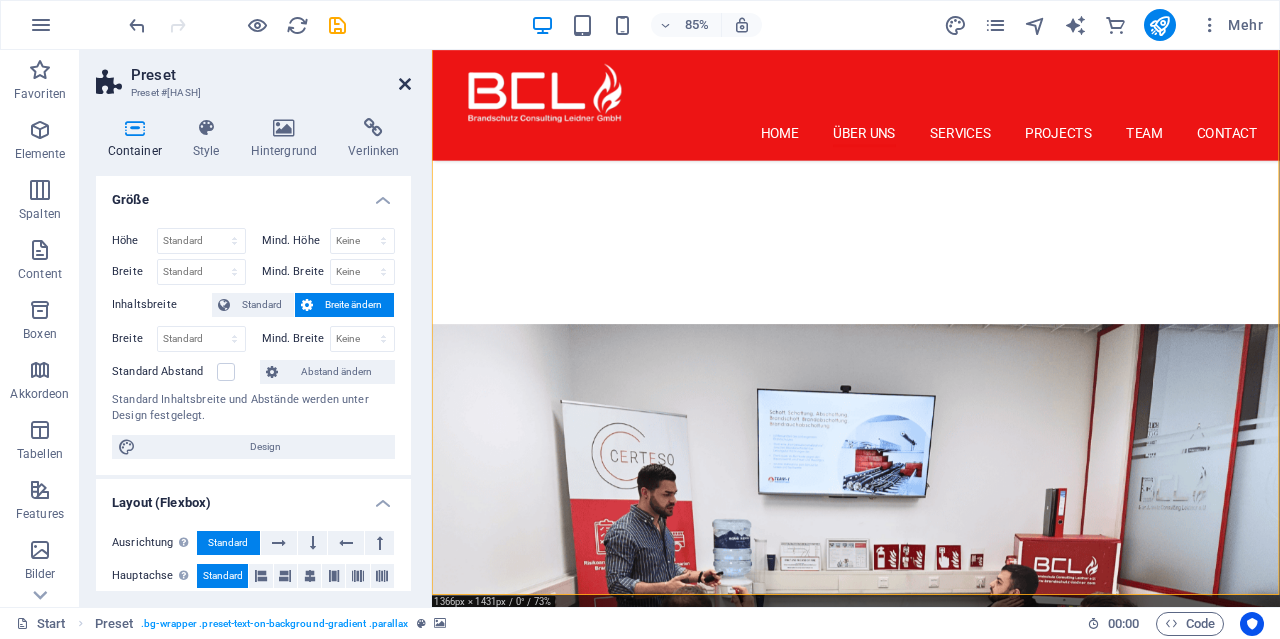 click at bounding box center [405, 84] 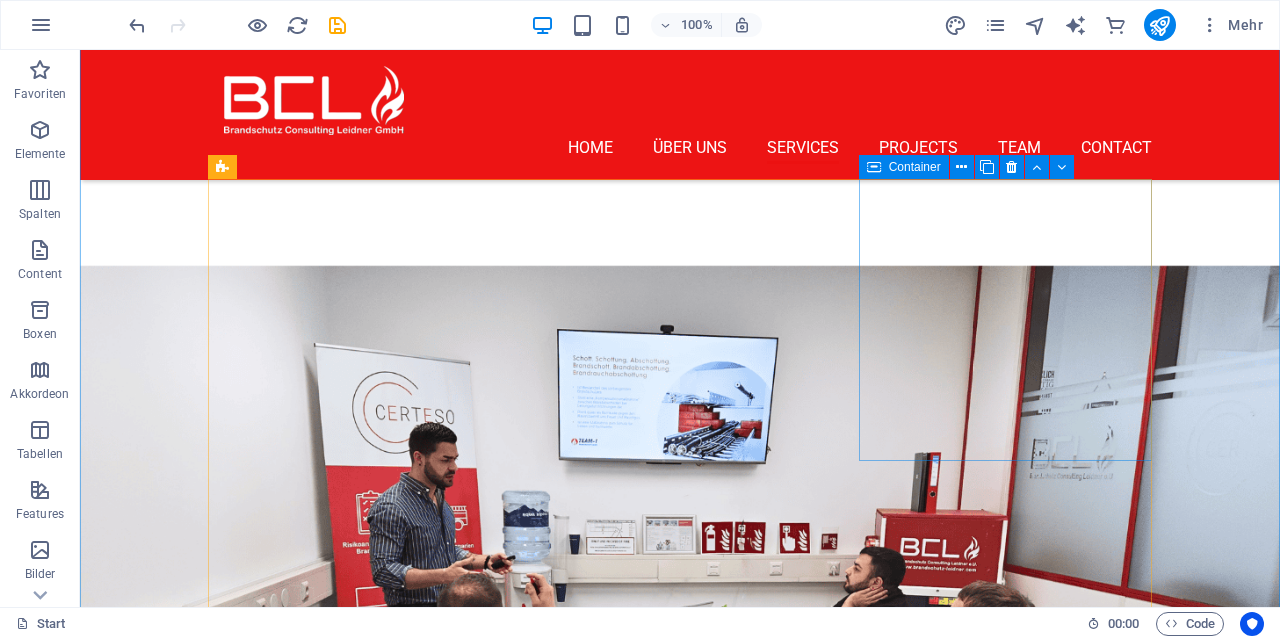 scroll, scrollTop: 2069, scrollLeft: 0, axis: vertical 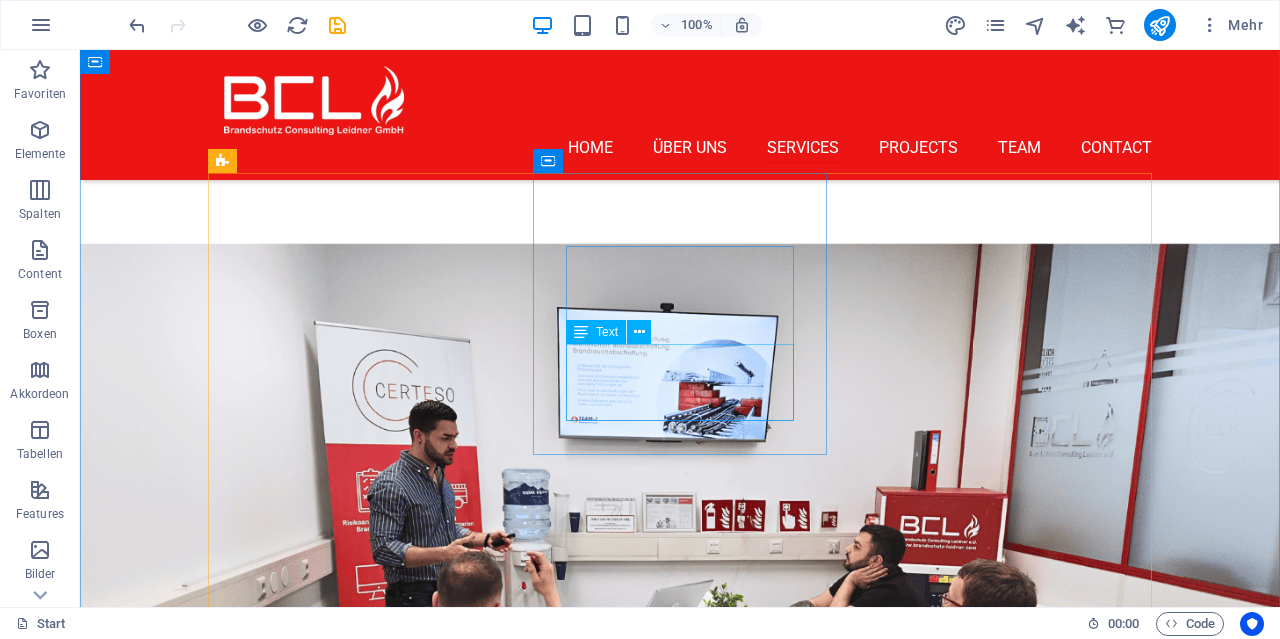 click on "Lorem ipsum dolor sit amet, consectetur adipisicing elit. Veritatis, dolorem!" at bounding box center [680, 1426] 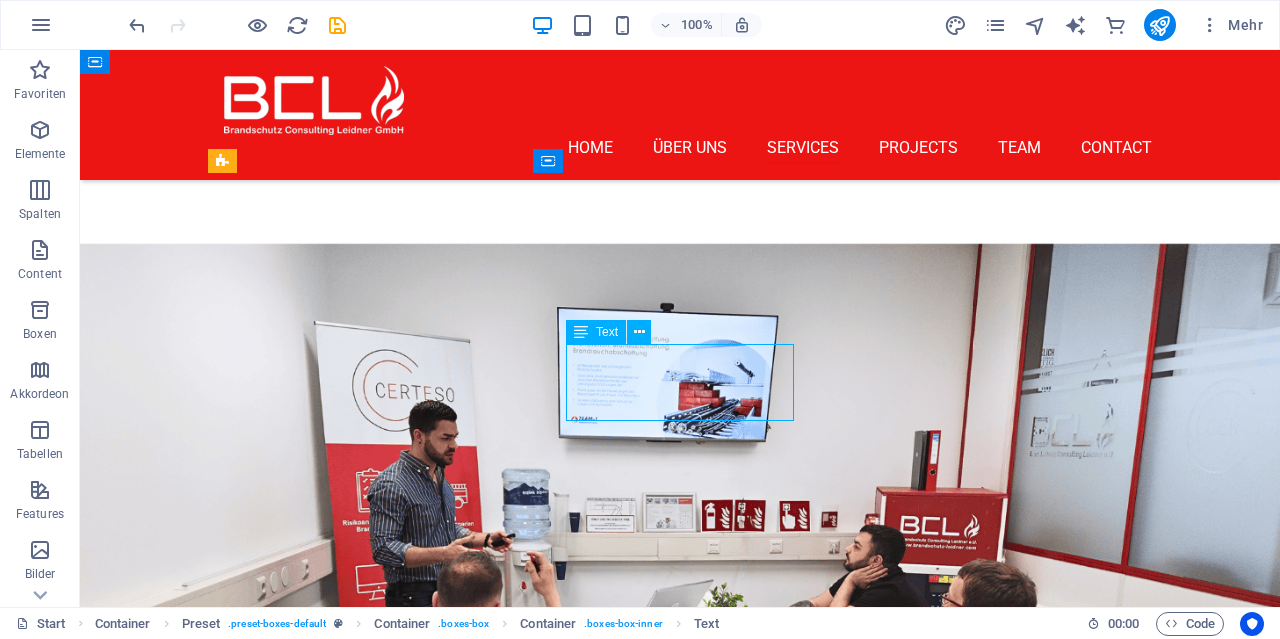 click on "Lorem ipsum dolor sit amet, consectetur adipisicing elit. Veritatis, dolorem!" at bounding box center (680, 1426) 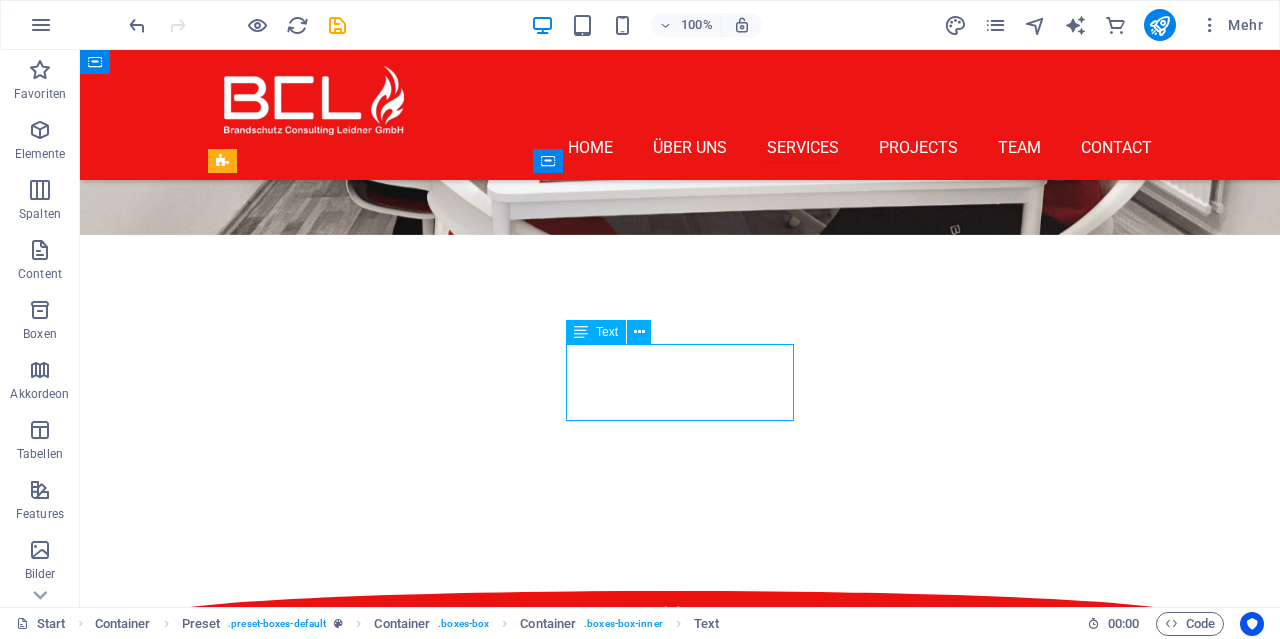 scroll, scrollTop: 2320, scrollLeft: 0, axis: vertical 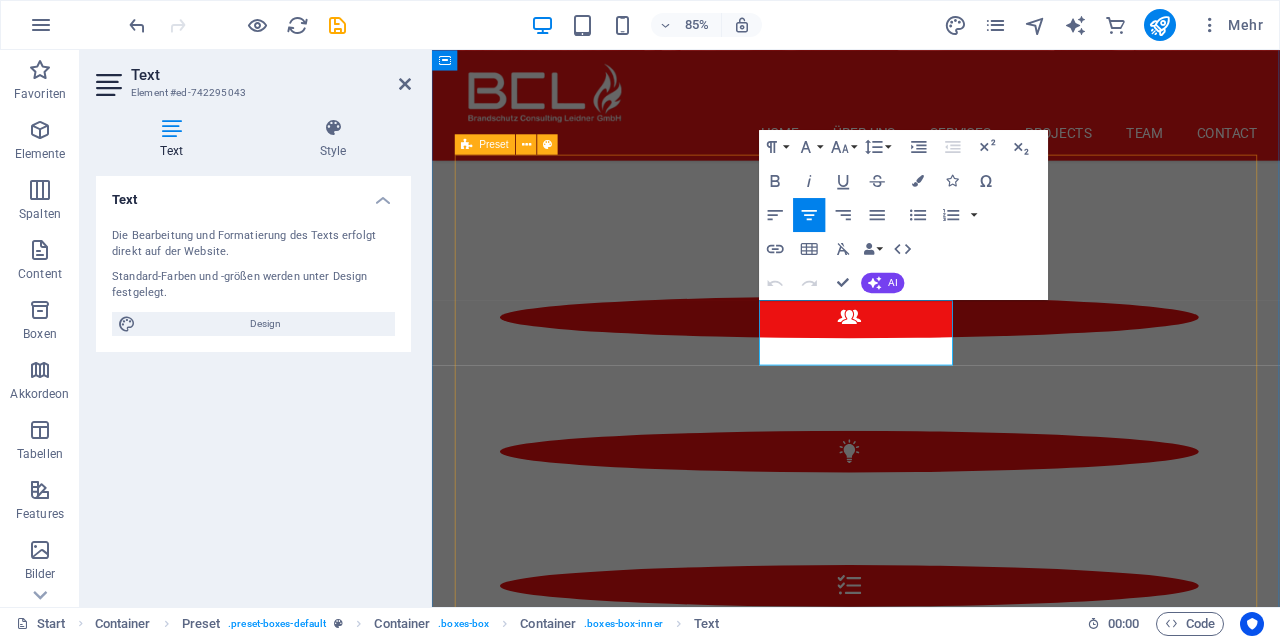 type 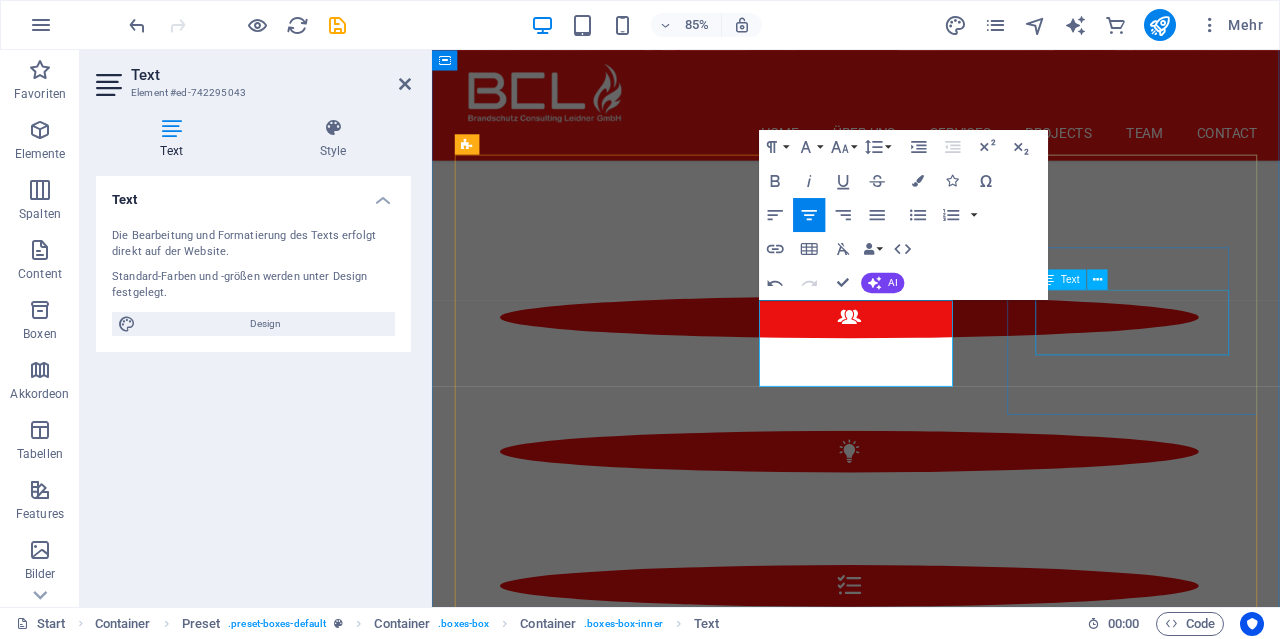 click on "Lorem ipsum dolor sit amet, consectetur adipisicing elit. Veritatis, dolorem!" at bounding box center [931, 1585] 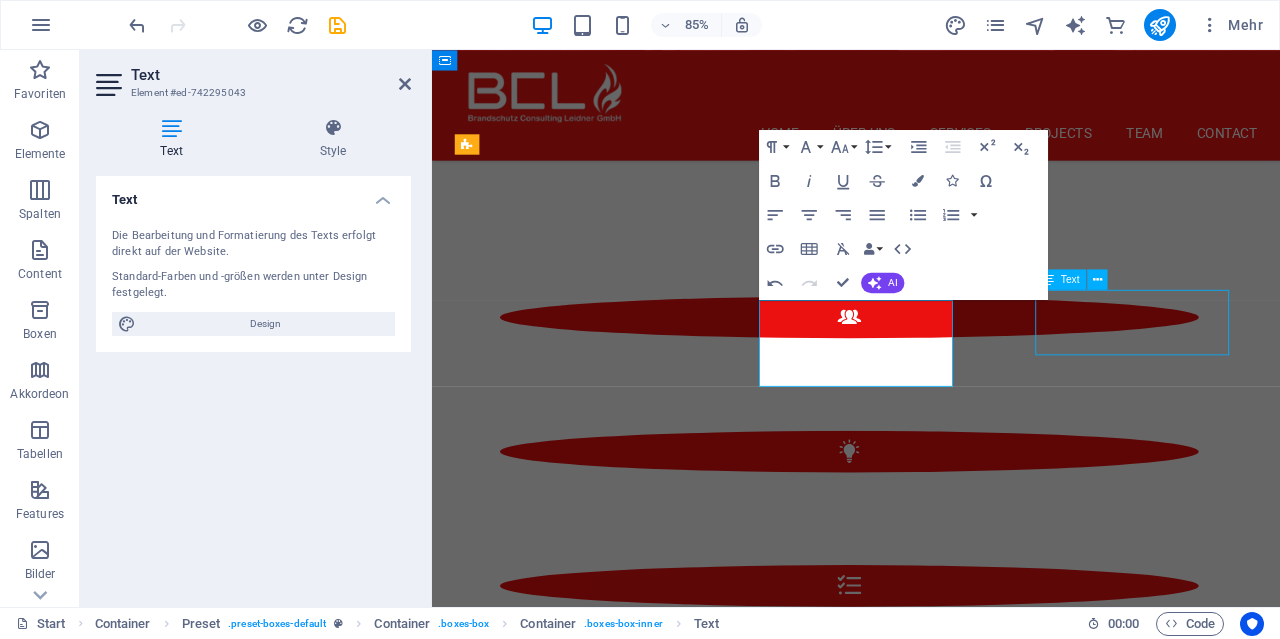 scroll, scrollTop: 2069, scrollLeft: 0, axis: vertical 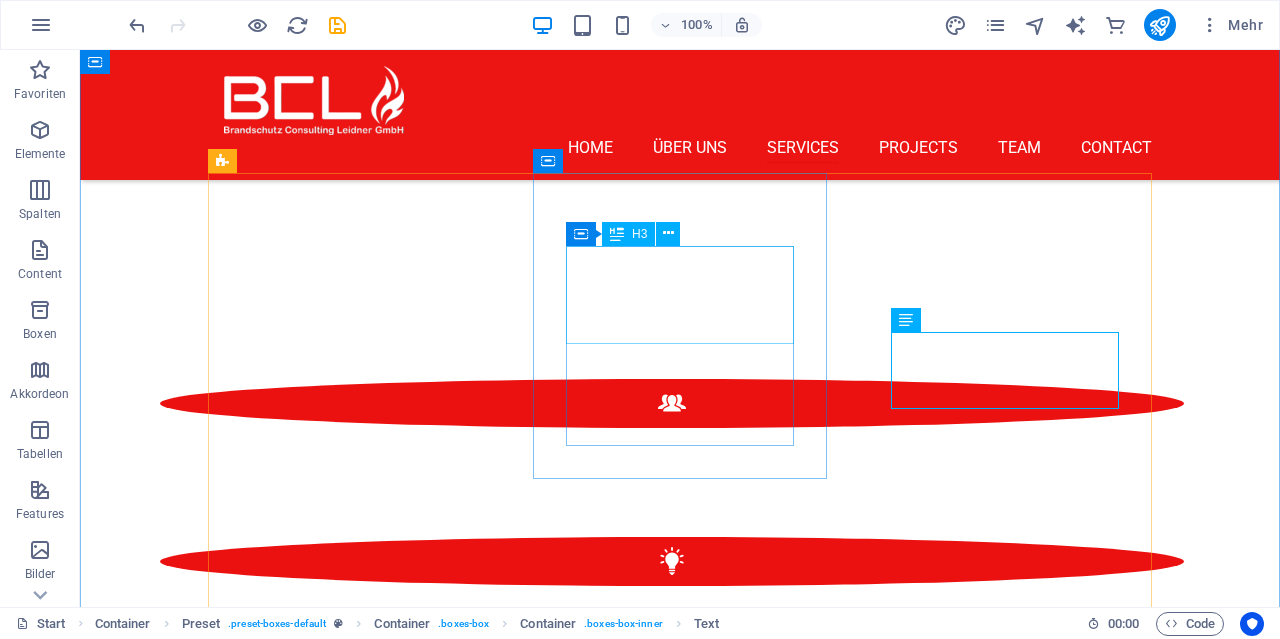 click on "Brandschutz- Beratung & Konzepte" at bounding box center (680, 1376) 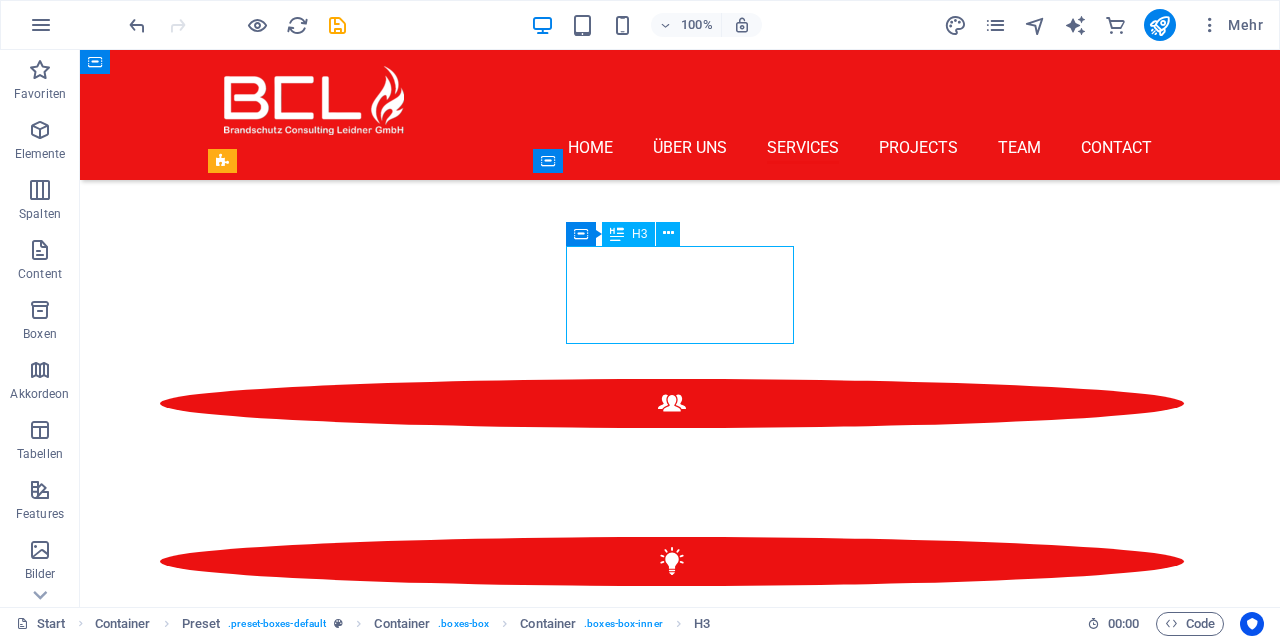 click on "Brandschutz- Beratung & Konzepte" at bounding box center (680, 1376) 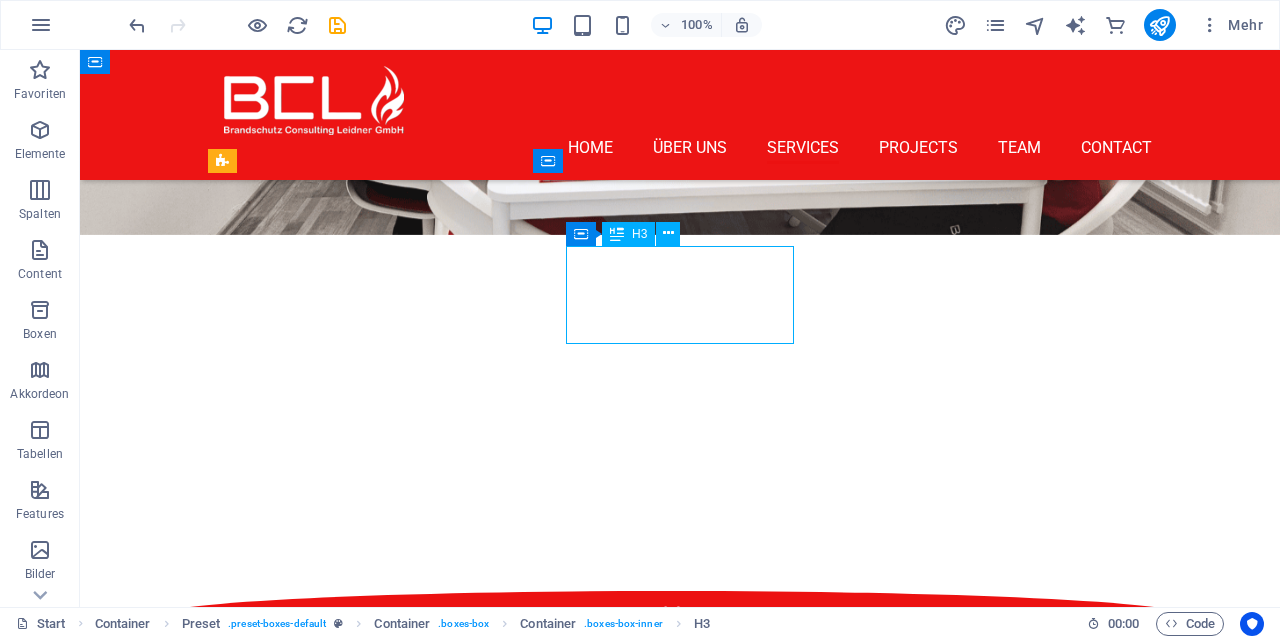scroll, scrollTop: 2320, scrollLeft: 0, axis: vertical 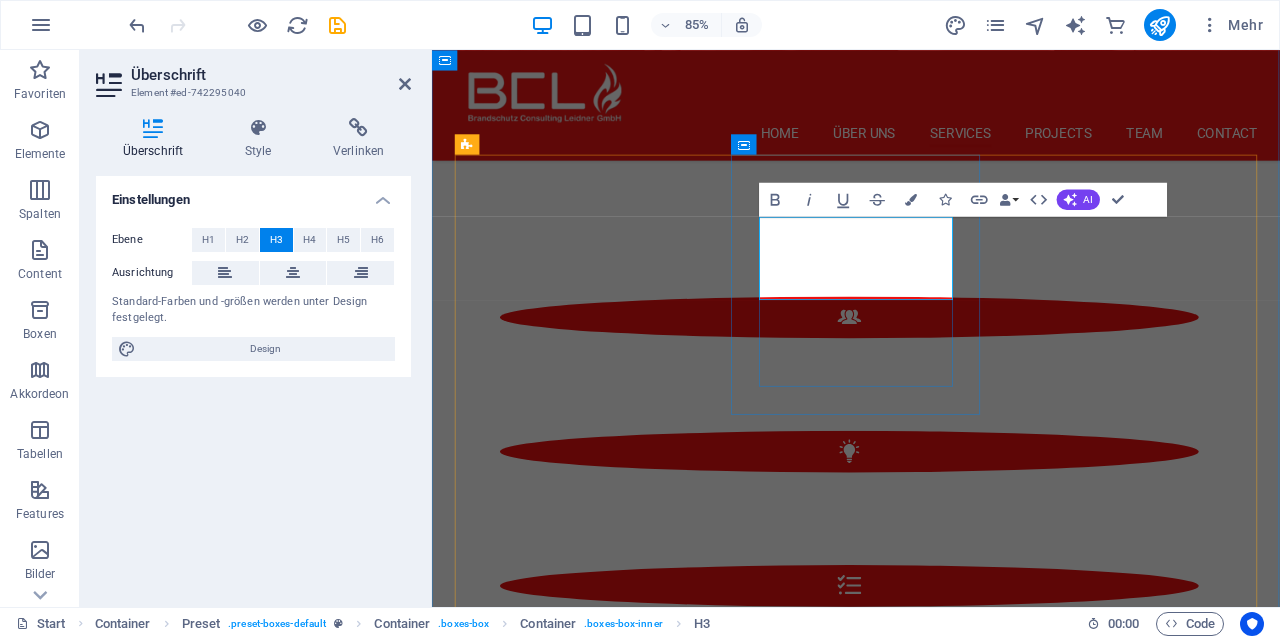 click on "Brandschutz- Beratung & Konzepte" at bounding box center [931, 1337] 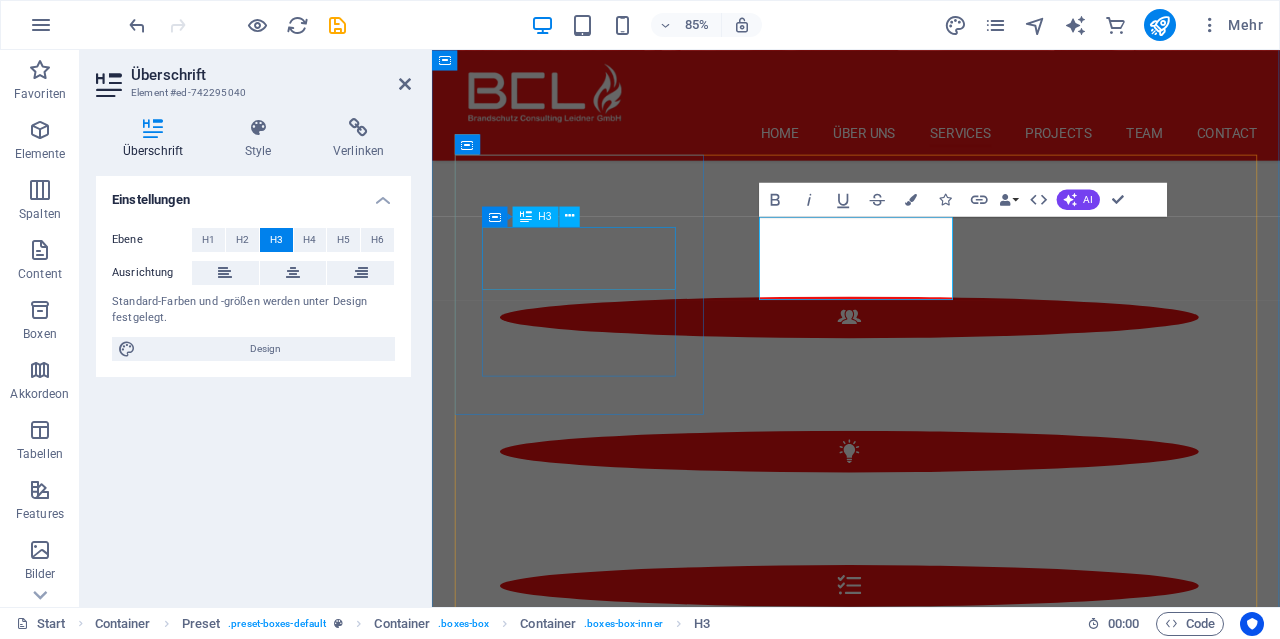 click on "Brandschutz- beauftragter" at bounding box center [931, 1122] 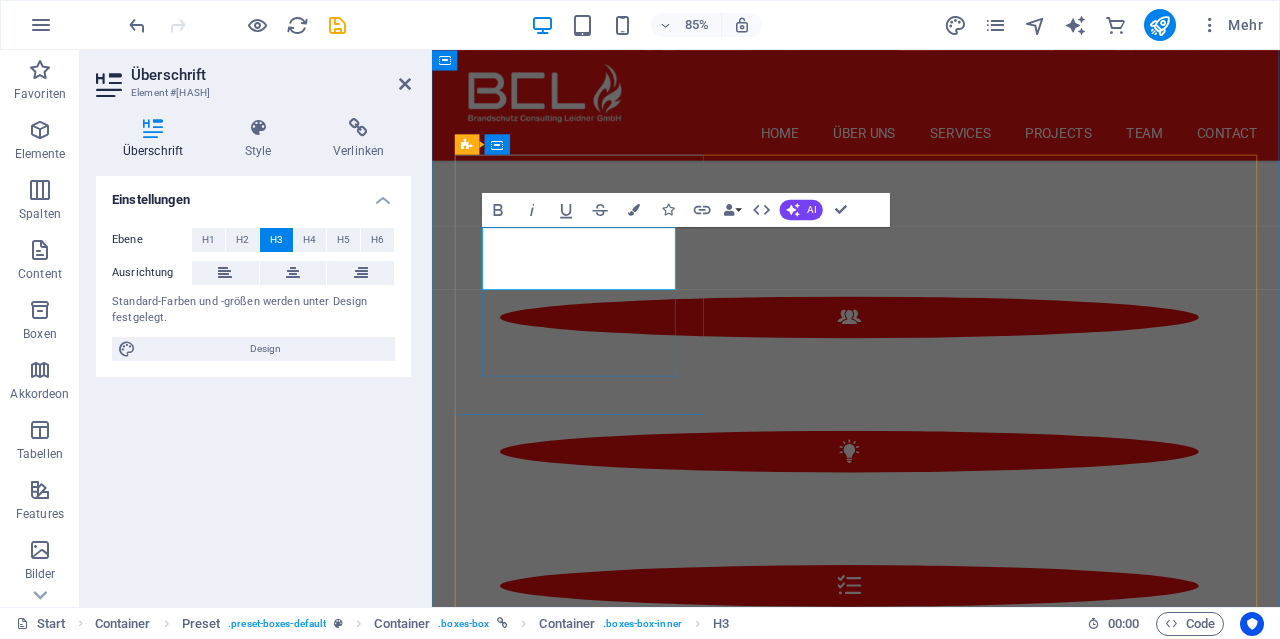 click on "Brandschutz- beauftragter" at bounding box center [931, 1122] 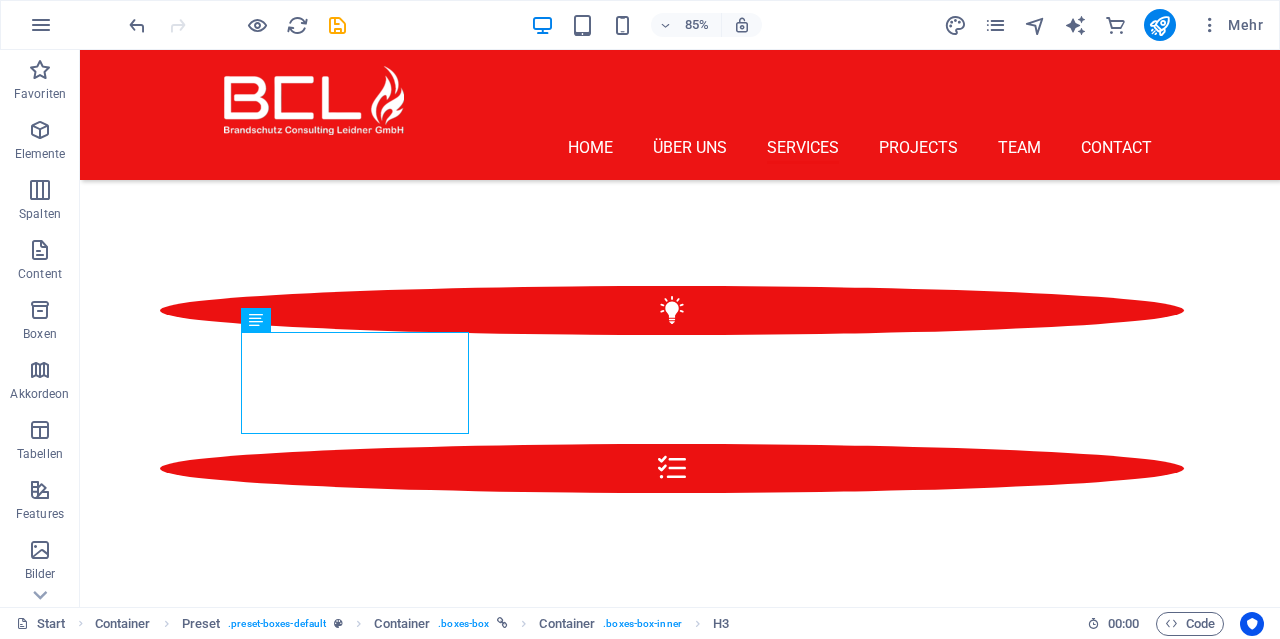 drag, startPoint x: 244, startPoint y: 368, endPoint x: 573, endPoint y: 321, distance: 332.34018 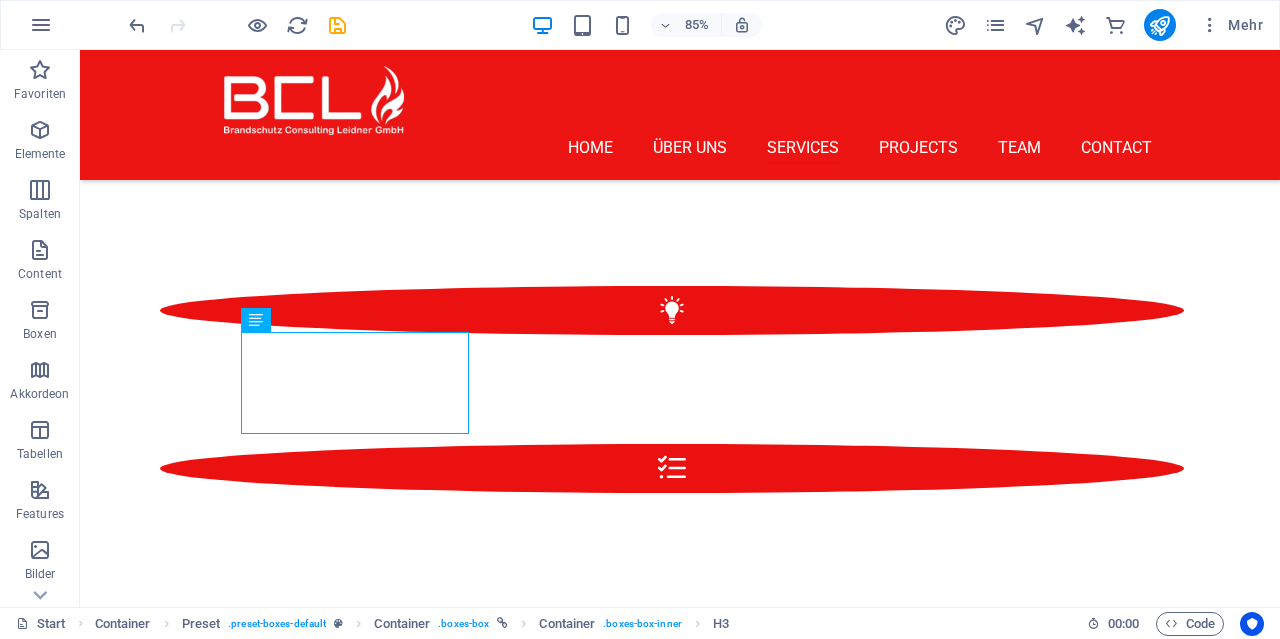 click on "Brandschutz- beauftragter Ihr Externer Brandschutzbeauftragter für Ihr Unternehmen, Genossenschaft oder Wohnhausanlagen. Brandschutz- Beratung & Konzepte Wir erstellen für Ihr Projekt massgeschneiderte Brandschutzkonzepte & Beschreibungen. Planting Lorem ipsum dolor sit amet, consectetur adipisicing elit. Veritatis, dolorem! Rubbish Removal Lorem ipsum dolor sit amet, consectetur adipisicing elit. Veritatis, dolorem! Landscaping Lorem ipsum dolor sit amet, consectetur adipisicing elit. Veritatis, dolorem! Insect Control Lorem ipsum dolor sit amet, consectetur adipisicing elit. Veritatis, dolorem!" at bounding box center [680, 1409] 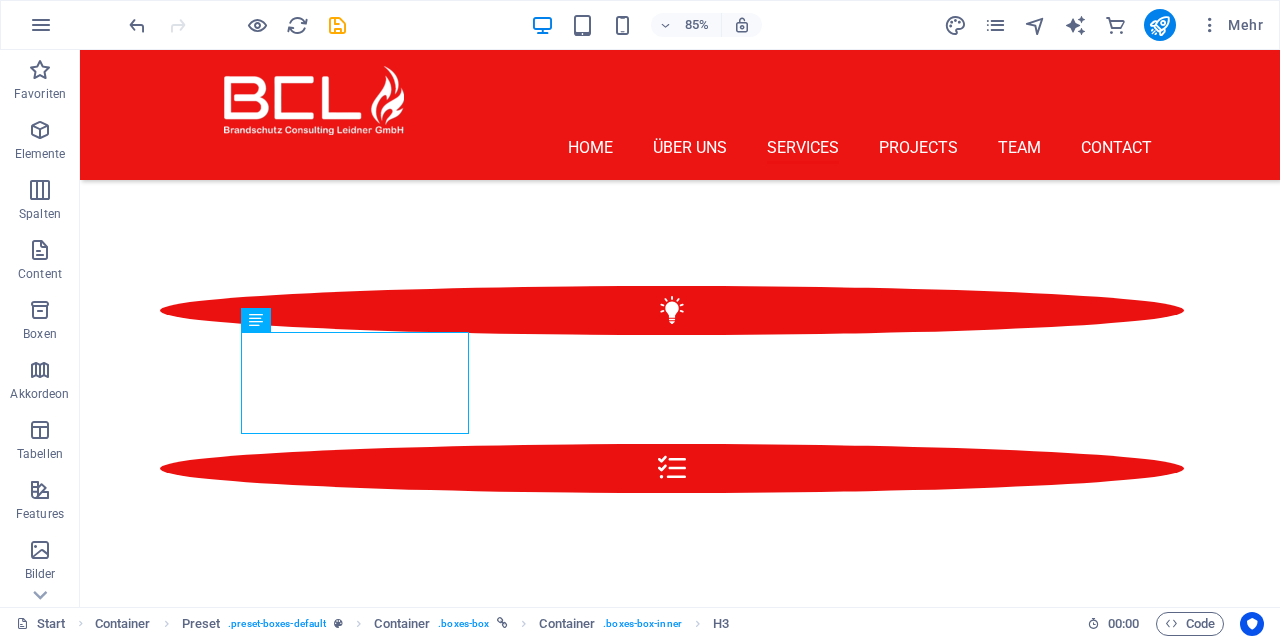 scroll, scrollTop: 2069, scrollLeft: 0, axis: vertical 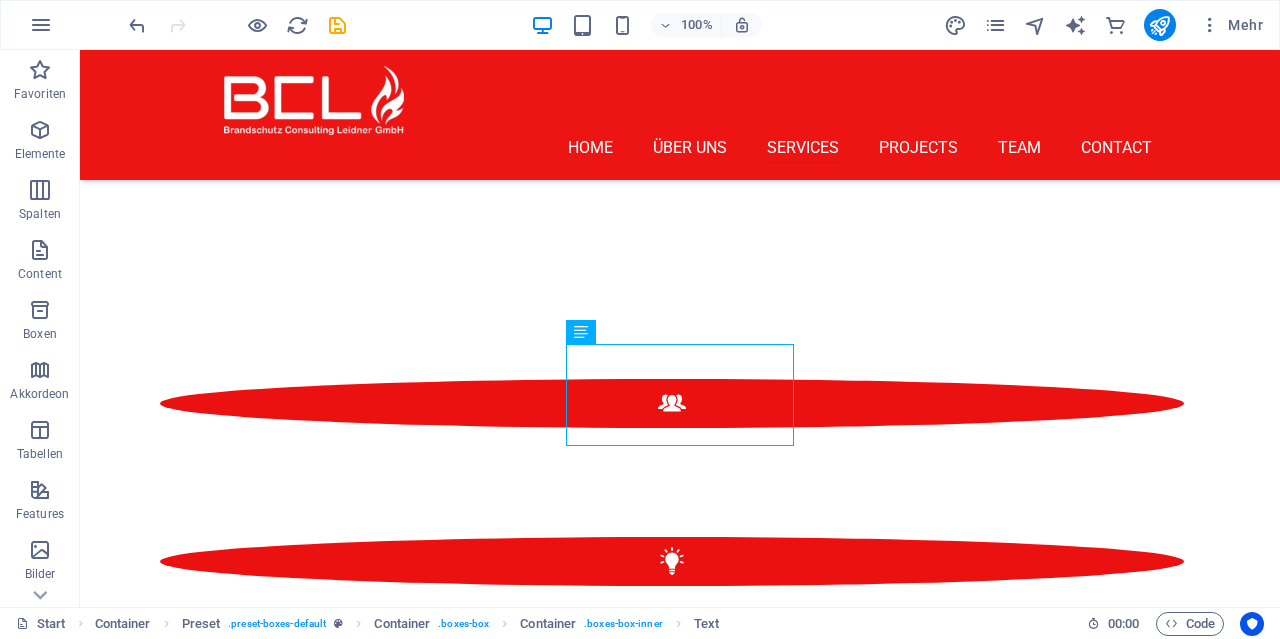click at bounding box center (237, 25) 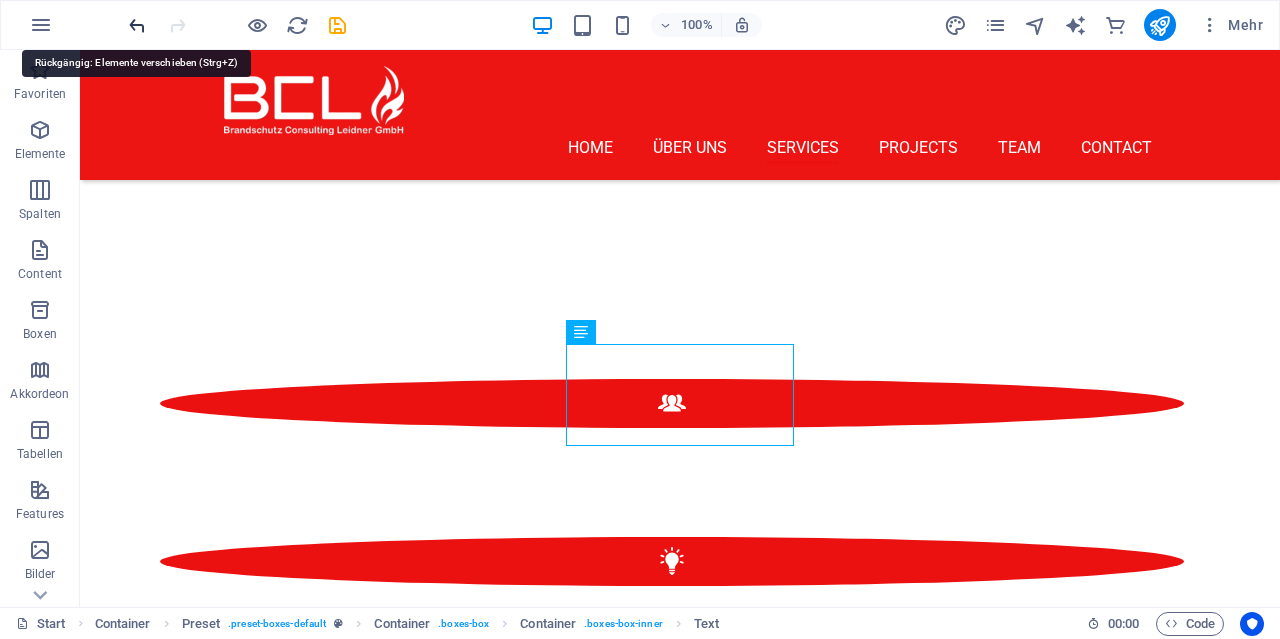 click at bounding box center (137, 25) 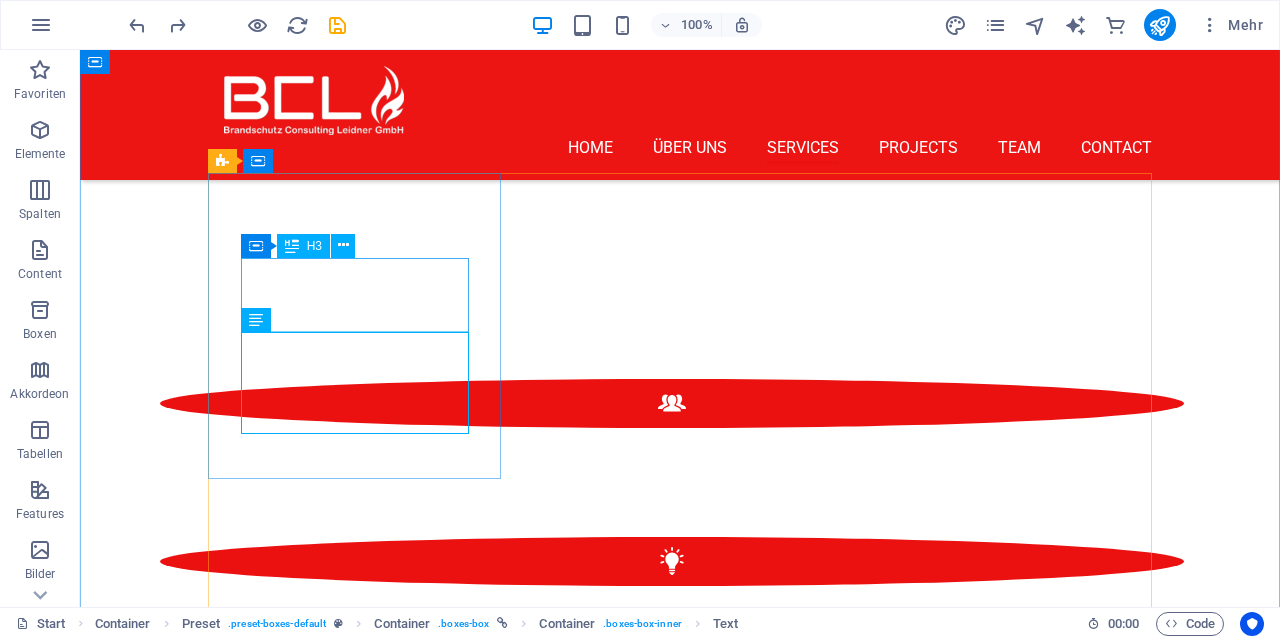 click on "Brandschutz- beauftragter" at bounding box center [680, 1161] 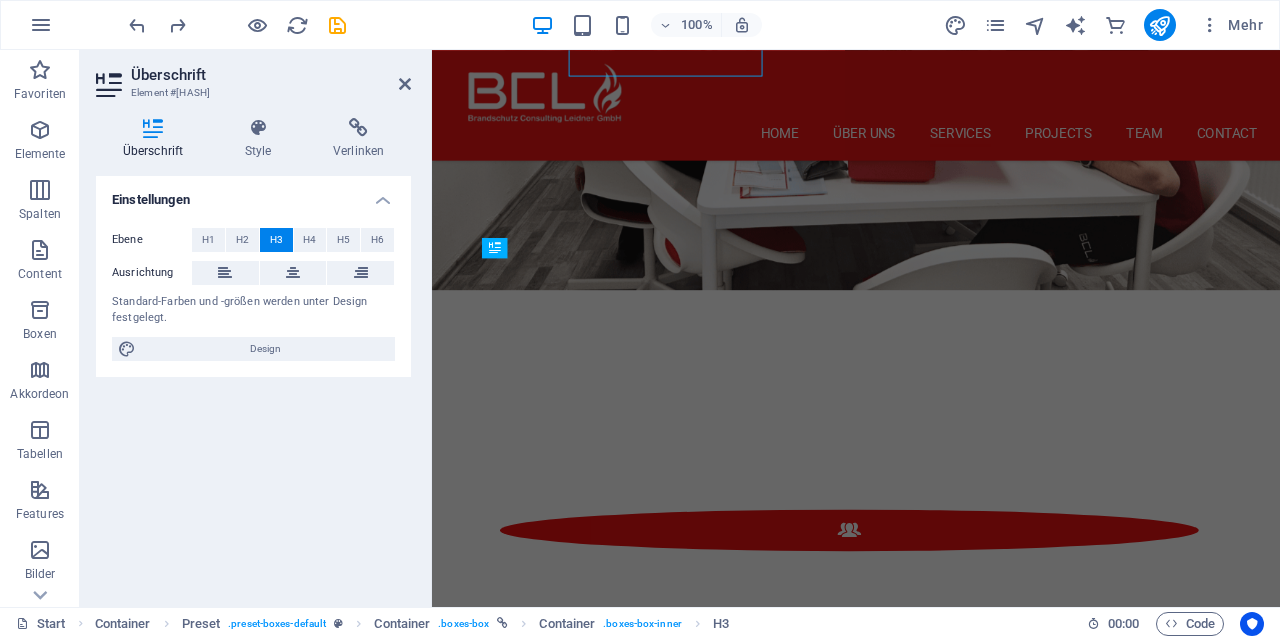 scroll, scrollTop: 2320, scrollLeft: 0, axis: vertical 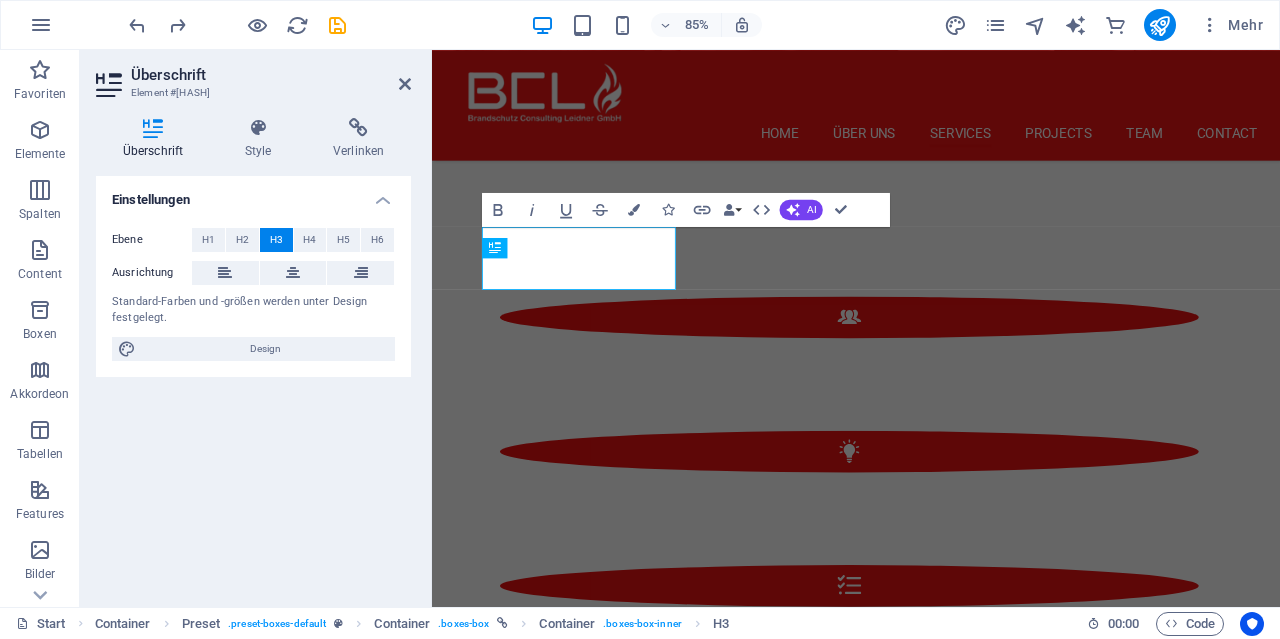 type 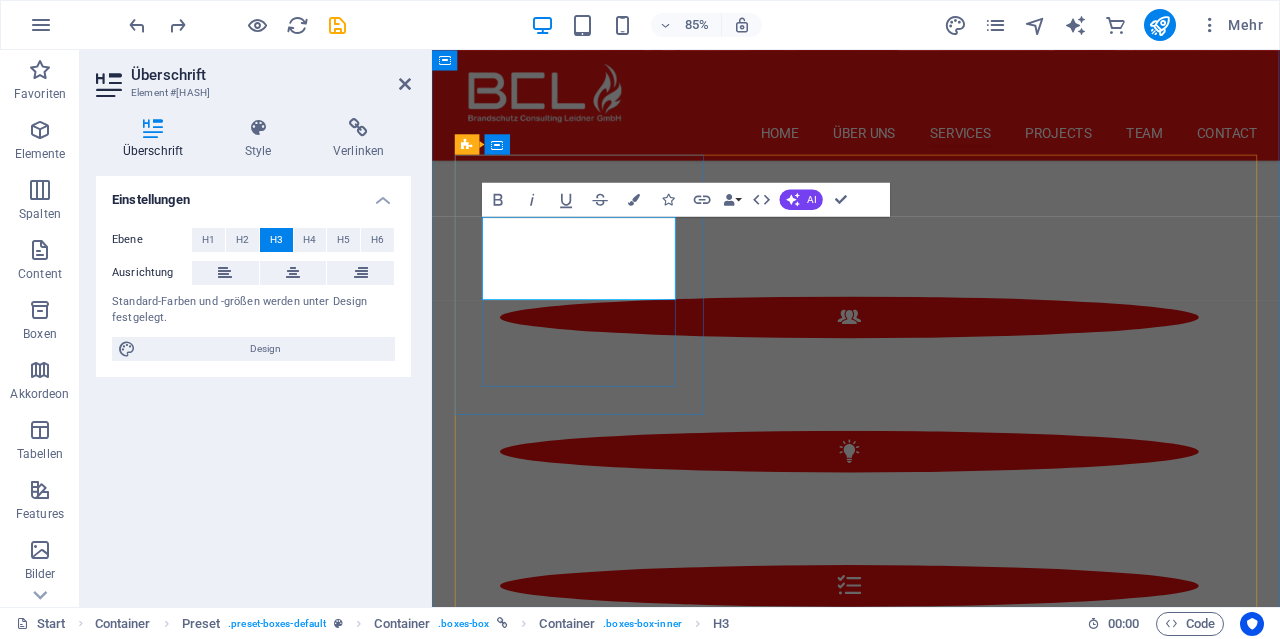 click on "Externe Brandschutz- beauftragter" at bounding box center [931, 1122] 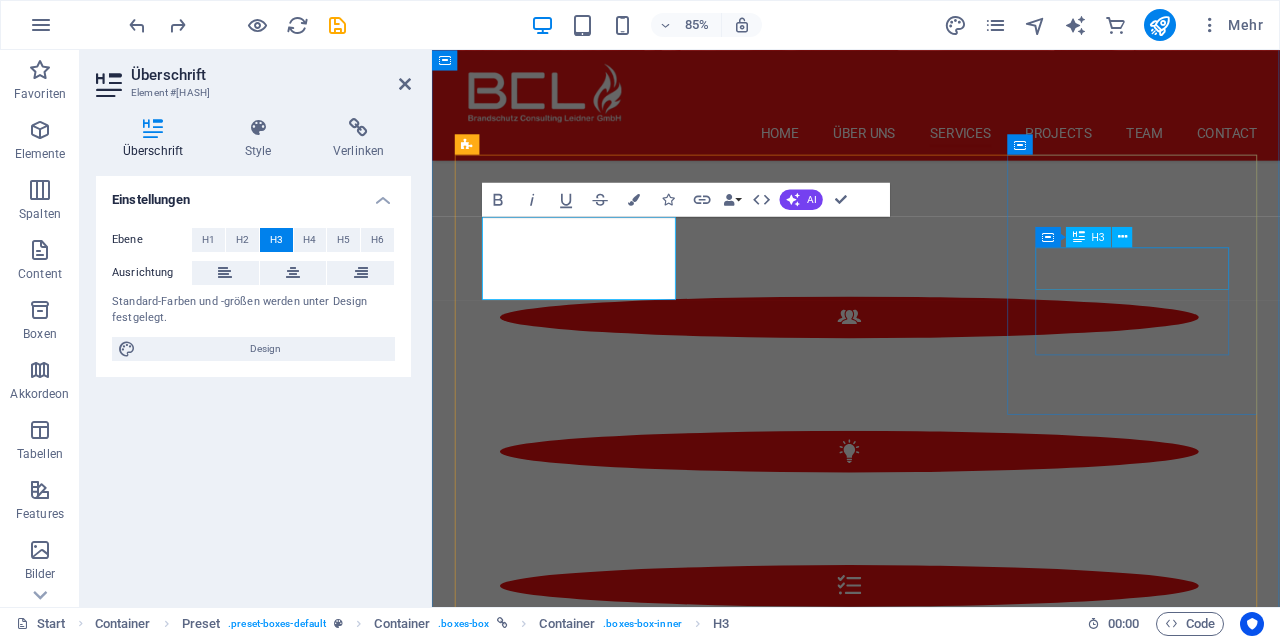 click on "Planting" at bounding box center [931, 1547] 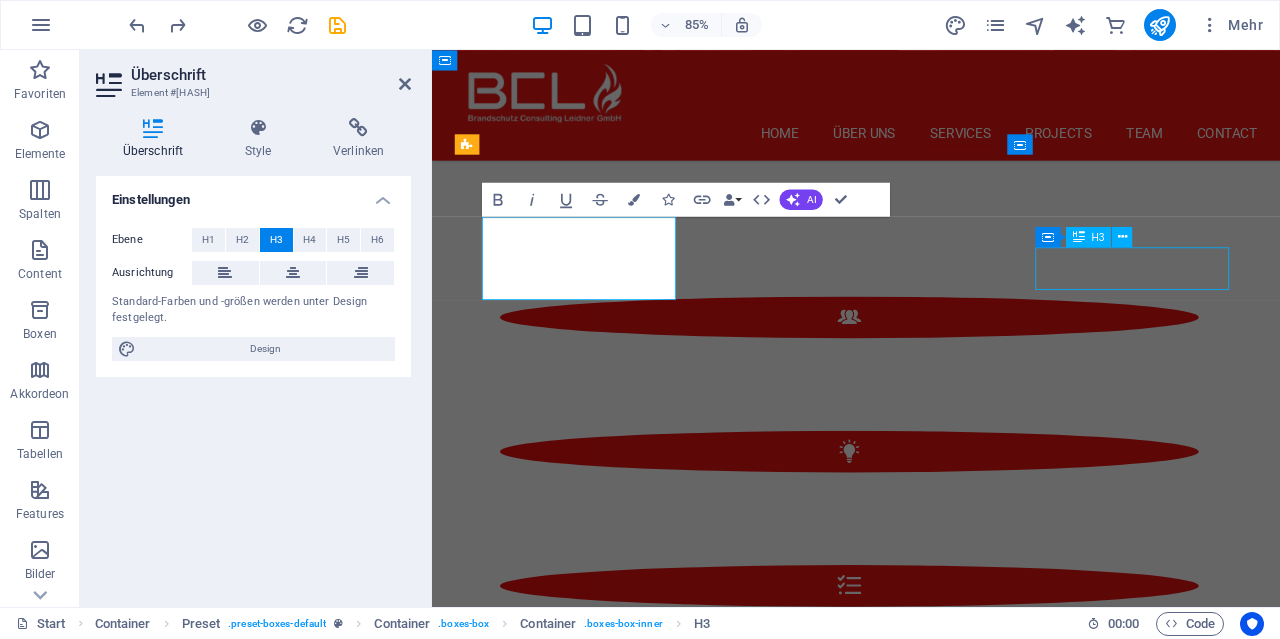 scroll, scrollTop: 2069, scrollLeft: 0, axis: vertical 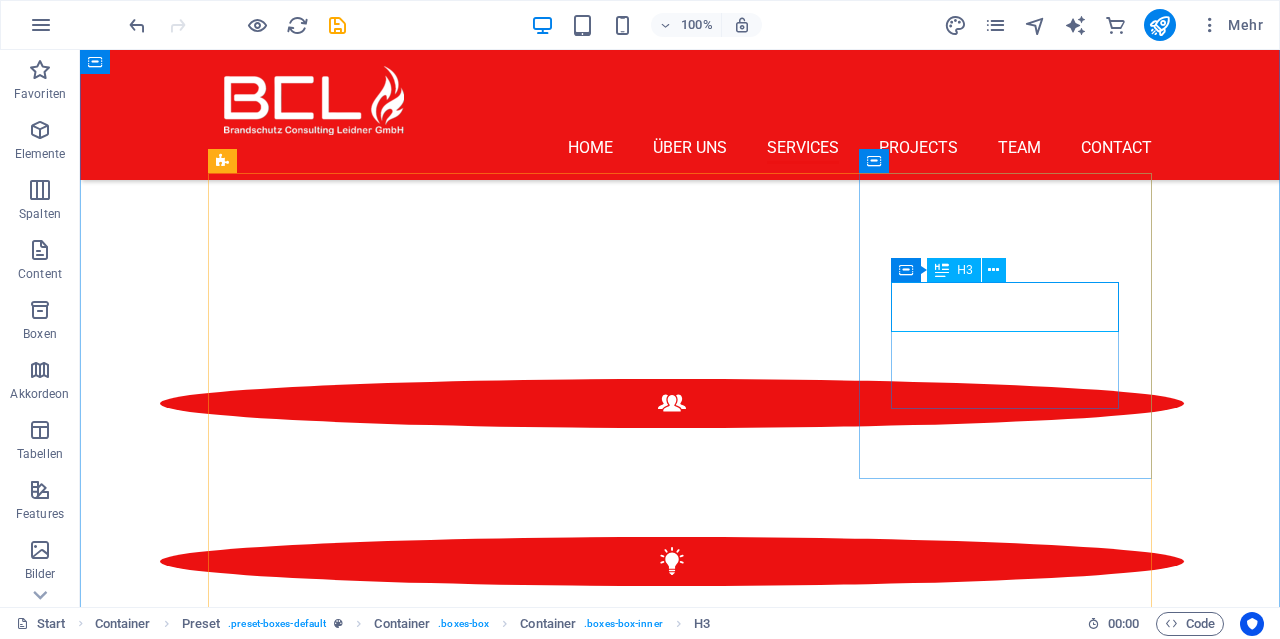 click on "Planting" at bounding box center (680, 1586) 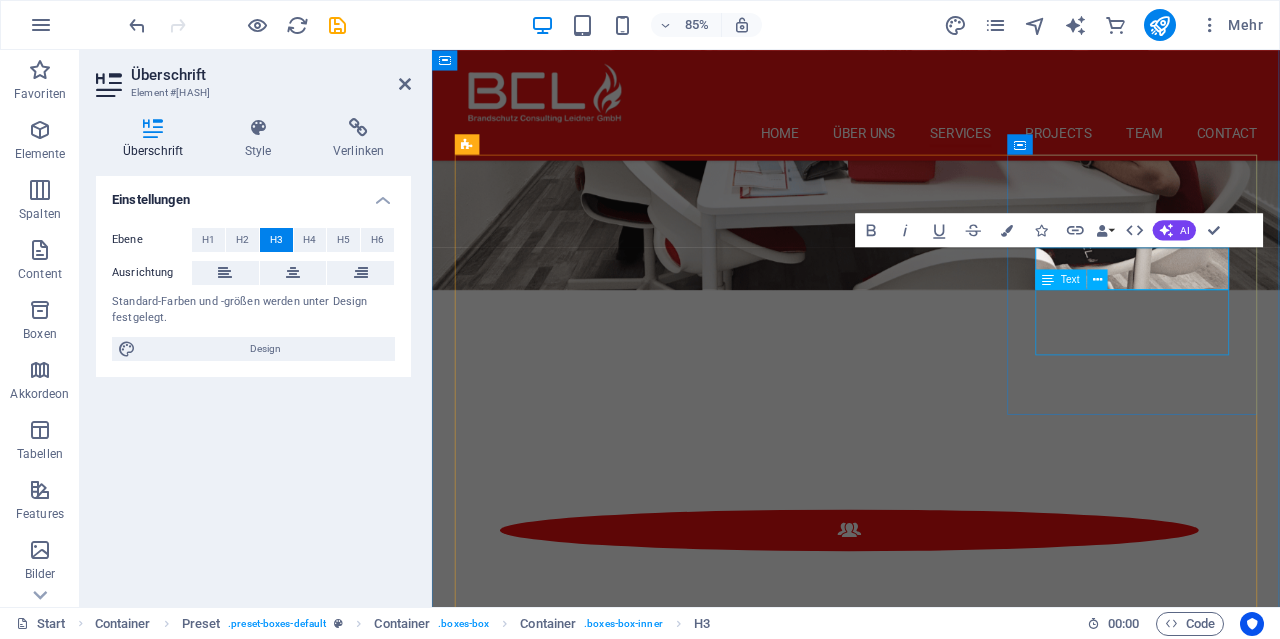 scroll, scrollTop: 2320, scrollLeft: 0, axis: vertical 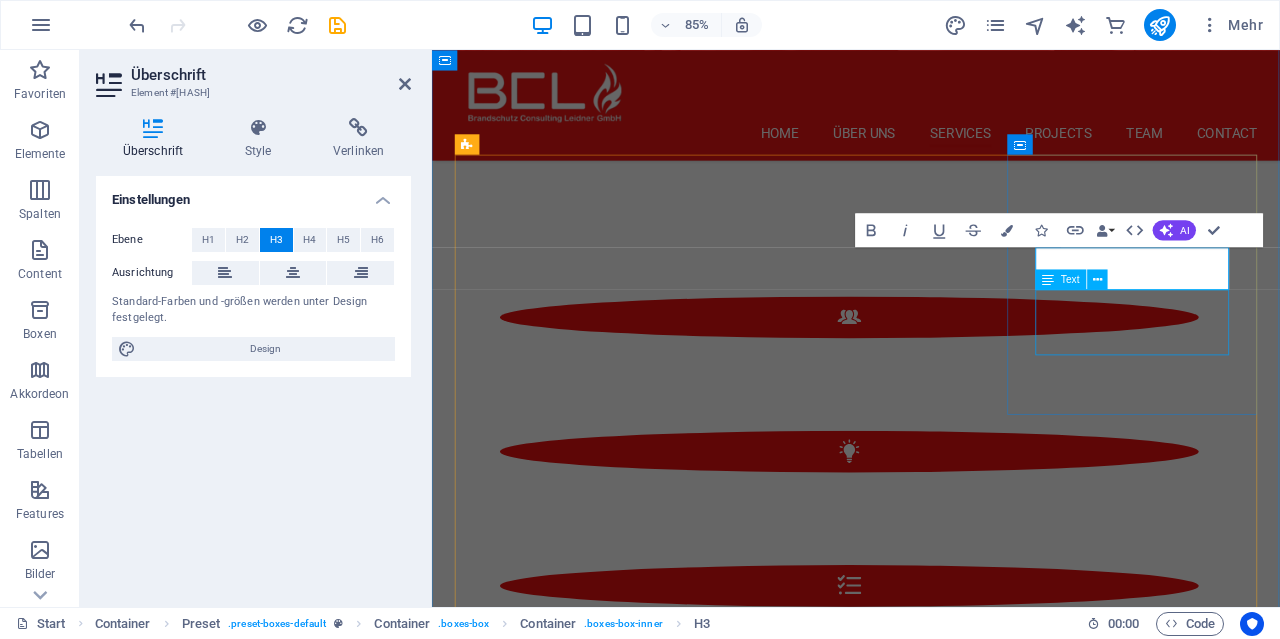 type 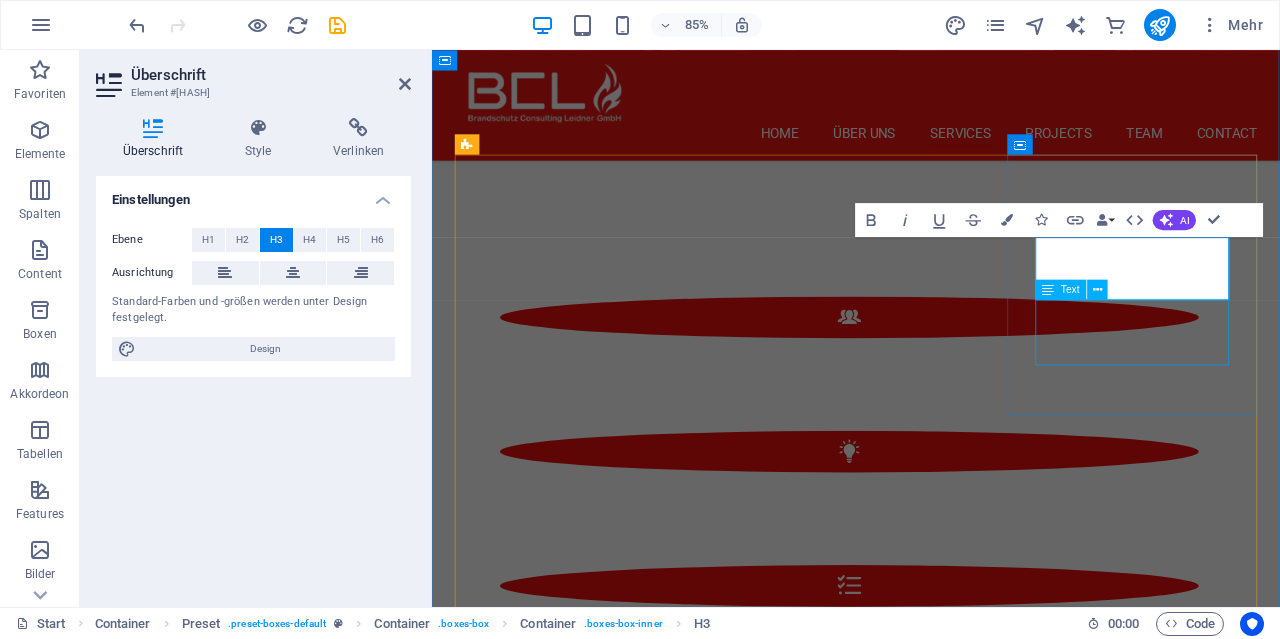 click on "Lorem ipsum dolor sit amet, consectetur adipisicing elit. Veritatis, dolorem!" at bounding box center (931, 1585) 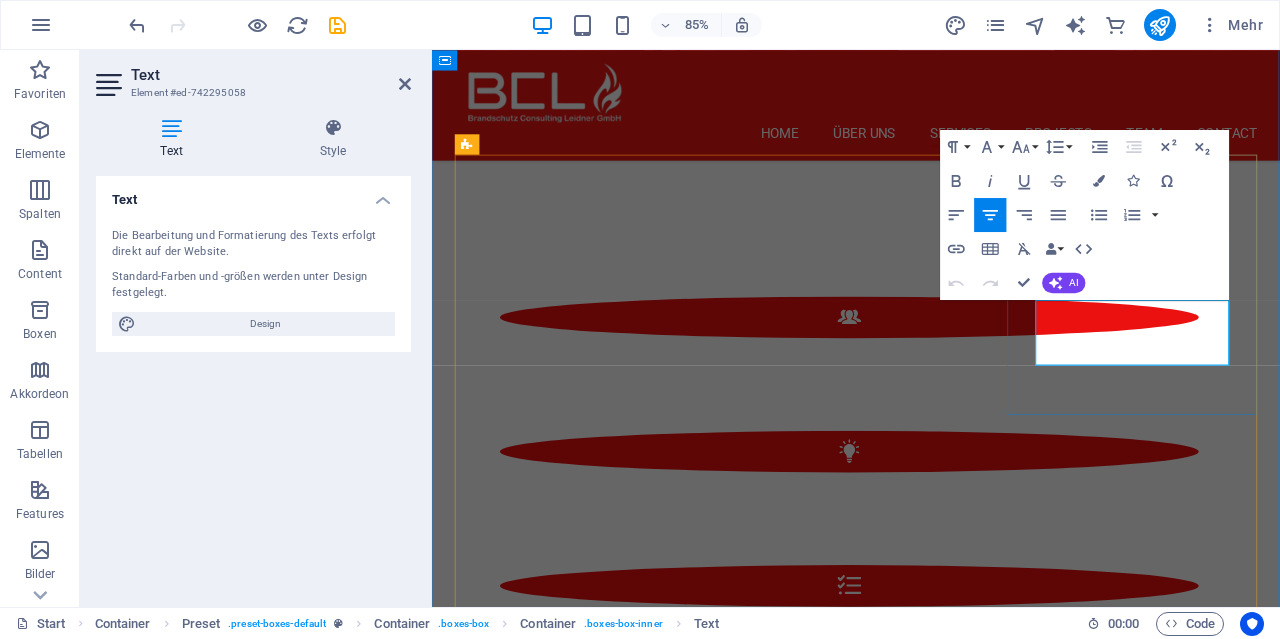 click on "Lorem ipsum dolor sit amet, consectetur adipisicing elit. Veritatis, dolorem!" at bounding box center (931, 1585) 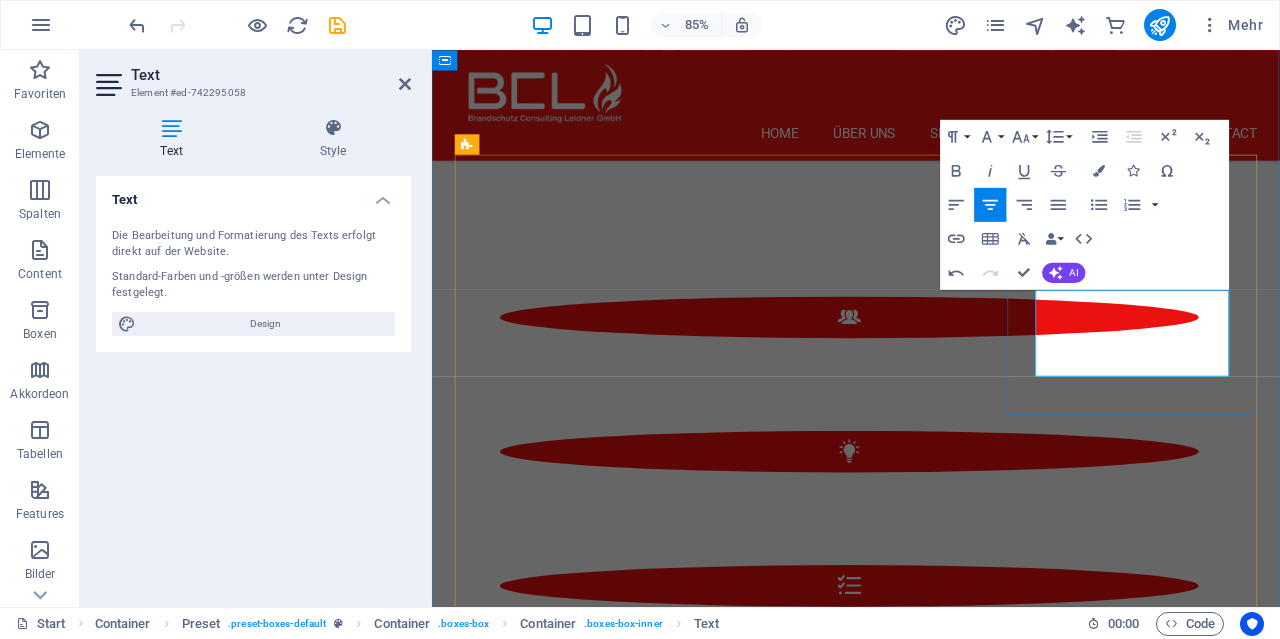click on "Wartungen und Instandsetzungen Brandschutztüren, Brandschutzklappen, RWA-Anlagen uvm. Wir halten Ihre Brandschutztechnik in Schuss." at bounding box center [931, 1540] 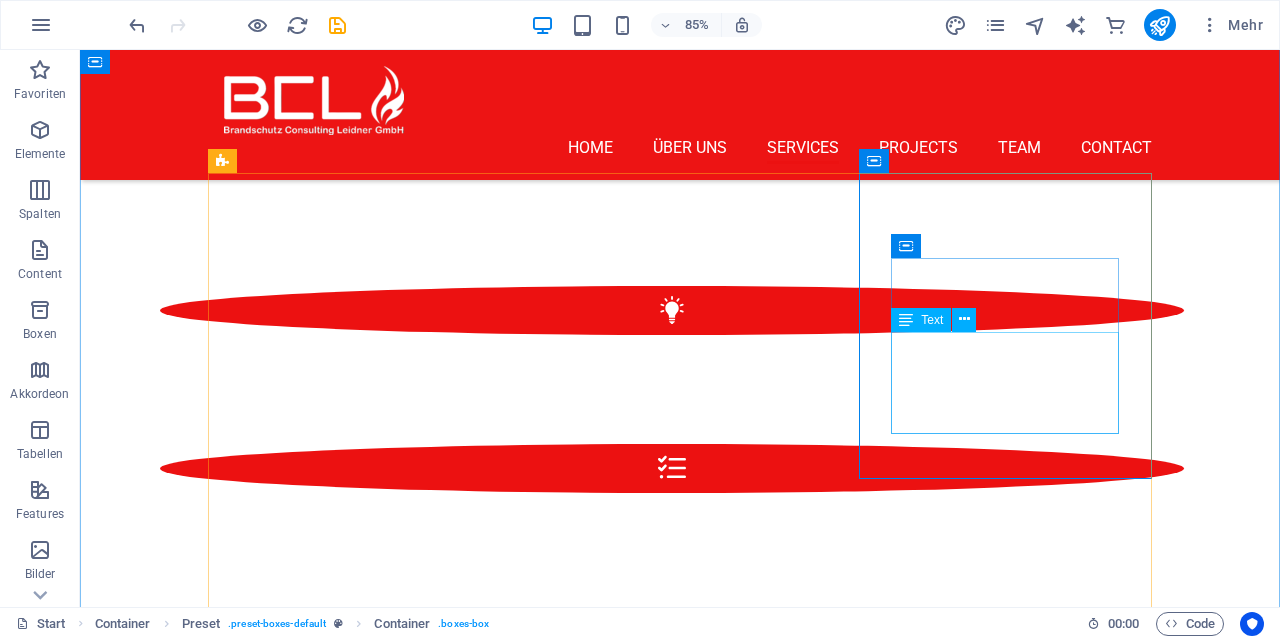 scroll, scrollTop: 2069, scrollLeft: 0, axis: vertical 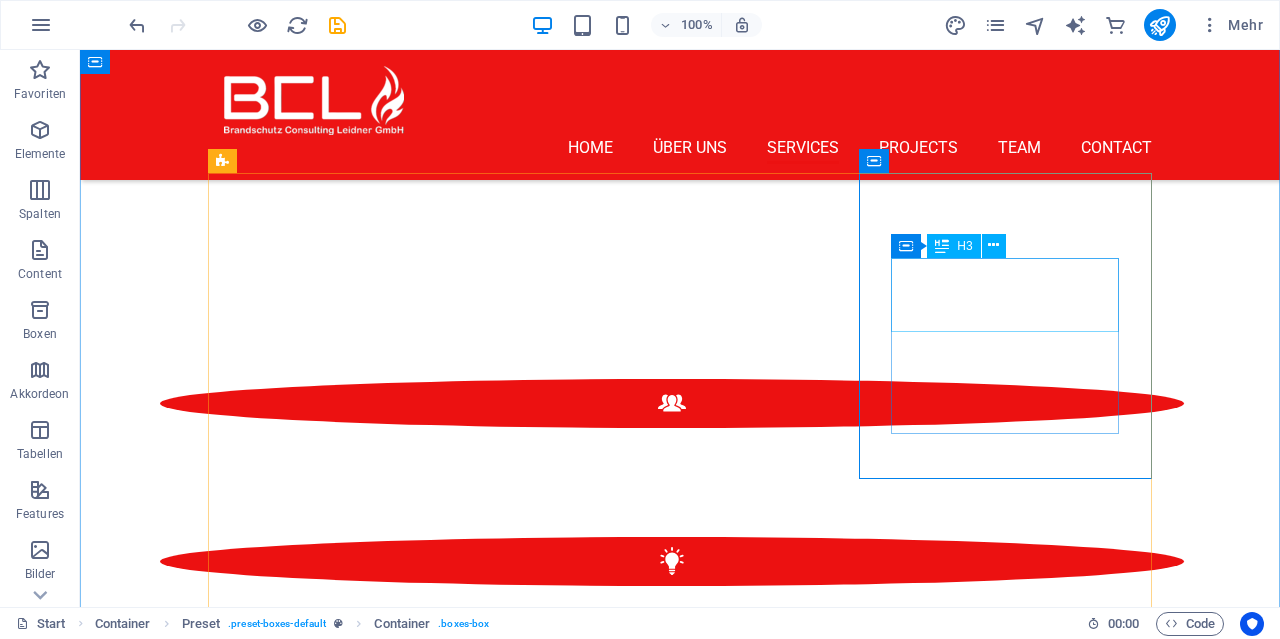 click on "Wartungen und Instandsetzungen" at bounding box center [680, 1586] 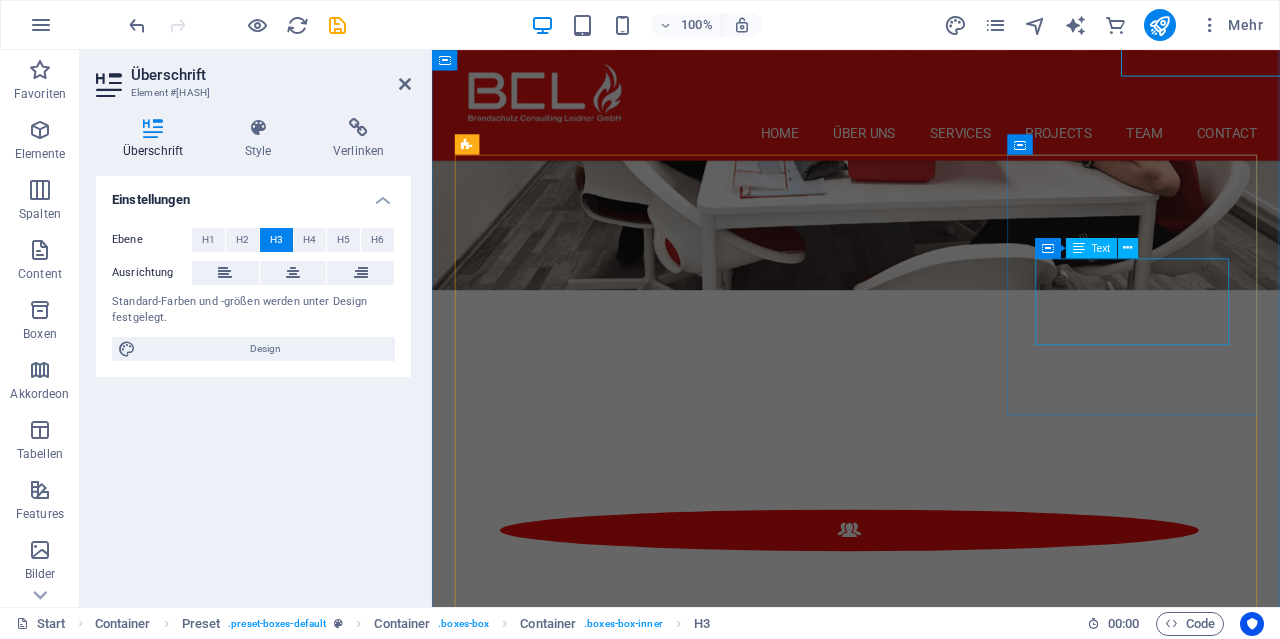 scroll, scrollTop: 2320, scrollLeft: 0, axis: vertical 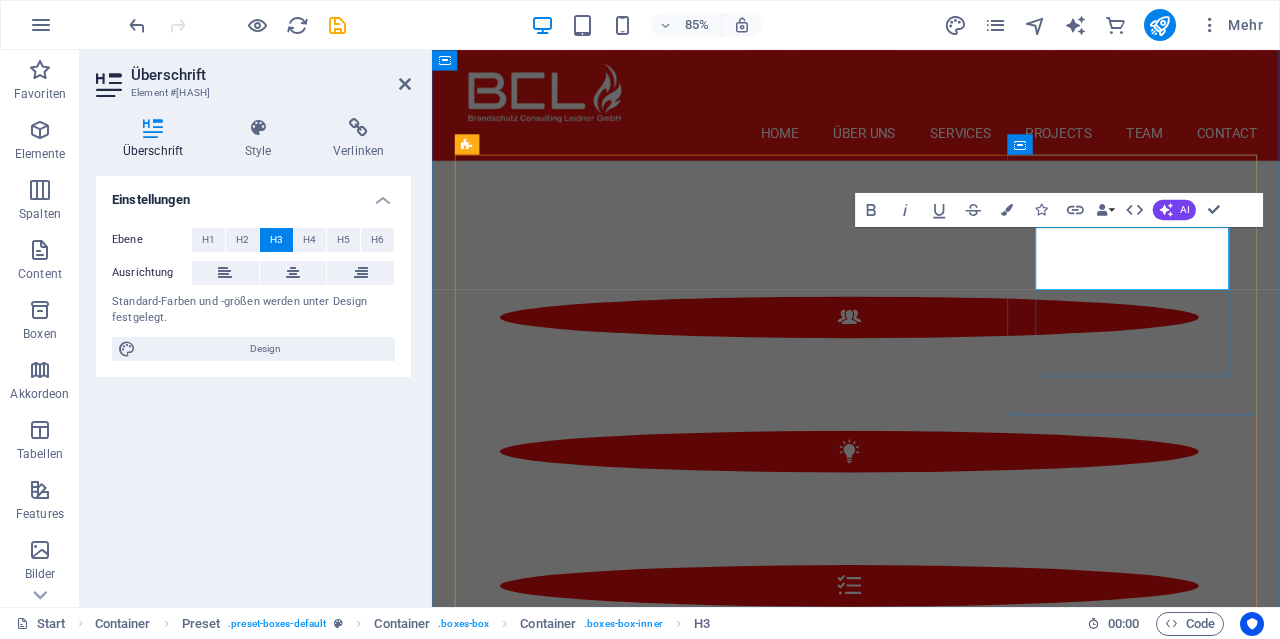 click on "Wartungen und Instandsetzungen" at bounding box center [931, 1547] 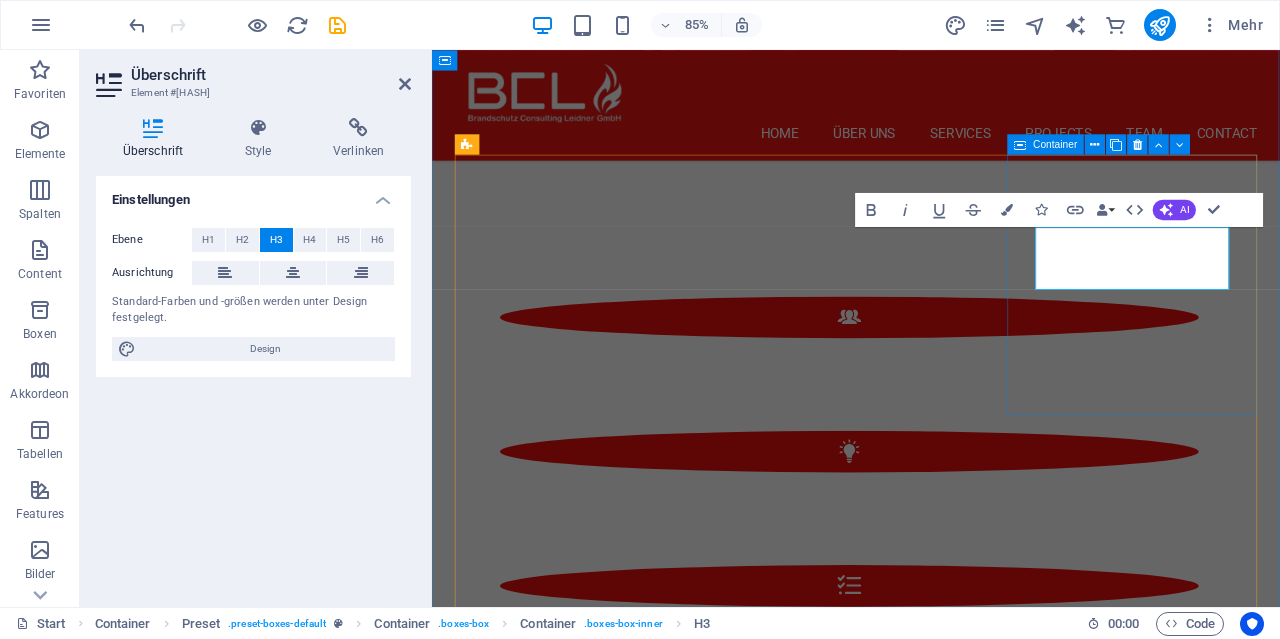 type 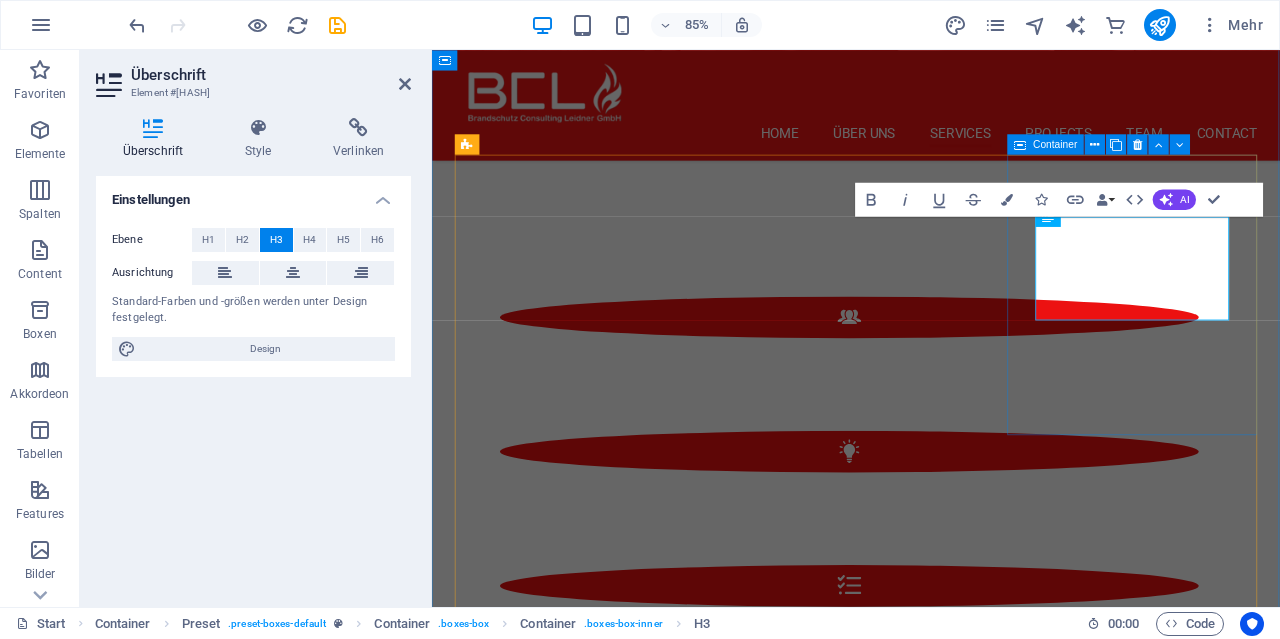 scroll, scrollTop: 0, scrollLeft: 0, axis: both 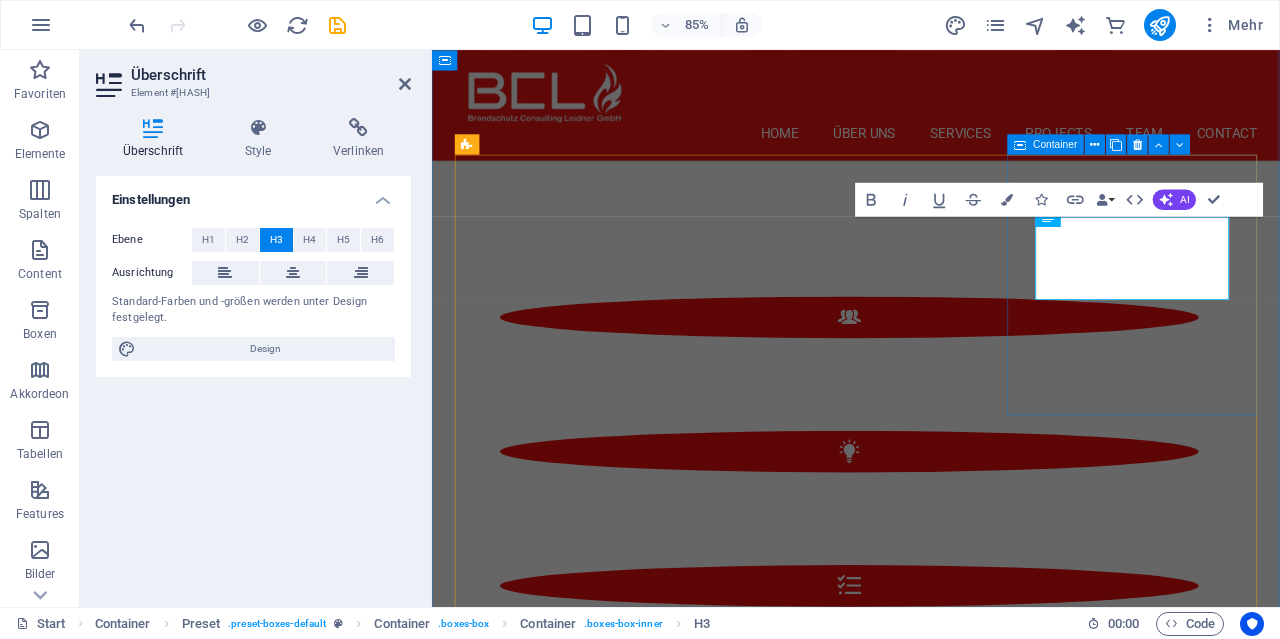 click on "Brandschutztüren, Brandschutzklappen, RWA-Anlagen uvm. Wir halten Ihre Brandschutztechnik in Schuss." at bounding box center (931, 1585) 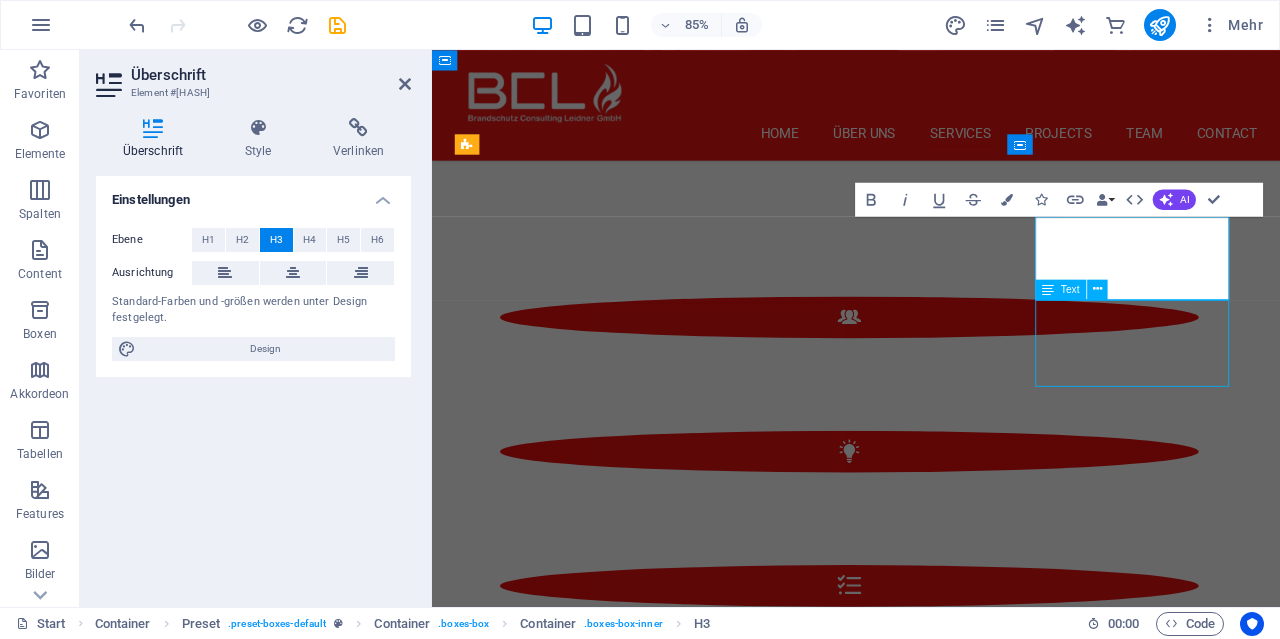 click on "Brandschutztüren, Brandschutzklappen, RWA-Anlagen uvm. Wir halten Ihre Brandschutztechnik in Schuss." at bounding box center [931, 1585] 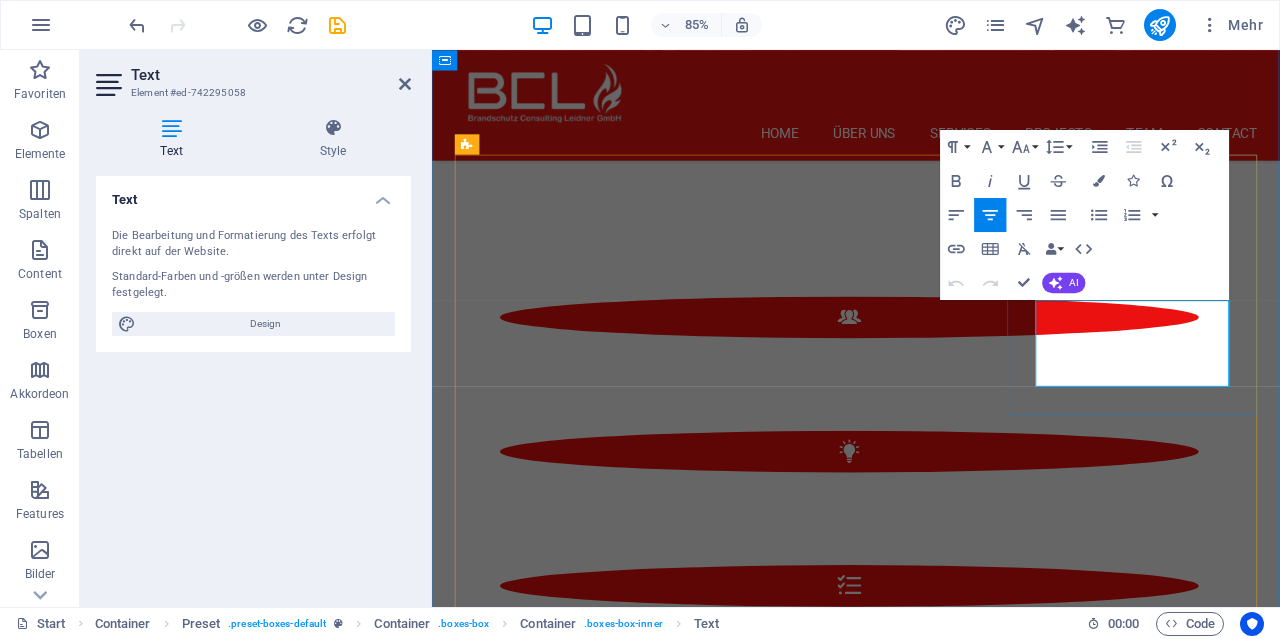 click on "Wartungen und Instandsetzungen von Techniken Brandschutztüren, Brandschutzklappen, RWA-Anlagen uvm. Wir halten Ihre Brandschutztechnik in Schuss." at bounding box center [931, 1540] 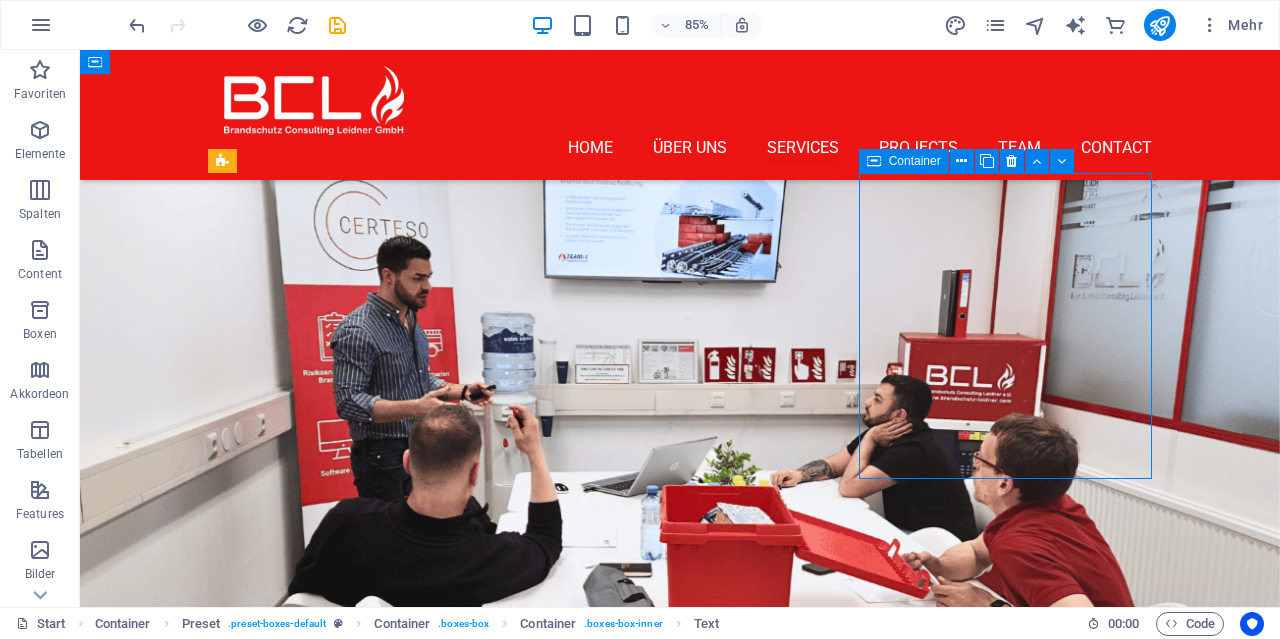 scroll, scrollTop: 2069, scrollLeft: 0, axis: vertical 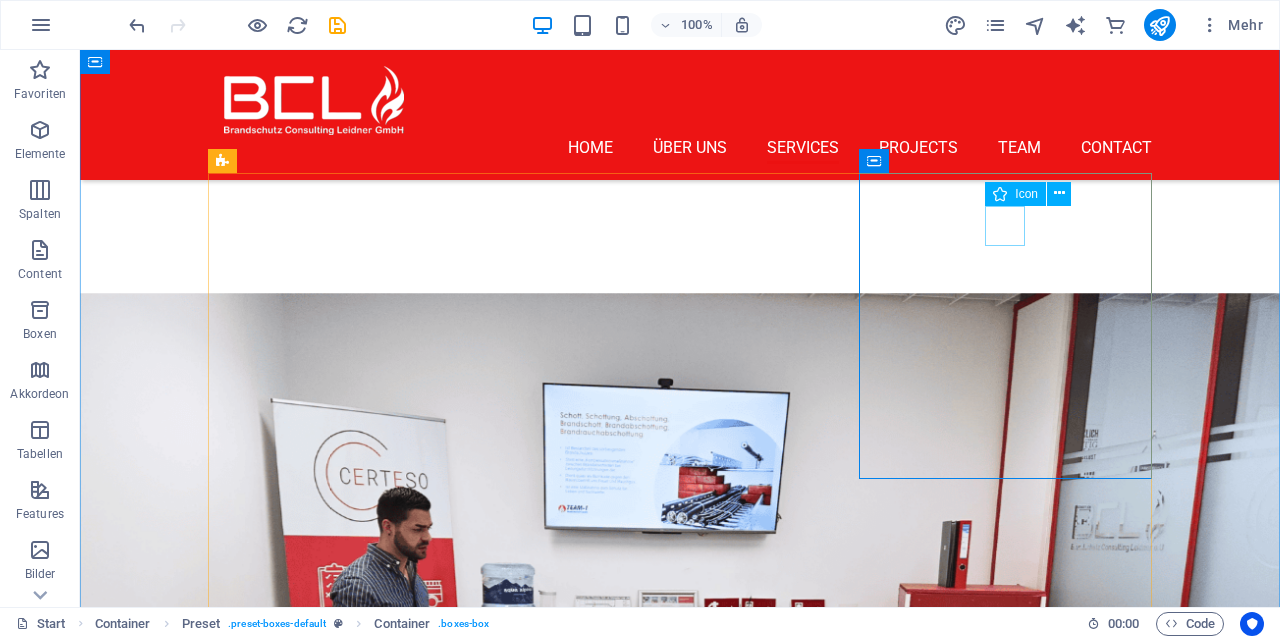 click on "Icon" at bounding box center [1015, 194] 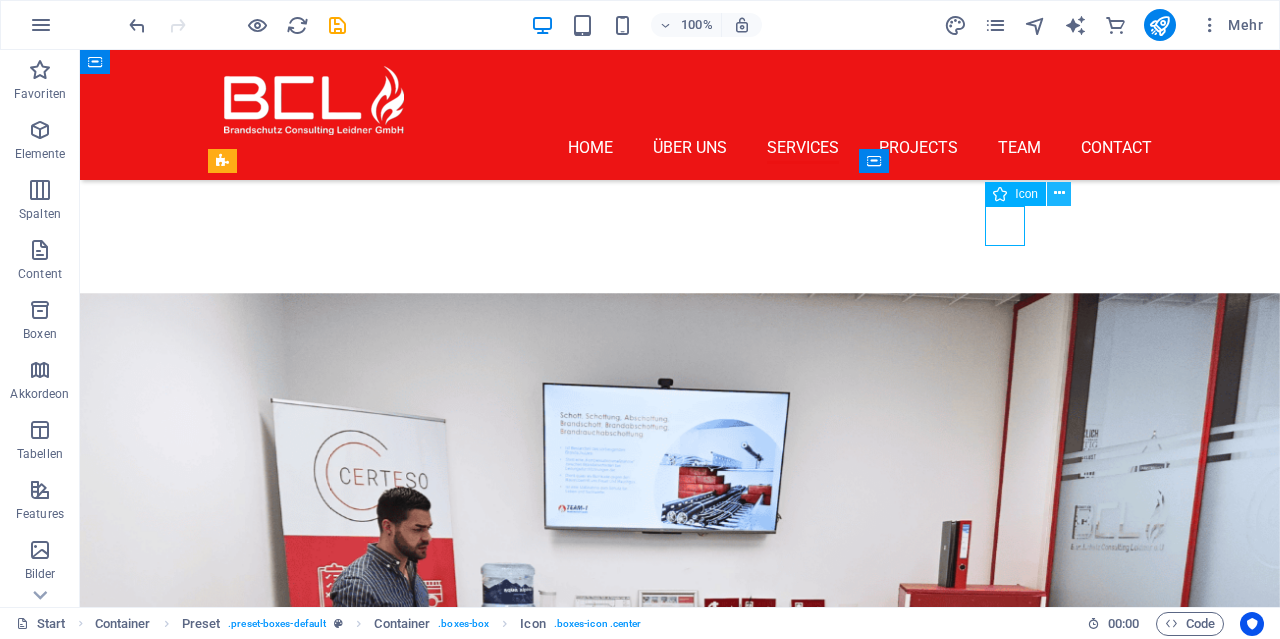 click at bounding box center (1059, 193) 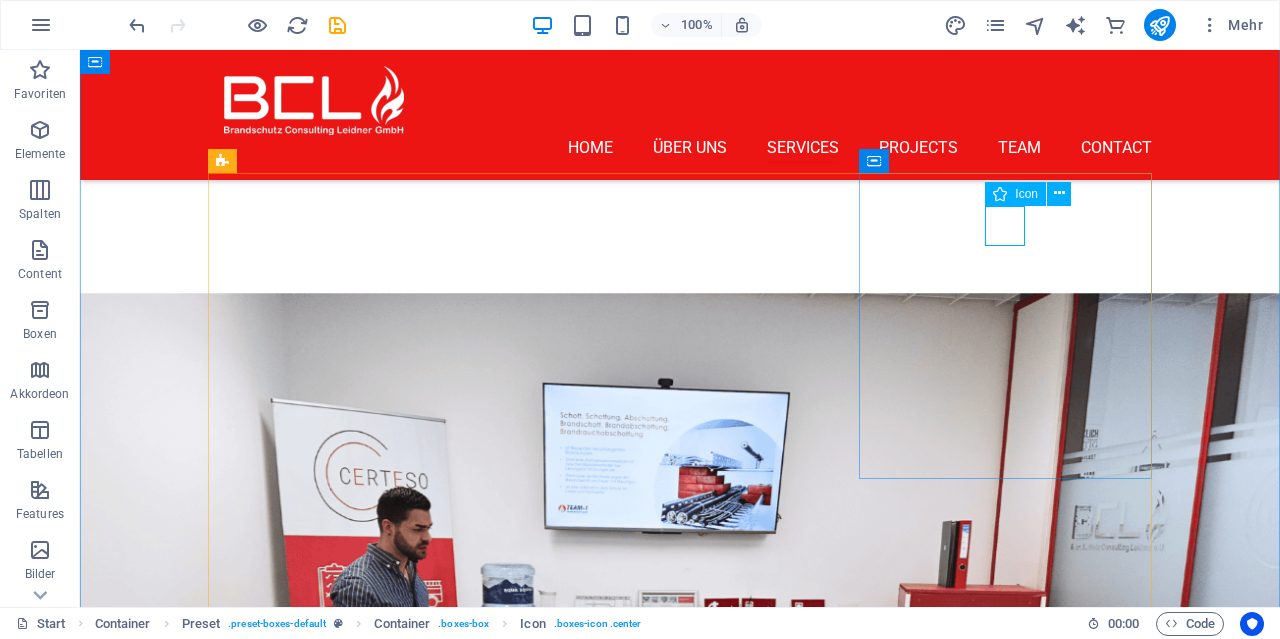 click on "Icon" at bounding box center (1015, 194) 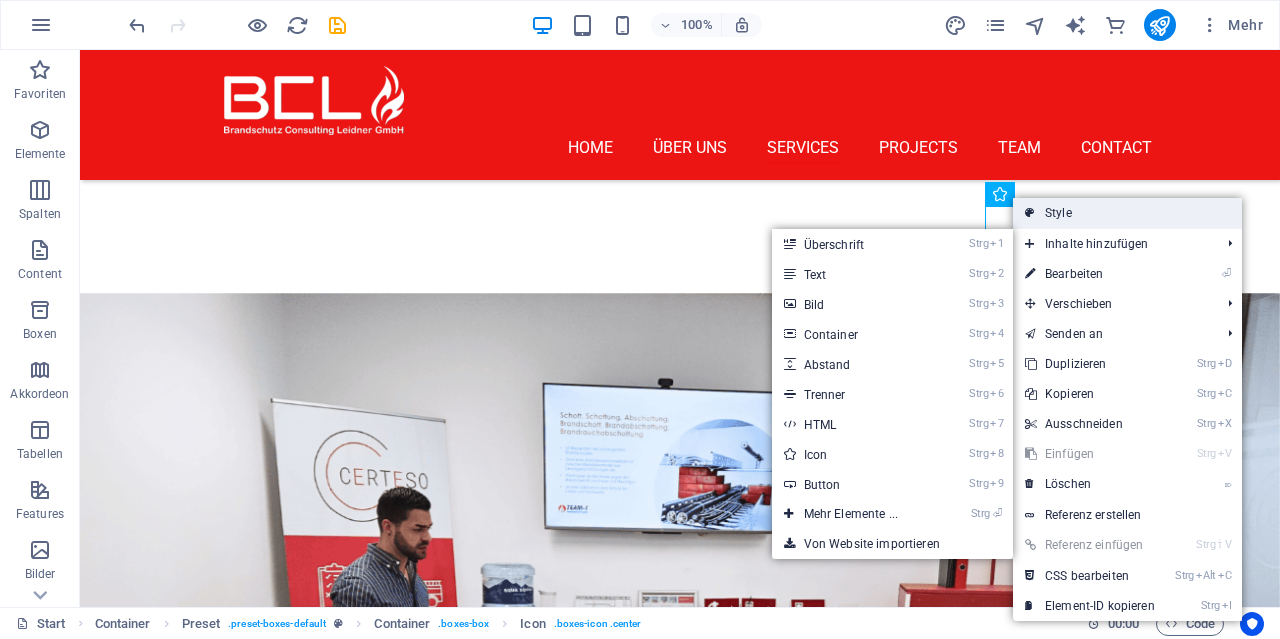 click on "Style" at bounding box center (1127, 213) 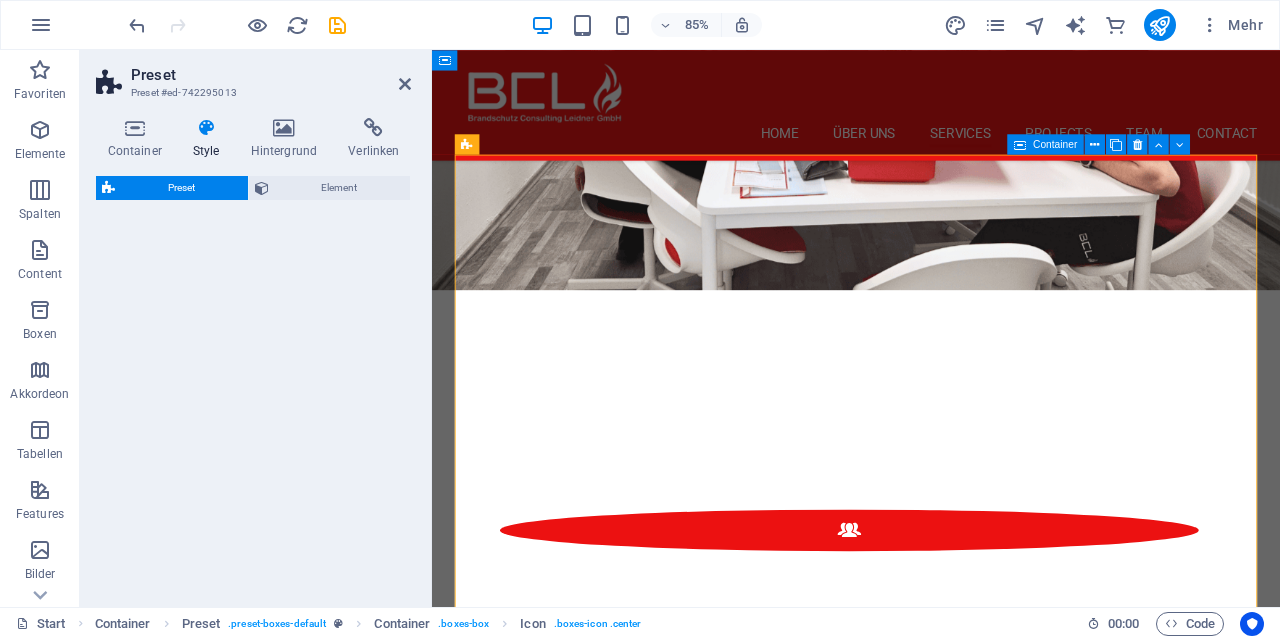 scroll, scrollTop: 2320, scrollLeft: 0, axis: vertical 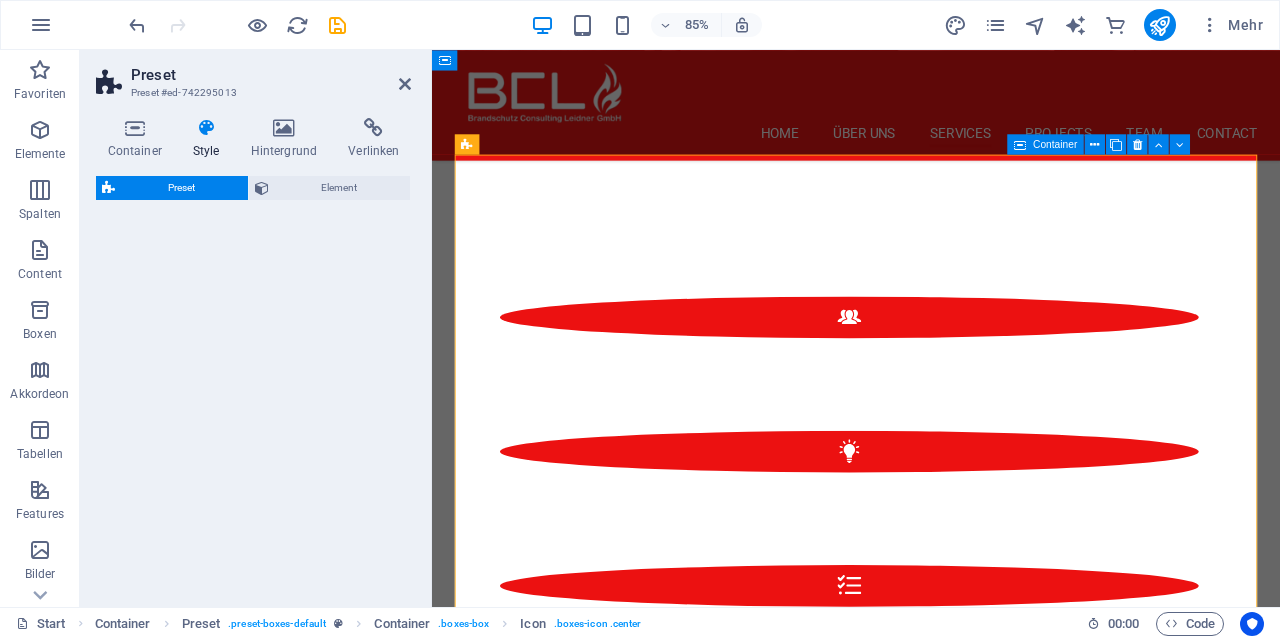 select on "px" 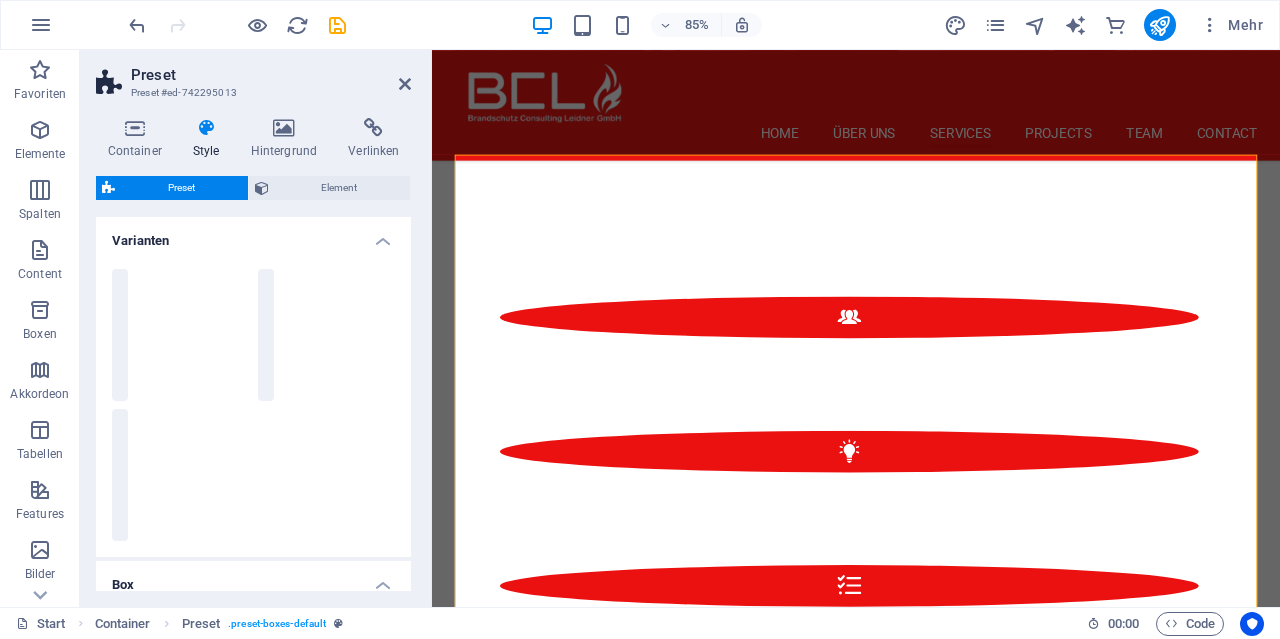 scroll, scrollTop: 436, scrollLeft: 0, axis: vertical 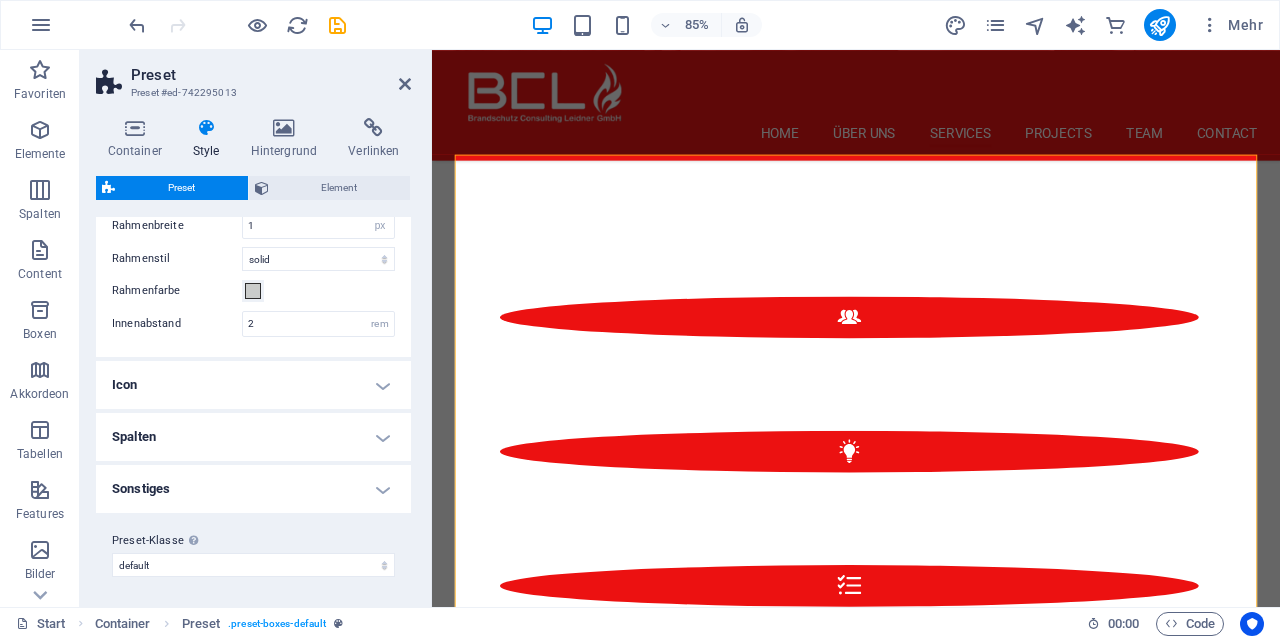 click on "Icon" at bounding box center (253, 385) 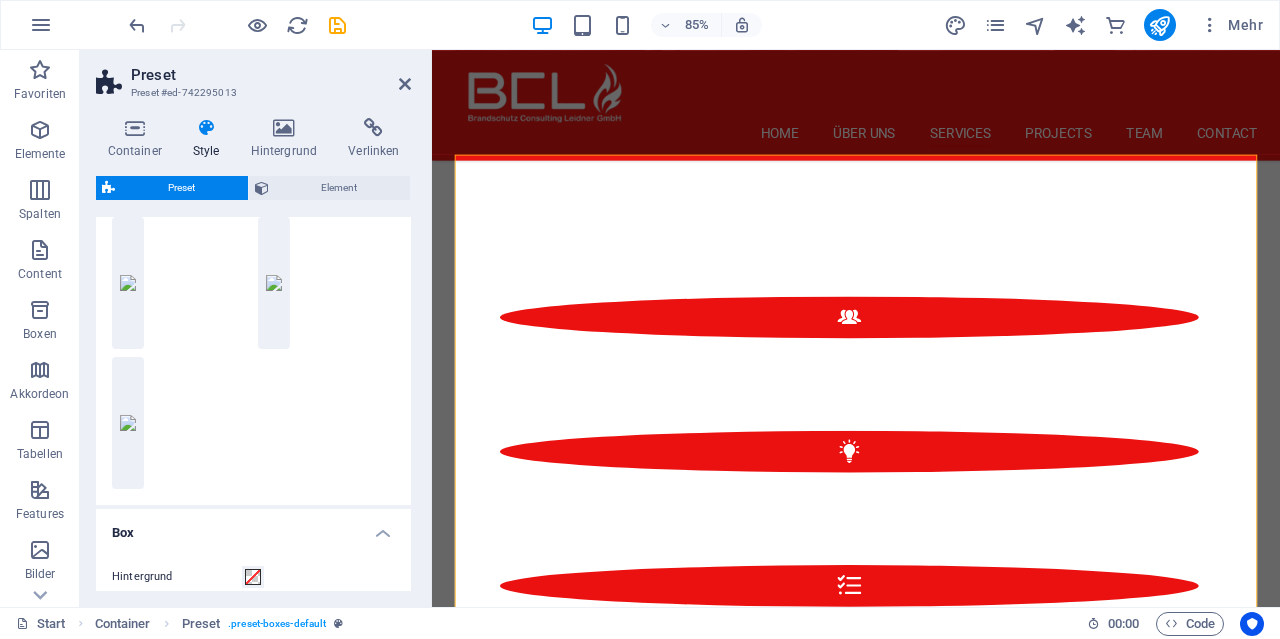 scroll, scrollTop: 0, scrollLeft: 0, axis: both 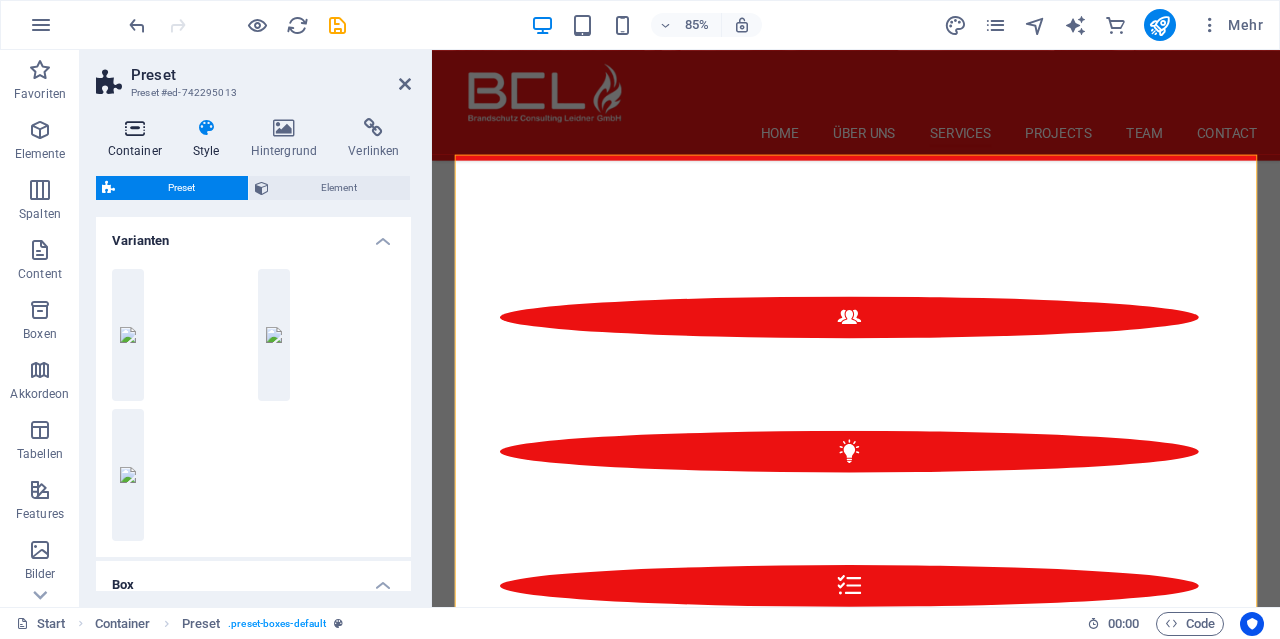 click at bounding box center (134, 128) 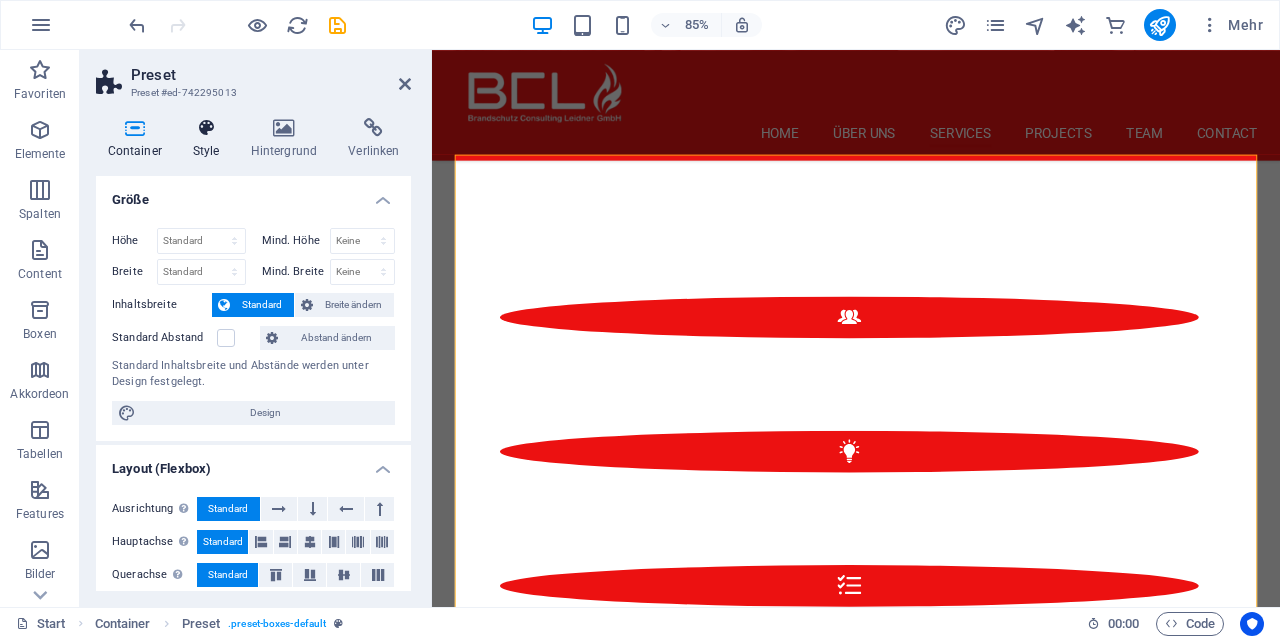 click on "Style" at bounding box center [210, 139] 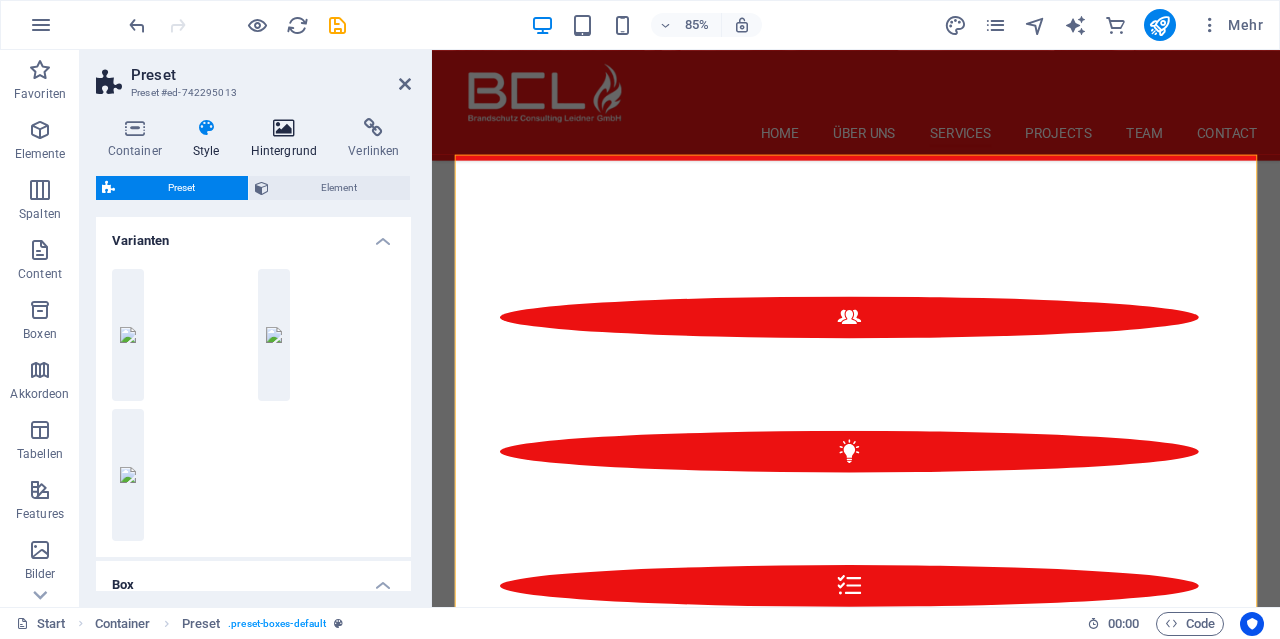 click on "Hintergrund" at bounding box center (288, 139) 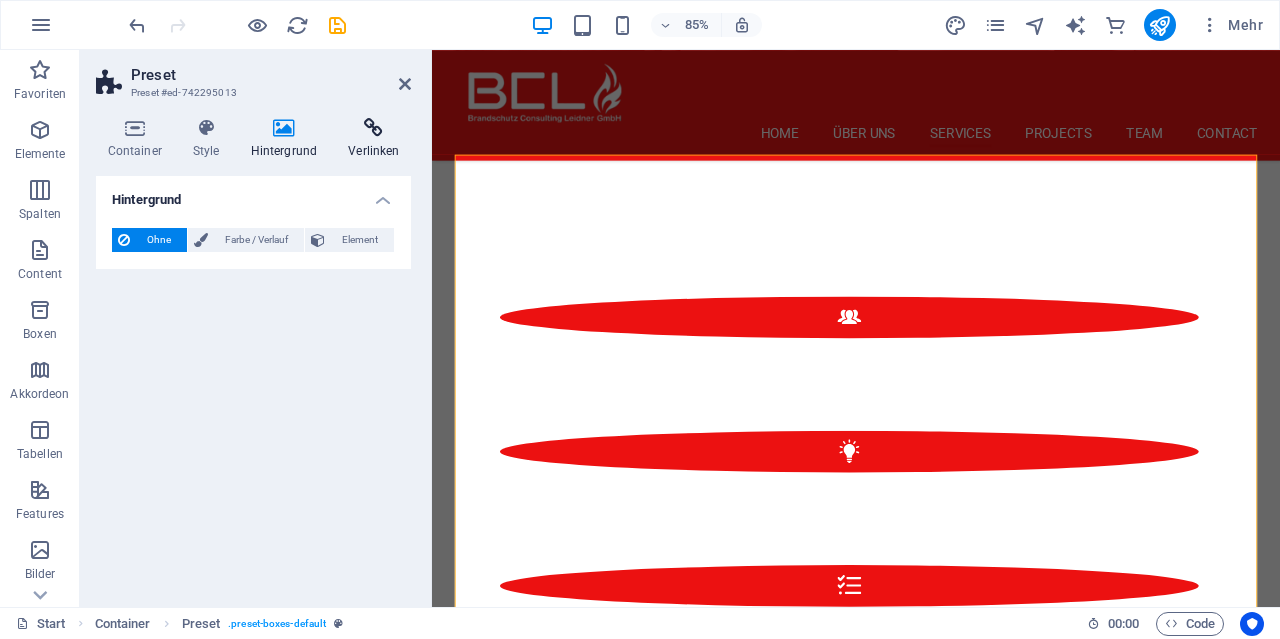 click on "Verlinken" at bounding box center [374, 139] 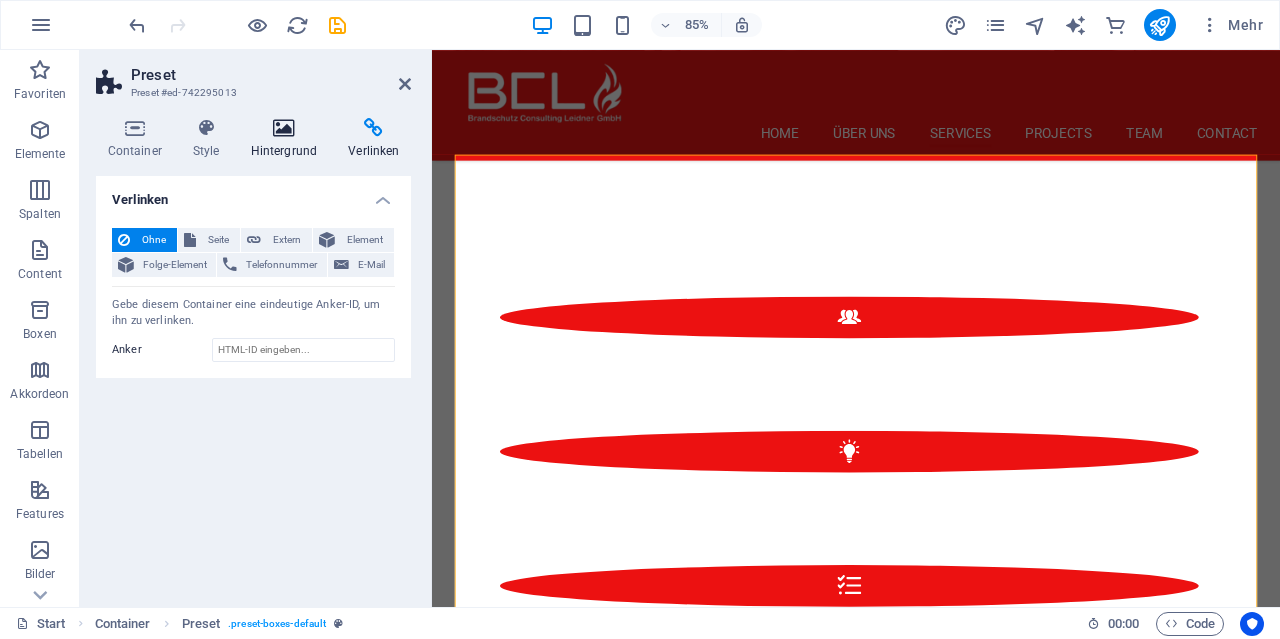 click on "Hintergrund" at bounding box center (288, 139) 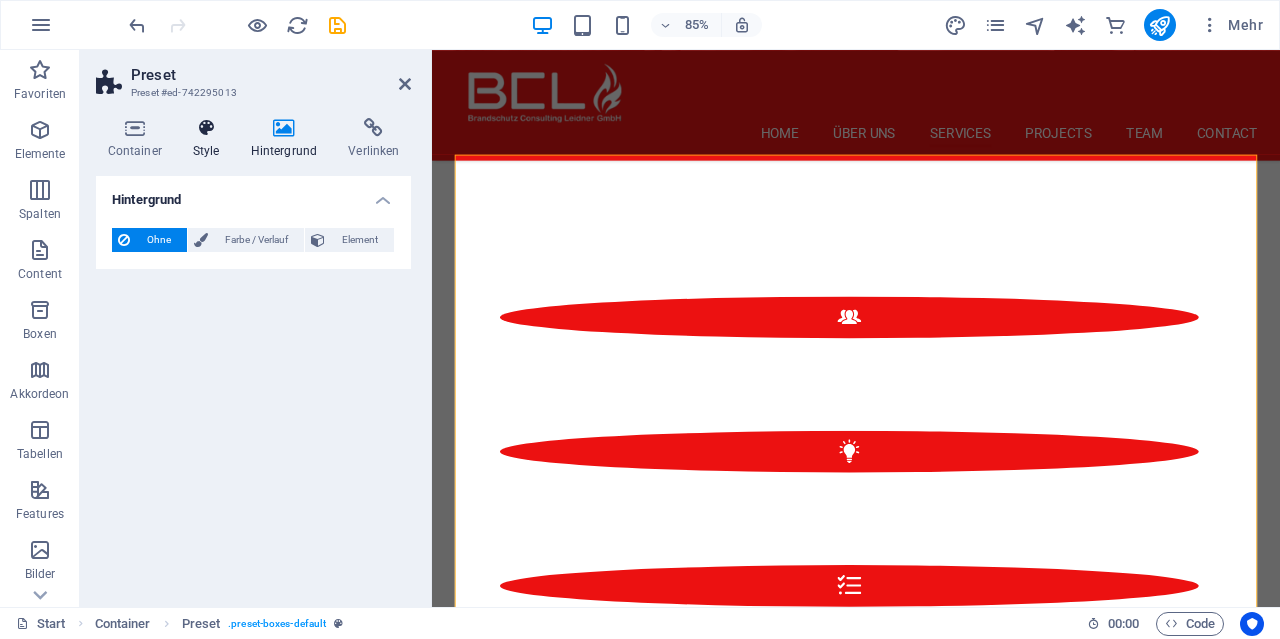 click on "Style" at bounding box center (210, 139) 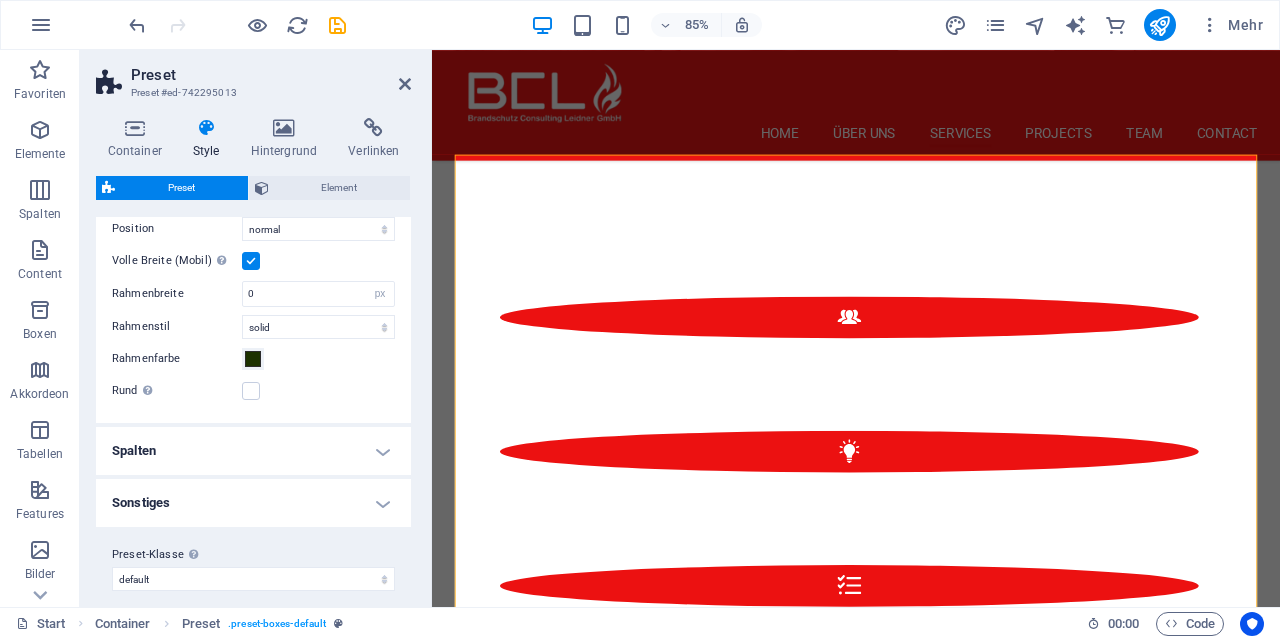 scroll, scrollTop: 780, scrollLeft: 0, axis: vertical 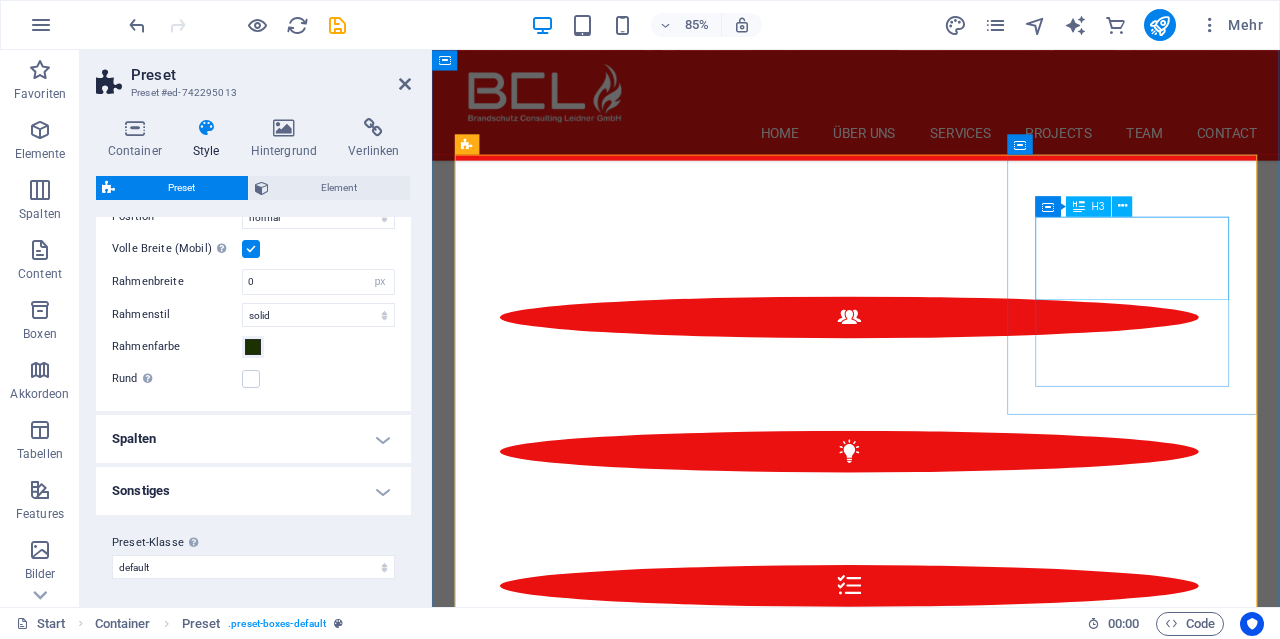 click on "Wartungen und Instandsetzungen von Techniken" at bounding box center (931, 1547) 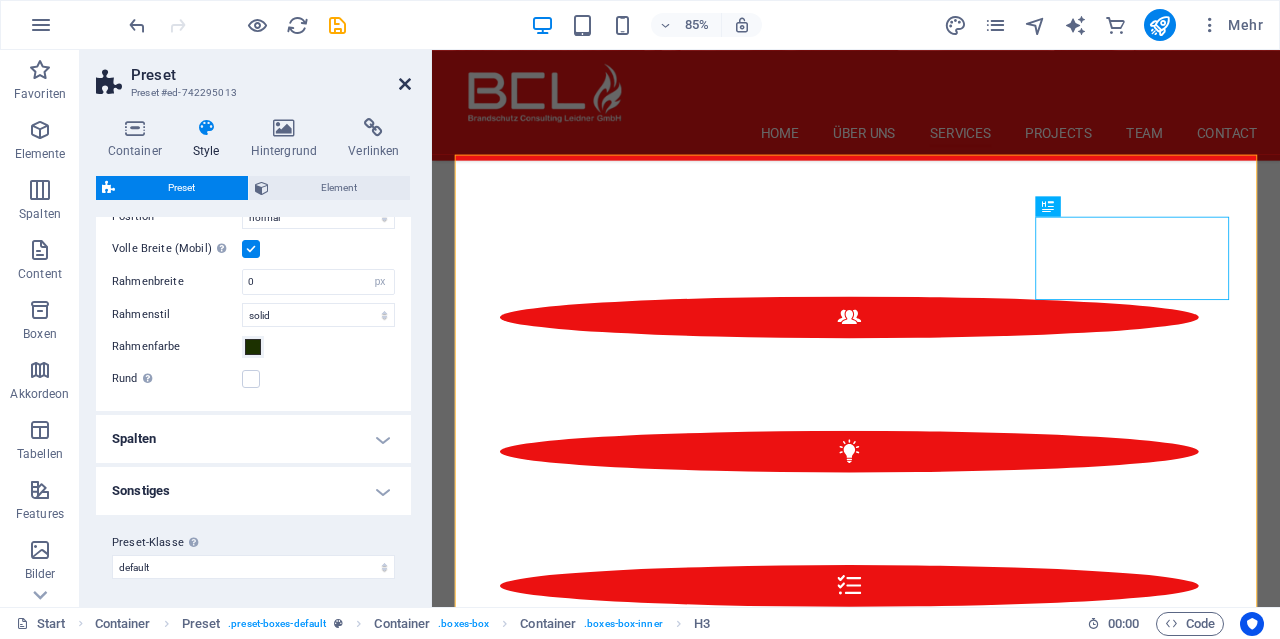 drag, startPoint x: 408, startPoint y: 79, endPoint x: 373, endPoint y: 52, distance: 44.20407 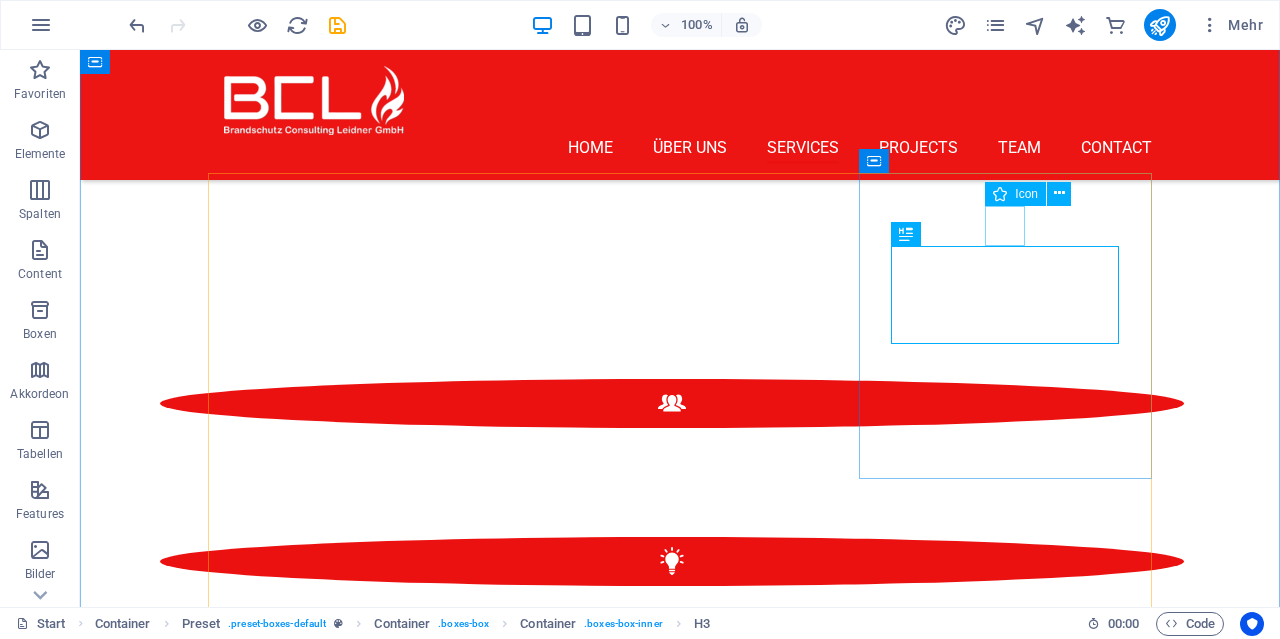 click at bounding box center [680, 1541] 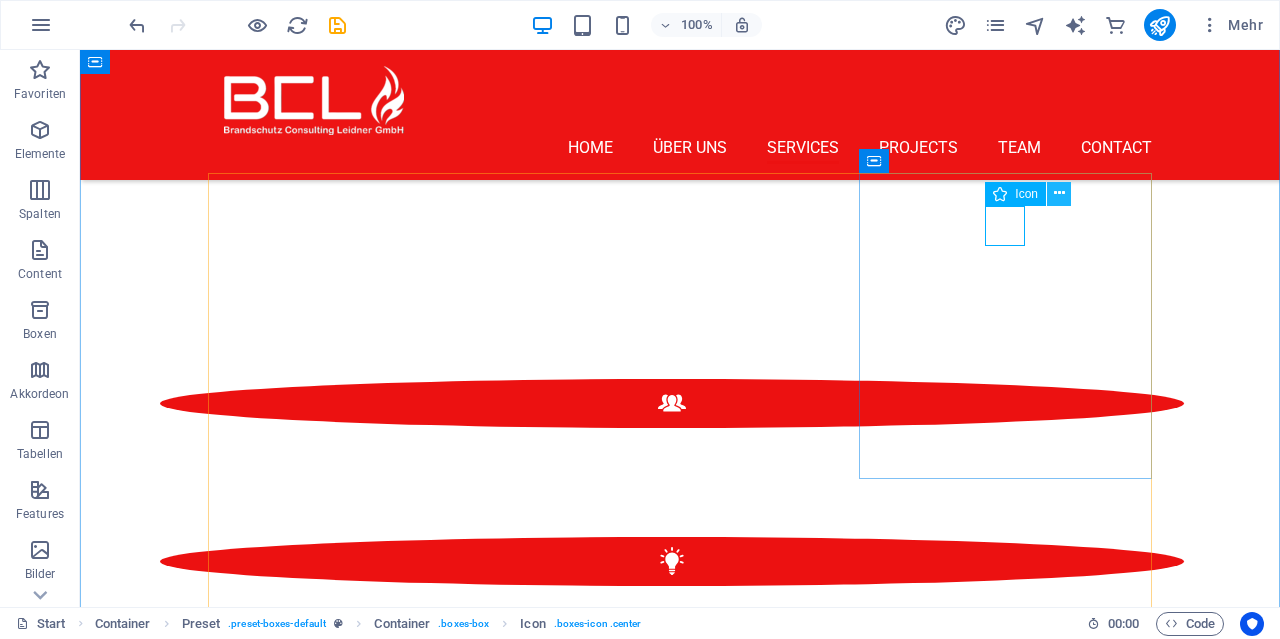 click at bounding box center (1059, 193) 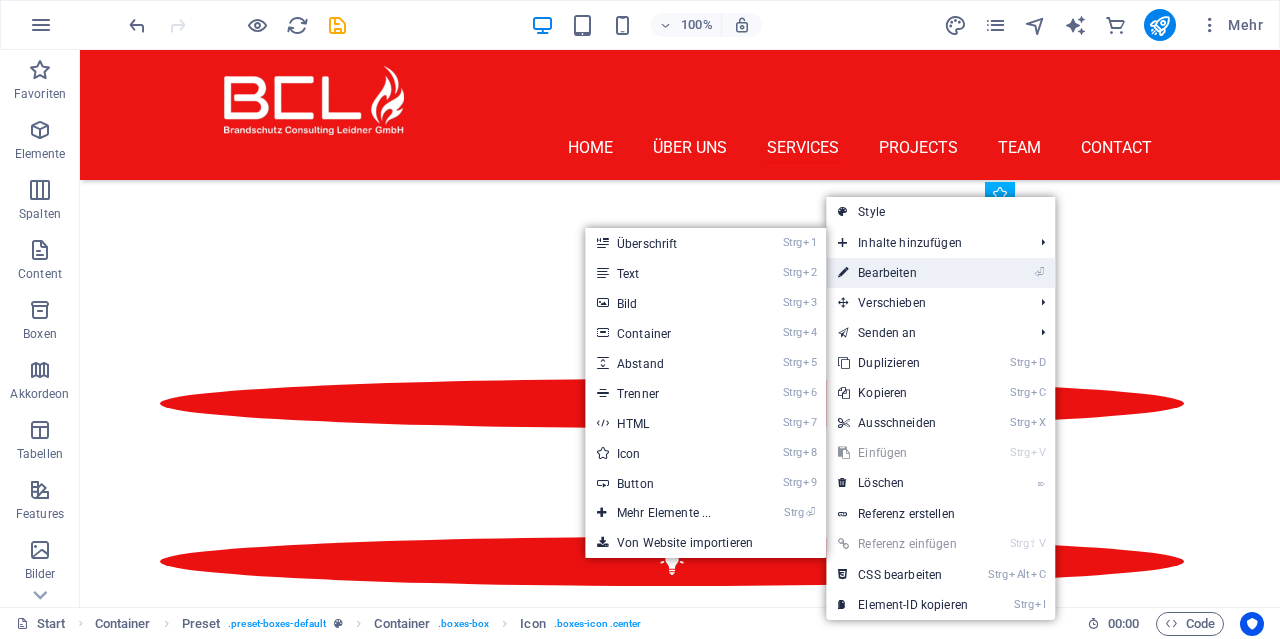 click on "⏎  Bearbeiten" at bounding box center [903, 273] 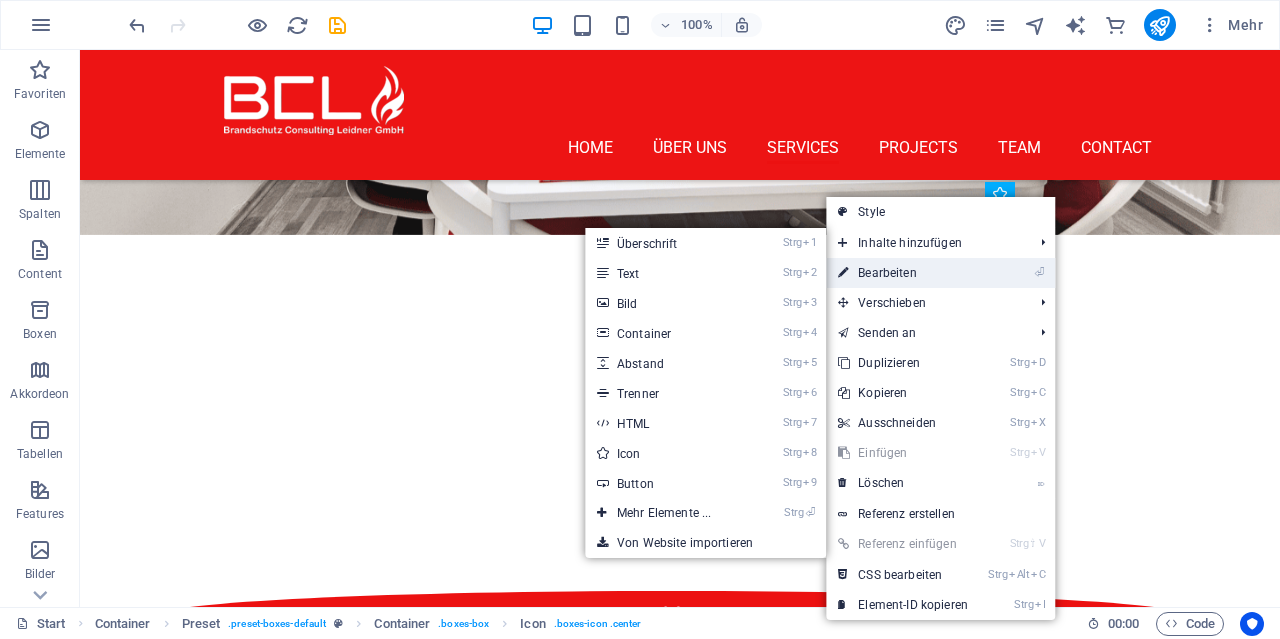 select on "xMidYMid" 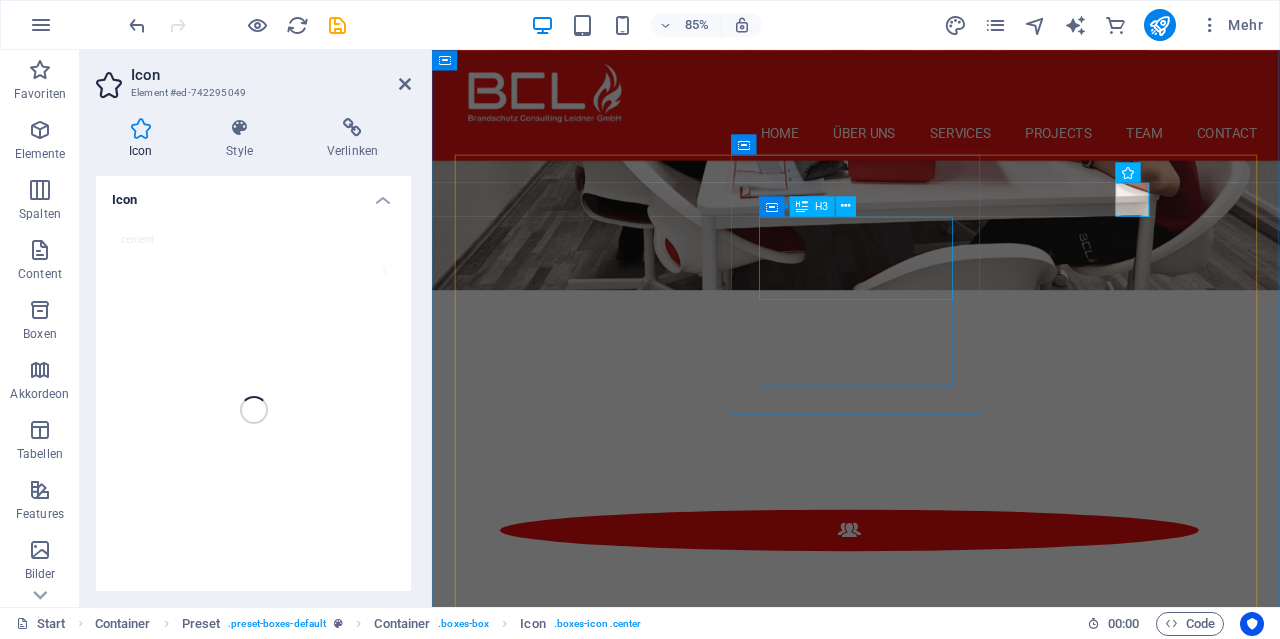 scroll, scrollTop: 2320, scrollLeft: 0, axis: vertical 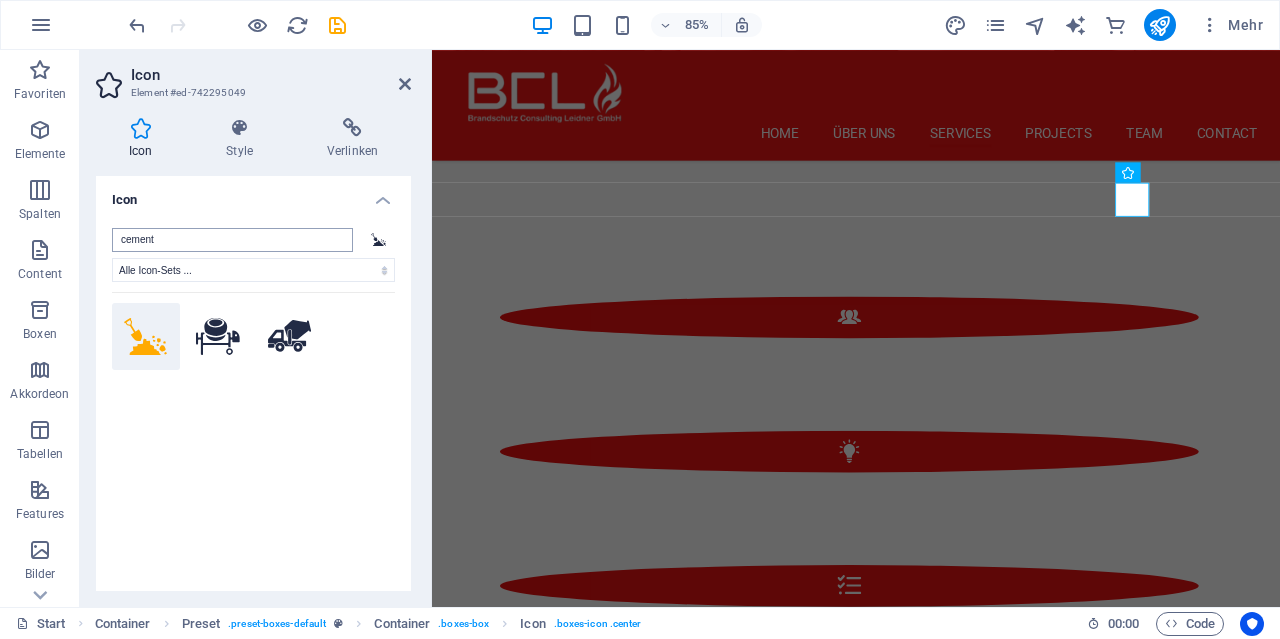 drag, startPoint x: 201, startPoint y: 239, endPoint x: 119, endPoint y: 235, distance: 82.0975 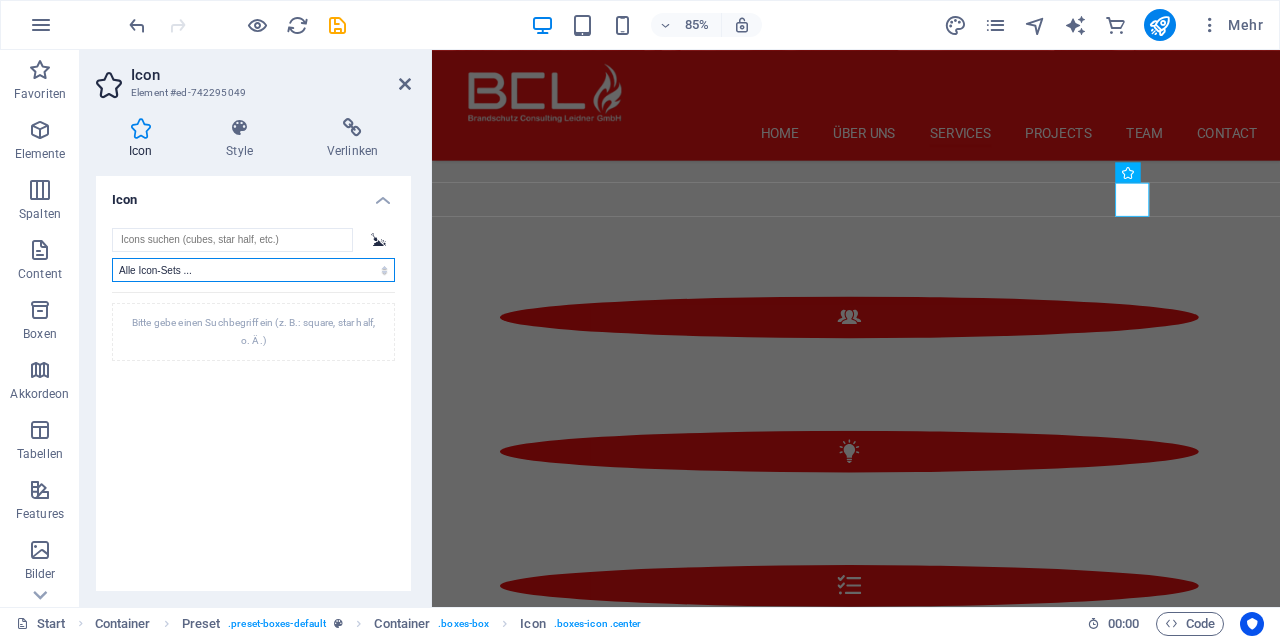 click on "Alle Icon-Sets ... IcoFont Ionicons FontAwesome Brands FontAwesome Duotone FontAwesome Solid FontAwesome Regular FontAwesome Light FontAwesome Thin FontAwesome Sharp Solid FontAwesome Sharp Regular FontAwesome Sharp Light FontAwesome Sharp Thin" at bounding box center [253, 270] 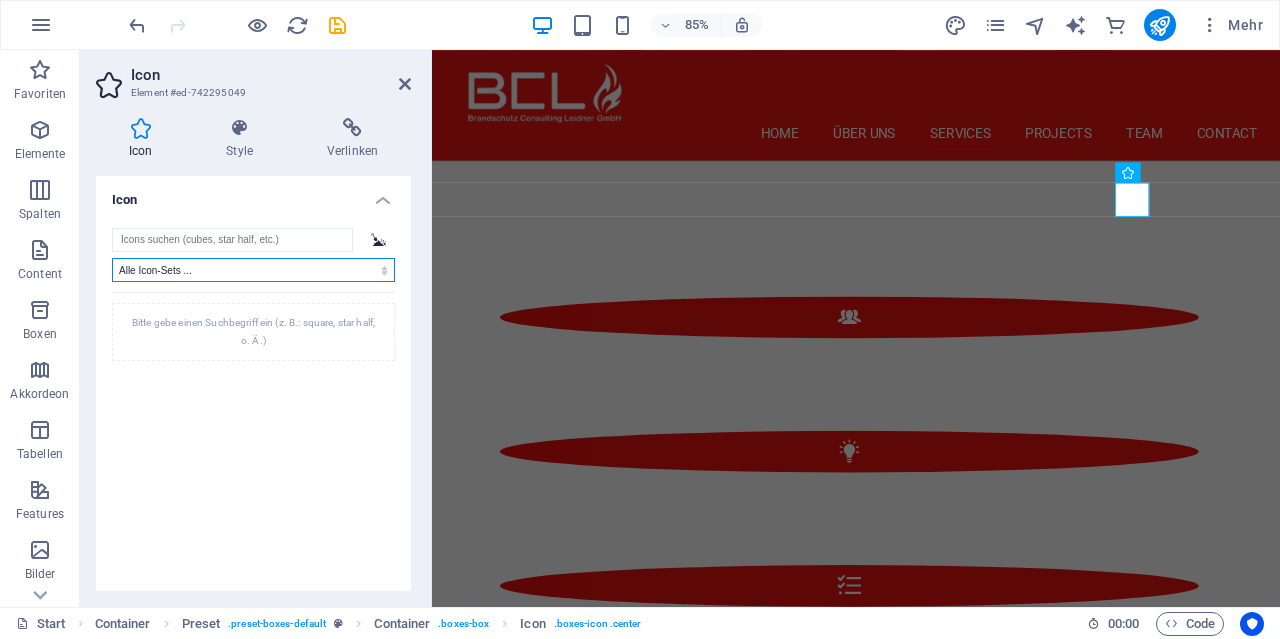 click on "Alle Icon-Sets ..." at bounding box center [0, 0] 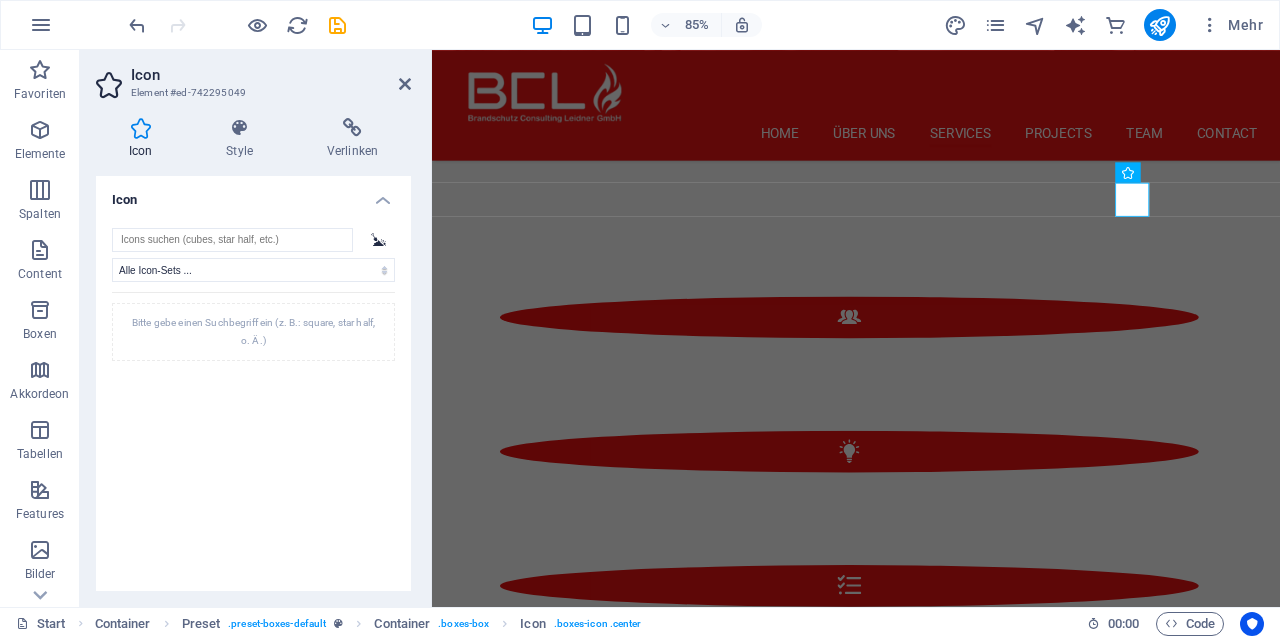 click on "Bitte gebe einen Suchbegriff ein (z. B.: square, star half, o. Ä.)" at bounding box center (253, 332) 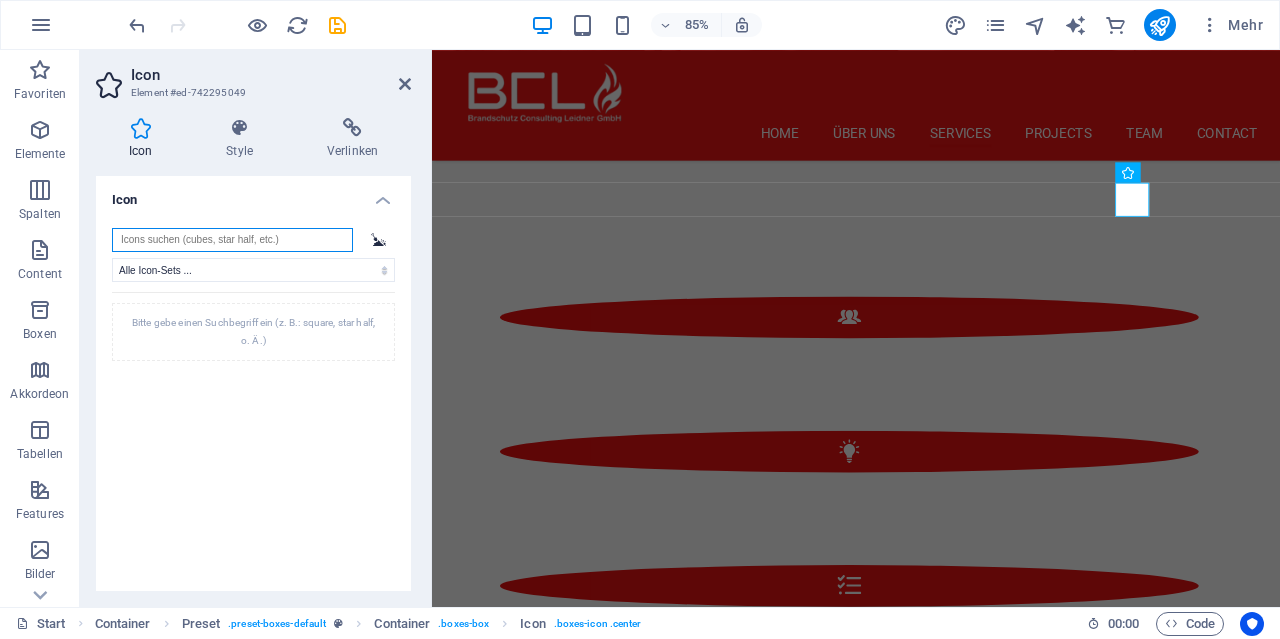 click at bounding box center (232, 240) 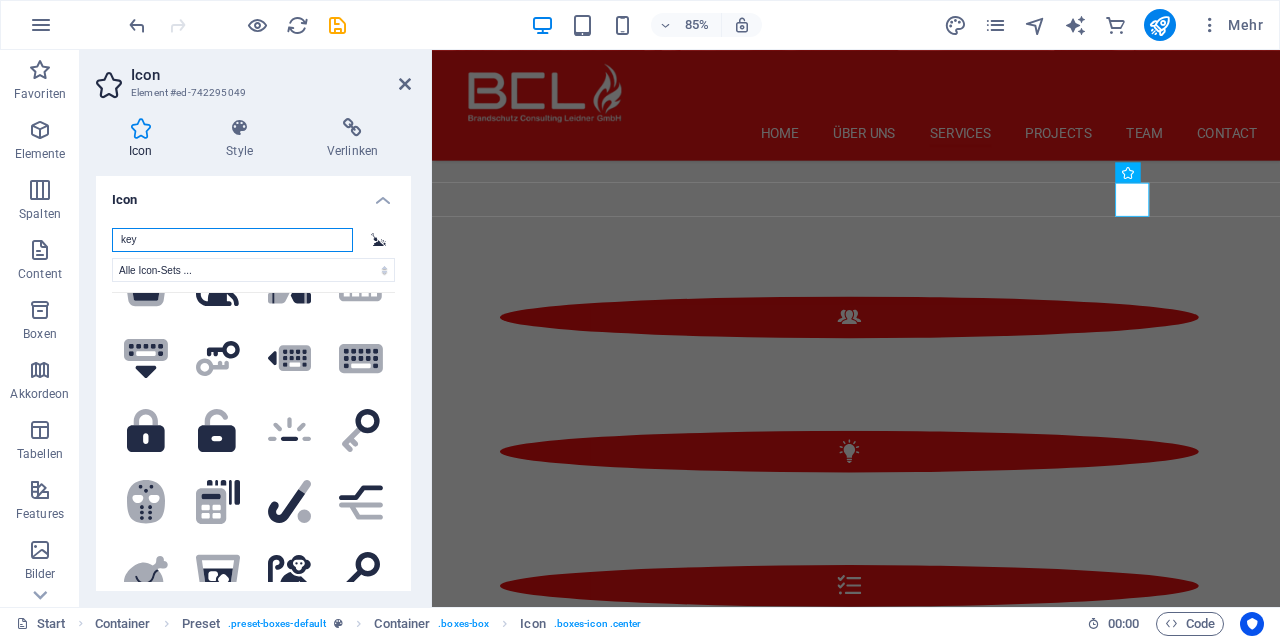 scroll, scrollTop: 768, scrollLeft: 0, axis: vertical 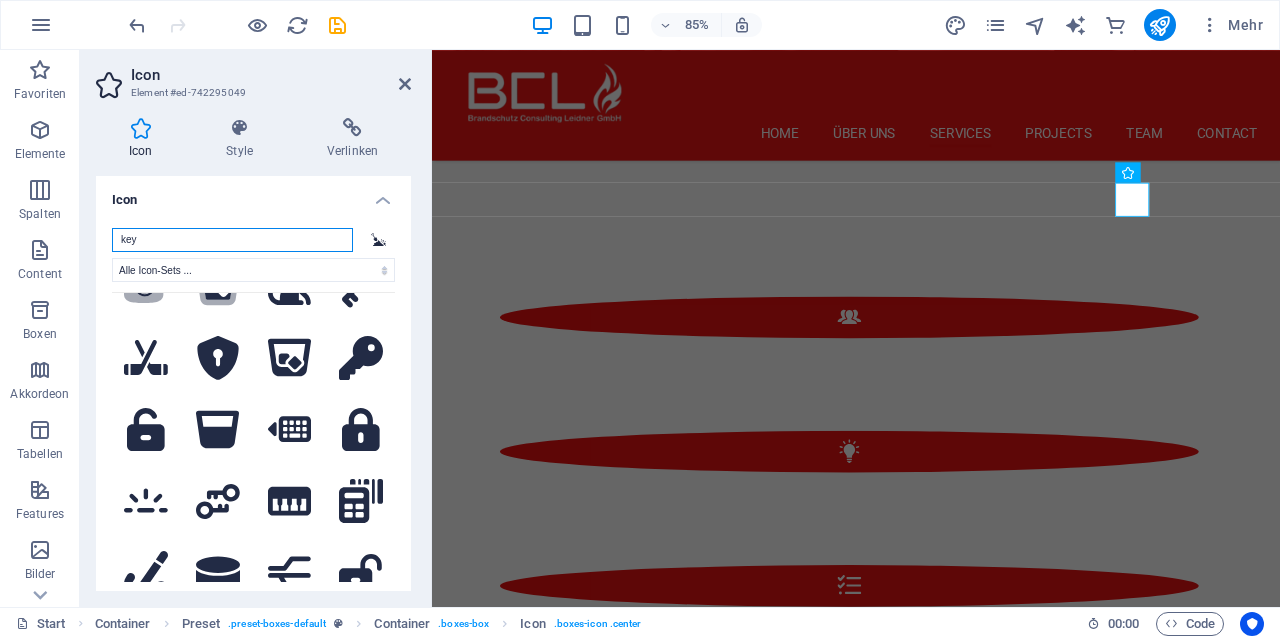 click on "key" at bounding box center [232, 240] 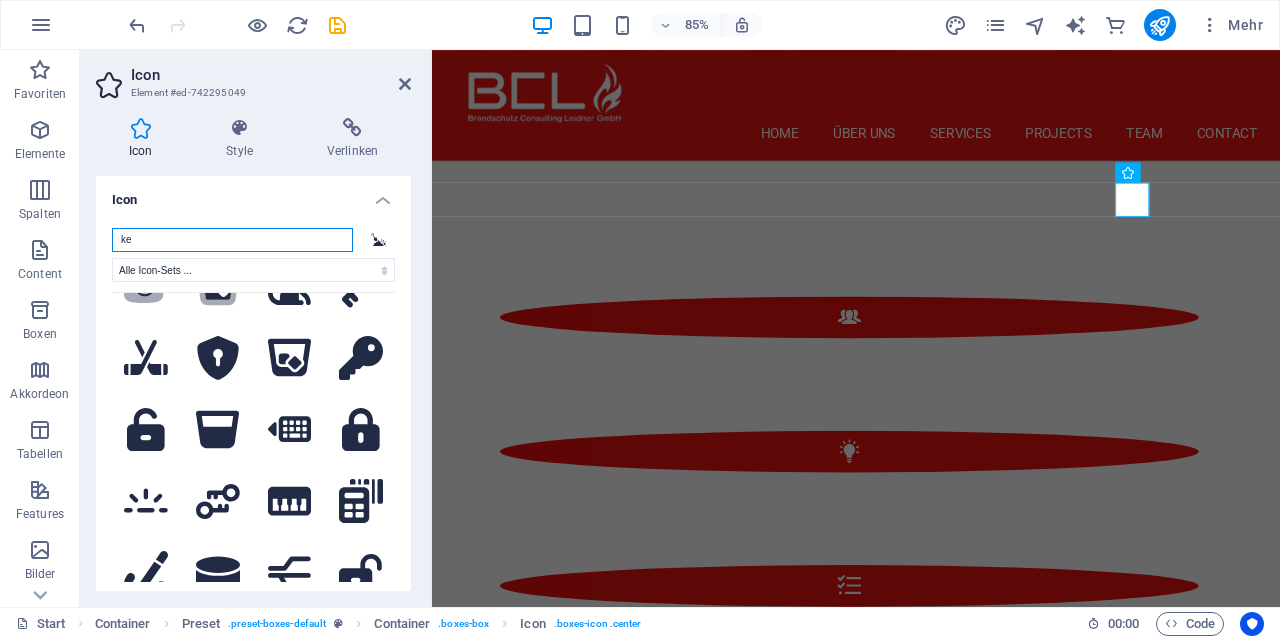 type on "k" 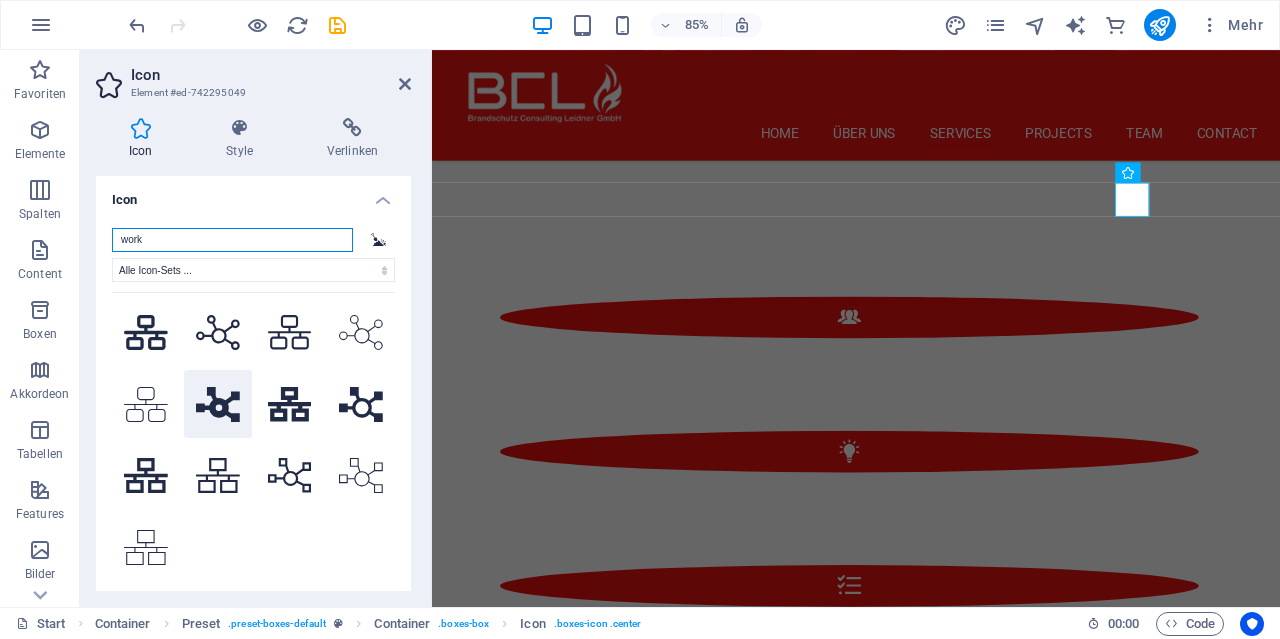 scroll, scrollTop: 0, scrollLeft: 0, axis: both 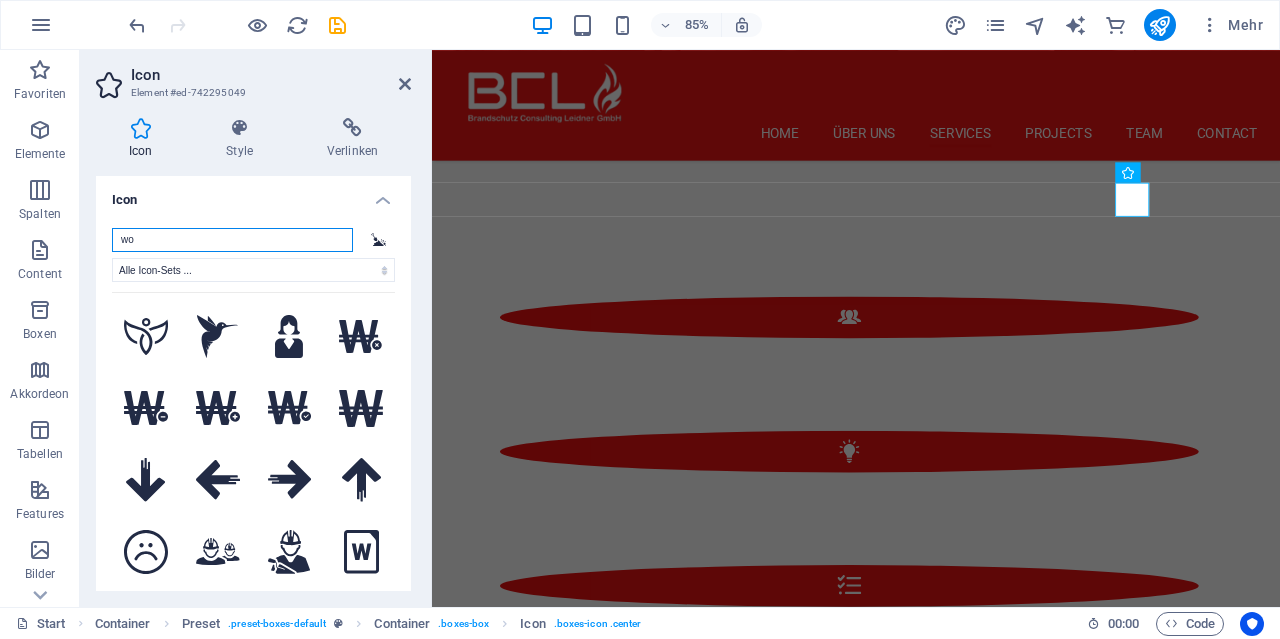 type on "w" 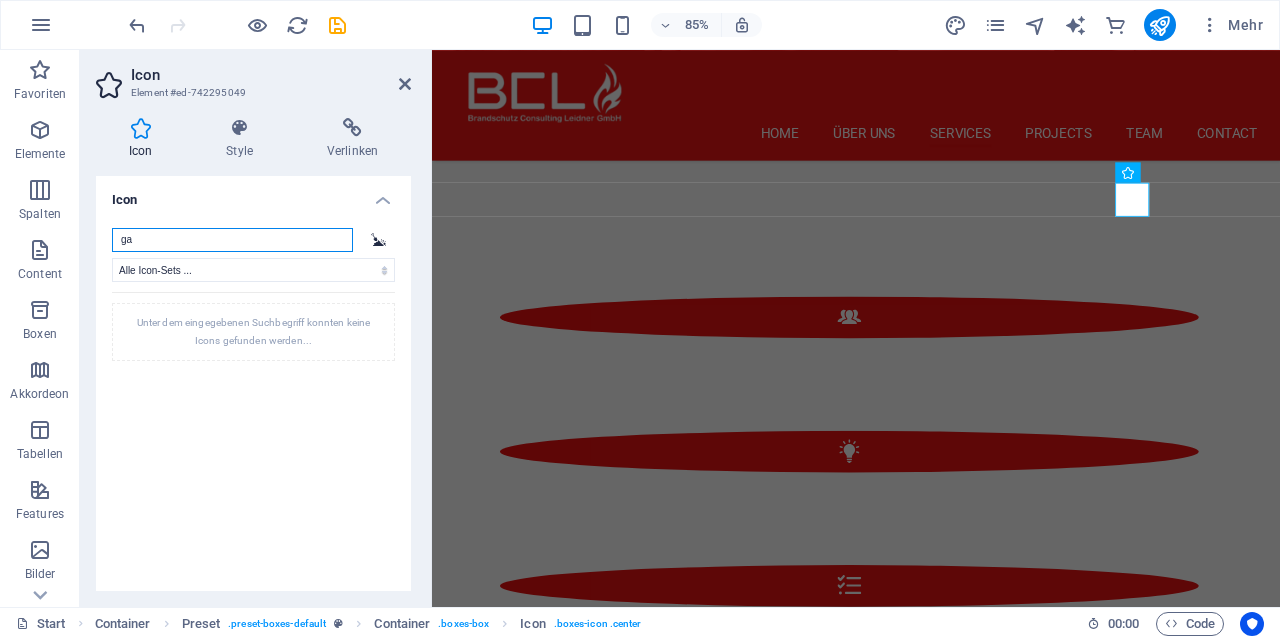 type on "g" 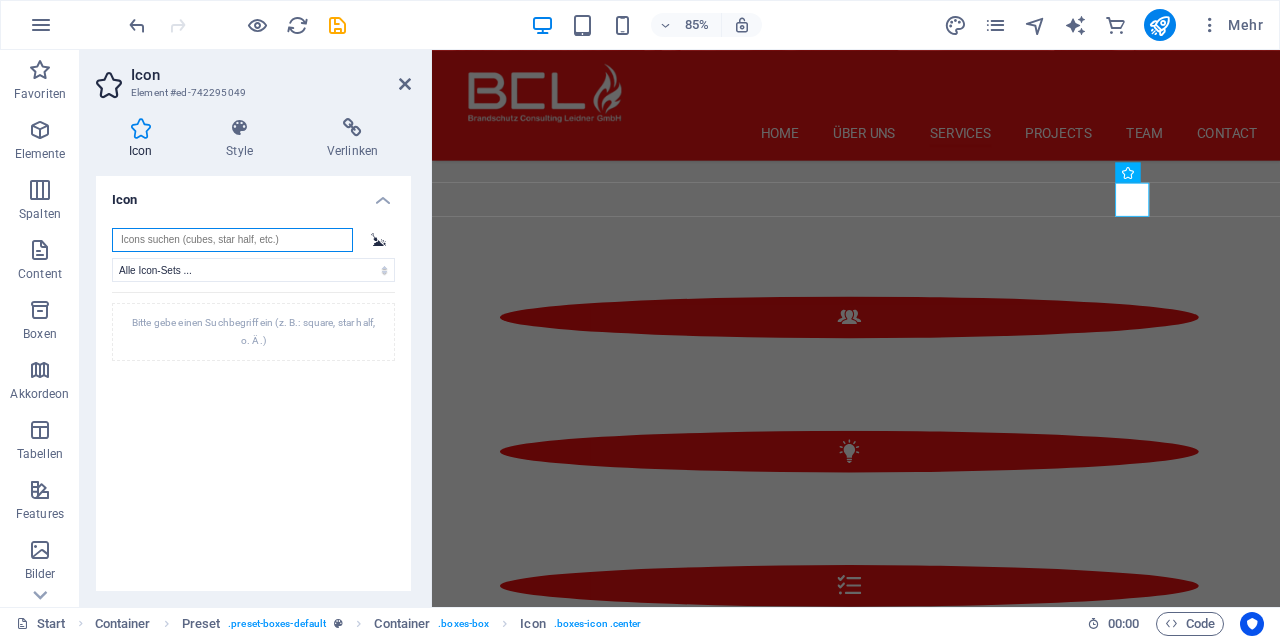 type on "i" 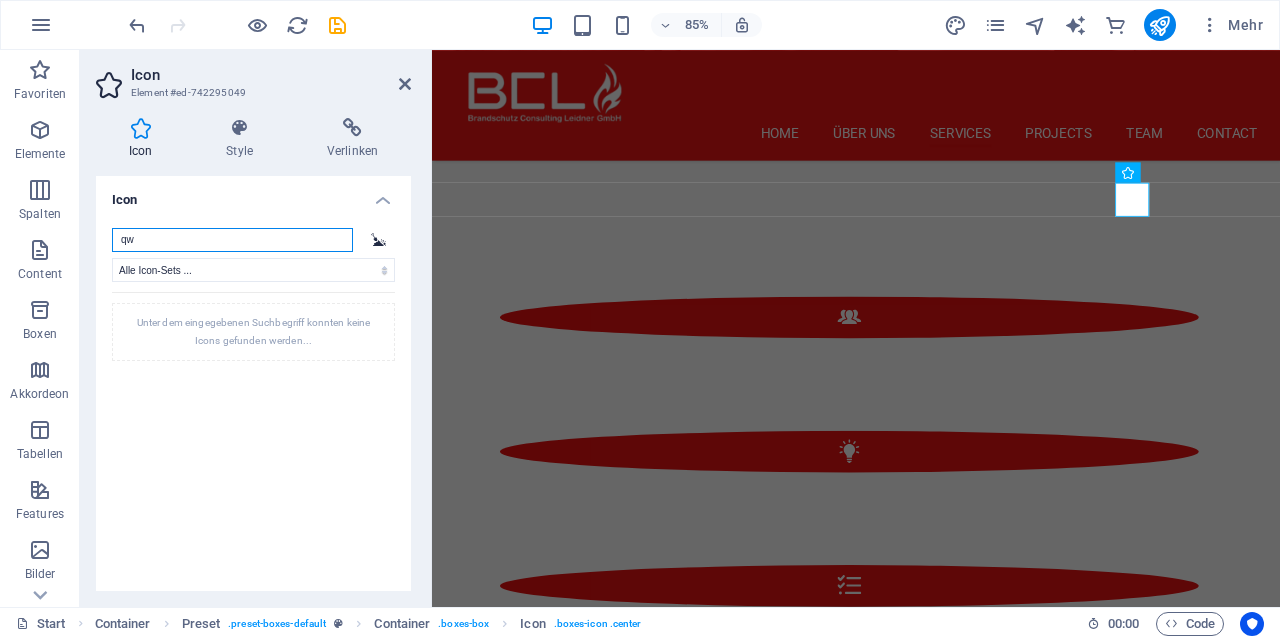 type on "q" 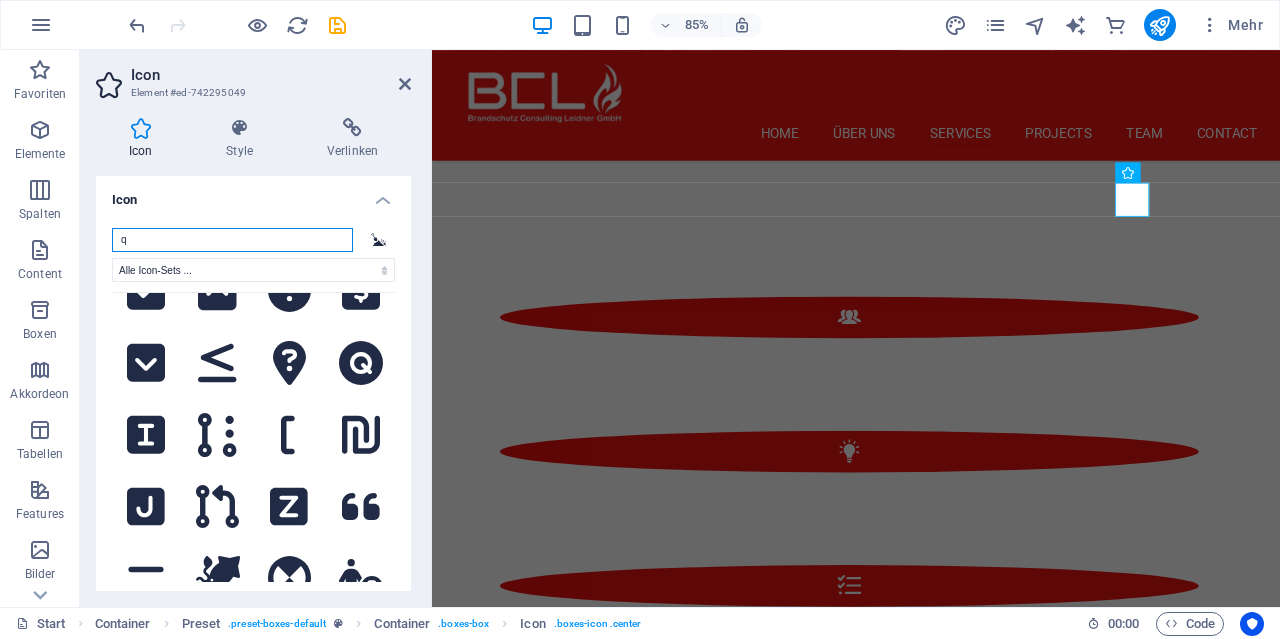 scroll, scrollTop: 6528, scrollLeft: 0, axis: vertical 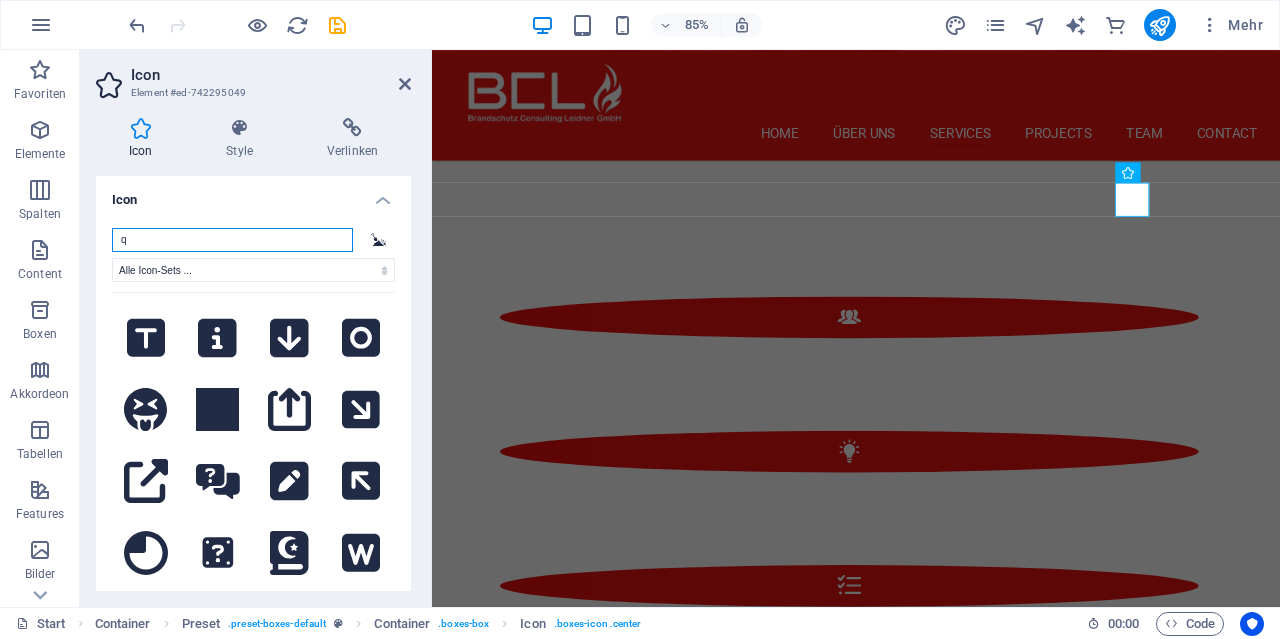 click on "q" at bounding box center (232, 240) 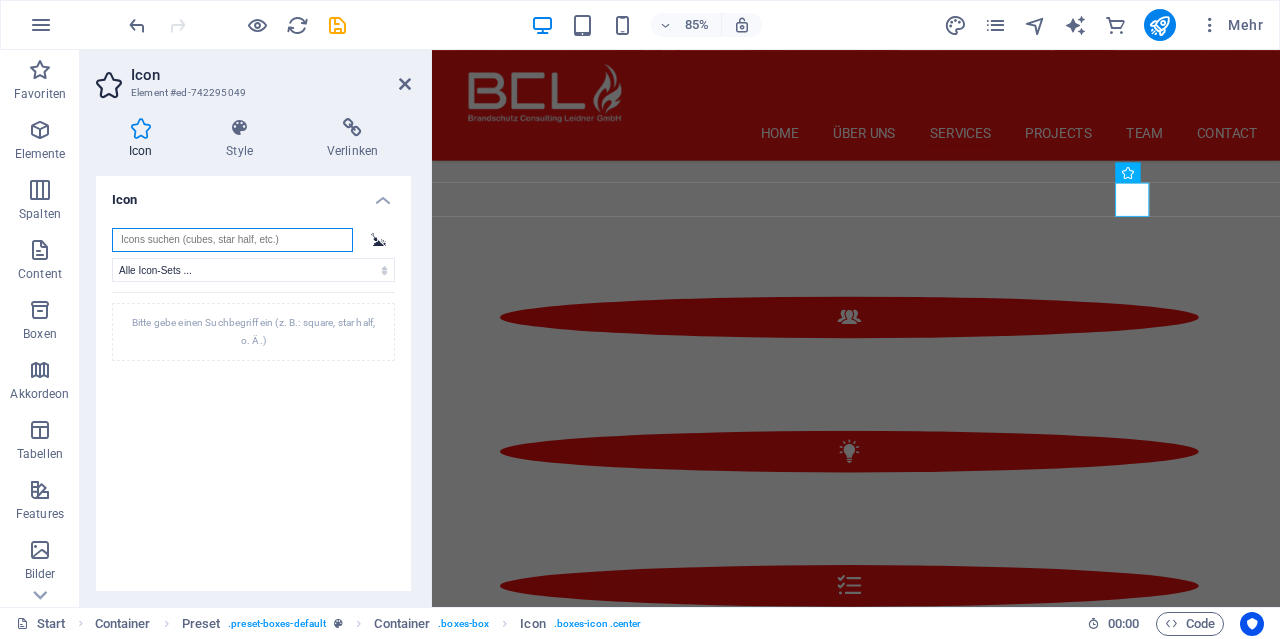 scroll, scrollTop: 0, scrollLeft: 0, axis: both 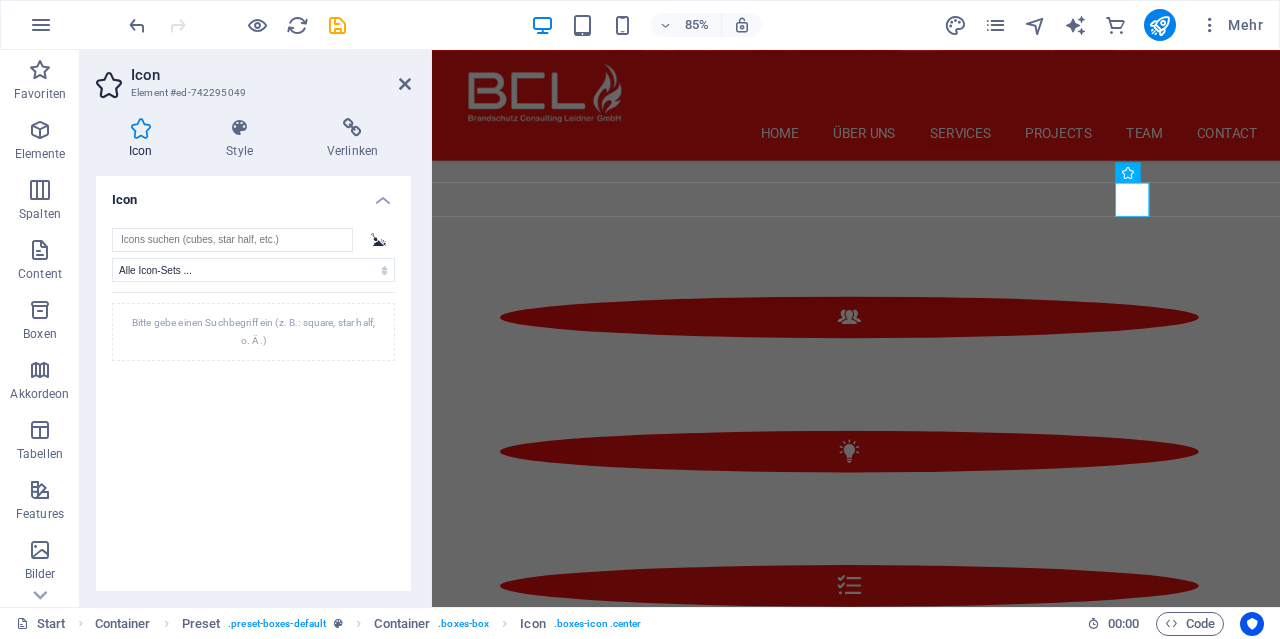 click 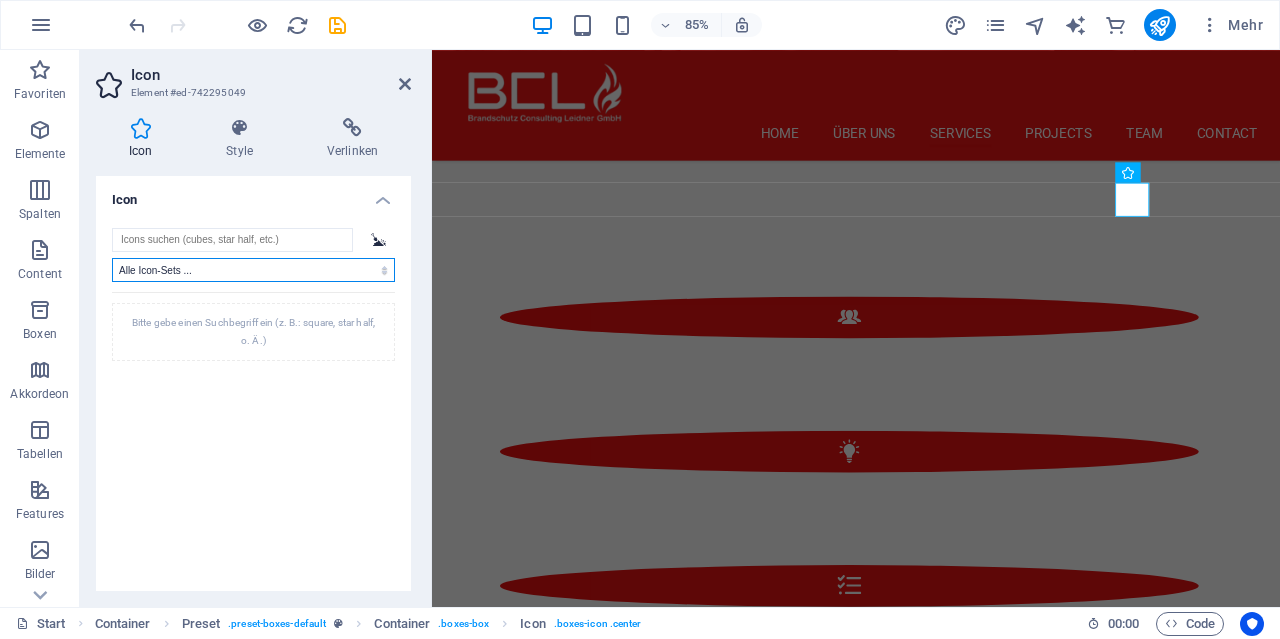 click on "Alle Icon-Sets ... IcoFont Ionicons FontAwesome Brands FontAwesome Duotone FontAwesome Solid FontAwesome Regular FontAwesome Light FontAwesome Thin FontAwesome Sharp Solid FontAwesome Sharp Regular FontAwesome Sharp Light FontAwesome Sharp Thin" at bounding box center [253, 270] 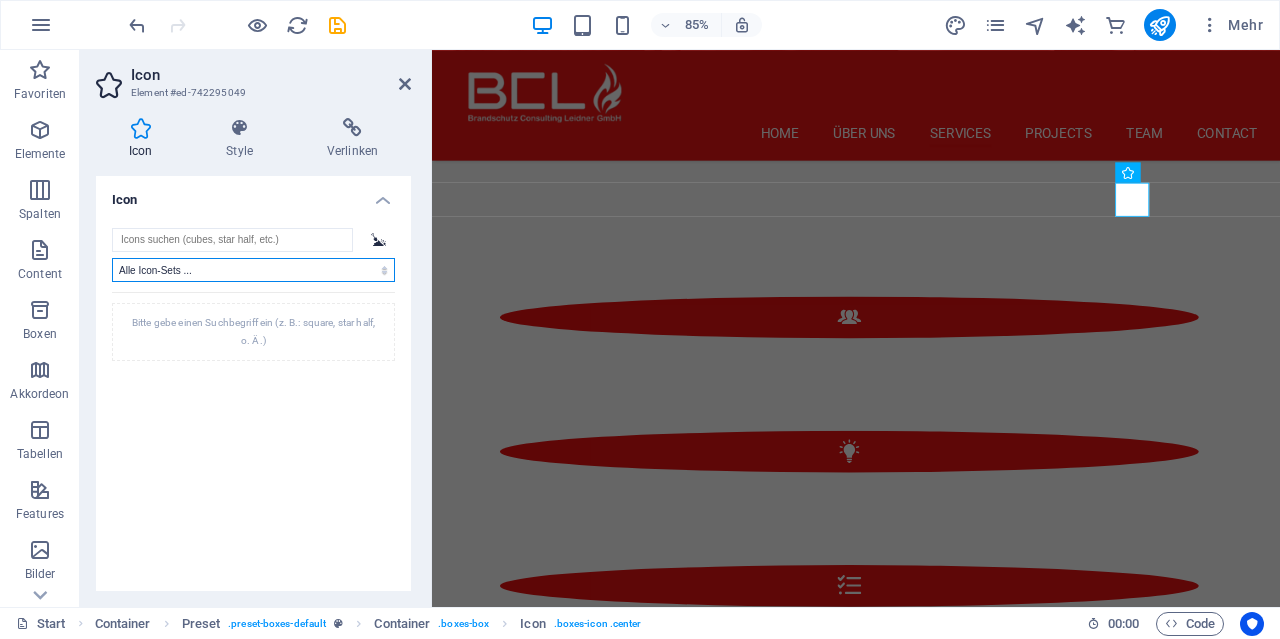select on "icofont" 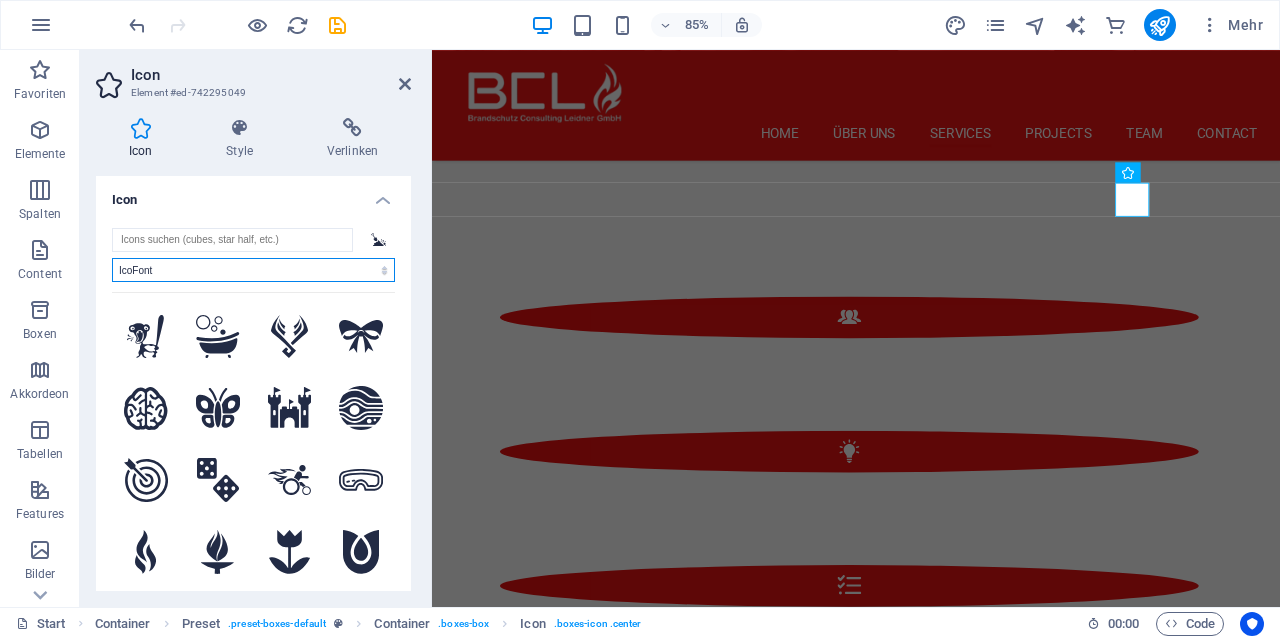 click on "Alle Icon-Sets ... IcoFont Ionicons FontAwesome Brands FontAwesome Duotone FontAwesome Solid FontAwesome Regular FontAwesome Light FontAwesome Thin FontAwesome Sharp Solid FontAwesome Sharp Regular FontAwesome Sharp Light FontAwesome Sharp Thin" at bounding box center (253, 270) 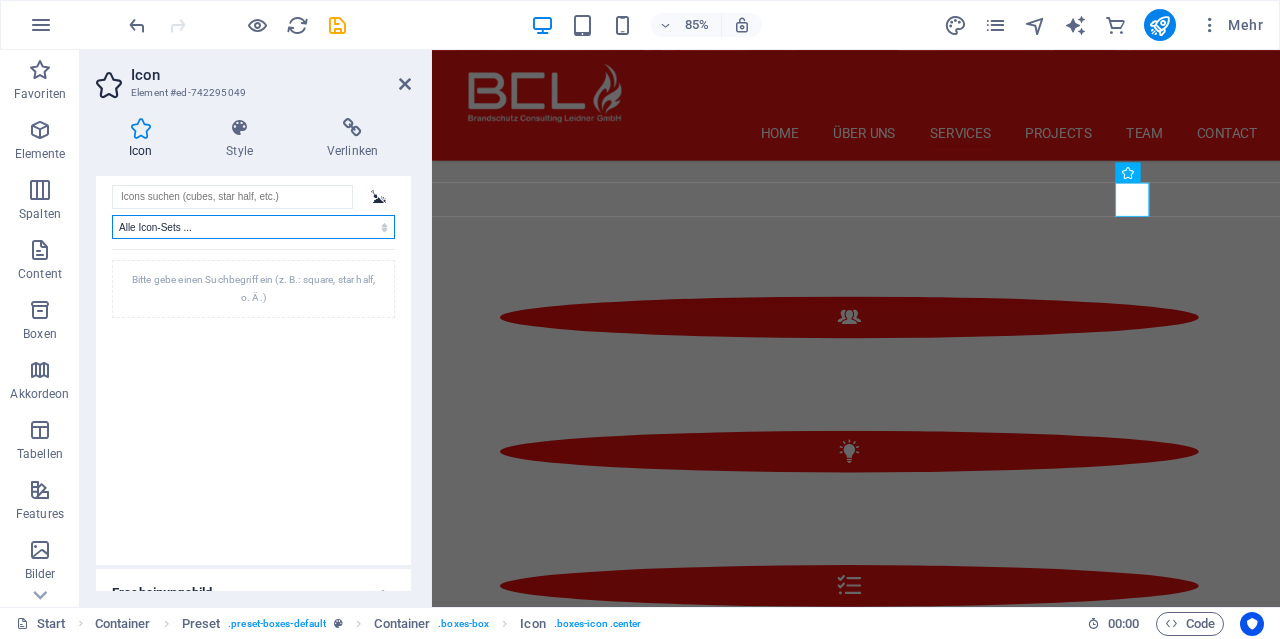 scroll, scrollTop: 0, scrollLeft: 0, axis: both 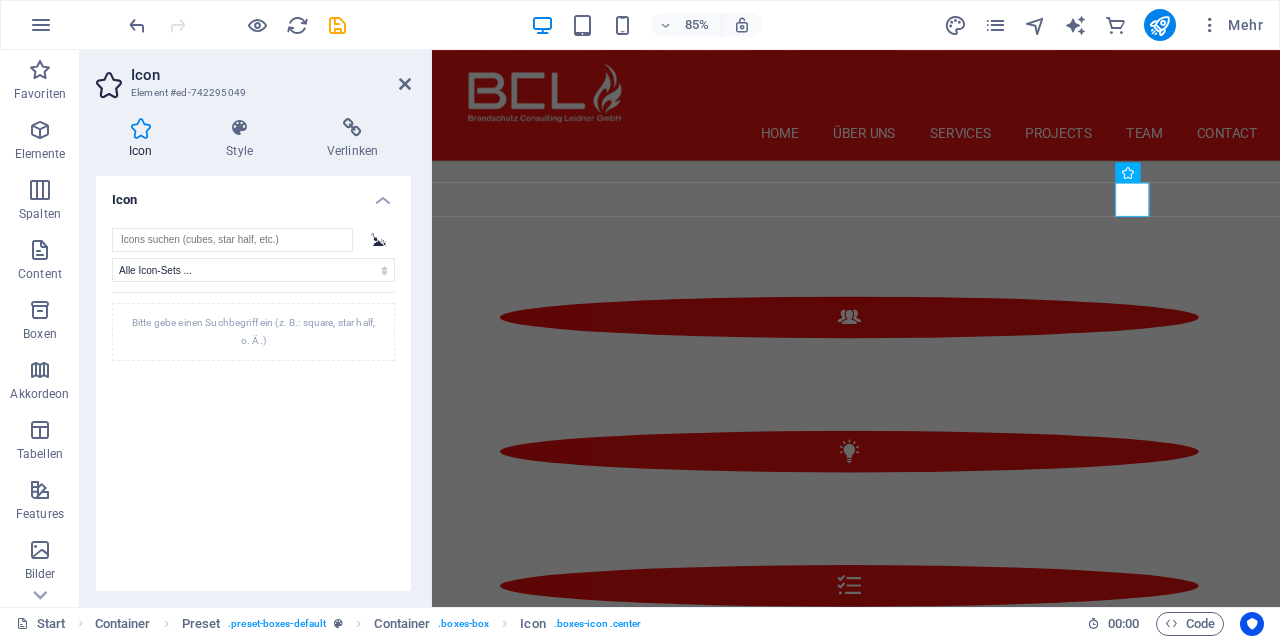 click on "Bitte gebe einen Suchbegriff ein (z. B.: square, star half, o. Ä.)" at bounding box center (253, 437) 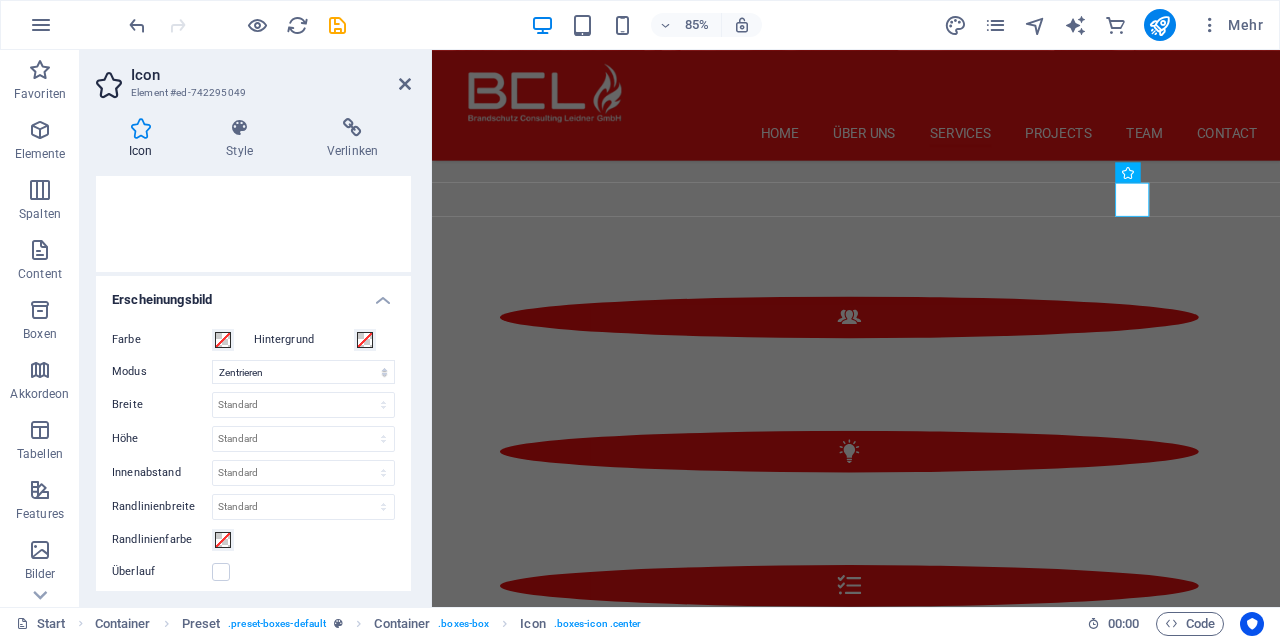scroll, scrollTop: 384, scrollLeft: 0, axis: vertical 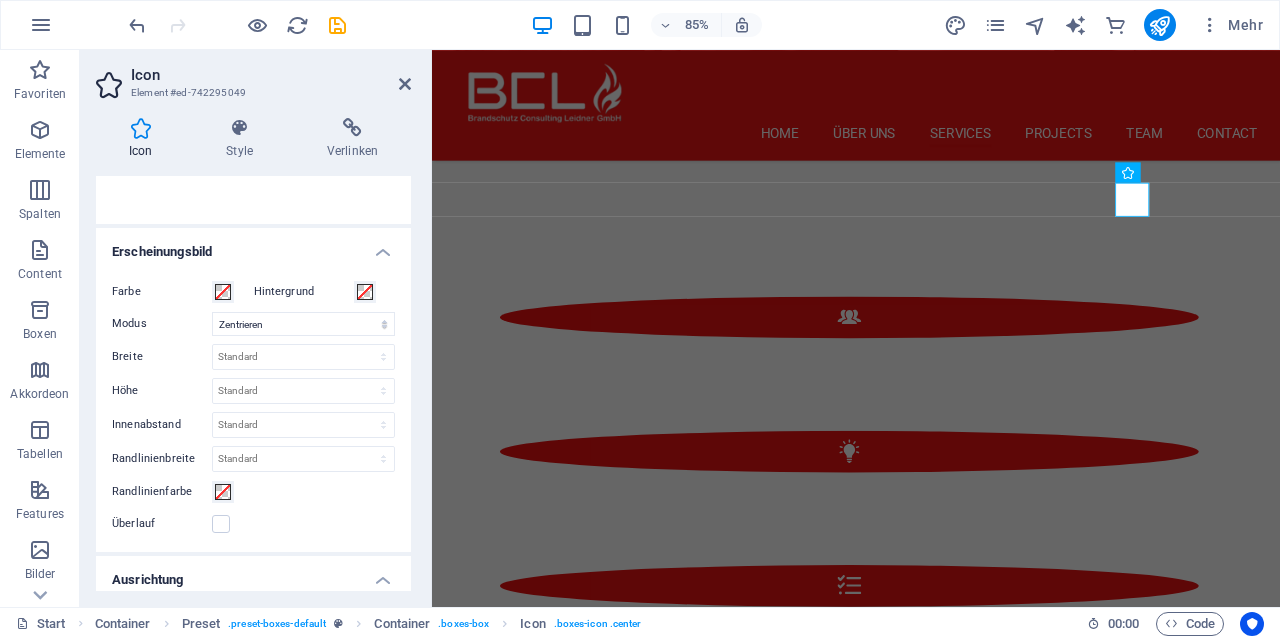 click on "Bitte gebe einen Suchbegriff ein (z. B.: square, star half, o. Ä.)" at bounding box center [253, 53] 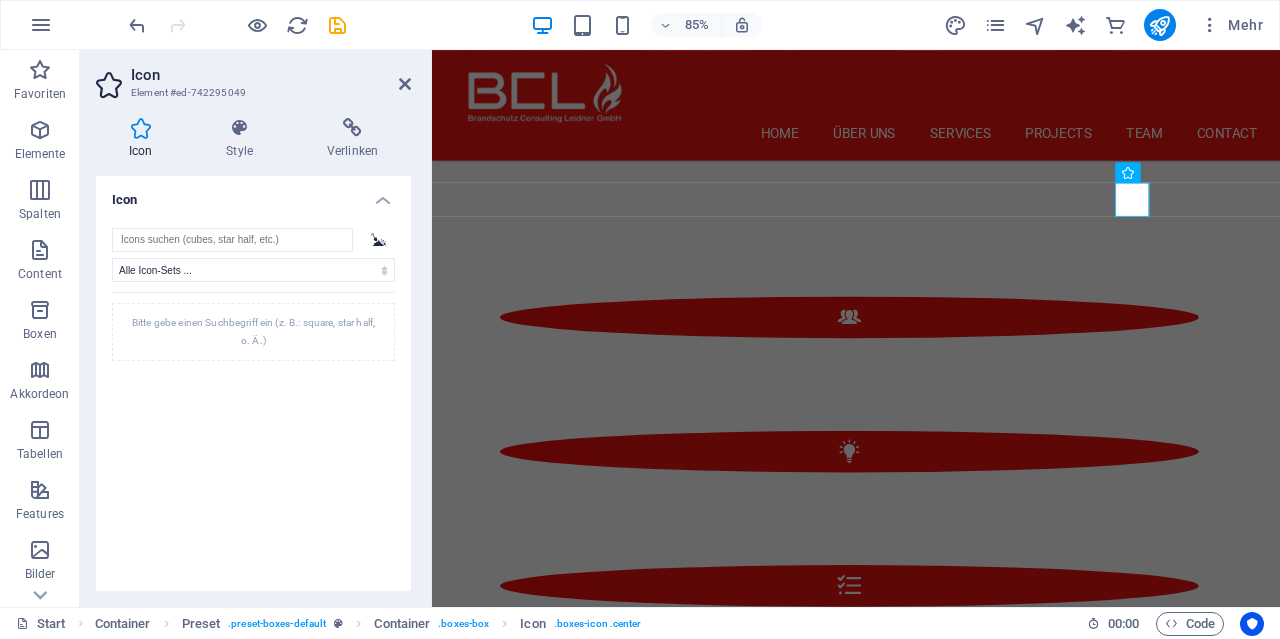 scroll, scrollTop: 0, scrollLeft: 0, axis: both 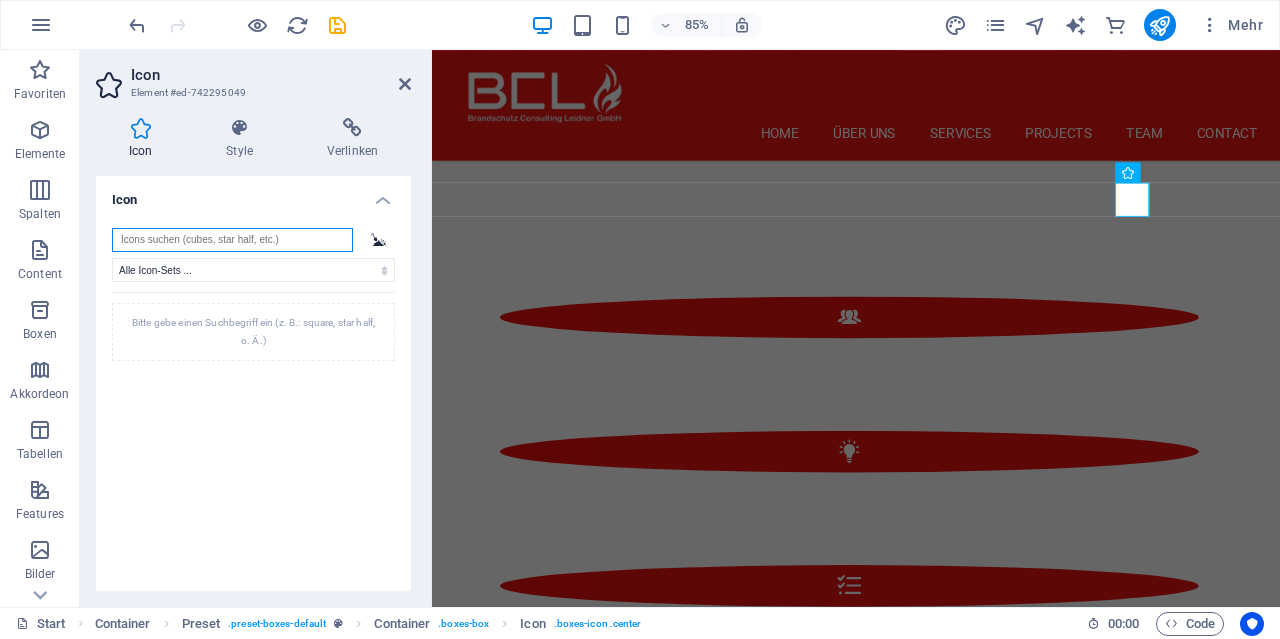 click at bounding box center (232, 240) 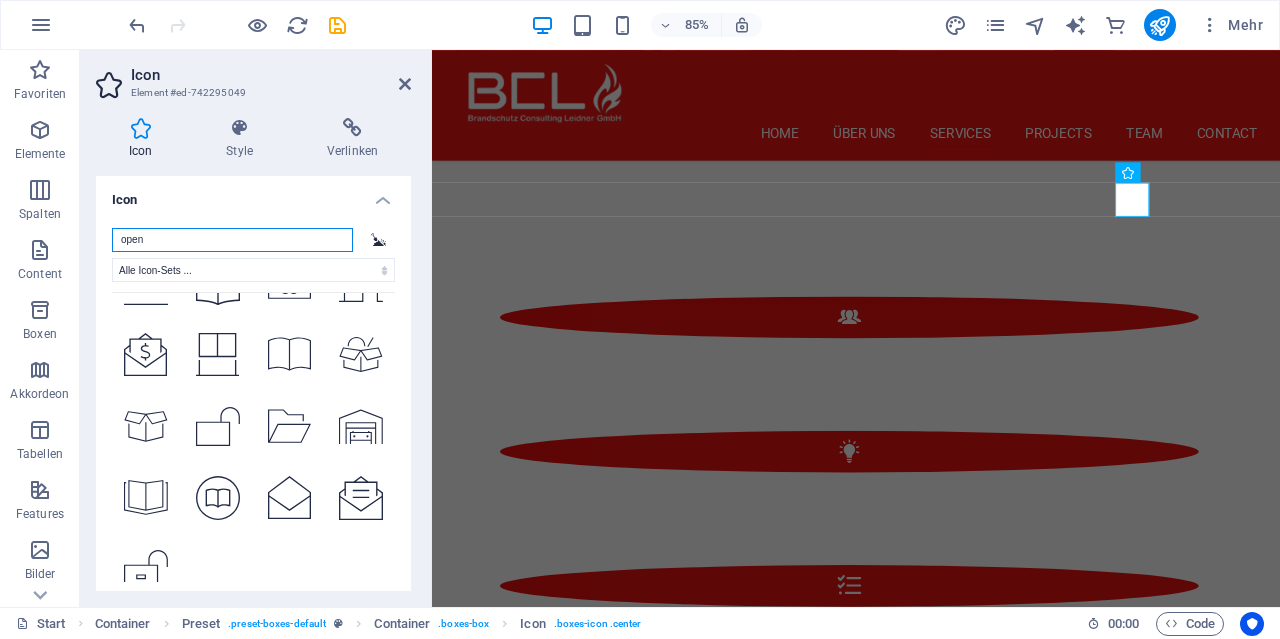 scroll, scrollTop: 2877, scrollLeft: 0, axis: vertical 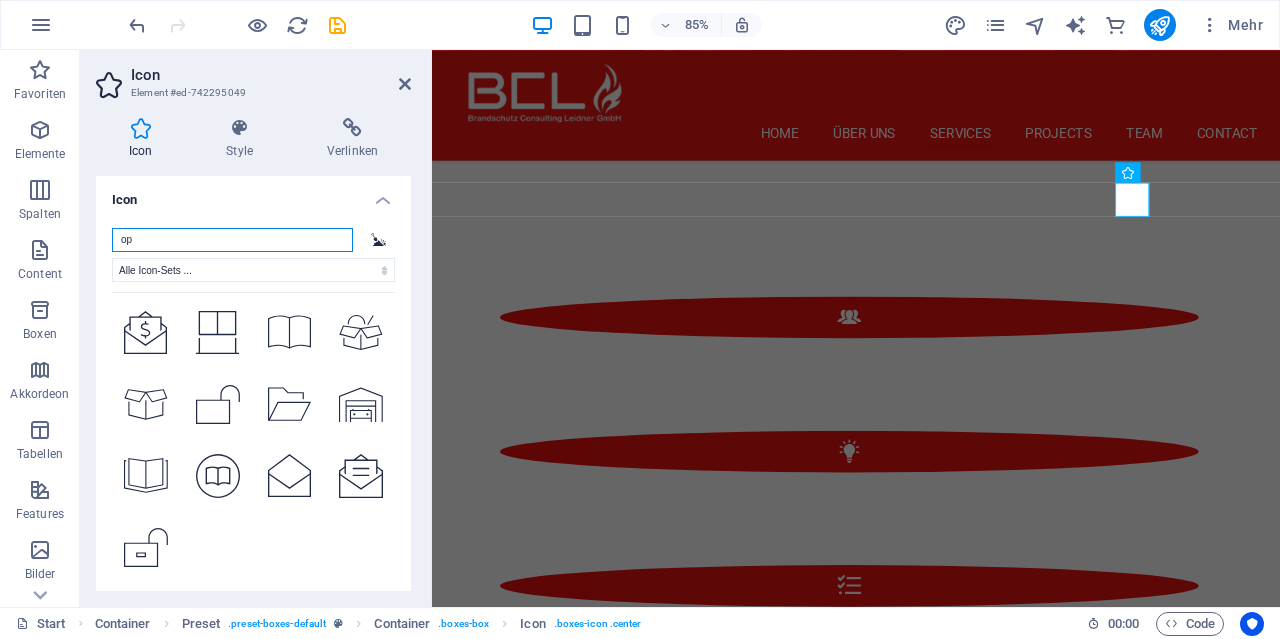 type on "o" 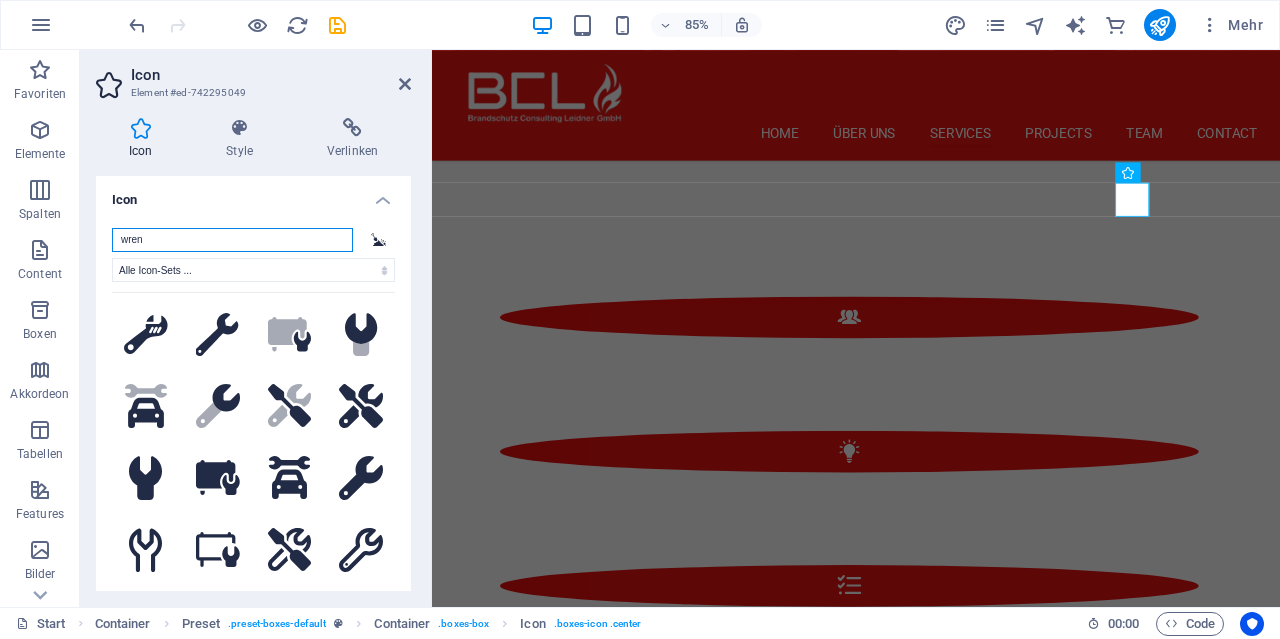 scroll, scrollTop: 0, scrollLeft: 0, axis: both 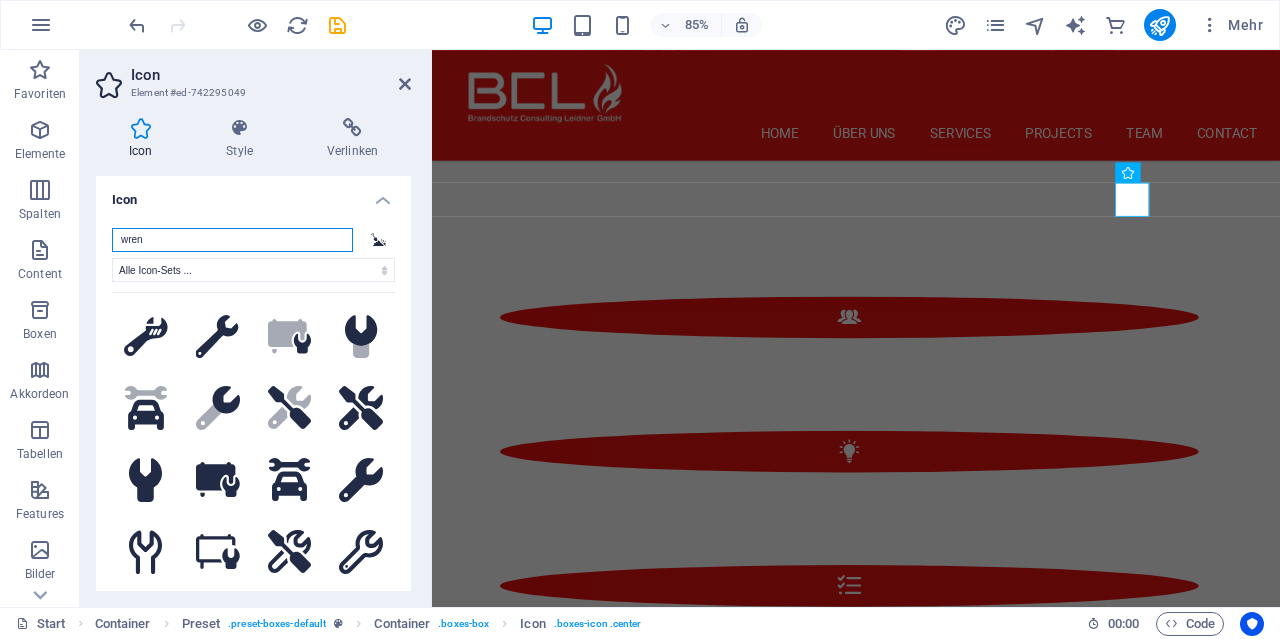 type on "wren" 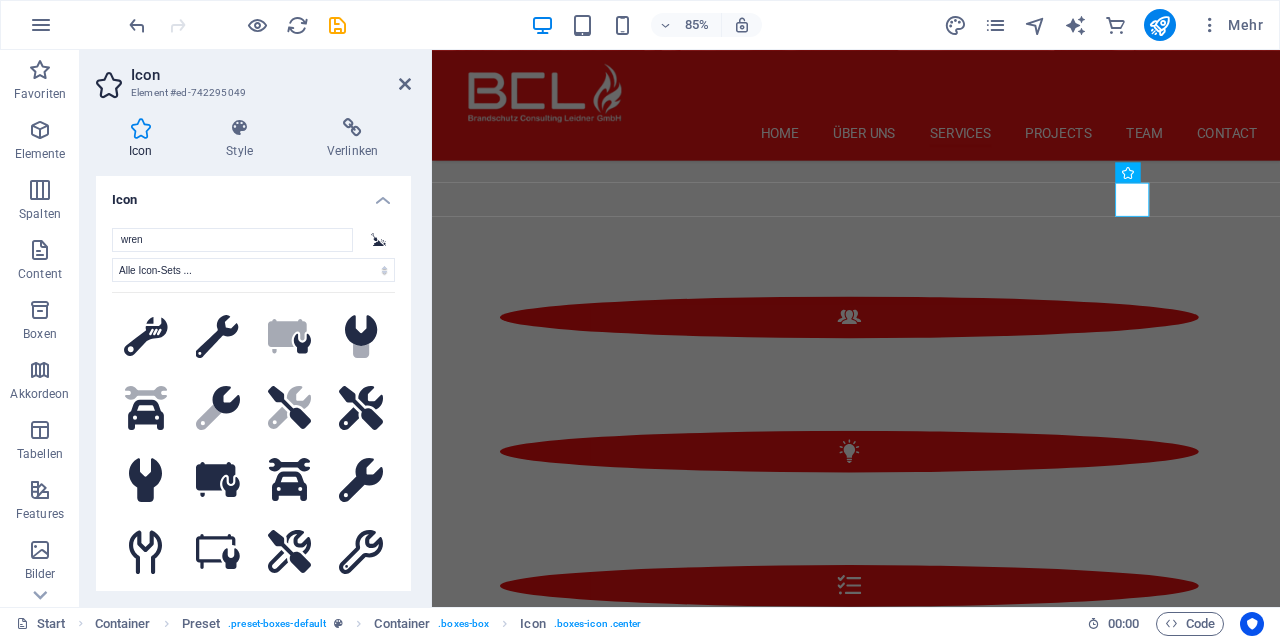 click 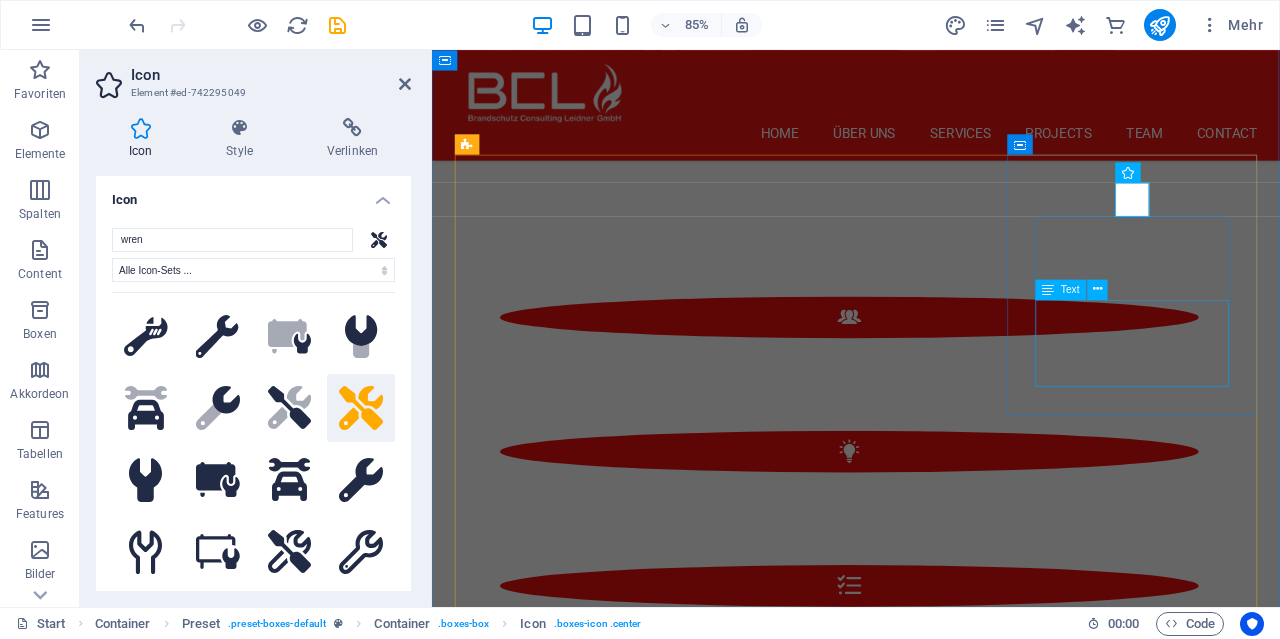 click on "Brandschutztüren, Brandschutzklappen, RWA-Anlagen uvm. Wir halten Ihre Brandschutztechnik in Schuss." at bounding box center (931, 1585) 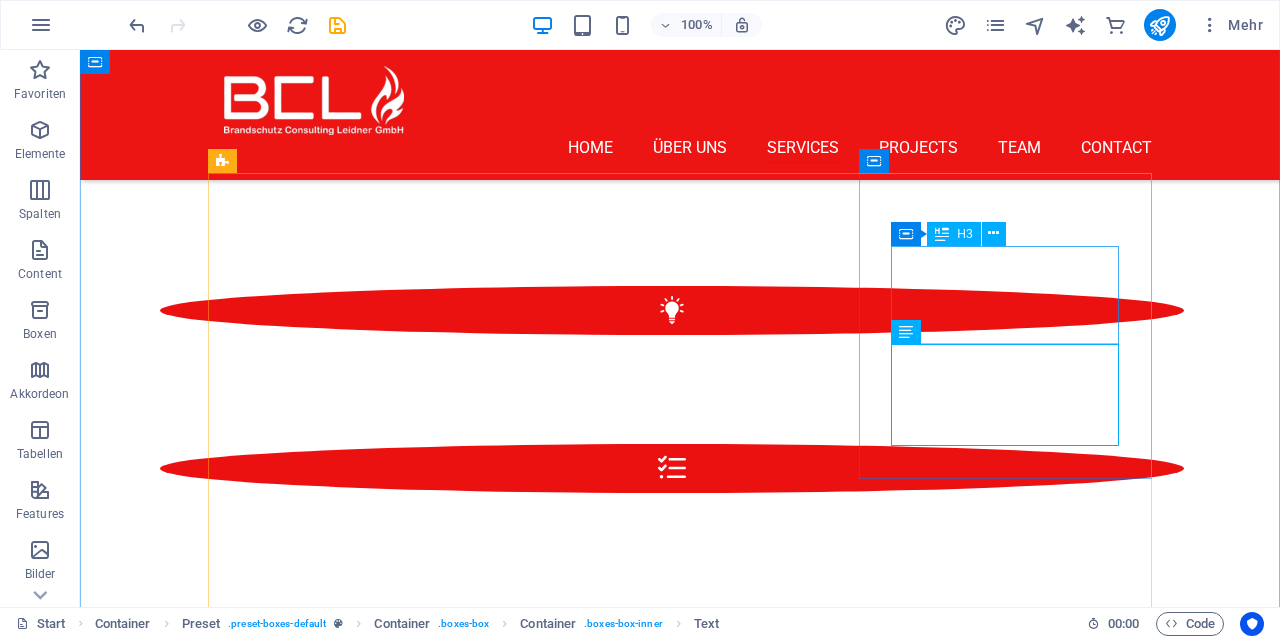 scroll, scrollTop: 2069, scrollLeft: 0, axis: vertical 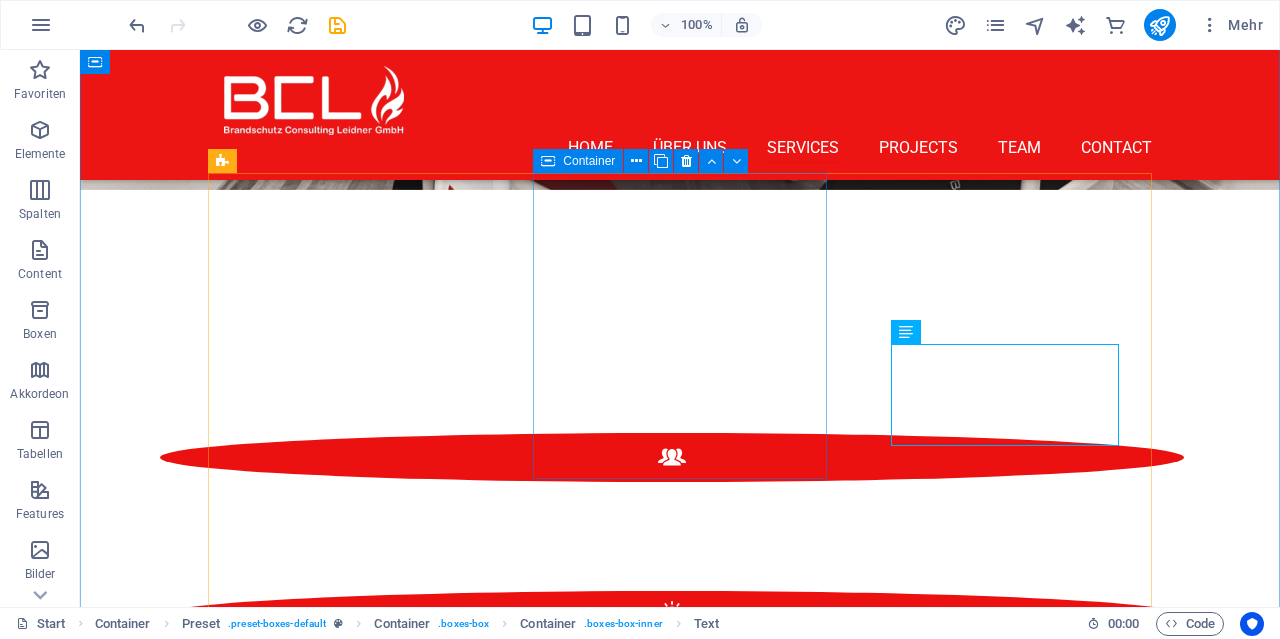 click on "Brandschutz- Beratung & Konzepte Wir erstellen für Ihr Projekt massgeschneiderte Brandschutzkonzepte & Beschreibungen." at bounding box center [680, 1423] 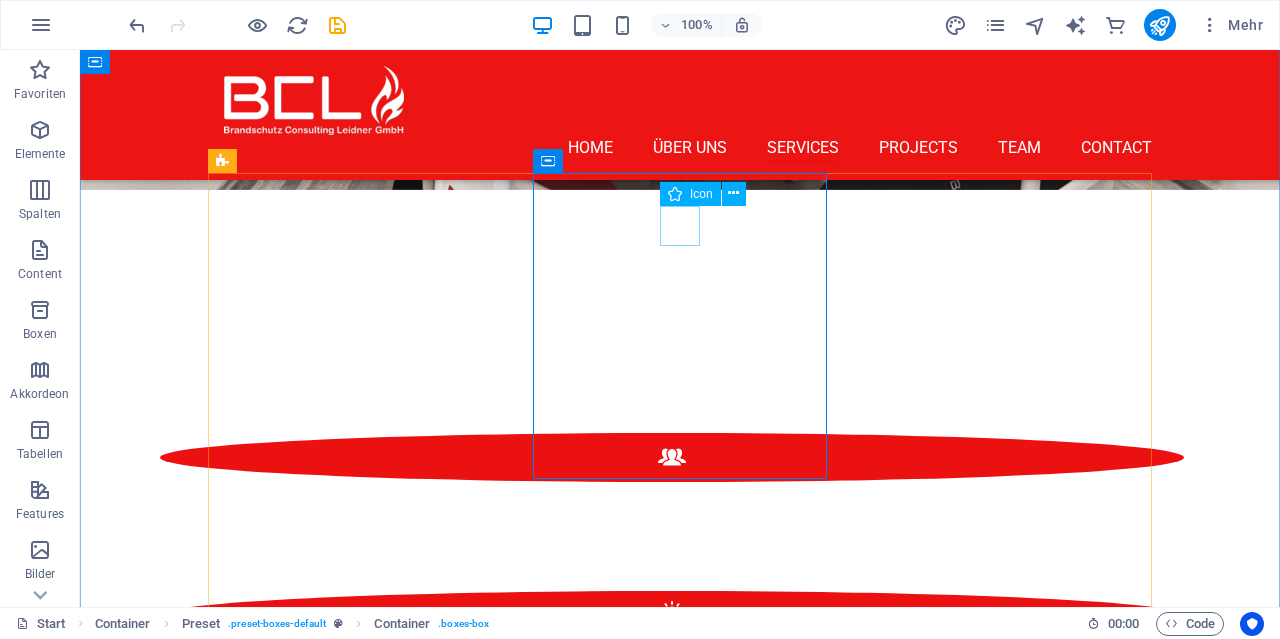 click at bounding box center (680, 1373) 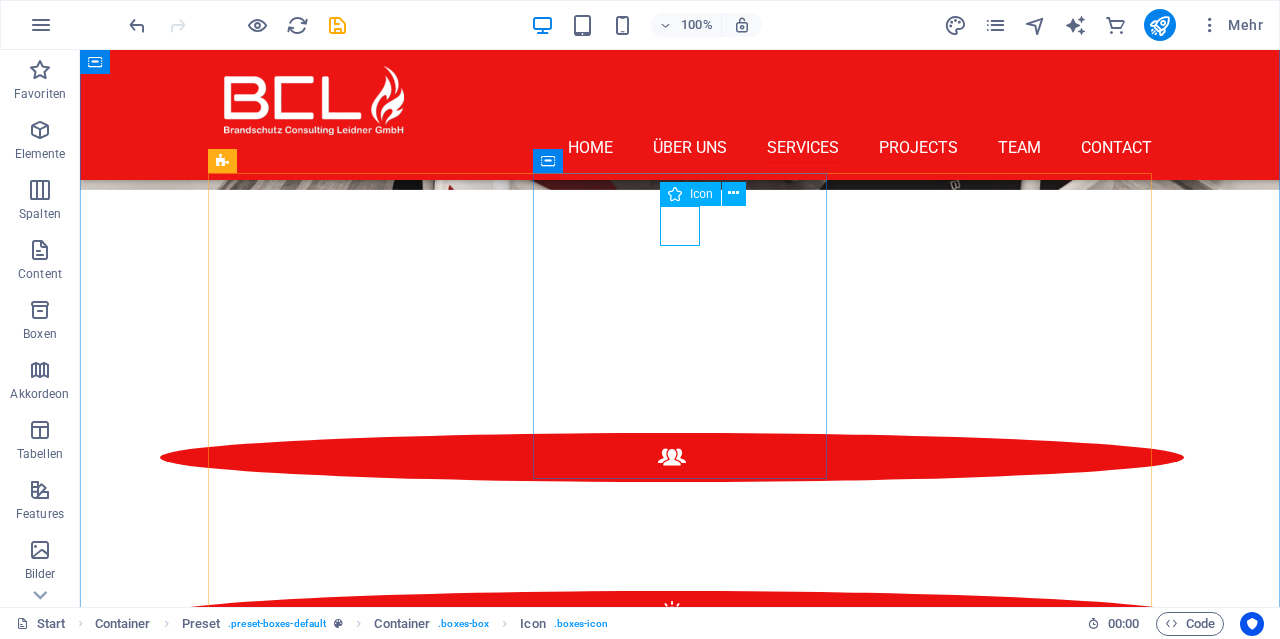 click on "Icon" at bounding box center (690, 194) 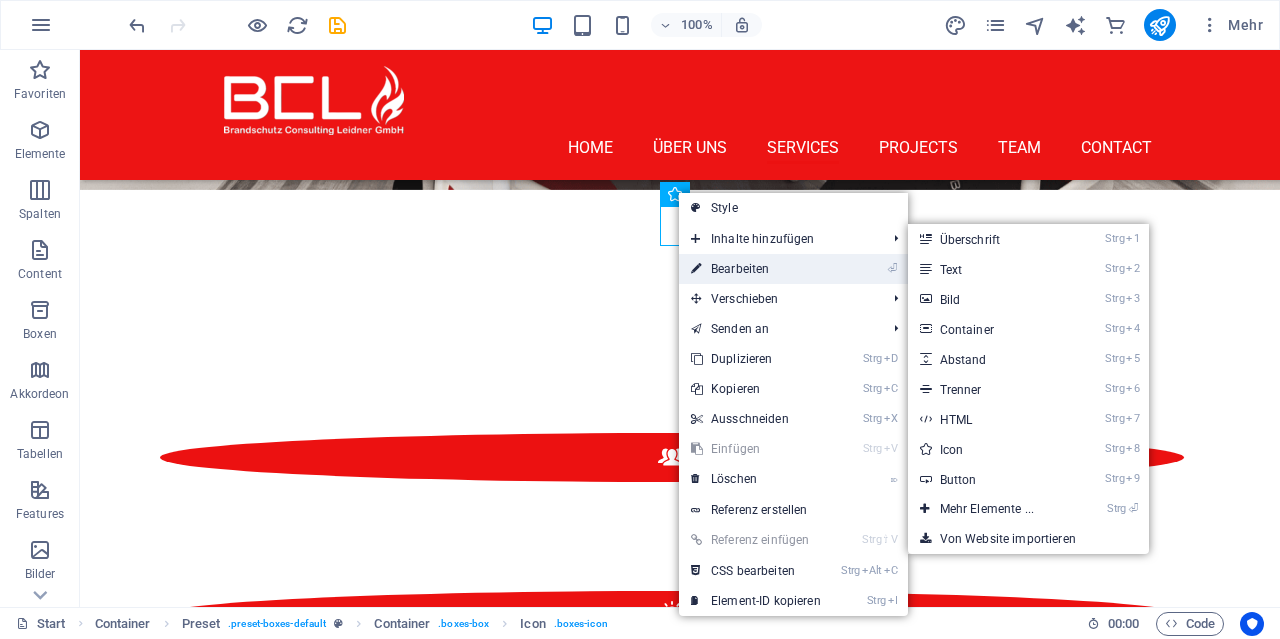 click on "⏎  Bearbeiten" at bounding box center (756, 269) 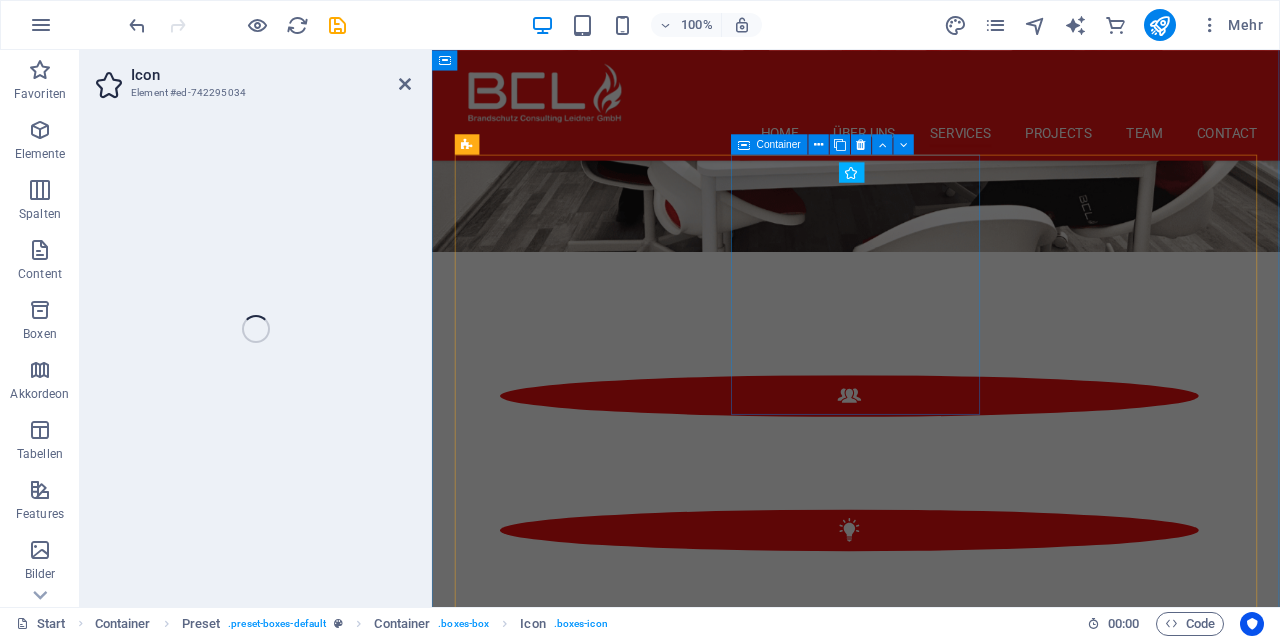 scroll, scrollTop: 2320, scrollLeft: 0, axis: vertical 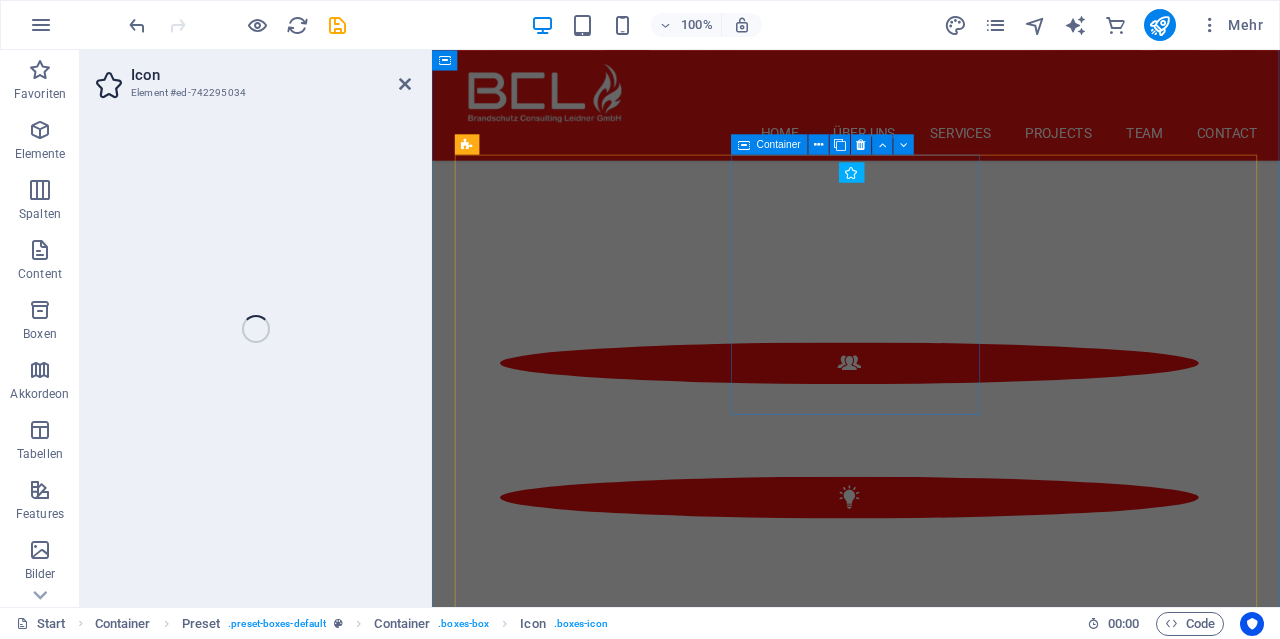 select on "xMidYMid" 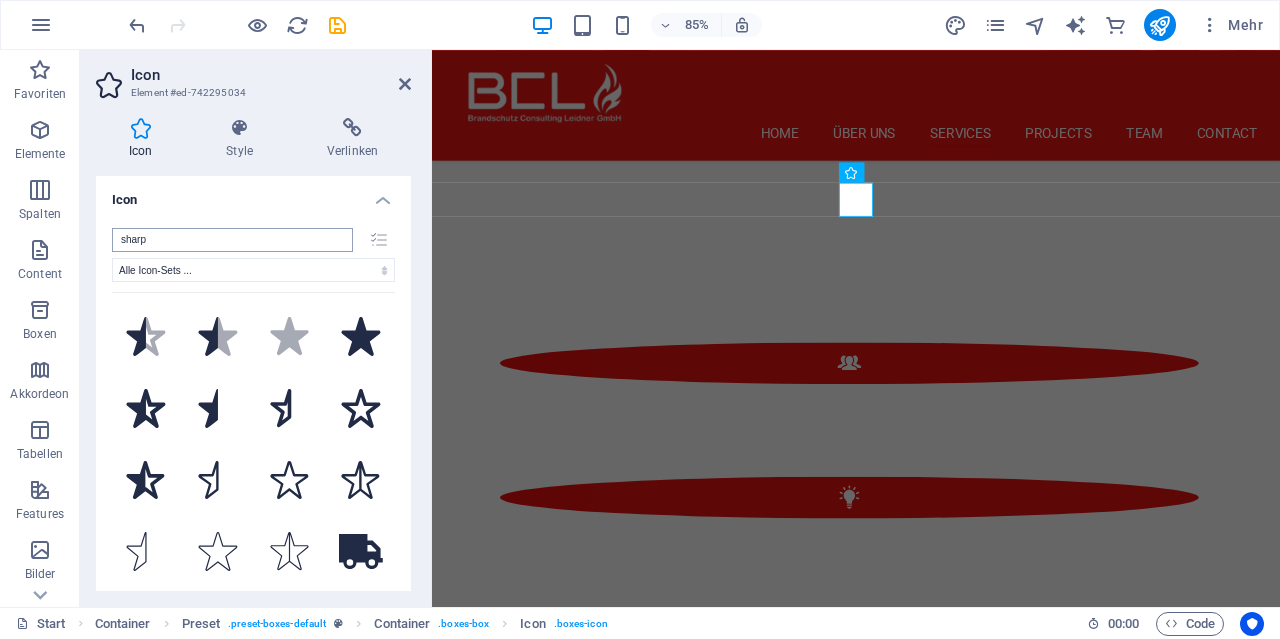 click on "sharp" at bounding box center (232, 240) 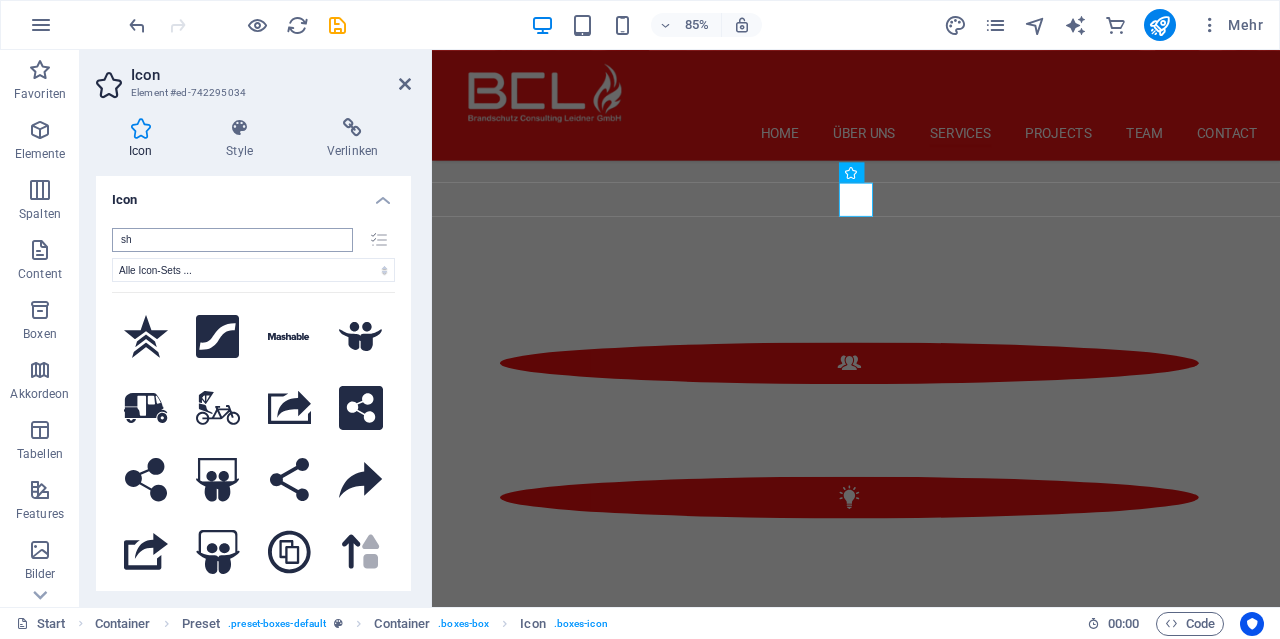type on "s" 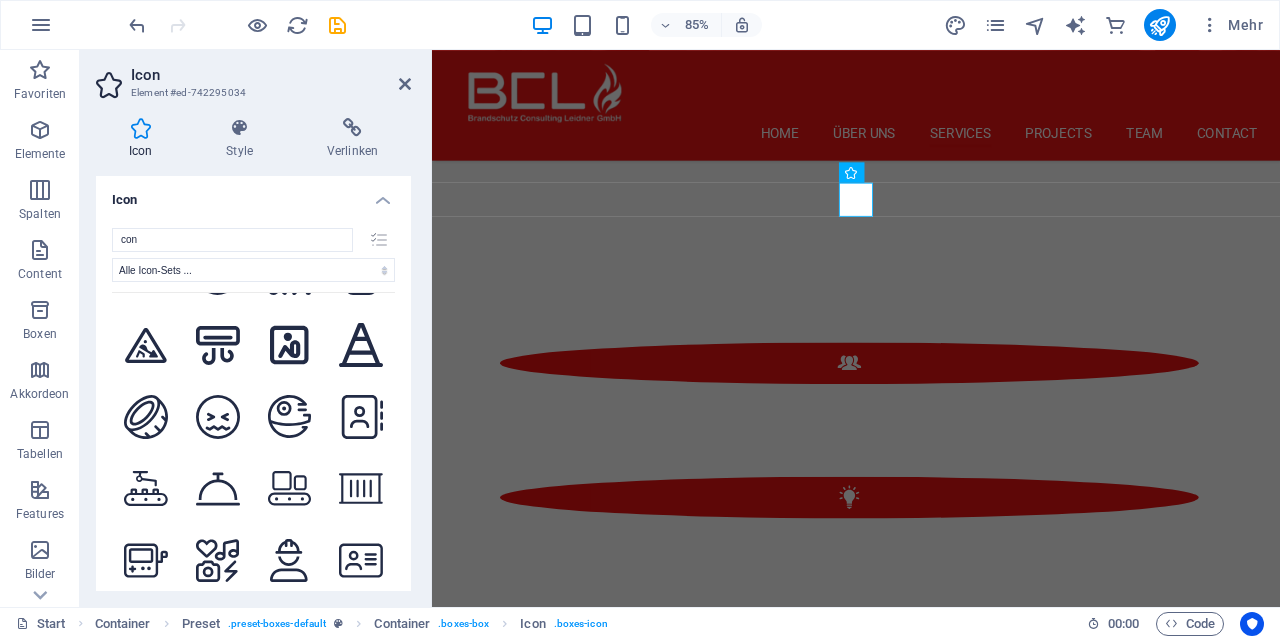 scroll, scrollTop: 2112, scrollLeft: 0, axis: vertical 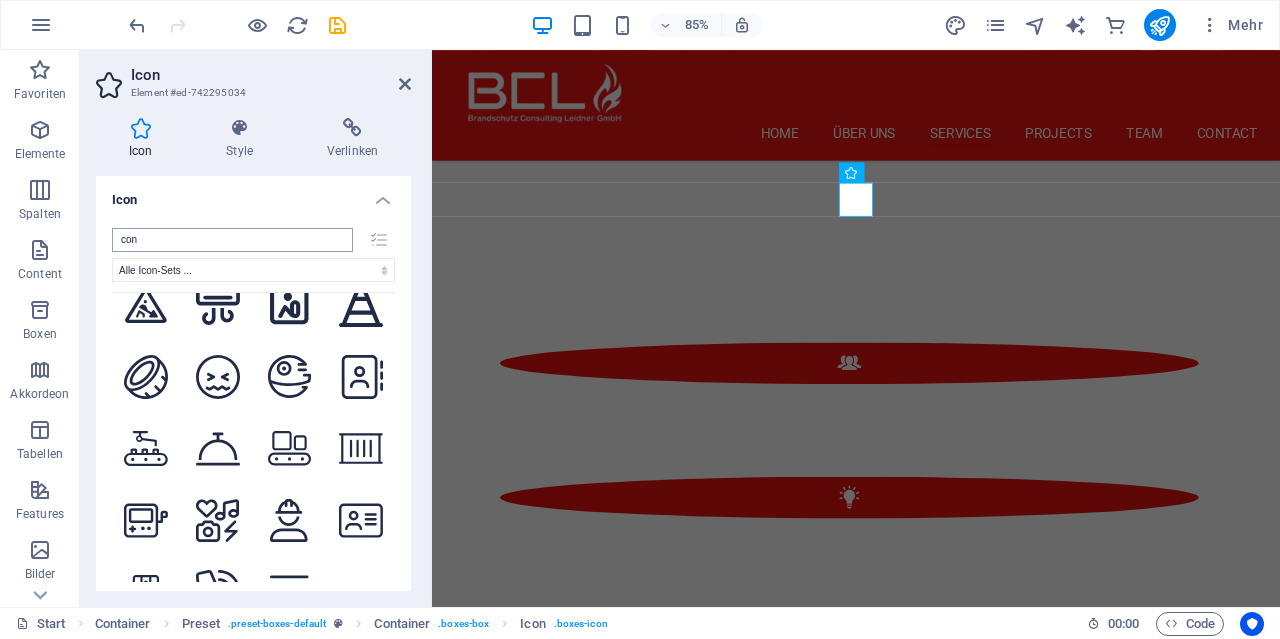 click on "con" at bounding box center [232, 240] 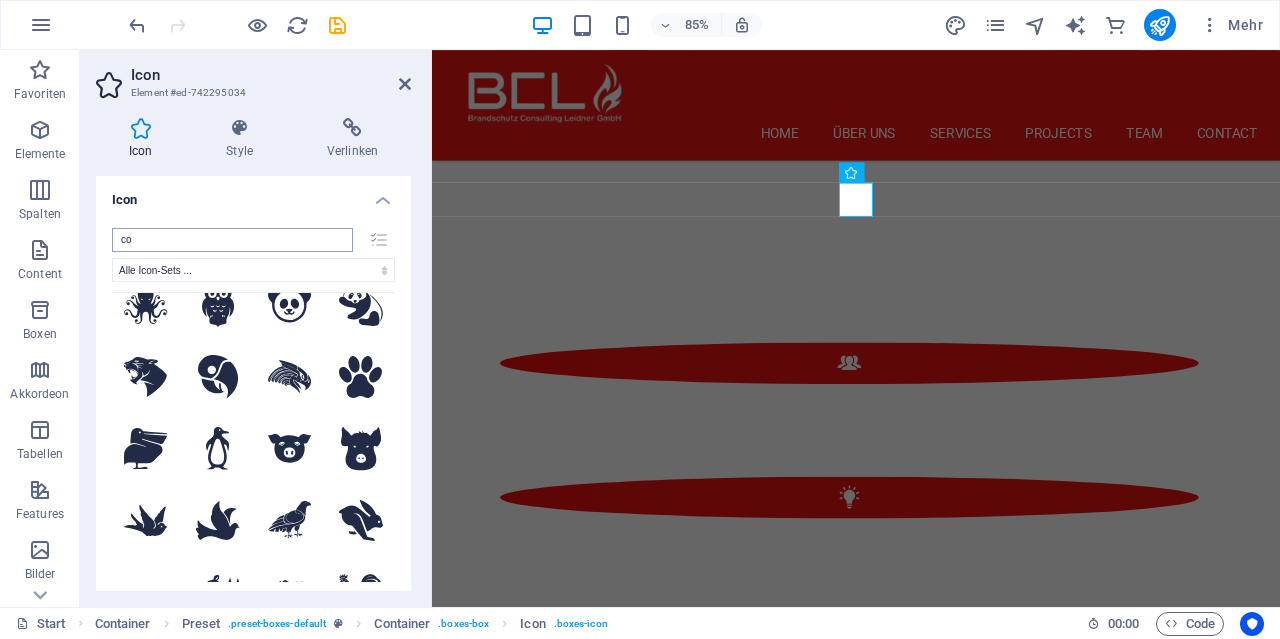 type on "c" 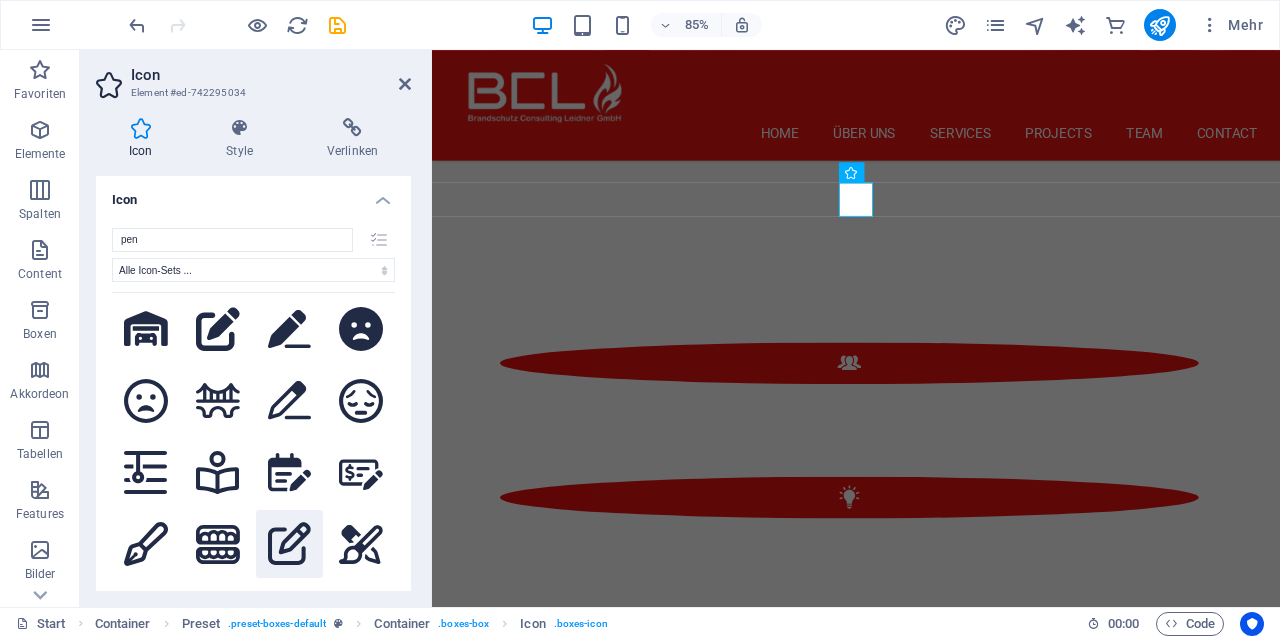 scroll, scrollTop: 2304, scrollLeft: 0, axis: vertical 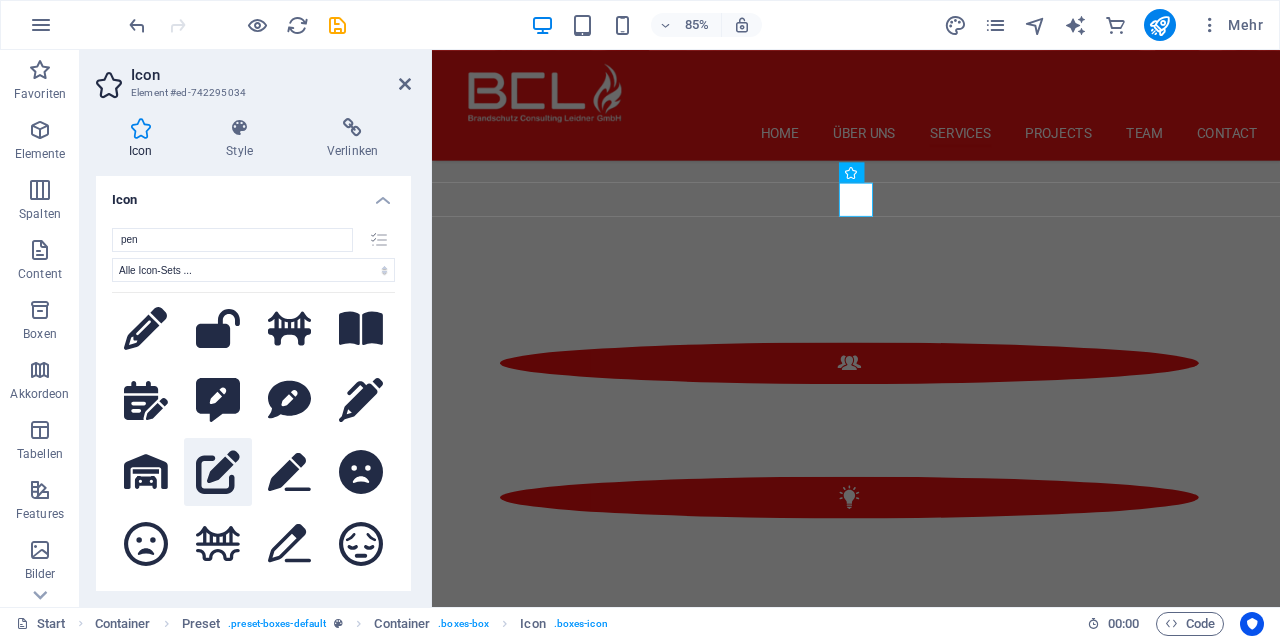 type on "pen" 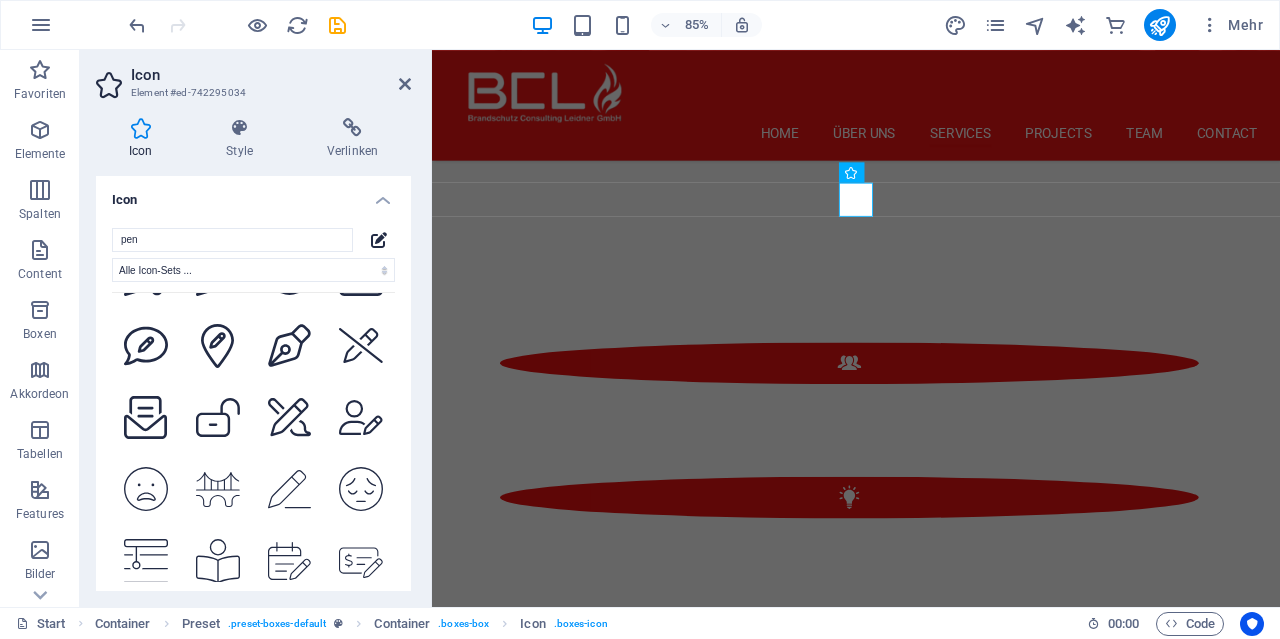 scroll, scrollTop: 4608, scrollLeft: 0, axis: vertical 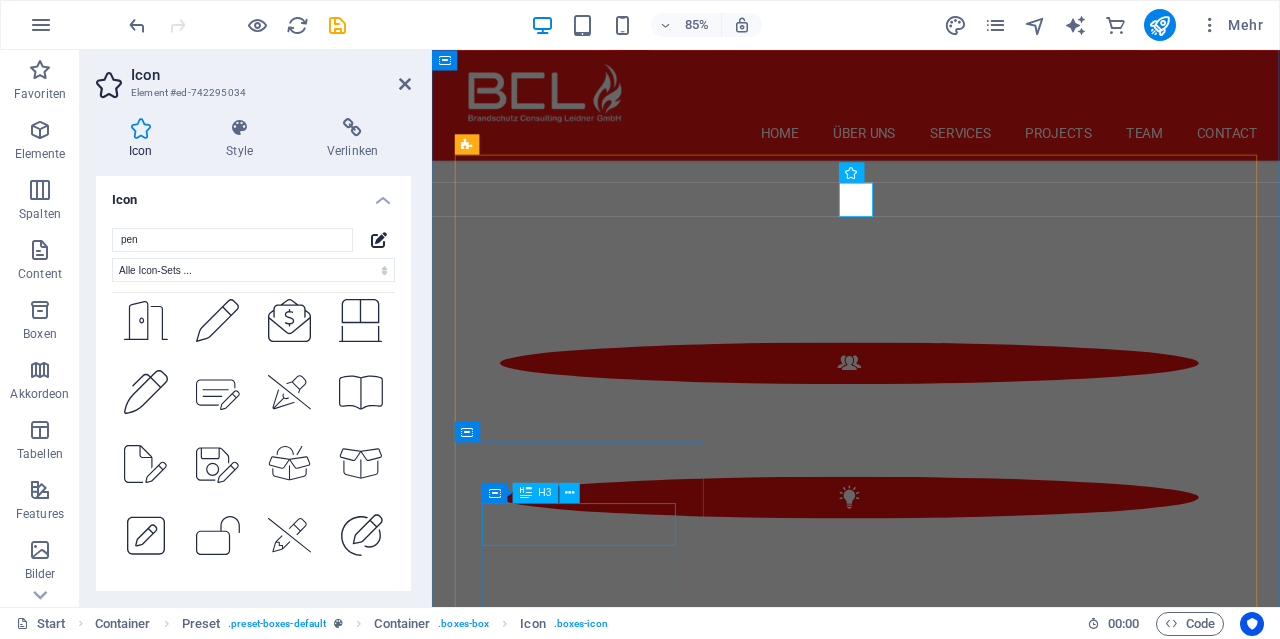 click on "Rubbish Removal" at bounding box center (931, 1799) 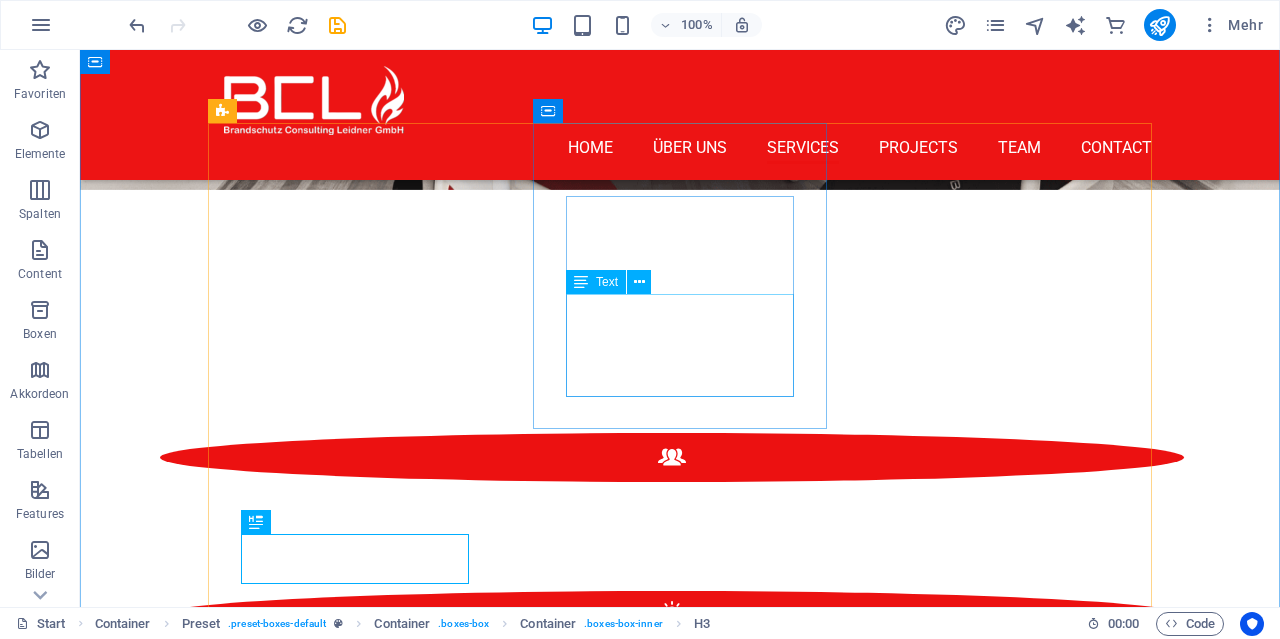 scroll, scrollTop: 2173, scrollLeft: 0, axis: vertical 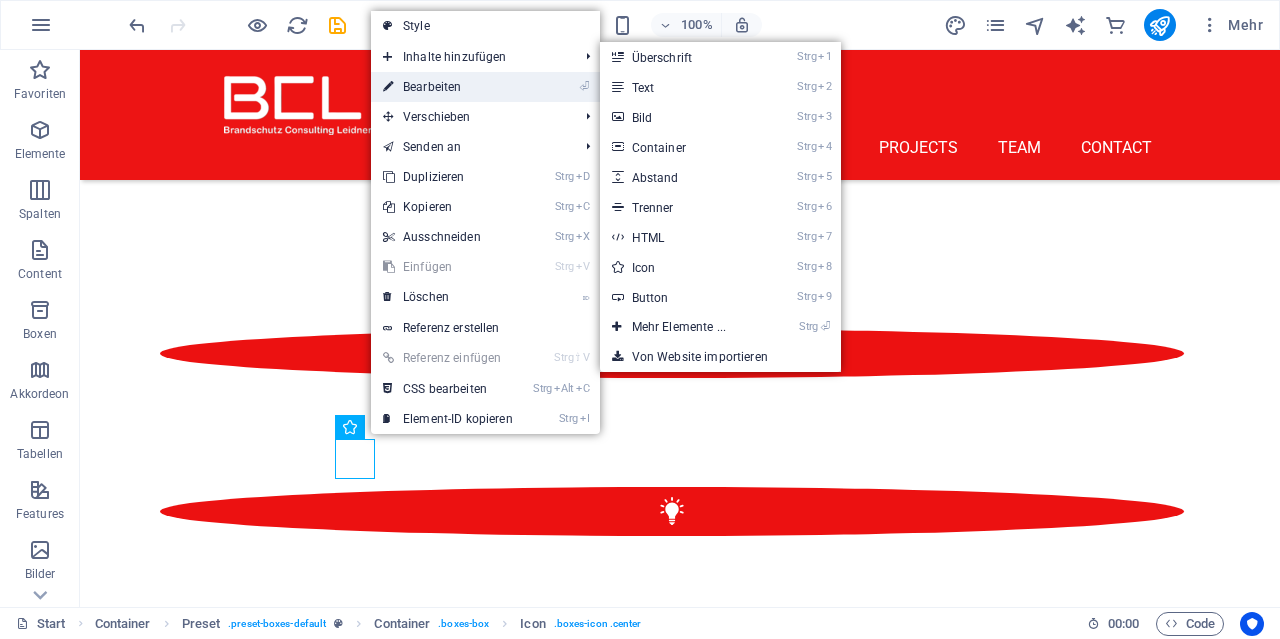 click on "⏎  Bearbeiten" at bounding box center [448, 87] 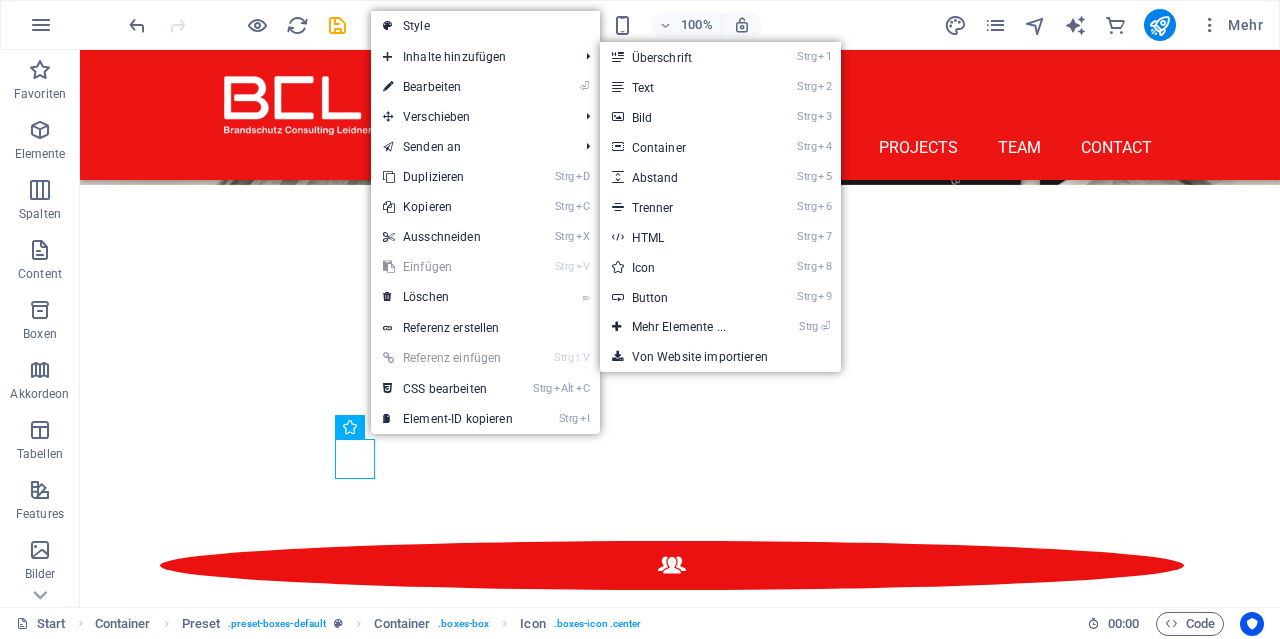 select on "xMidYMid" 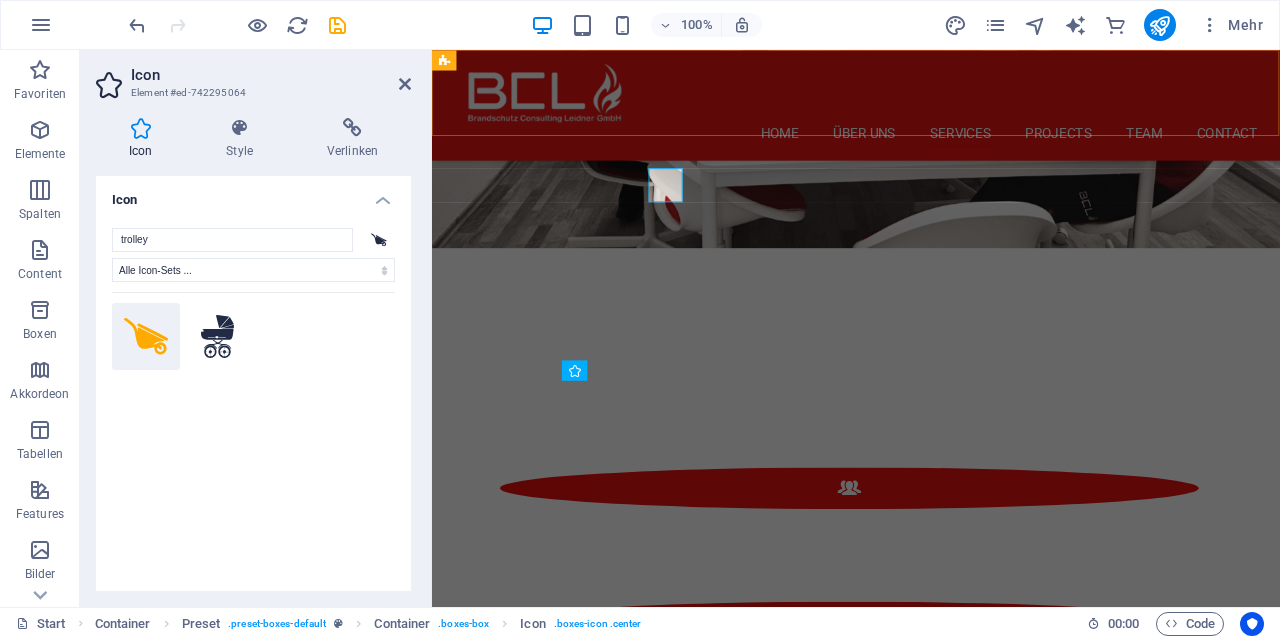 scroll, scrollTop: 2424, scrollLeft: 0, axis: vertical 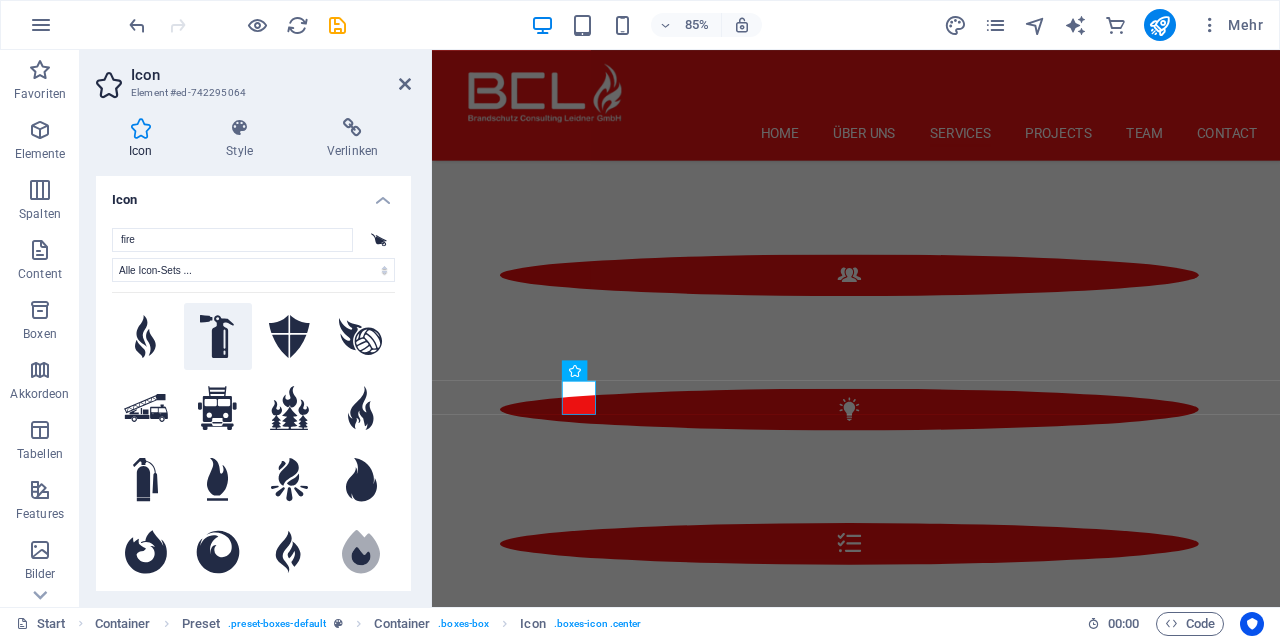type on "fire" 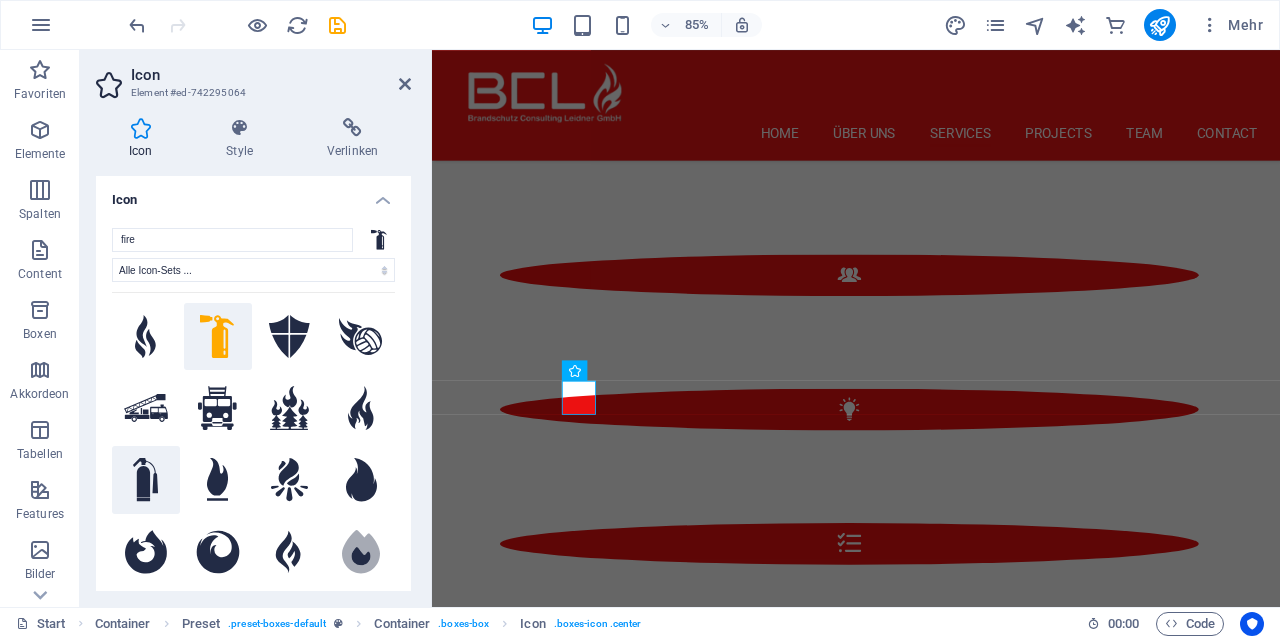click 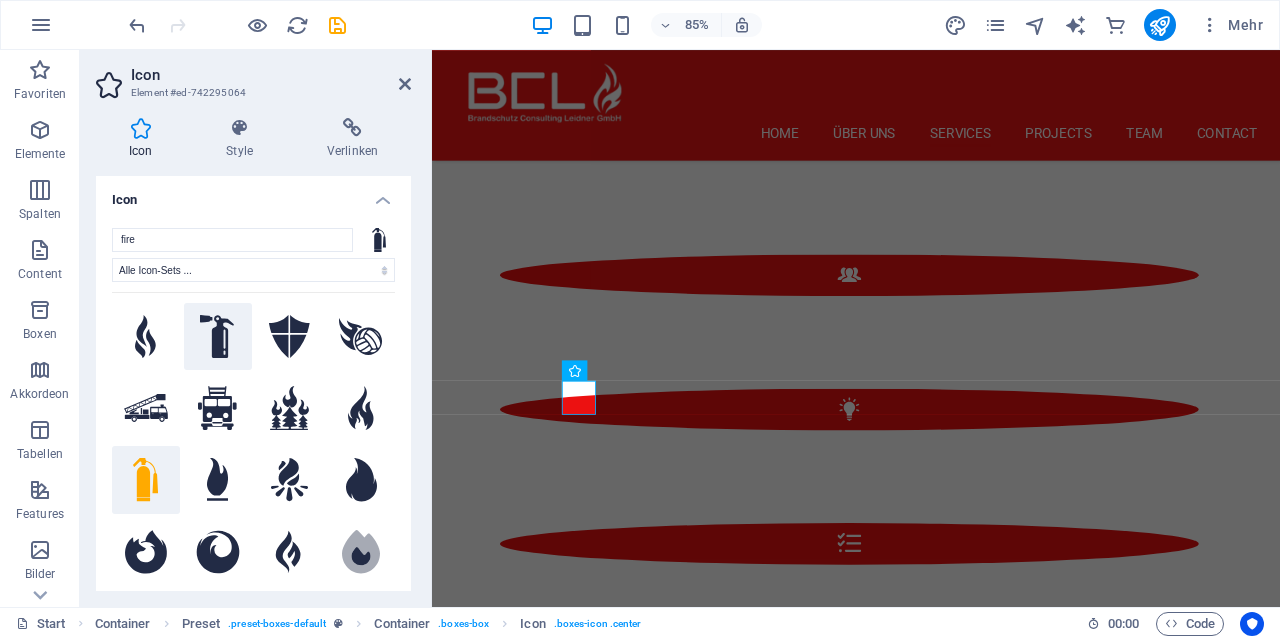 click 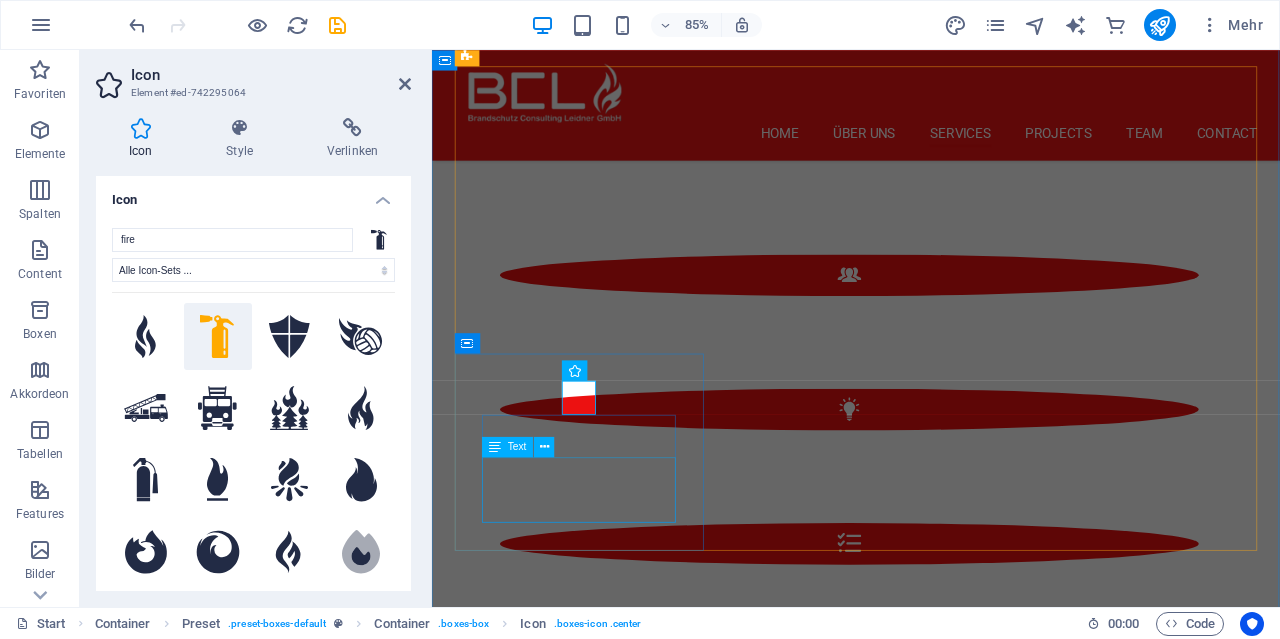 click on "Lorem ipsum dolor sit amet, consectetur adipisicing elit. Veritatis, dolorem!" at bounding box center [931, 1733] 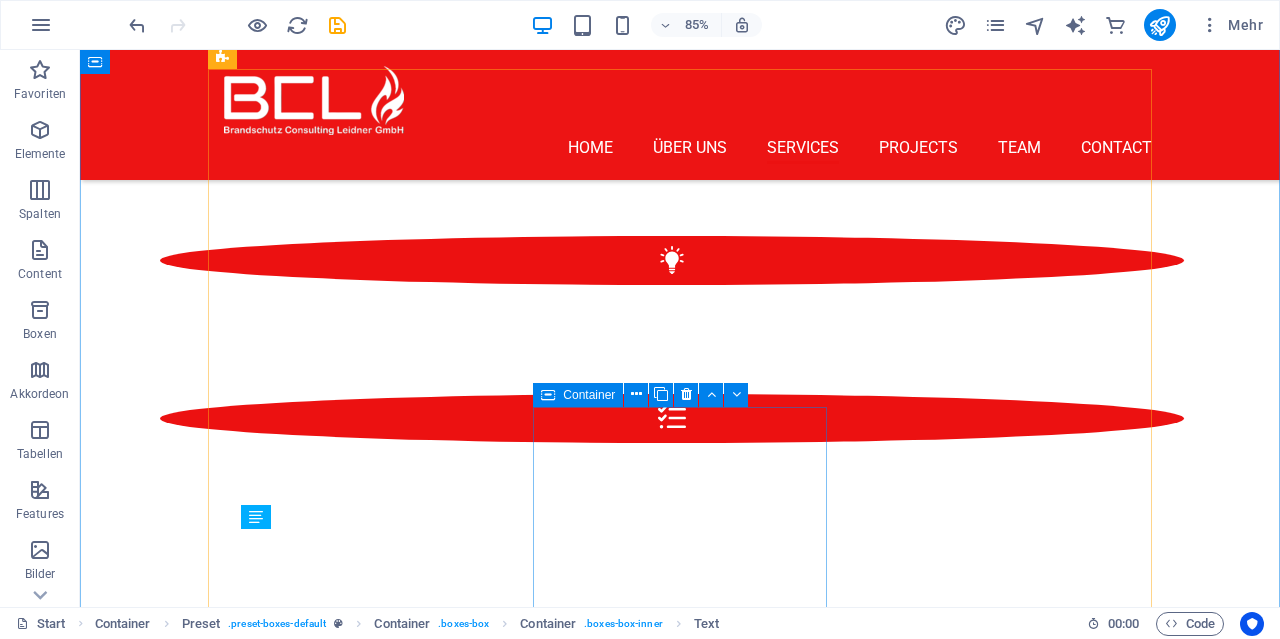 scroll, scrollTop: 2173, scrollLeft: 0, axis: vertical 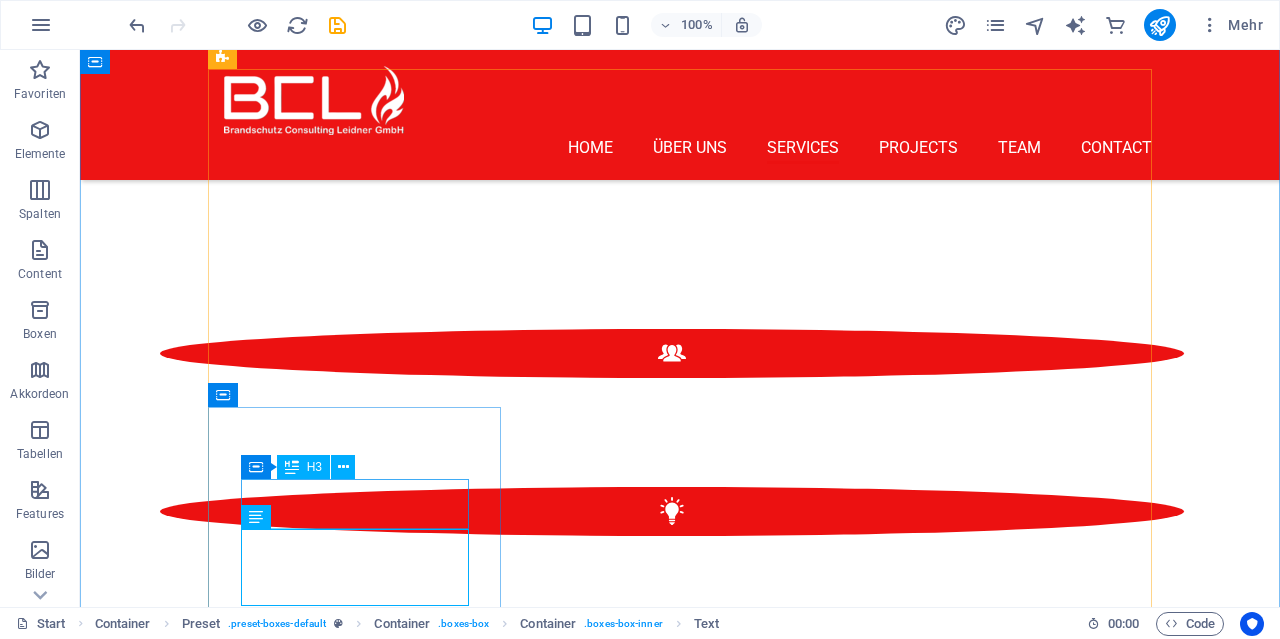 click on "Rubbish Removal" at bounding box center [680, 1734] 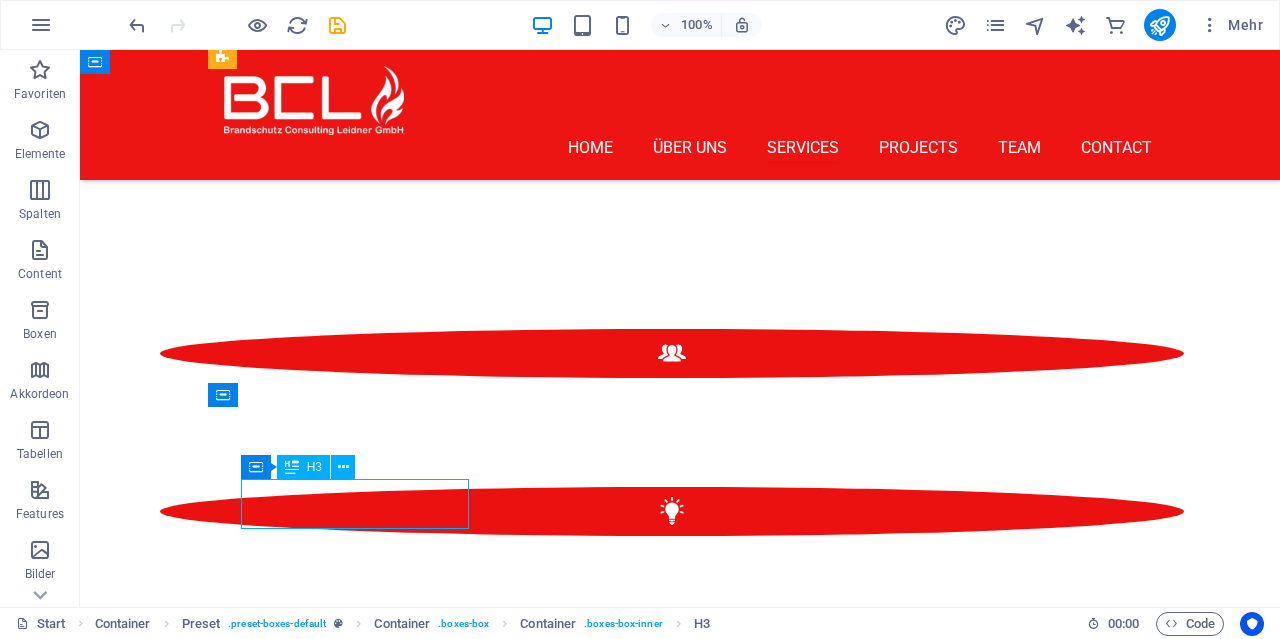 click on "Rubbish Removal" at bounding box center (680, 1734) 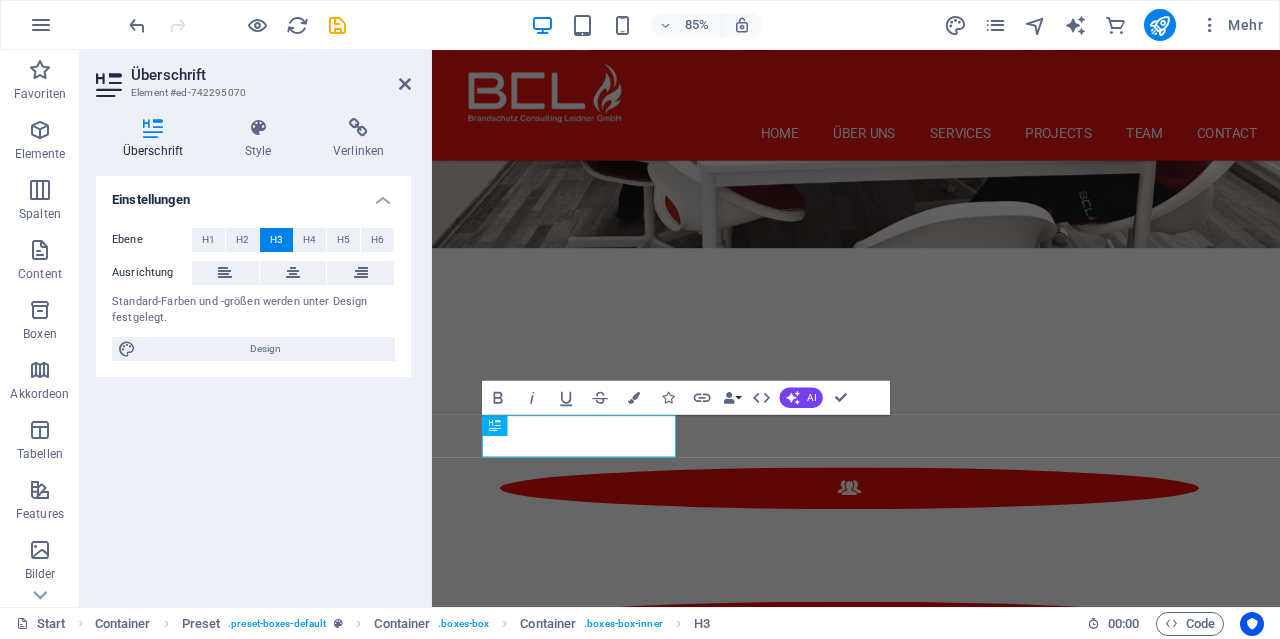 scroll, scrollTop: 2424, scrollLeft: 0, axis: vertical 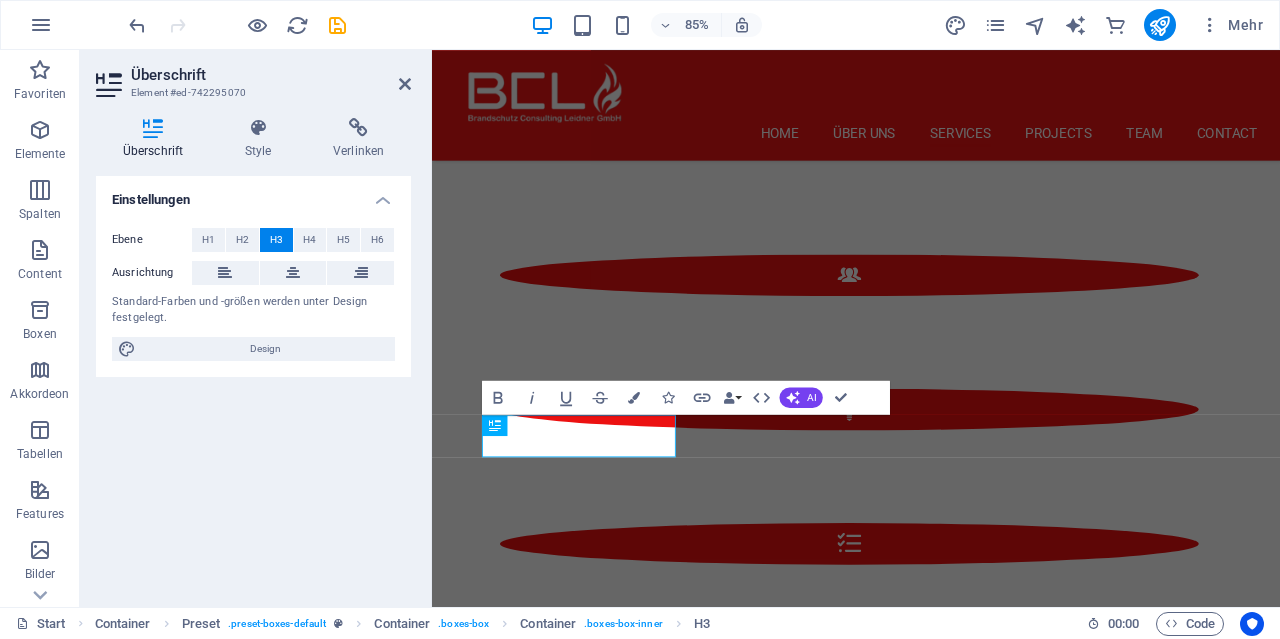 type 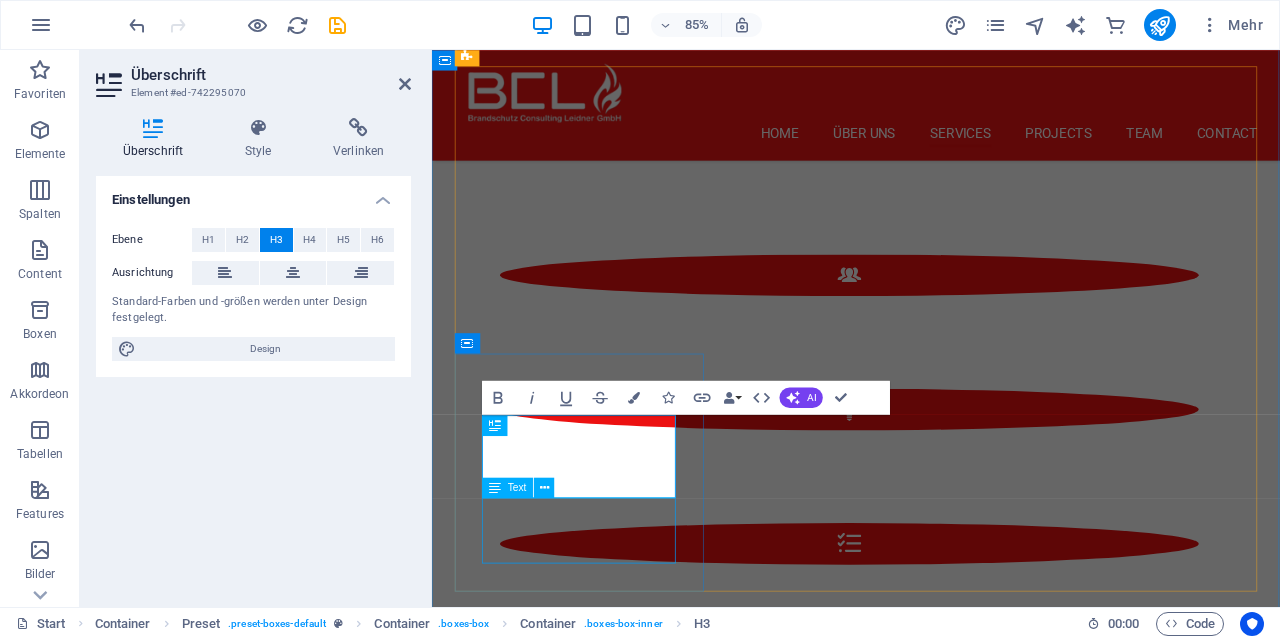 click on "Lorem ipsum dolor sit amet, consectetur adipisicing elit. Veritatis, dolorem!" at bounding box center [931, 1733] 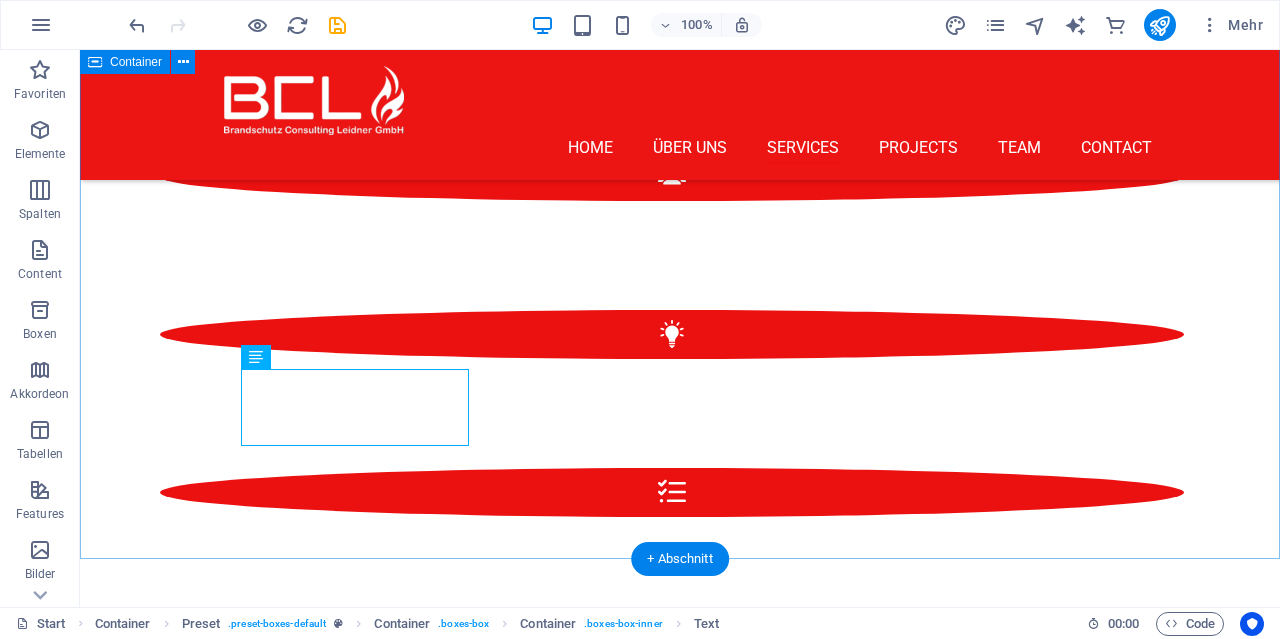 scroll, scrollTop: 2381, scrollLeft: 0, axis: vertical 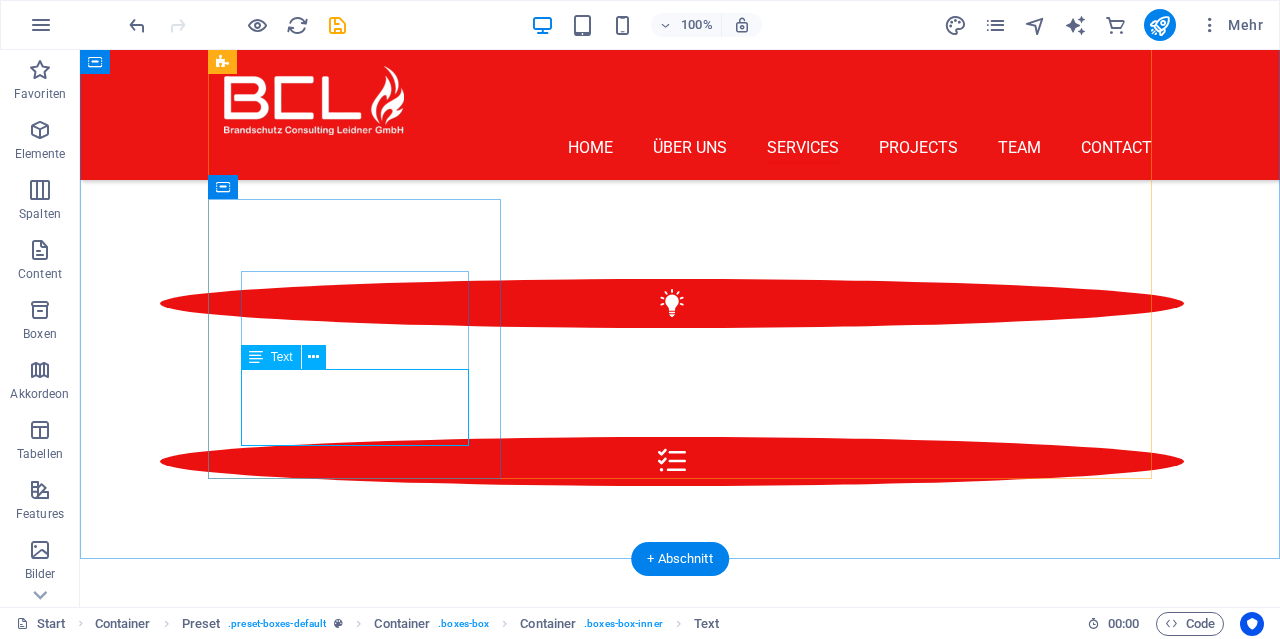 click on "Lorem ipsum dolor sit amet, consectetur adipisicing elit. Veritatis, dolorem!" at bounding box center (680, 1564) 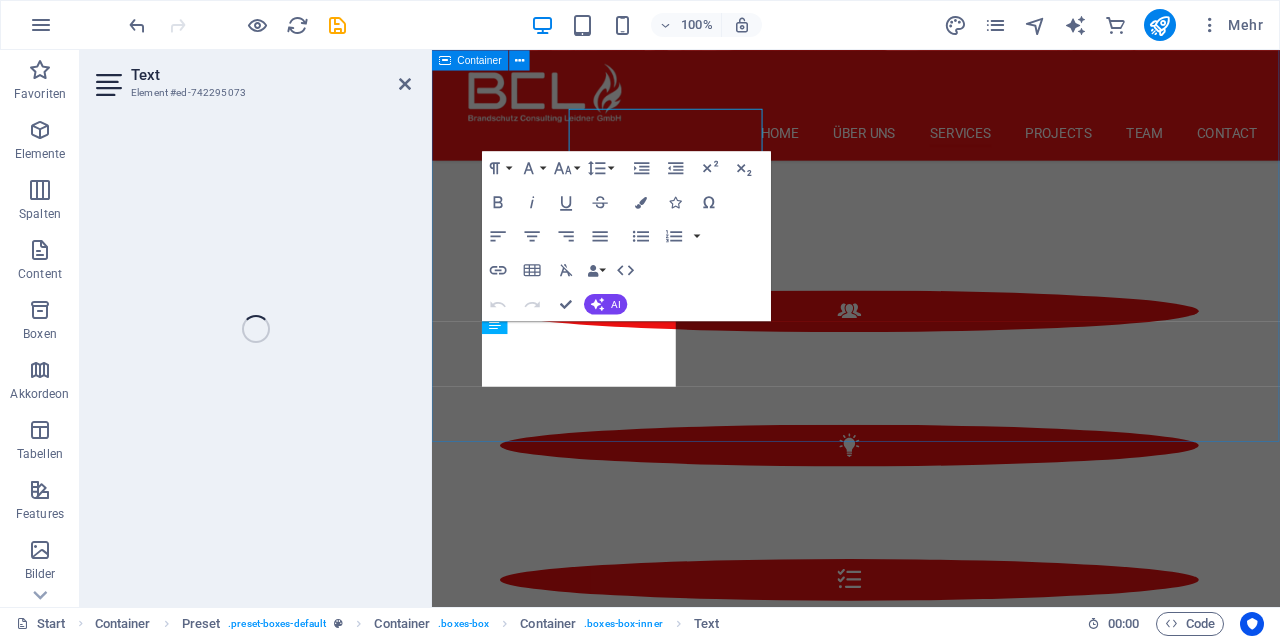 scroll, scrollTop: 2632, scrollLeft: 0, axis: vertical 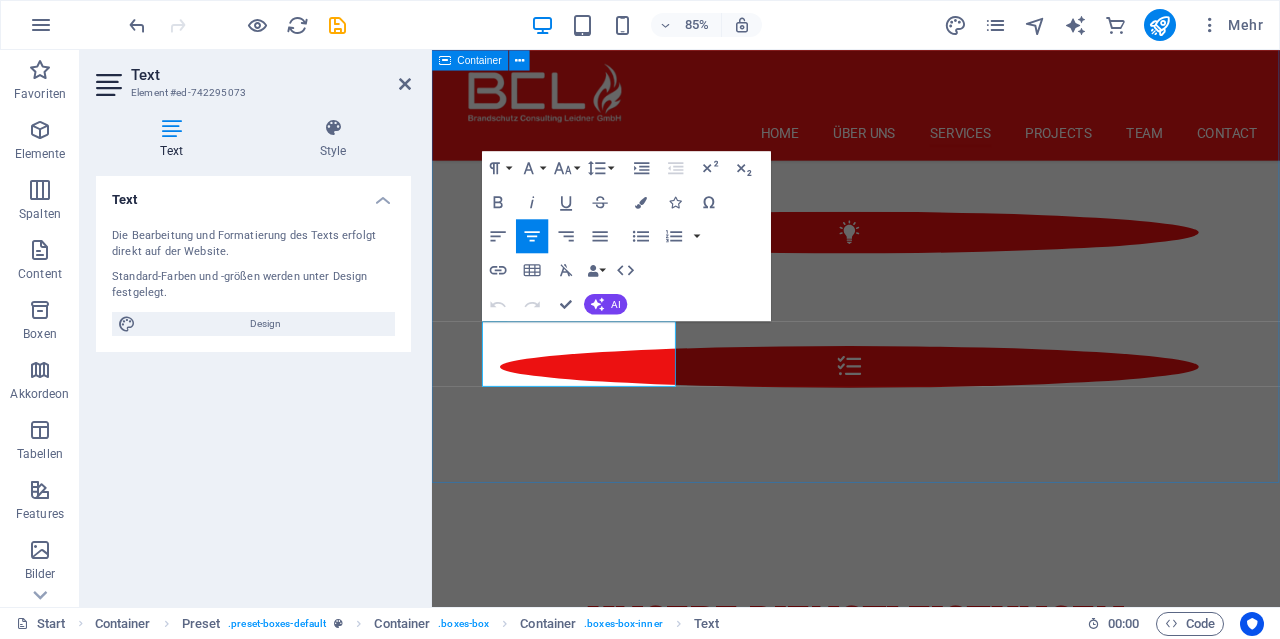 type 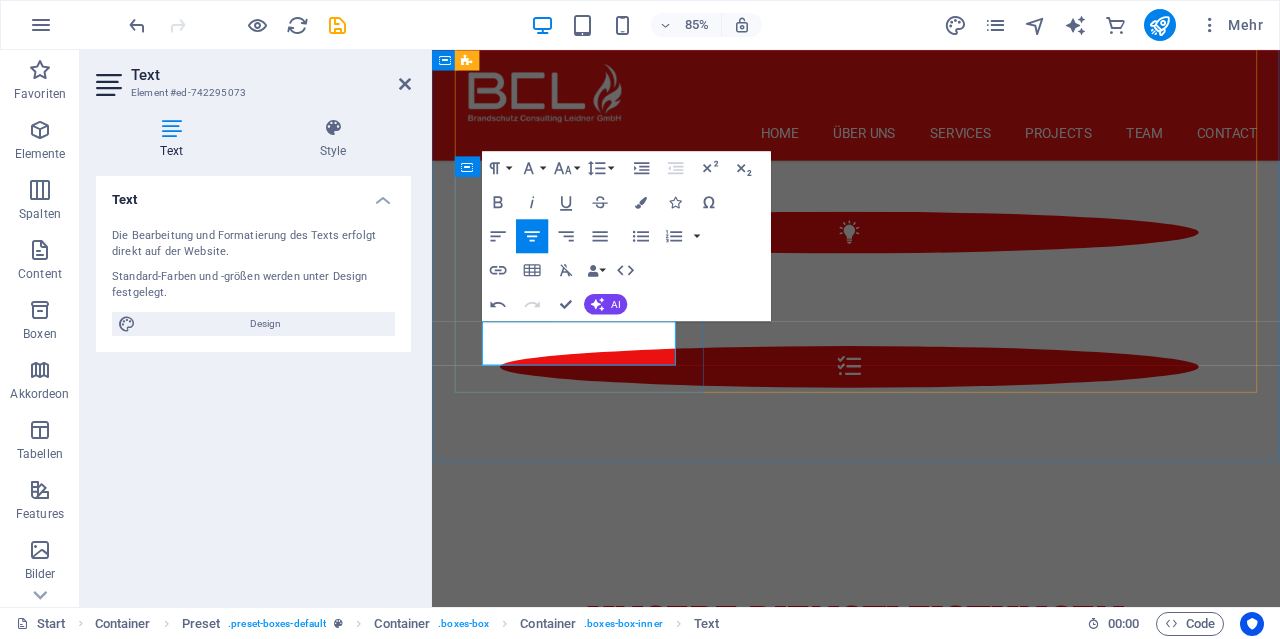 click on "Wartung, Verkauf und Beratung für Feuerlöscher" at bounding box center (931, 1525) 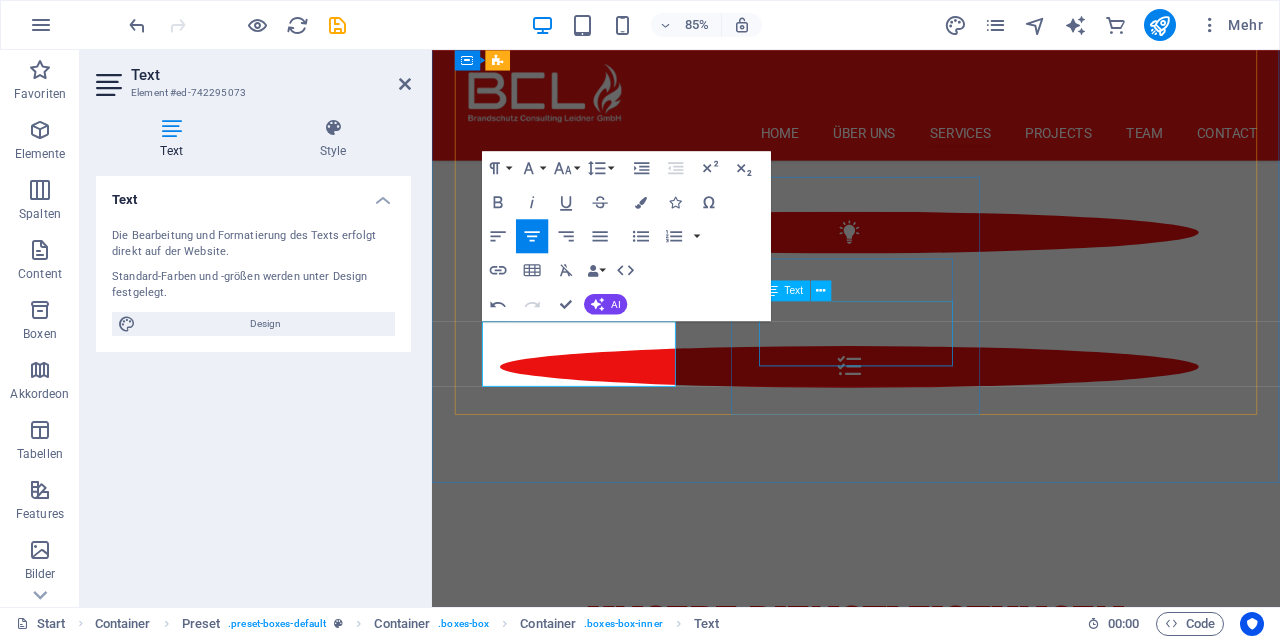 click on "Lorem ipsum dolor sit amet, consectetur adipisicing elit. Veritatis, dolorem!" at bounding box center (931, 1722) 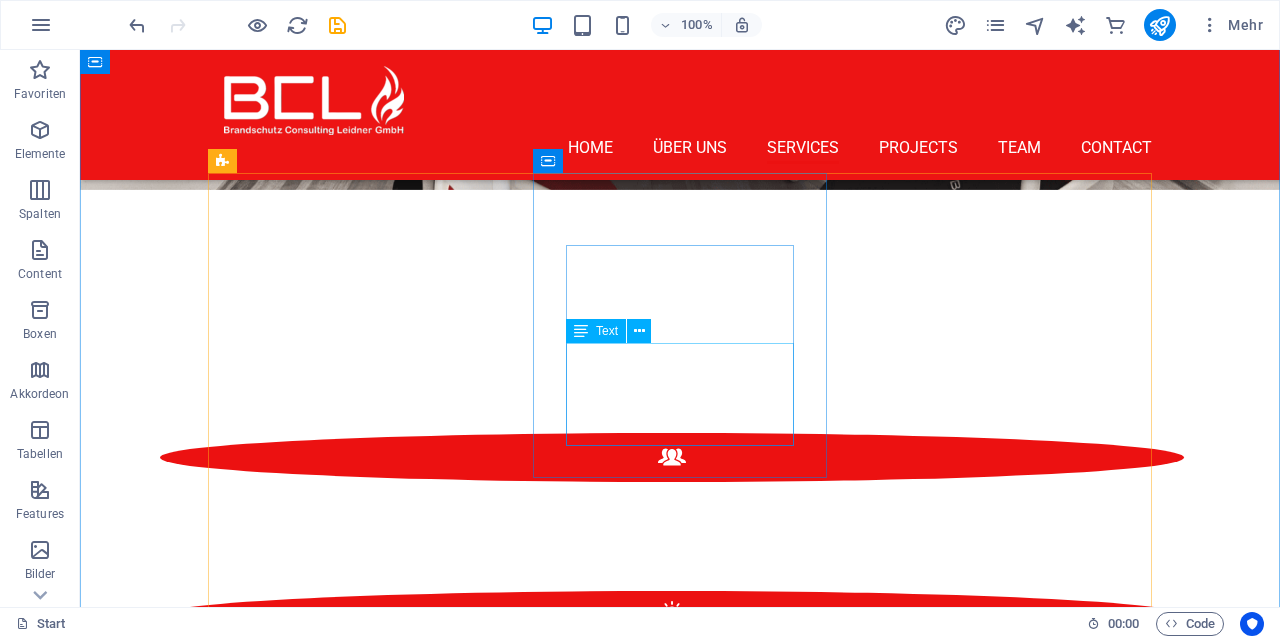 scroll, scrollTop: 2173, scrollLeft: 0, axis: vertical 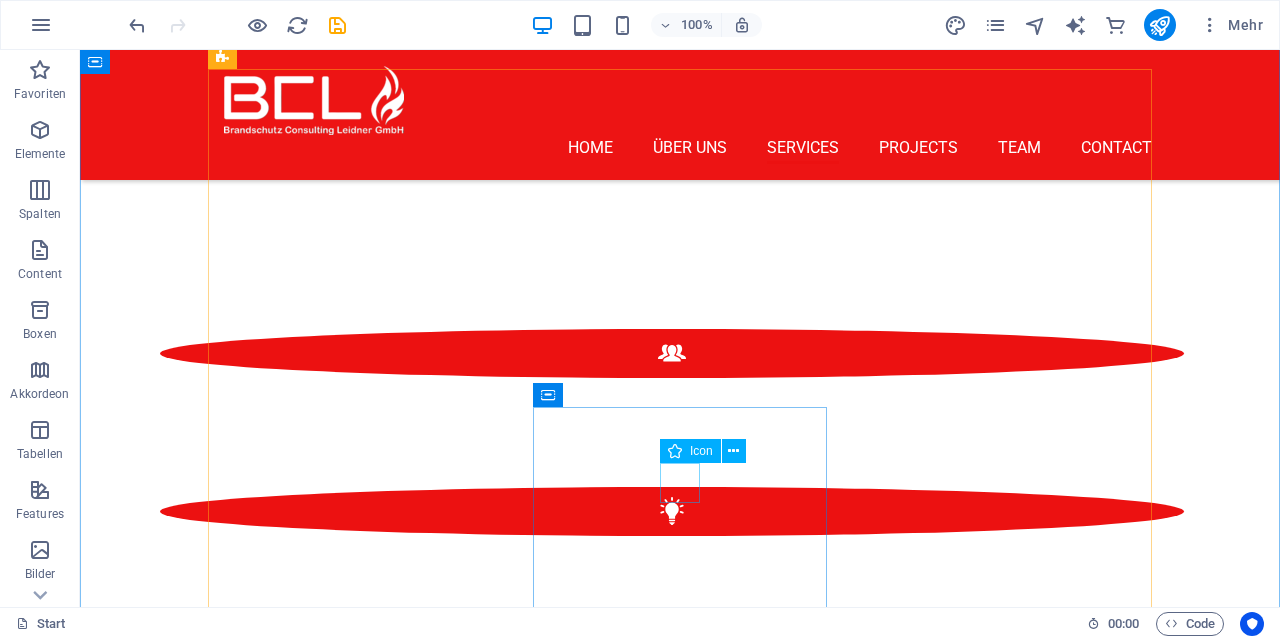 click at bounding box center (680, 1886) 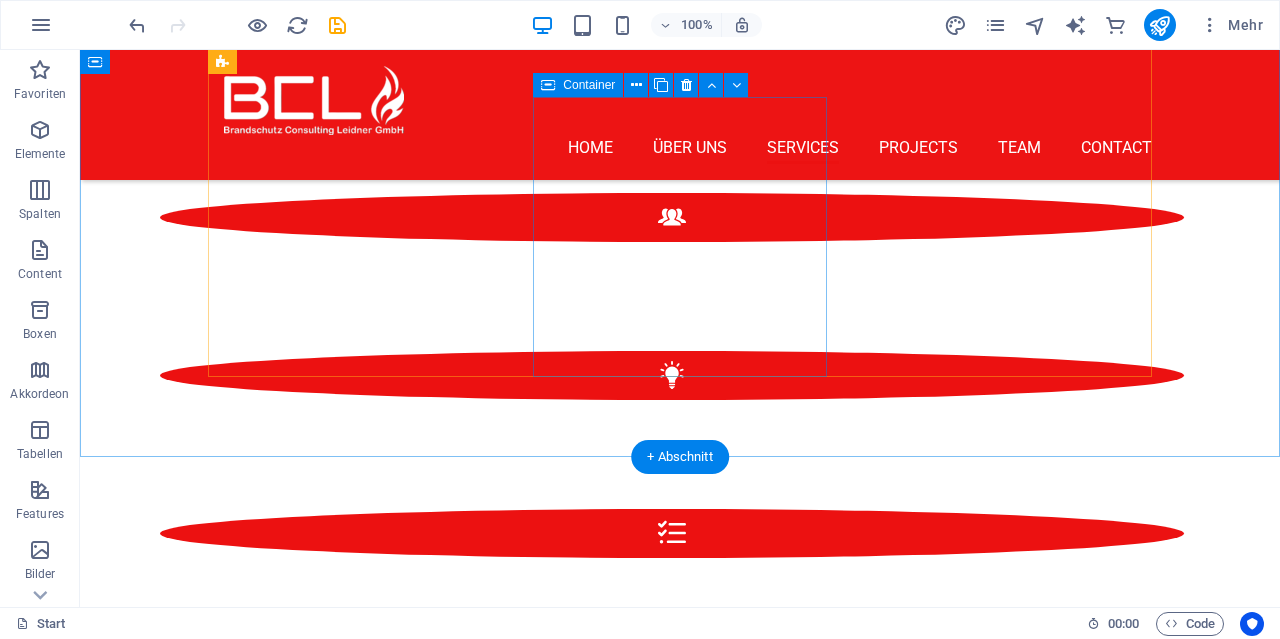 scroll, scrollTop: 2277, scrollLeft: 0, axis: vertical 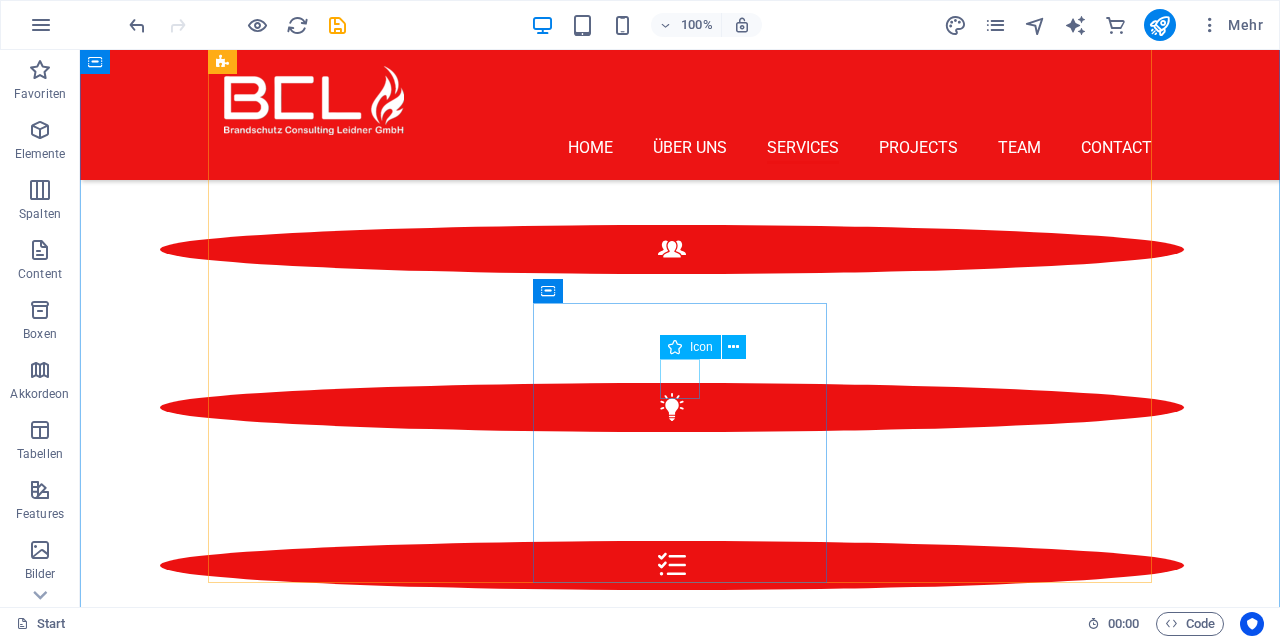click at bounding box center [680, 1782] 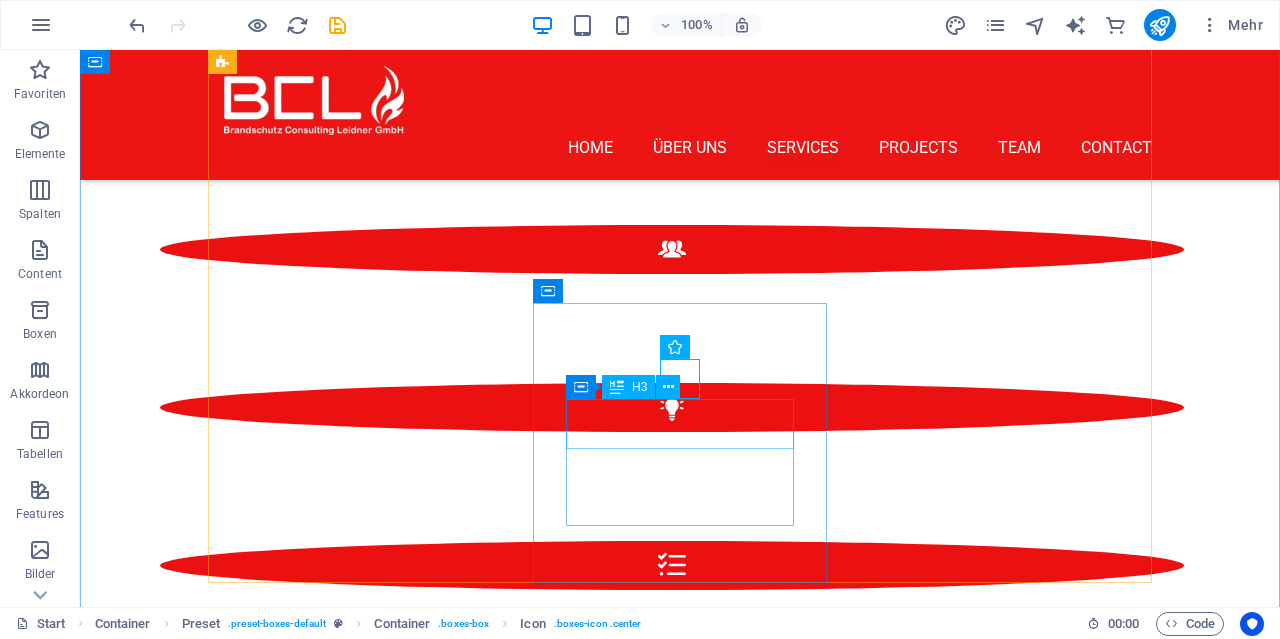 click on "Landscaping" at bounding box center [680, 1827] 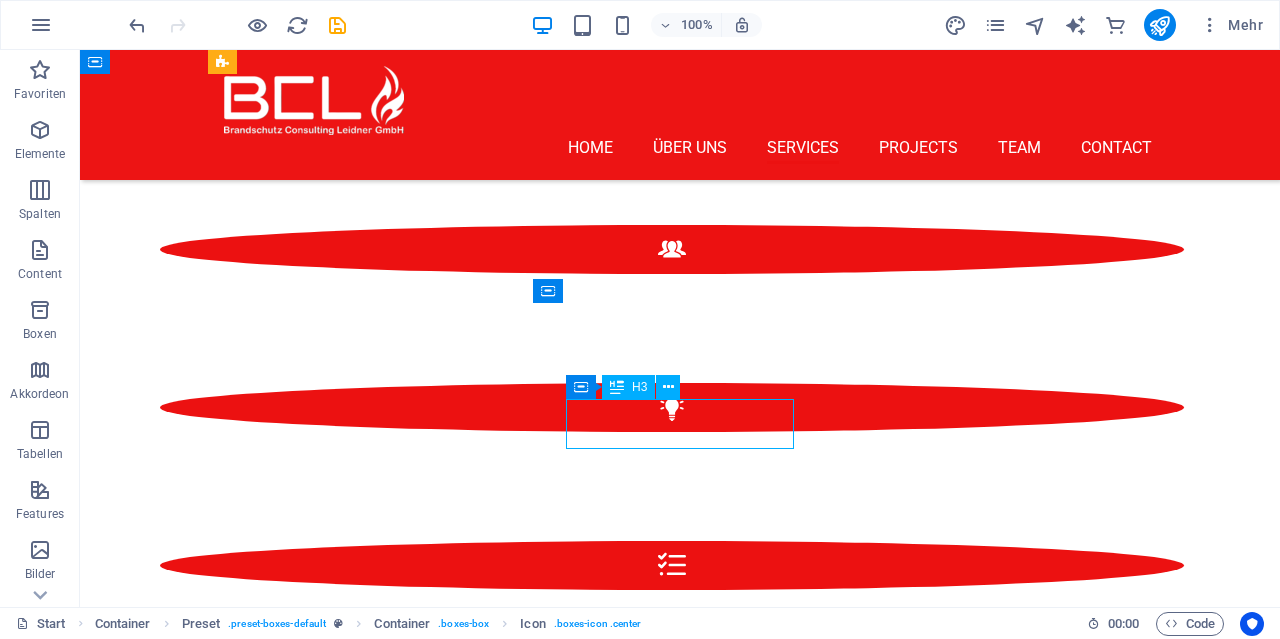 click on "Landscaping" at bounding box center [680, 1827] 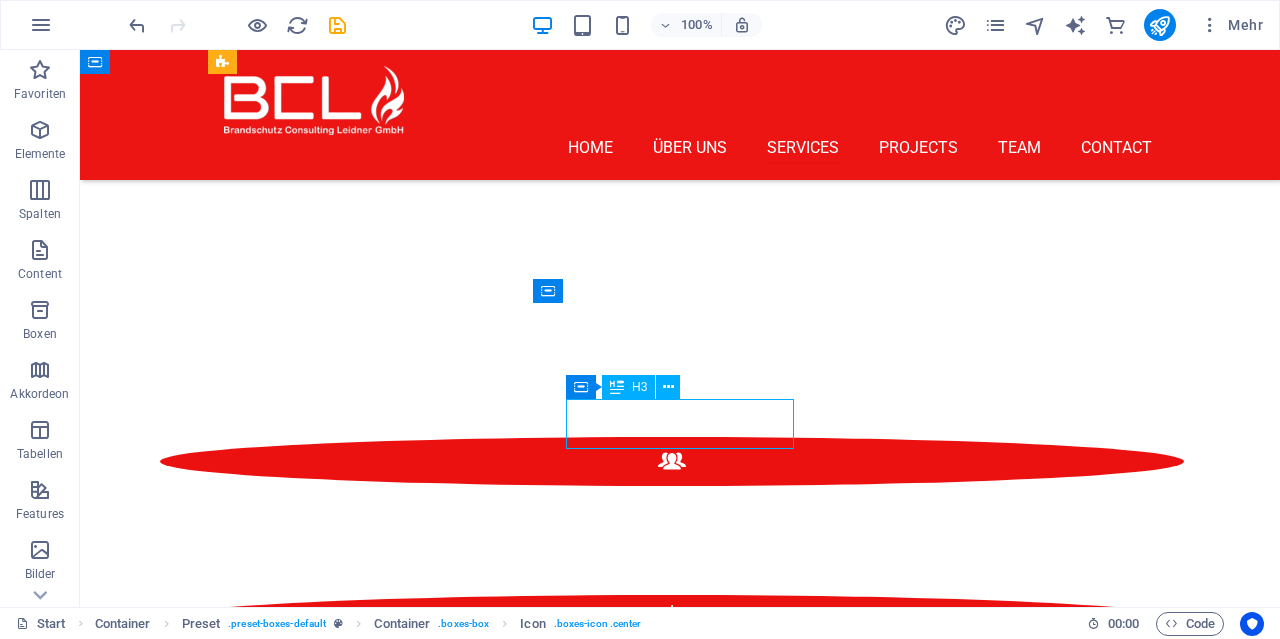 scroll, scrollTop: 2528, scrollLeft: 0, axis: vertical 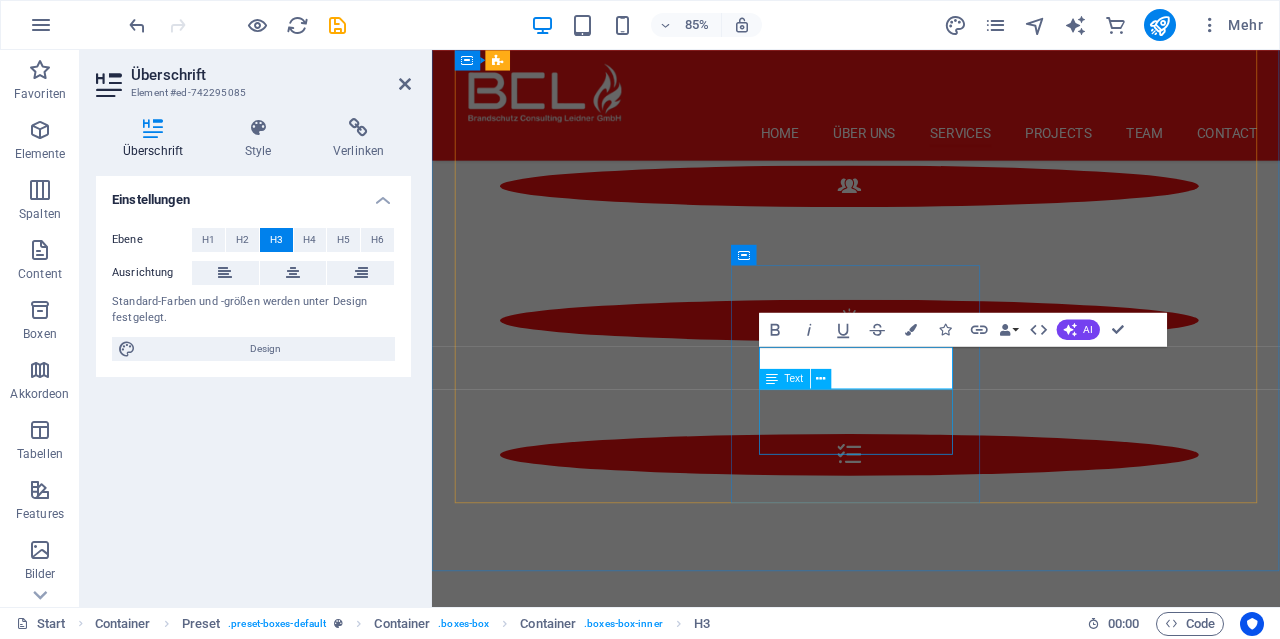 type 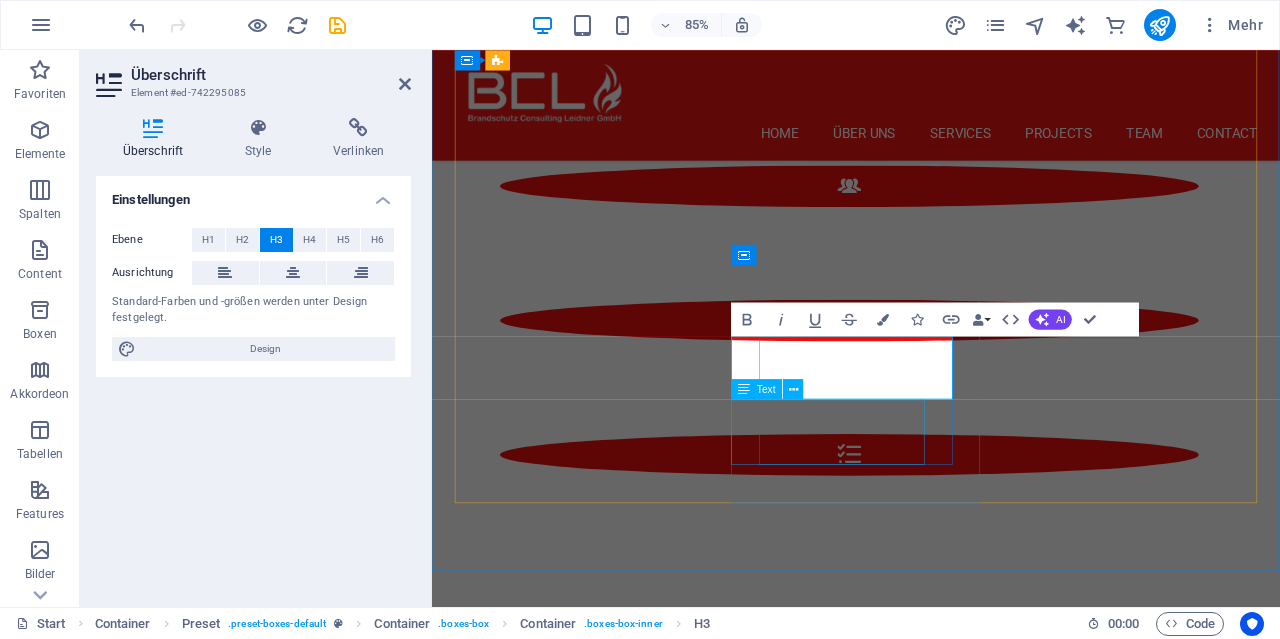 scroll, scrollTop: 0, scrollLeft: 27, axis: horizontal 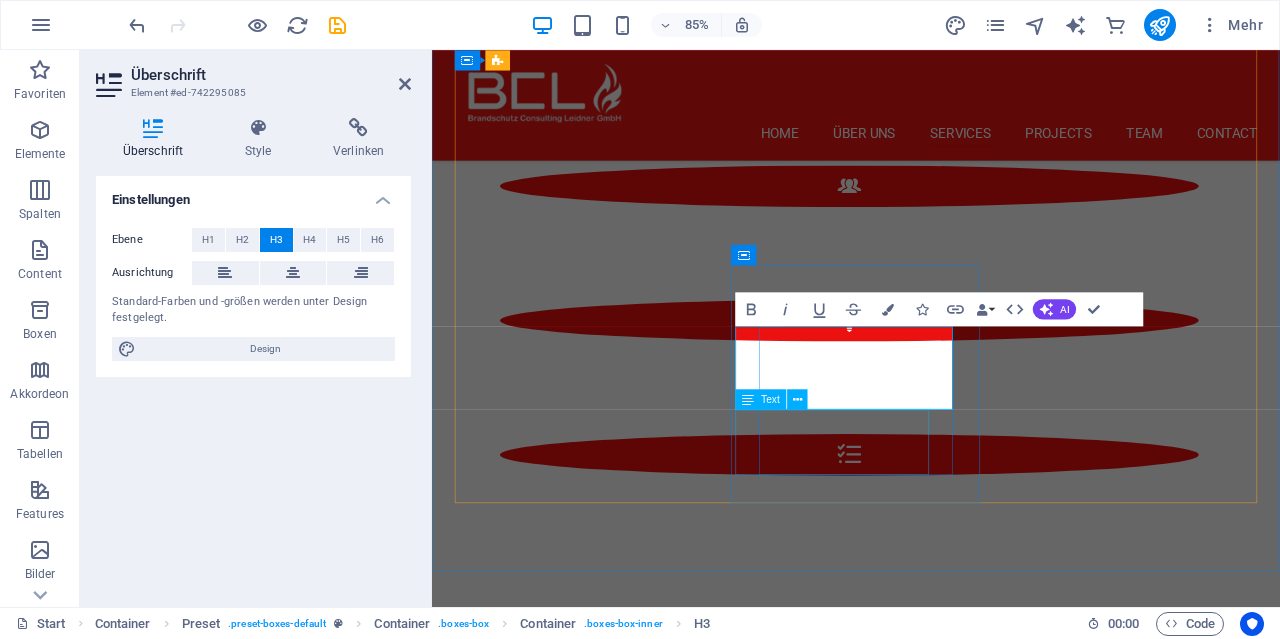 click on "Lorem ipsum dolor sit amet, consectetur adipisicing elit. Veritatis, dolorem!" at bounding box center [931, 1826] 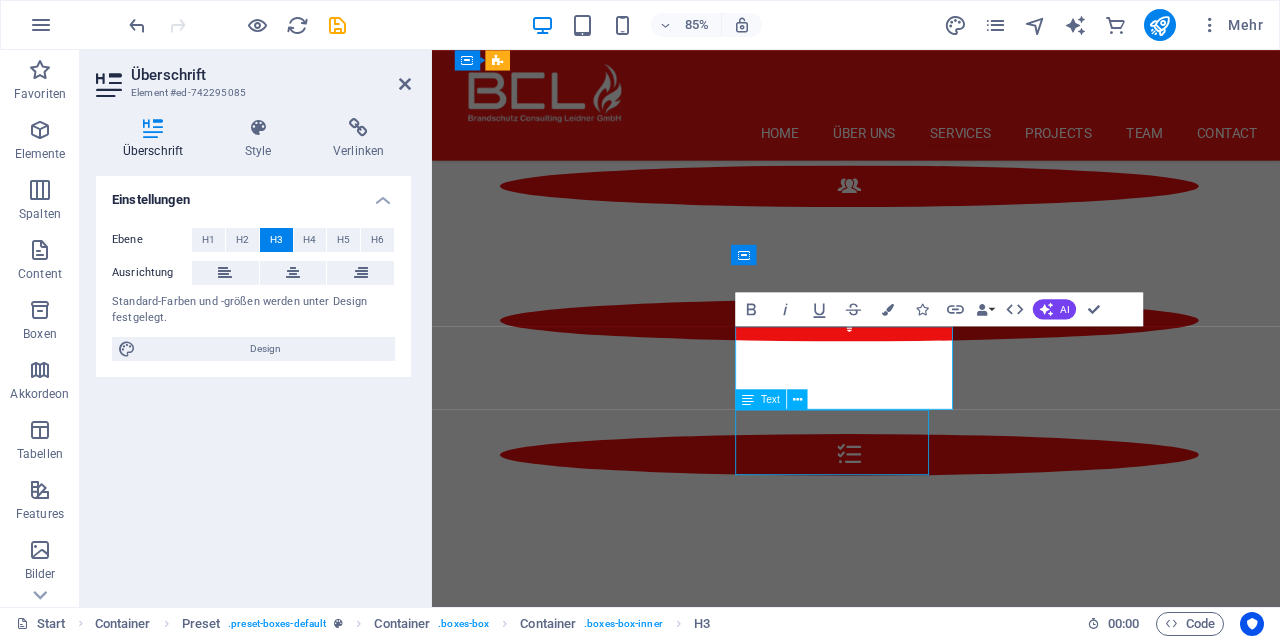 click on "Lorem ipsum dolor sit amet, consectetur adipisicing elit. Veritatis, dolorem!" at bounding box center (931, 1826) 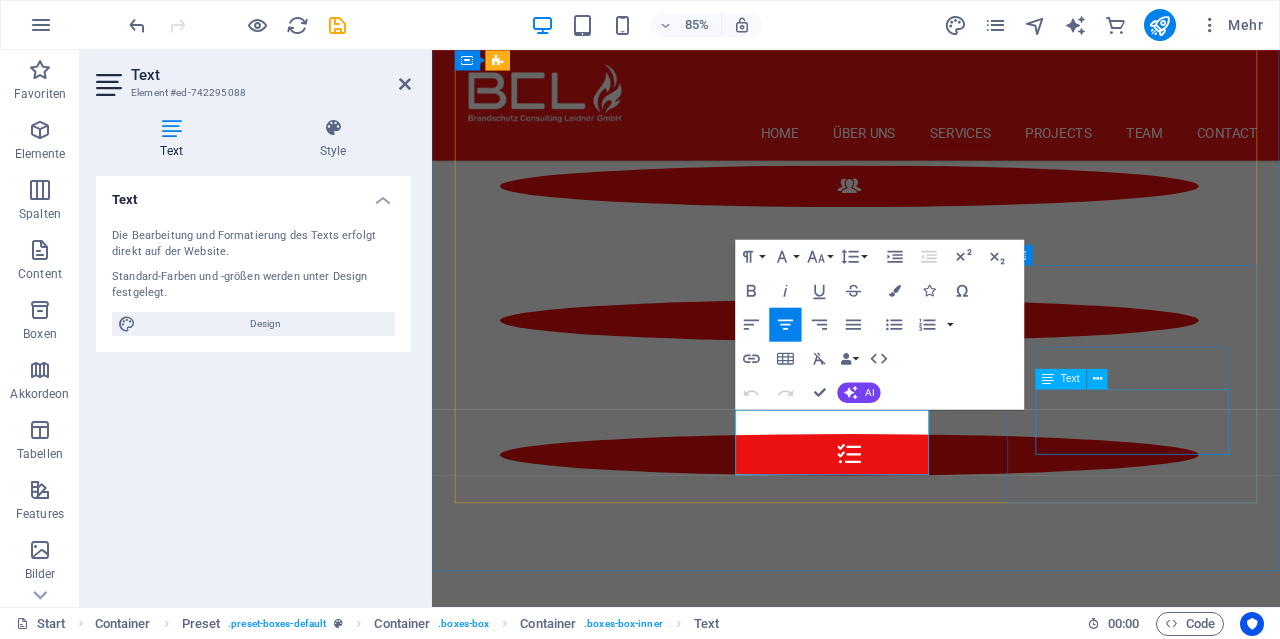 click on "Lorem ipsum dolor sit amet, consectetur adipisicing elit. Veritatis, dolorem!" at bounding box center [931, 2024] 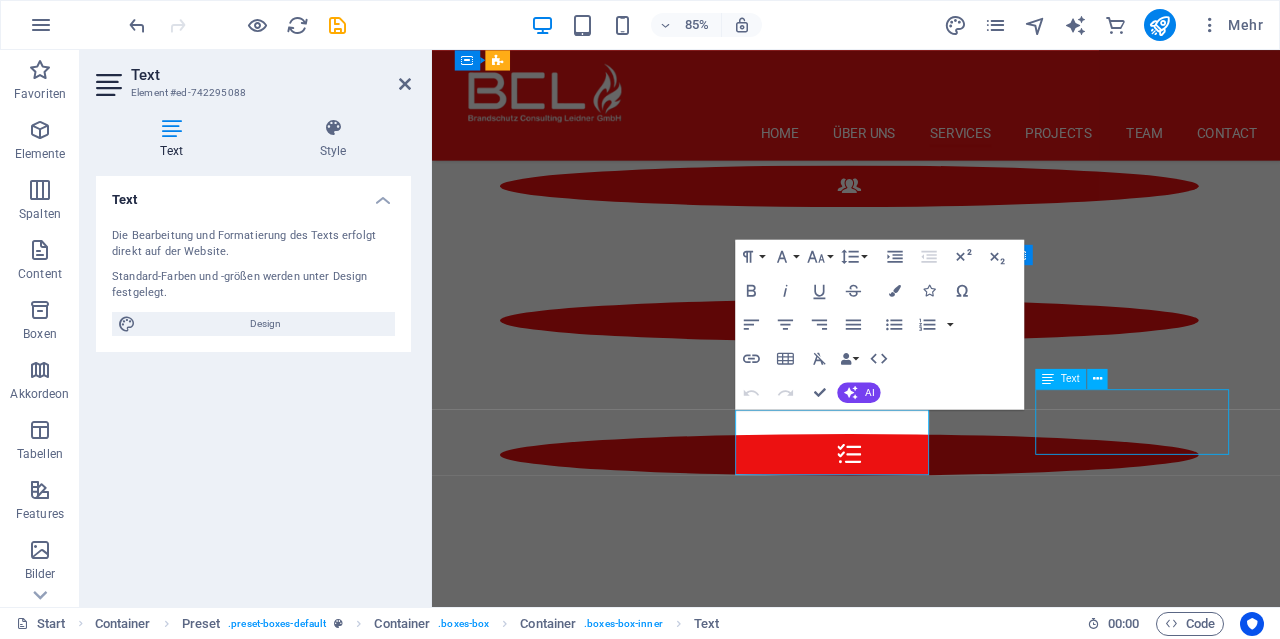 scroll, scrollTop: 2277, scrollLeft: 0, axis: vertical 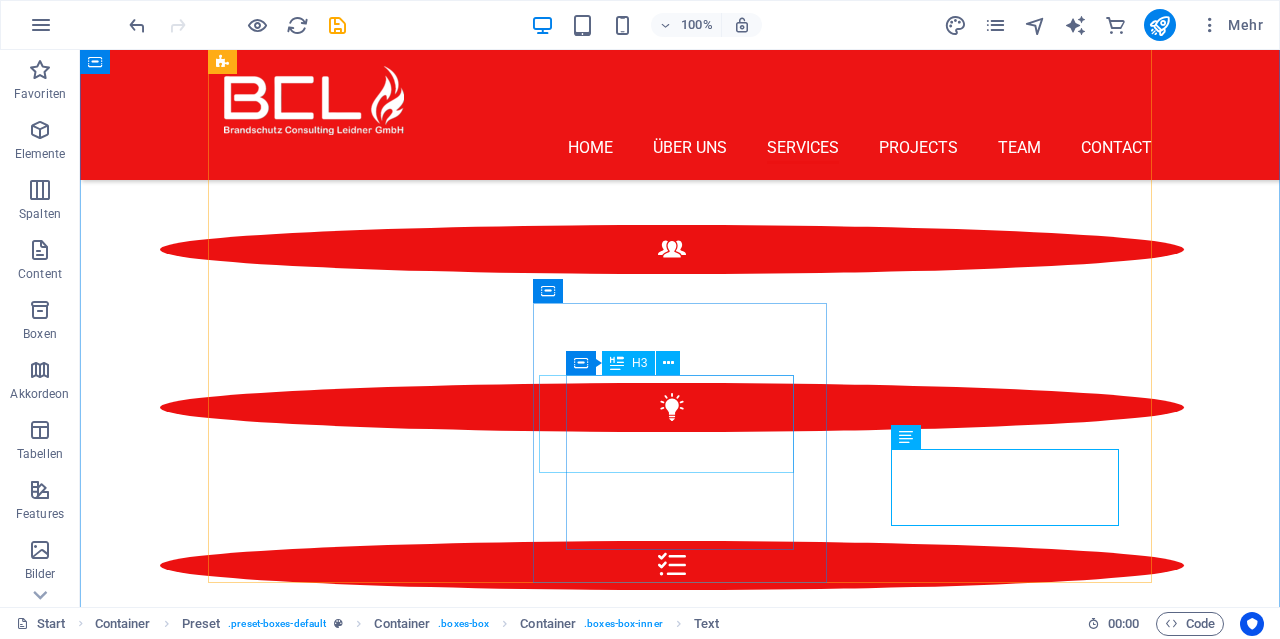 click on "Unsere Brandschutzsoftware für den Brandschutz" at bounding box center (680, 1827) 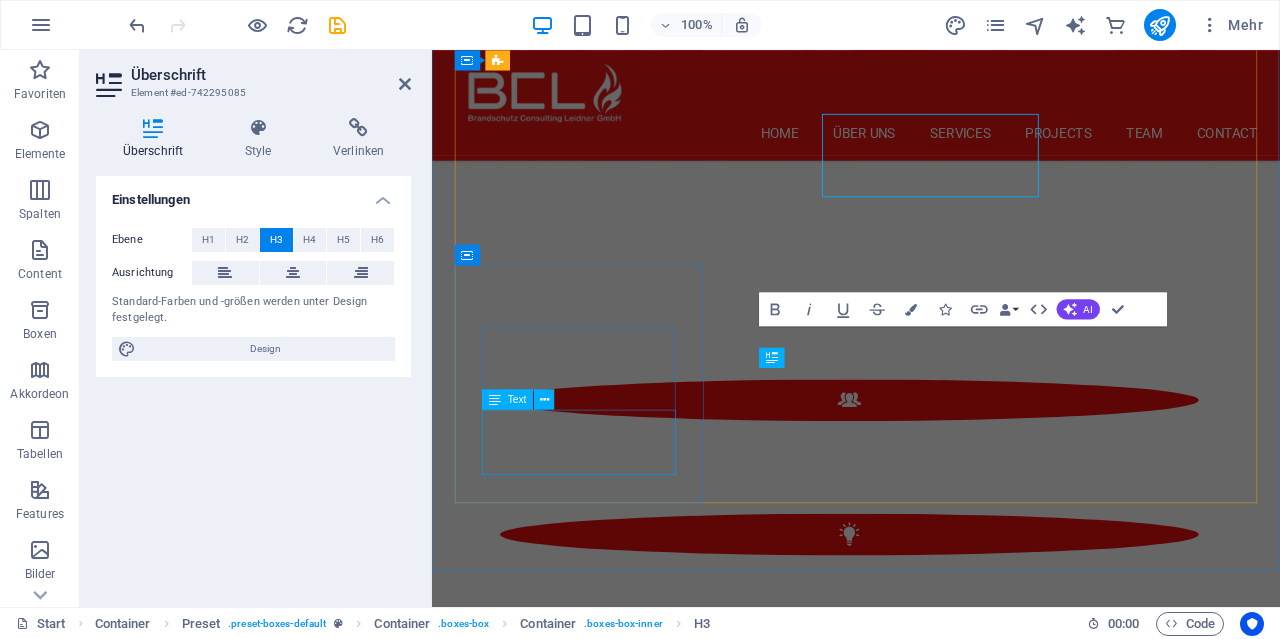 scroll, scrollTop: 2528, scrollLeft: 0, axis: vertical 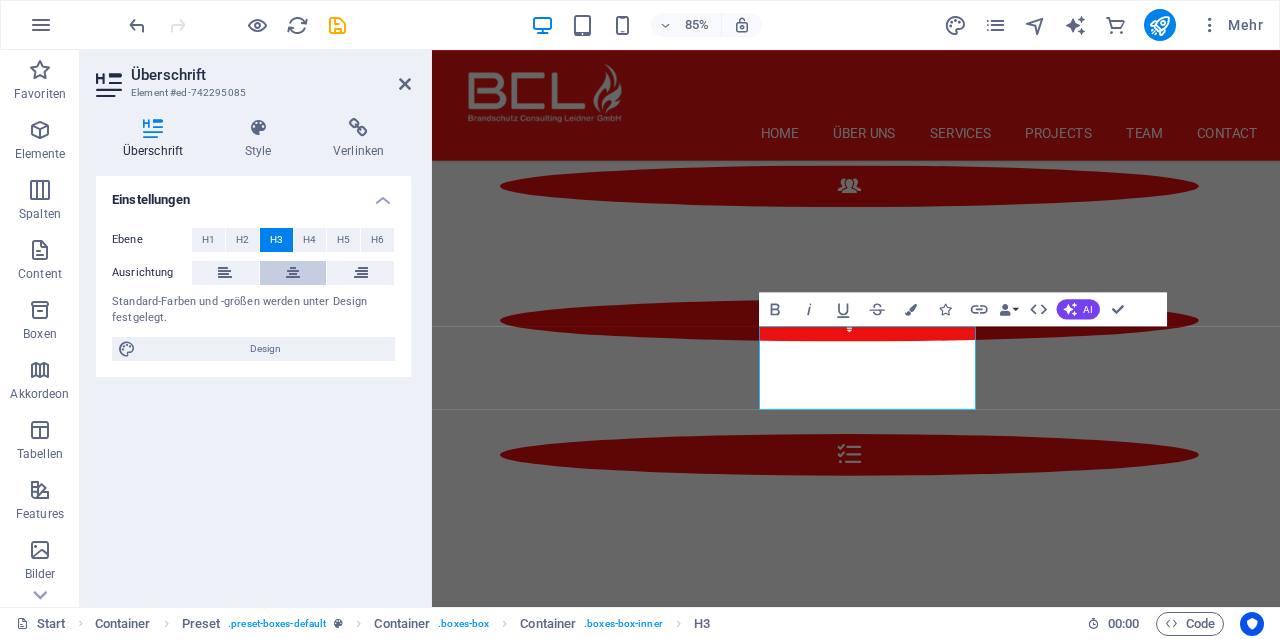 click at bounding box center (293, 273) 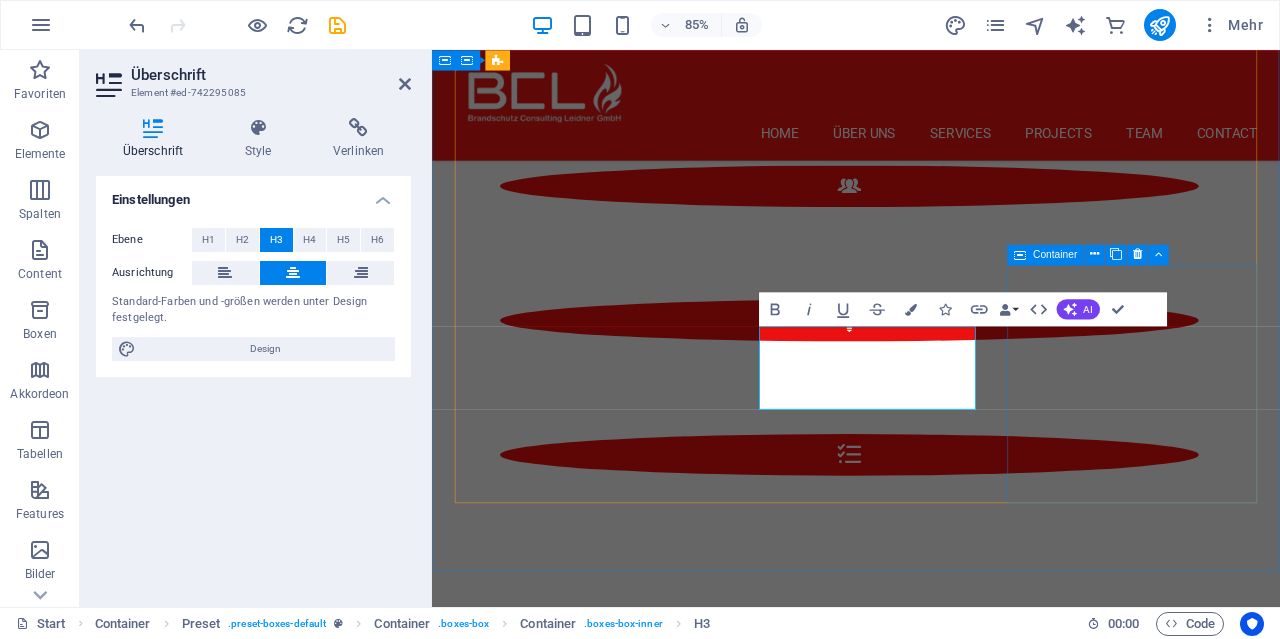 click on "Insect Control Lorem ipsum dolor sit amet, consectetur adipisicing elit. Veritatis, dolorem!" at bounding box center (931, 1979) 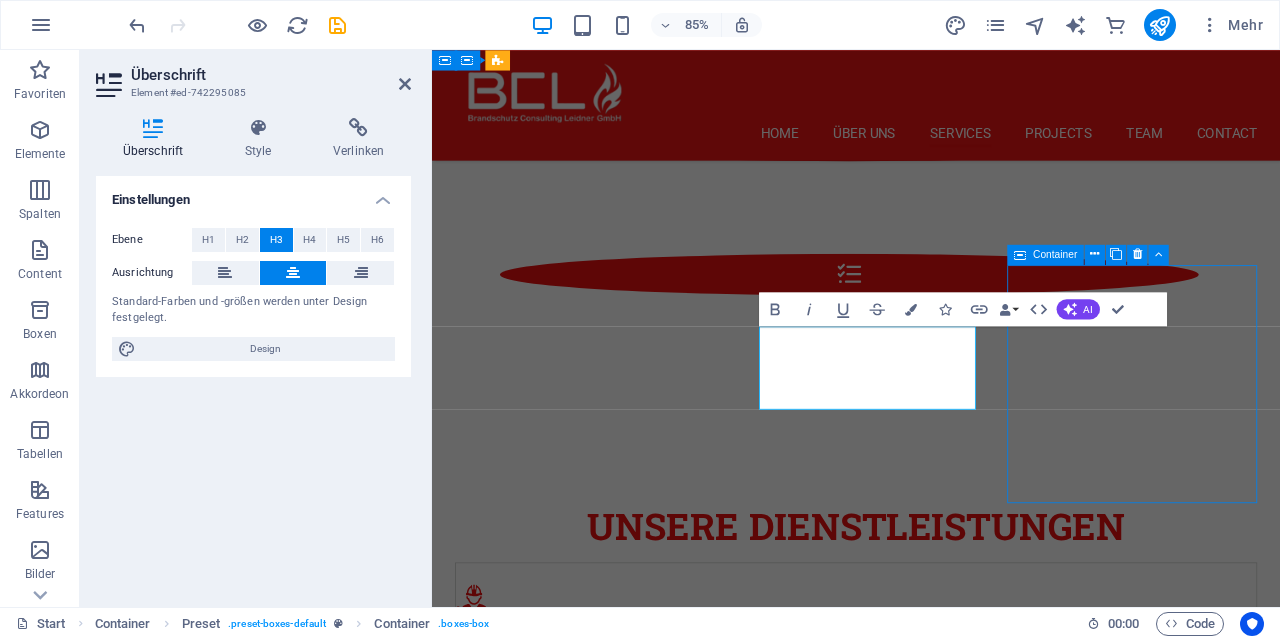 scroll, scrollTop: 2277, scrollLeft: 0, axis: vertical 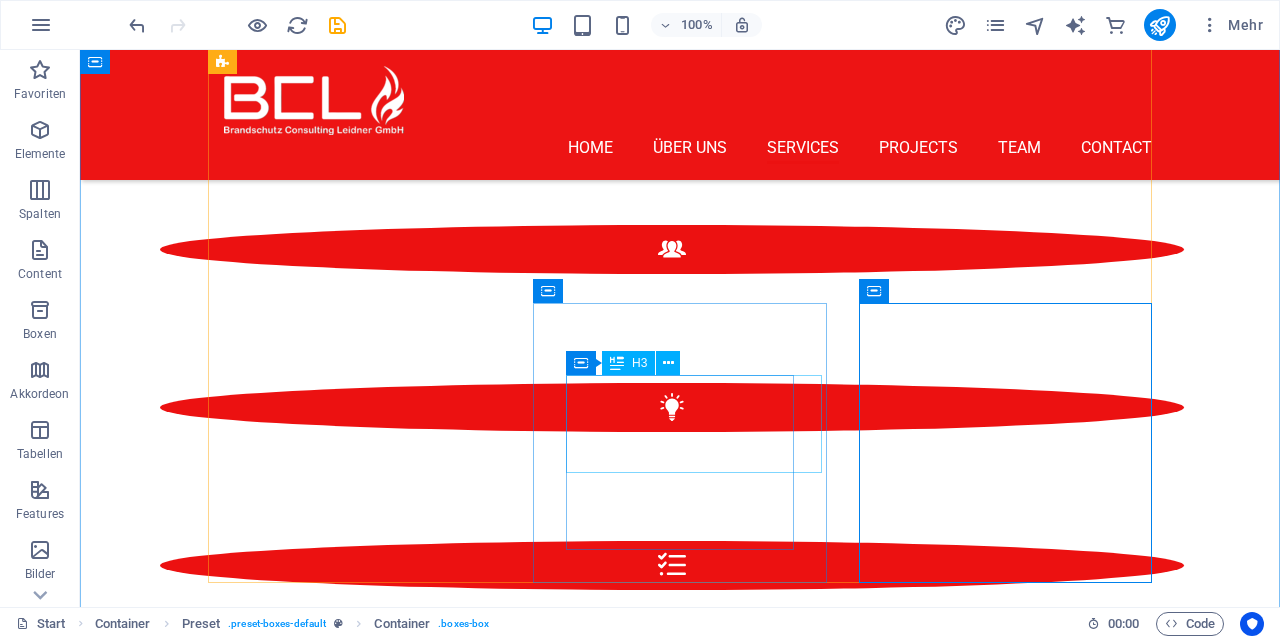click on "Unsere Brandschutzsoftware für den Brandschutz" at bounding box center [680, 1827] 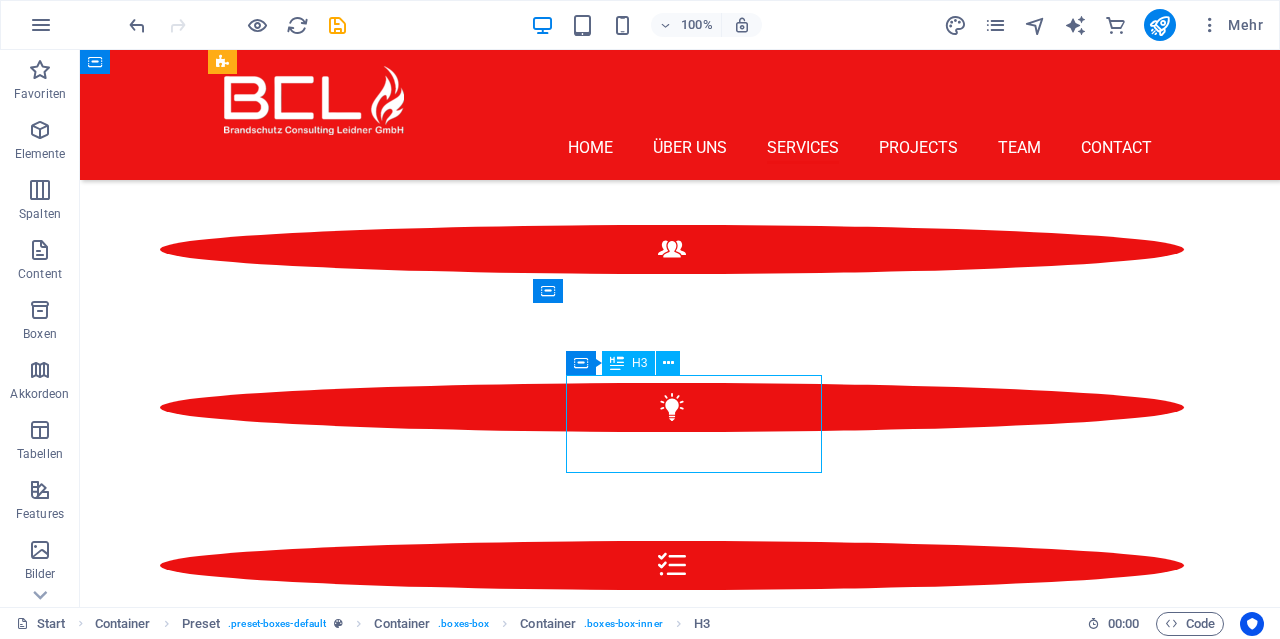 click on "Unsere Brandschutzsoftware für den Brandschutz" at bounding box center [680, 1827] 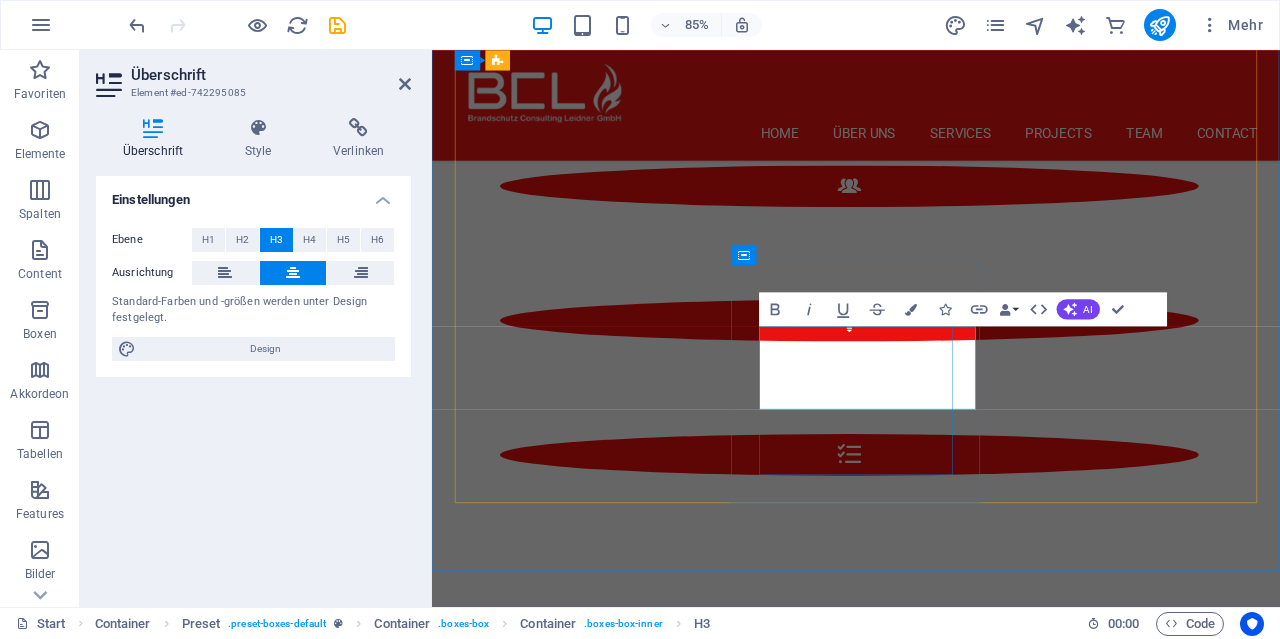 type 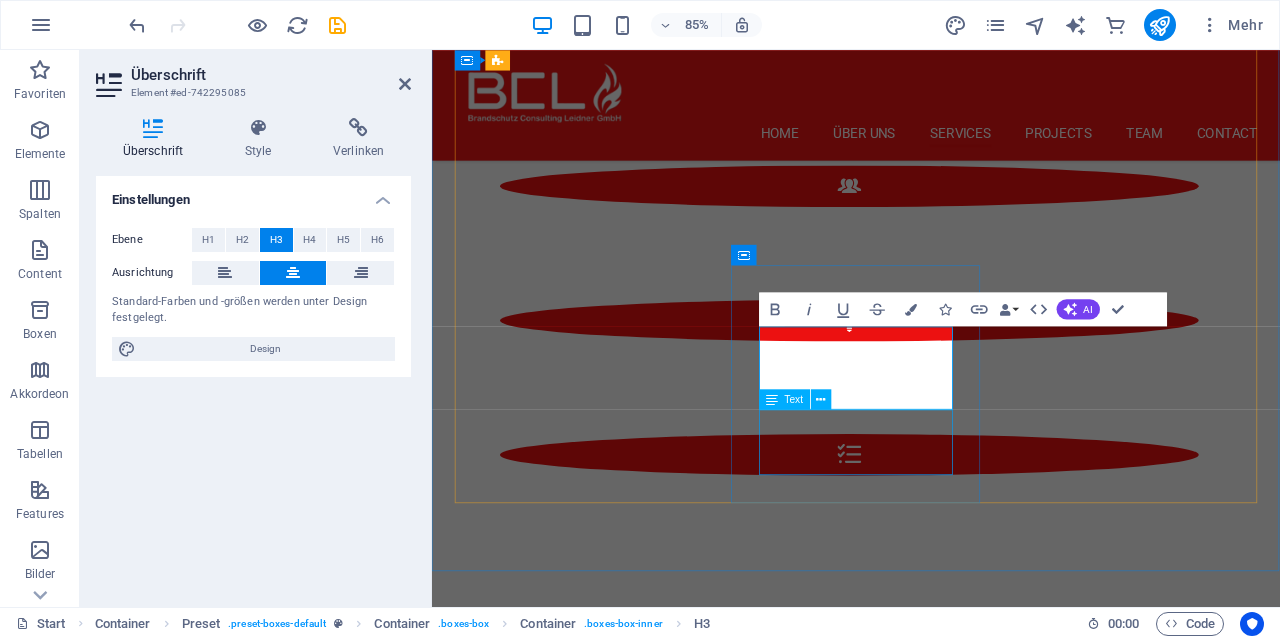 click on "Lorem ipsum dolor sit amet, consectetur adipisicing elit. Veritatis, dolorem!" at bounding box center (931, 1850) 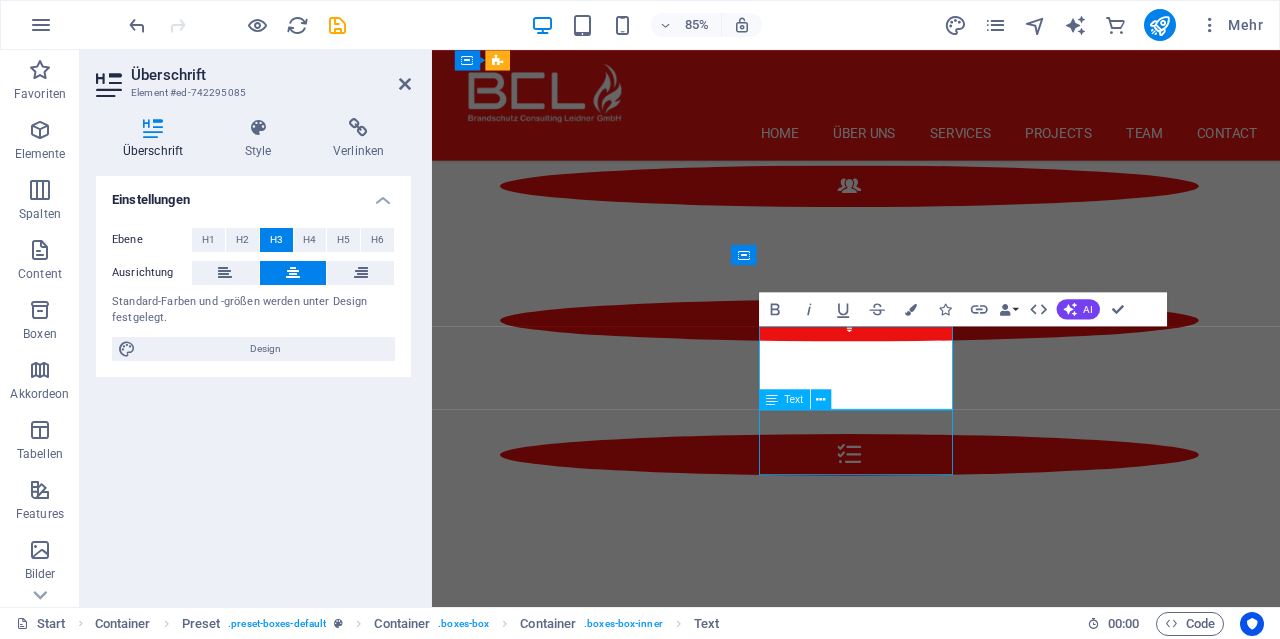 click on "Lorem ipsum dolor sit amet, consectetur adipisicing elit. Veritatis, dolorem!" at bounding box center [931, 1850] 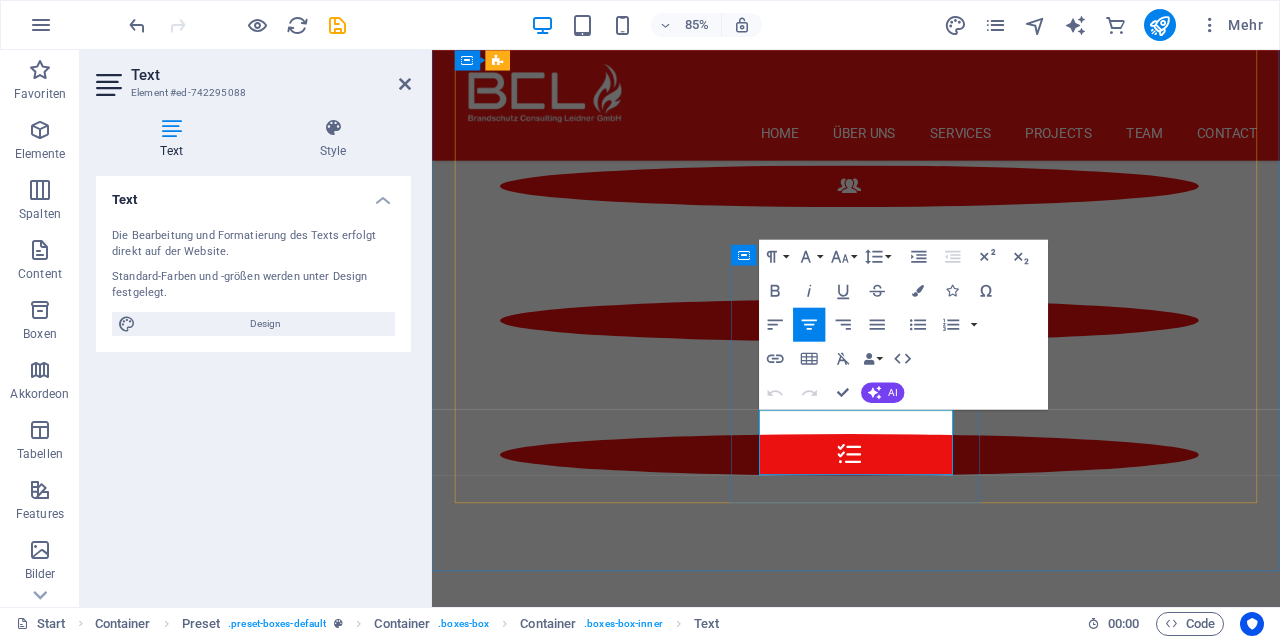 type 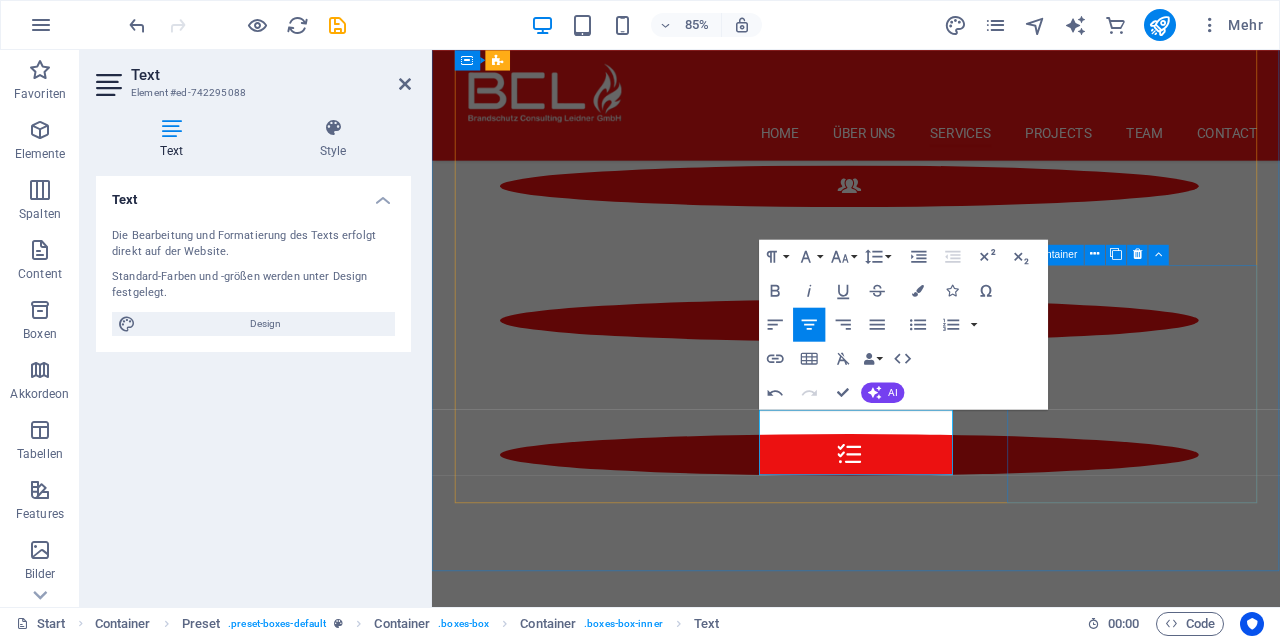 click on "Lorem ipsum dolor sit amet, consectetur adipisicing elit. Veritatis, dolorem!" at bounding box center (931, 2048) 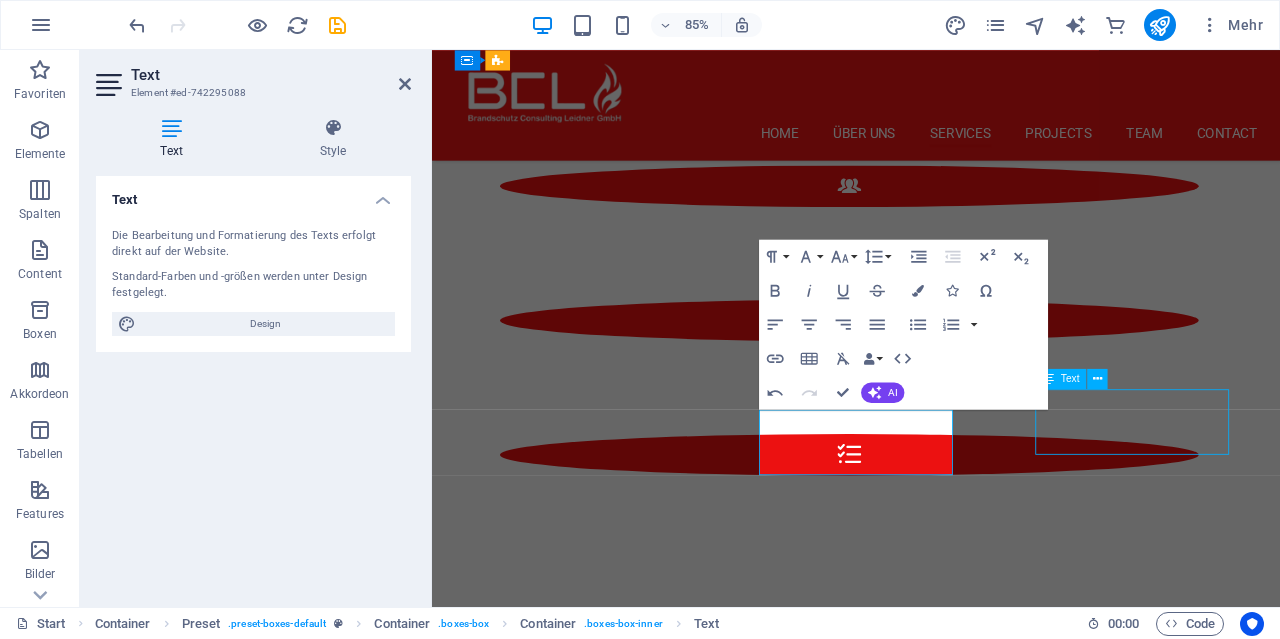 scroll, scrollTop: 2277, scrollLeft: 0, axis: vertical 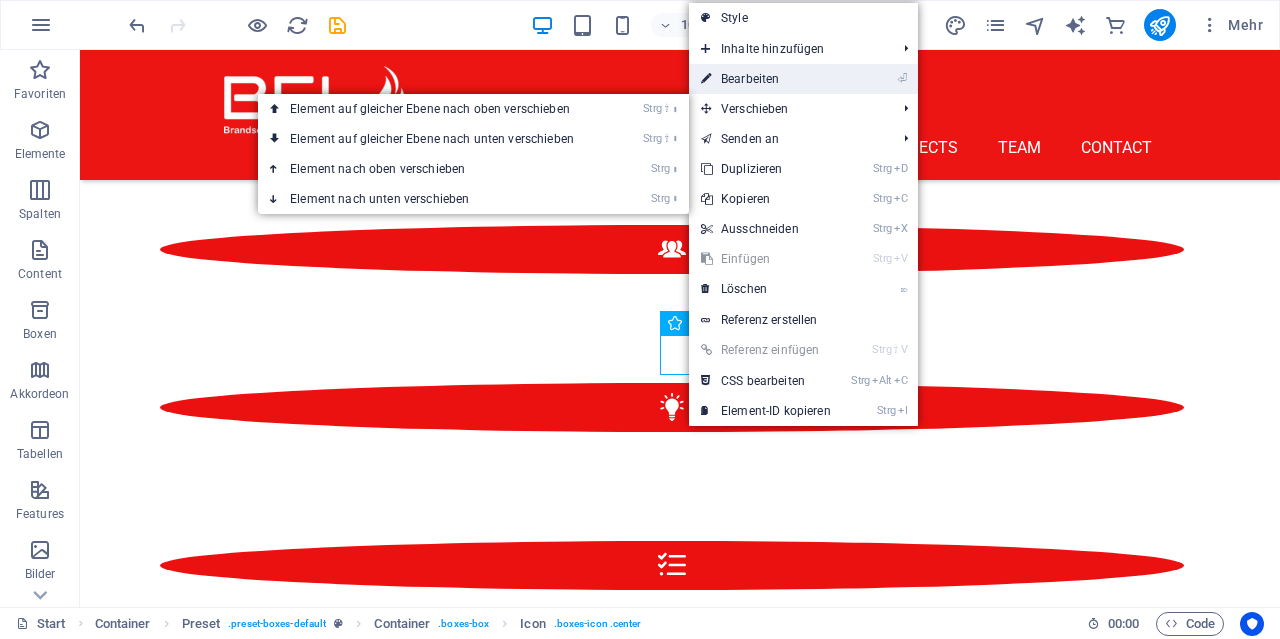 click on "⏎  Bearbeiten" at bounding box center (766, 79) 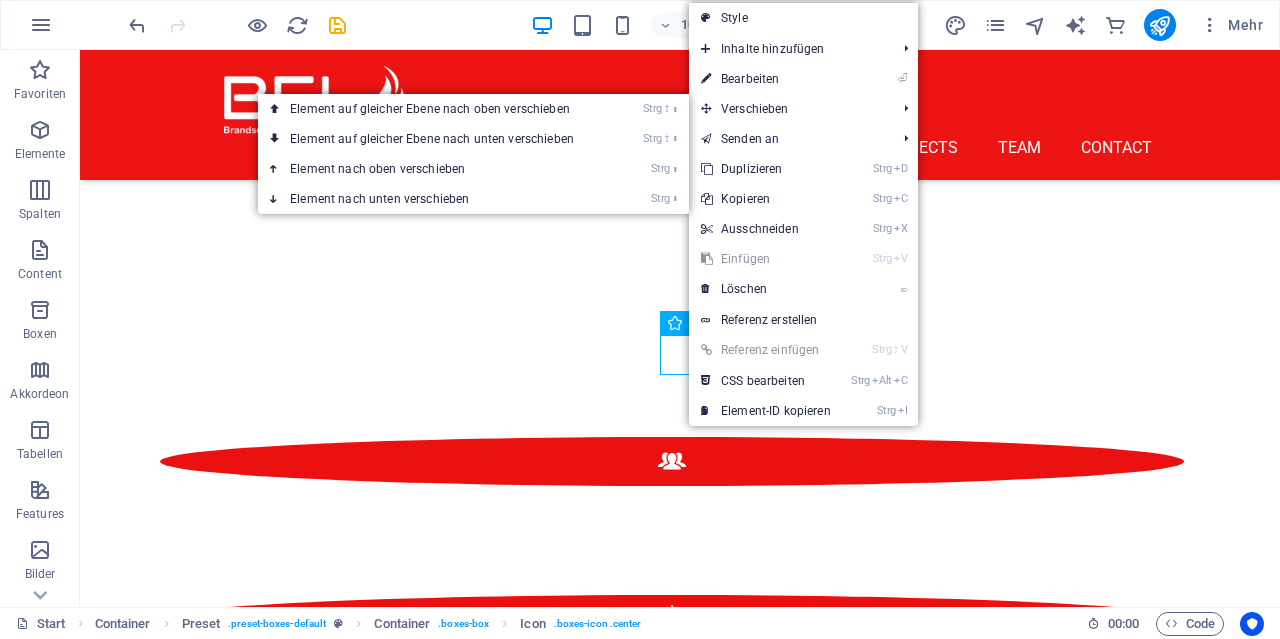 select on "xMidYMid" 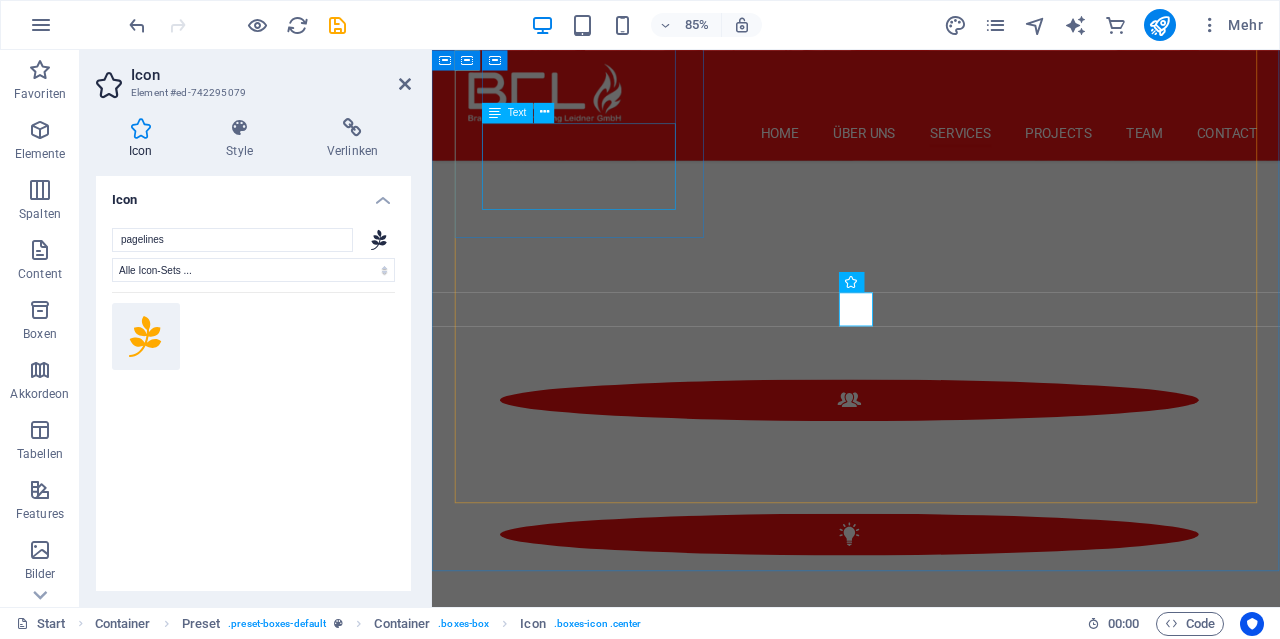 scroll, scrollTop: 2528, scrollLeft: 0, axis: vertical 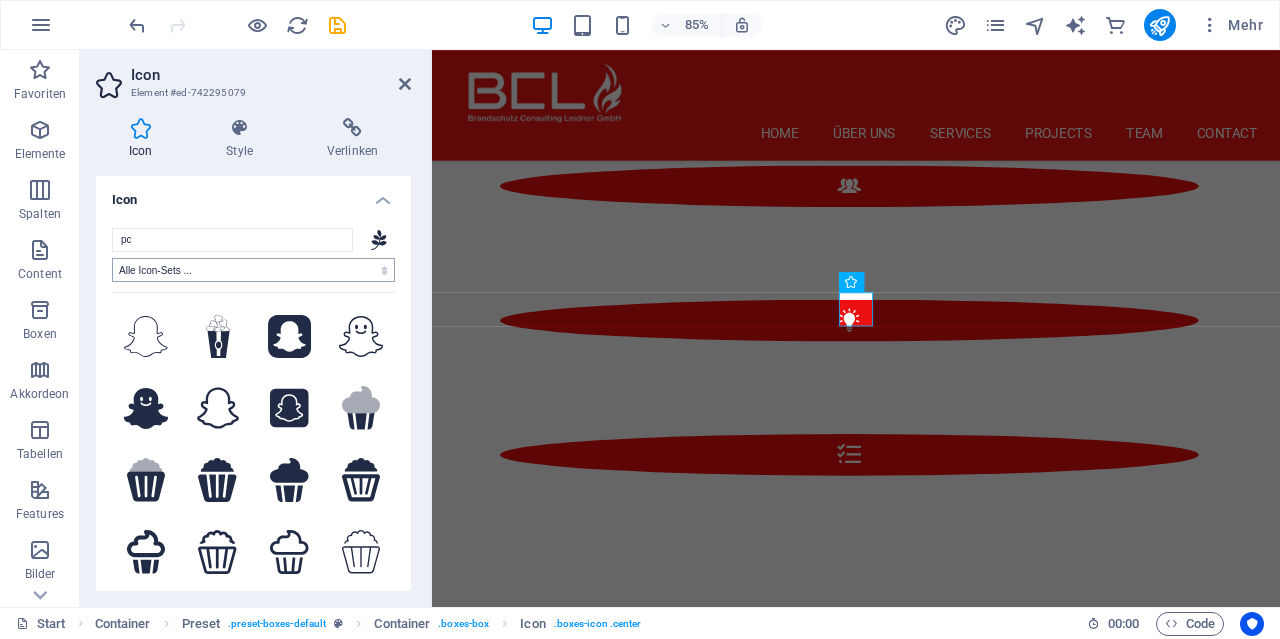 type on "p" 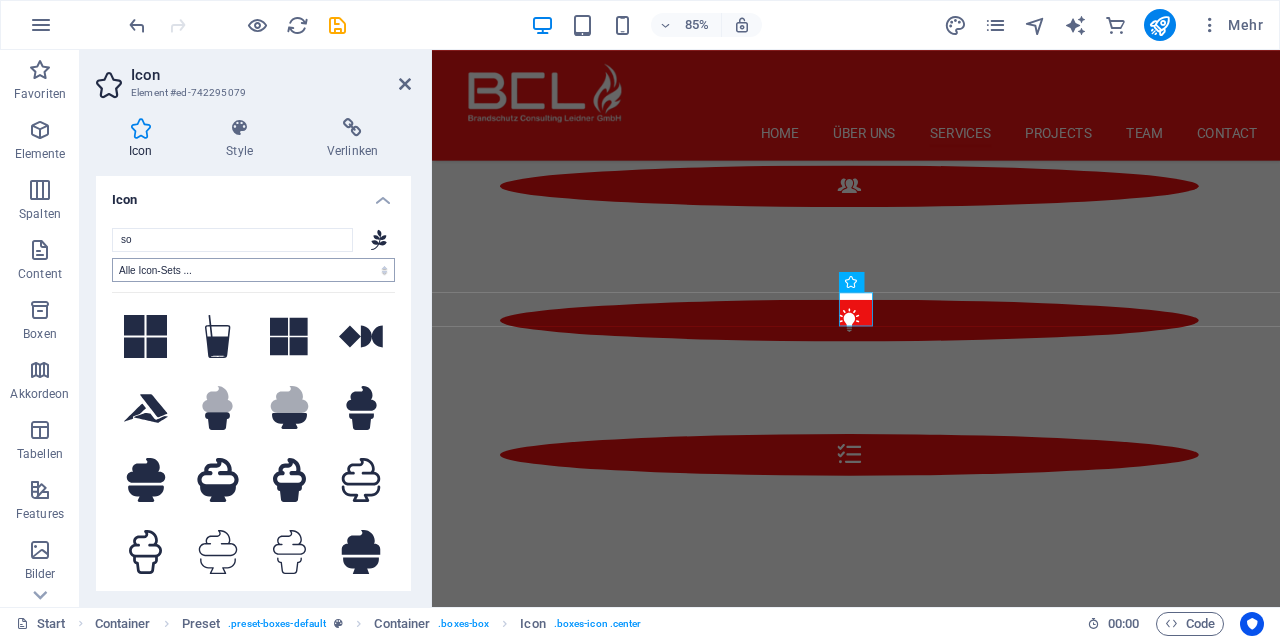 type on "s" 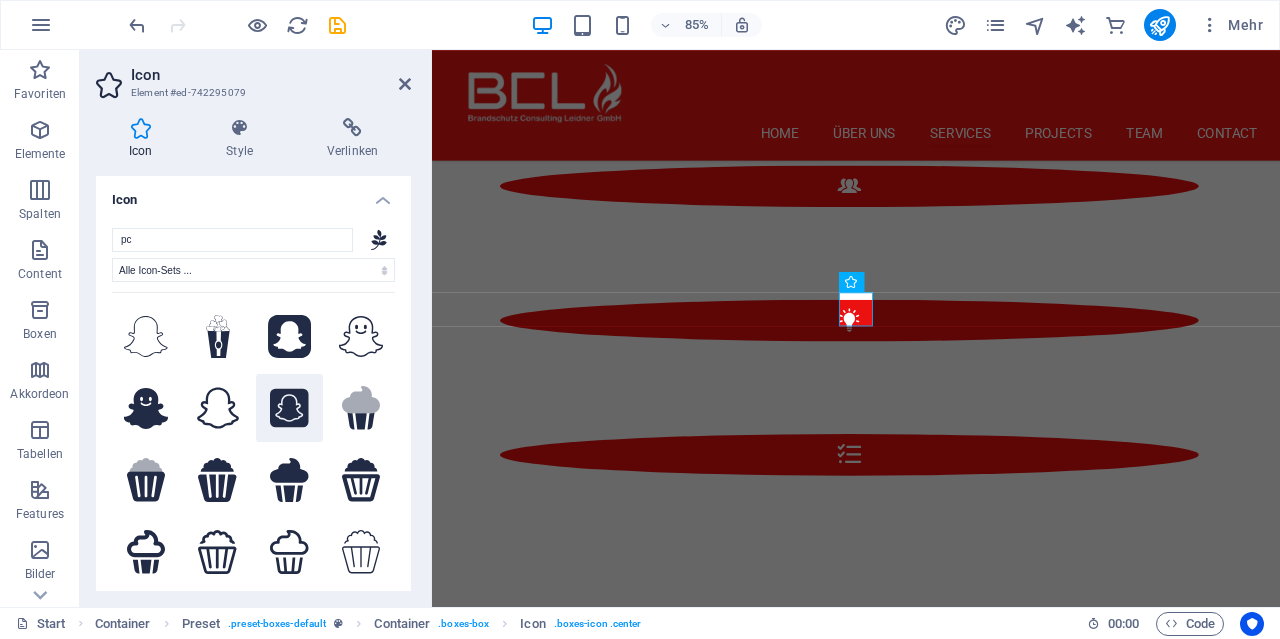 scroll, scrollTop: 220, scrollLeft: 0, axis: vertical 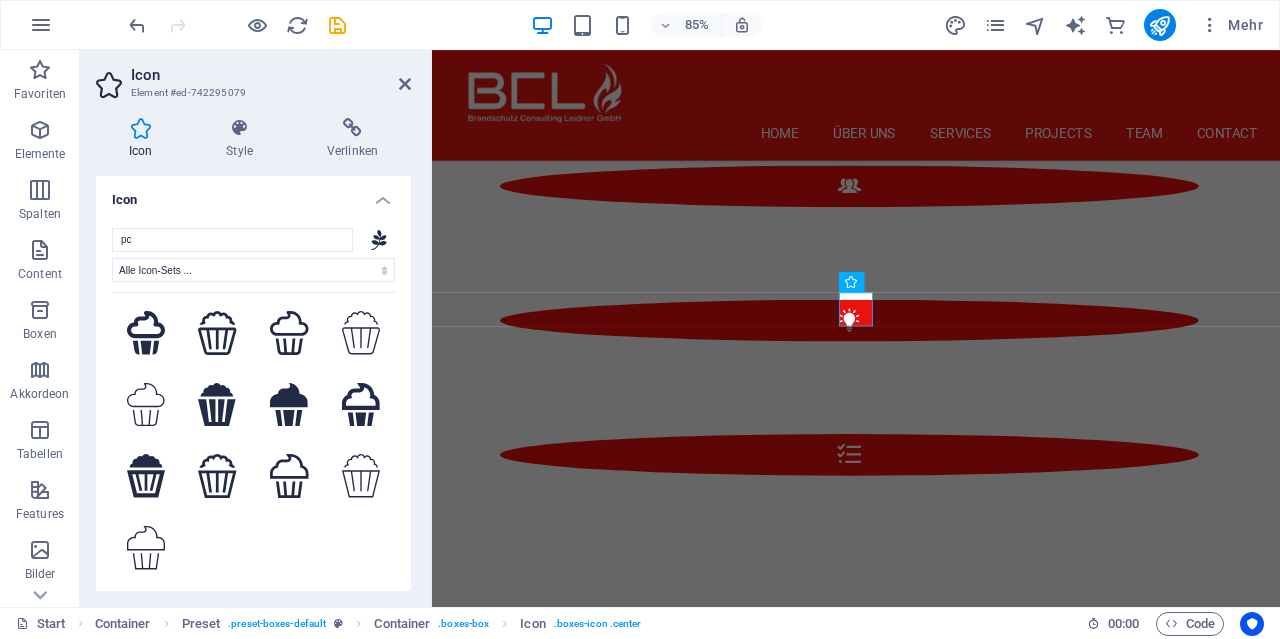 type on "p" 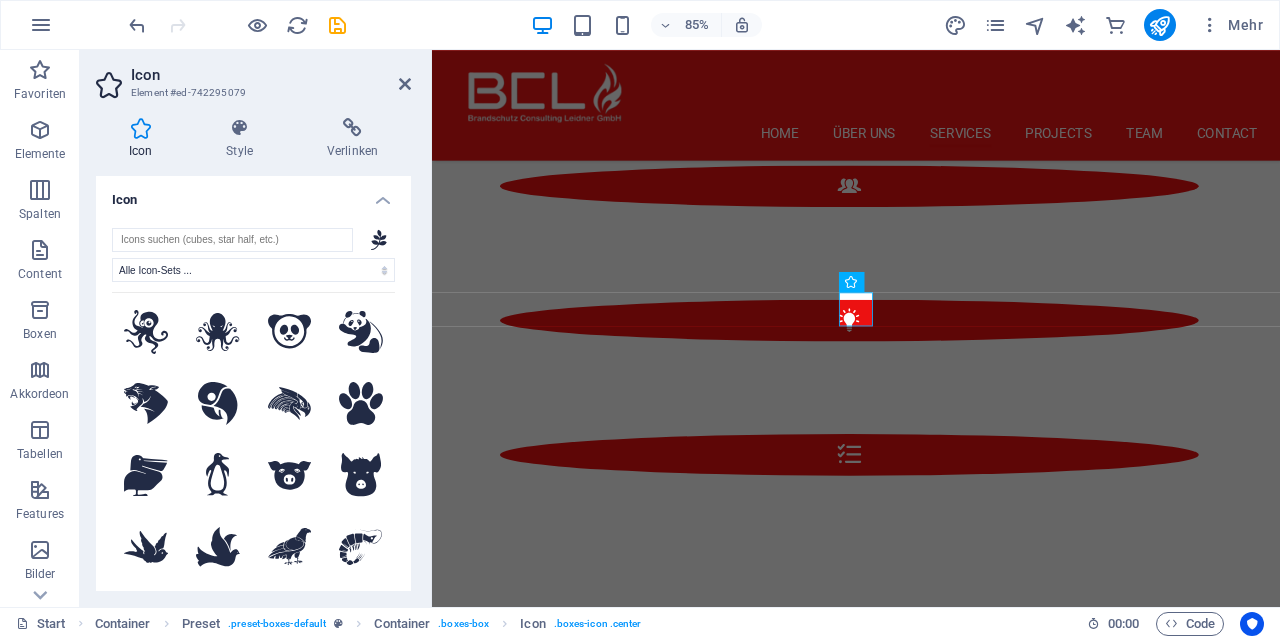 scroll, scrollTop: 0, scrollLeft: 0, axis: both 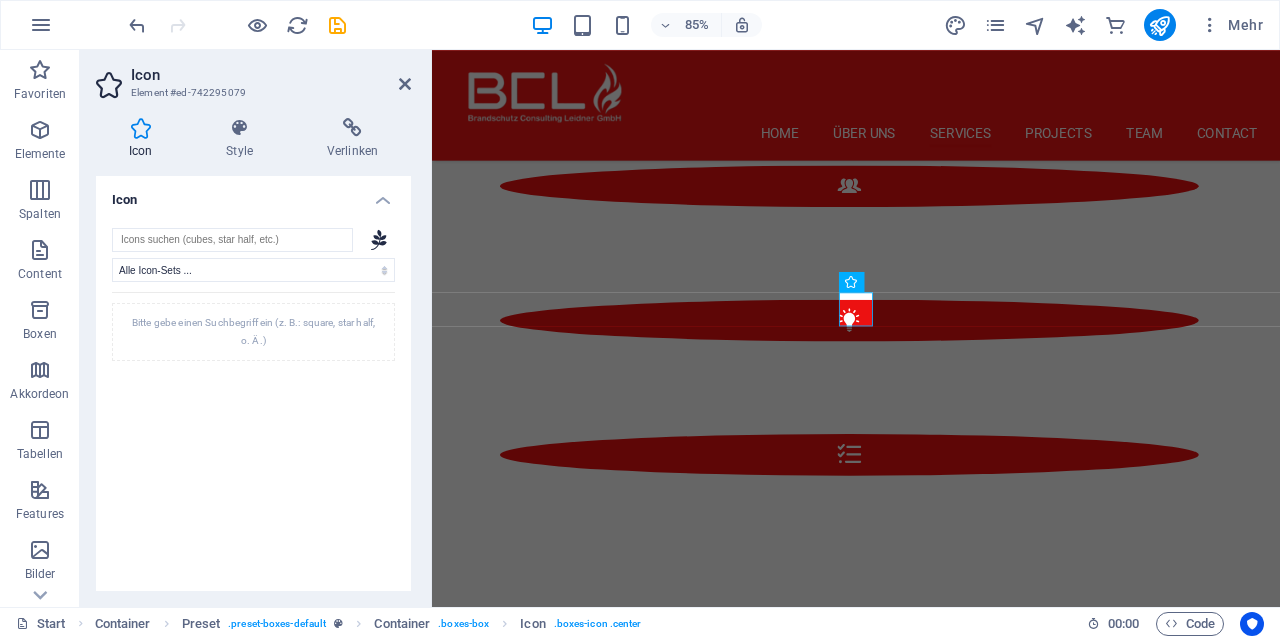 type on "I" 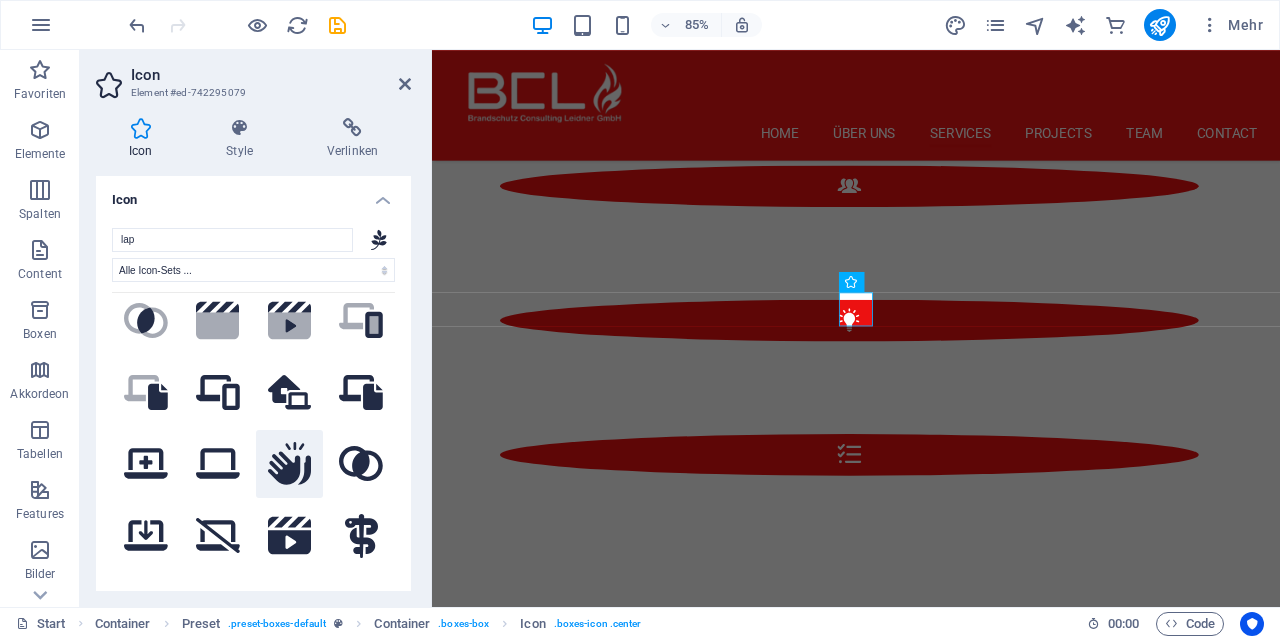 scroll, scrollTop: 288, scrollLeft: 0, axis: vertical 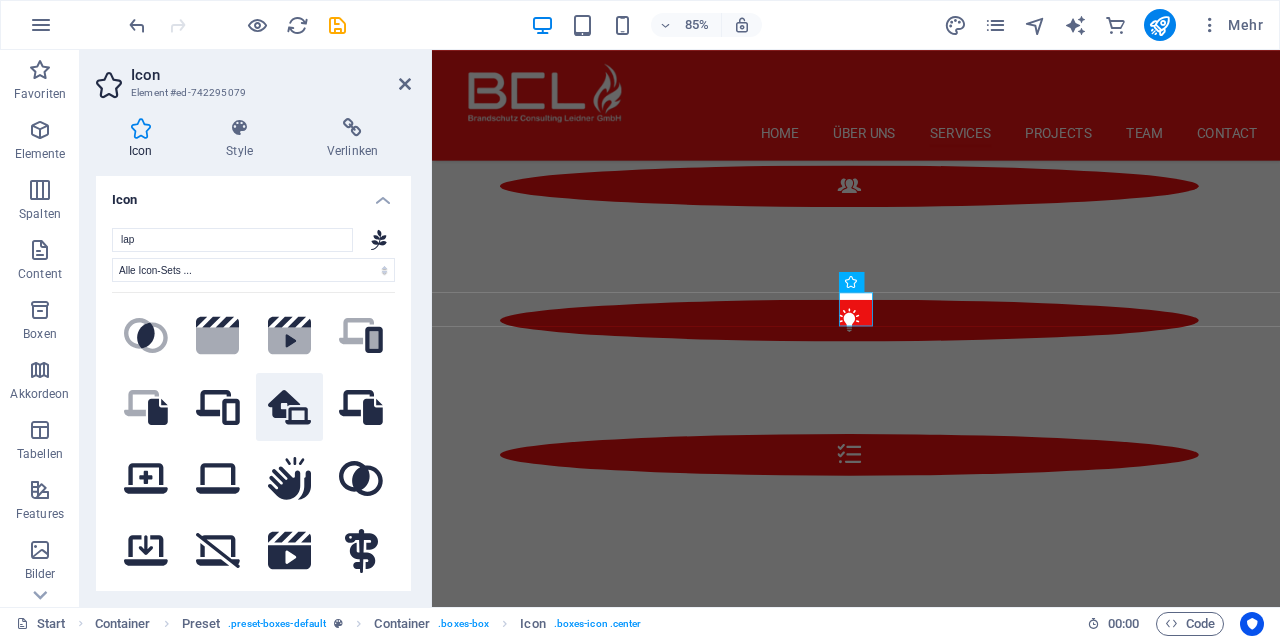 type on "lap" 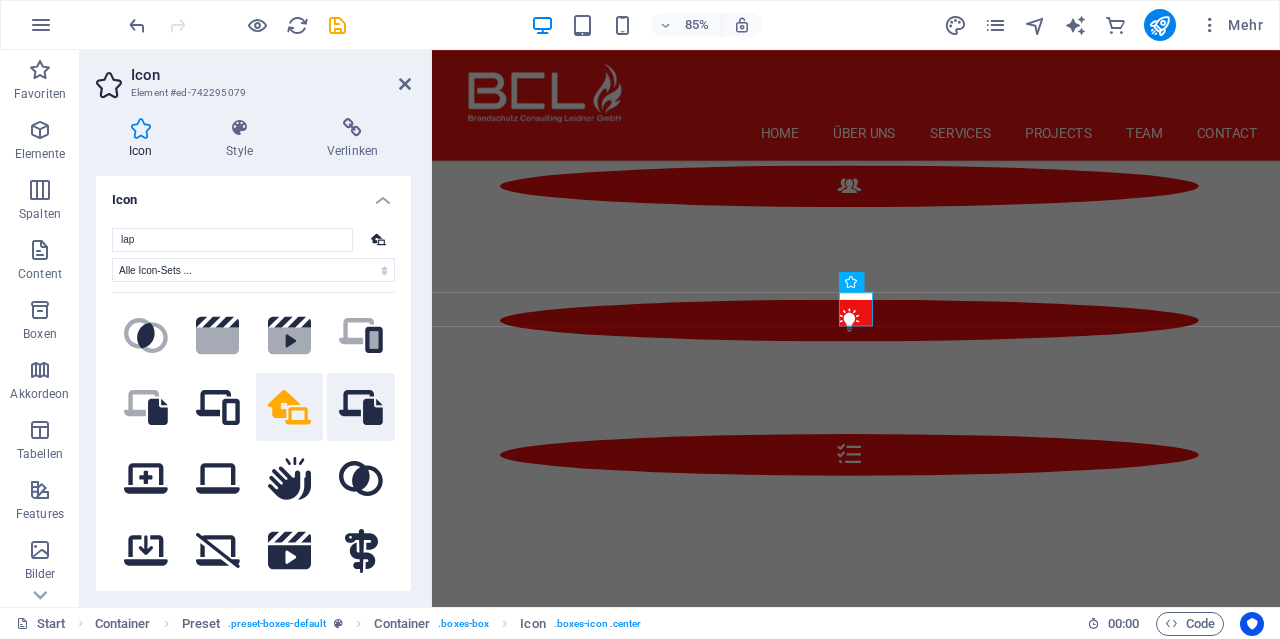 click 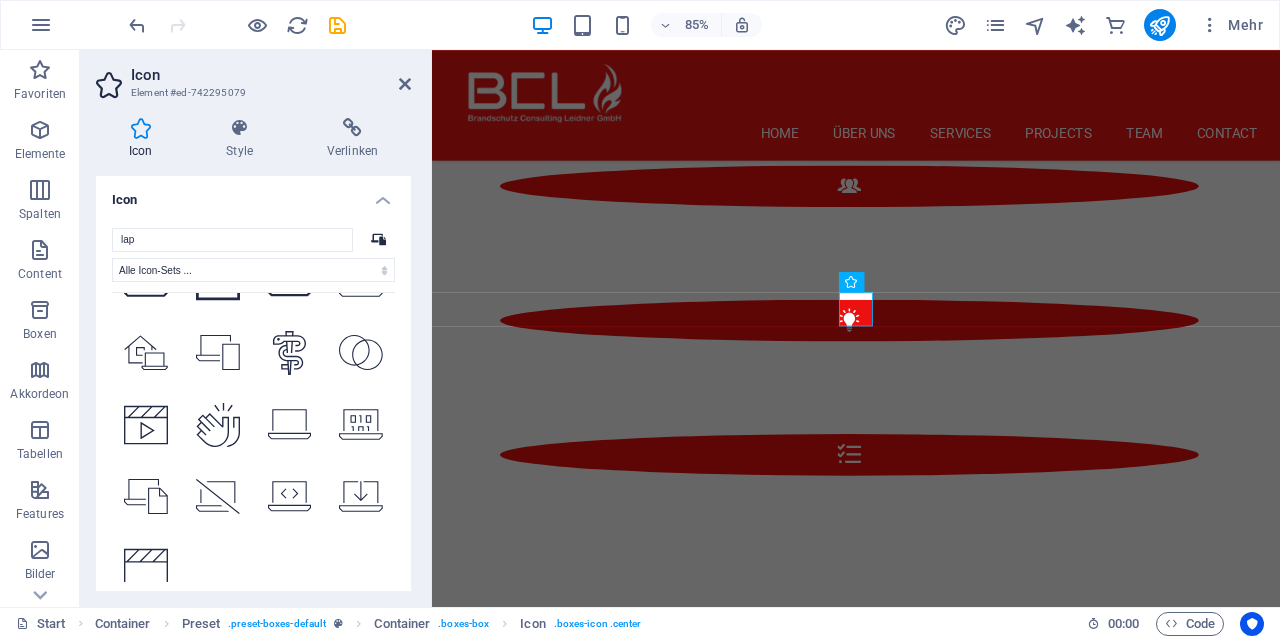 scroll, scrollTop: 2159, scrollLeft: 0, axis: vertical 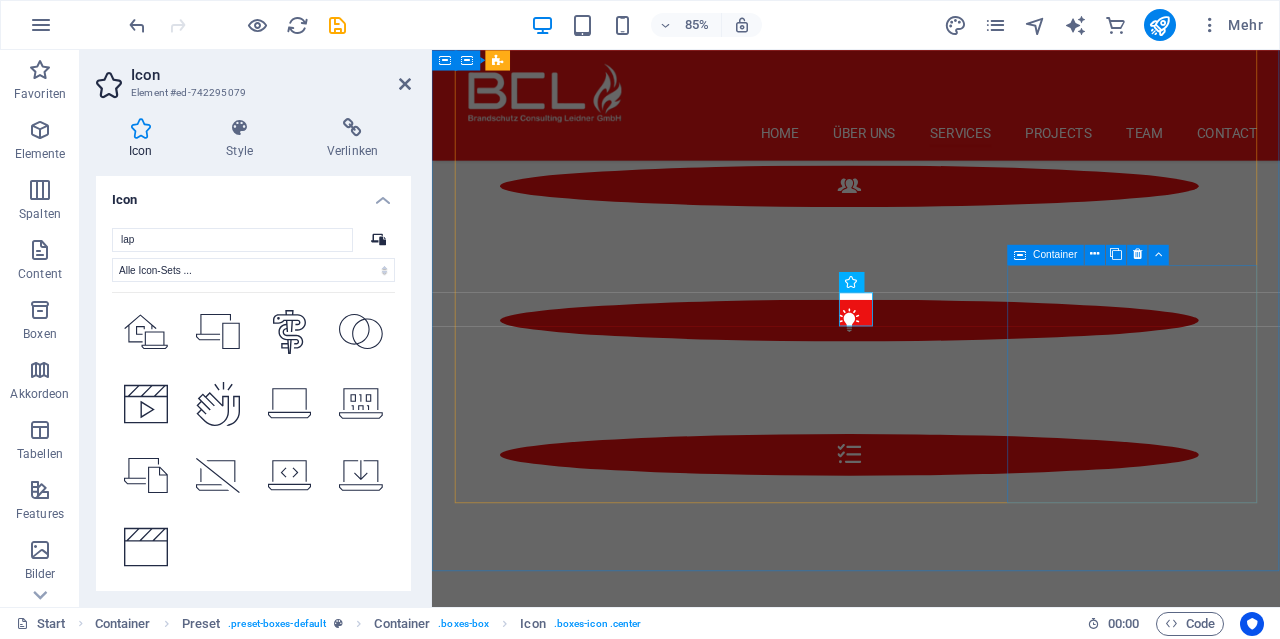 click on "Insect Control Lorem ipsum dolor sit amet, consectetur adipisicing elit. Veritatis, dolorem!" at bounding box center (931, 2003) 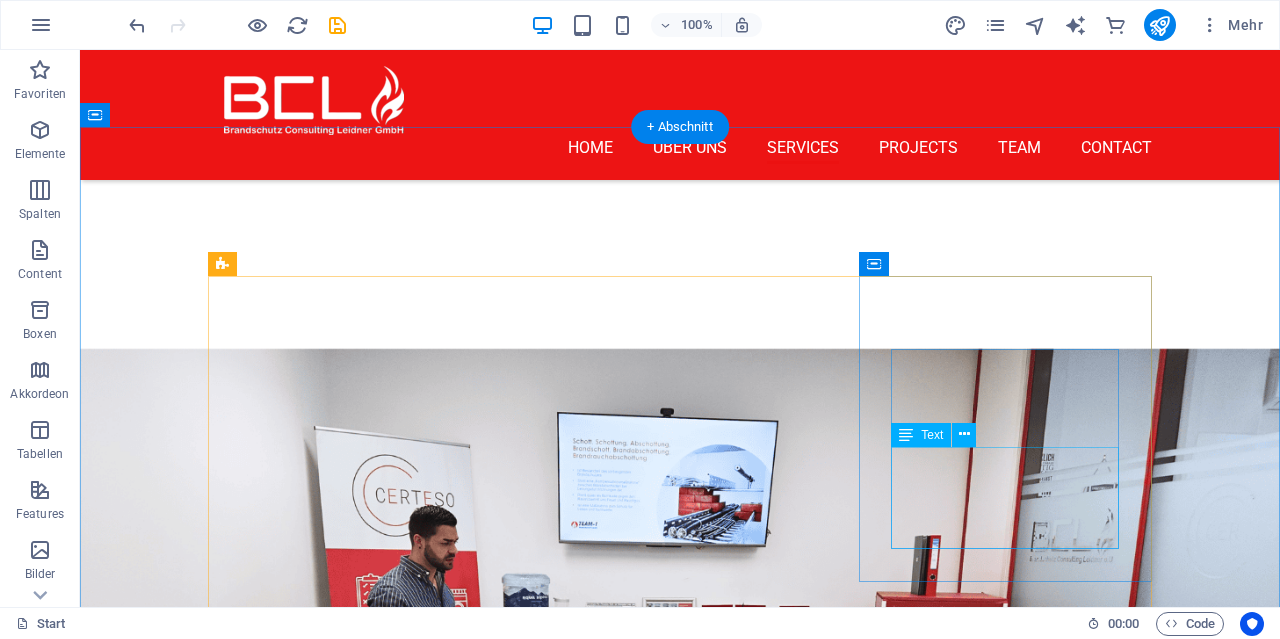 scroll, scrollTop: 2069, scrollLeft: 0, axis: vertical 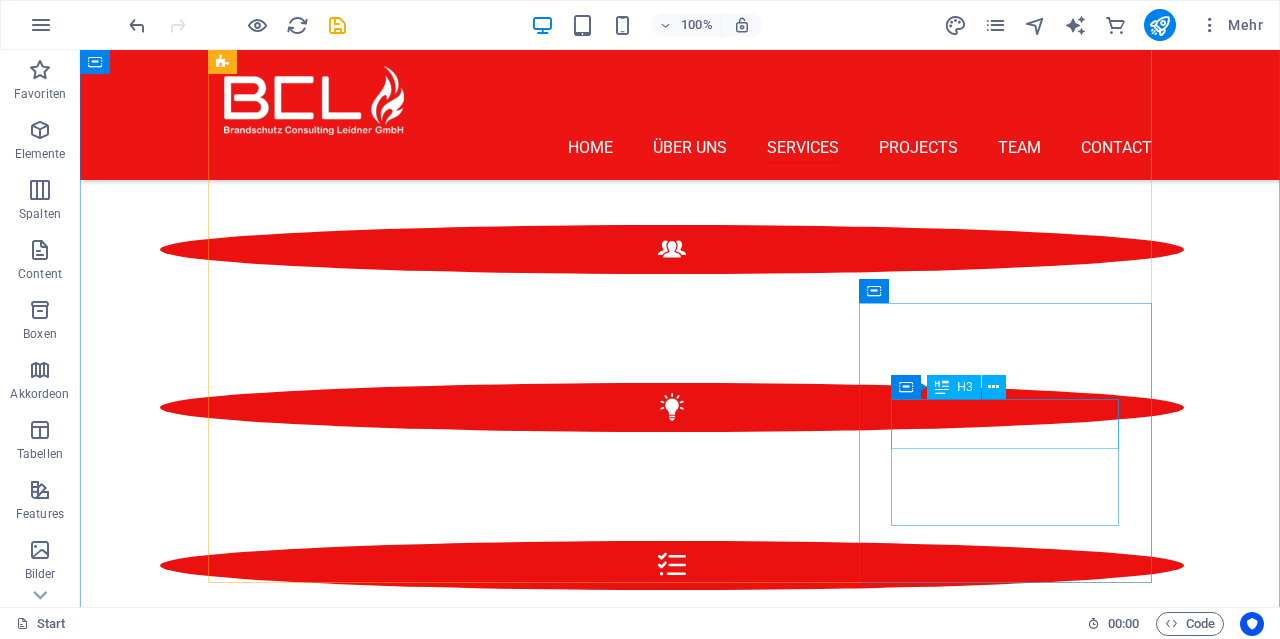 click on "Insect Control" at bounding box center [680, 2049] 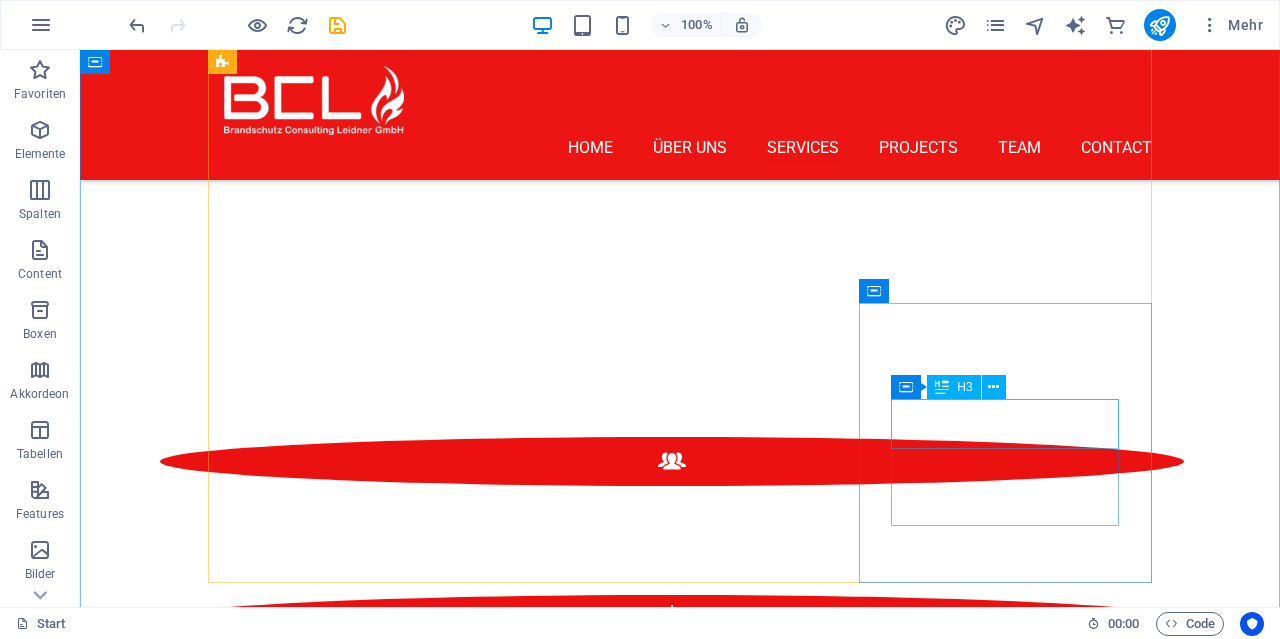 scroll, scrollTop: 2528, scrollLeft: 0, axis: vertical 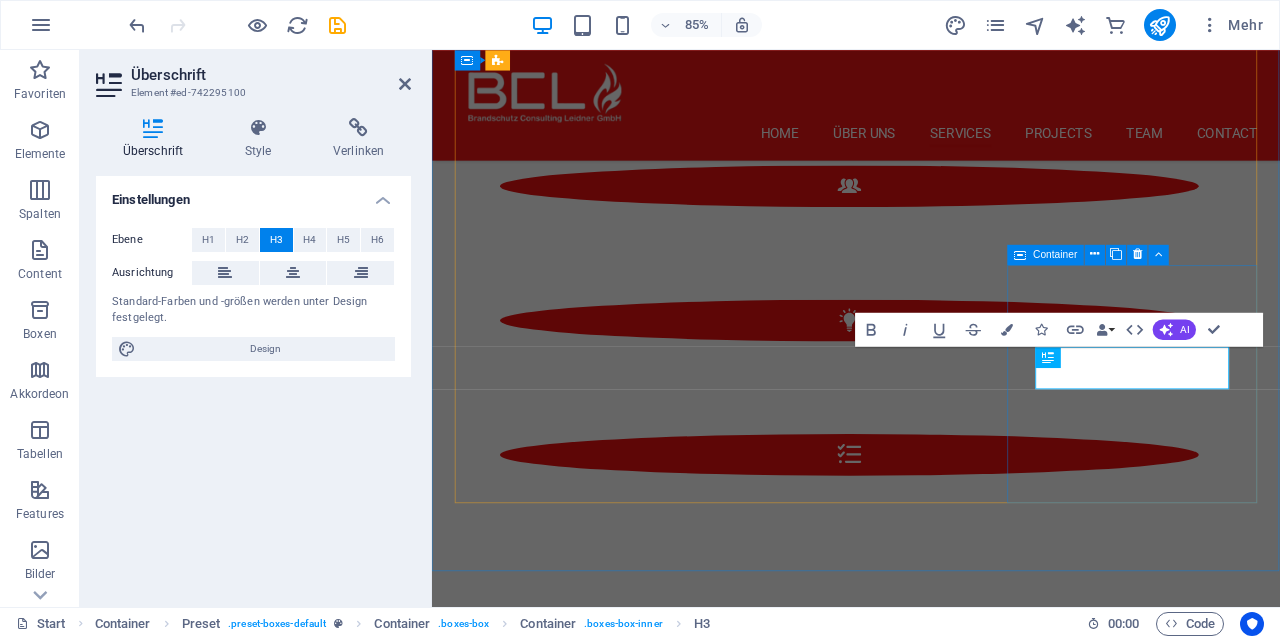 type 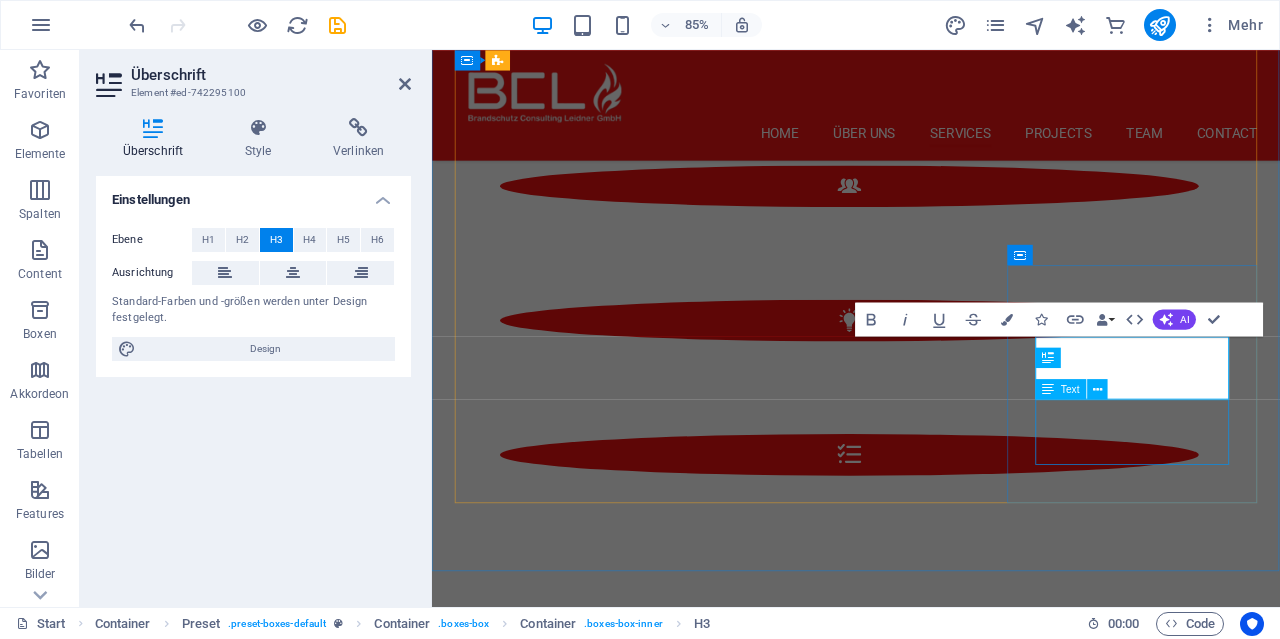 click on "Text" at bounding box center (1077, 389) 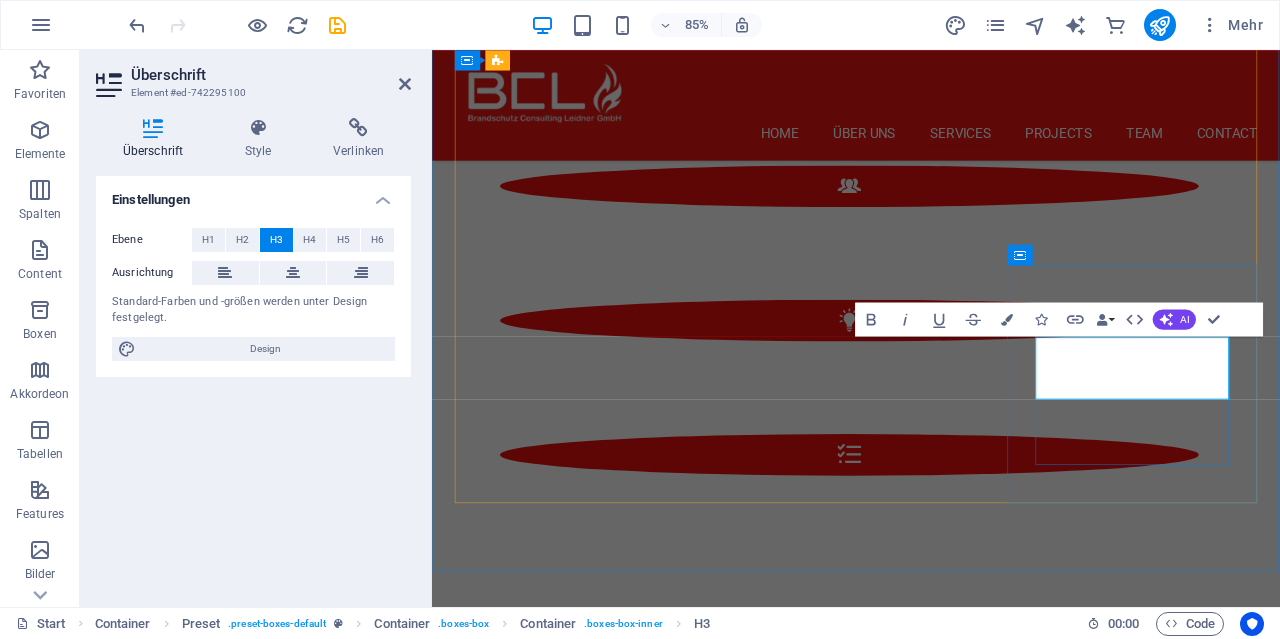 click on "Brandschutz- & ‌Fluchtwegpläne" at bounding box center [931, 2022] 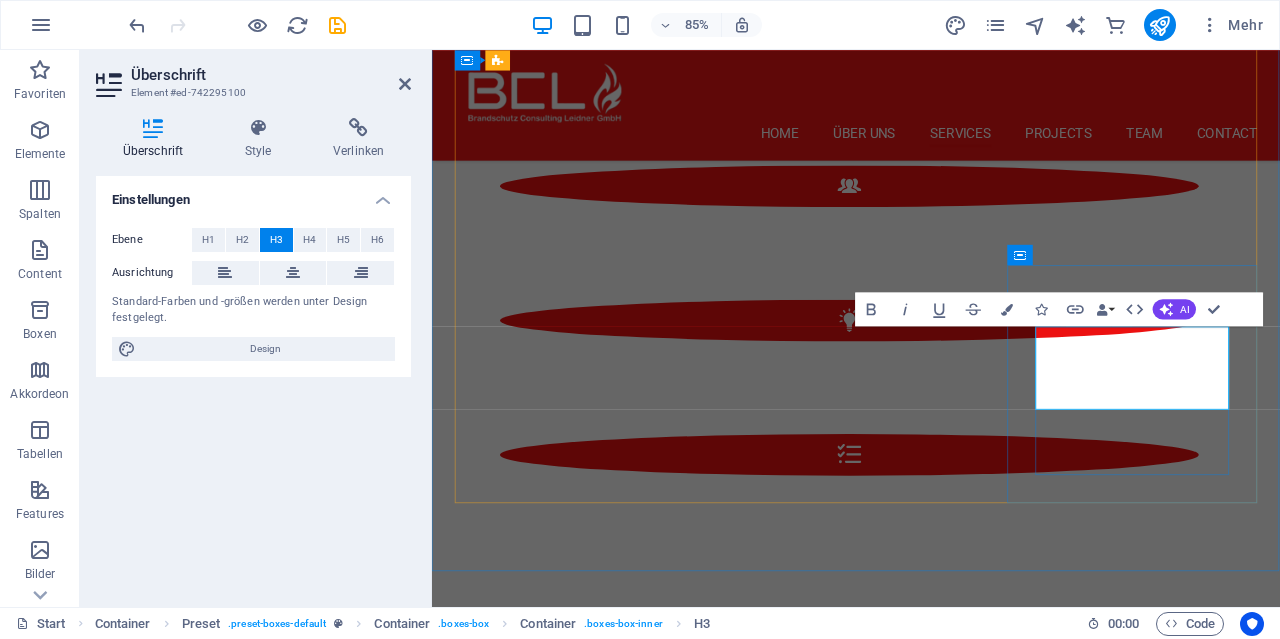 click on "Brandschutz-, ‌Fluchtweg, & Rettungspläne" at bounding box center (931, 2022) 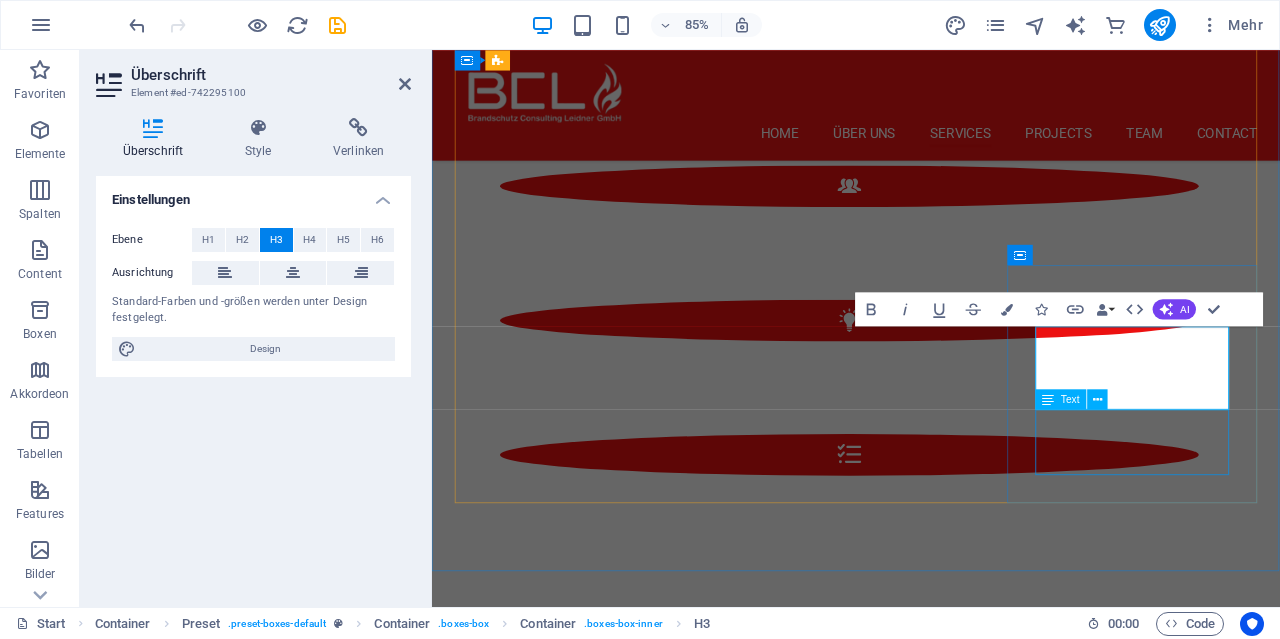 click on "Lorem ipsum dolor sit amet, consectetur adipisicing elit. Veritatis, dolorem!" at bounding box center [931, 2072] 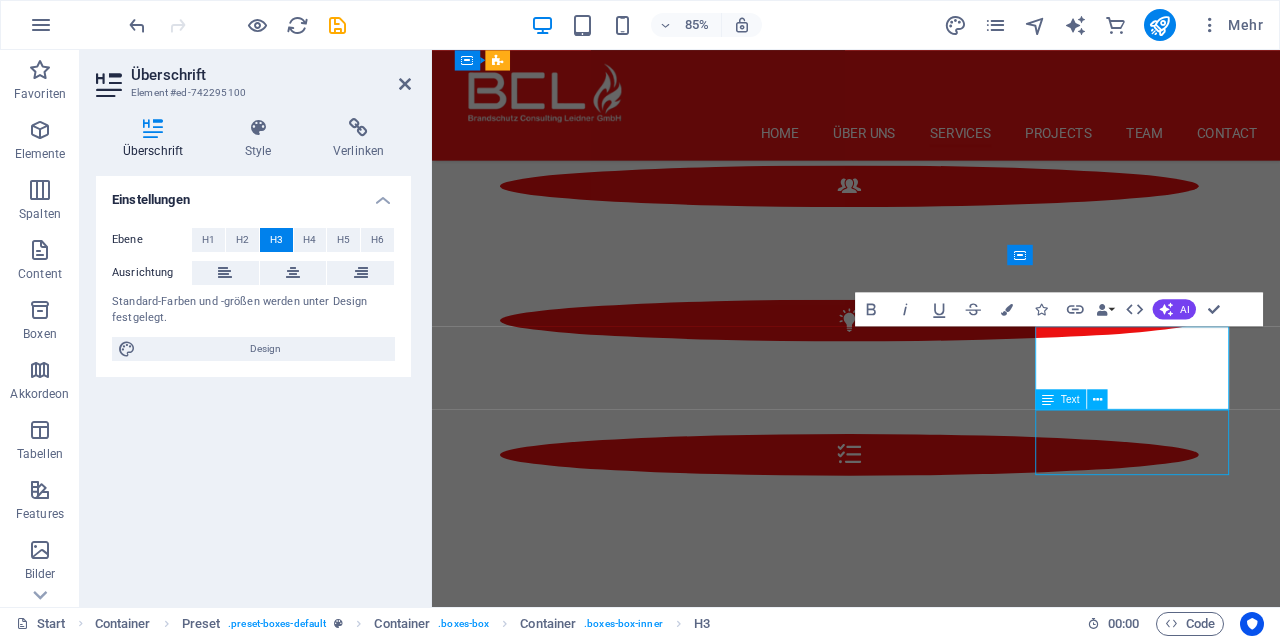 click on "Lorem ipsum dolor sit amet, consectetur adipisicing elit. Veritatis, dolorem!" at bounding box center (931, 2072) 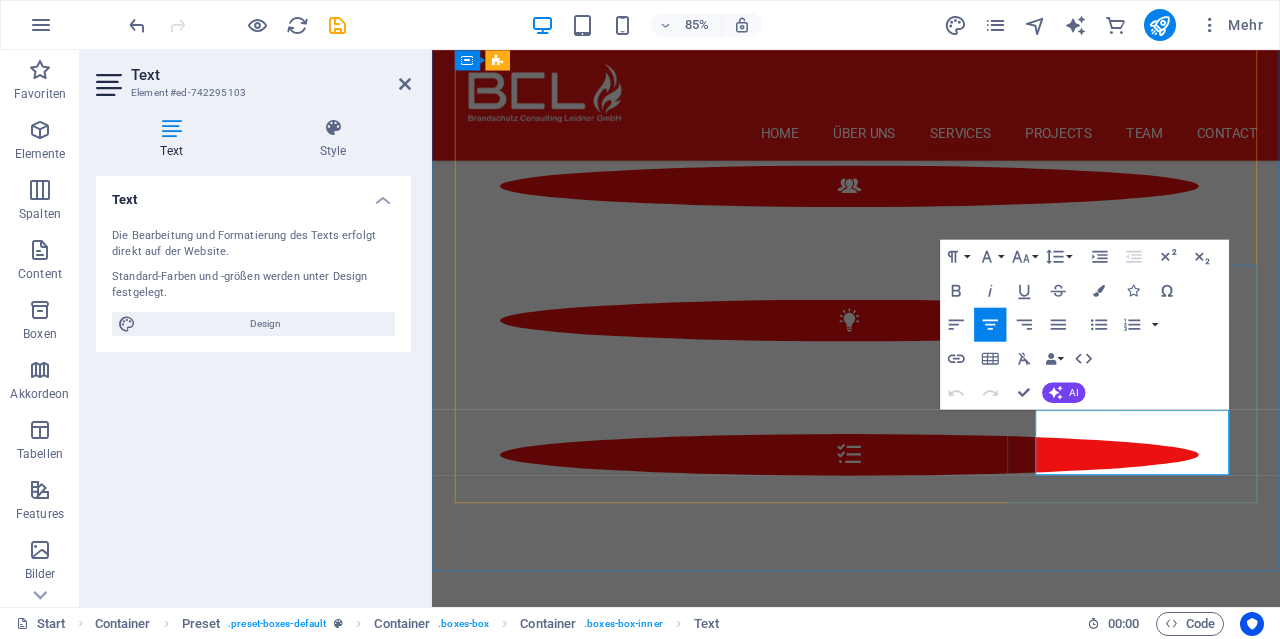 type 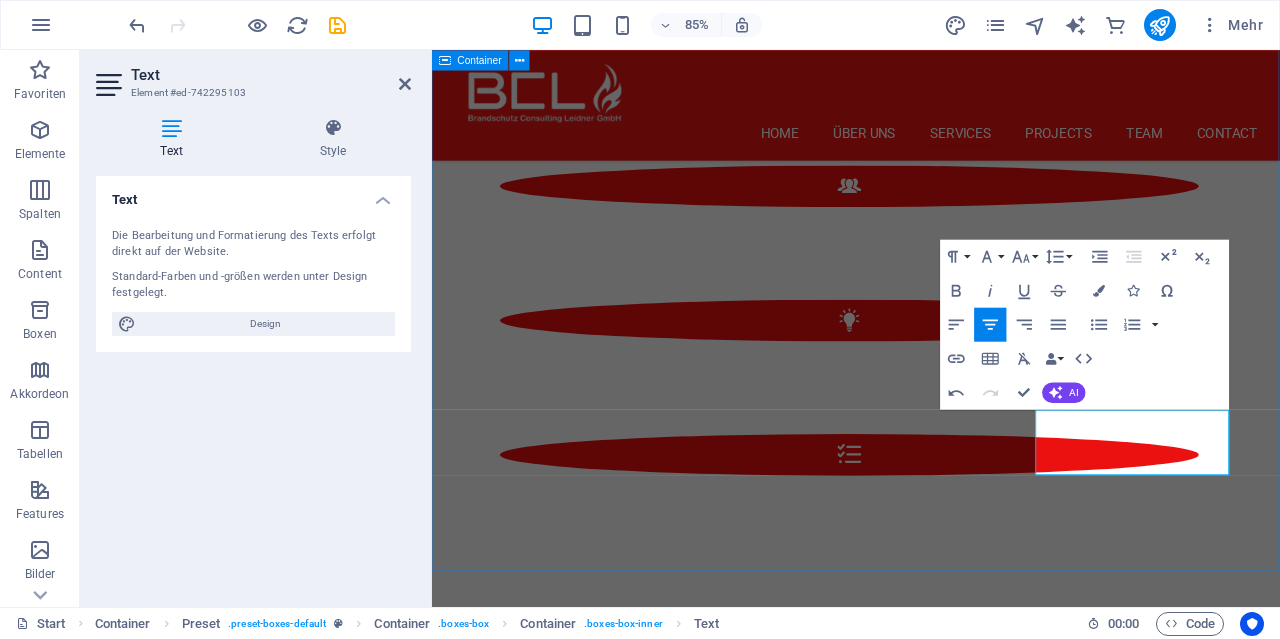 click on "Unsere Dienstleistungen Externer Brandschutz- beauftragter Ihr Externer Brandschutzbeauftragter für Ihr Unternehmen, Genossenschaft oder Wohnhausanlagen. Brandschutz- Beratung & Konzepte Wir erstellen für Ihr Projekt massgeschneiderte Brandschutzkonzepte & Beschreibungen. Wartungen und Instandsetzungen von Techniken Brandschutztüren, Brandschutzklappen, RWA-Anlagen uvm. Wir halten Ihre Brandschutztechnik in Schuss. Wartungen & Verkauf von Feuerlöscher Wartungen, Verkauf und Beratung für Feuerlöscher. Dann Sie sind hier genau richtig. Unsere Brandschutz- Software Brandschutzsoftware für den Brandschutzbeauftragten aus dem Haus CERTESO. Brandschutz-, Fluchtweg-, & Rettungspläne Wir erstellen die passenden Pläne für Ihr Unternehmen, Veranstaltung inkl. Montage." at bounding box center (931, 1457) 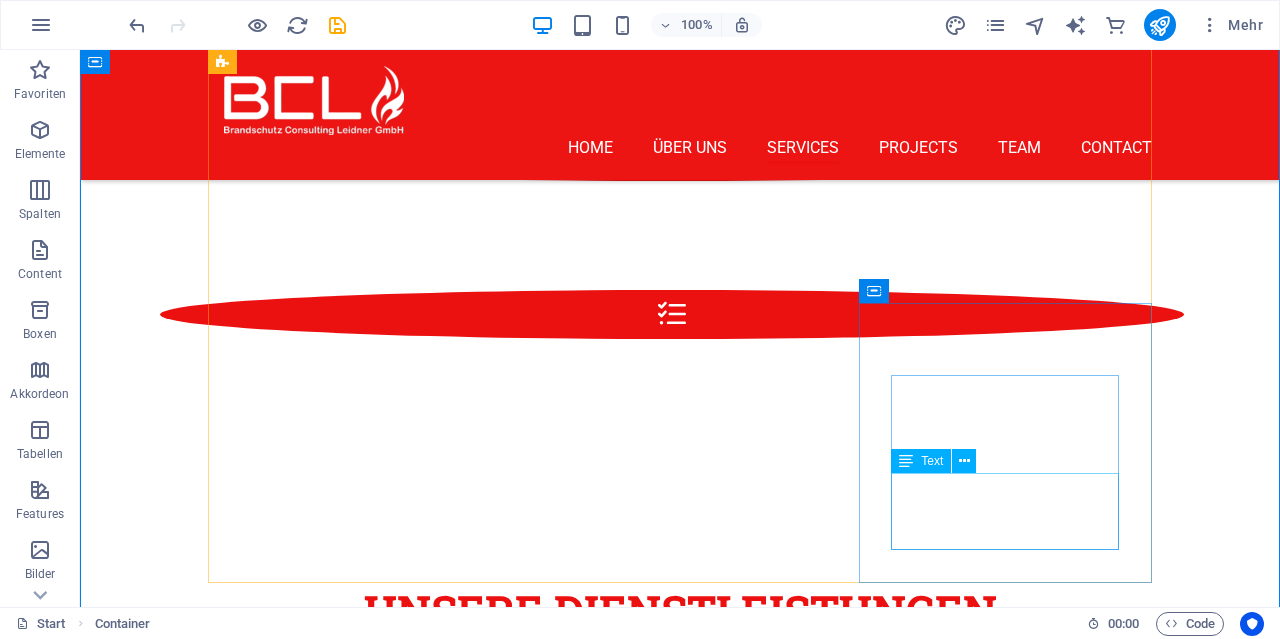 scroll, scrollTop: 2277, scrollLeft: 0, axis: vertical 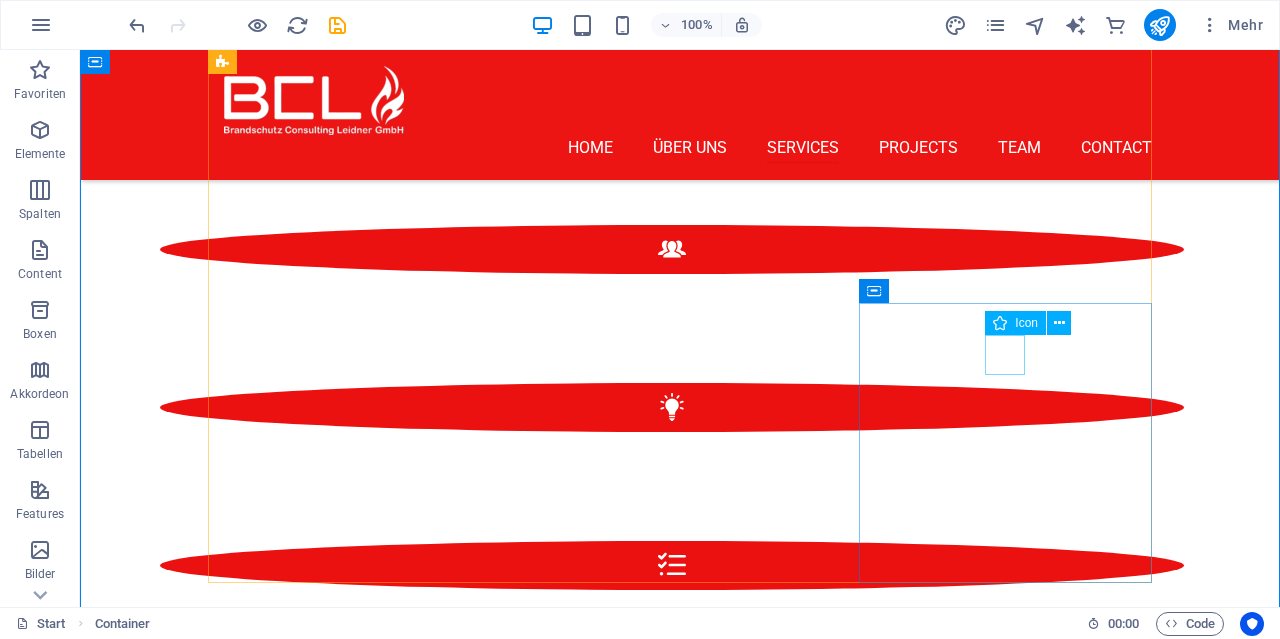 click at bounding box center [680, 2004] 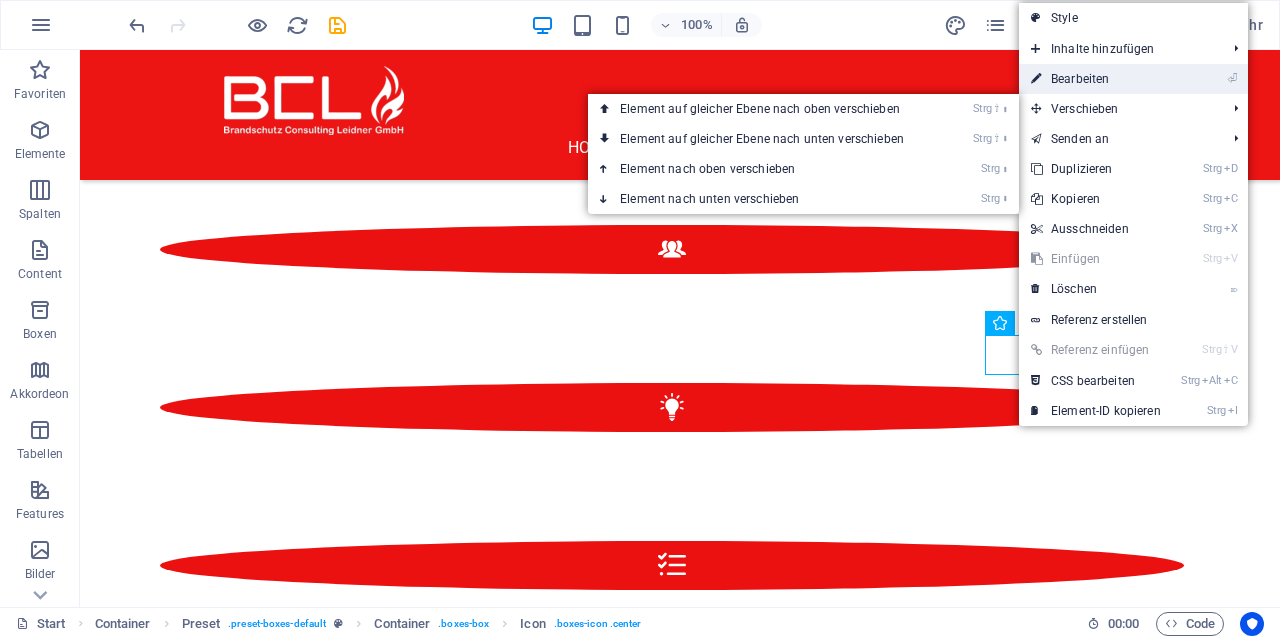 click on "⏎  Bearbeiten" at bounding box center [1096, 79] 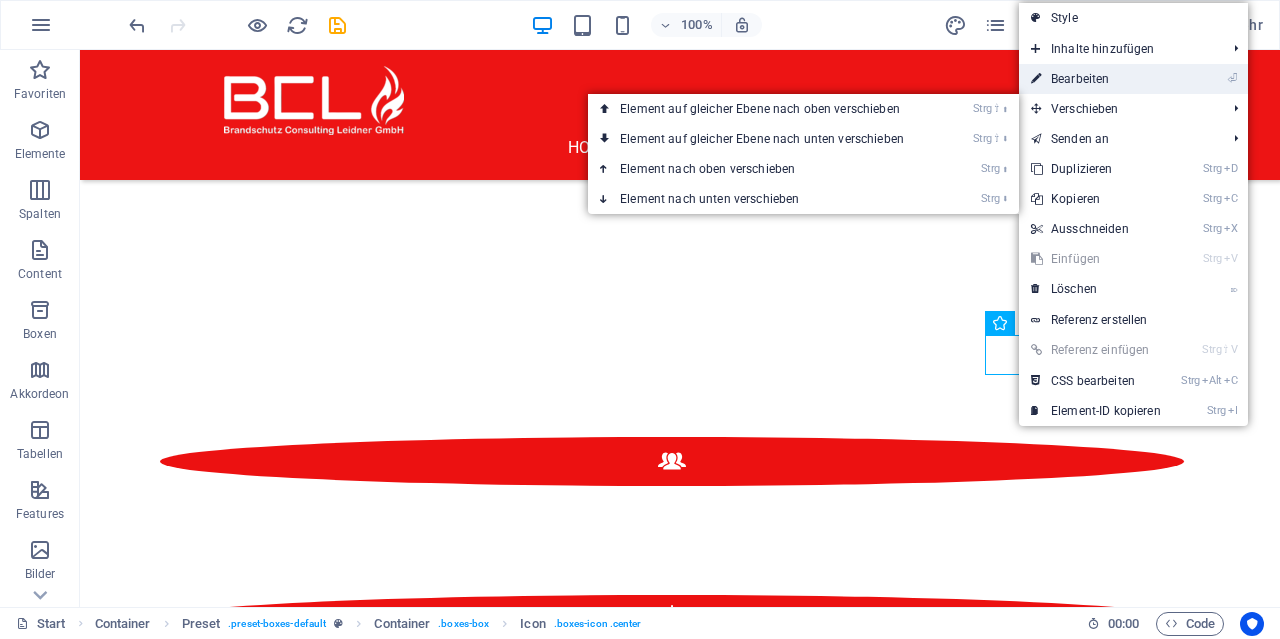 select on "xMidYMid" 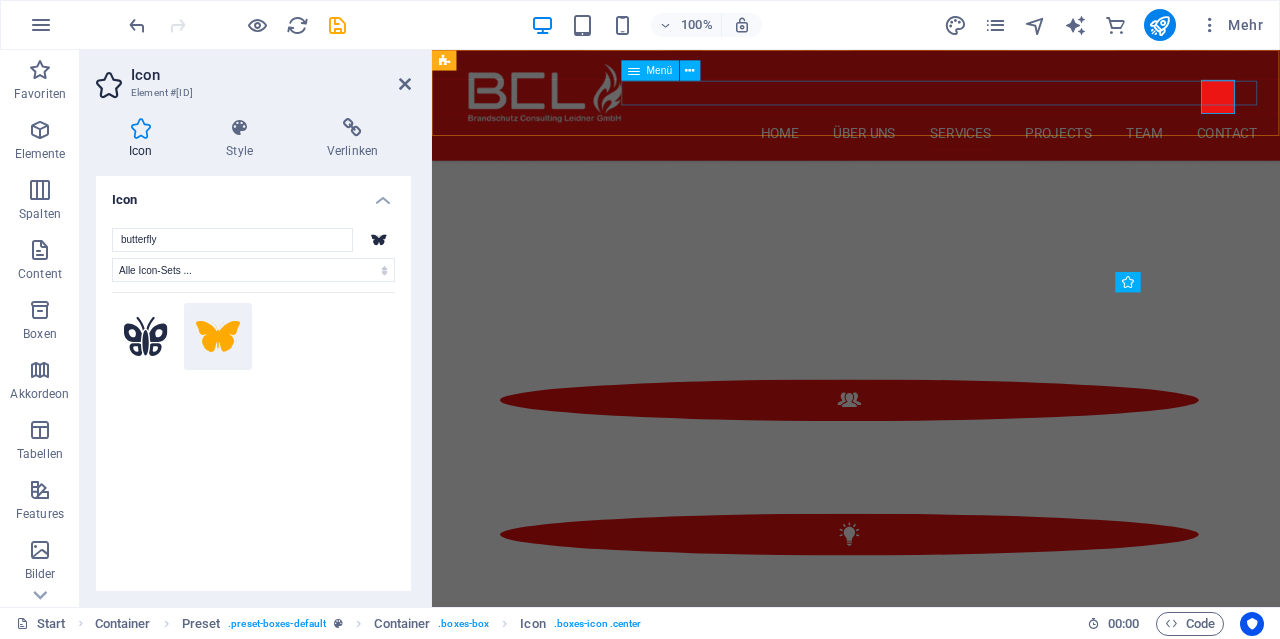 scroll, scrollTop: 2528, scrollLeft: 0, axis: vertical 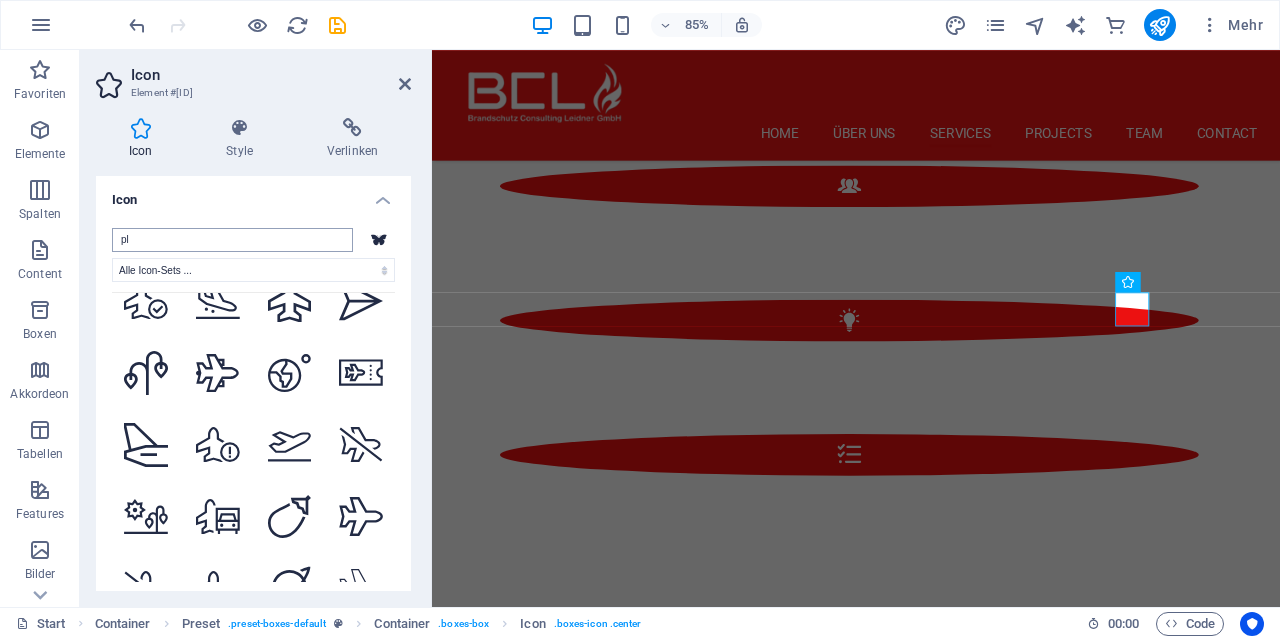 type on "p" 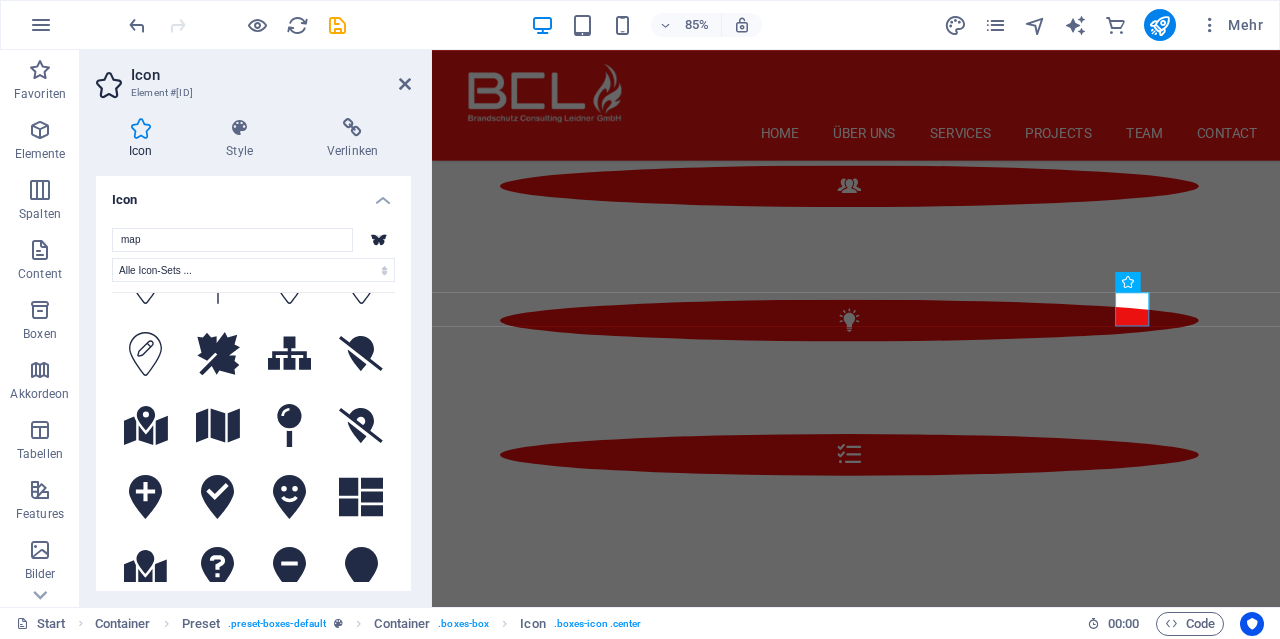 scroll, scrollTop: 2016, scrollLeft: 0, axis: vertical 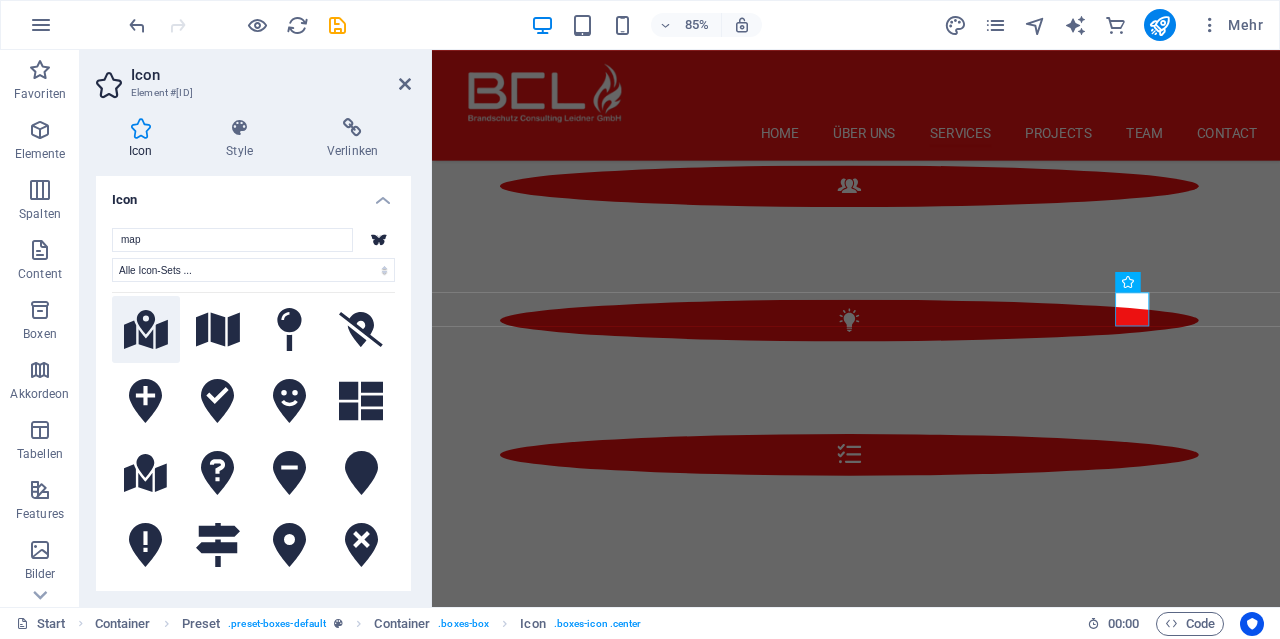 type on "map" 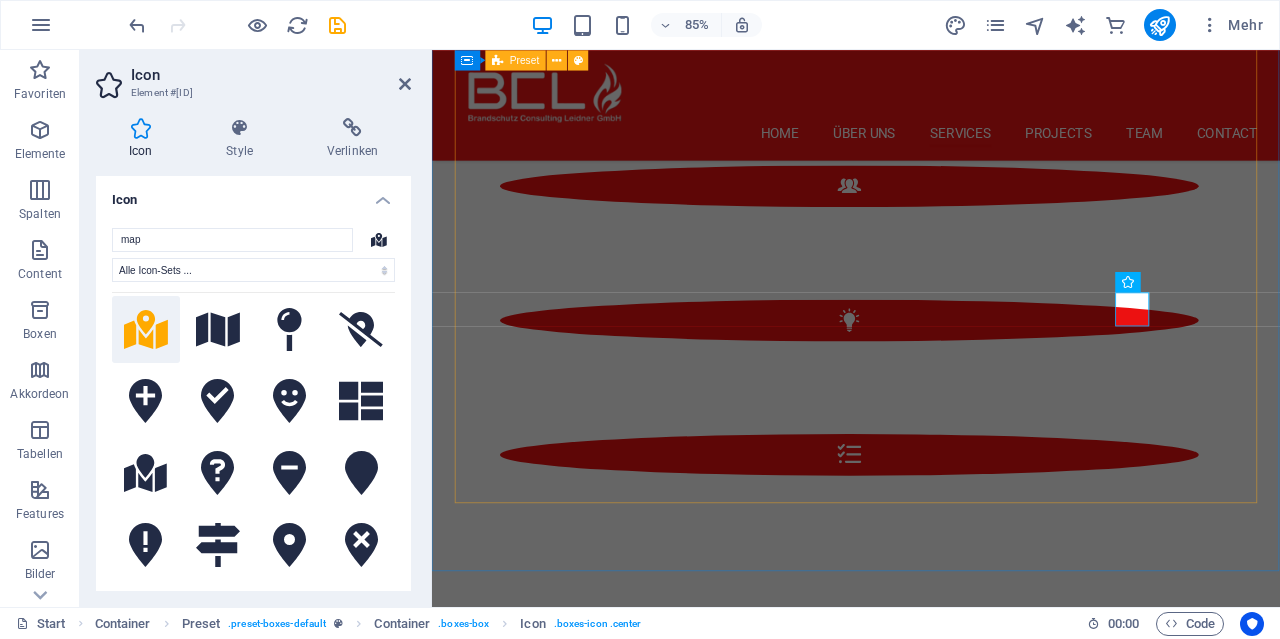 click on "Externer Brandschutz- beauftragter Ihr Externer Brandschutzbeauftragter für Ihr Unternehmen, Genossenschaft oder Wohnhausanlagen. Brandschutz- Beratung & Konzepte Wir erstellen für Ihr Projekt massgeschneiderte Brandschutzkonzepte & Beschreibungen. Wartungen und Instandsetzungen von Techniken Brandschutztüren, Brandschutzklappen, RWA-Anlagen uvm. Wir halten Ihre Brandschutztechnik in Schuss. Wartungen & Verkauf von Feuerlöscher Wartungen, Verkauf und Beratung für Feuerlöscher. Dann Sie sind hier genau richtig. Unsere Brandschutz- Software Brandschutzsoftware für den Brandschutzbeauftragten aus dem Haus CERTESO. Brandschutz-, Fluchtweg-, & Rettungspläne Wir erstellen die passenden Pläne für Ihr Unternehmen, Veranstaltung inkl. Montage." at bounding box center [931, 1491] 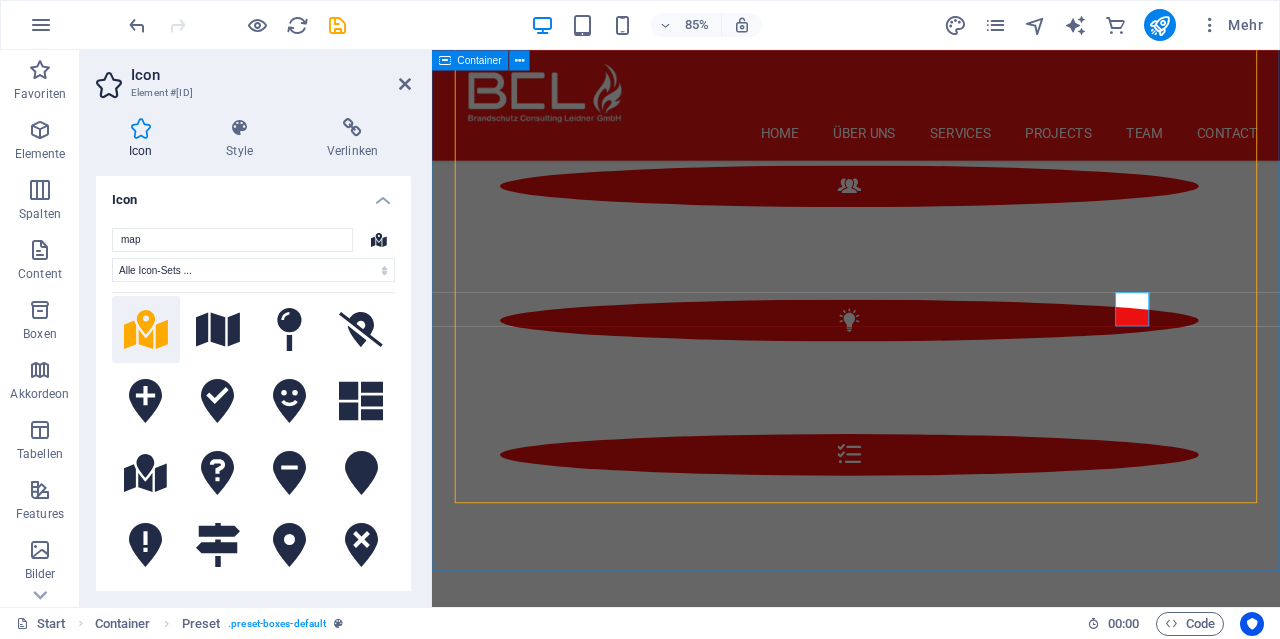 scroll, scrollTop: 2277, scrollLeft: 0, axis: vertical 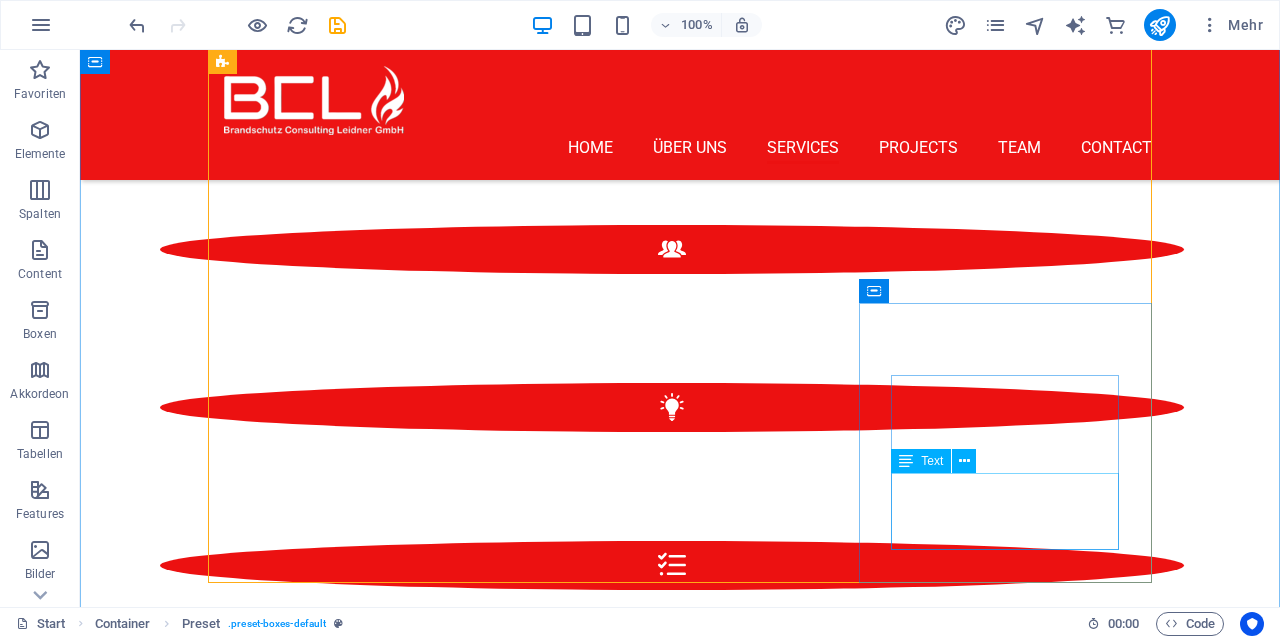 click on "Wir erstellen die passenden Pläne für Ihr Unternehmen, Veranstaltung inkl. Montage." at bounding box center [680, 2111] 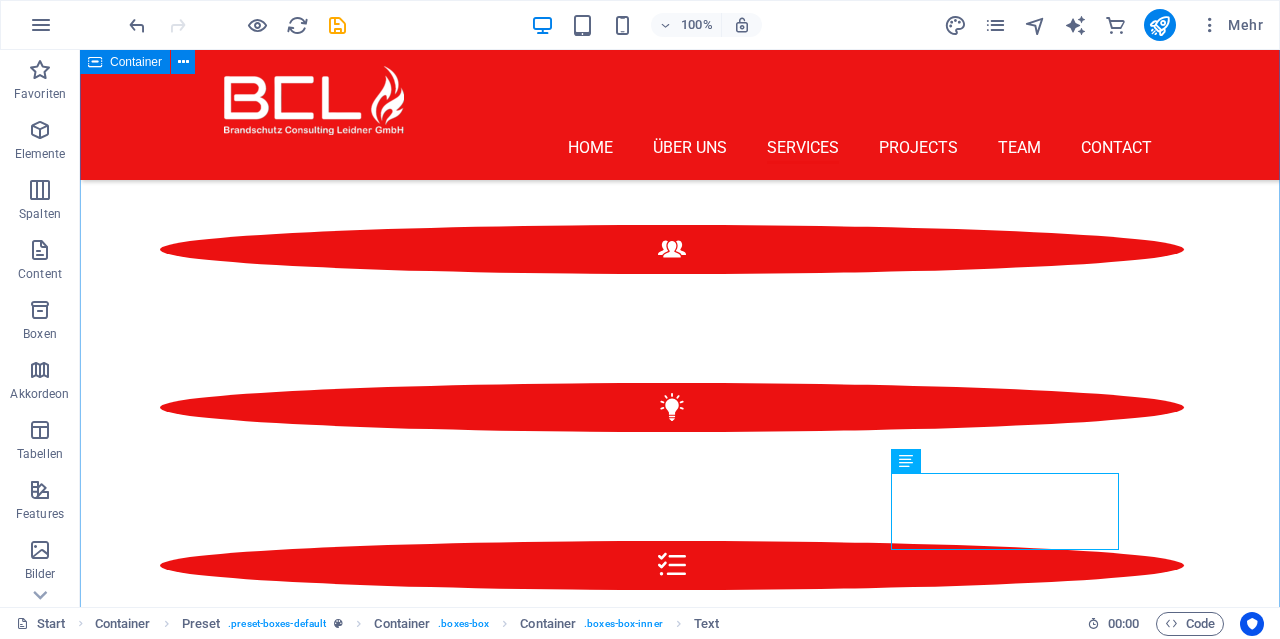 click on "Unsere Dienstleistungen Externer Brandschutz- beauftragter Ihr Externer Brandschutzbeauftragter für Ihr Unternehmen, Genossenschaft oder Wohnhausanlagen. Brandschutz- Beratung & Konzepte Wir erstellen für Ihr Projekt massgeschneiderte Brandschutzkonzepte & Beschreibungen. Wartungen und Instandsetzungen von Techniken Brandschutztüren, Brandschutzklappen, RWA-Anlagen uvm. Wir halten Ihre Brandschutztechnik in Schuss. Wartungen & Verkauf von Feuerlöscher Wartungen, Verkauf und Beratung für Feuerlöscher. Dann Sie sind hier genau richtig. Unsere Brandschutz- Software Brandschutzsoftware für den Brandschutzbeauftragten aus dem Haus CERTESO. Brandschutz-, Fluchtweg-, & Rettungspläne Wir erstellen die passenden Pläne für Ihr Unternehmen, Veranstaltung inkl. Montage." at bounding box center [680, 1496] 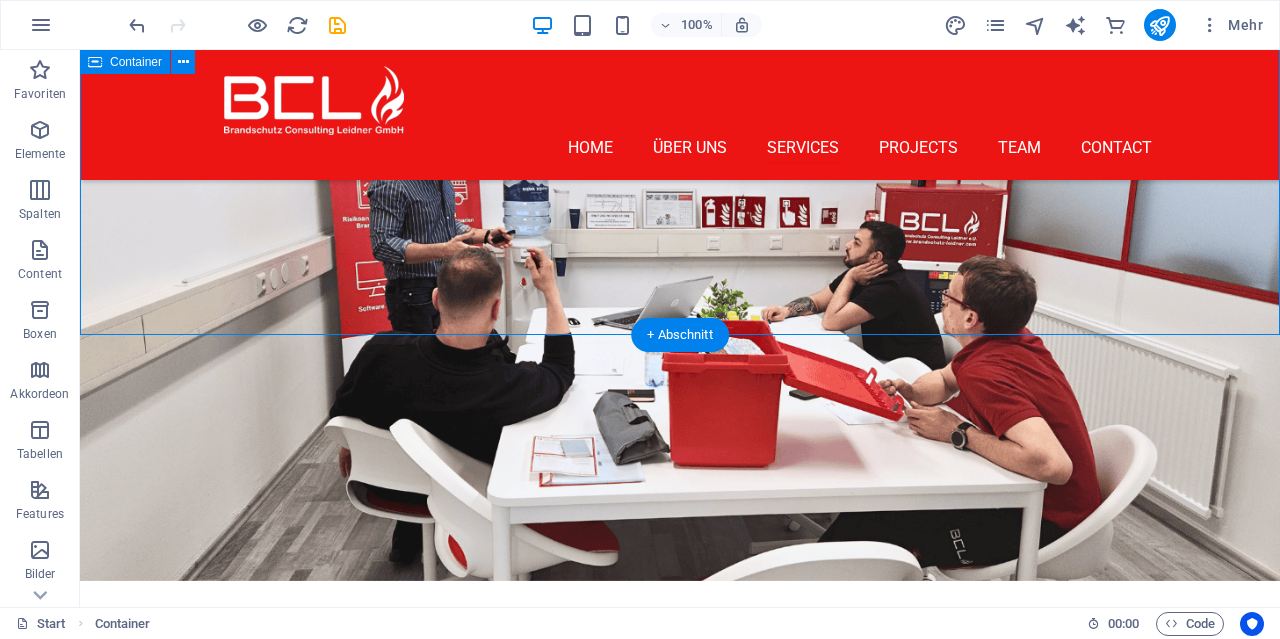 scroll, scrollTop: 2693, scrollLeft: 0, axis: vertical 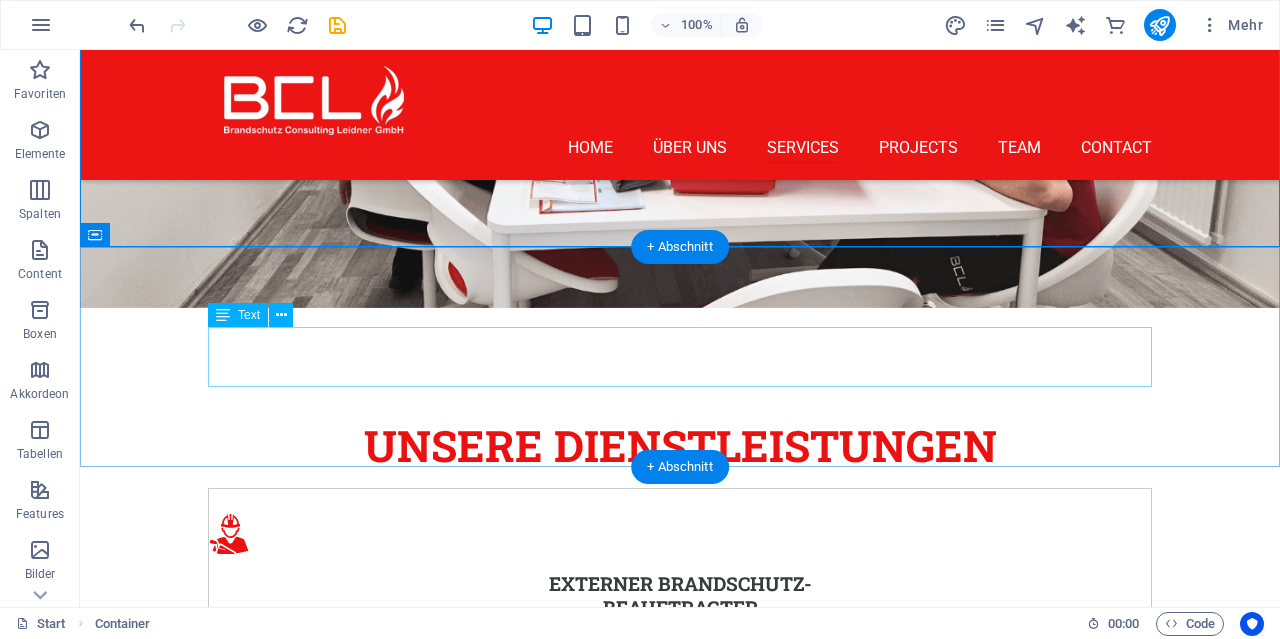click on "Get in touch +[COUNTRYCODE]-[AREACODE]-[NUMBER]" at bounding box center (680, 2409) 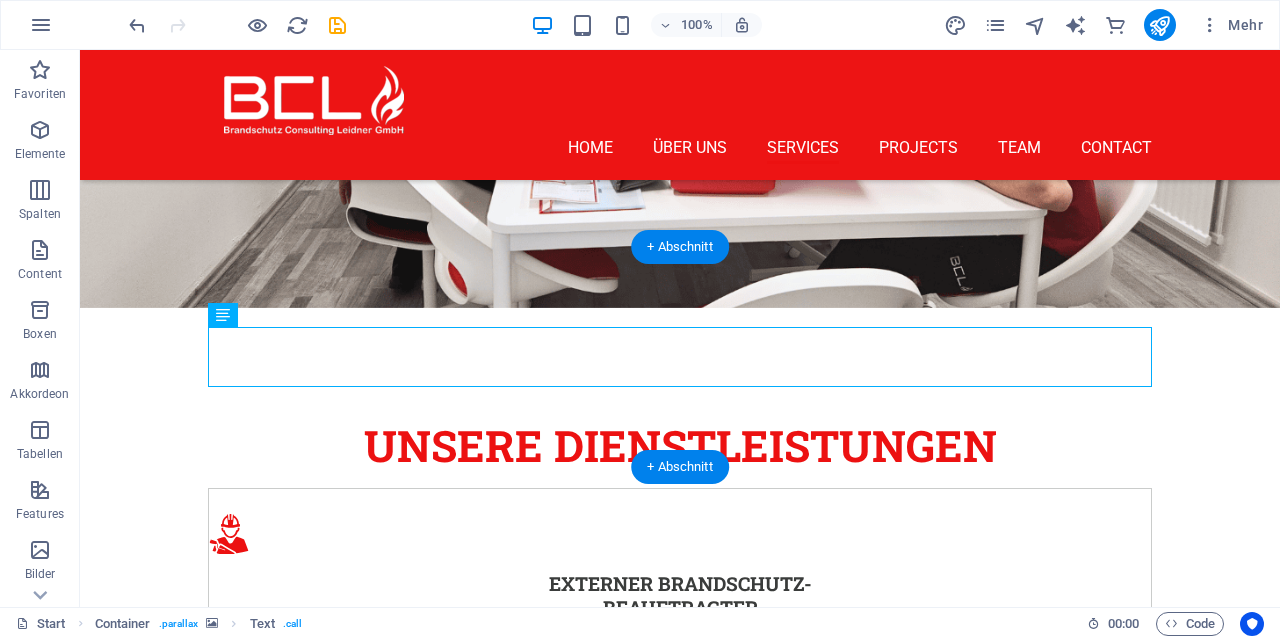 click at bounding box center (680, 2098) 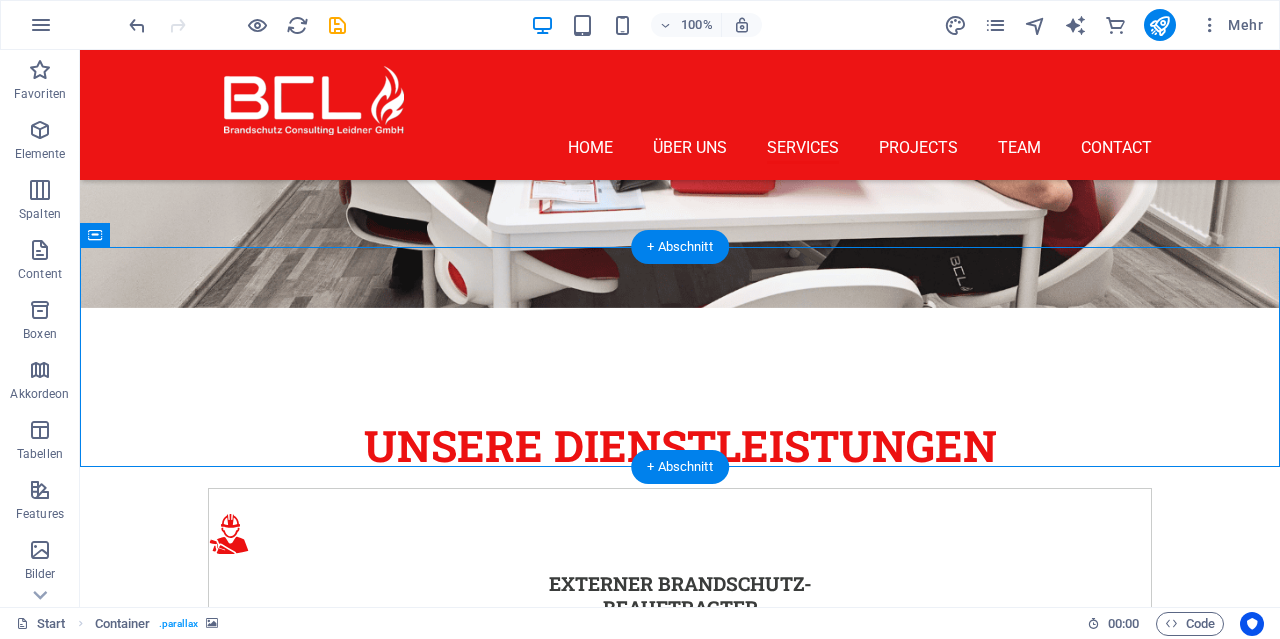 click at bounding box center [680, 2098] 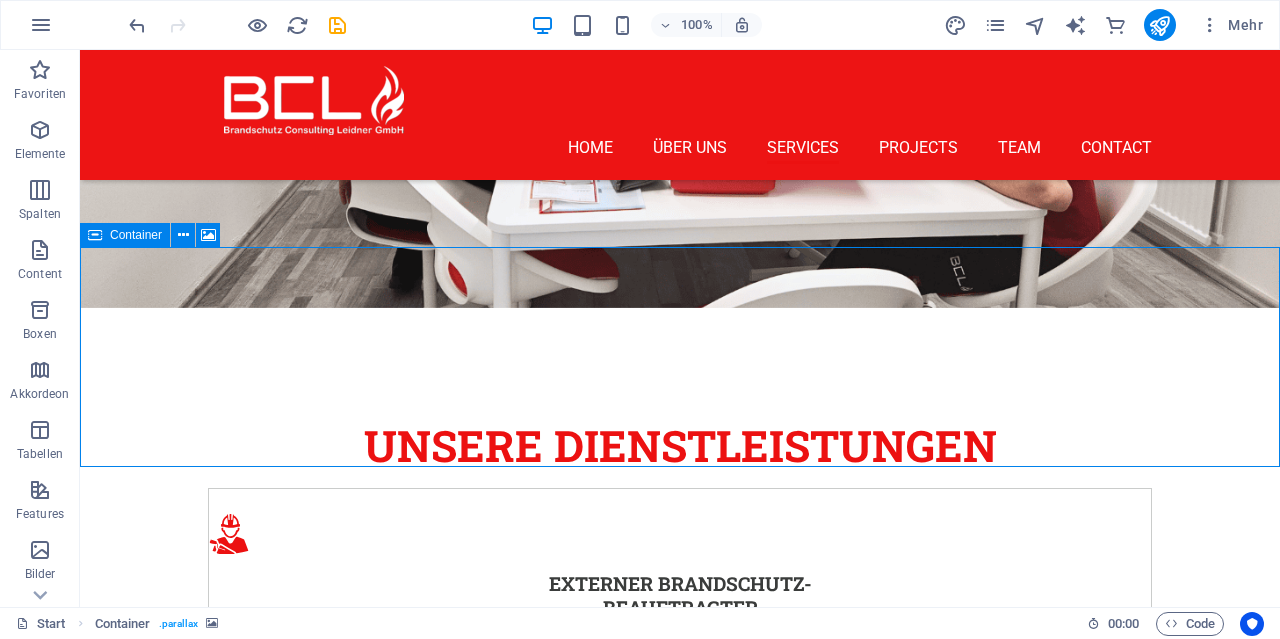 click at bounding box center (95, 235) 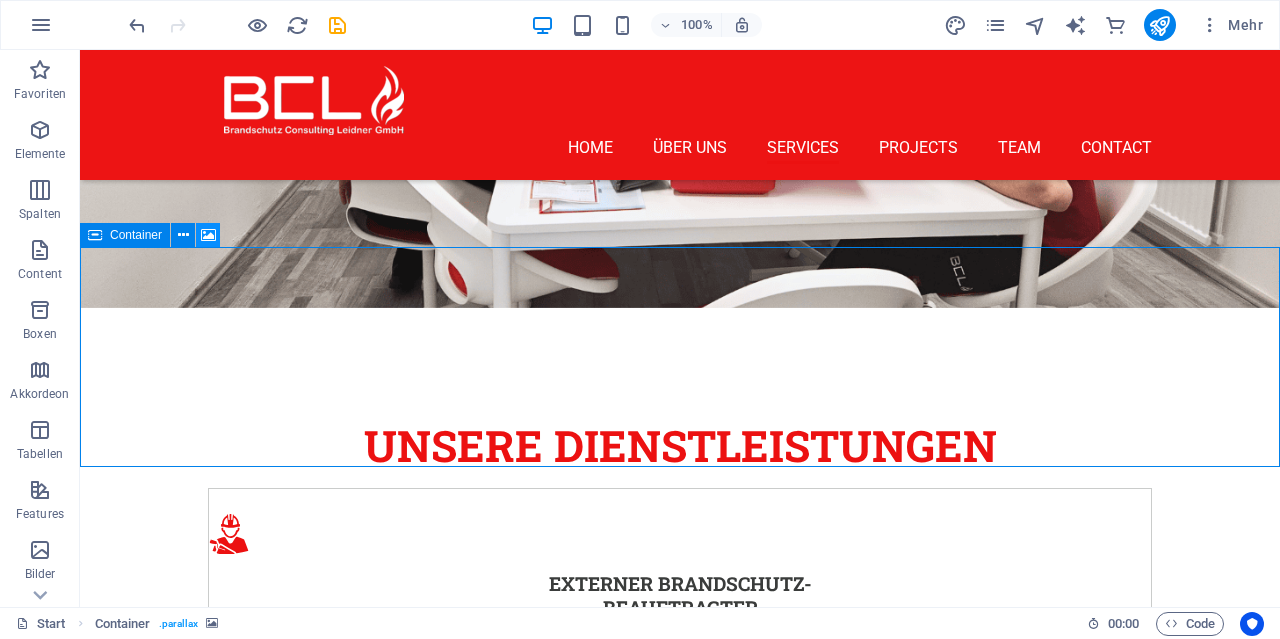 click at bounding box center (208, 235) 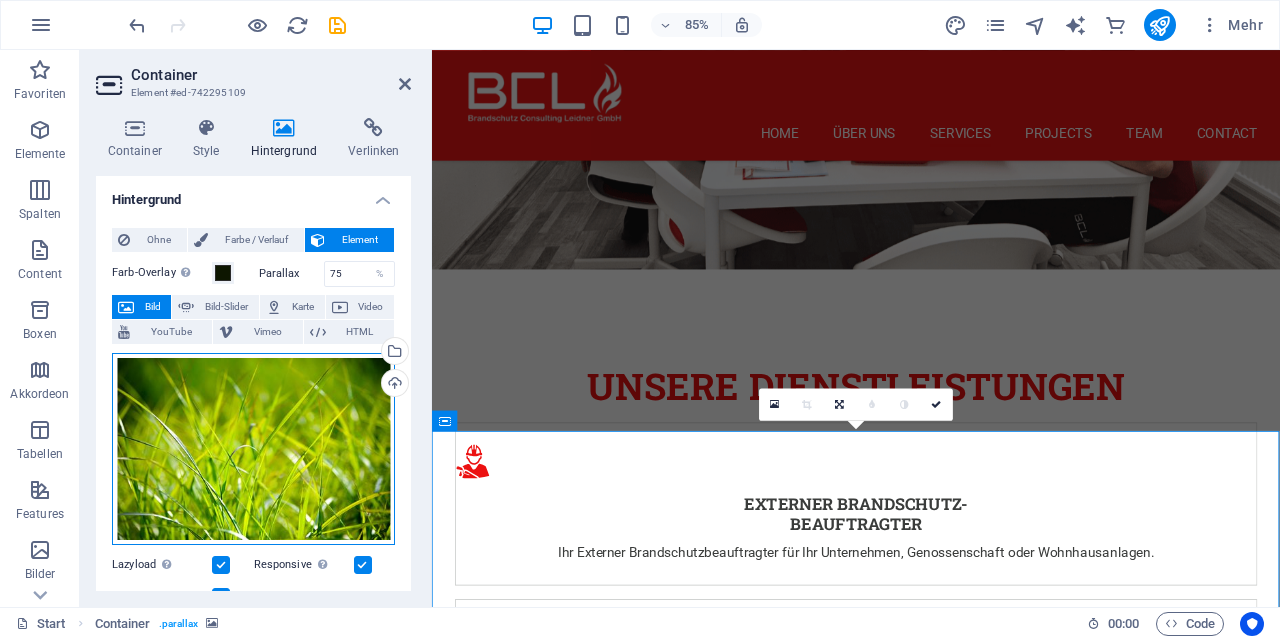 click on "Ziehe Dateien zum Hochladen hierher oder  klicke hier, um aus Dateien oder kostenlosen Stockfotos & -videos zu wählen" at bounding box center (253, 449) 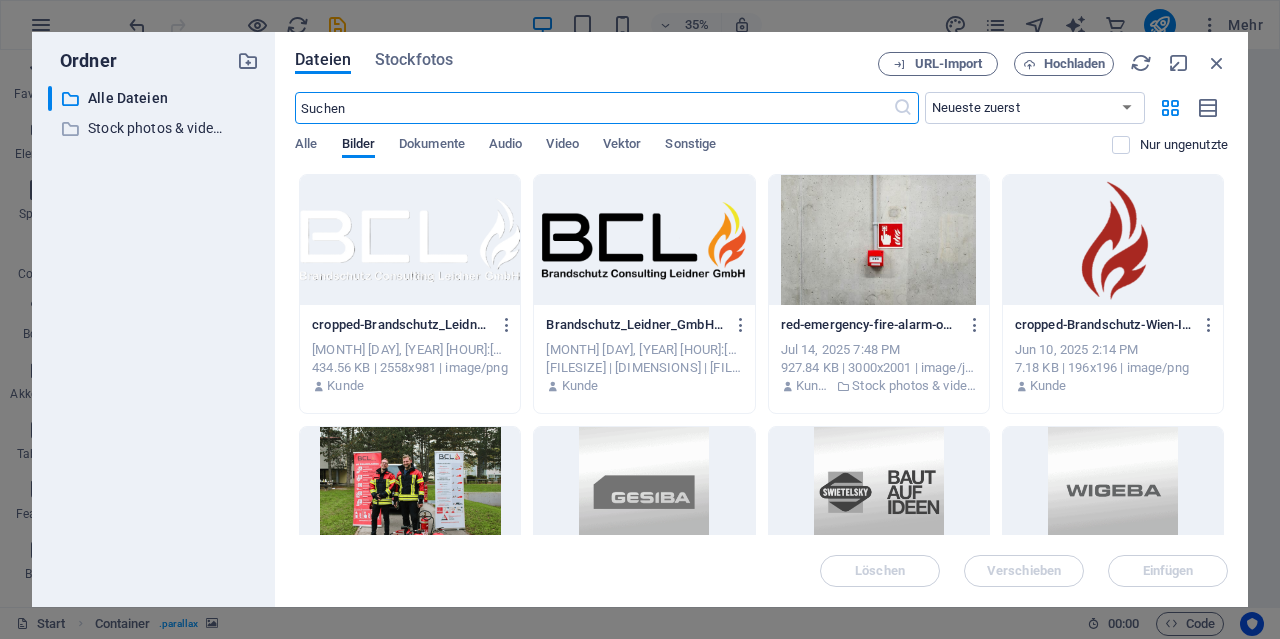 scroll, scrollTop: 3580, scrollLeft: 0, axis: vertical 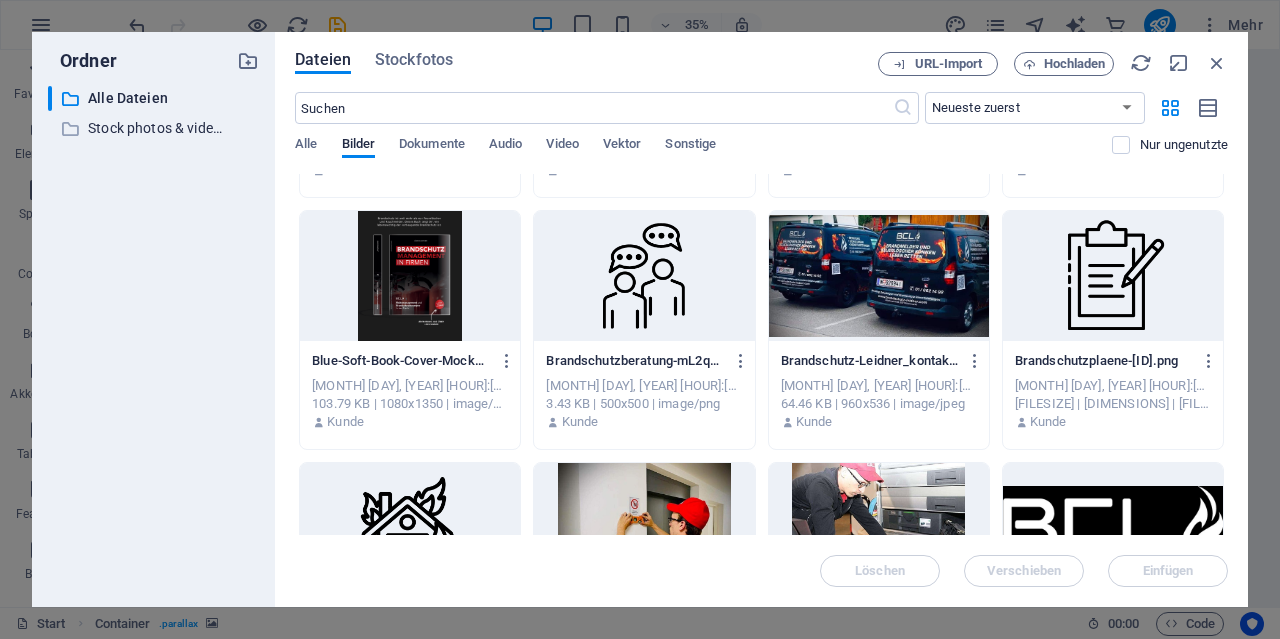 click at bounding box center (879, 276) 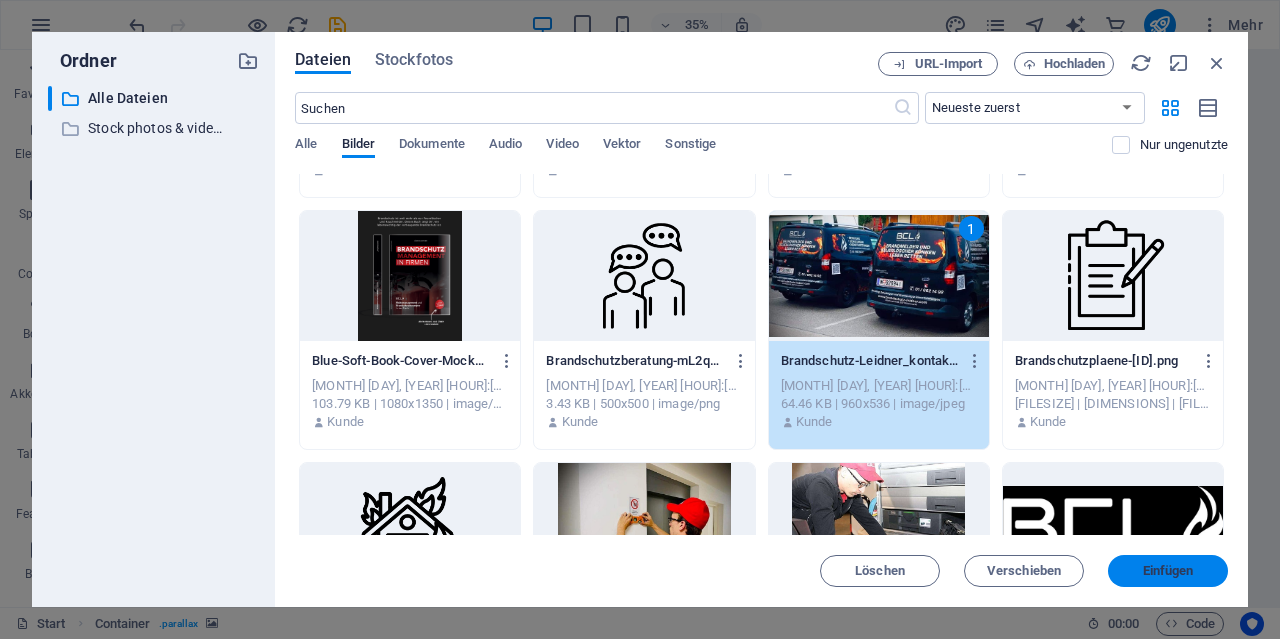 click on "Einfügen" at bounding box center (1168, 571) 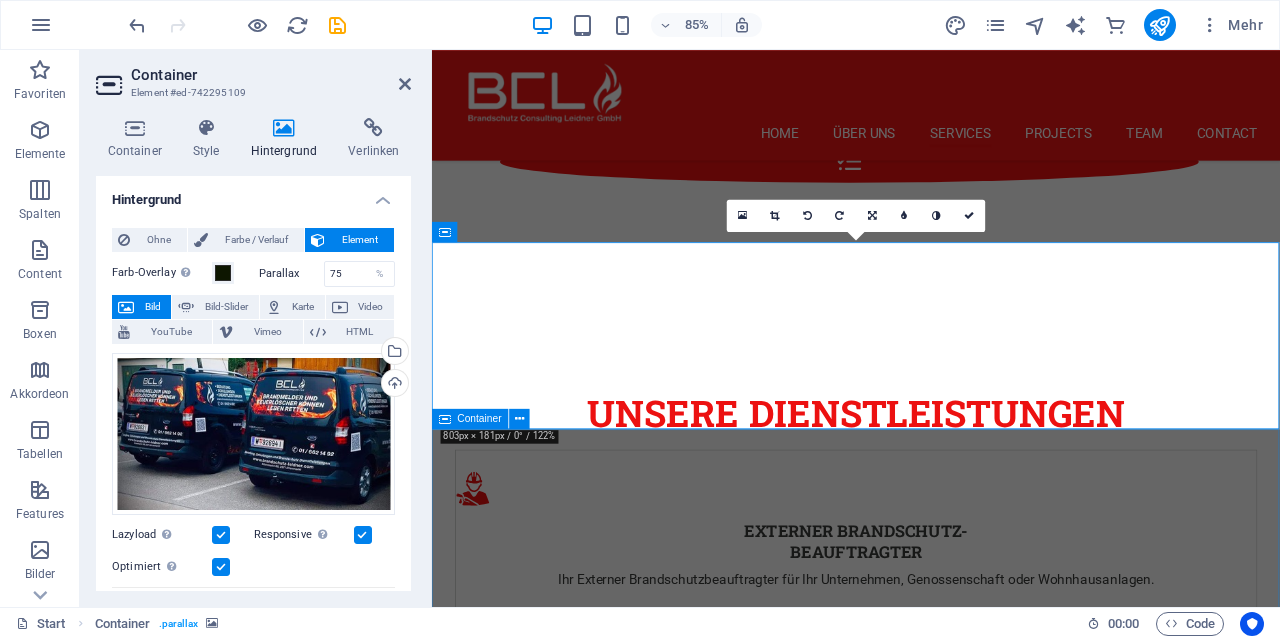 scroll, scrollTop: 2797, scrollLeft: 0, axis: vertical 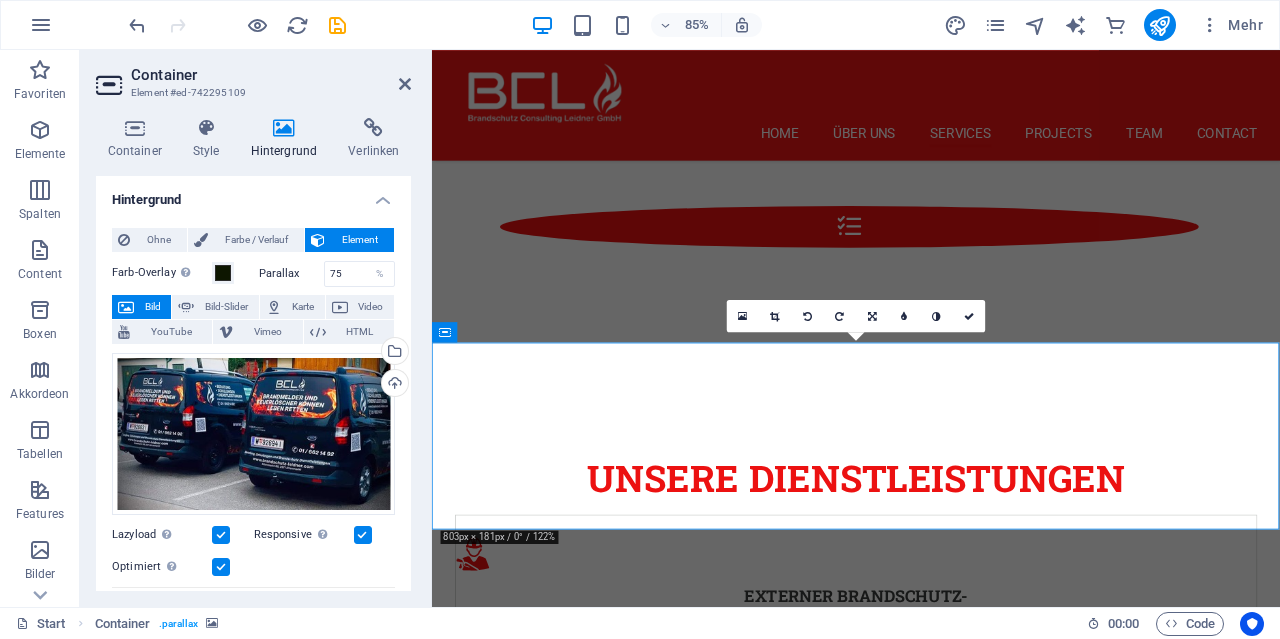 click on "Container Element #ed-742295109" at bounding box center [253, 76] 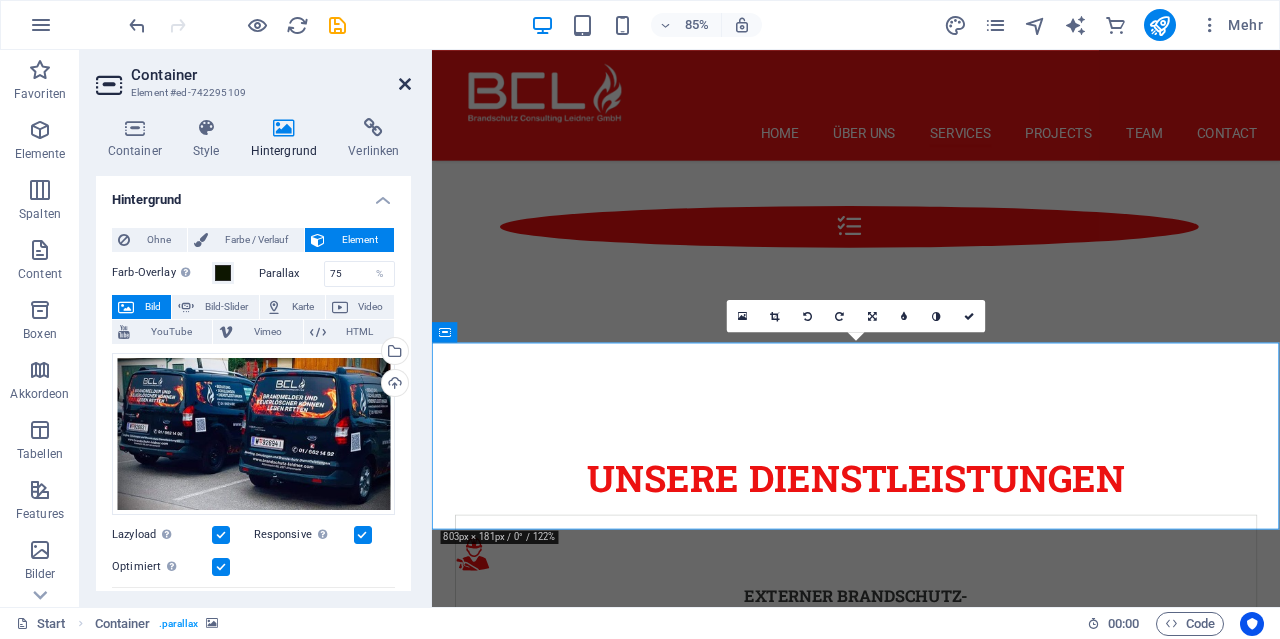 click at bounding box center [405, 84] 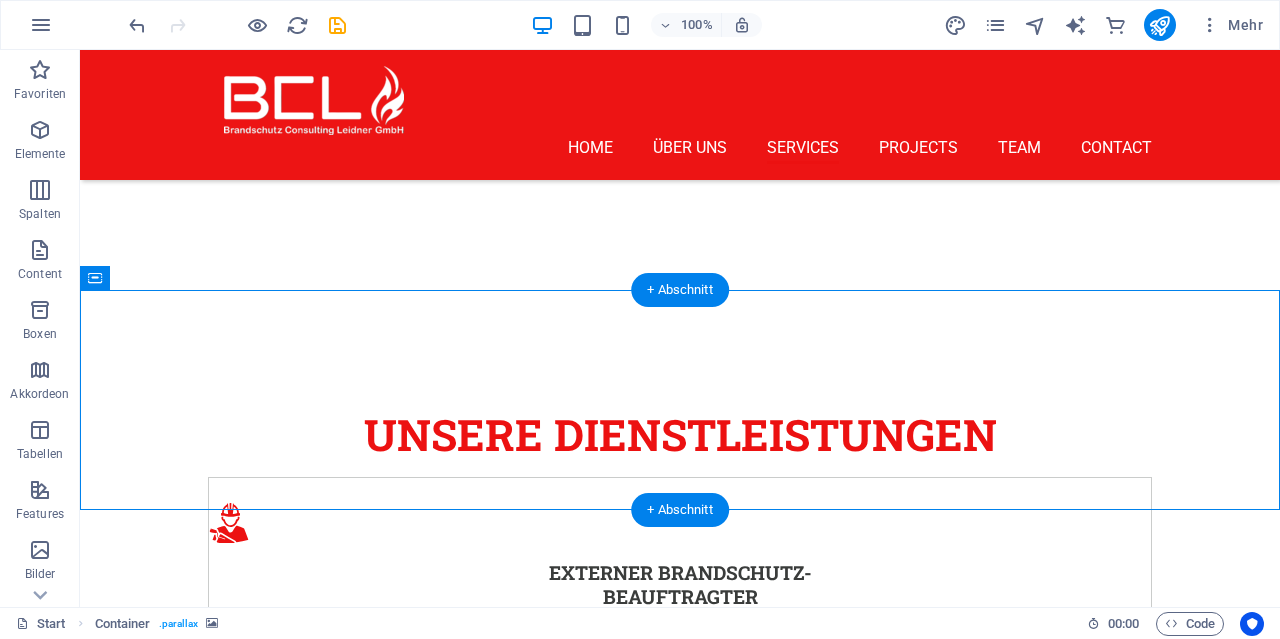 scroll, scrollTop: 2650, scrollLeft: 0, axis: vertical 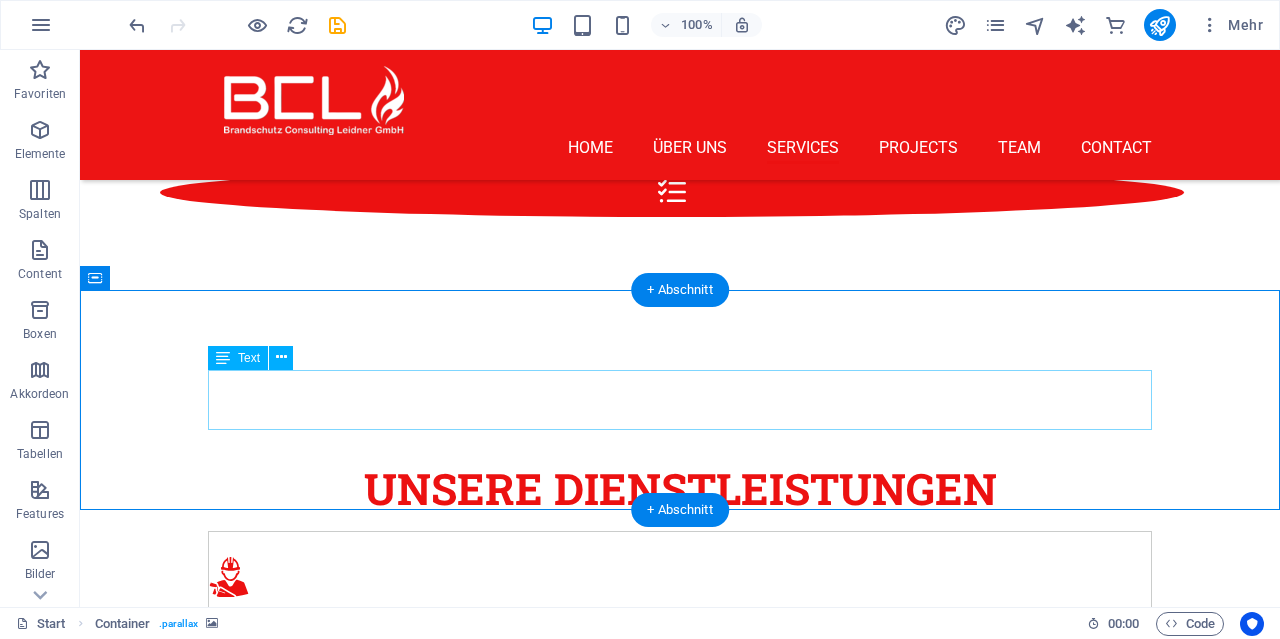 click on "Get in touch +[COUNTRYCODE]-[AREACODE]-[NUMBER]" at bounding box center [680, 2452] 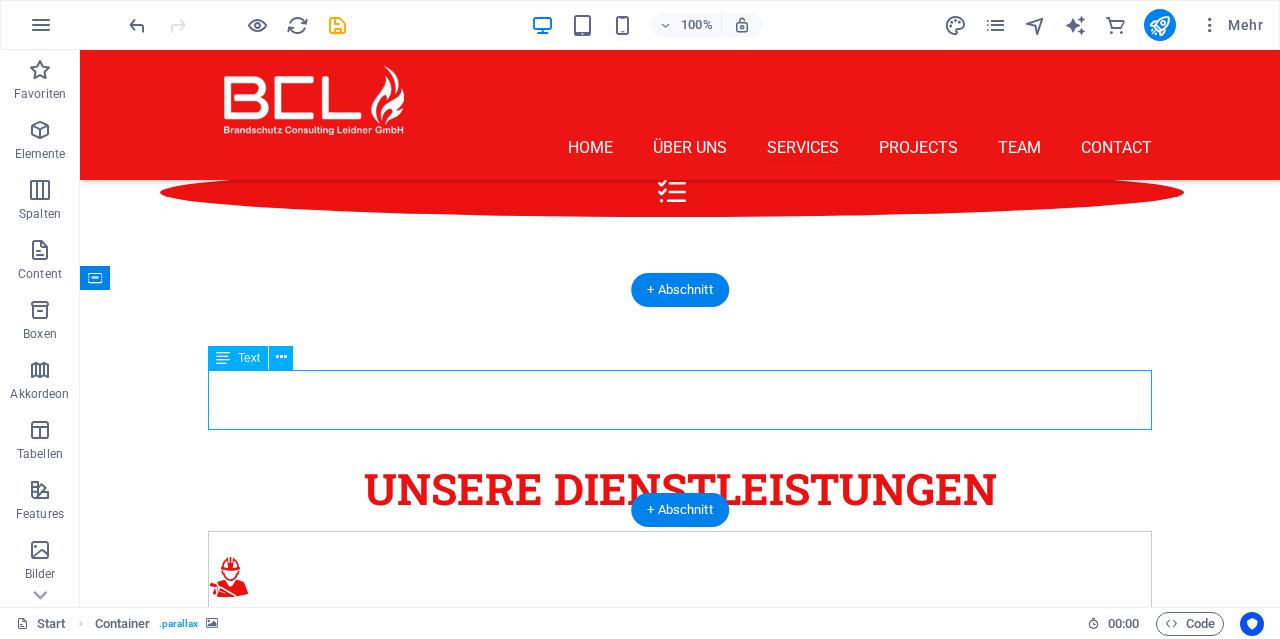 click on "Get in touch +[COUNTRYCODE]-[AREACODE]-[NUMBER]" at bounding box center [680, 2452] 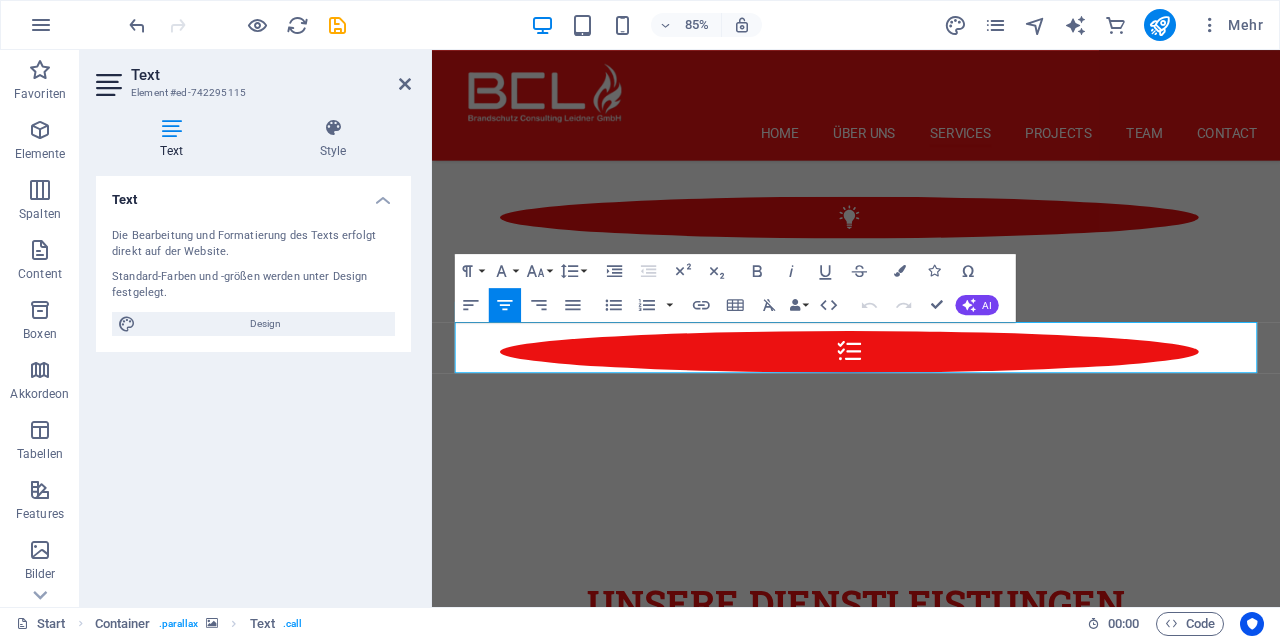 scroll, scrollTop: 2901, scrollLeft: 0, axis: vertical 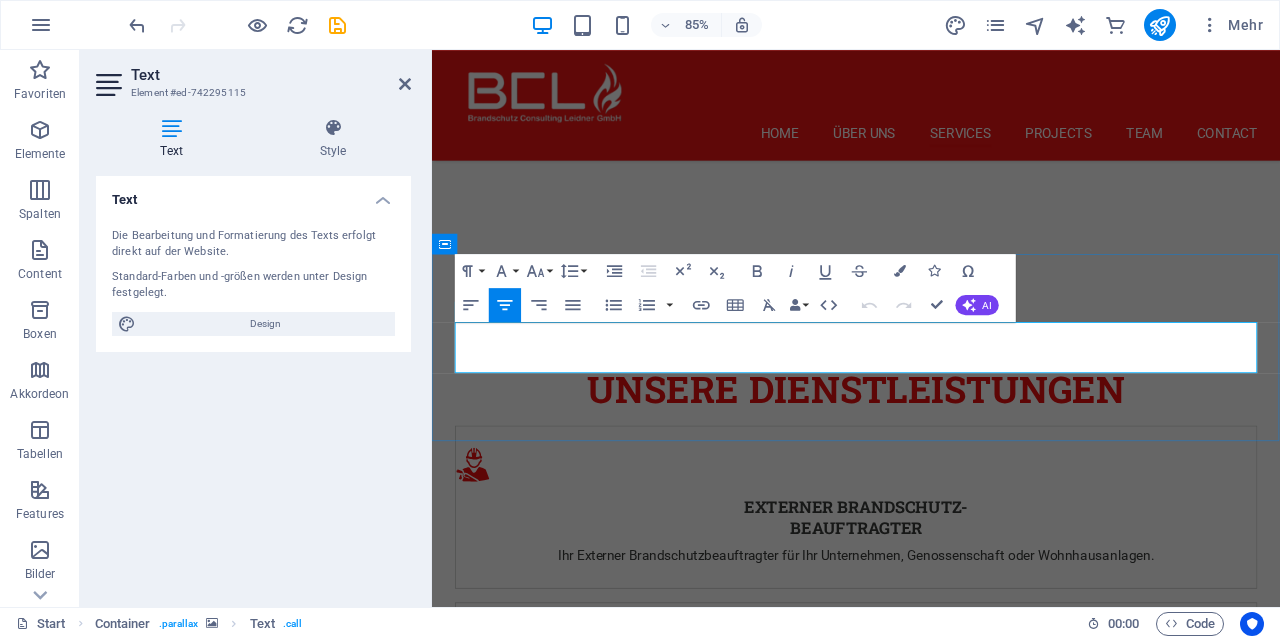 drag, startPoint x: 875, startPoint y: 397, endPoint x: 652, endPoint y: 390, distance: 223.10983 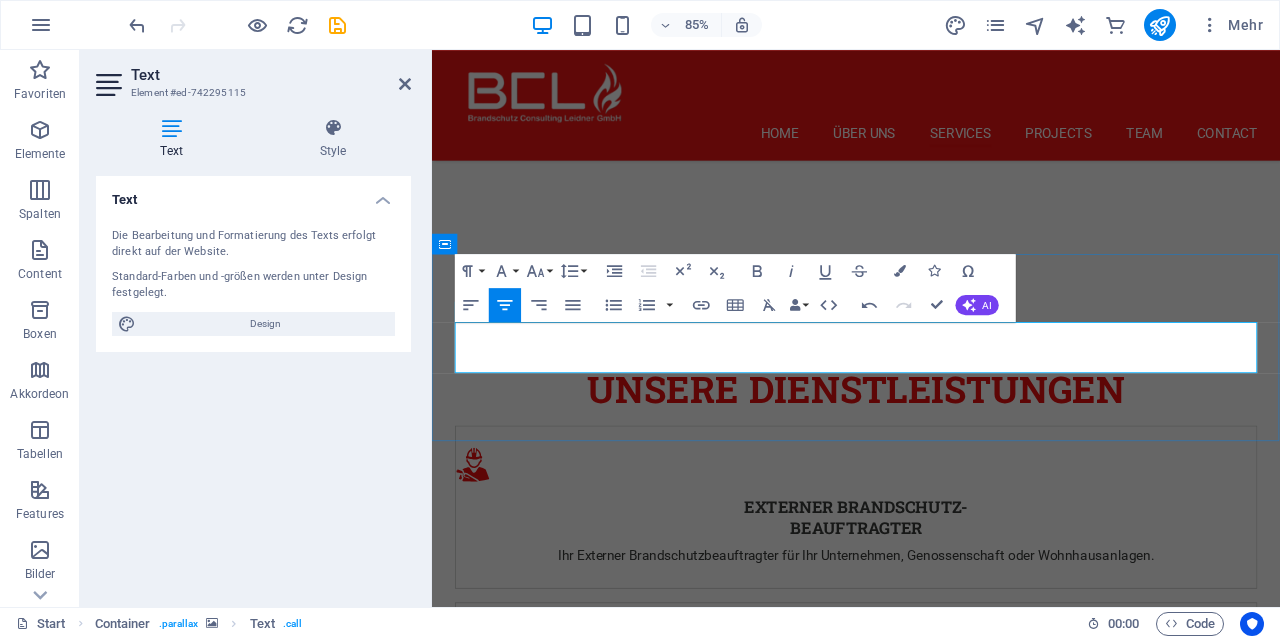 click on "+1-123-456-7890" at bounding box center (1150, 2498) 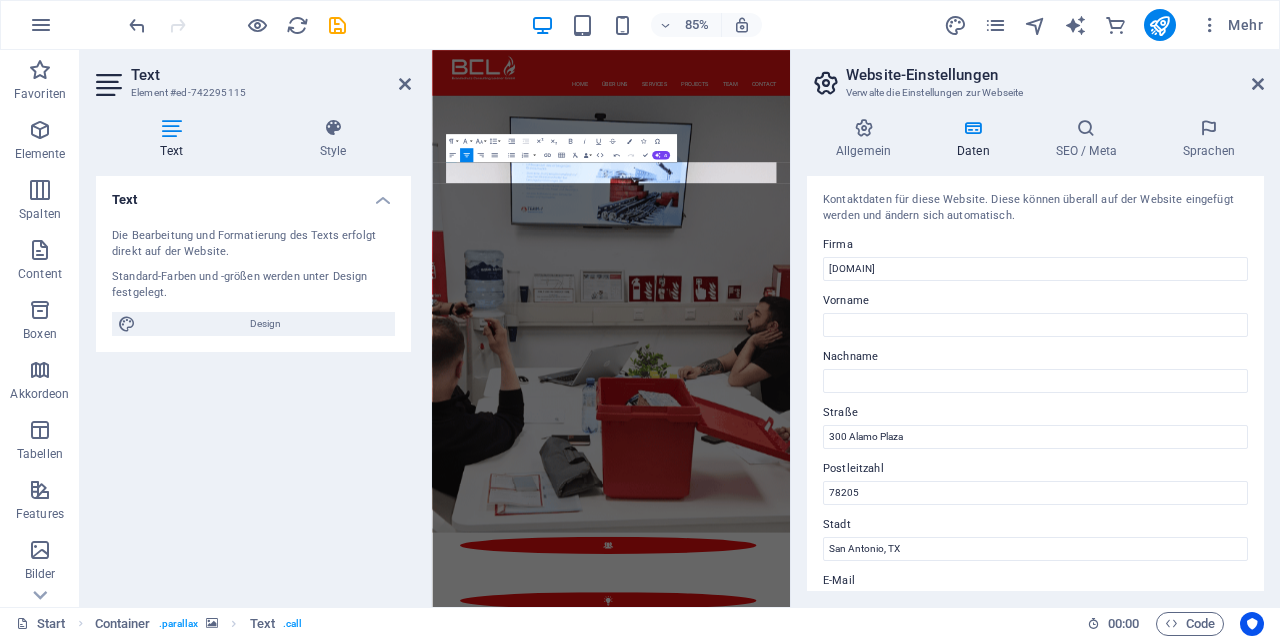 scroll, scrollTop: 3788, scrollLeft: 0, axis: vertical 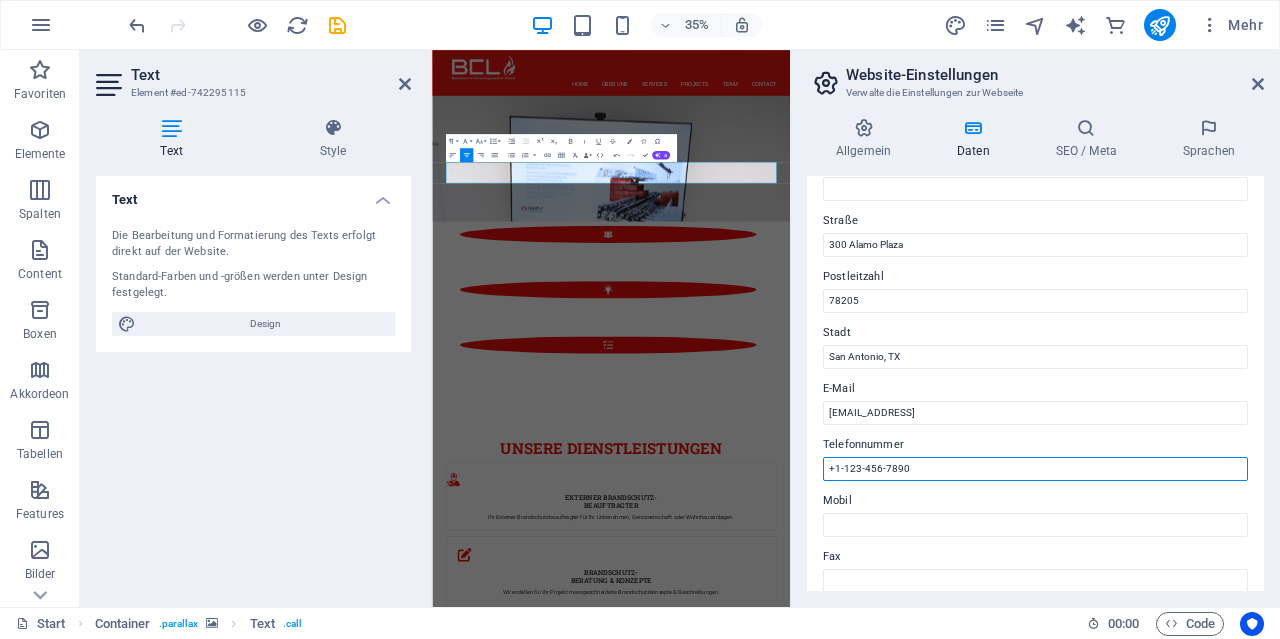 click on "+1-123-456-7890" at bounding box center (1035, 469) 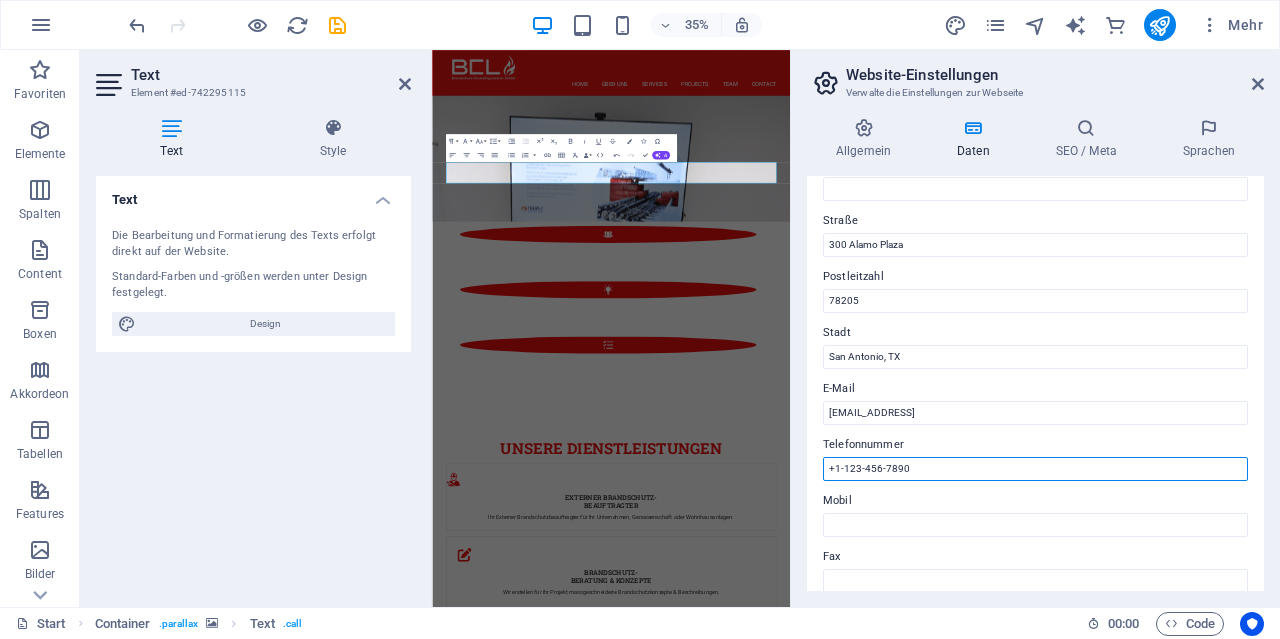 drag, startPoint x: 922, startPoint y: 467, endPoint x: 799, endPoint y: 450, distance: 124.16924 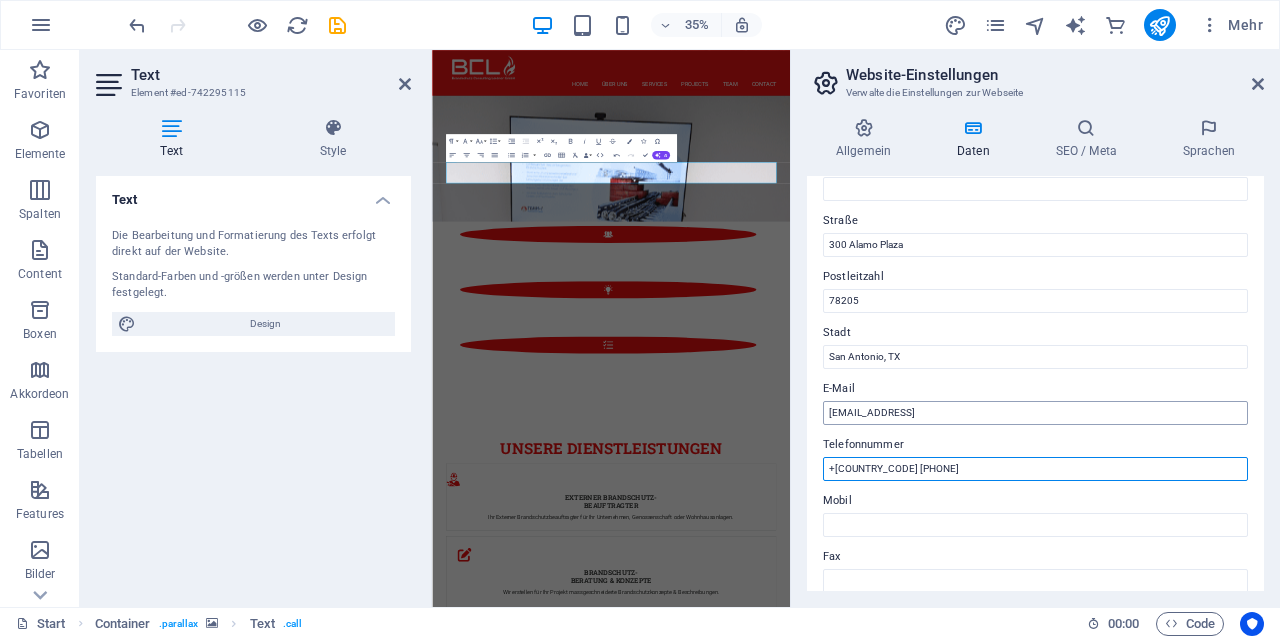 type on "+[COUNTRY_CODE] [PHONE]" 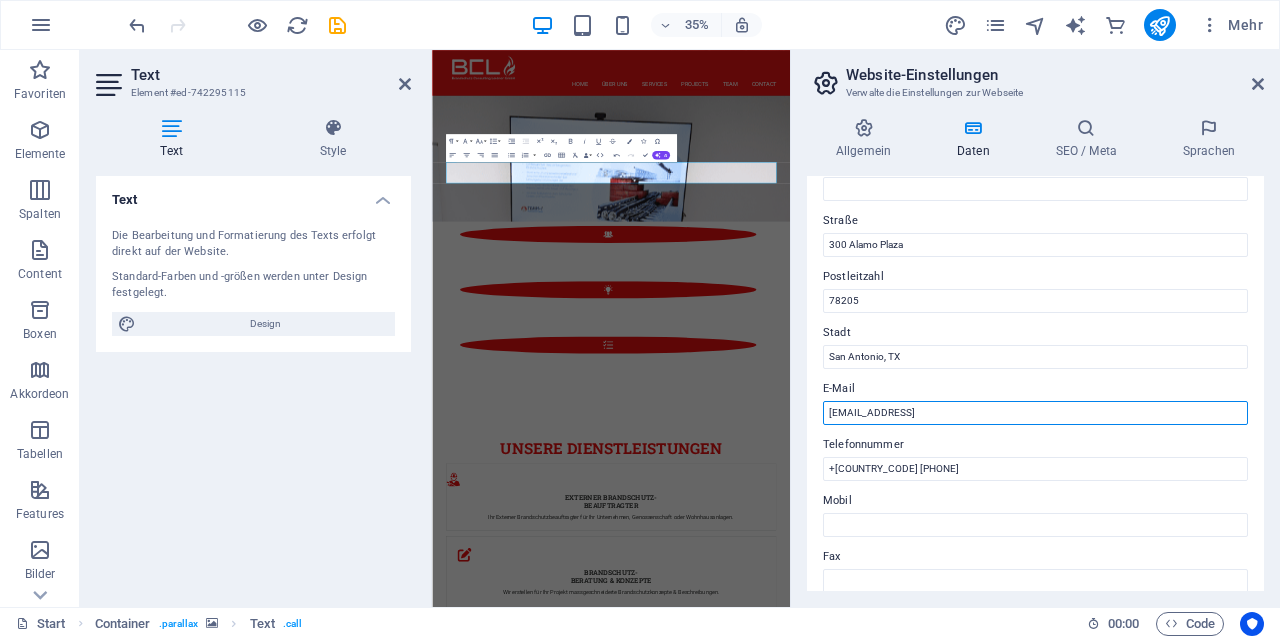 drag, startPoint x: 1049, startPoint y: 409, endPoint x: 769, endPoint y: 376, distance: 281.93793 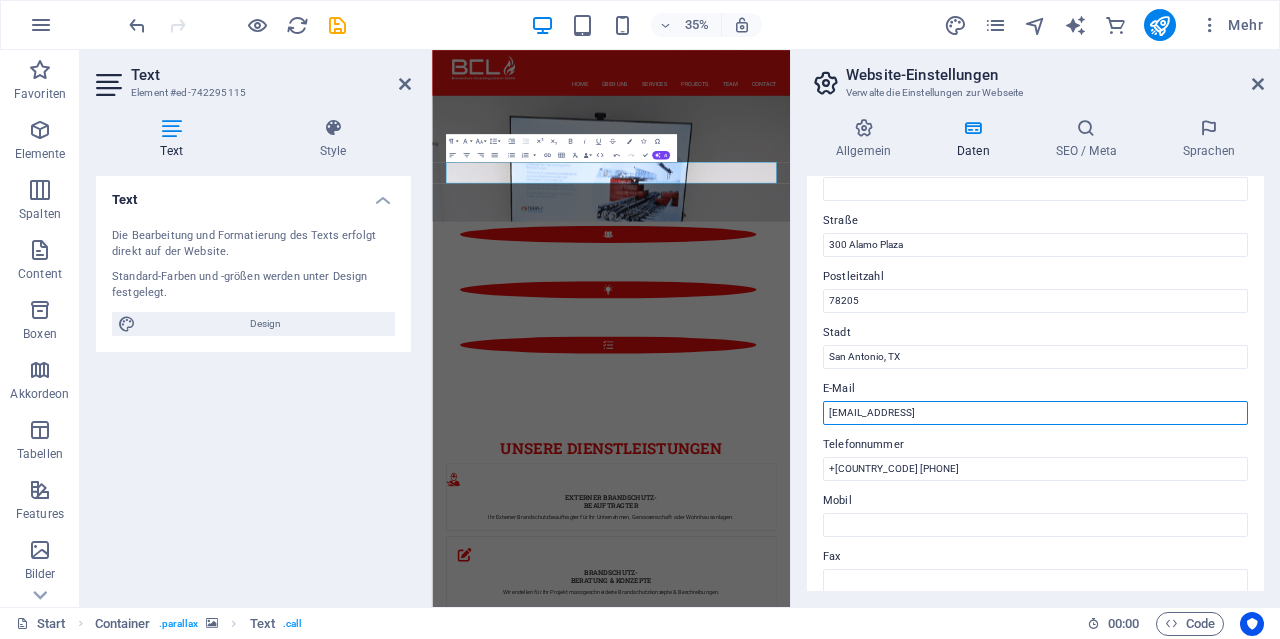 click on "[EMAIL_ADDRESS]" at bounding box center (1035, 413) 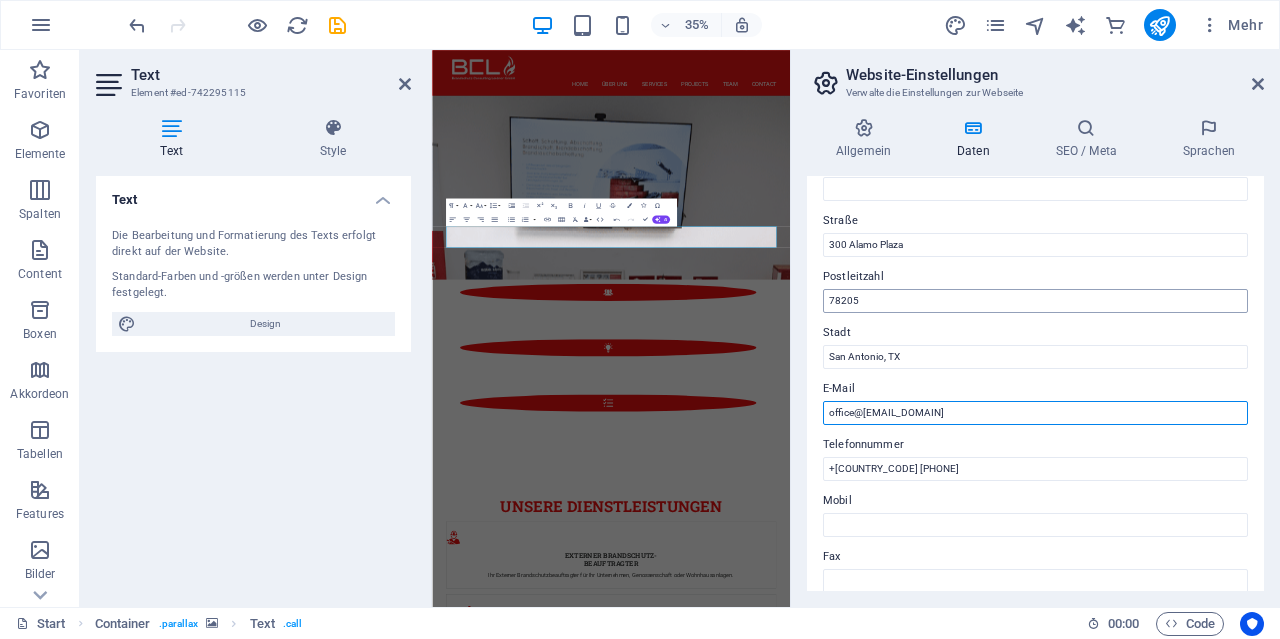 scroll, scrollTop: 3581, scrollLeft: 0, axis: vertical 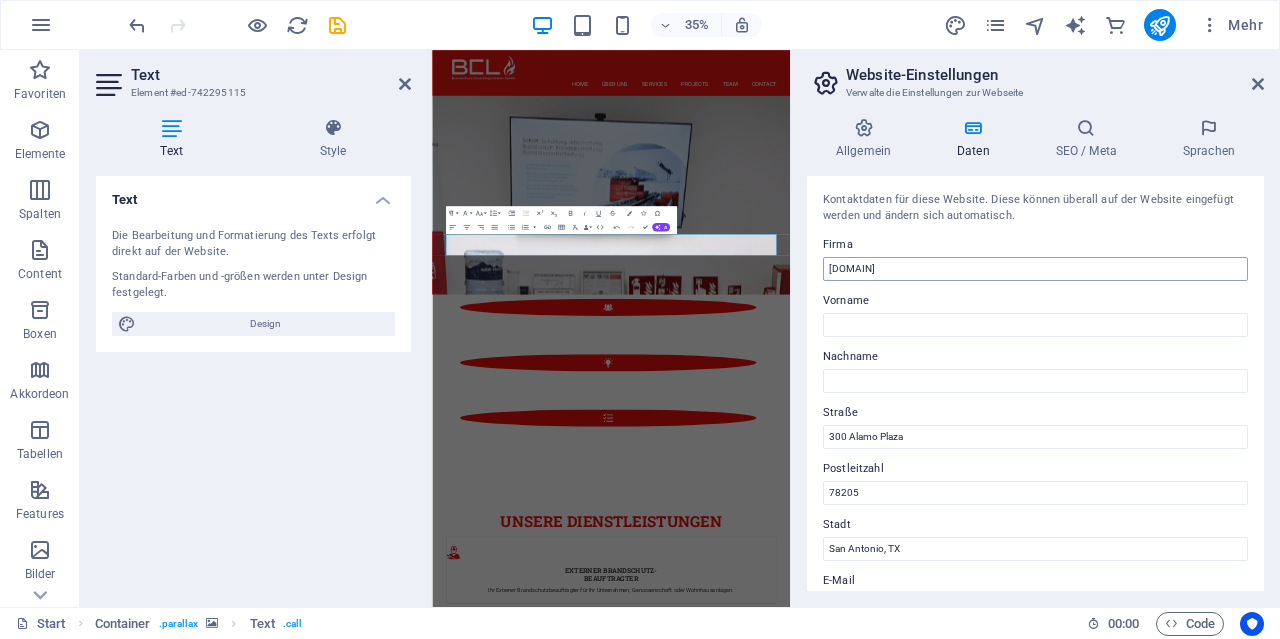 type on "office@[EMAIL_DOMAIN]" 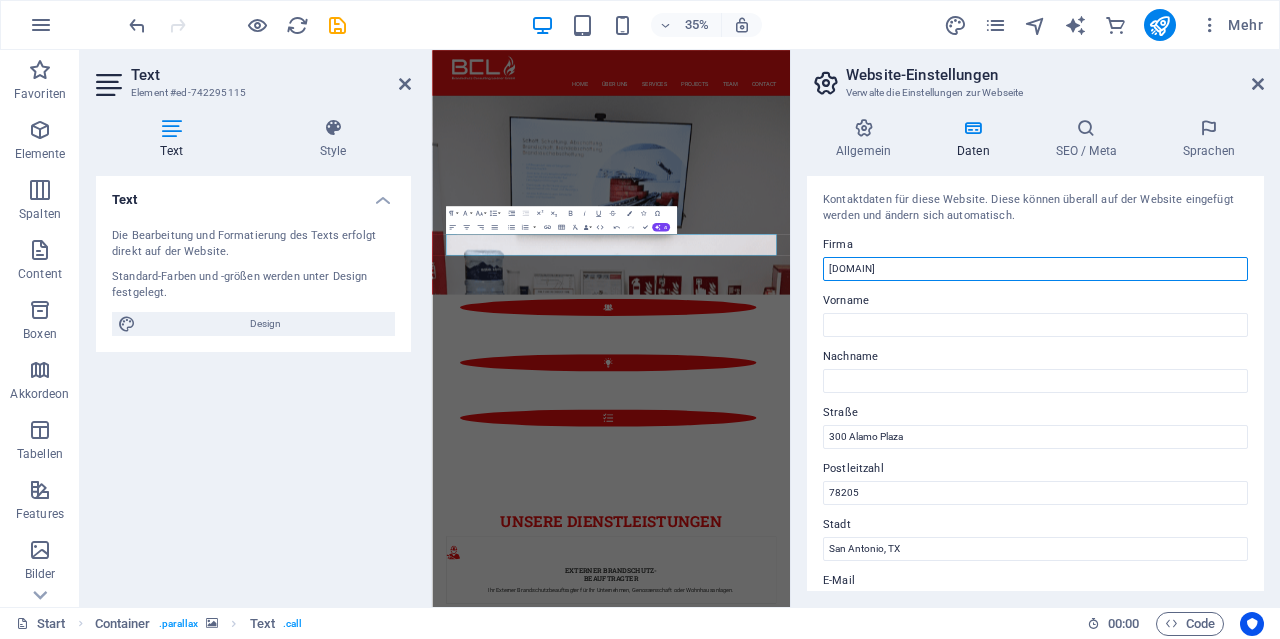 drag, startPoint x: 967, startPoint y: 267, endPoint x: 826, endPoint y: 279, distance: 141.50972 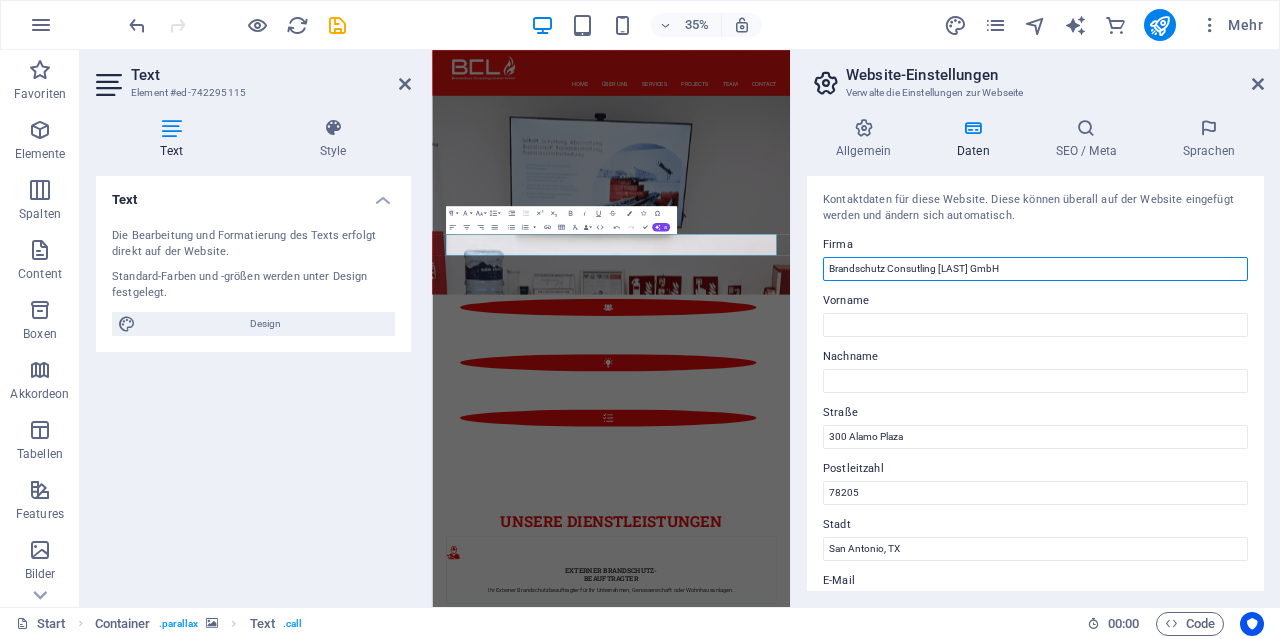 type on "Brandschutz Consutling [LAST] GmbH" 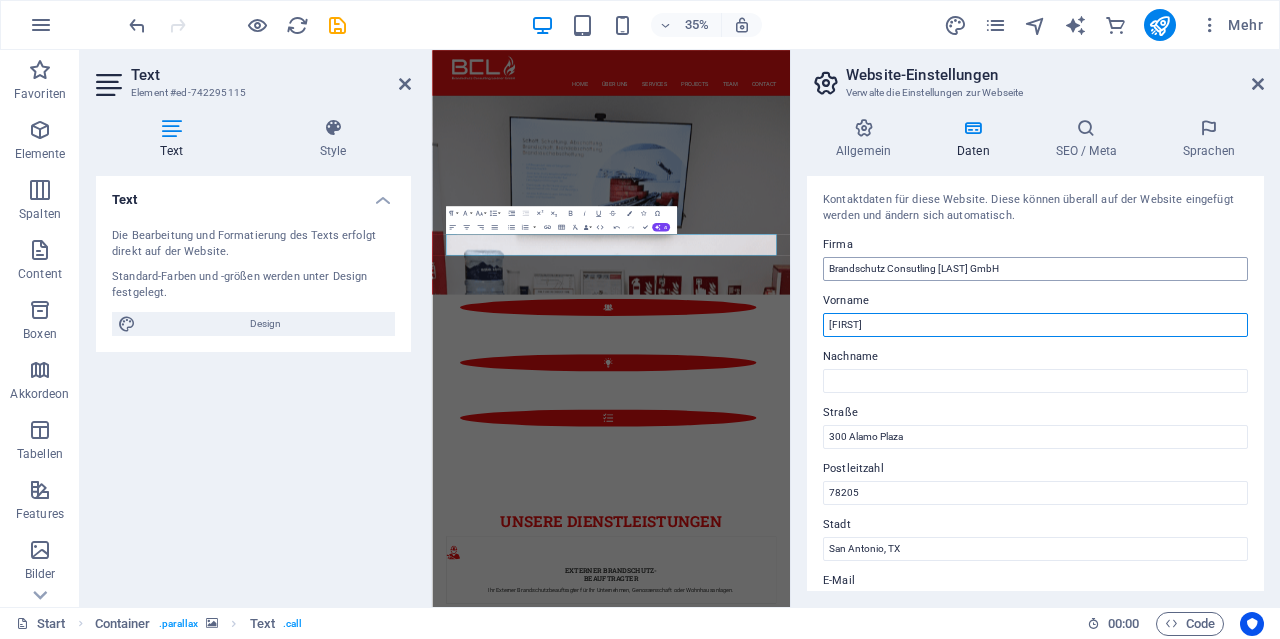 type on "[FIRST]" 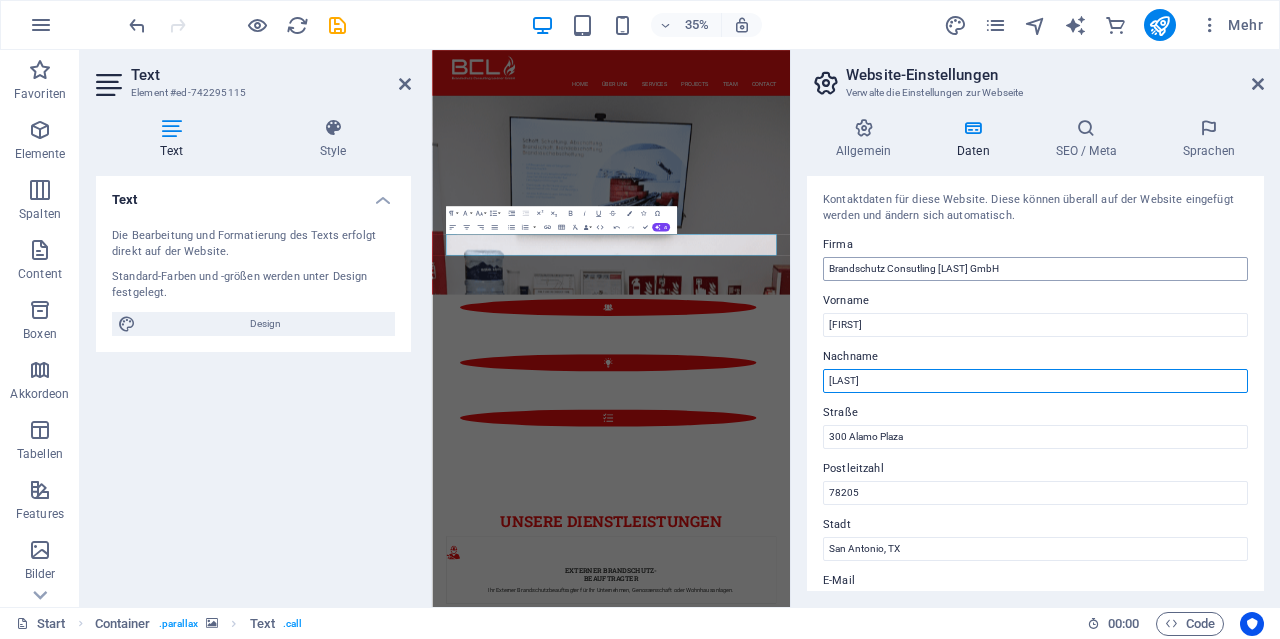 type on "[LAST]" 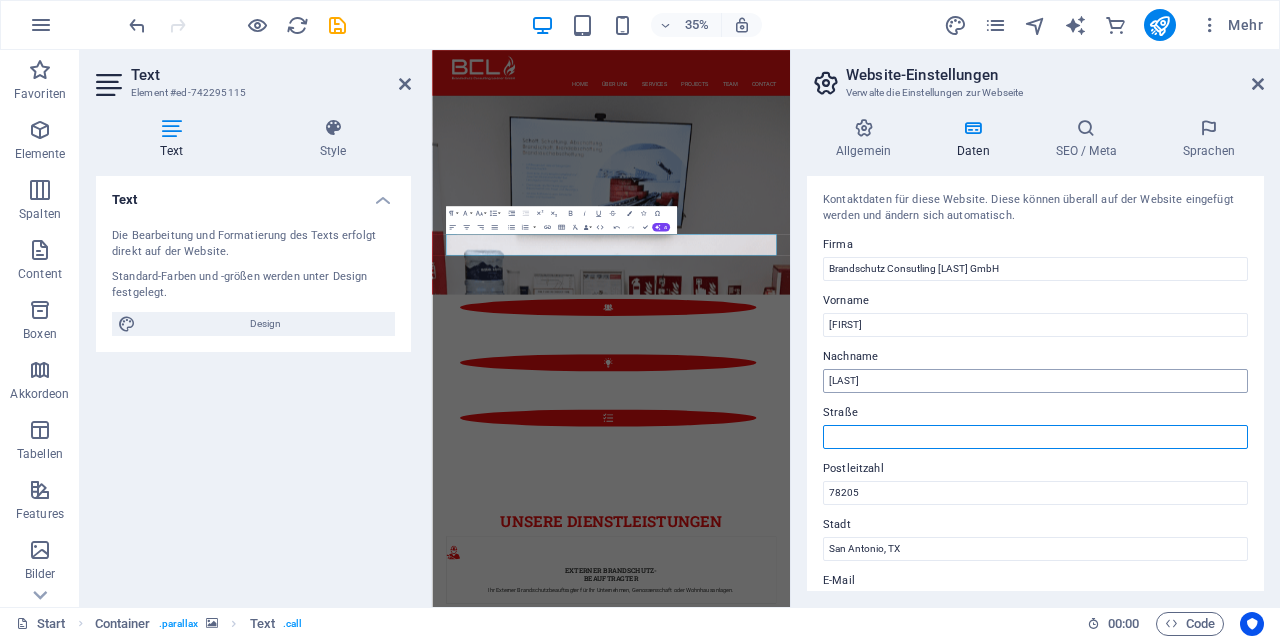type 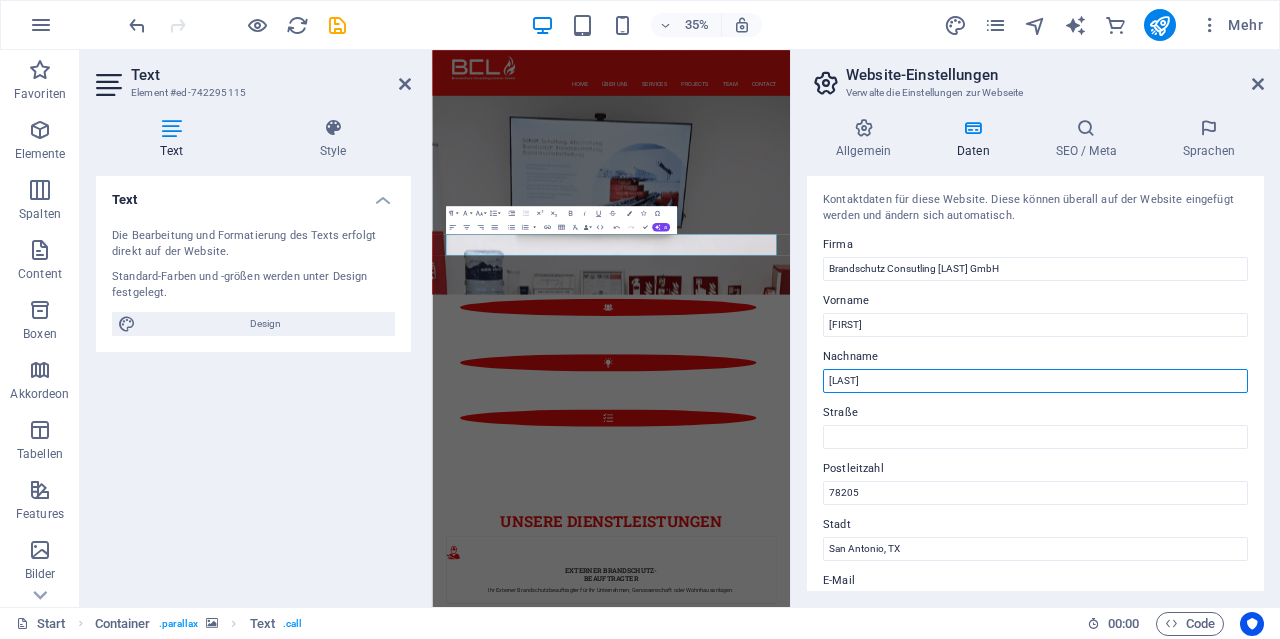 drag, startPoint x: 882, startPoint y: 376, endPoint x: 833, endPoint y: 385, distance: 49.819675 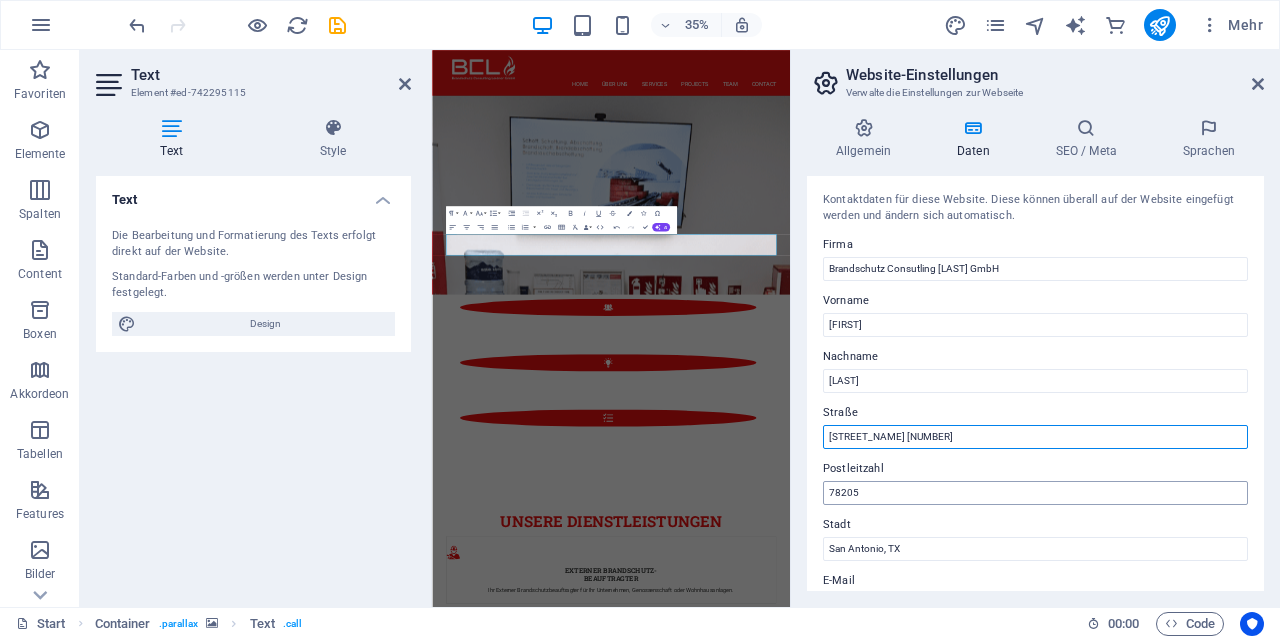 type on "[STREET_NAME] [NUMBER]" 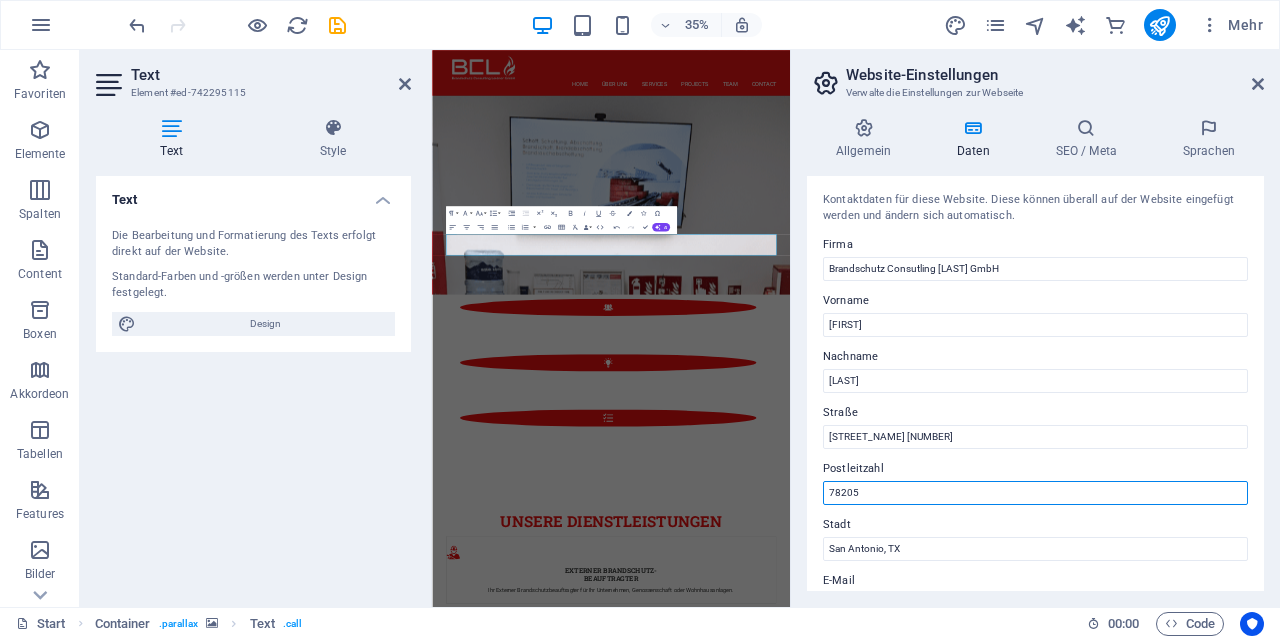 click on "78205" at bounding box center (1035, 493) 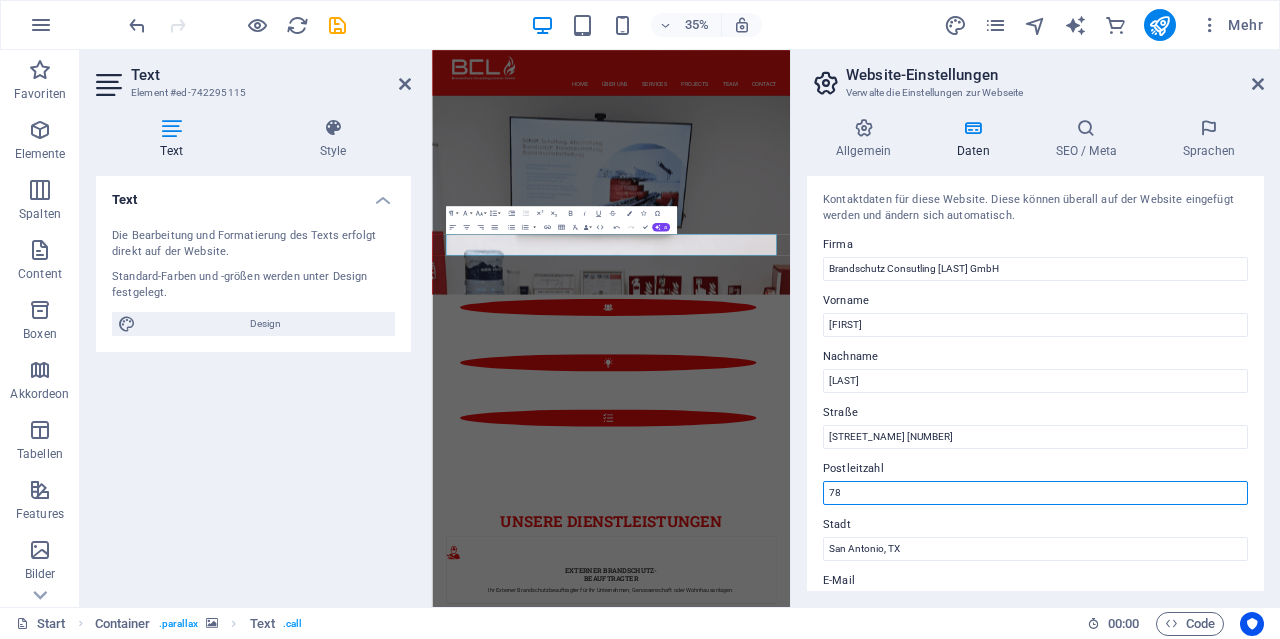 type on "7" 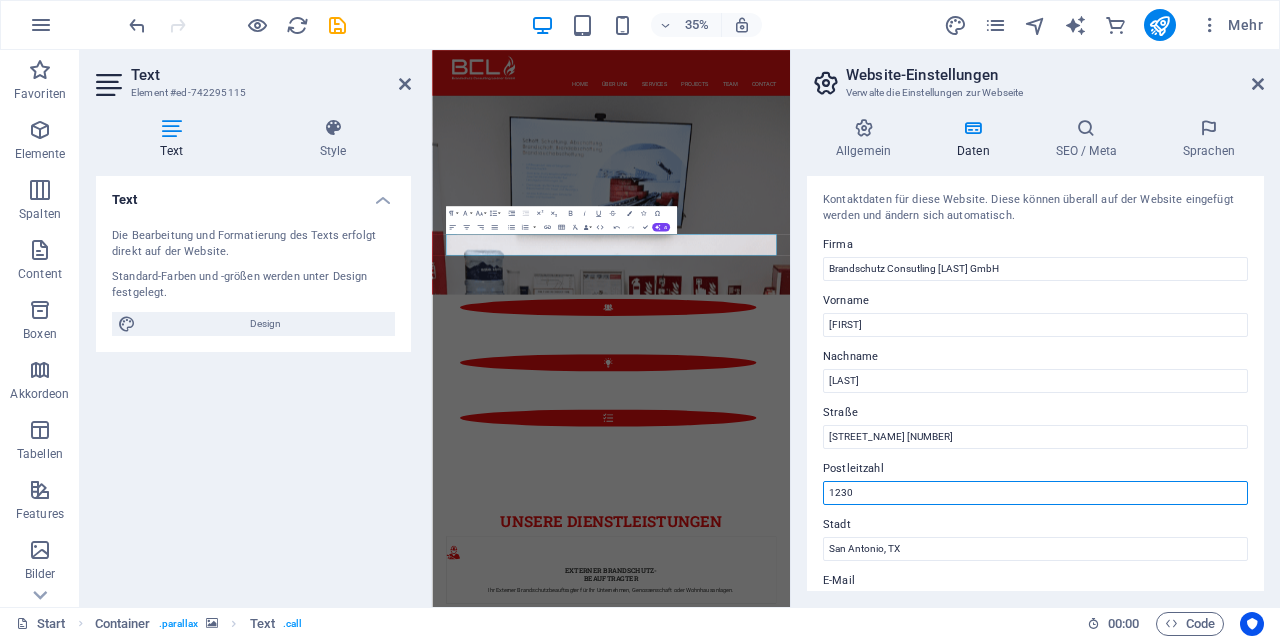 type on "1230" 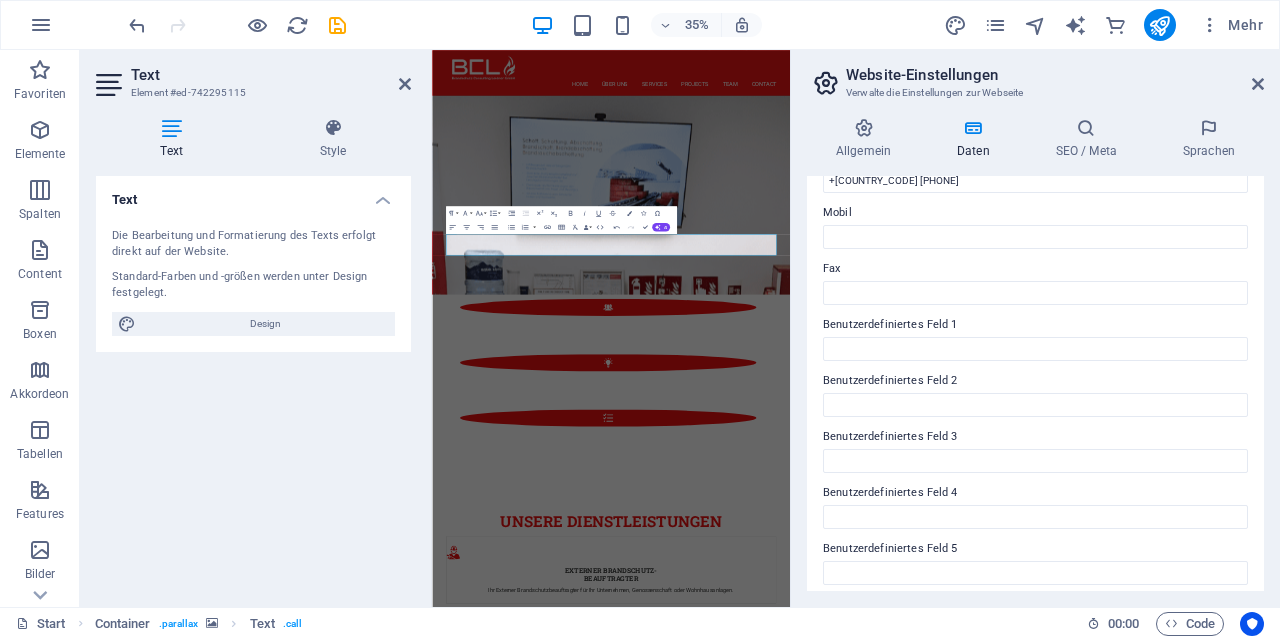 scroll, scrollTop: 0, scrollLeft: 0, axis: both 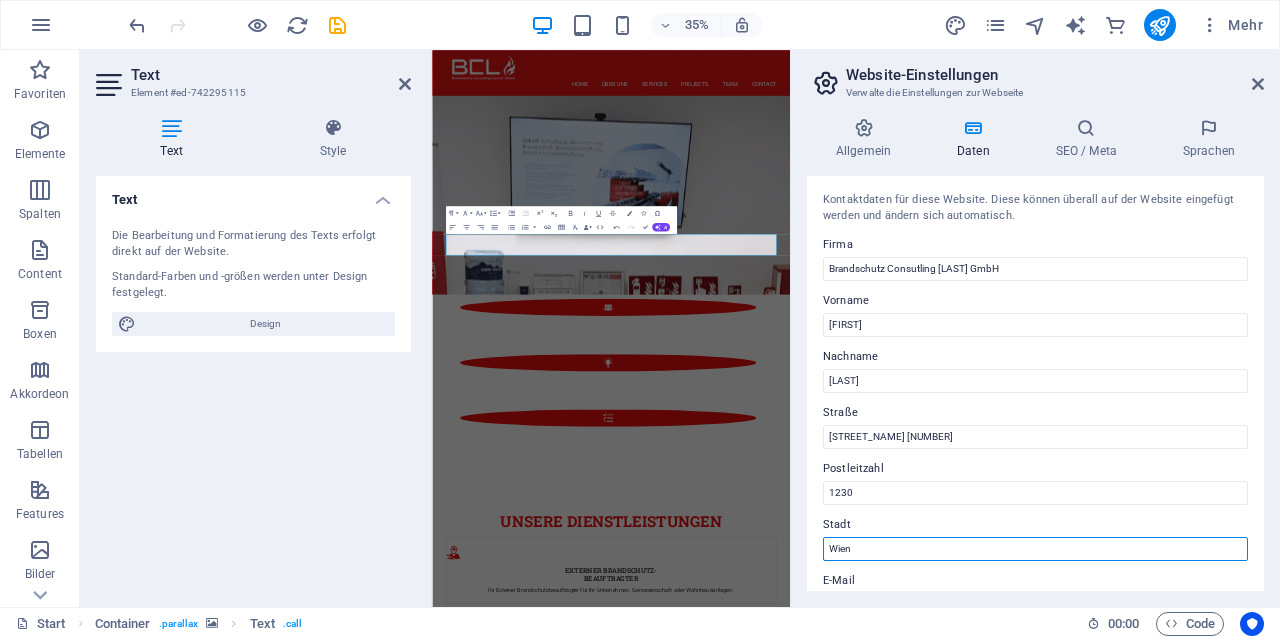 type on "Wien" 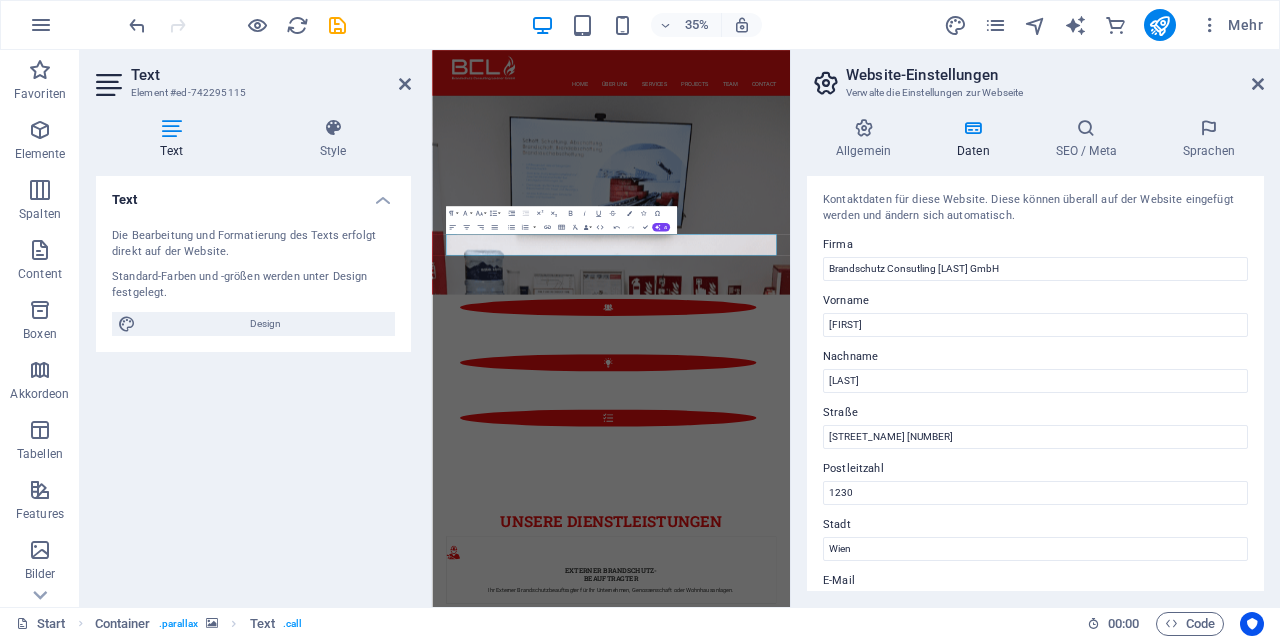 click on "Kontaktdaten für diese Website. Diese können überall auf der Website eingefügt werden und ändern sich automatisch." at bounding box center (1035, 208) 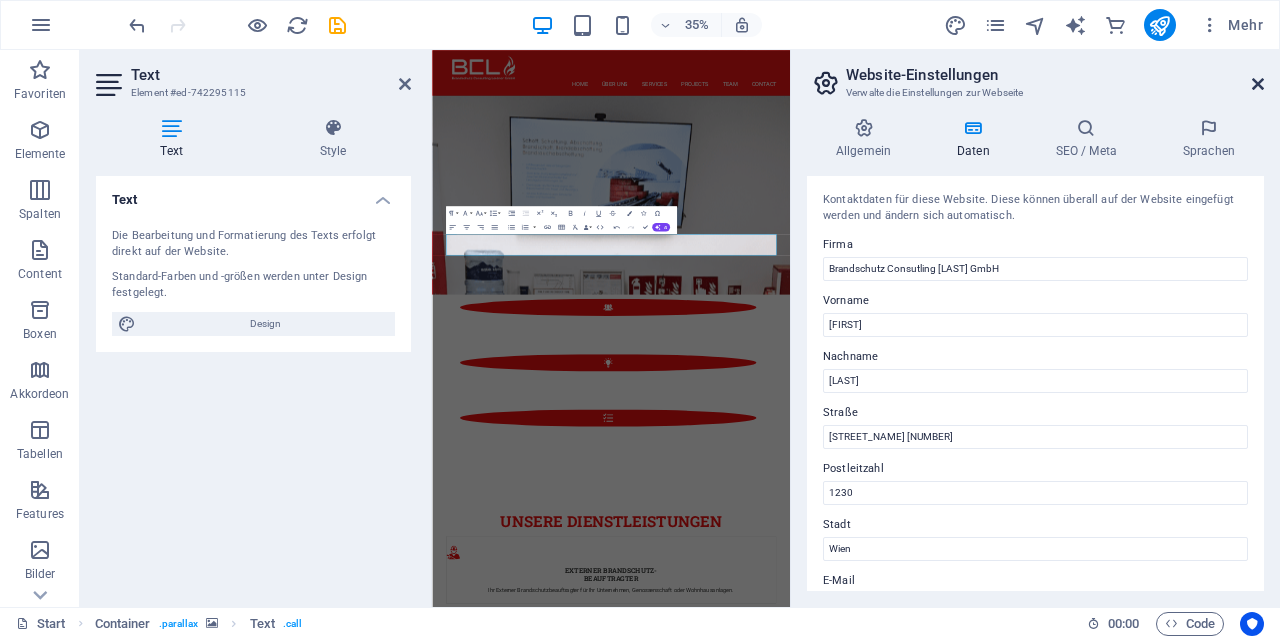 drag, startPoint x: 1253, startPoint y: 80, endPoint x: 800, endPoint y: 141, distance: 457.08862 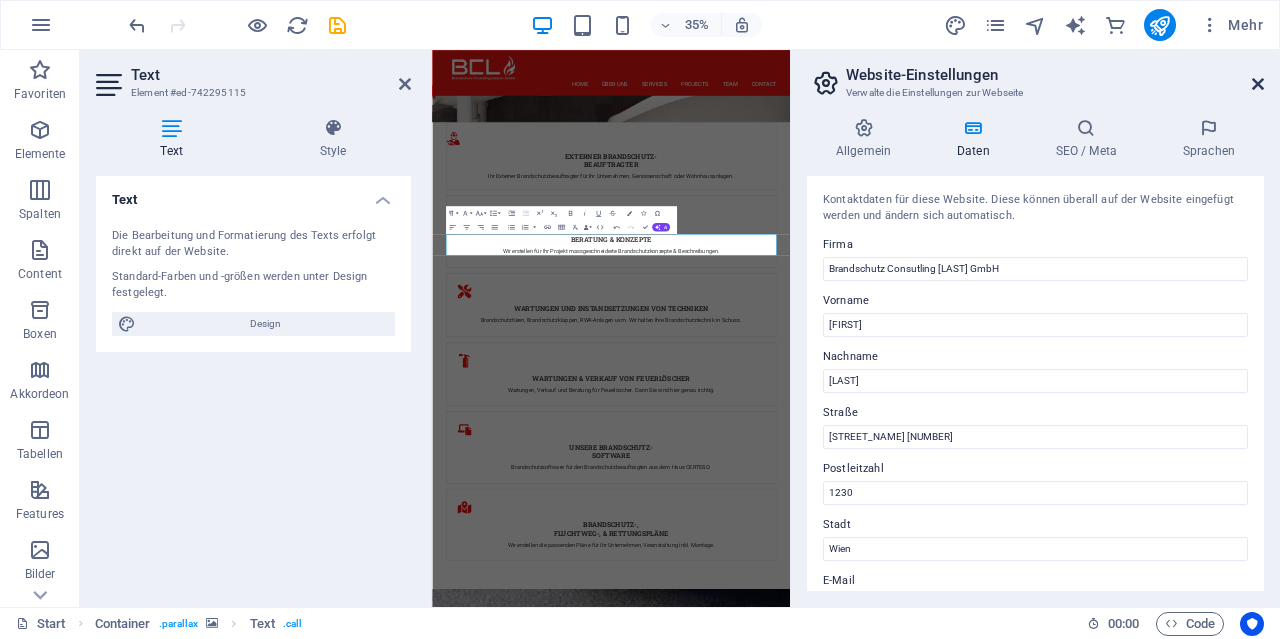 scroll, scrollTop: 2693, scrollLeft: 0, axis: vertical 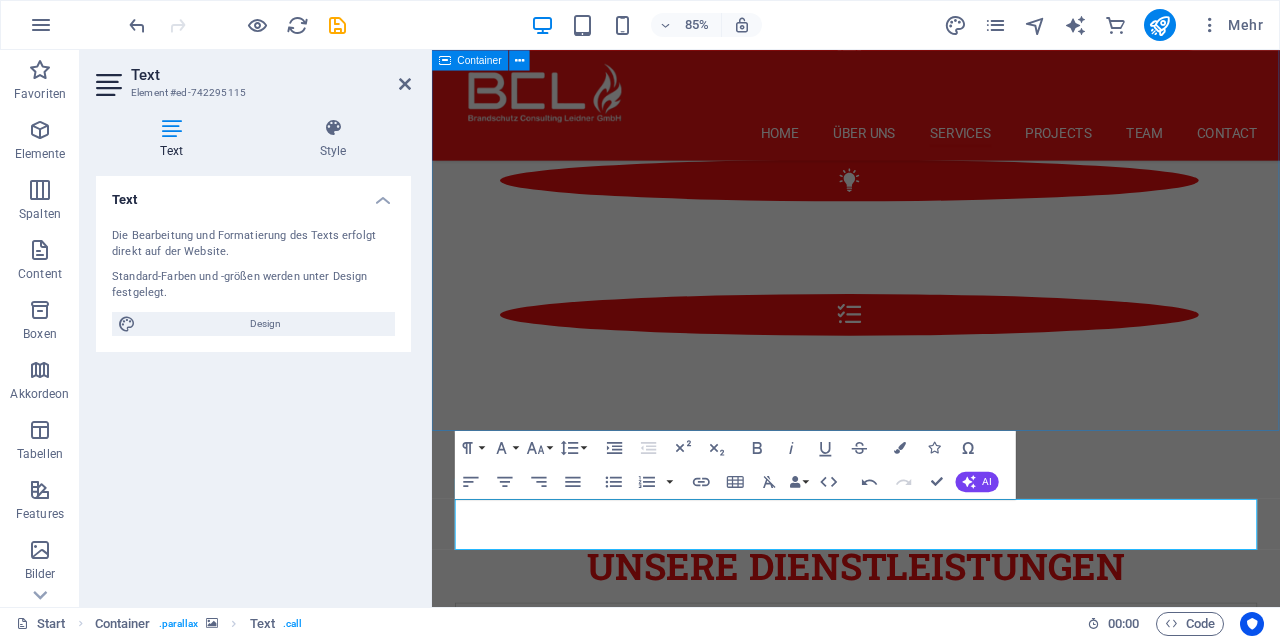 click on "Unsere Dienstleistungen Externer Brandschutz- beauftragter Ihr Externer Brandschutzbeauftragter für Ihr Unternehmen, Genossenschaft oder Wohnhausanlagen. Brandschutz- Beratung & Konzepte Wir erstellen für Ihr Projekt massgeschneiderte Brandschutzkonzepte & Beschreibungen. Wartungen und Instandsetzungen von Techniken Brandschutztüren, Brandschutzklappen, RWA-Anlagen uvm. Wir halten Ihre Brandschutztechnik in Schuss. Wartungen & Verkauf von Feuerlöscher Wartungen, Verkauf und Beratung für Feuerlöscher. Dann Sie sind hier genau richtig. Unsere Brandschutz- Software Brandschutzsoftware für den Brandschutzbeauftragten aus dem Haus CERTESO. Brandschutz-, Fluchtweg-, & Rettungspläne Wir erstellen die passenden Pläne für Ihr Unternehmen, Veranstaltung inkl. Montage." at bounding box center (931, 1292) 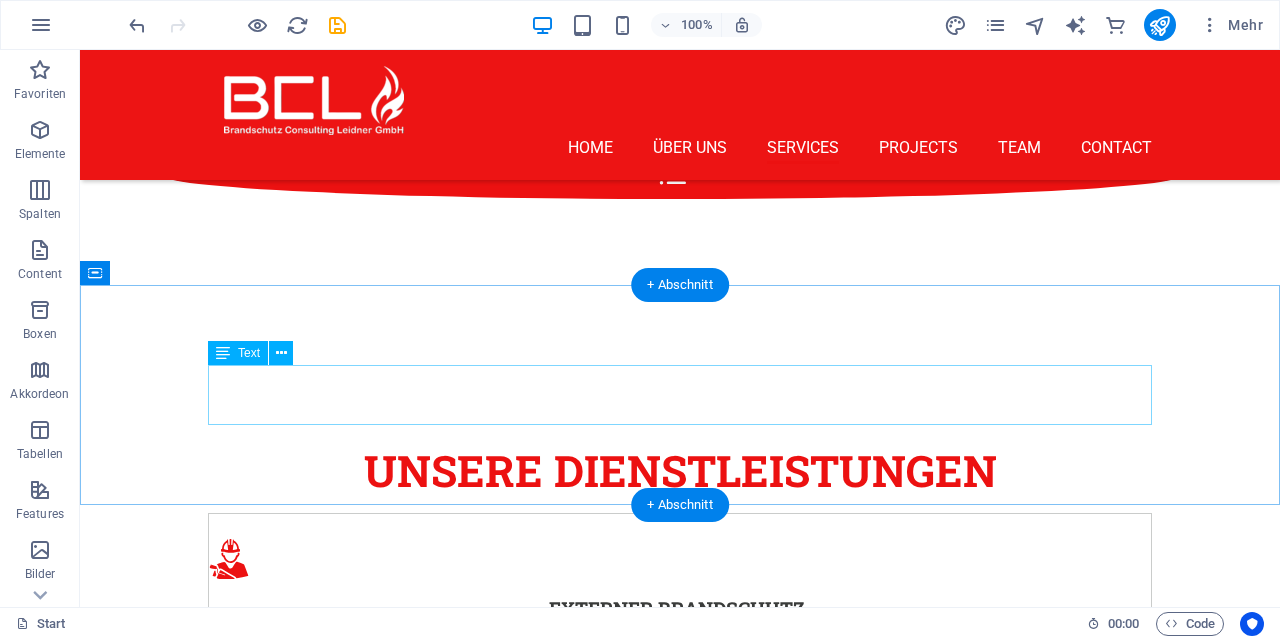 scroll, scrollTop: 2650, scrollLeft: 0, axis: vertical 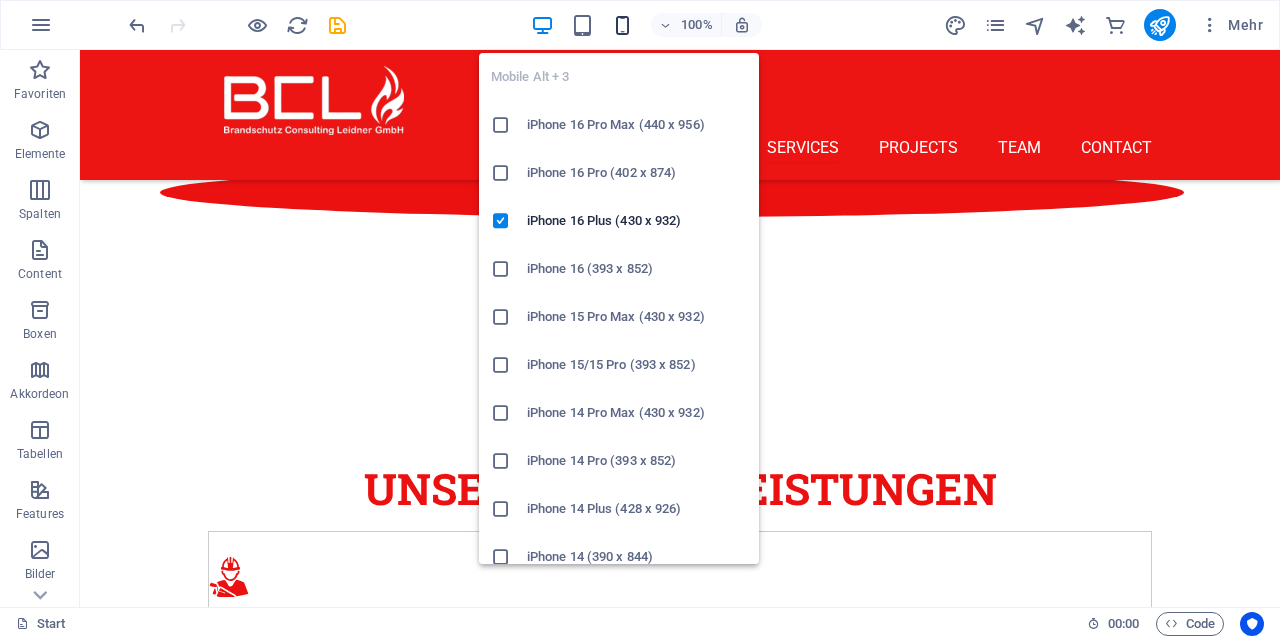 click at bounding box center [622, 25] 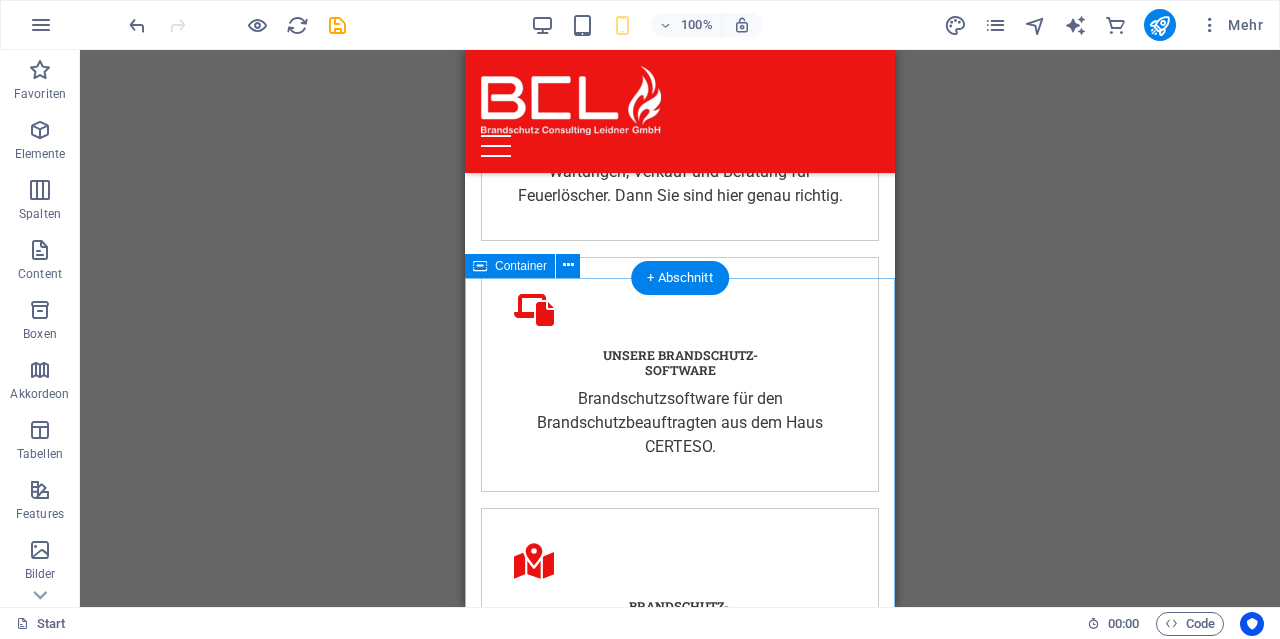 scroll, scrollTop: 4106, scrollLeft: 0, axis: vertical 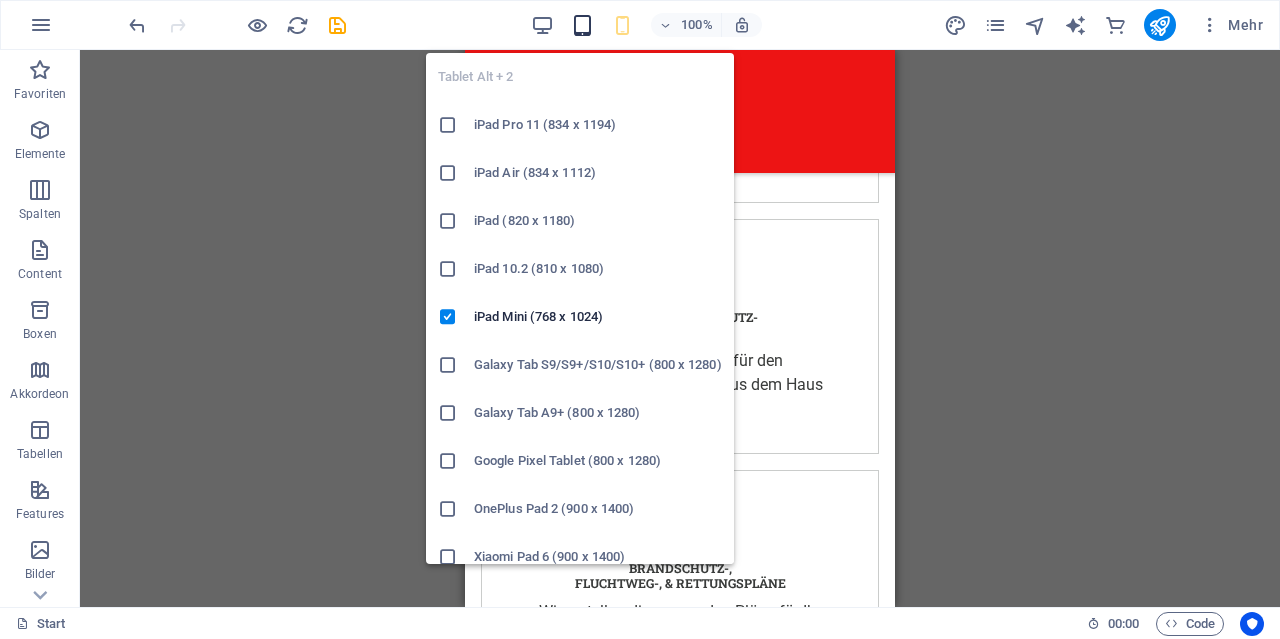 click at bounding box center (582, 25) 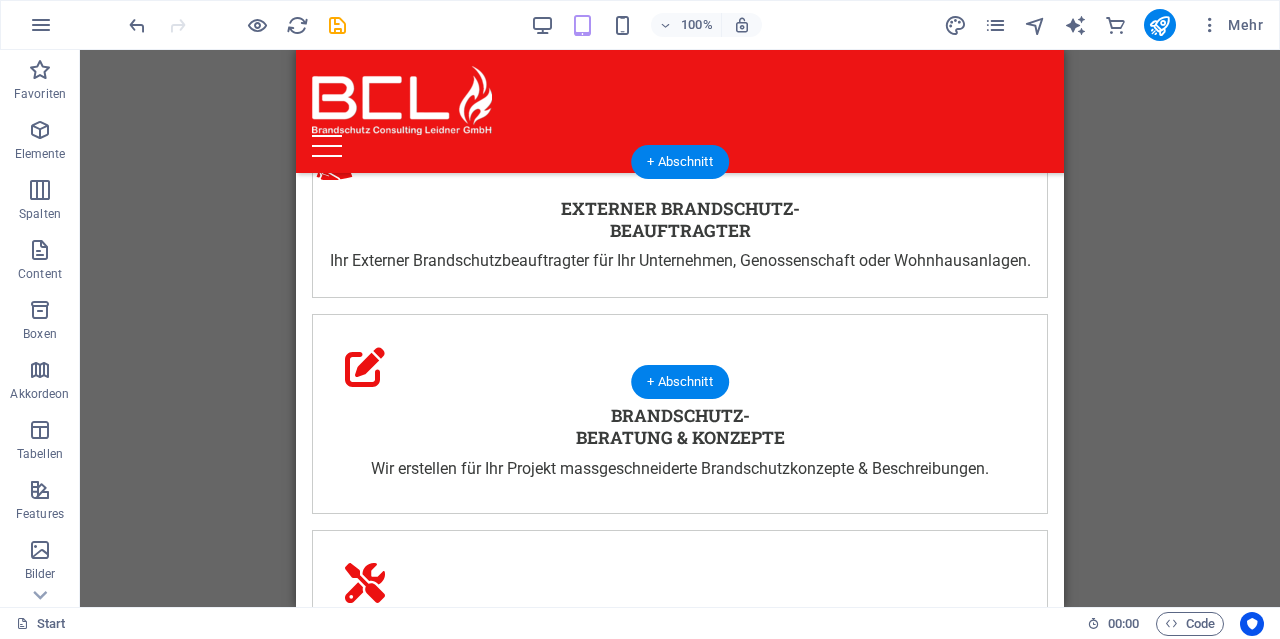 scroll, scrollTop: 3066, scrollLeft: 0, axis: vertical 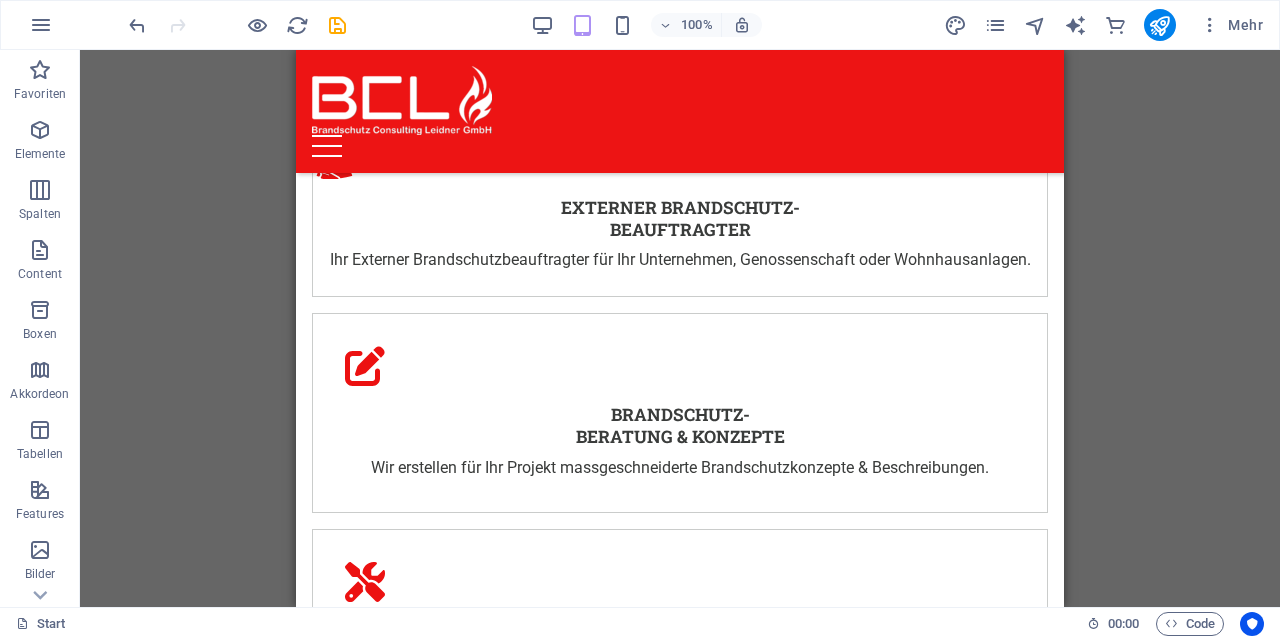 click on "100%" at bounding box center [646, 25] 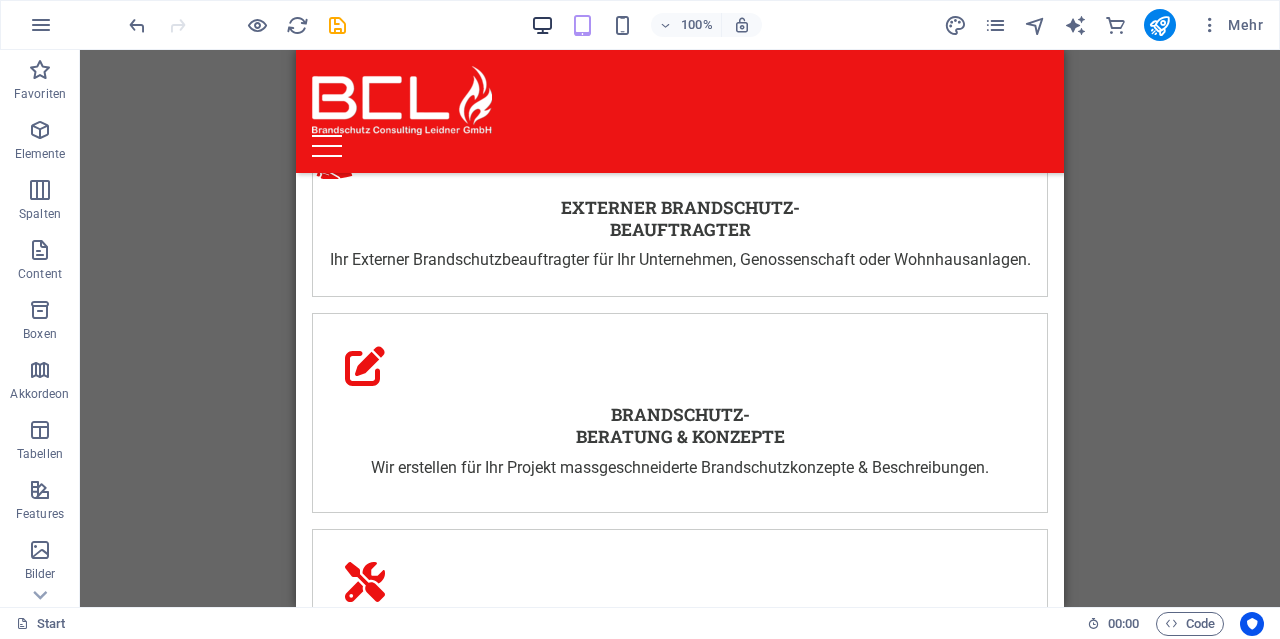click at bounding box center [542, 25] 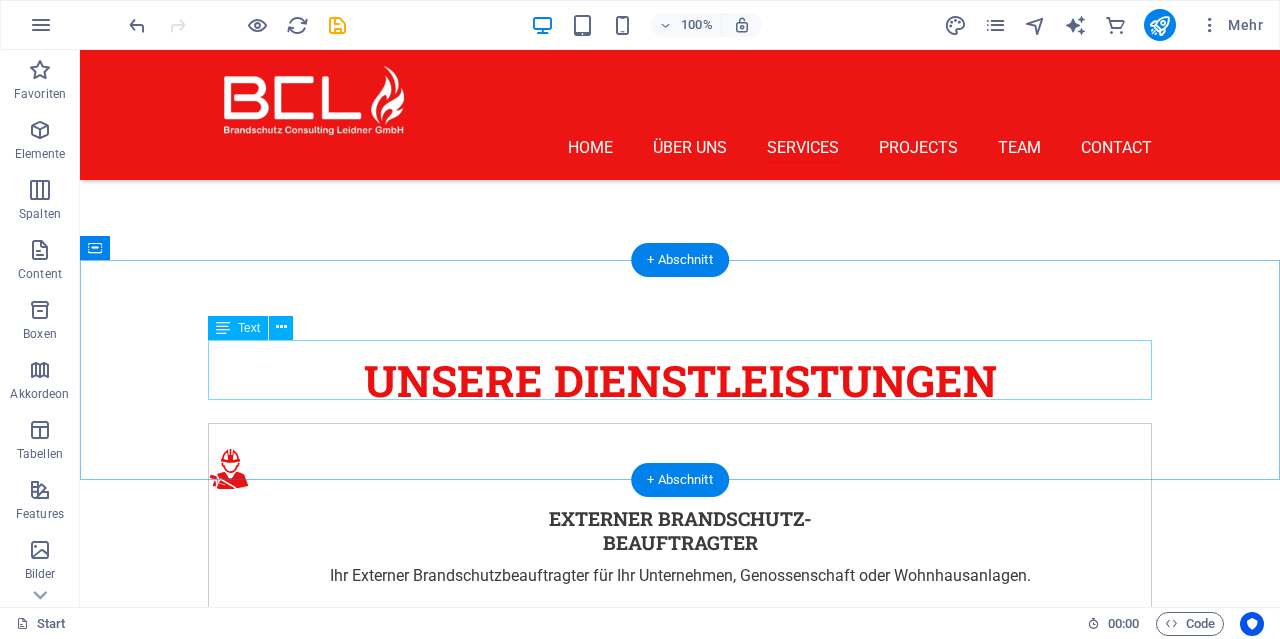 scroll, scrollTop: 2766, scrollLeft: 0, axis: vertical 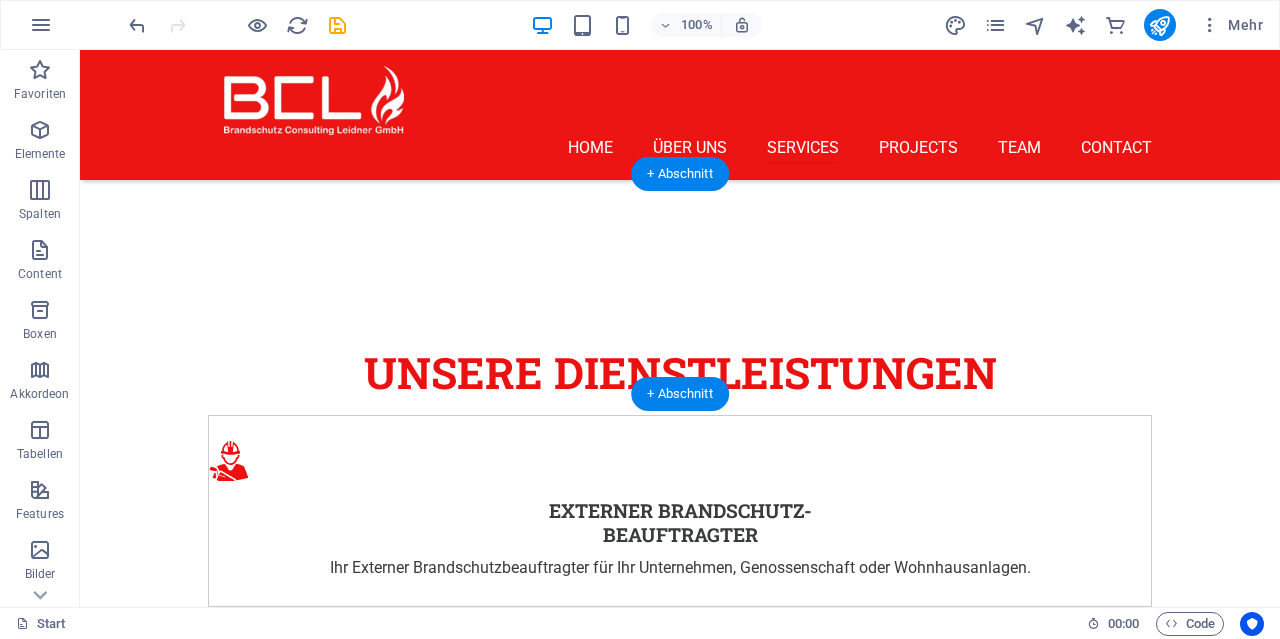 click at bounding box center (680, 2025) 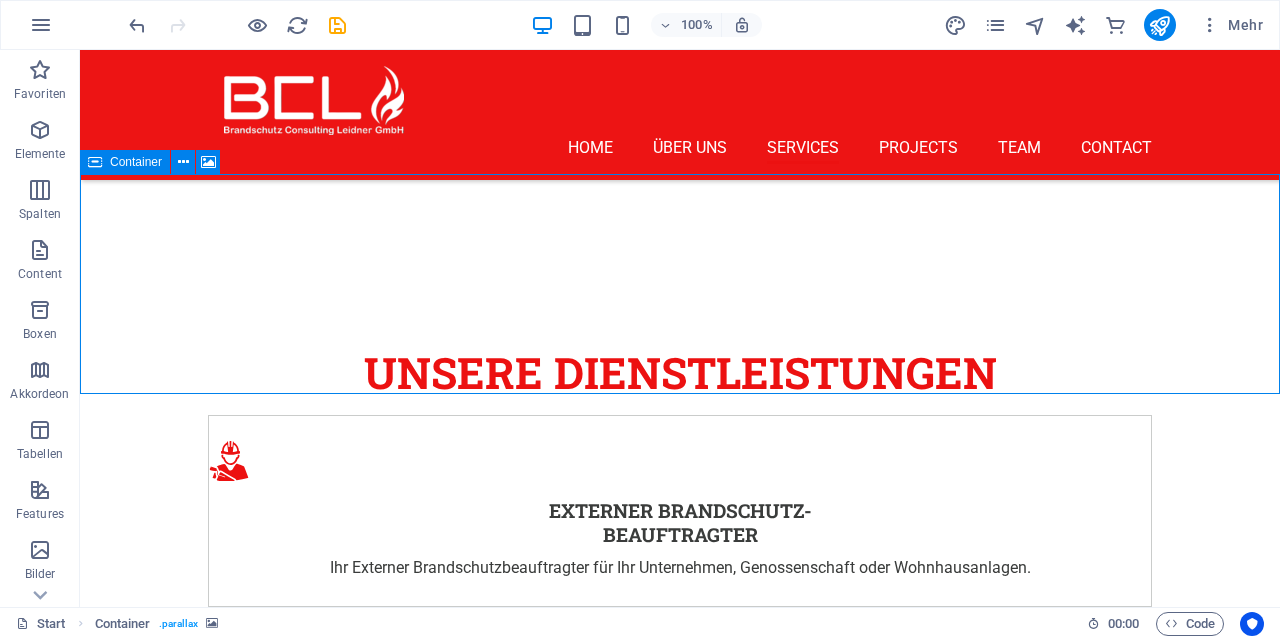 click at bounding box center [95, 162] 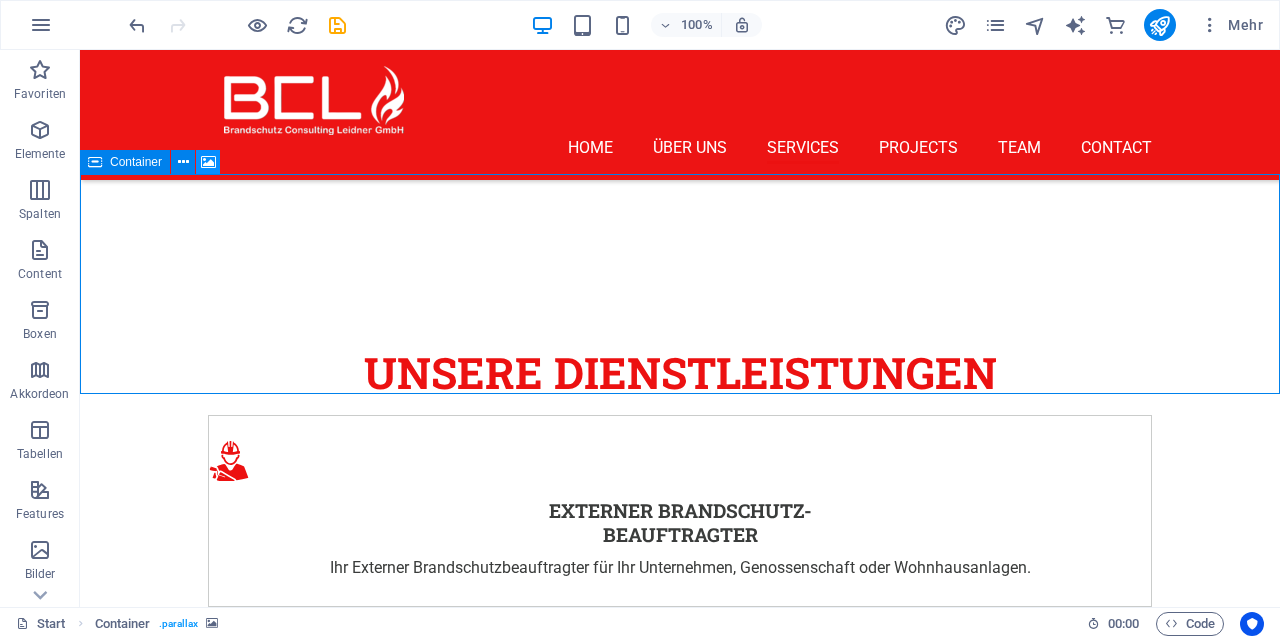 click at bounding box center (208, 162) 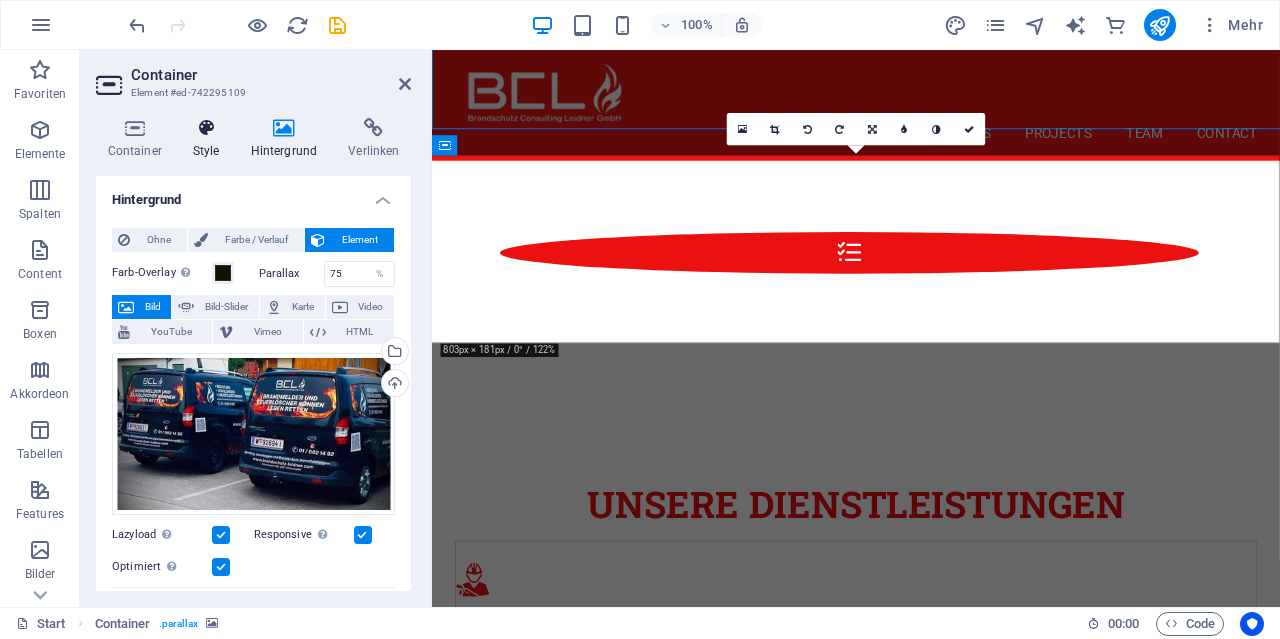 scroll, scrollTop: 3016, scrollLeft: 0, axis: vertical 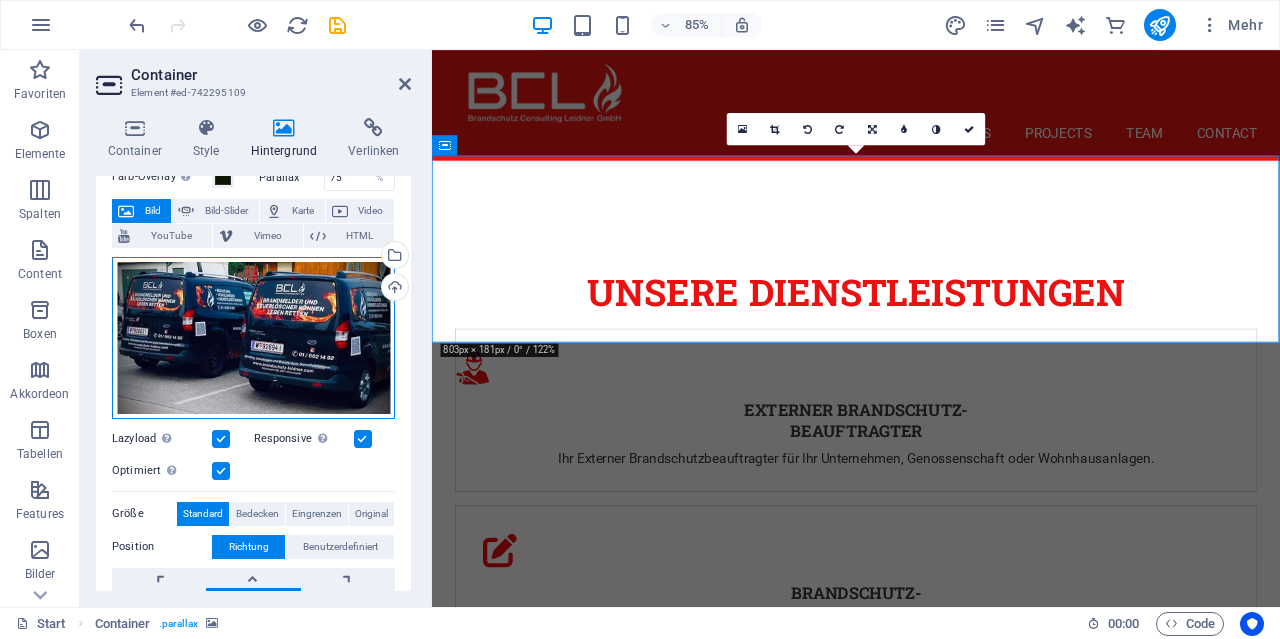 click on "Ziehe Dateien zum Hochladen hierher oder  klicke hier, um aus Dateien oder kostenlosen Stockfotos & -videos zu wählen" at bounding box center [253, 338] 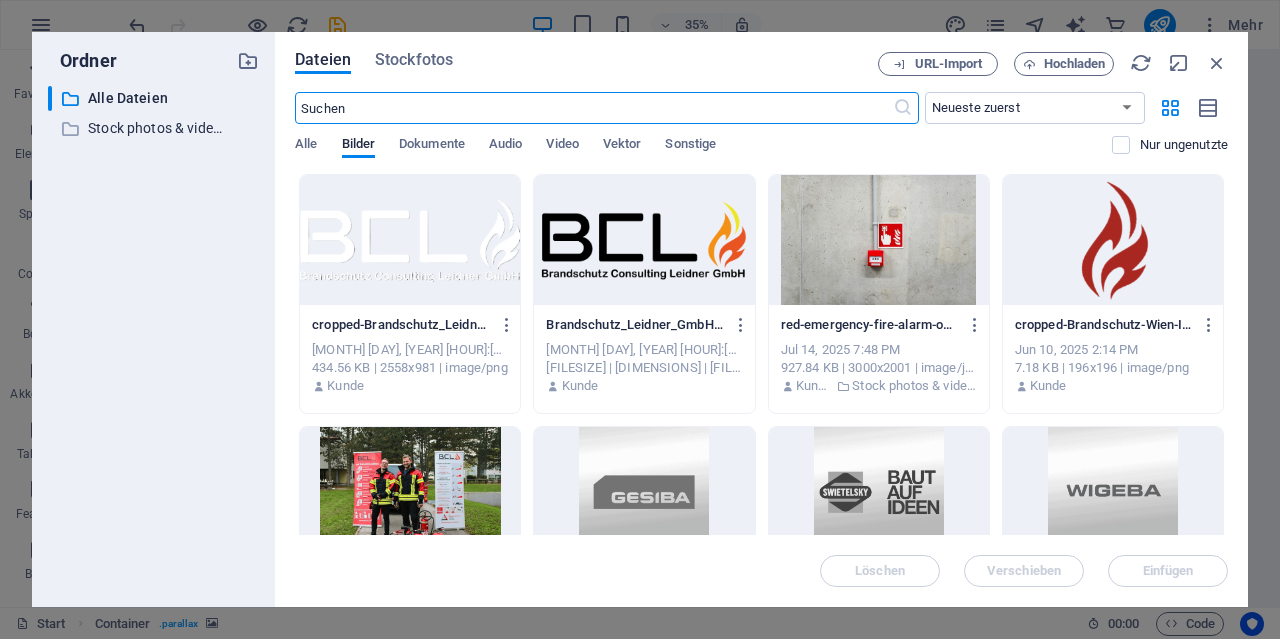 scroll, scrollTop: 3903, scrollLeft: 0, axis: vertical 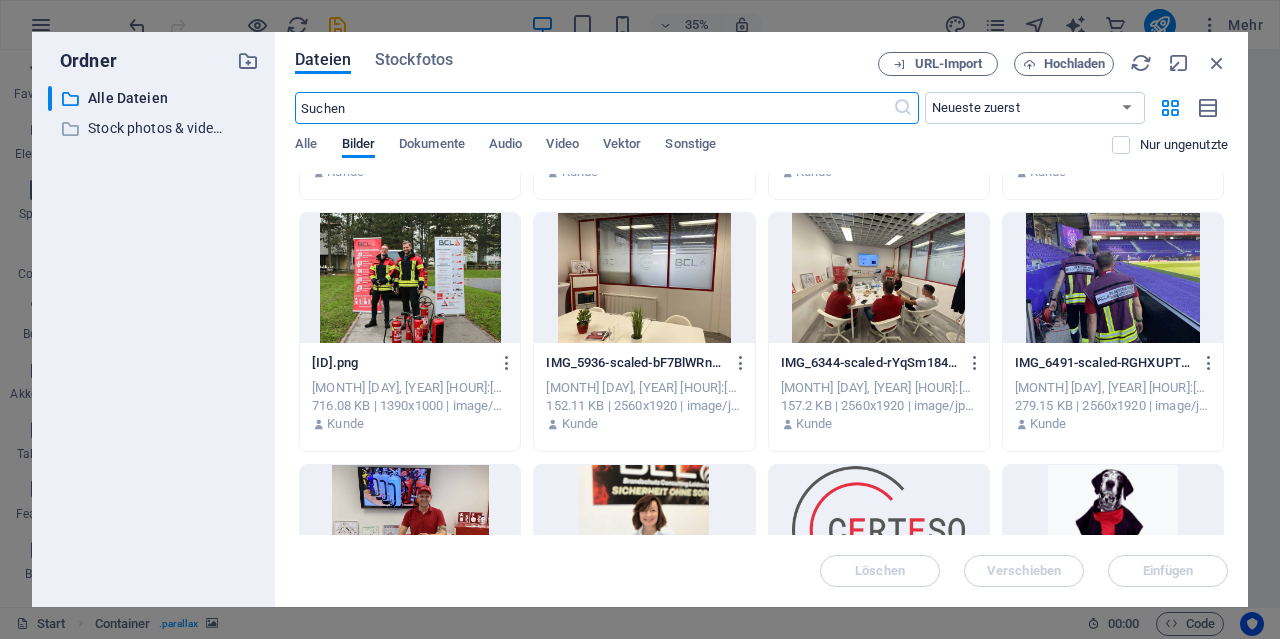 click at bounding box center [644, 278] 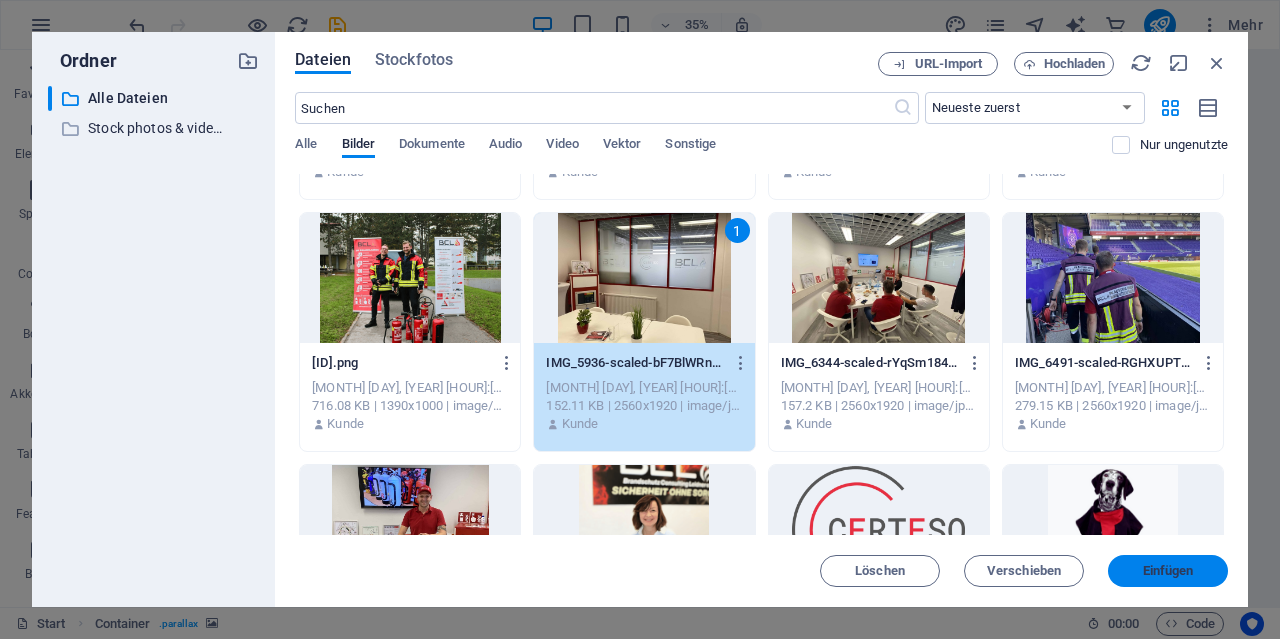 click on "Einfügen" at bounding box center (1168, 571) 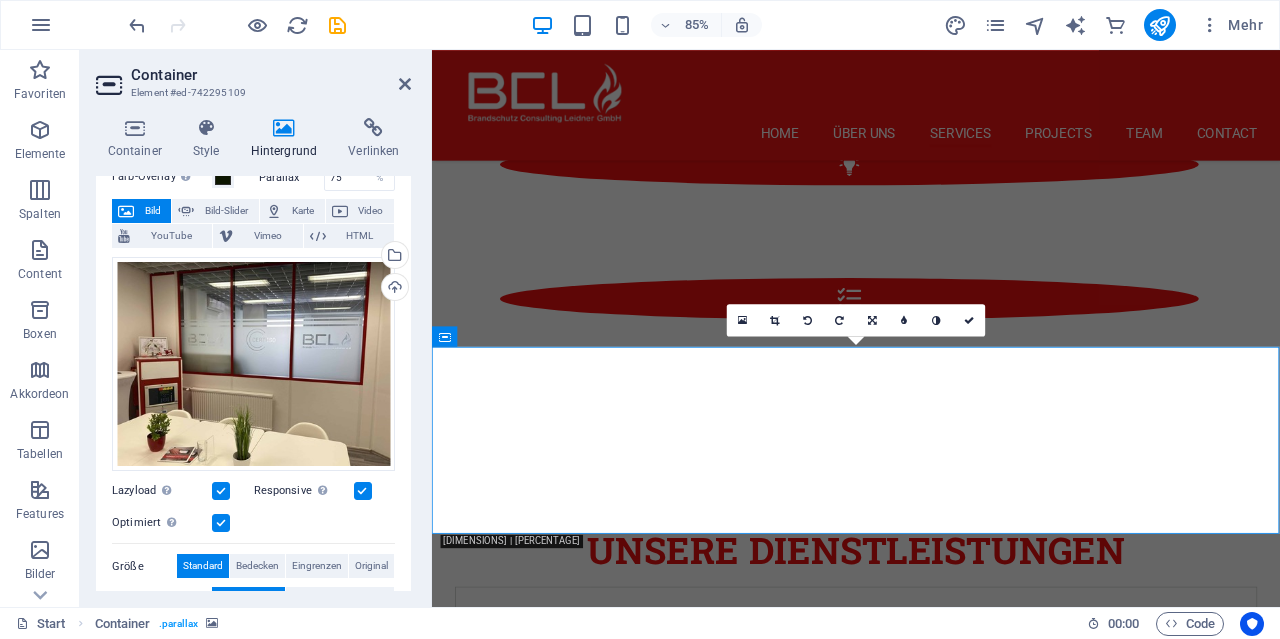 scroll, scrollTop: 2704, scrollLeft: 0, axis: vertical 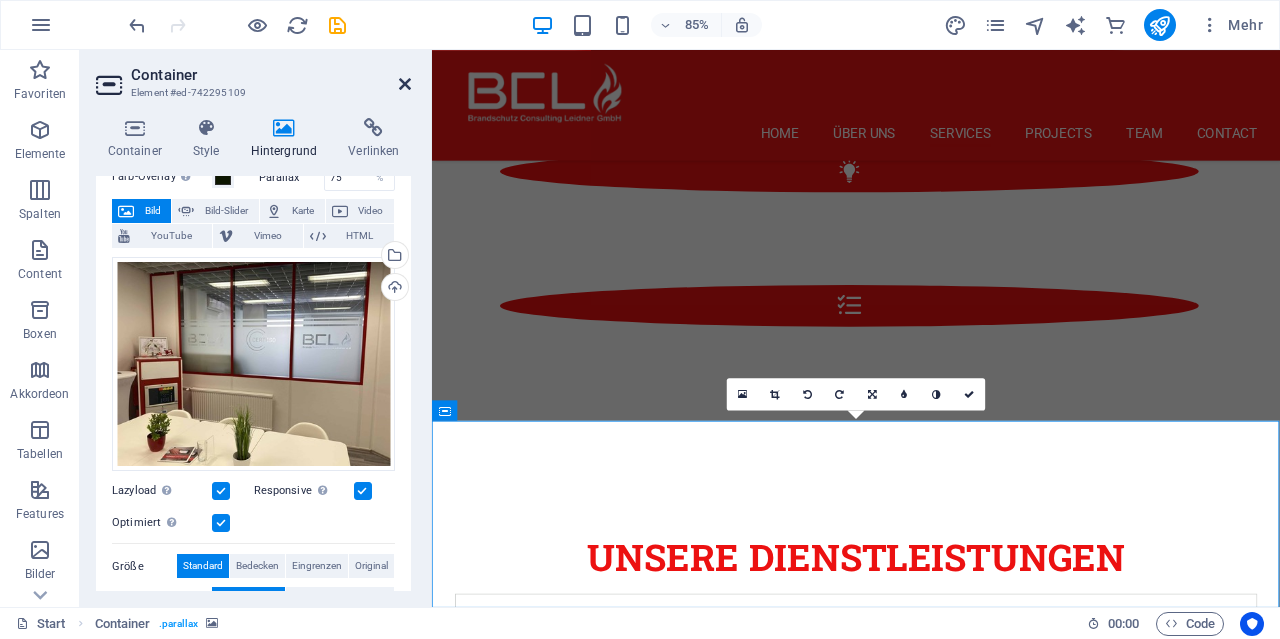 click at bounding box center [405, 84] 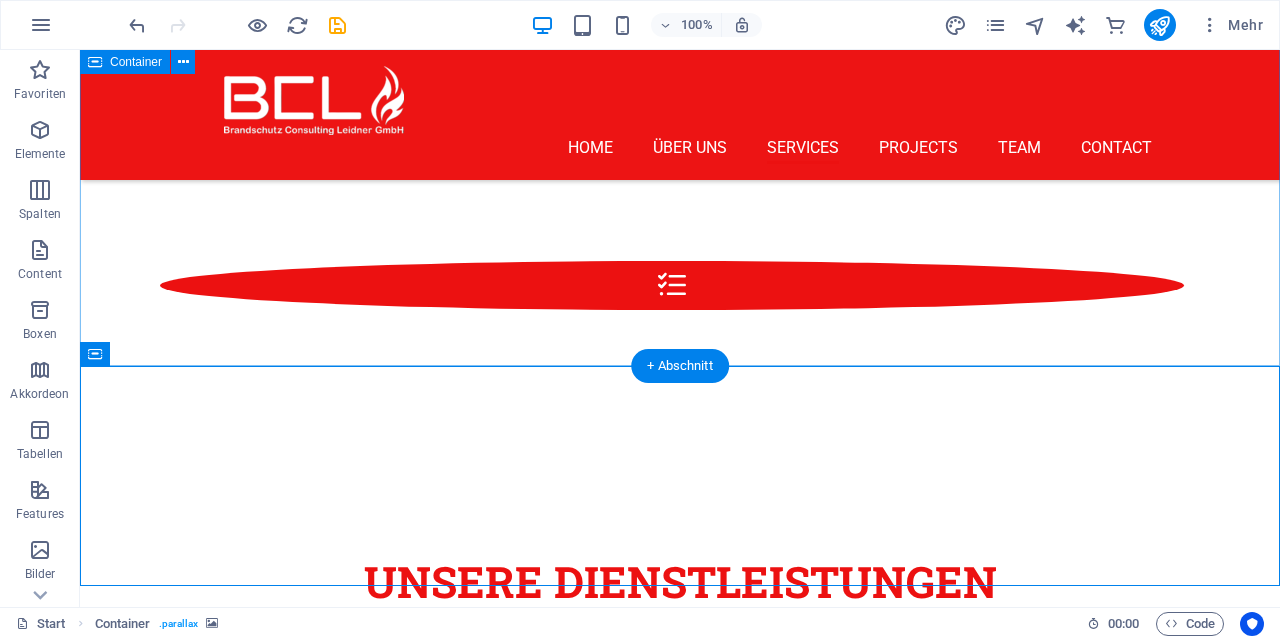 scroll, scrollTop: 2661, scrollLeft: 0, axis: vertical 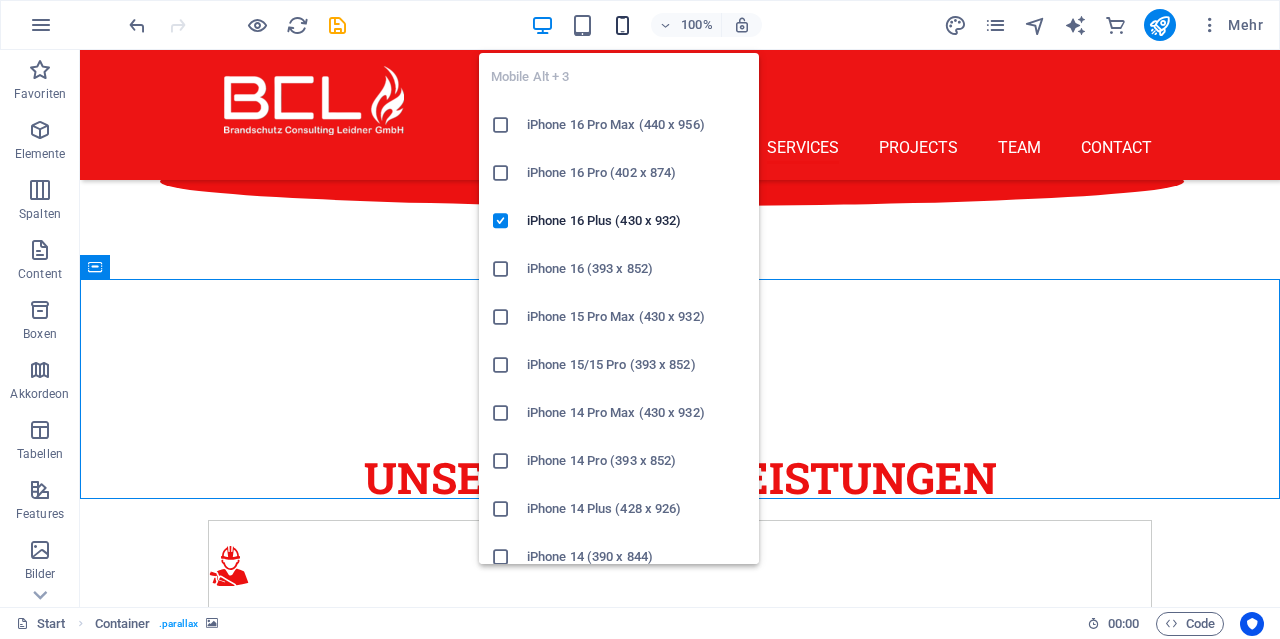 click at bounding box center (622, 25) 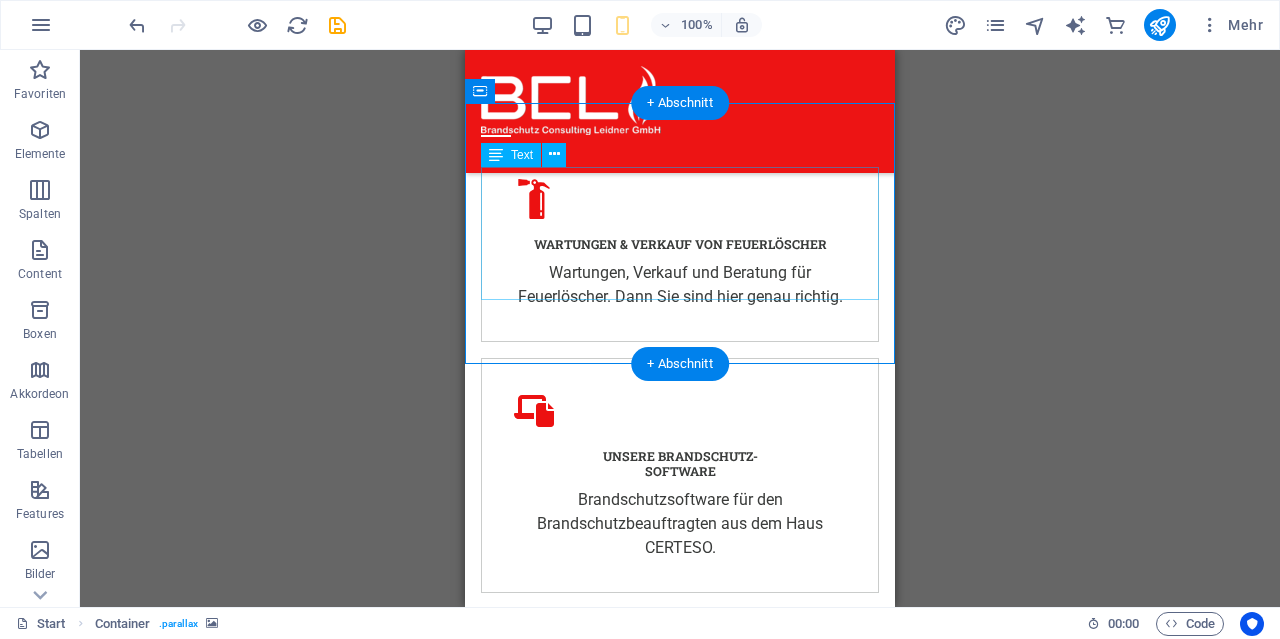 scroll, scrollTop: 3863, scrollLeft: 0, axis: vertical 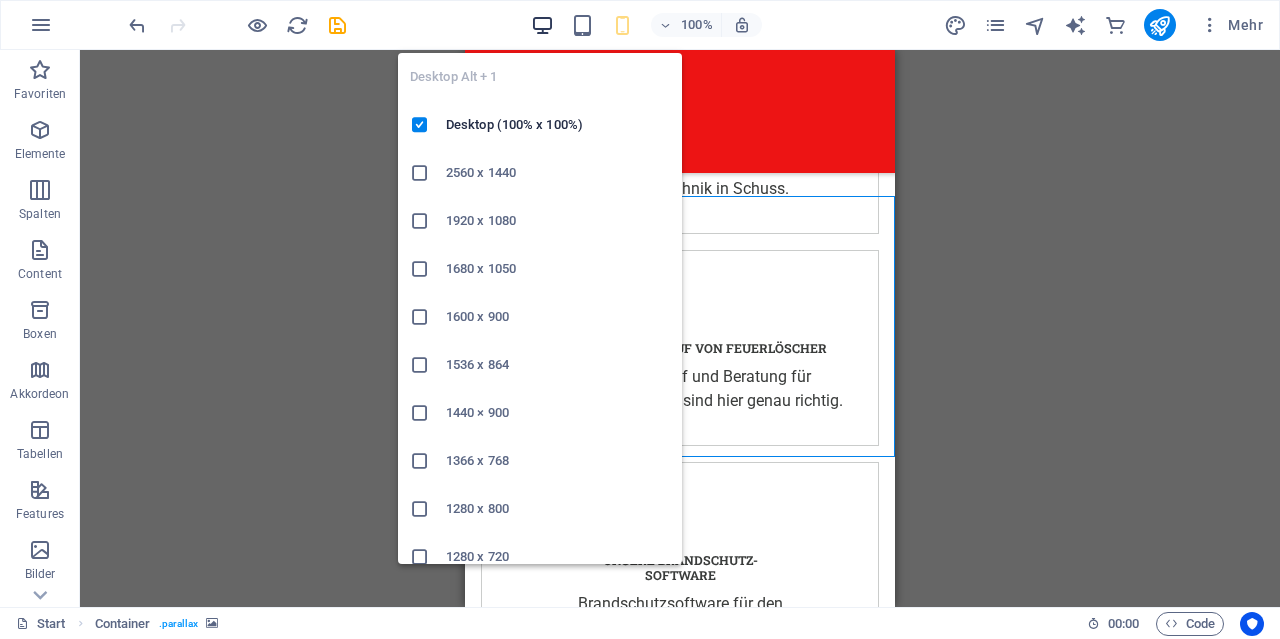click at bounding box center [542, 25] 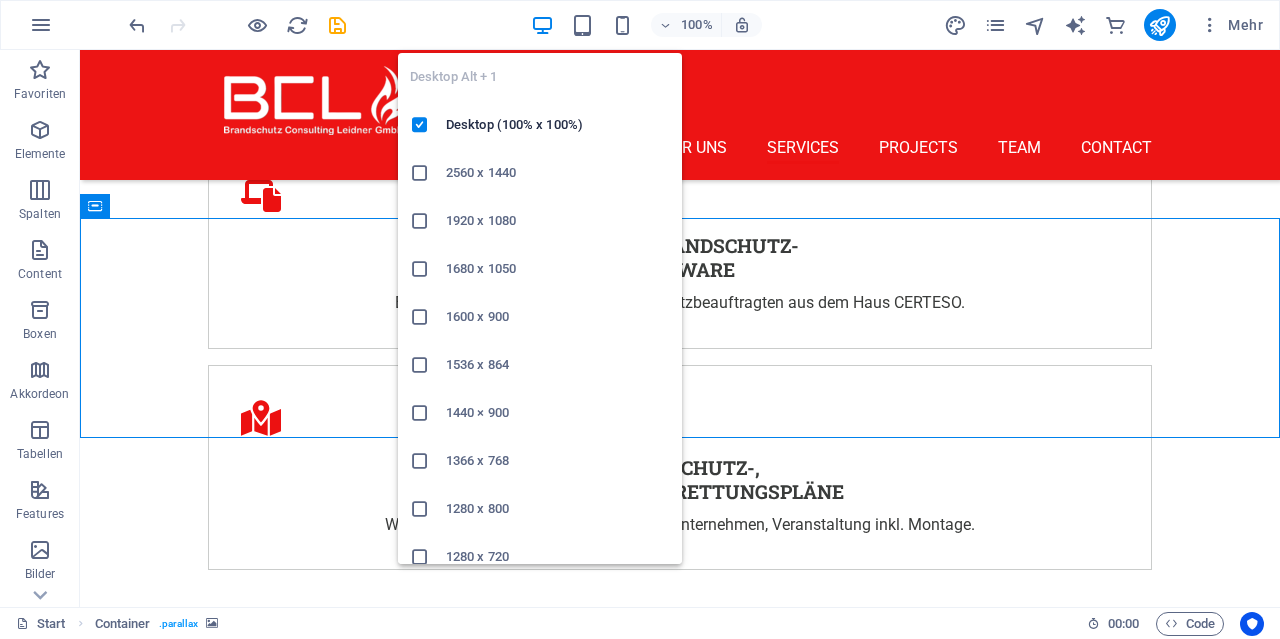 scroll, scrollTop: 2721, scrollLeft: 0, axis: vertical 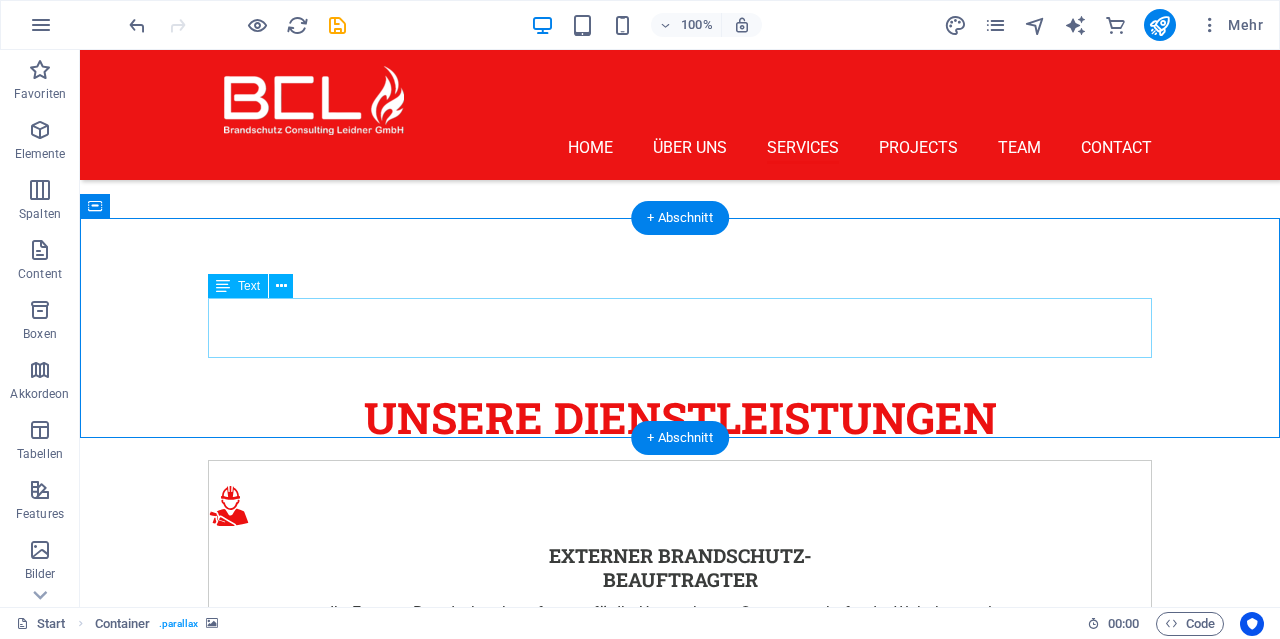 click on "Jetzt Kontaktieren +[PHONE_PREFIX] [PHONE_NUMBER]" at bounding box center [680, 2381] 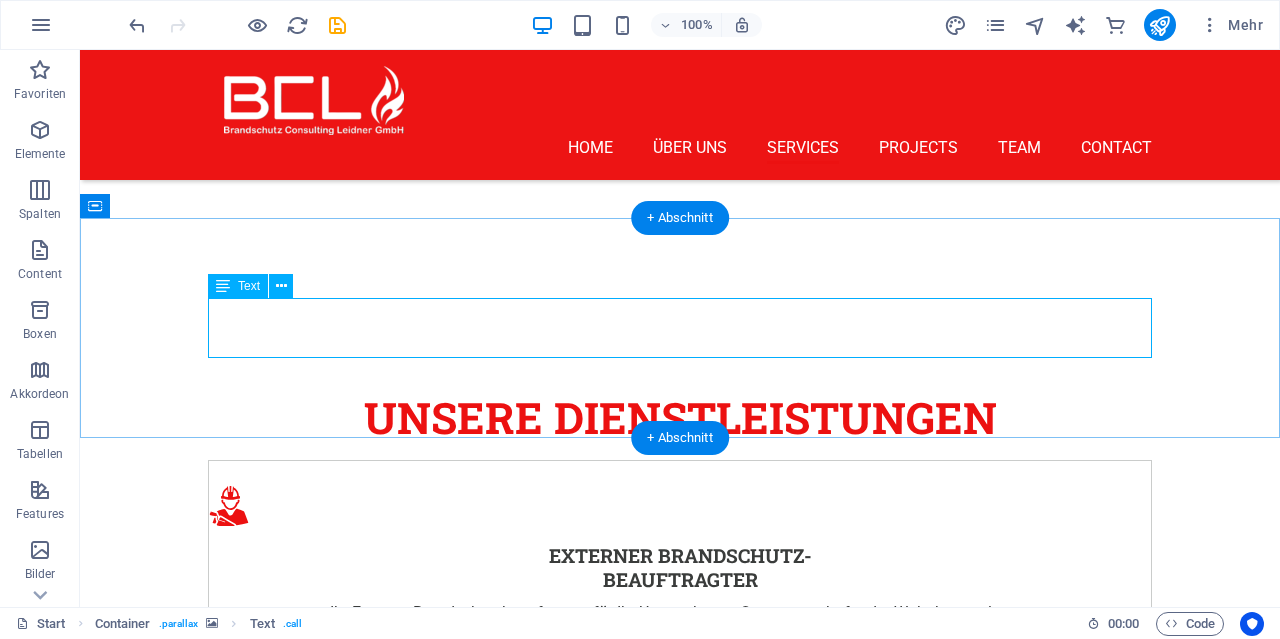 click on "Jetzt Kontaktieren +[PHONE_PREFIX] [PHONE_NUMBER]" at bounding box center (680, 2381) 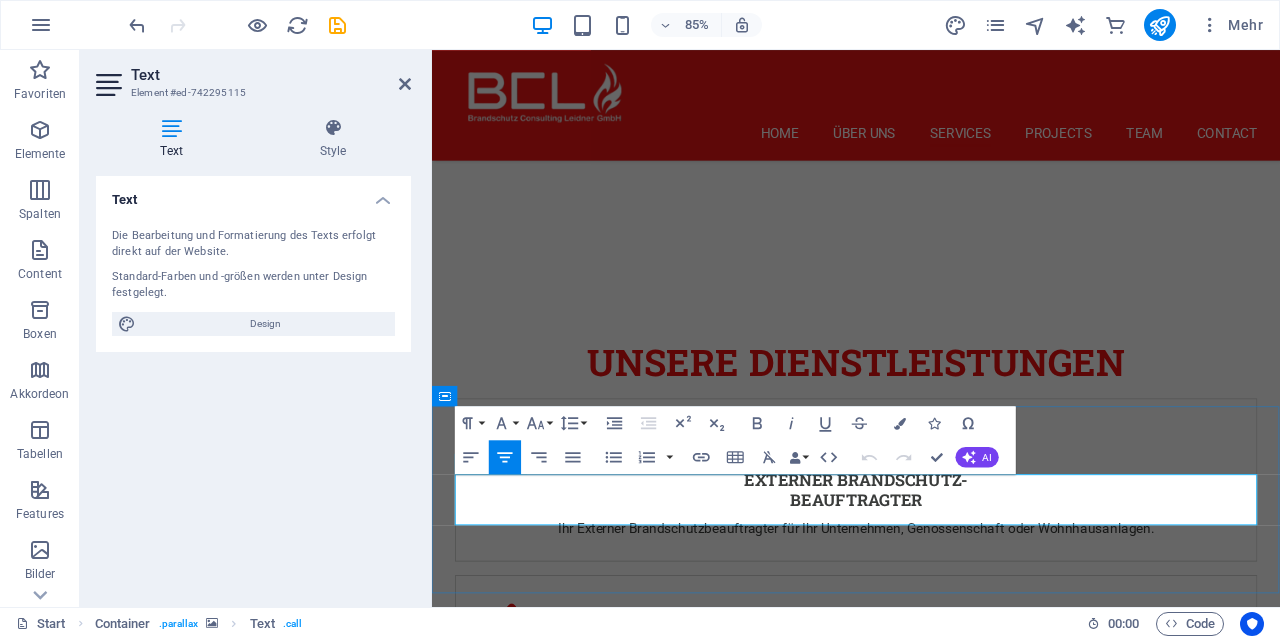 click 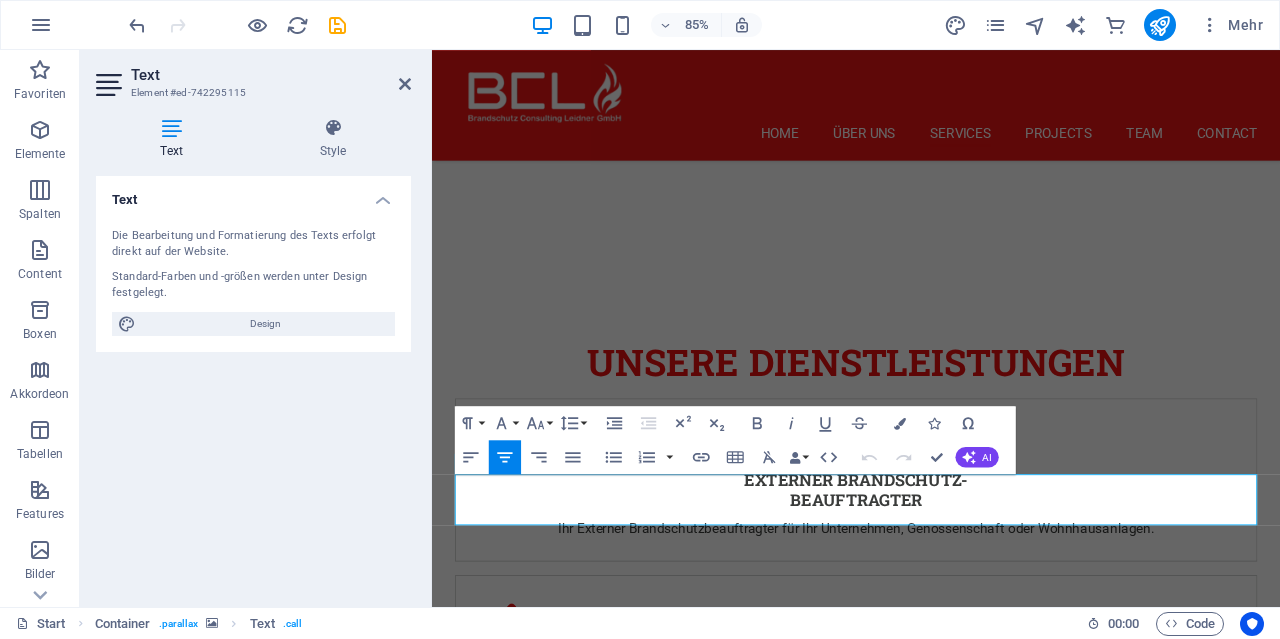 click on "Text" at bounding box center (271, 75) 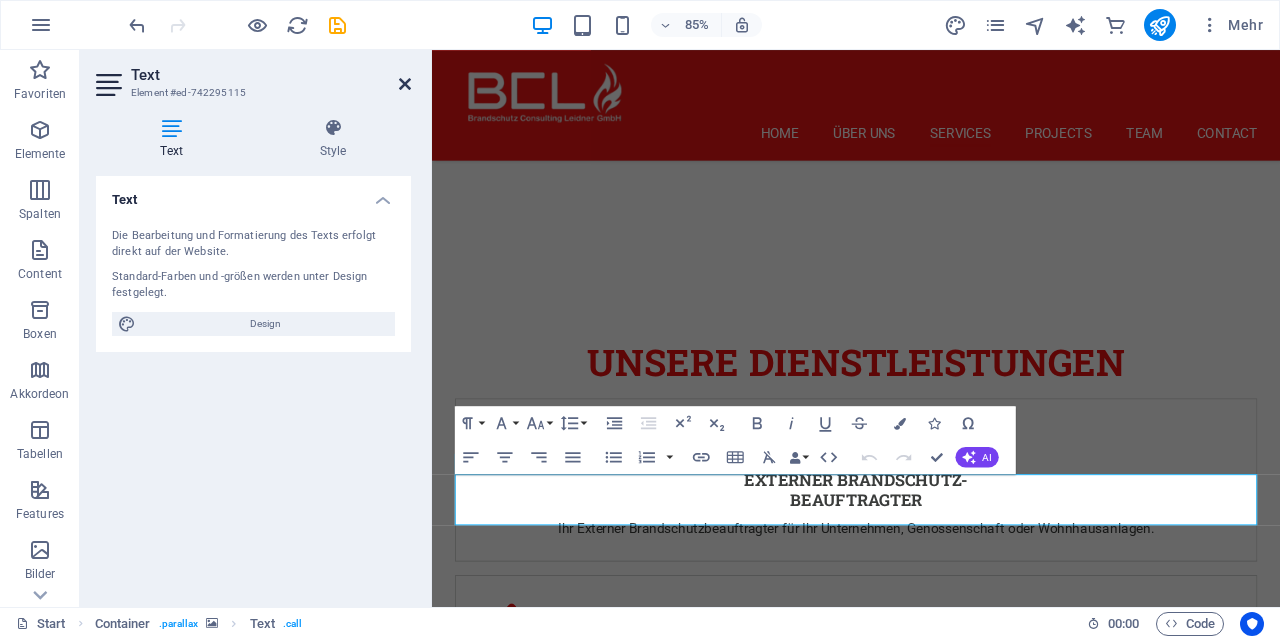 click at bounding box center (405, 84) 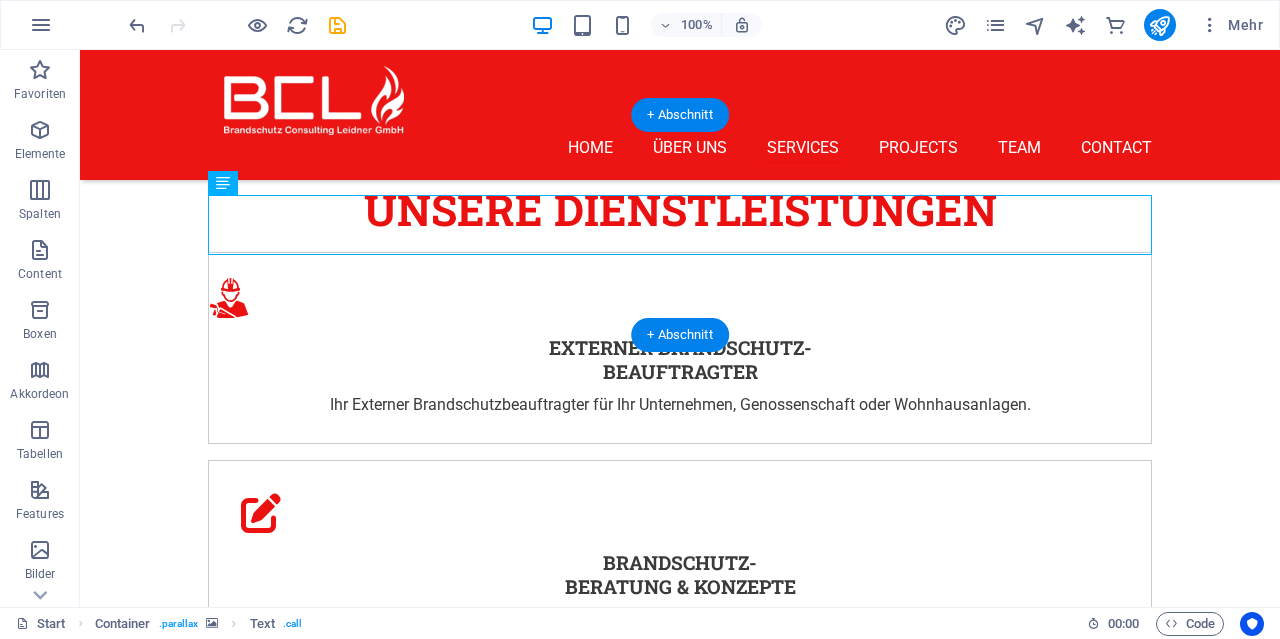 scroll, scrollTop: 2721, scrollLeft: 0, axis: vertical 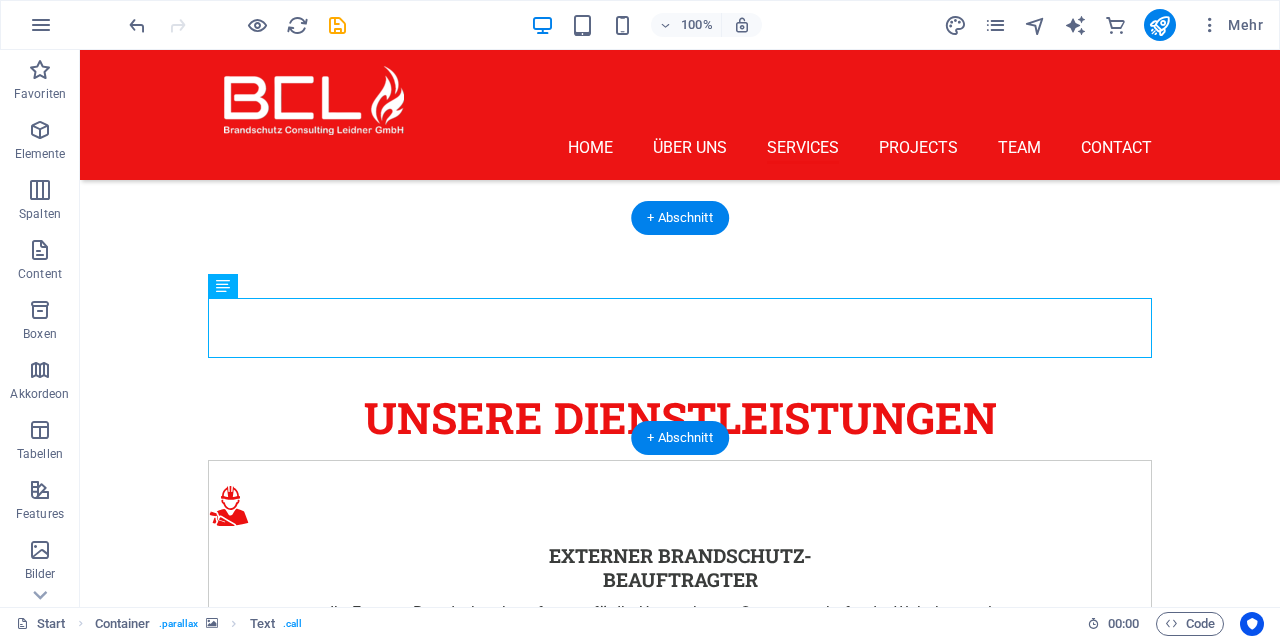 click at bounding box center [680, 2070] 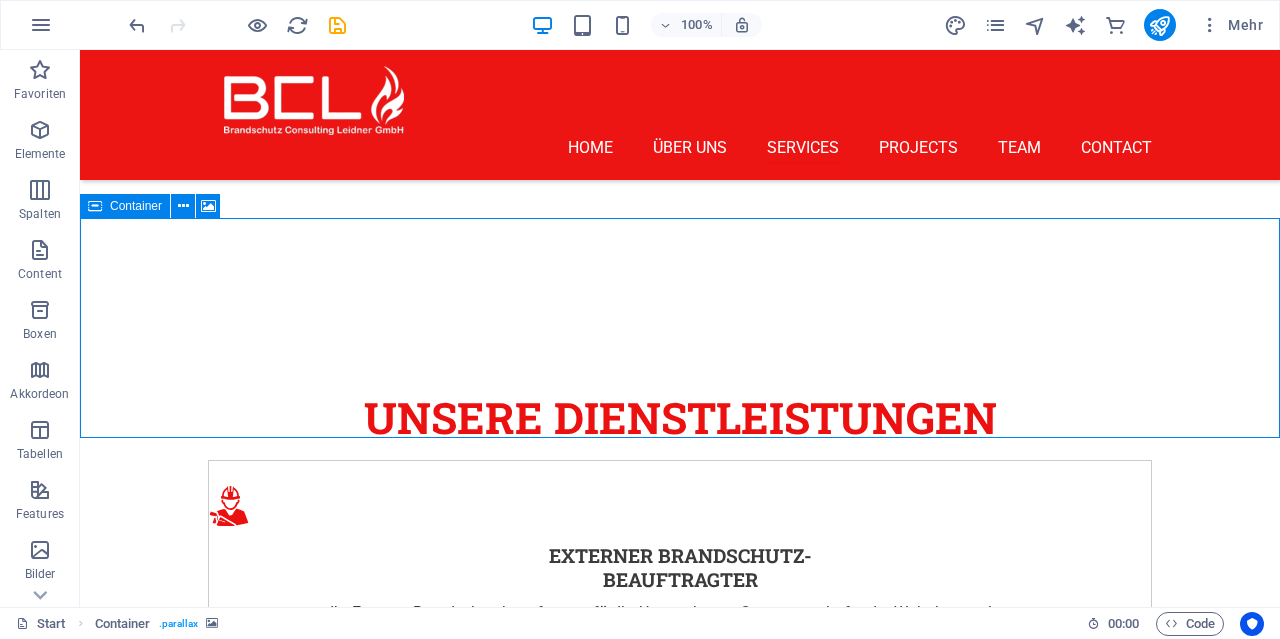 click at bounding box center (95, 206) 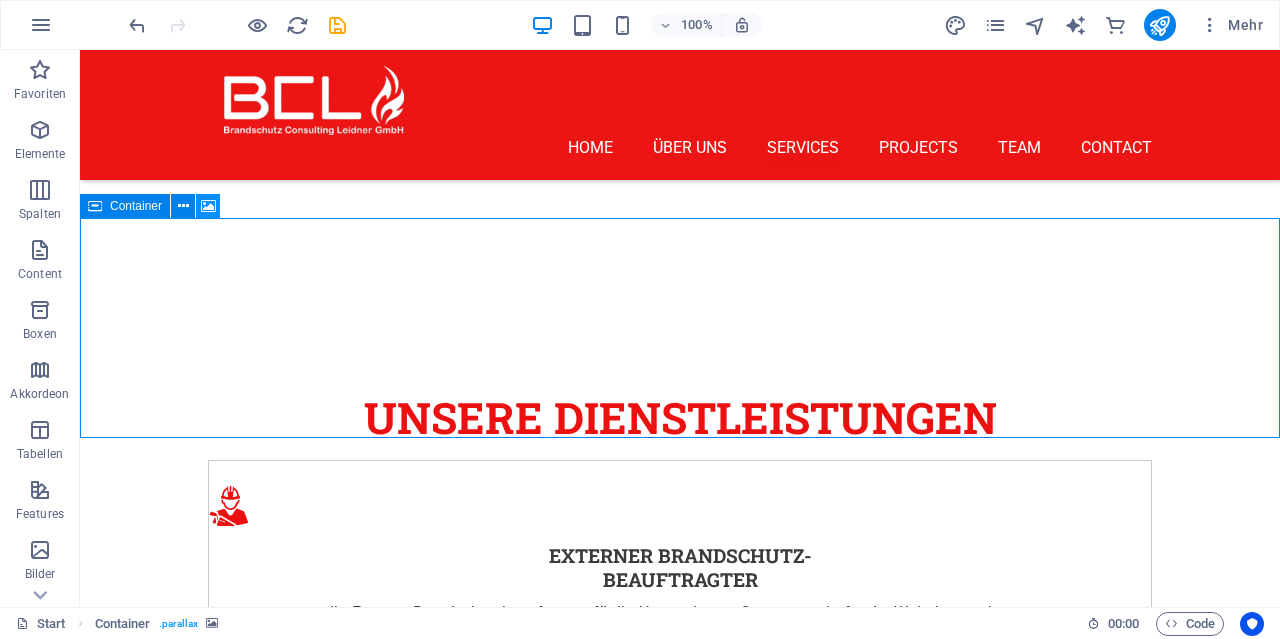 click at bounding box center [208, 206] 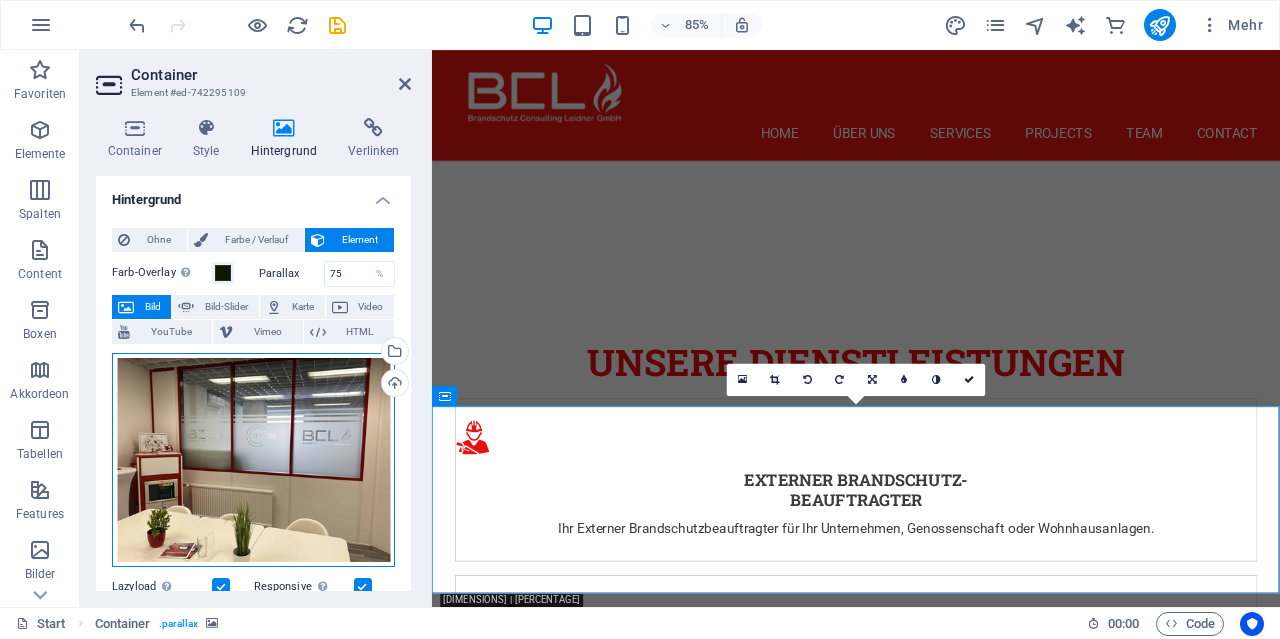 click on "Ziehe Dateien zum Hochladen hierher oder  klicke hier, um aus Dateien oder kostenlosen Stockfotos & -videos zu wählen" at bounding box center [253, 460] 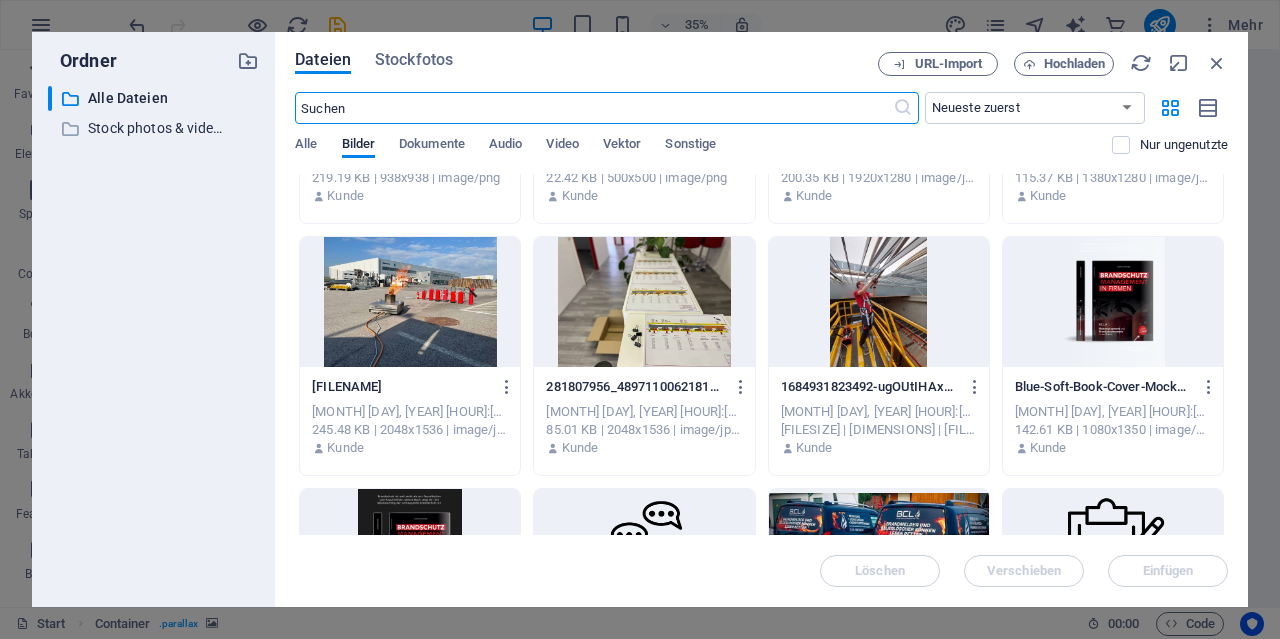 scroll, scrollTop: 1536, scrollLeft: 0, axis: vertical 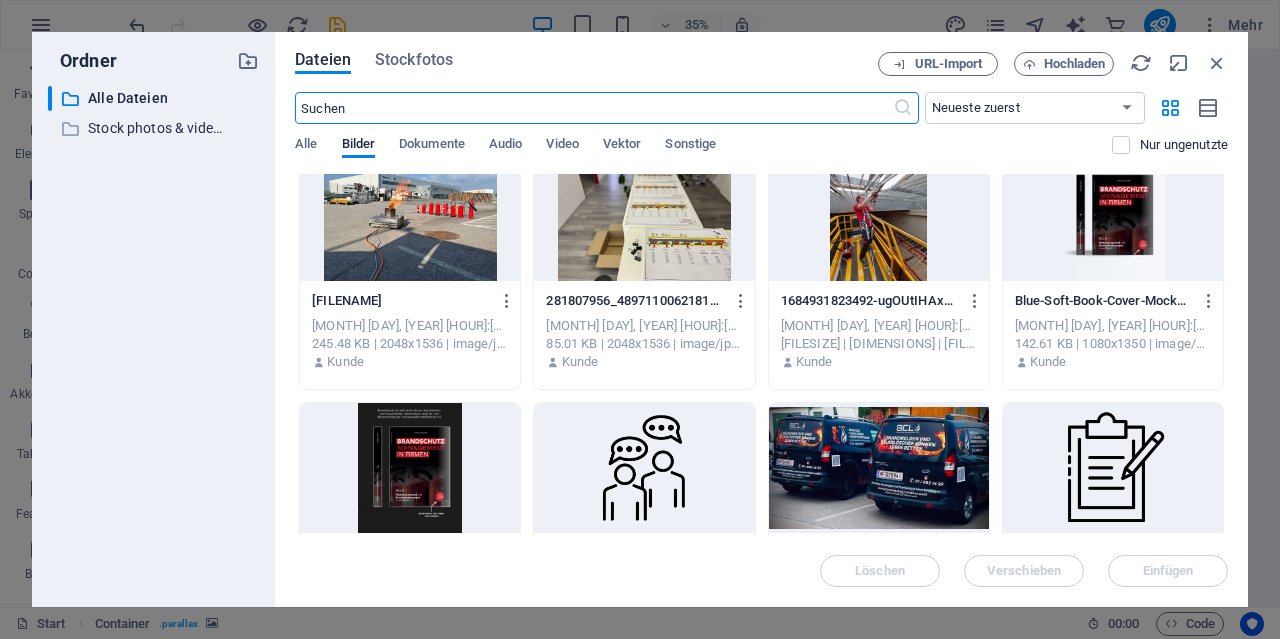 click at bounding box center (879, 468) 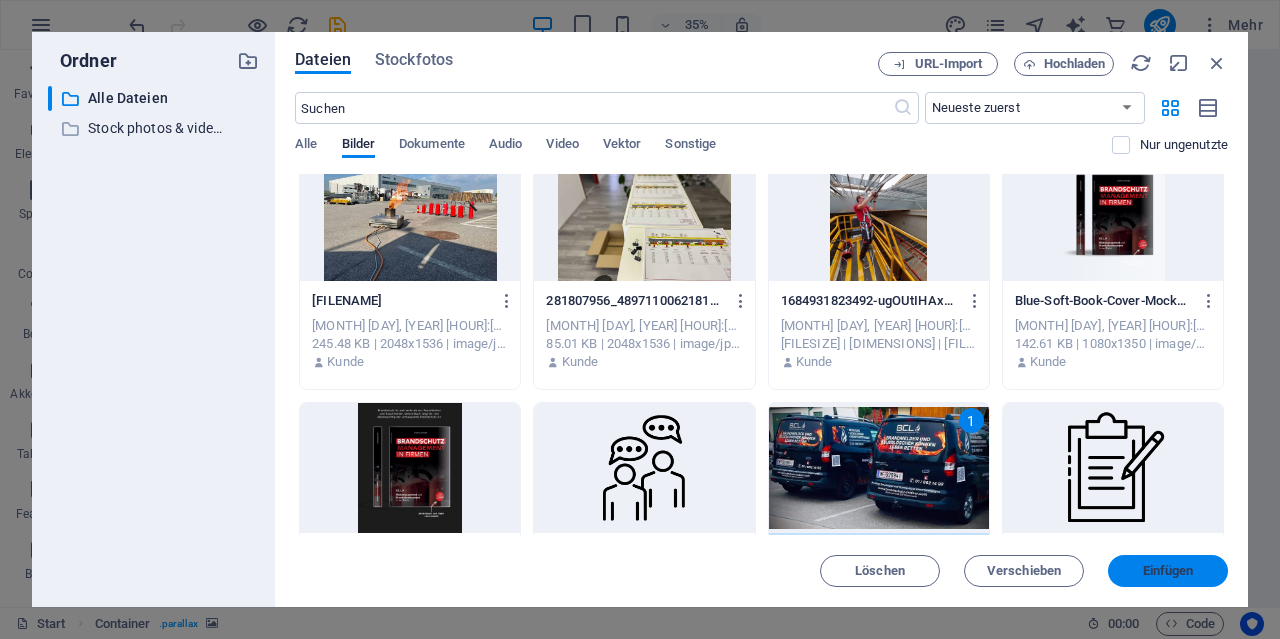 click on "Einfügen" at bounding box center [1168, 571] 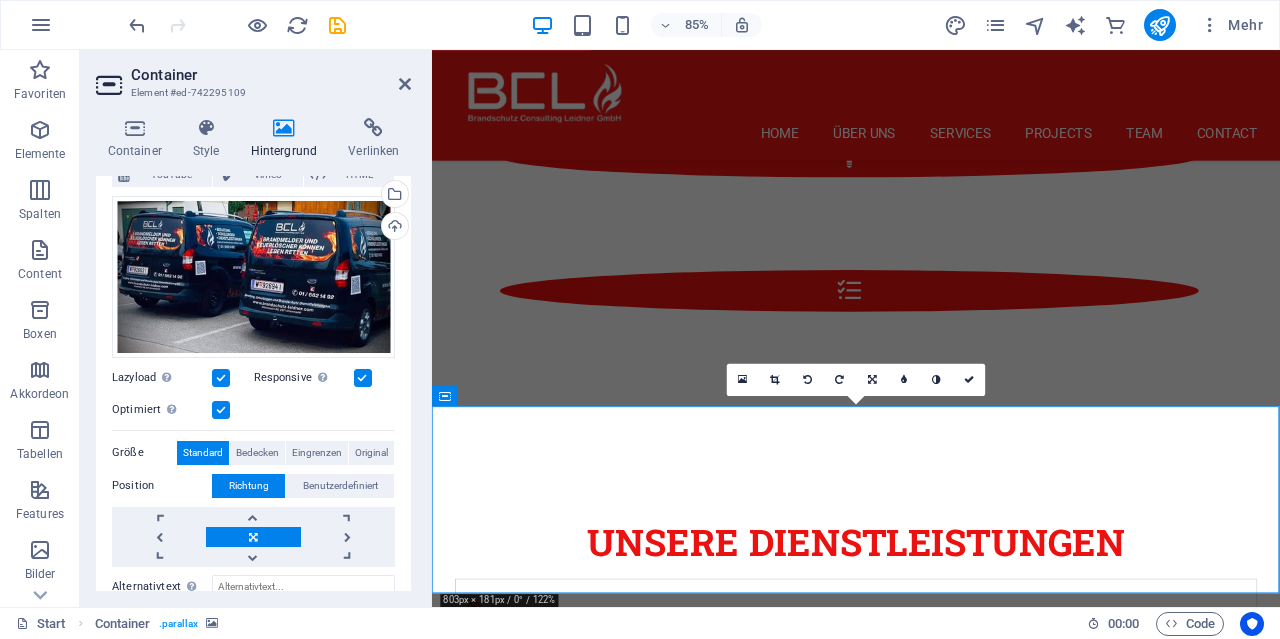scroll, scrollTop: 192, scrollLeft: 0, axis: vertical 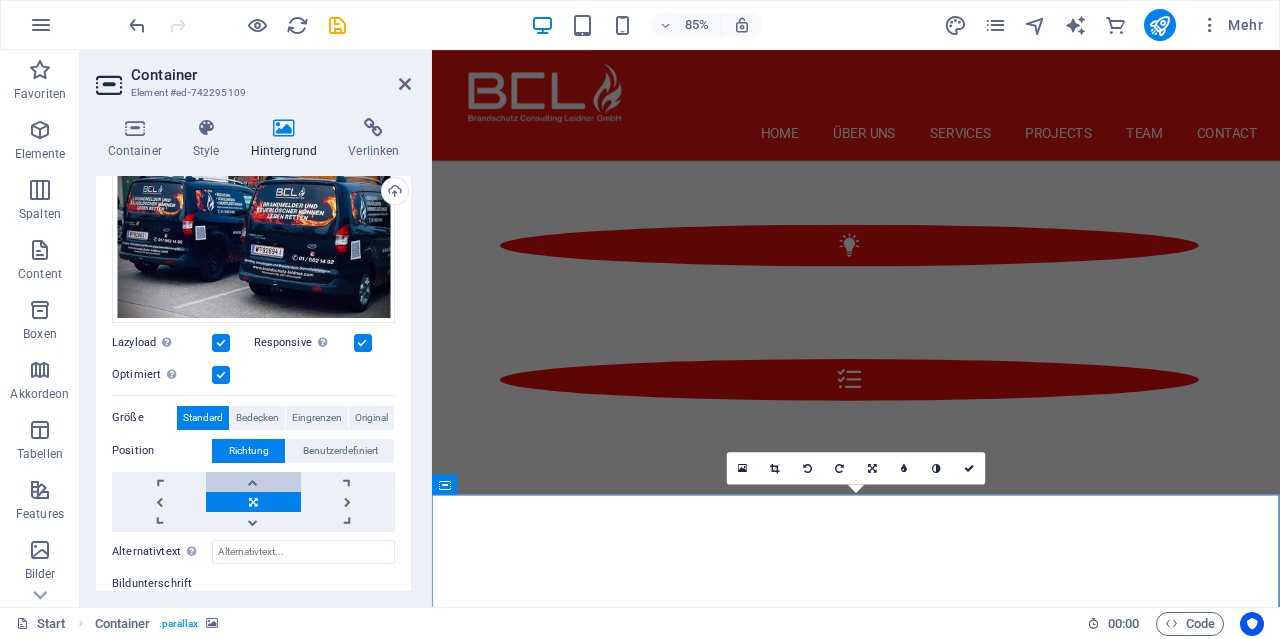 click at bounding box center [253, 482] 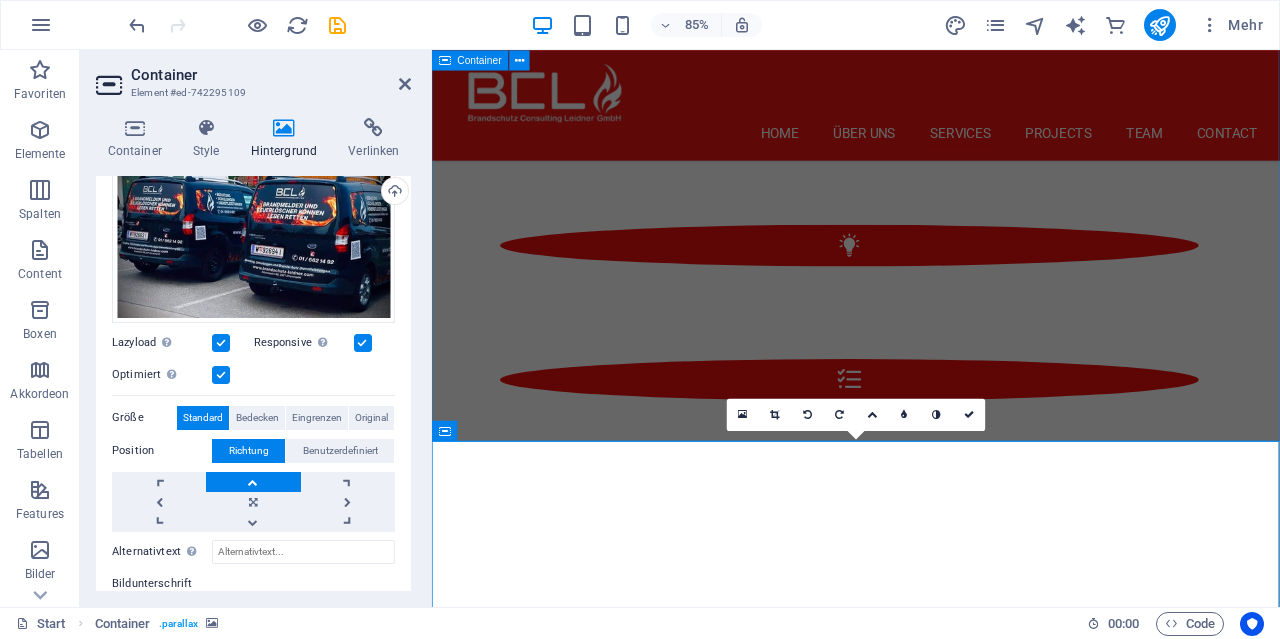 scroll, scrollTop: 2826, scrollLeft: 0, axis: vertical 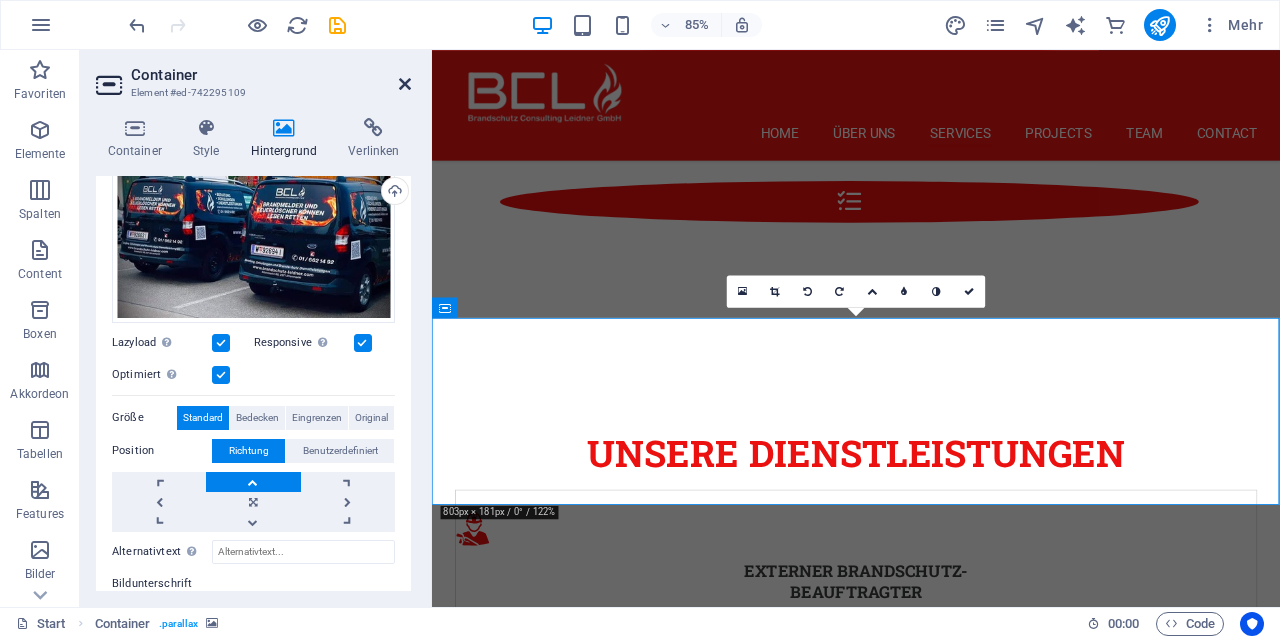 click at bounding box center (405, 84) 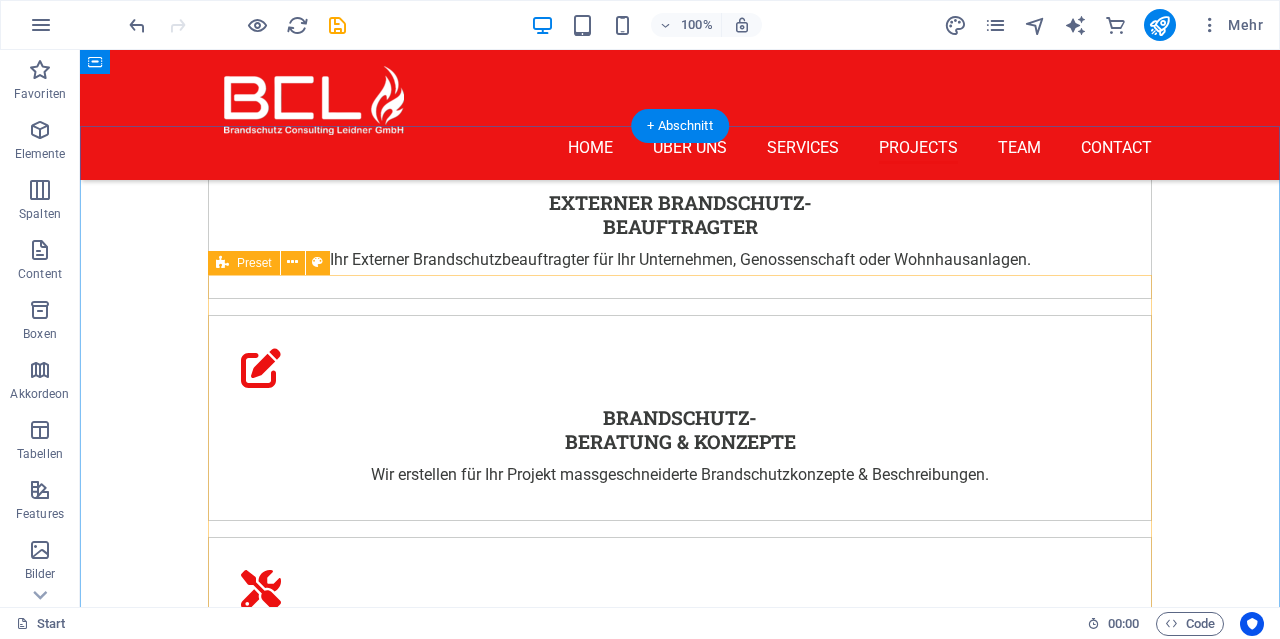 scroll, scrollTop: 3034, scrollLeft: 0, axis: vertical 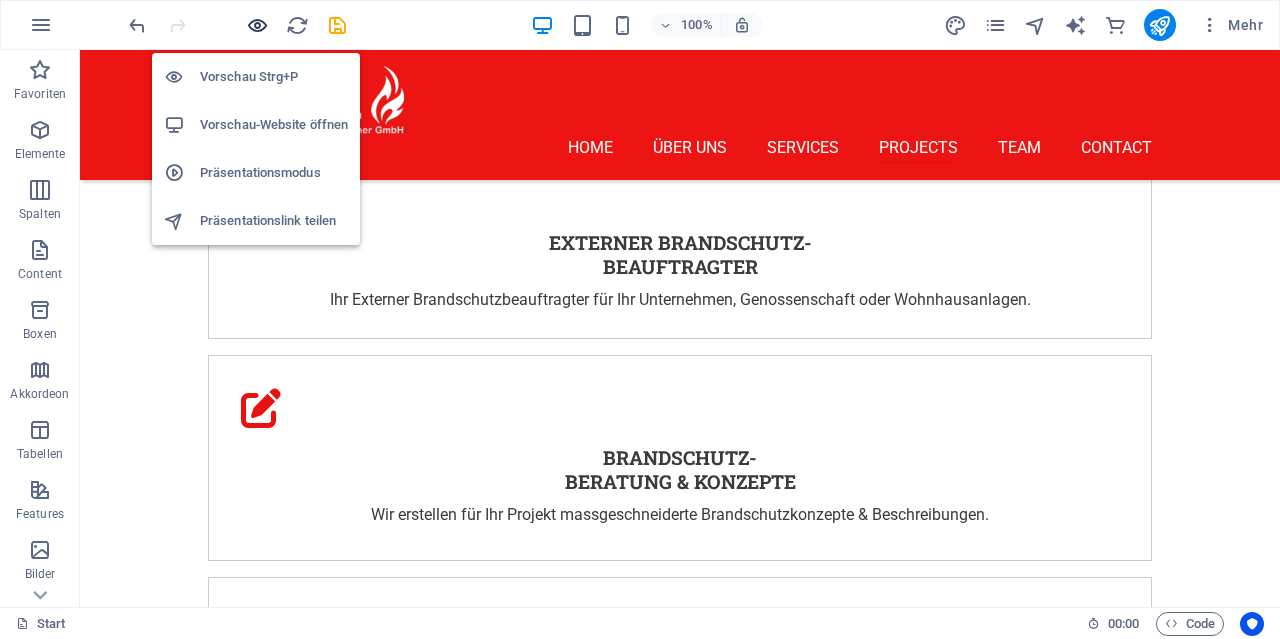 click at bounding box center [257, 25] 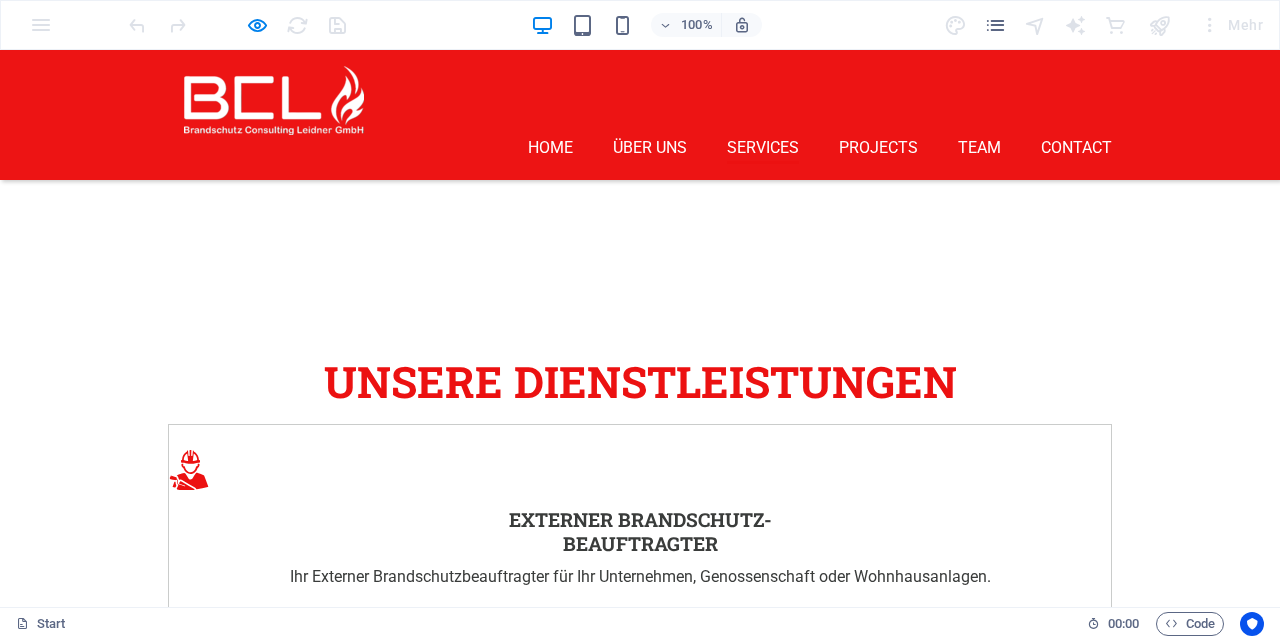 scroll, scrollTop: 2894, scrollLeft: 0, axis: vertical 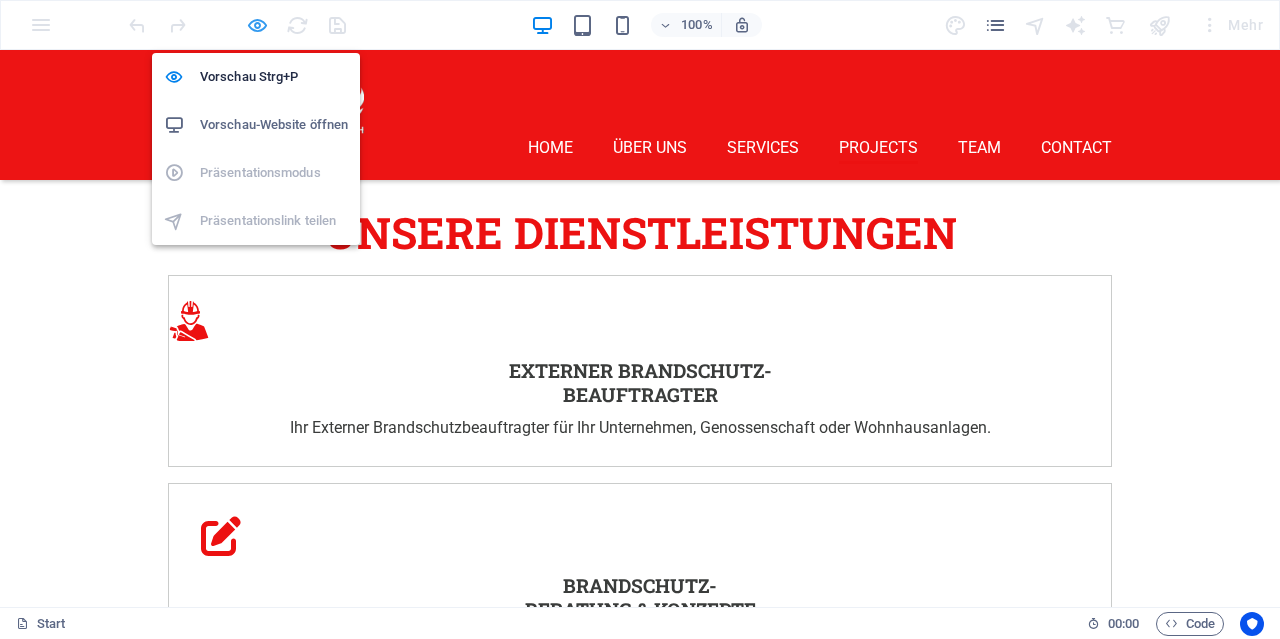 click at bounding box center [257, 25] 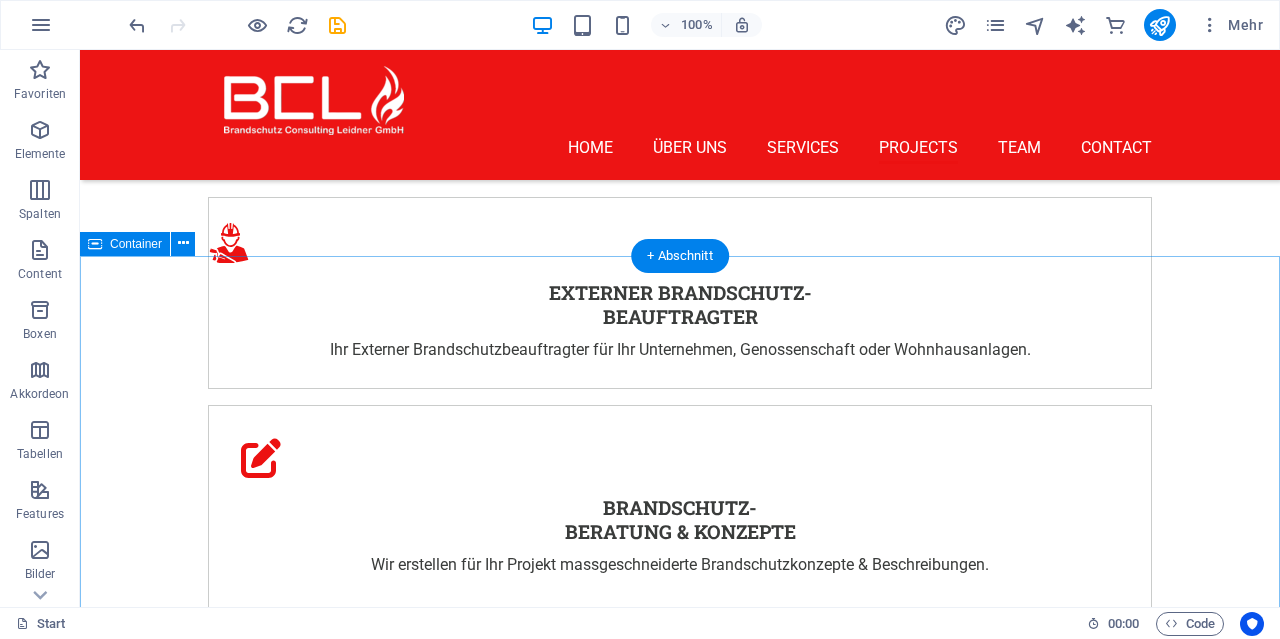 scroll, scrollTop: 3102, scrollLeft: 0, axis: vertical 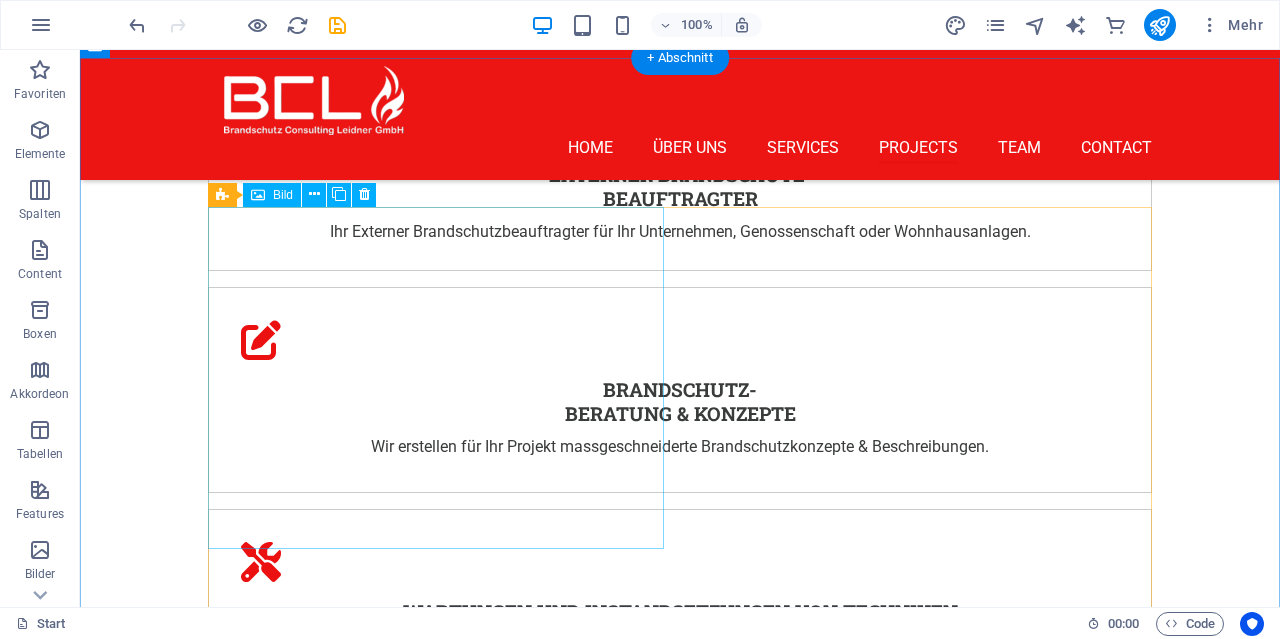 click on "Project 1 Lorem ipsum dolor amet" at bounding box center (436, 2438) 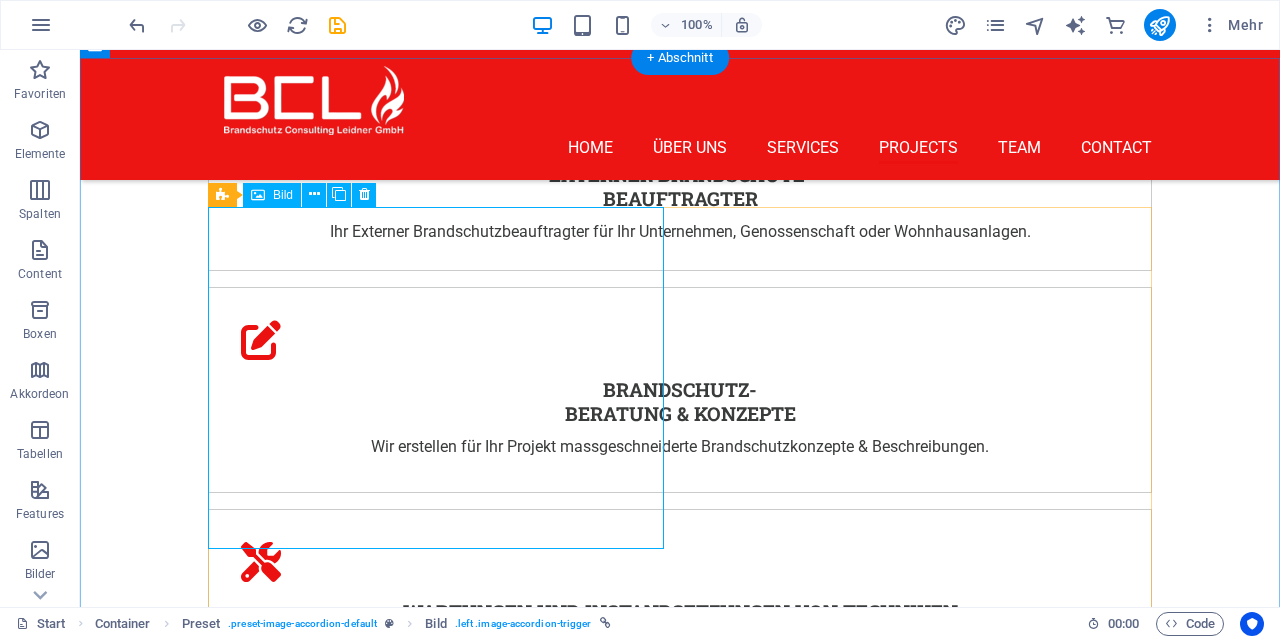 click on "Project 1 Lorem ipsum dolor amet" at bounding box center (436, 2438) 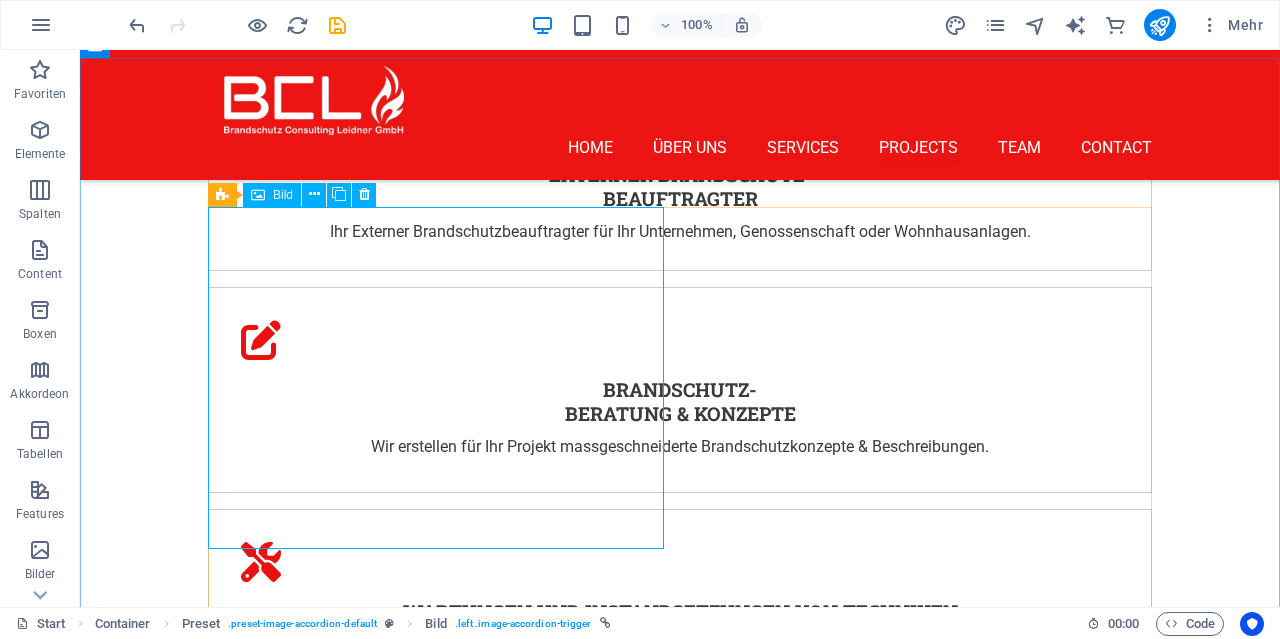 click on "Bild" at bounding box center [283, 195] 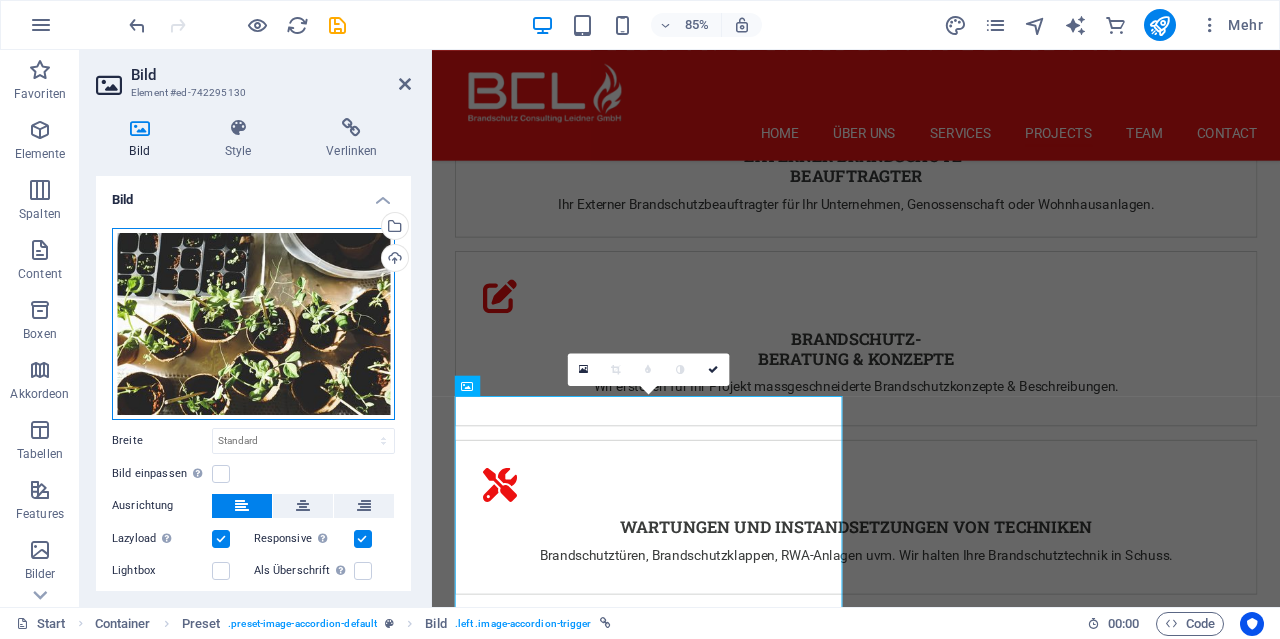 click on "Ziehe Dateien zum Hochladen hierher oder  klicke hier, um aus Dateien oder kostenlosen Stockfotos & -videos zu wählen" at bounding box center [253, 324] 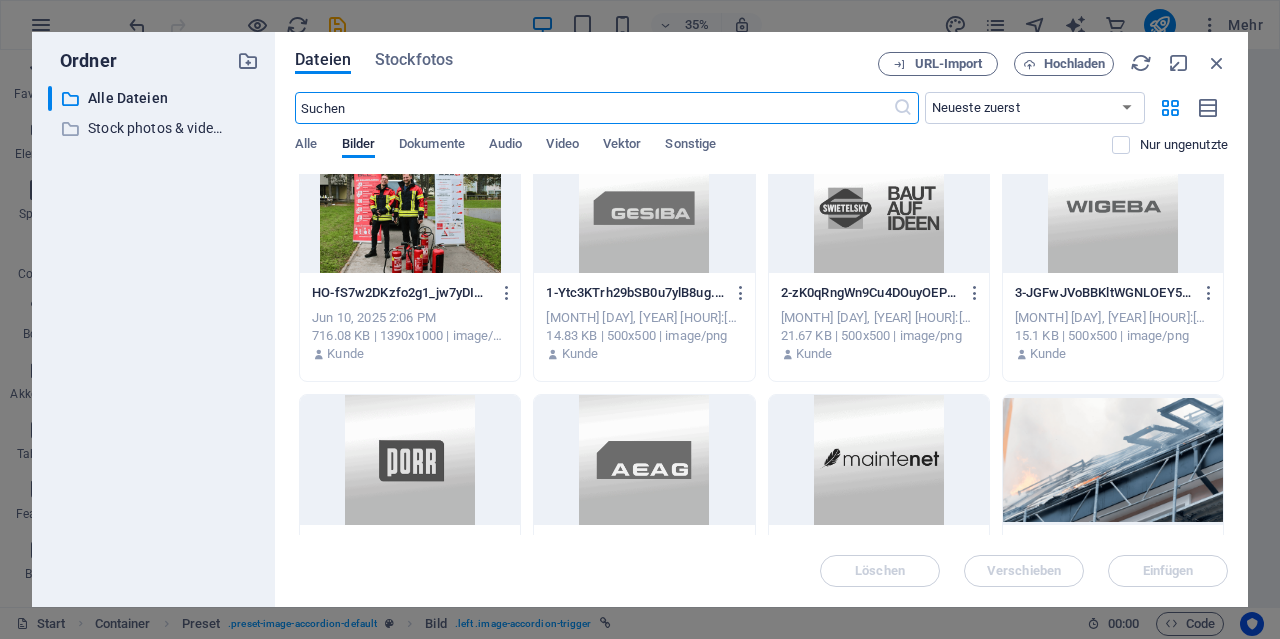 scroll, scrollTop: 0, scrollLeft: 0, axis: both 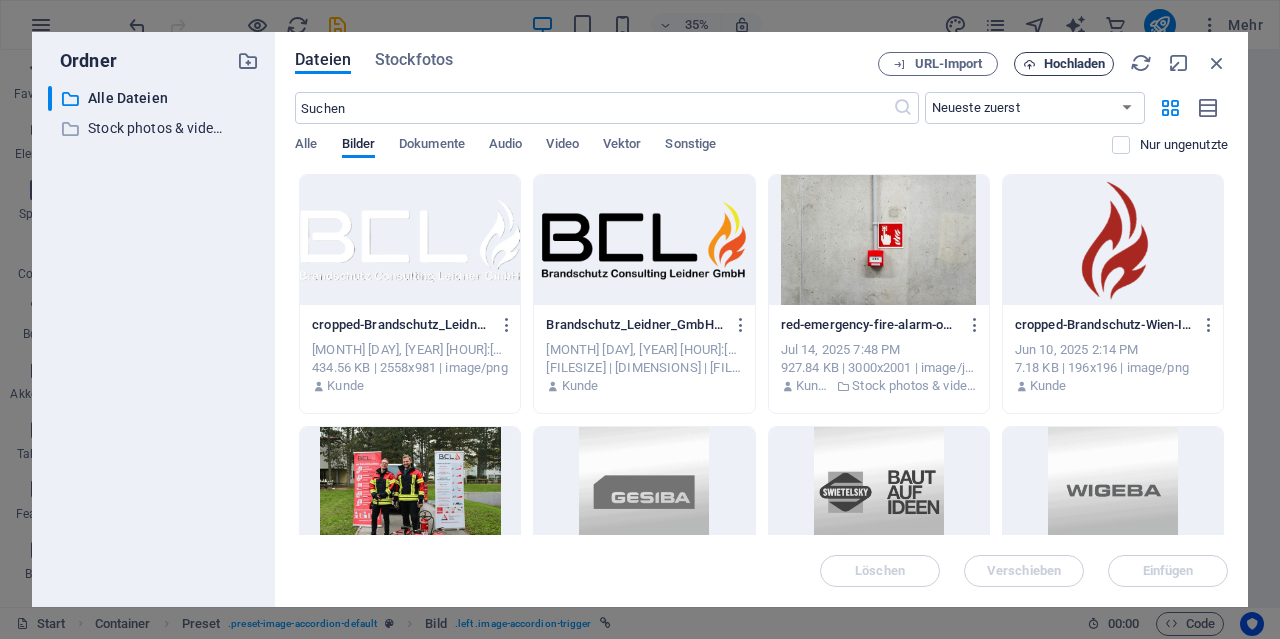 click on "Hochladen" at bounding box center (1075, 64) 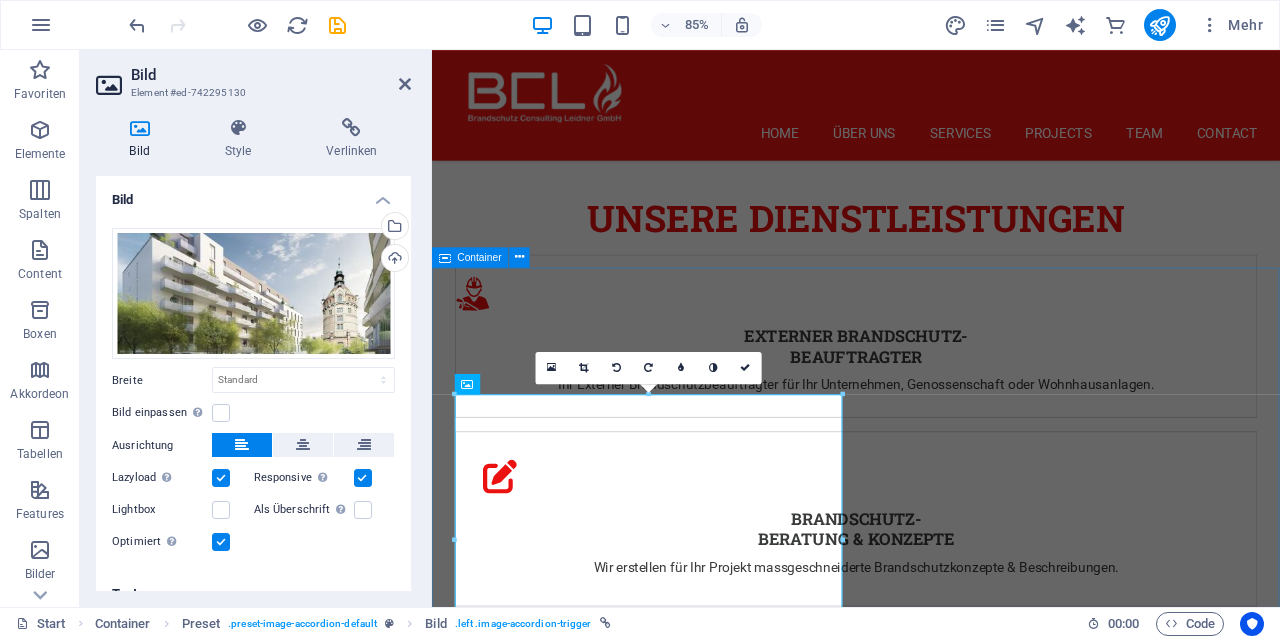 scroll, scrollTop: 3414, scrollLeft: 0, axis: vertical 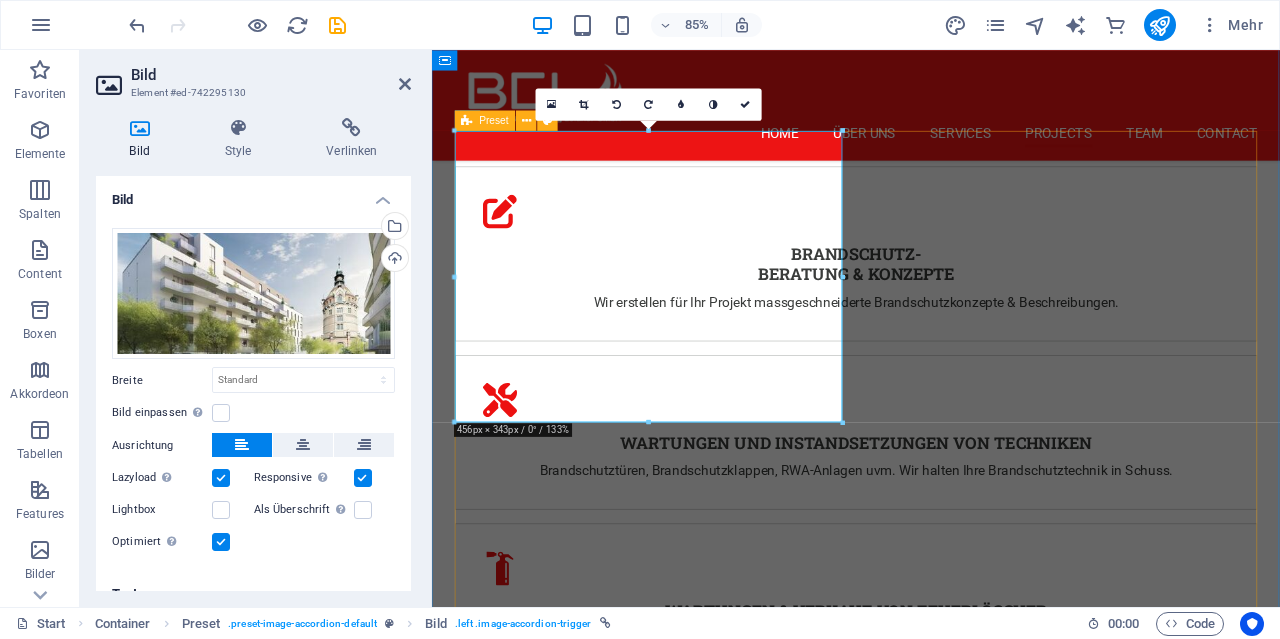 click on "Project 1 Lorem ipsum dolor amet Project 1 Lorem ipsum dolor sit amet, consectetur adipisicing elit. Natus, dolores, at, nisi eligendi repellat voluptatem minima officia veritatis quasi laudantium Dicta dolor voluptate non maiores ipsum Reprehenderit odio fugiat reiciendis consectetur fuga Mariatur libero accusantium quod minus debitis Sumque quo adipisci vel vitae aliquid corrupti perferendis Repellat voluptatem minima libero elm officia Project 2 Lorem ipsum dolor amet Project 2 Natus dolores at nisi eligendi repellat: Voluptatem minima officia veritatis quasi laudantium Dicta dolor voluptate non maiores ipsum Reprehenderit odio fugiat reiciendis consectetur fuga Project 3" at bounding box center [931, 3660] 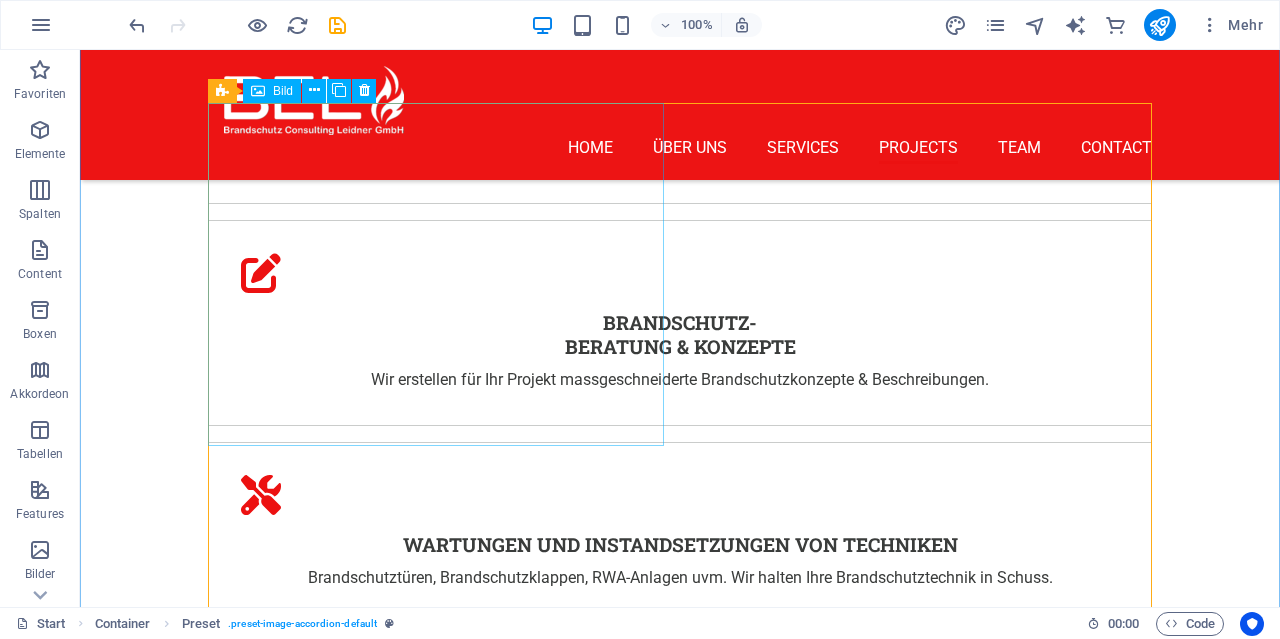 scroll, scrollTop: 3206, scrollLeft: 0, axis: vertical 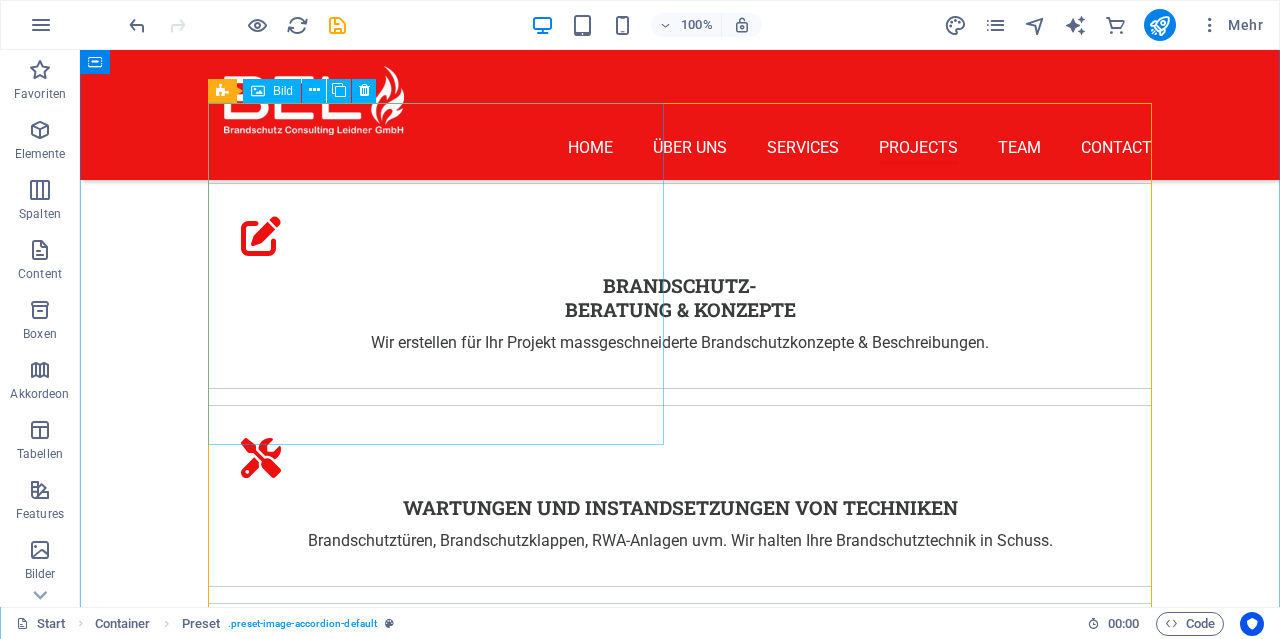 click on "Project 1 Lorem ipsum dolor amet" at bounding box center (436, 2334) 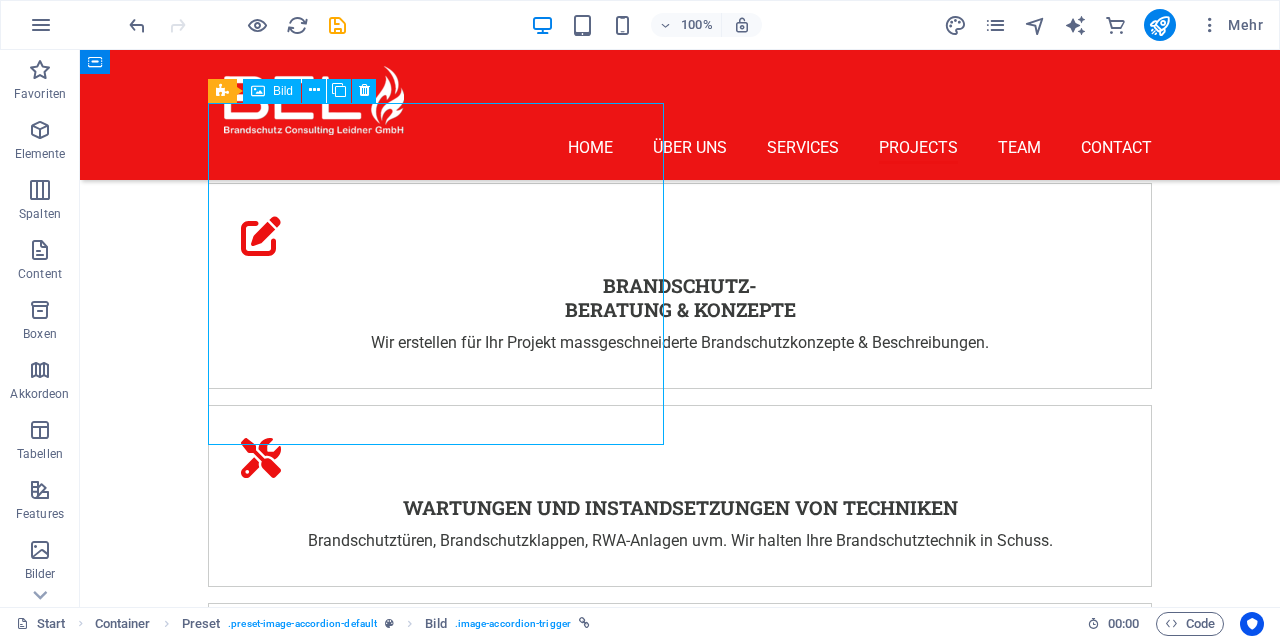 click on "Project 1 Lorem ipsum dolor amet" at bounding box center (436, 2334) 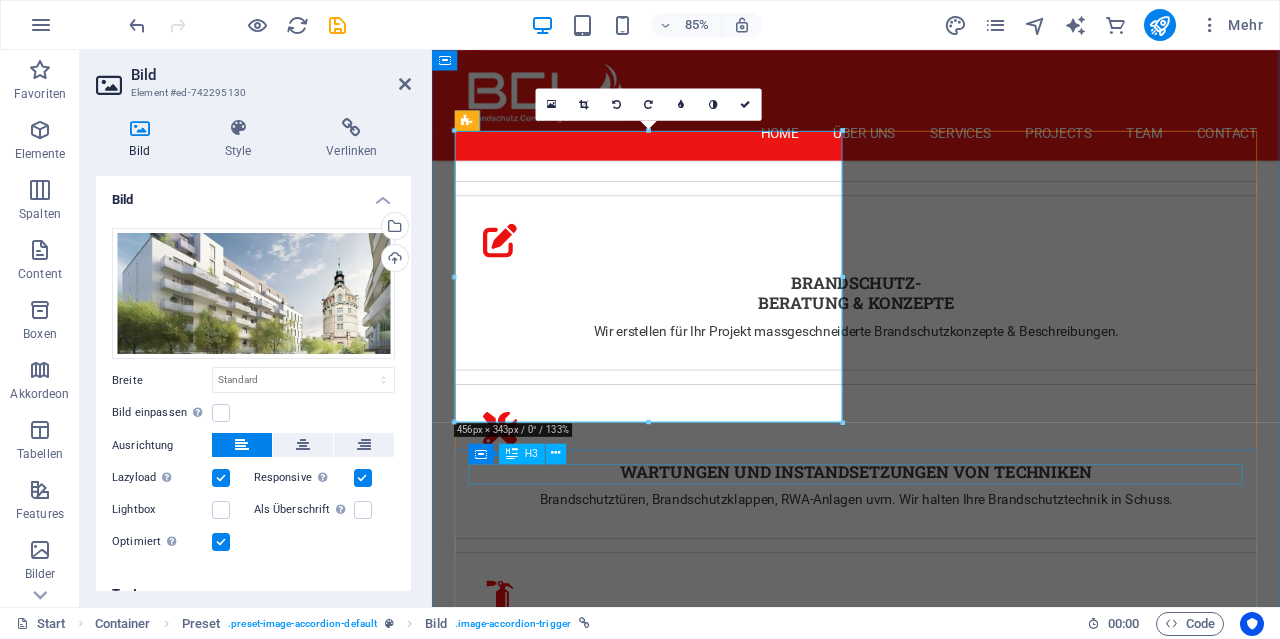 scroll, scrollTop: 3414, scrollLeft: 0, axis: vertical 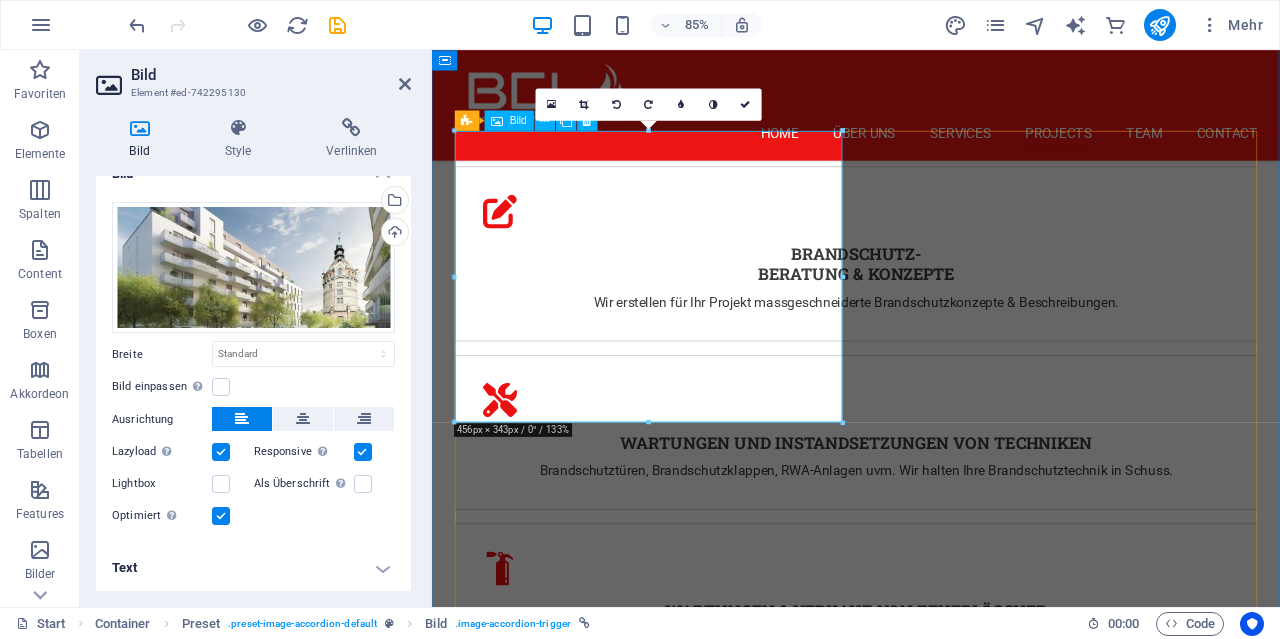 click on "Project 1 Lorem ipsum dolor amet" at bounding box center (687, 2412) 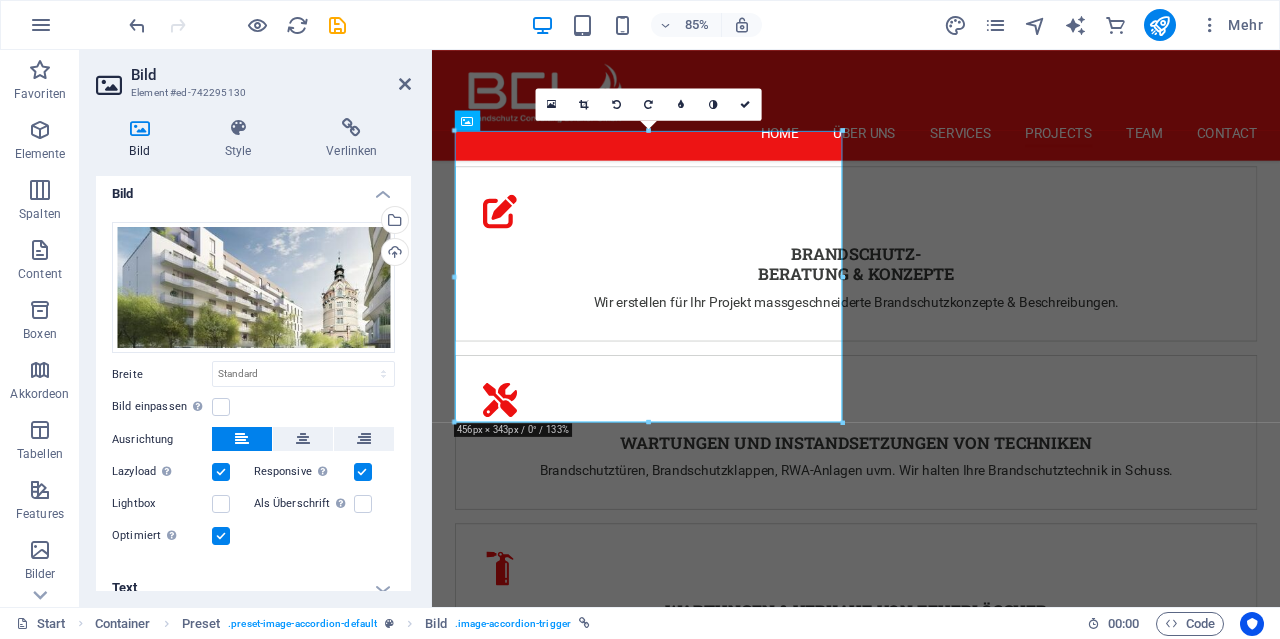 scroll, scrollTop: 0, scrollLeft: 0, axis: both 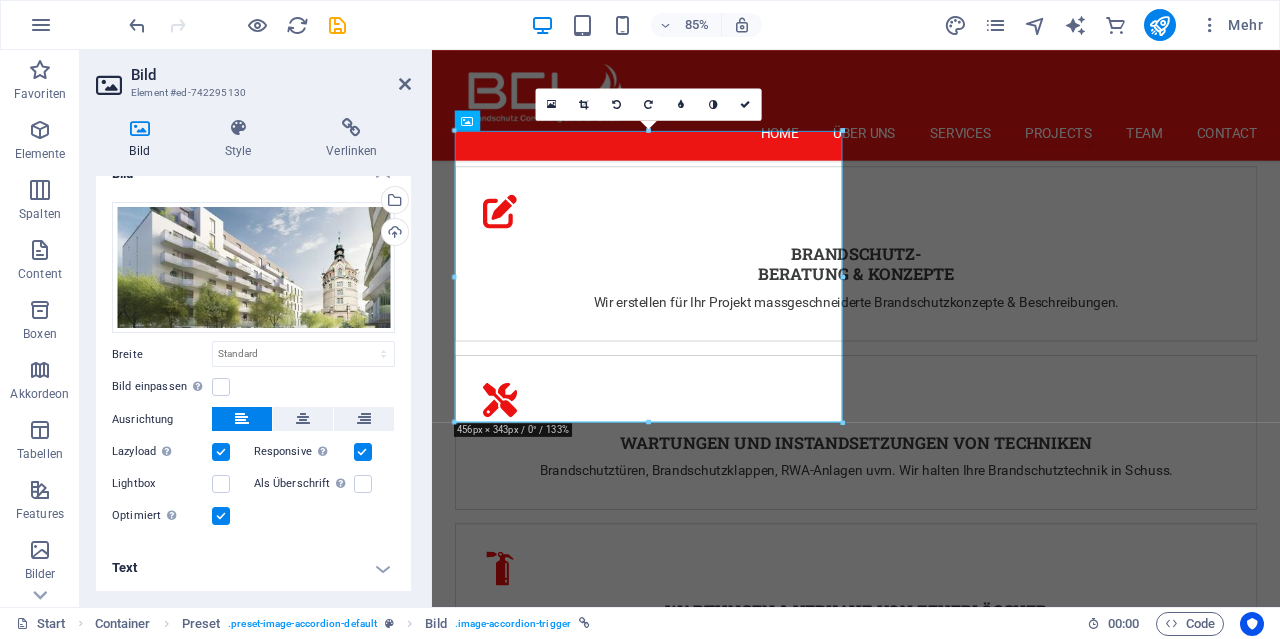 click on "Text" at bounding box center [253, 568] 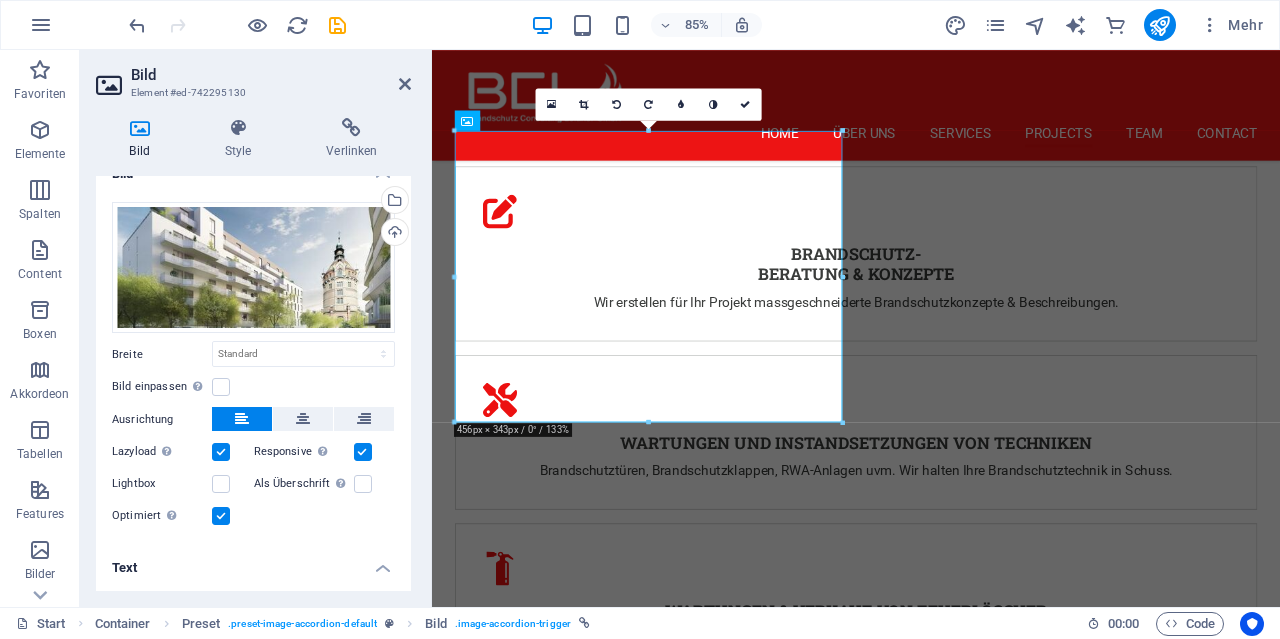 scroll, scrollTop: 213, scrollLeft: 0, axis: vertical 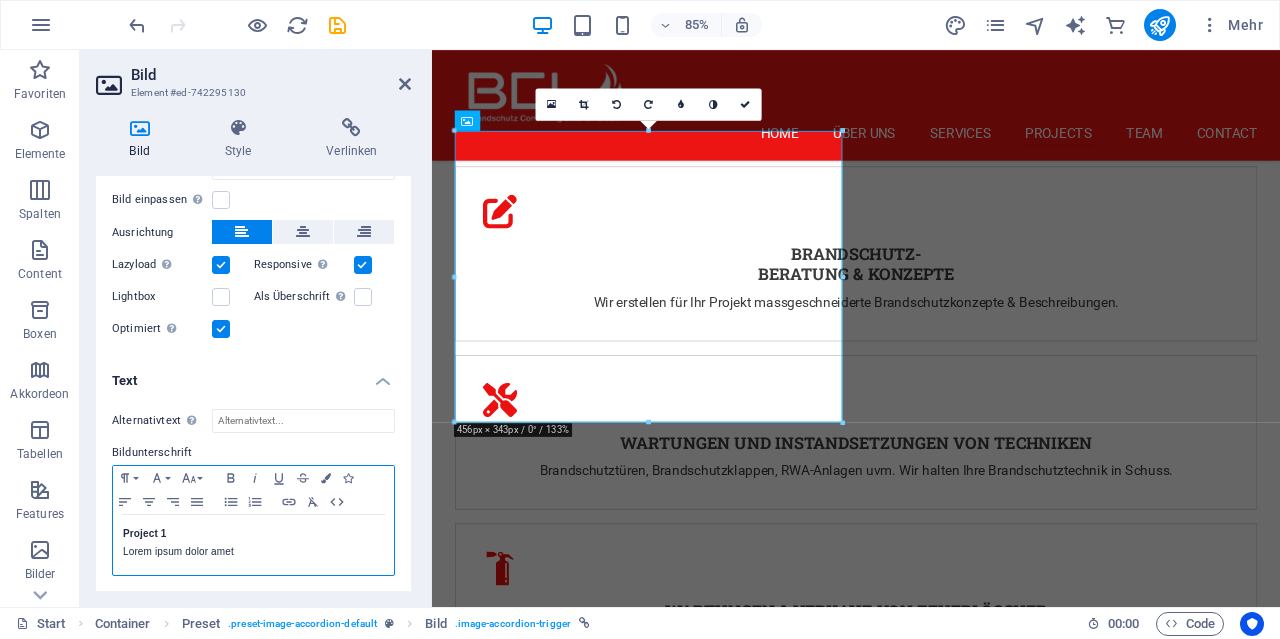 click on "Project 1" at bounding box center (253, 534) 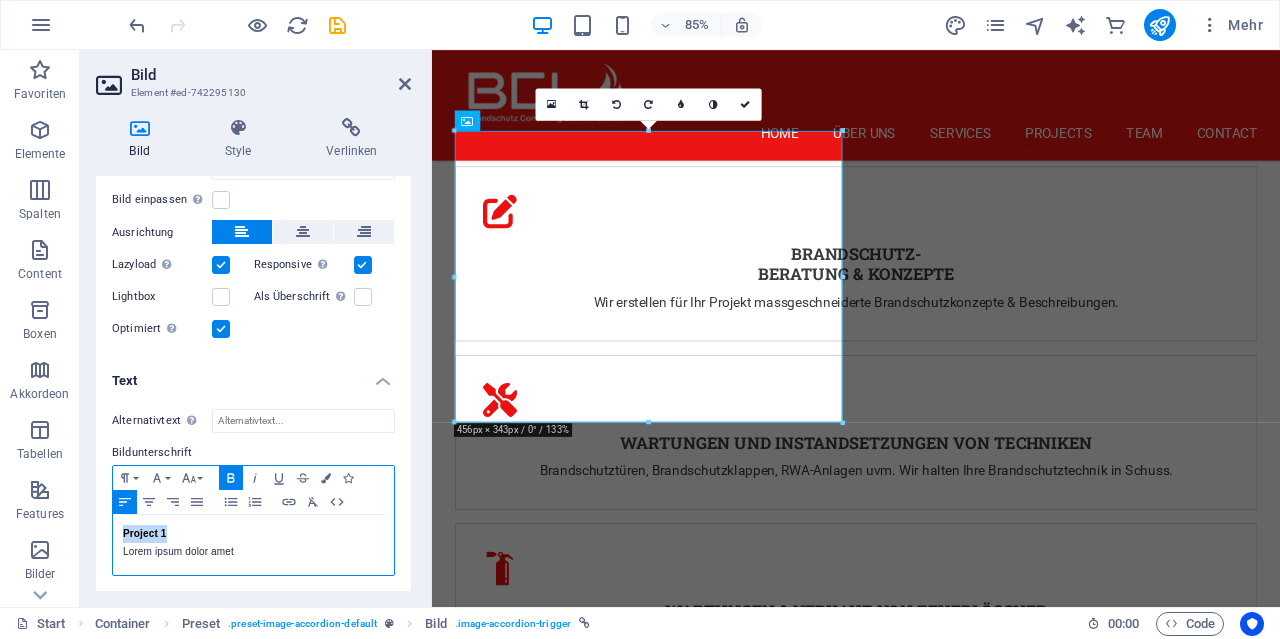 drag, startPoint x: 192, startPoint y: 531, endPoint x: 123, endPoint y: 533, distance: 69.02898 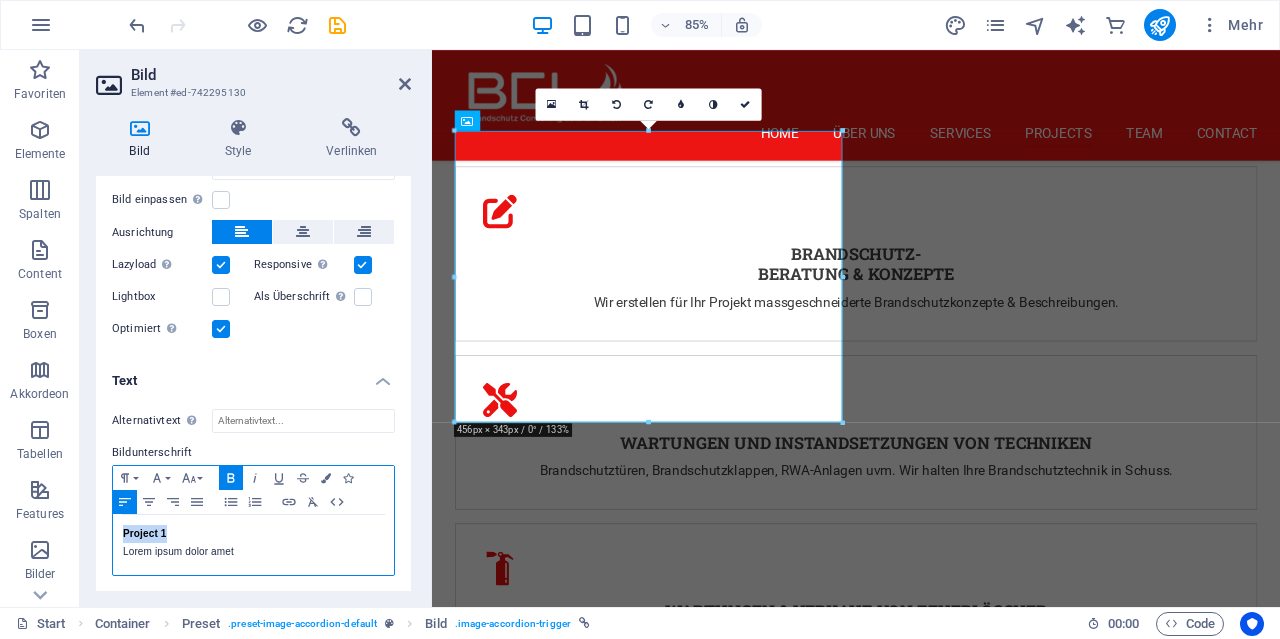 click on "Project 1" at bounding box center [253, 534] 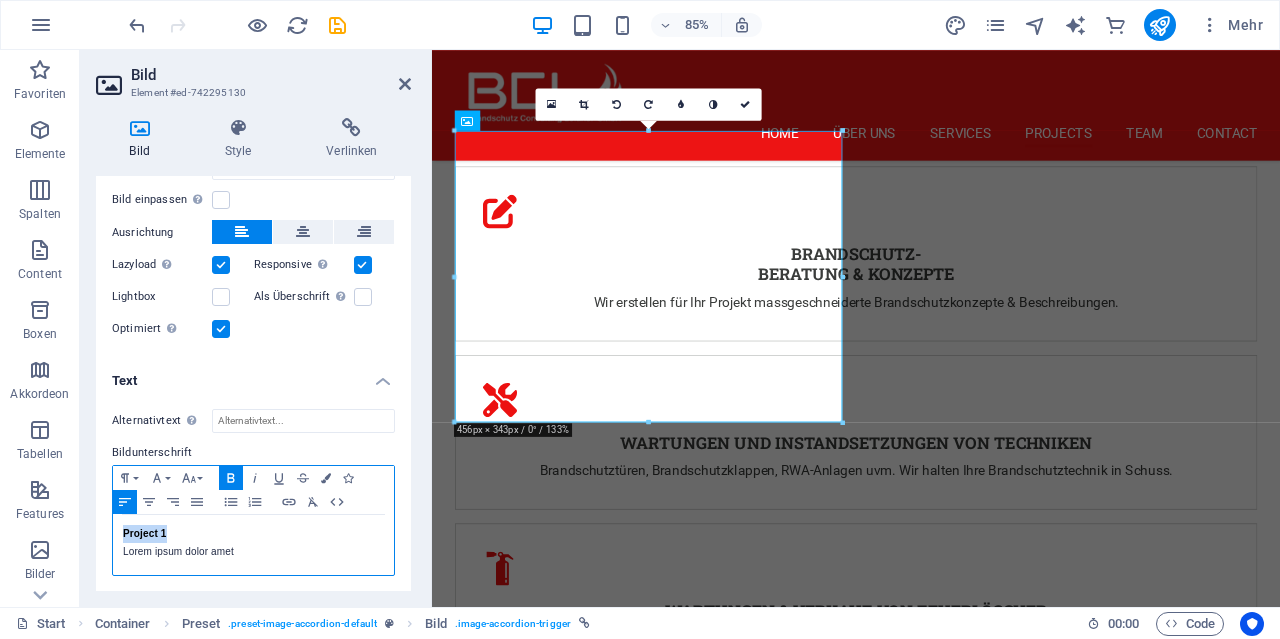 type 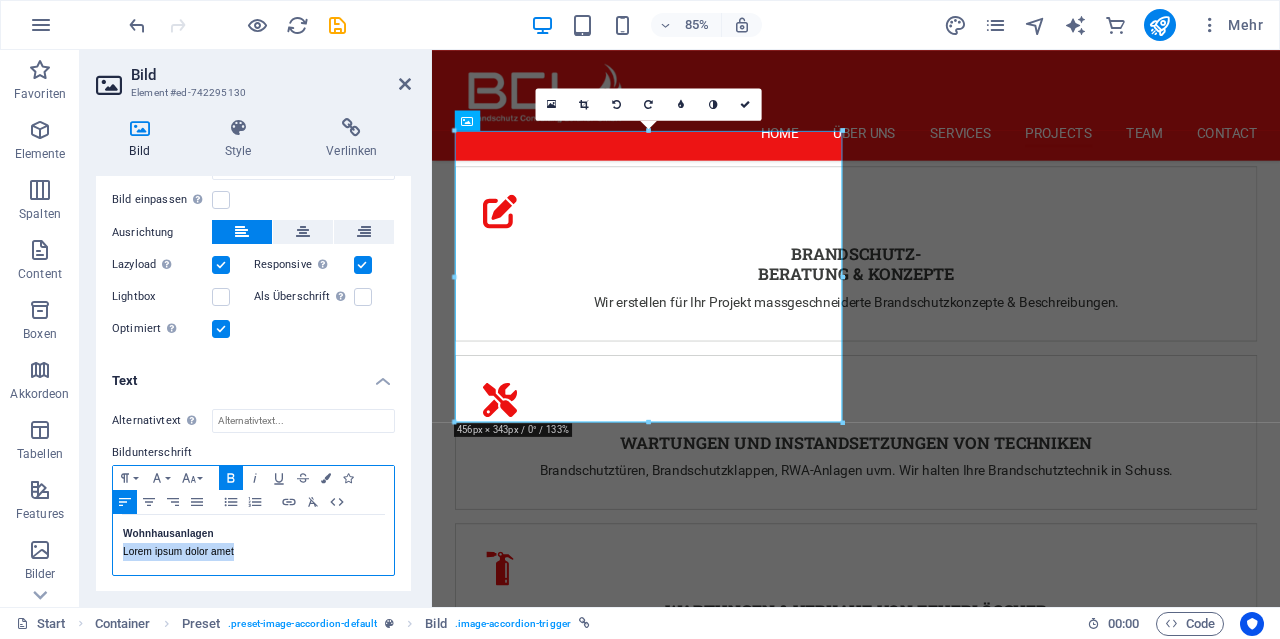 drag, startPoint x: 251, startPoint y: 557, endPoint x: 119, endPoint y: 553, distance: 132.0606 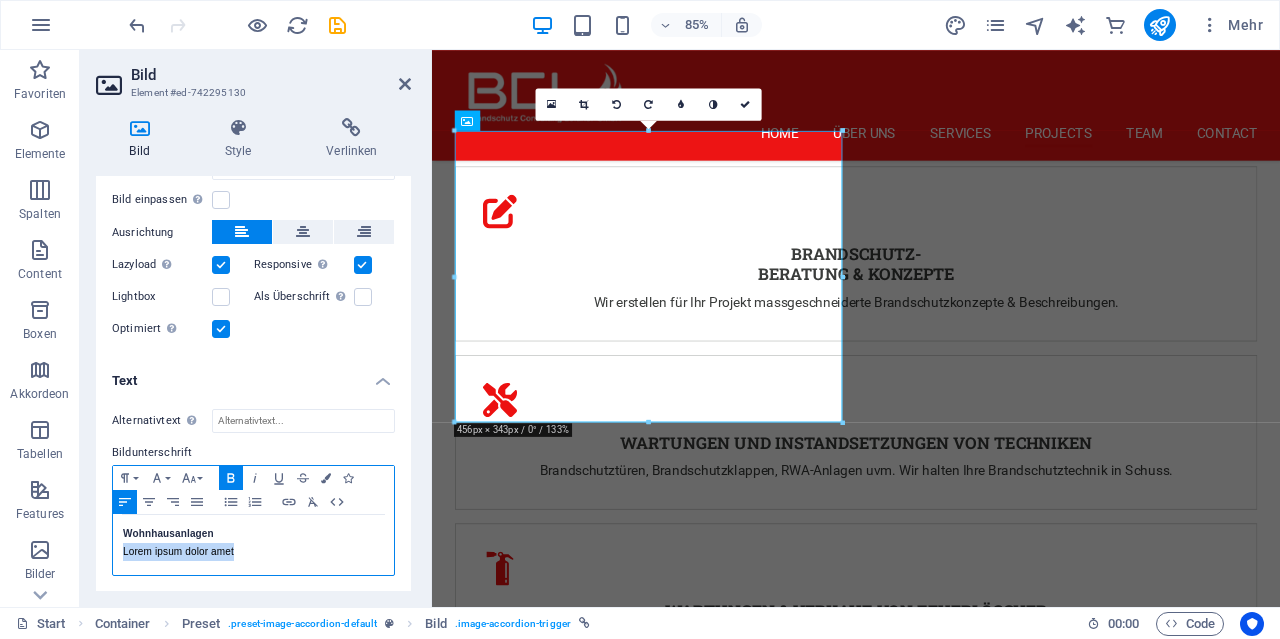 click on "Wohnhausanlagen Lorem ipsum dolor amet" at bounding box center [253, 545] 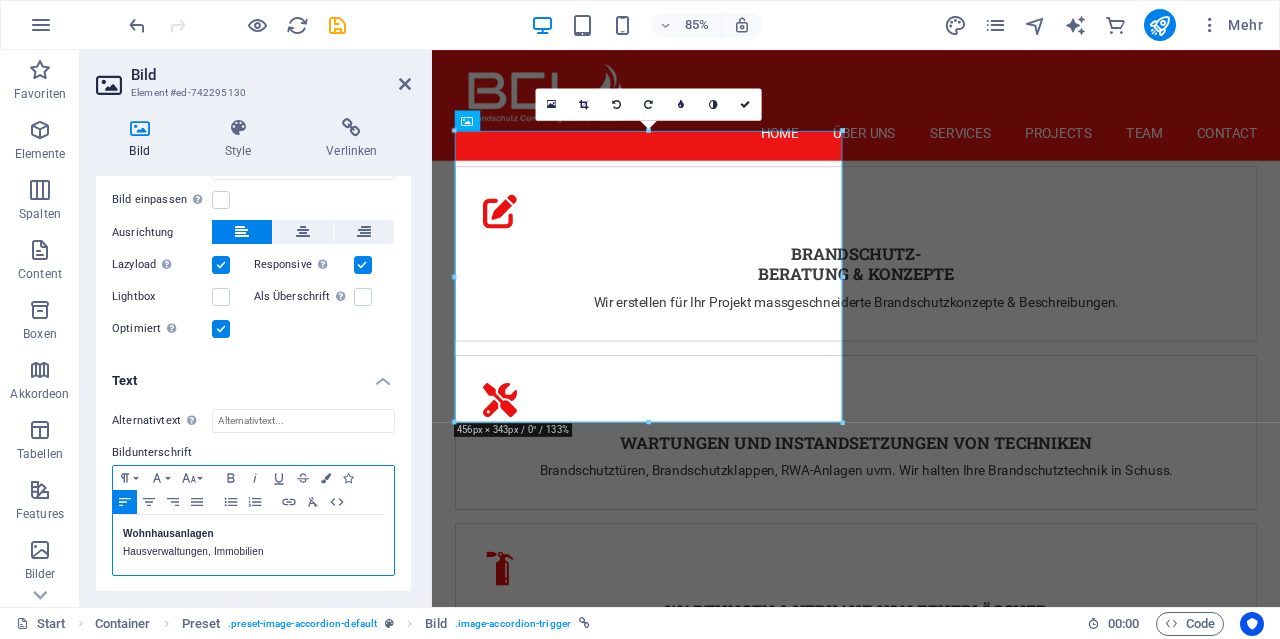 click on "Hausverwaltungen, Immobilien" at bounding box center (253, 552) 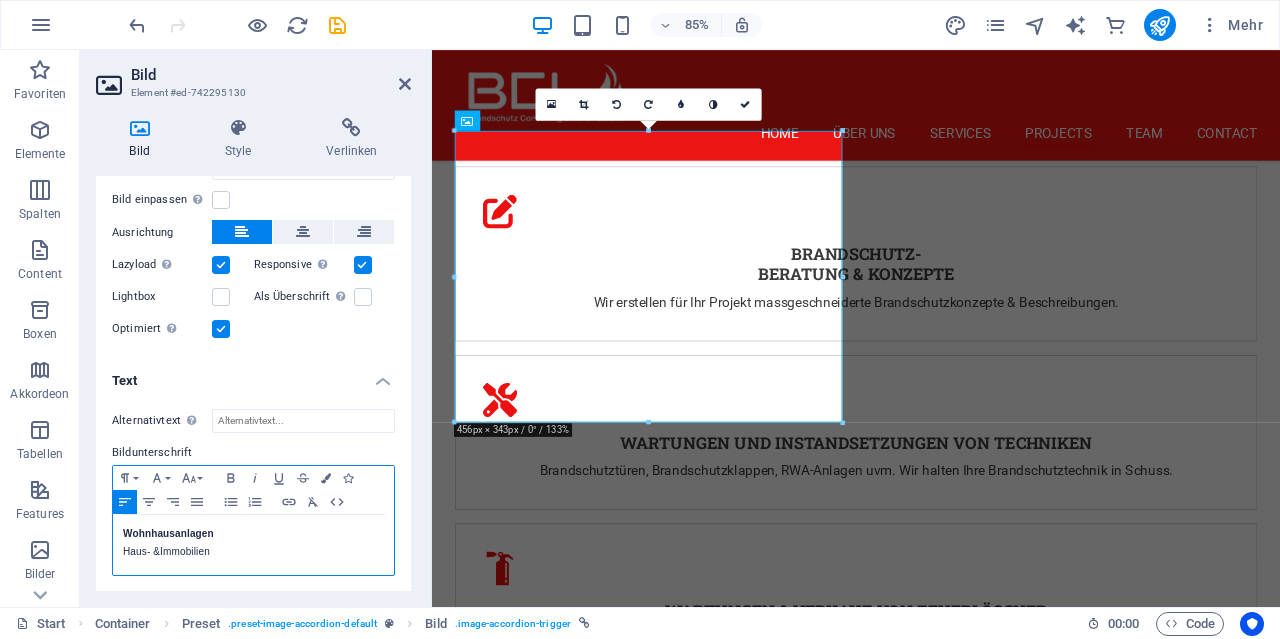 click on "Wohnhausanlagen" at bounding box center [253, 534] 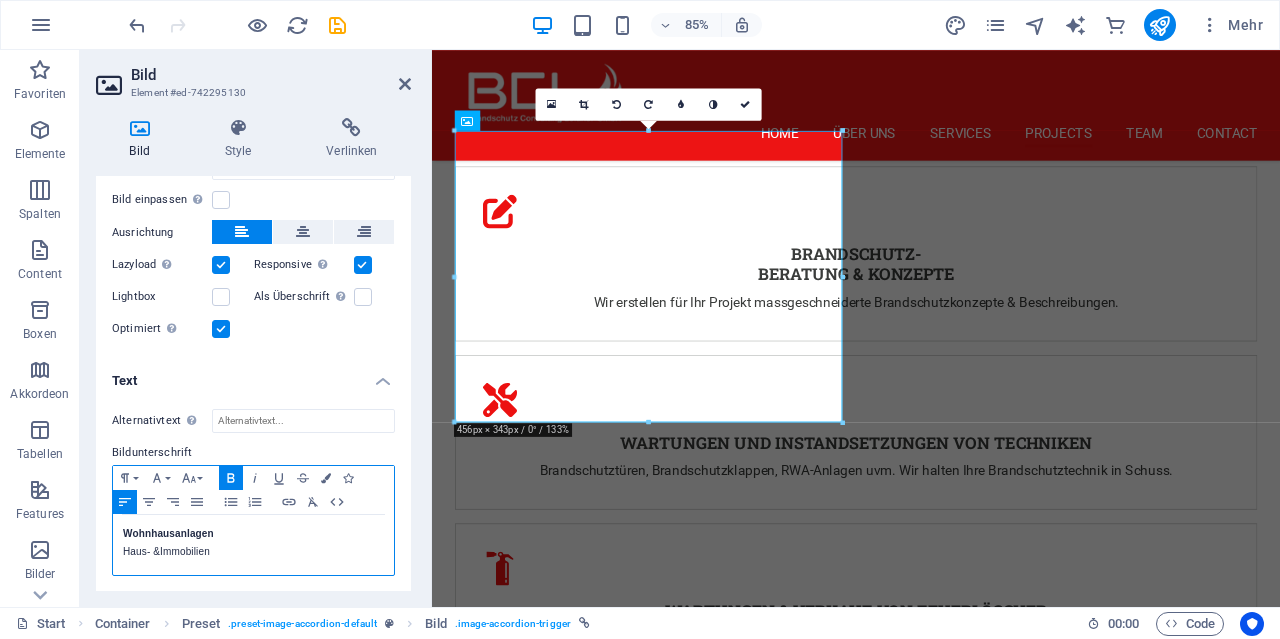 click on "Haus- &  Immobilien" at bounding box center [253, 552] 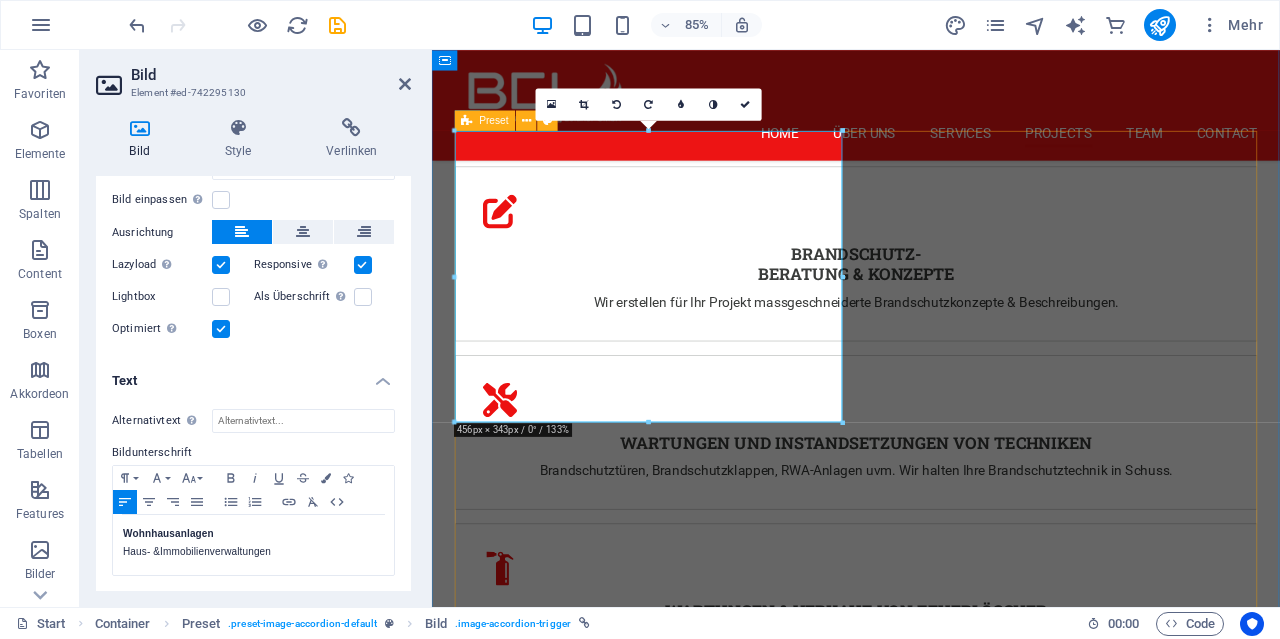 click on "Wohnhausanlagen Haus- & Immobilienverwaltungen Project 1 Lorem ipsum dolor sit amet, consectetur adipisicing elit. Natus, dolores, at, nisi eligendi repellat voluptatem minima officia veritatis quasi animi porro laudantium dicta dolor voluptate non maiores ipsum reprehenderit odio fugiat reiciendis consectetur fuga pariatur libero accusantium quod minus odit debitis cumque quo adipisci vel vitae aliquid corrupti perferendis voluptates. Natus dolores at nisi eligendi repellat: Voluptatem minima officia veritatis quasi laudantium Dicta dolor voluptate non maiores ipsum Reprehenderit odio fugiat reiciendis consectetur fuga Mariatur libero accusantium quod minus debitis Sumque quo adipisci vel vitae aliquid corrupti perferendis Repellat voluptatem minima libero elm officia Project 2 Lorem ipsum dolor amet Project 2 Natus dolores at nisi eligendi repellat: Voluptatem minima officia veritatis quasi laudantium Dicta dolor voluptate non maiores ipsum Reprehenderit odio fugiat reiciendis consectetur fuga" at bounding box center (931, 3660) 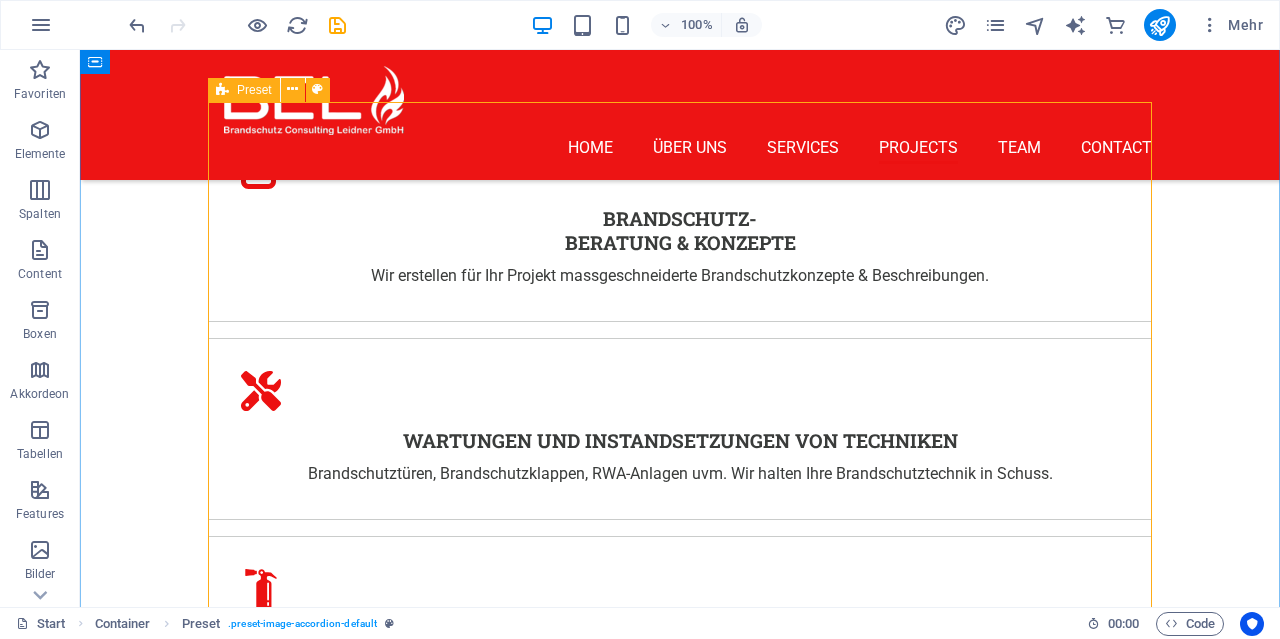 scroll, scrollTop: 3310, scrollLeft: 0, axis: vertical 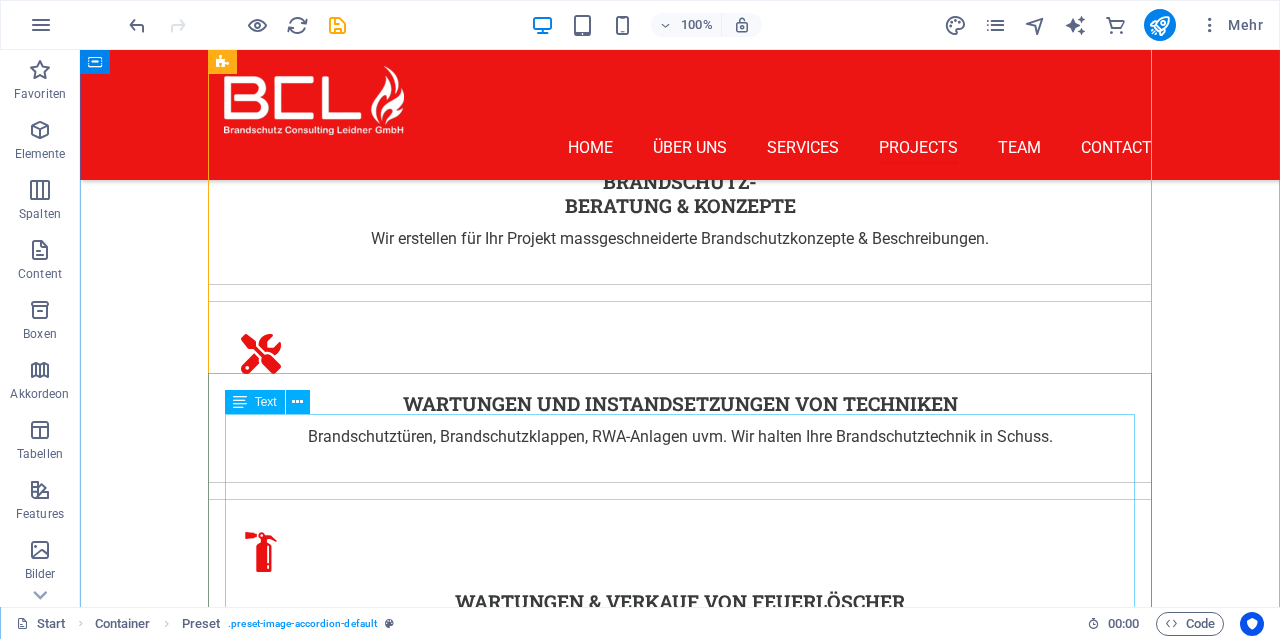 click on "Lorem ipsum dolor sit amet, consectetur adipisicing elit. Natus, dolores, at, nisi eligendi repellat voluptatem minima officia veritatis quasi animi porro laudantium dicta dolor voluptate non maiores ipsum reprehenderit odio fugiat reiciendis consectetur fuga pariatur libero accusantium quod minus odit debitis cumque quo adipisci vel vitae aliquid corrupti perferendis voluptates. Natus dolores at nisi eligendi repellat: Voluptatem minima officia veritatis quasi laudantium Dicta dolor voluptate non maiores ipsum Reprehenderit odio fugiat reiciendis consectetur fuga Mariatur libero accusantium quod minus debitis Sumque quo adipisci vel vitae aliquid corrupti perferendis Repellat voluptatem minima libero elm officia" at bounding box center (680, 2599) 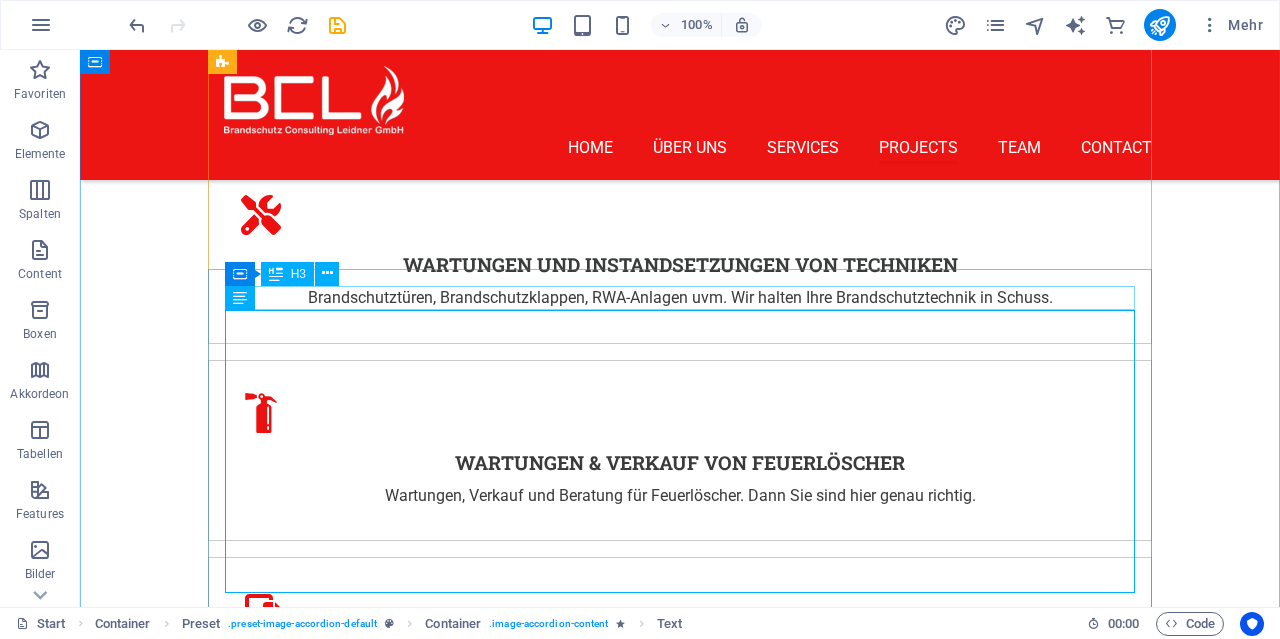 scroll, scrollTop: 3414, scrollLeft: 0, axis: vertical 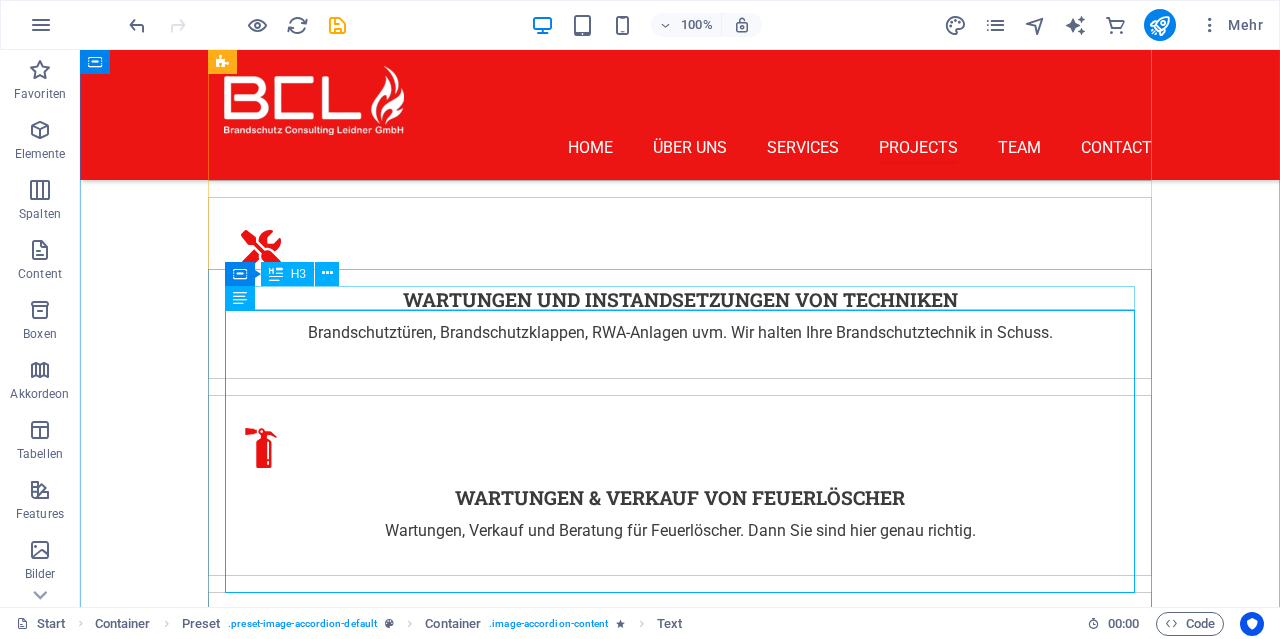 click on "Project 1" at bounding box center (680, 2342) 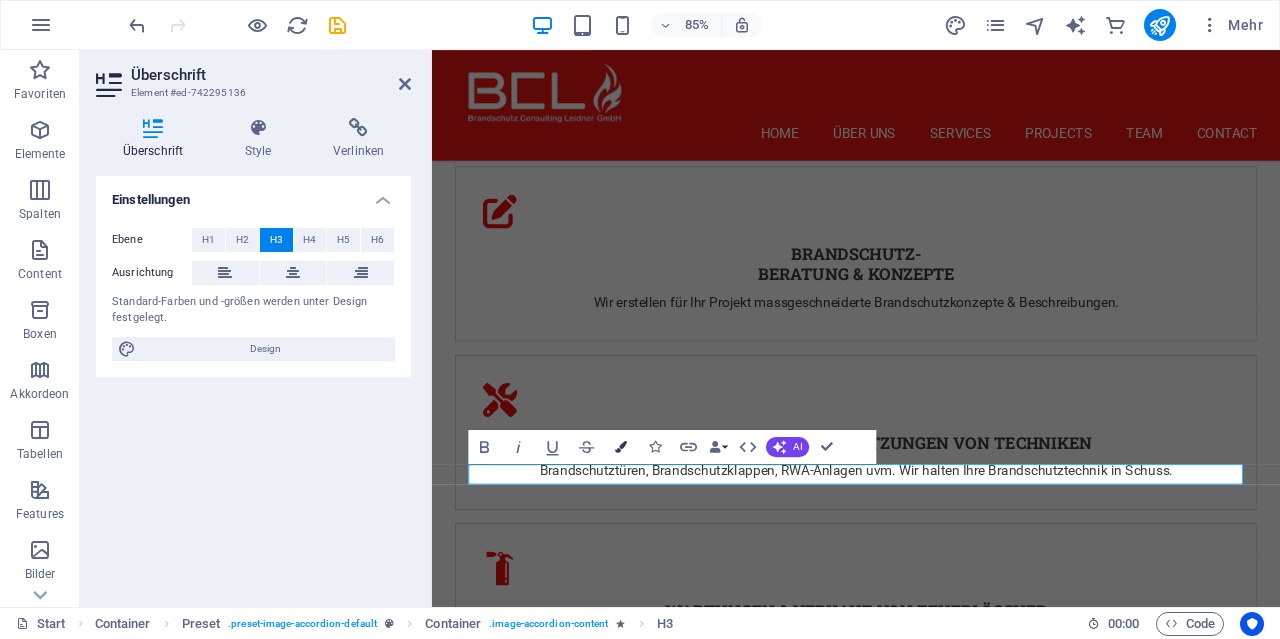 type 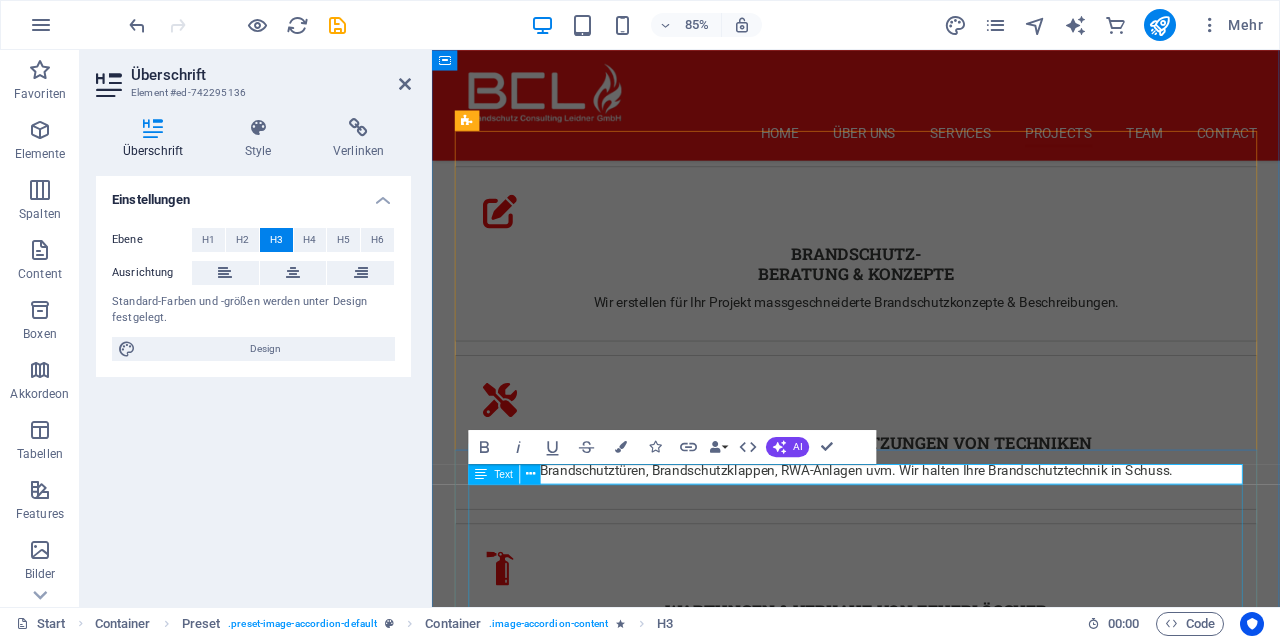 click on "Lorem ipsum dolor sit amet, consectetur adipisicing elit. Natus, dolores, at, nisi eligendi repellat voluptatem minima officia veritatis quasi animi porro laudantium dicta dolor voluptate non maiores ipsum reprehenderit odio fugiat reiciendis consectetur fuga pariatur libero accusantium quod minus odit debitis cumque quo adipisci vel vitae aliquid corrupti perferendis voluptates. Natus dolores at nisi eligendi repellat: Voluptatem minima officia veritatis quasi laudantium Dicta dolor voluptate non maiores ipsum Reprehenderit odio fugiat reiciendis consectetur fuga Mariatur libero accusantium quod minus debitis Sumque quo adipisci vel vitae aliquid corrupti perferendis Repellat voluptatem minima libero elm officia" at bounding box center [931, 2781] 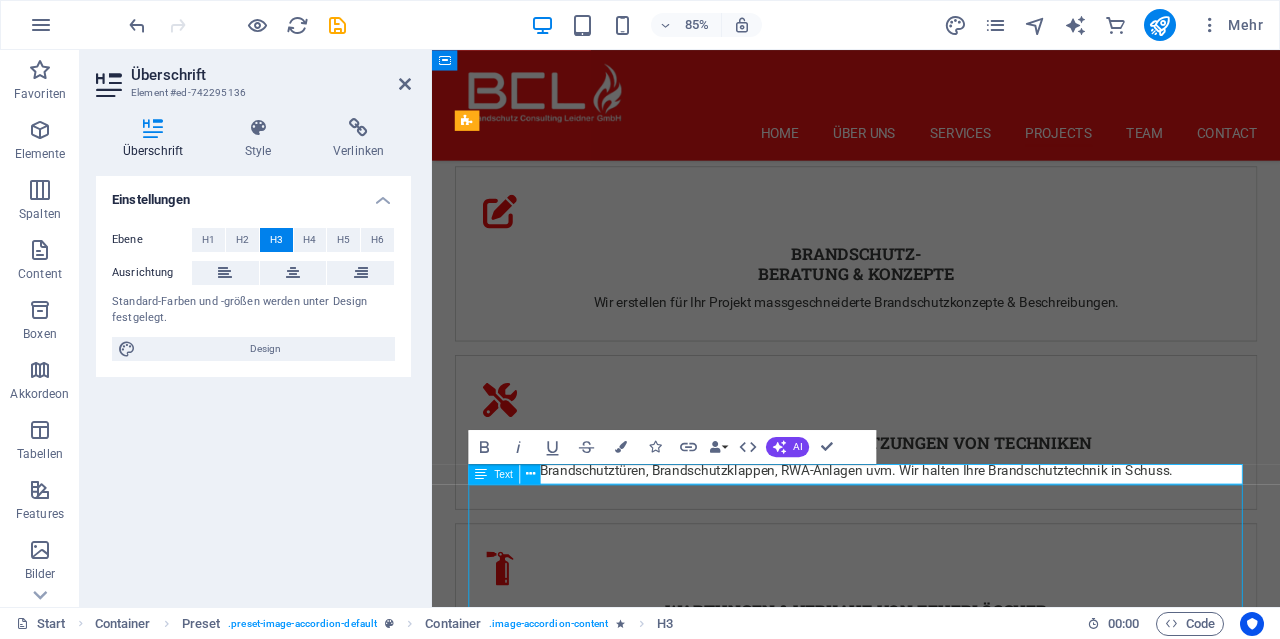 click on "Lorem ipsum dolor sit amet, consectetur adipisicing elit. Natus, dolores, at, nisi eligendi repellat voluptatem minima officia veritatis quasi animi porro laudantium dicta dolor voluptate non maiores ipsum reprehenderit odio fugiat reiciendis consectetur fuga pariatur libero accusantium quod minus odit debitis cumque quo adipisci vel vitae aliquid corrupti perferendis voluptates. Natus dolores at nisi eligendi repellat: Voluptatem minima officia veritatis quasi laudantium Dicta dolor voluptate non maiores ipsum Reprehenderit odio fugiat reiciendis consectetur fuga Mariatur libero accusantium quod minus debitis Sumque quo adipisci vel vitae aliquid corrupti perferendis Repellat voluptatem minima libero elm officia" at bounding box center [931, 2781] 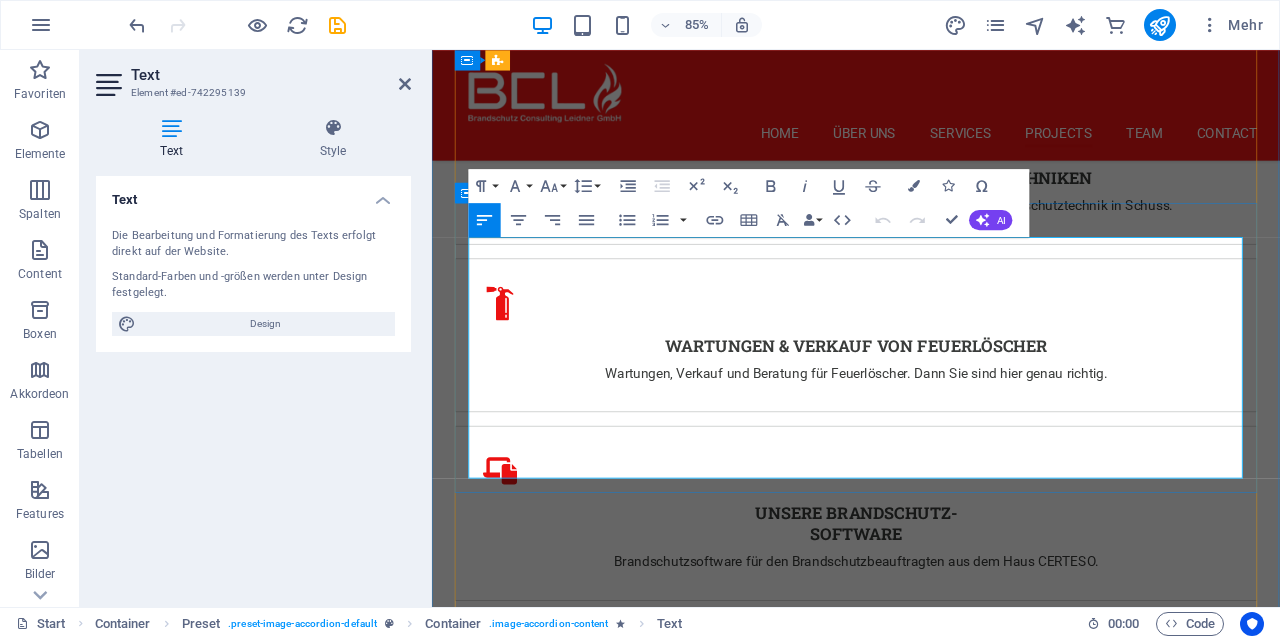 scroll, scrollTop: 3622, scrollLeft: 0, axis: vertical 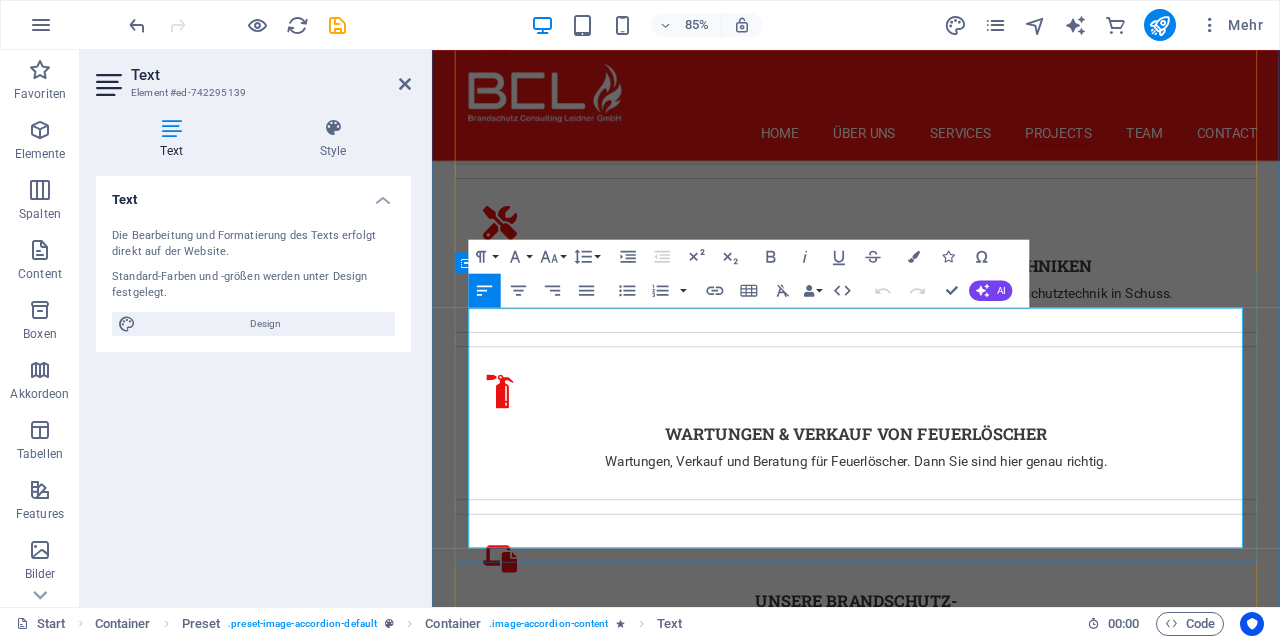 drag, startPoint x: 824, startPoint y: 623, endPoint x: 481, endPoint y: 372, distance: 425.02942 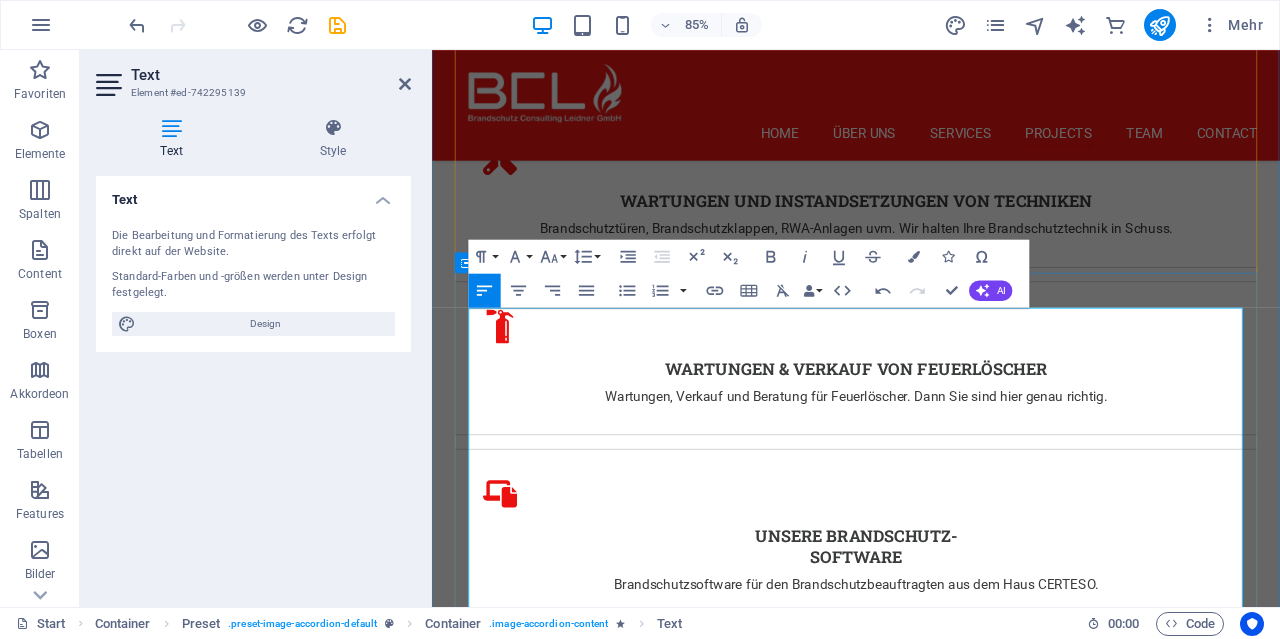 scroll, scrollTop: 3726, scrollLeft: 0, axis: vertical 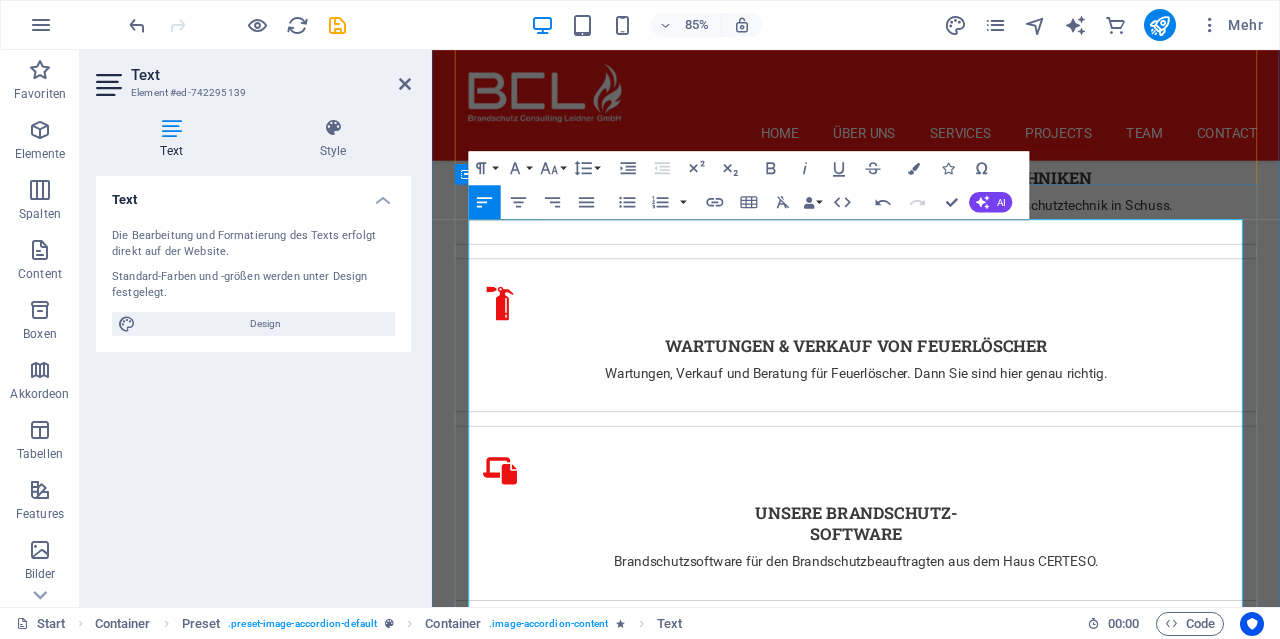 click on "Regelmäßige Objektbegehungen & Risikoanalysen" at bounding box center (939, 2456) 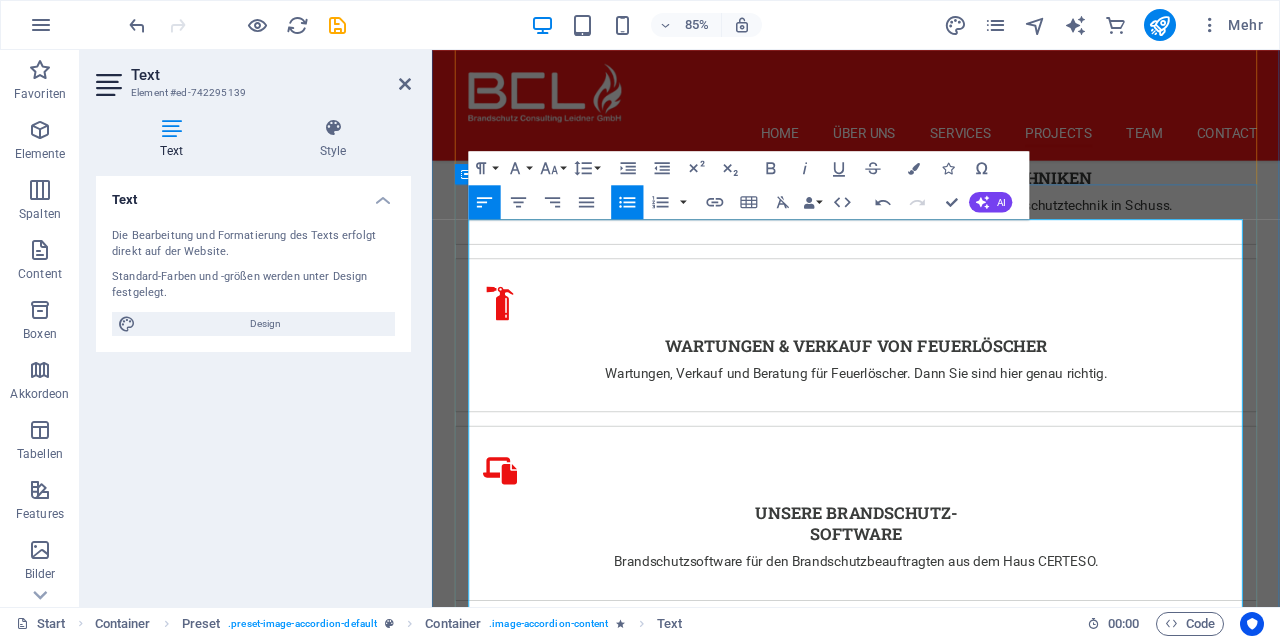 click on "Regelmäßige Objektbegehungen & Risikoanalysen" at bounding box center (939, 2456) 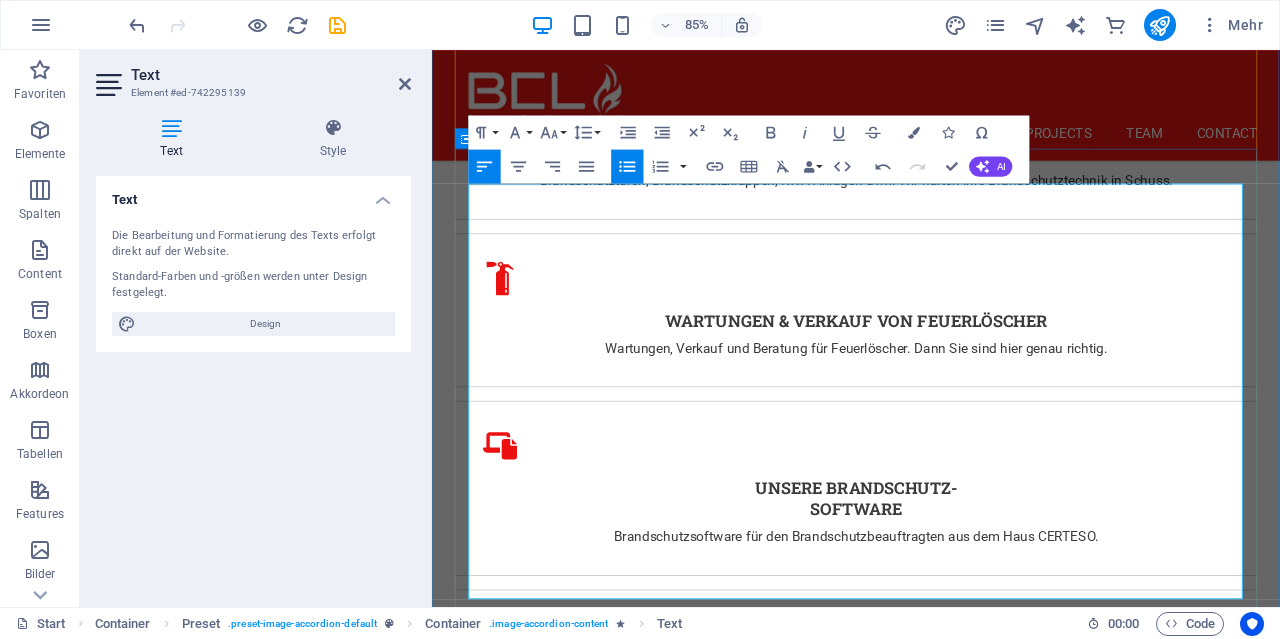 scroll, scrollTop: 3776, scrollLeft: 0, axis: vertical 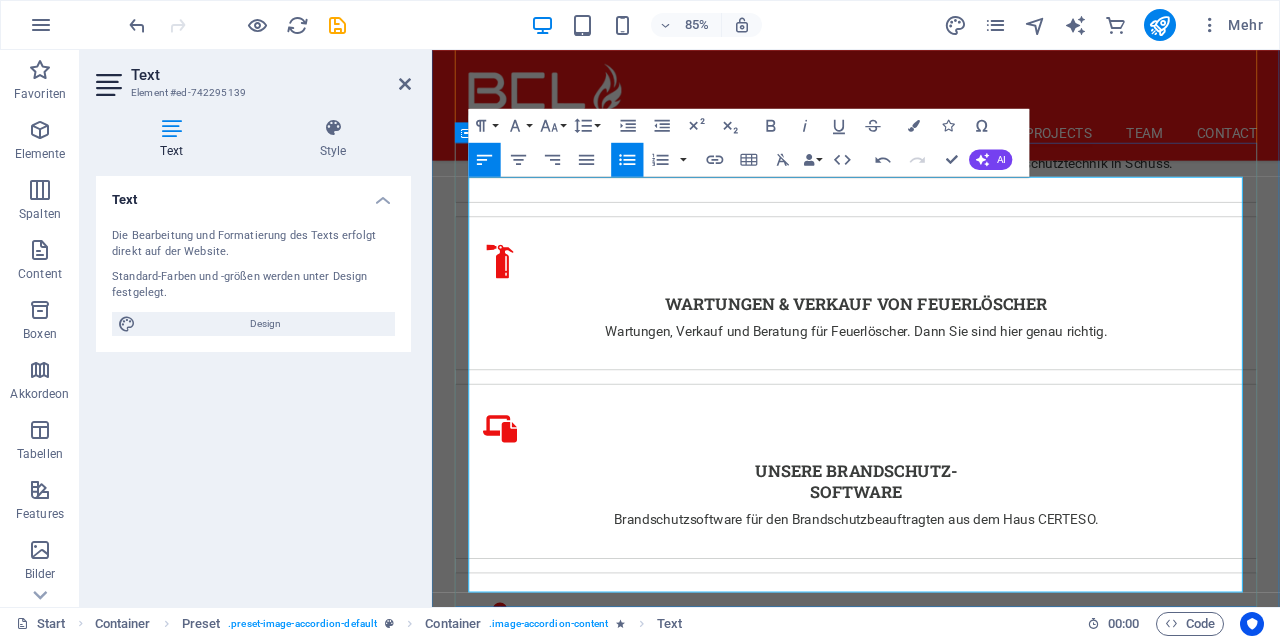 drag, startPoint x: 493, startPoint y: 392, endPoint x: 973, endPoint y: 645, distance: 542.59467 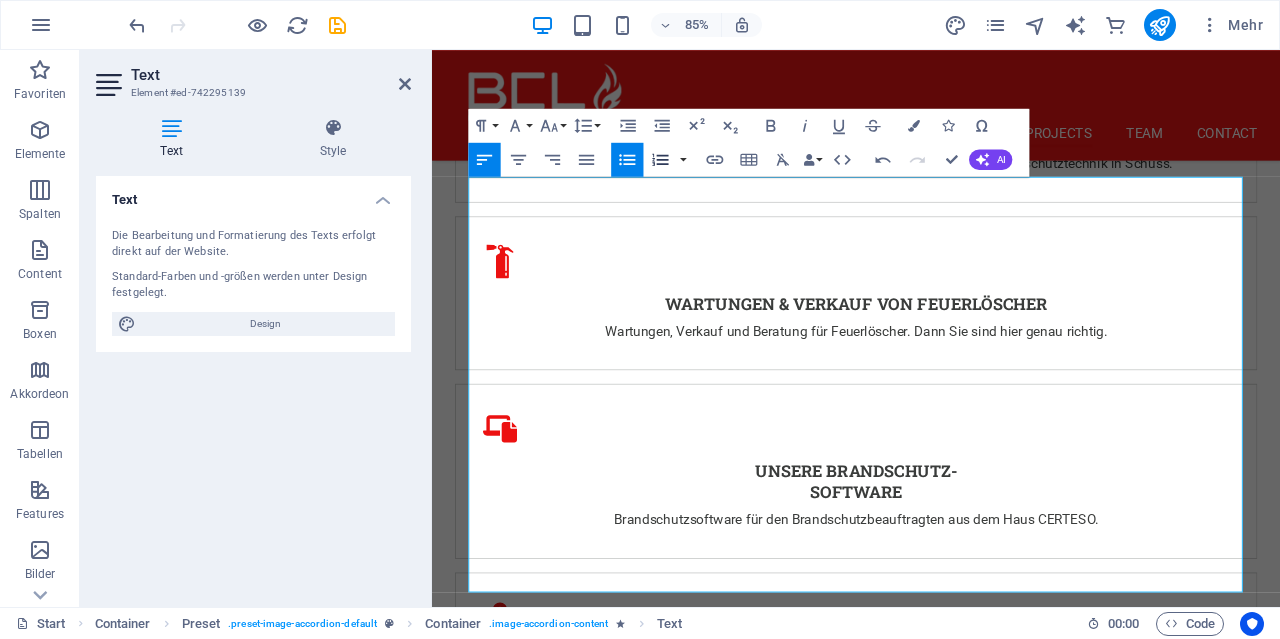 click 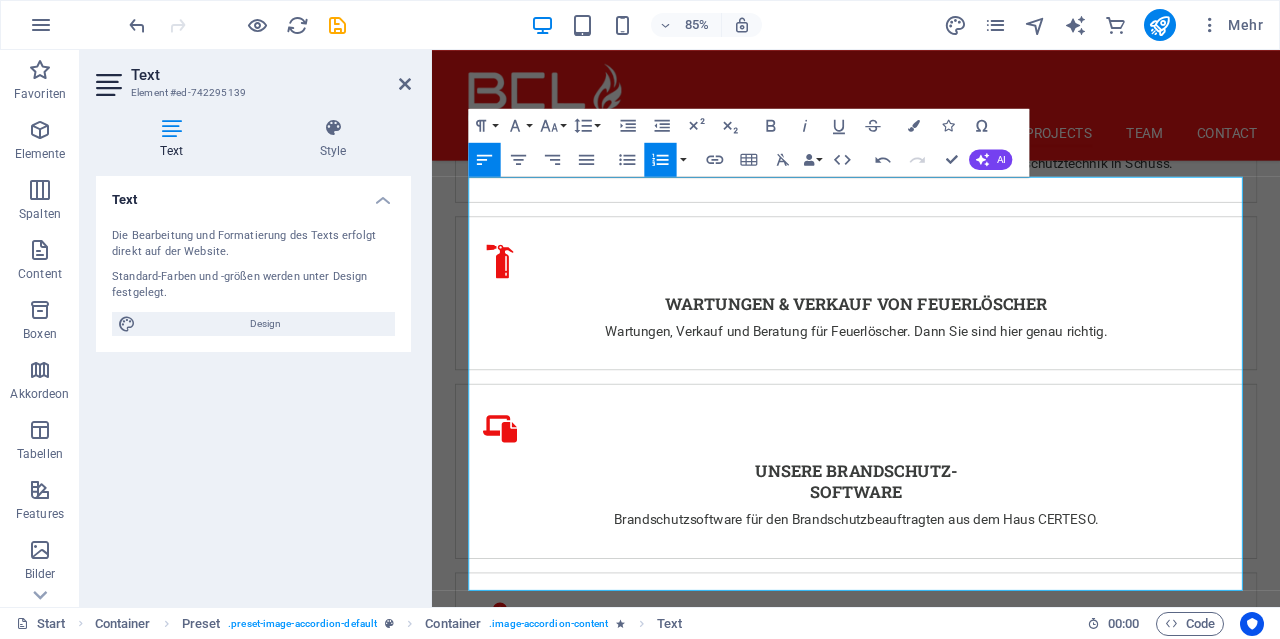 click 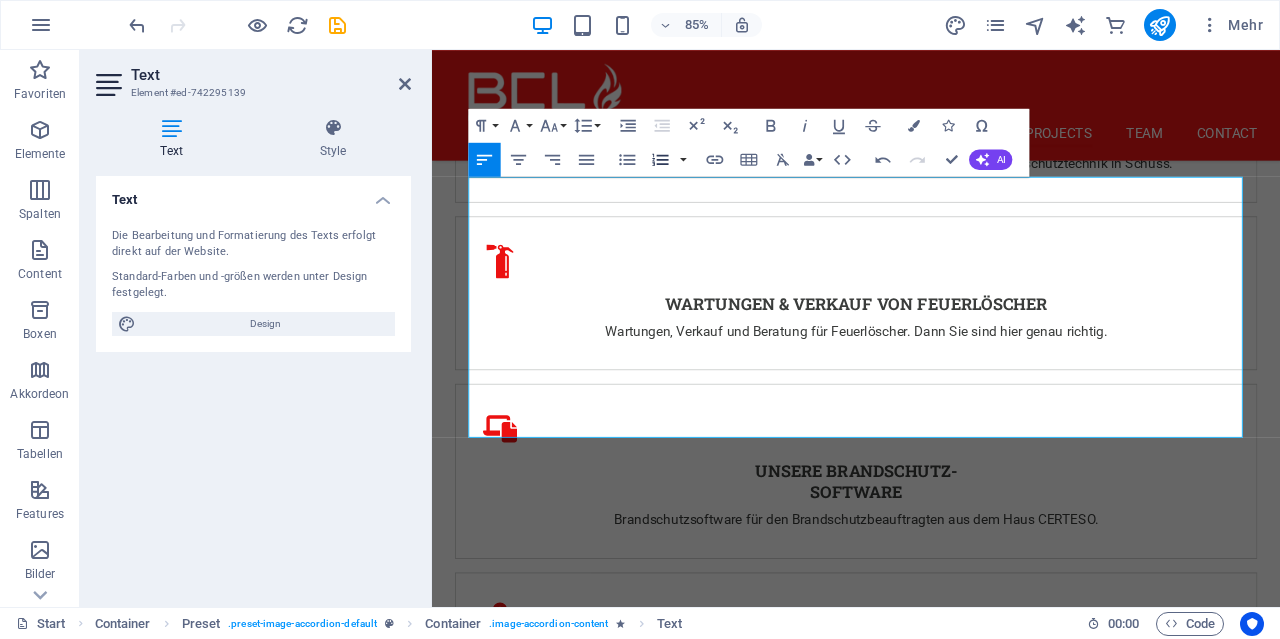 click 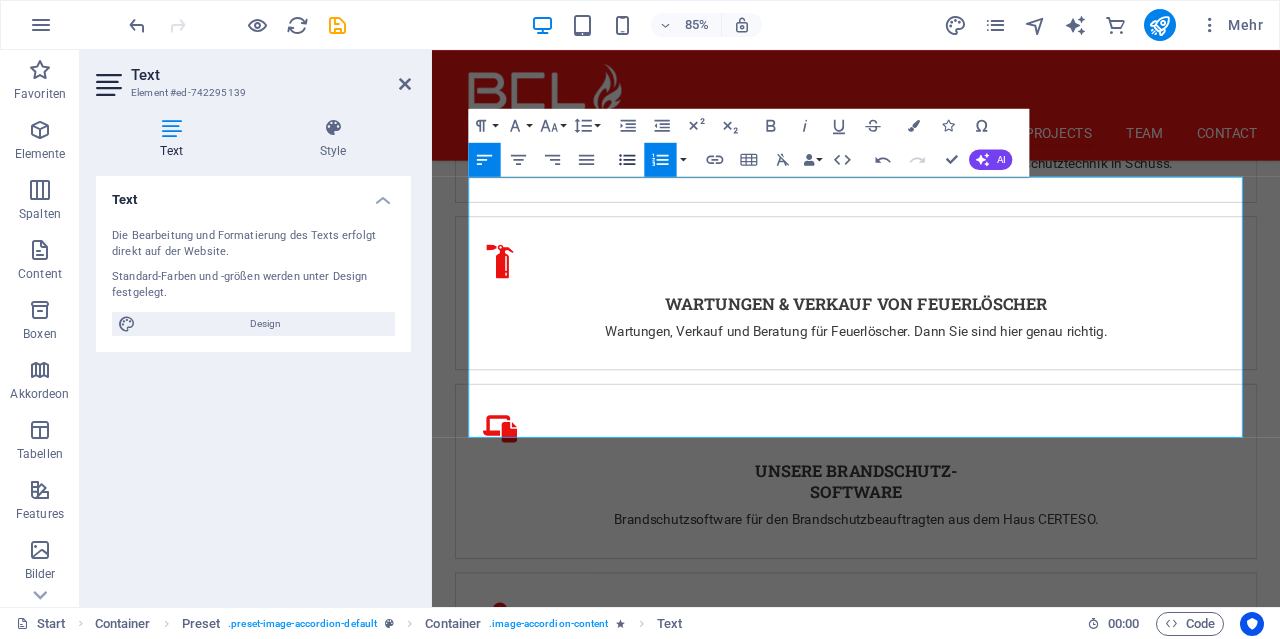 click 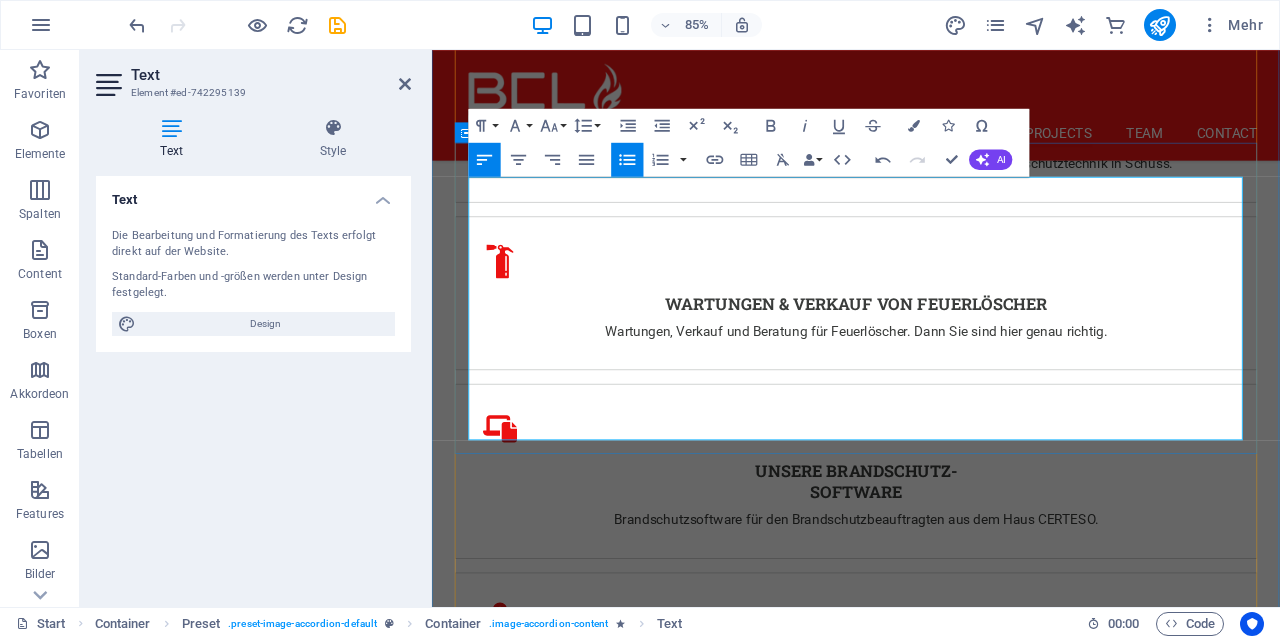 click on "Dokumentation und Berichtswesen gemäß gesetzlichen Vorgaben" at bounding box center [939, 2547] 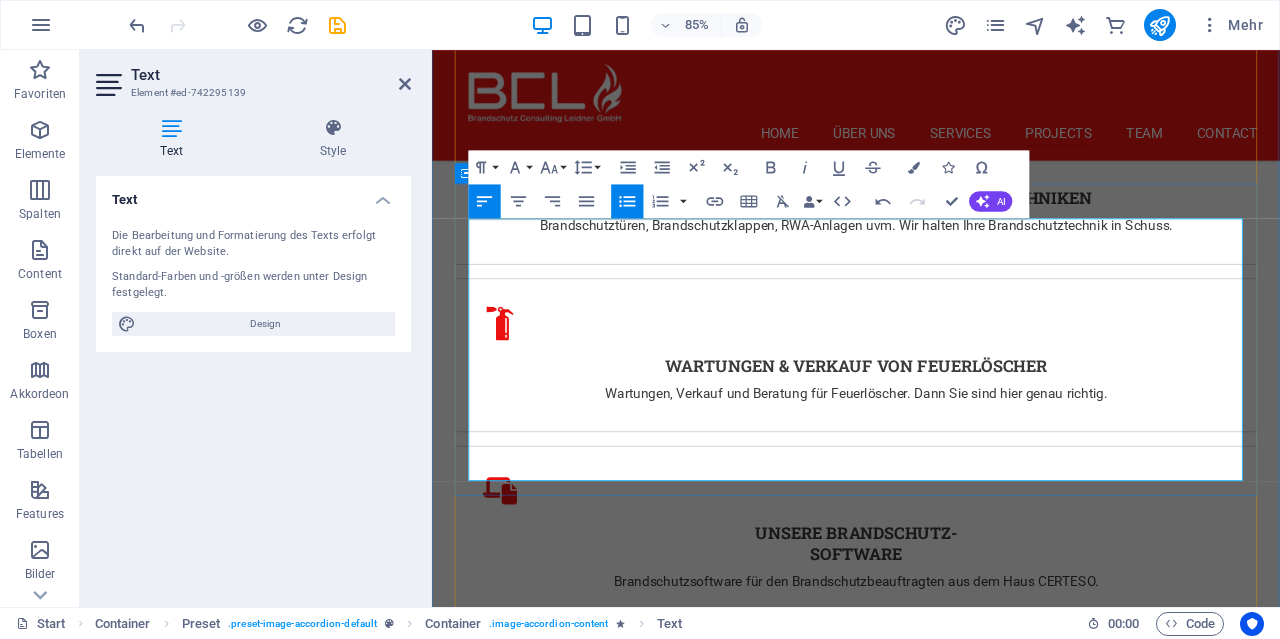 scroll, scrollTop: 3671, scrollLeft: 0, axis: vertical 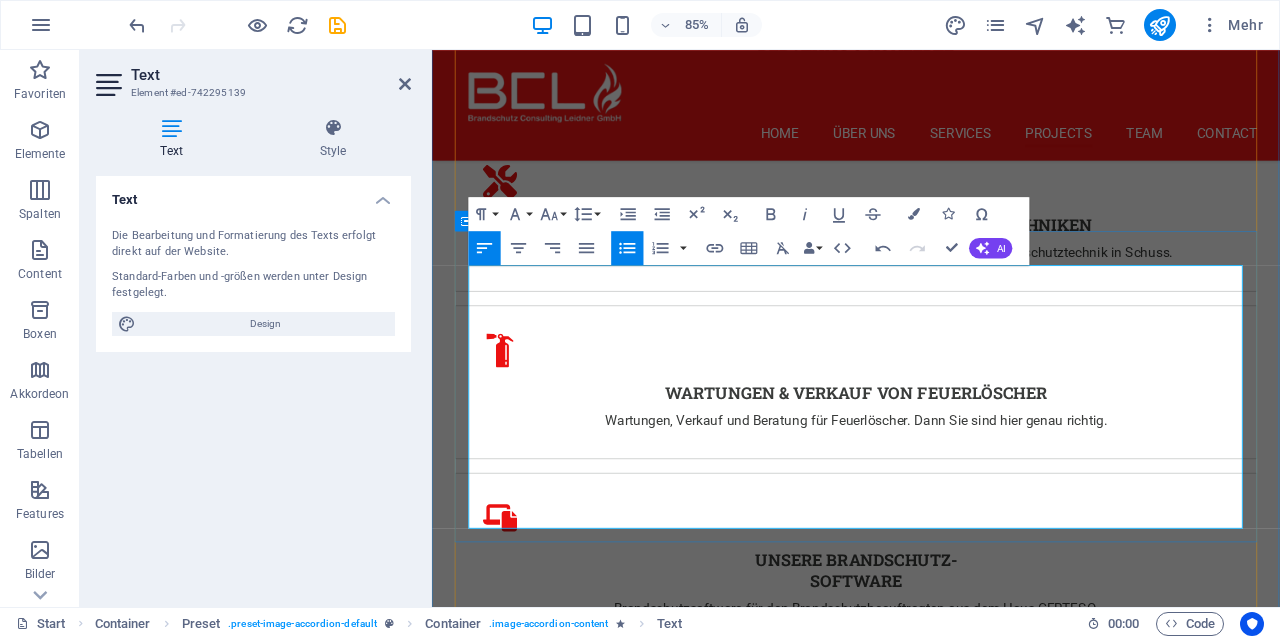 click on "Wohnhausanlagen Haus- & Immobilienverwaltungen Wohnhausanlagen Externer Brandschutzbeauftragter für Haus- und Immobilienverwaltungen Wir übernehmen für Sie die Funktion des externen Brandschutzbeauftragten und unterstützen Haus- sowie Immobilienverwaltungen zuverlässig bei allen Belangen rund um den vorbeugenden Brandschutz. Unsere Leistungen im Überblick: Regelmäßige Objektbegehungen & Risikoanalysen Erstellung und Aktualisierung von Brandschutzordnungen Schulung von Mitarbeitenden und Mietern Überwachung und Koordination brandschutztechnischer Wartungen Unterstützung bei behördlichen Auflagen & Prüfungen Beratung bei Bau- und Umbaumaßnahmen im Bestand Dokumentation und Berichtswesen gemäß gesetzlichen Vorgaben Vertrauen Sie auf unsere Expertise – für mehr Sicherheit und Rechtssicherheit in Ihren Objekten. Project 2 Lorem ipsum dolor amet Project 2 Natus dolores at nisi eligendi repellat: Voluptatem minima officia veritatis quasi laudantium Dicta dolor voluptate non maiores ipsum" at bounding box center (931, 3416) 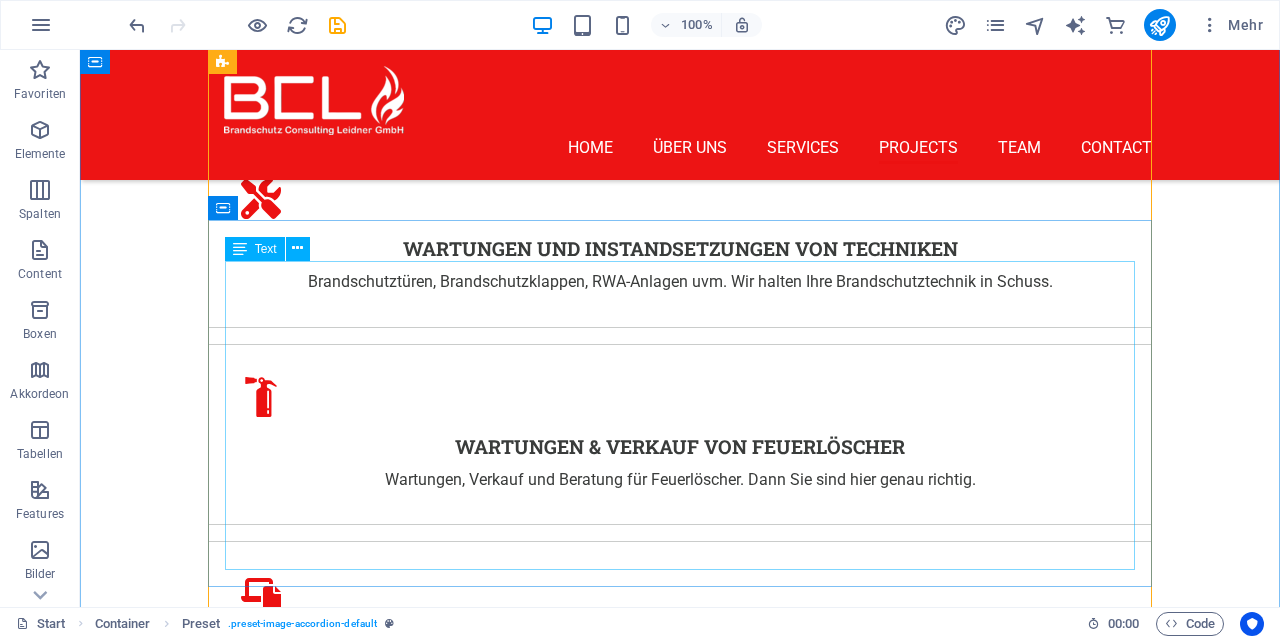 scroll, scrollTop: 3463, scrollLeft: 0, axis: vertical 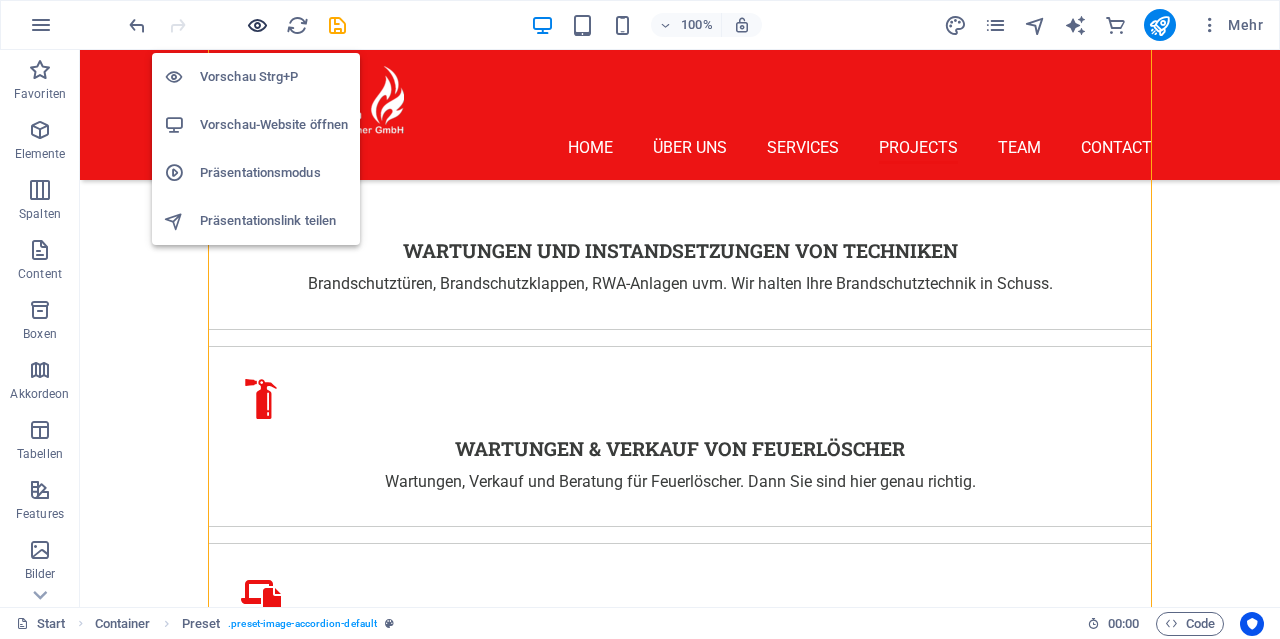 click at bounding box center (257, 25) 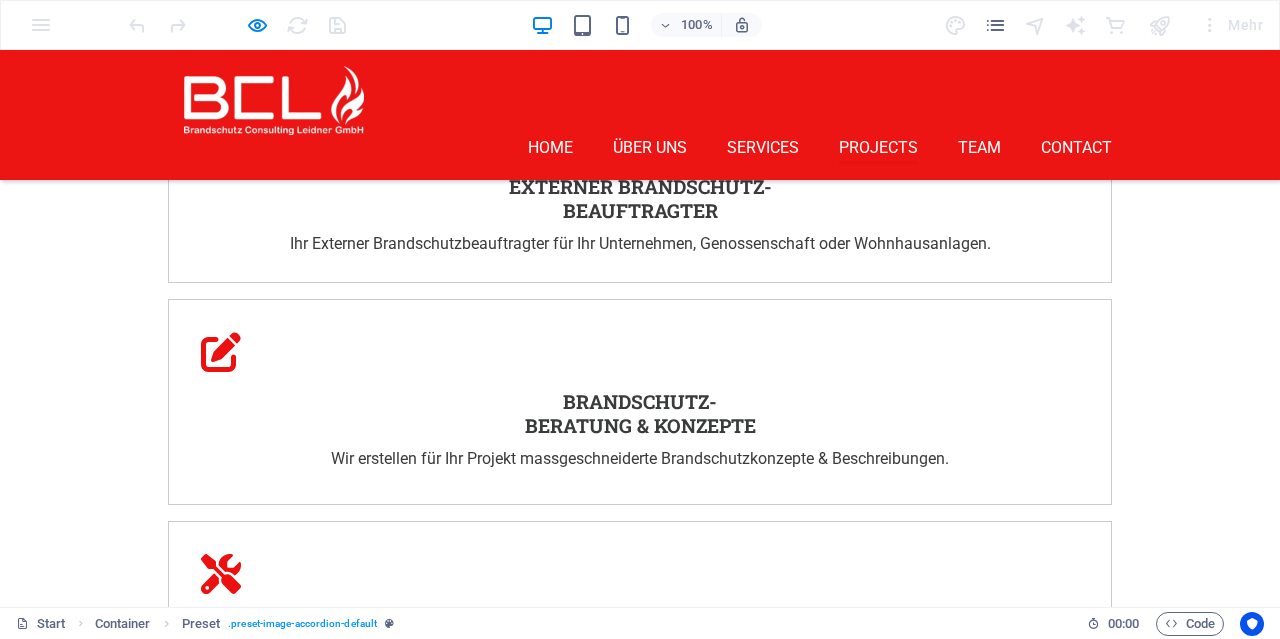 scroll, scrollTop: 3151, scrollLeft: 0, axis: vertical 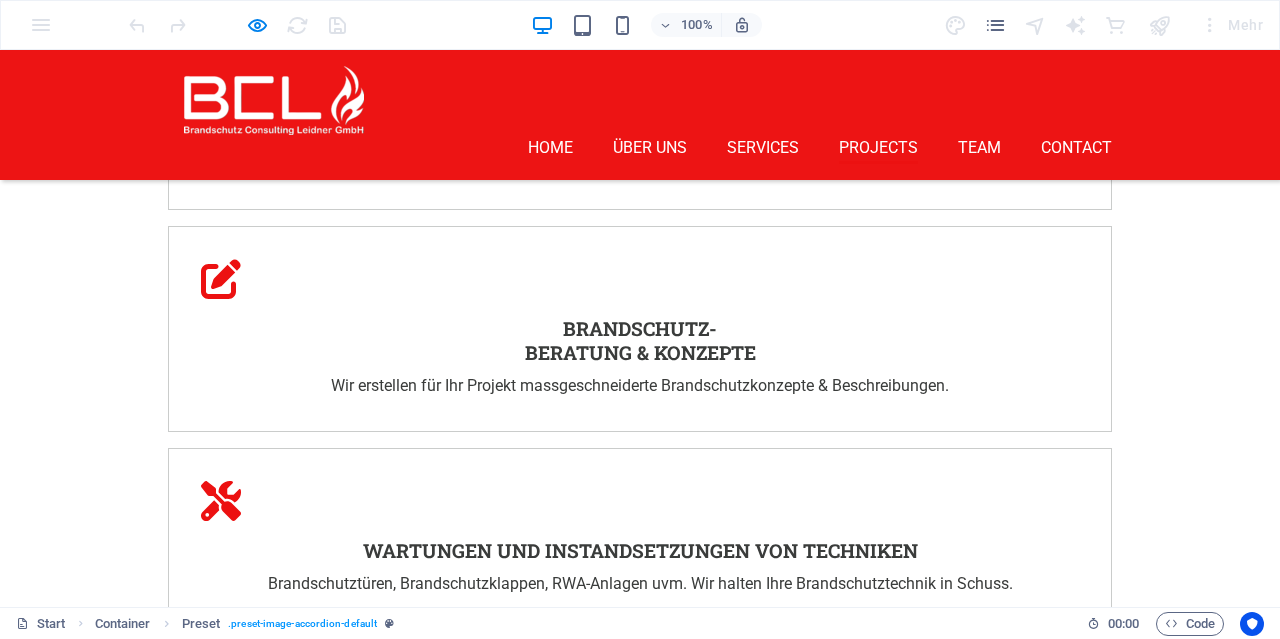 click on "Wohnhausanlagen Haus- & Immobilienverwaltungen" at bounding box center [396, 2377] 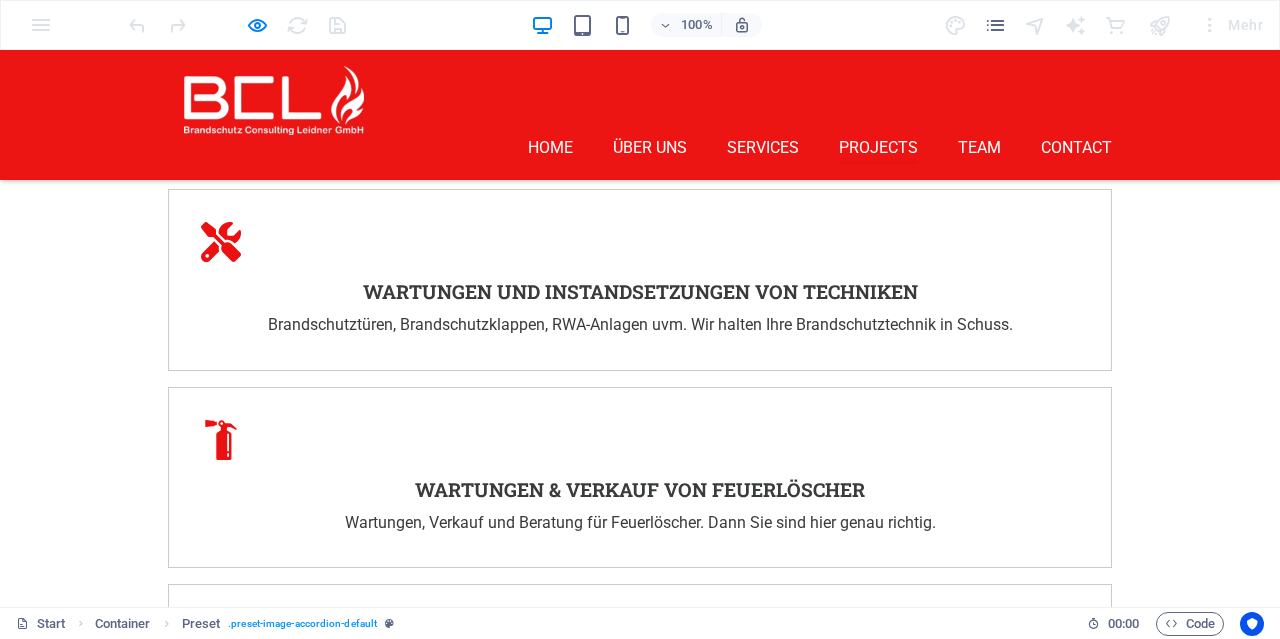 scroll, scrollTop: 3463, scrollLeft: 0, axis: vertical 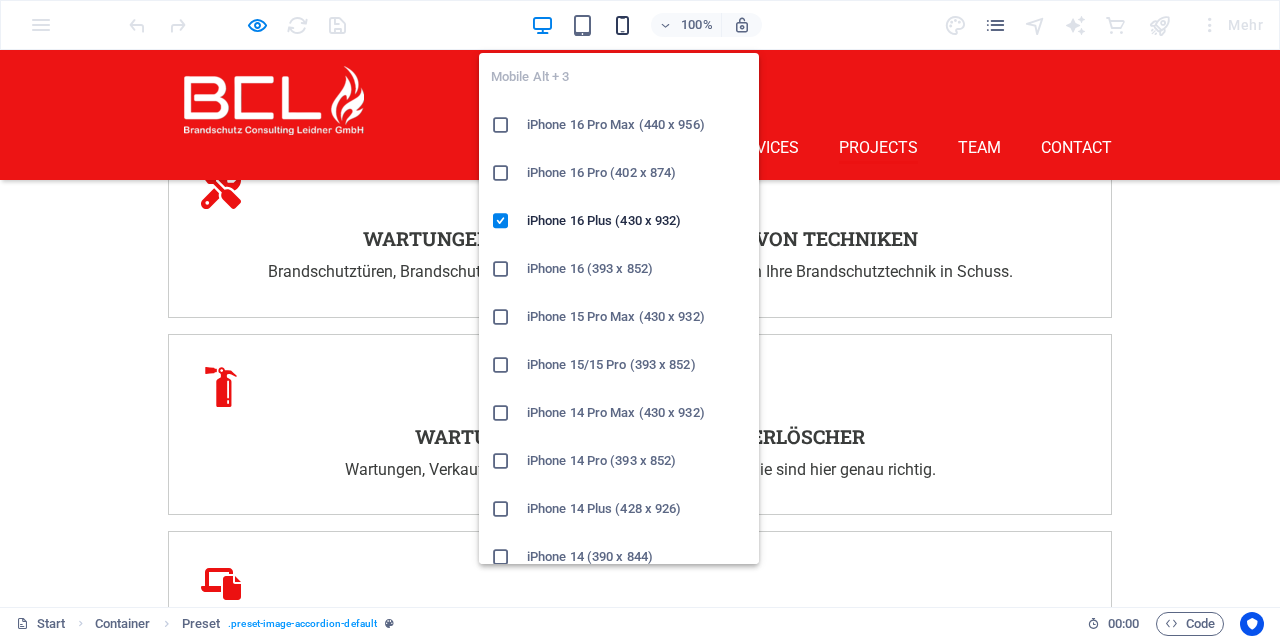 click at bounding box center [622, 25] 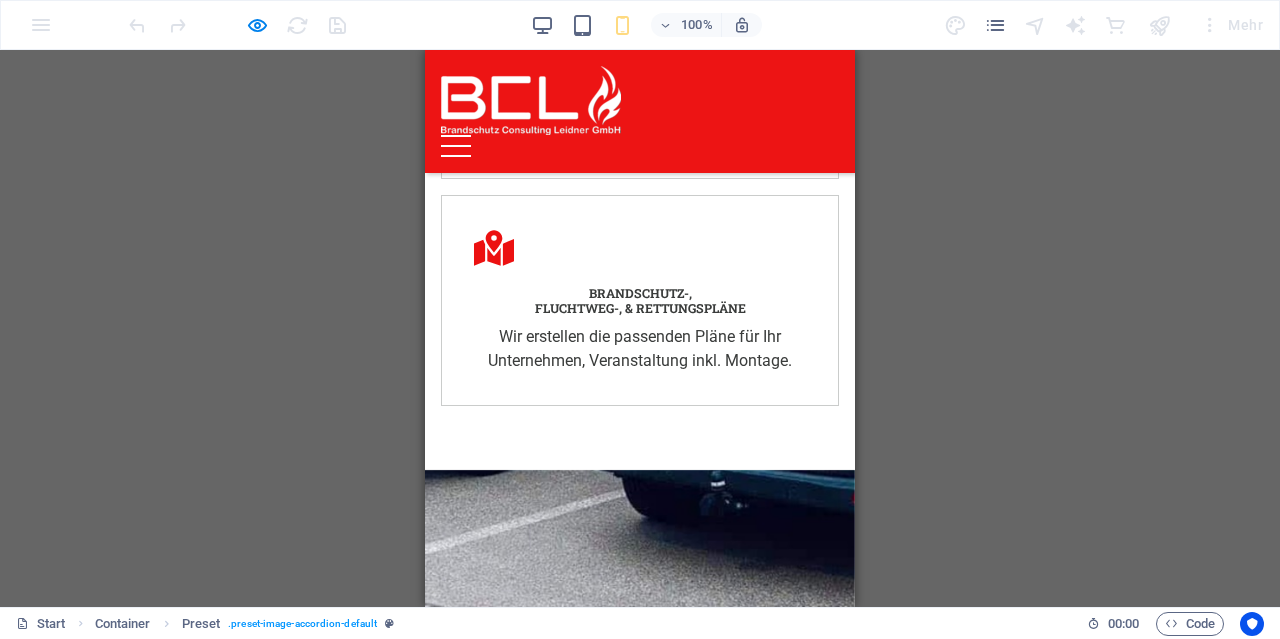 scroll, scrollTop: 4348, scrollLeft: 0, axis: vertical 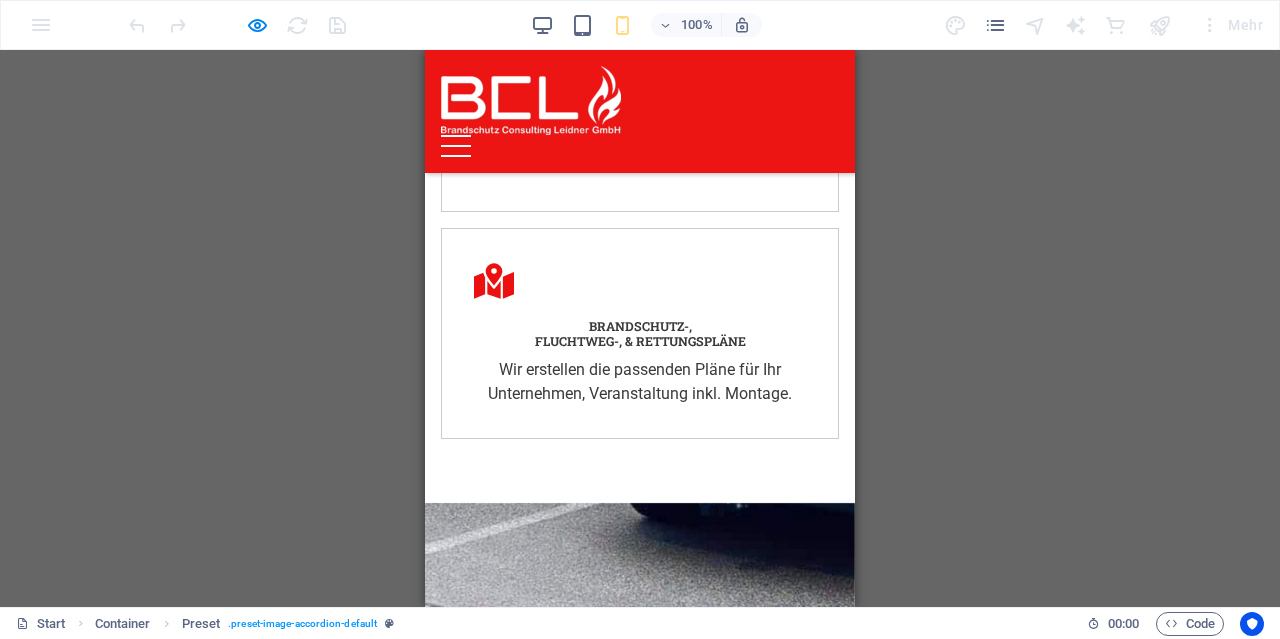 click on "Wohnhausanlagen Haus- & Immobilienverwaltungen" at bounding box center (640, 1512) 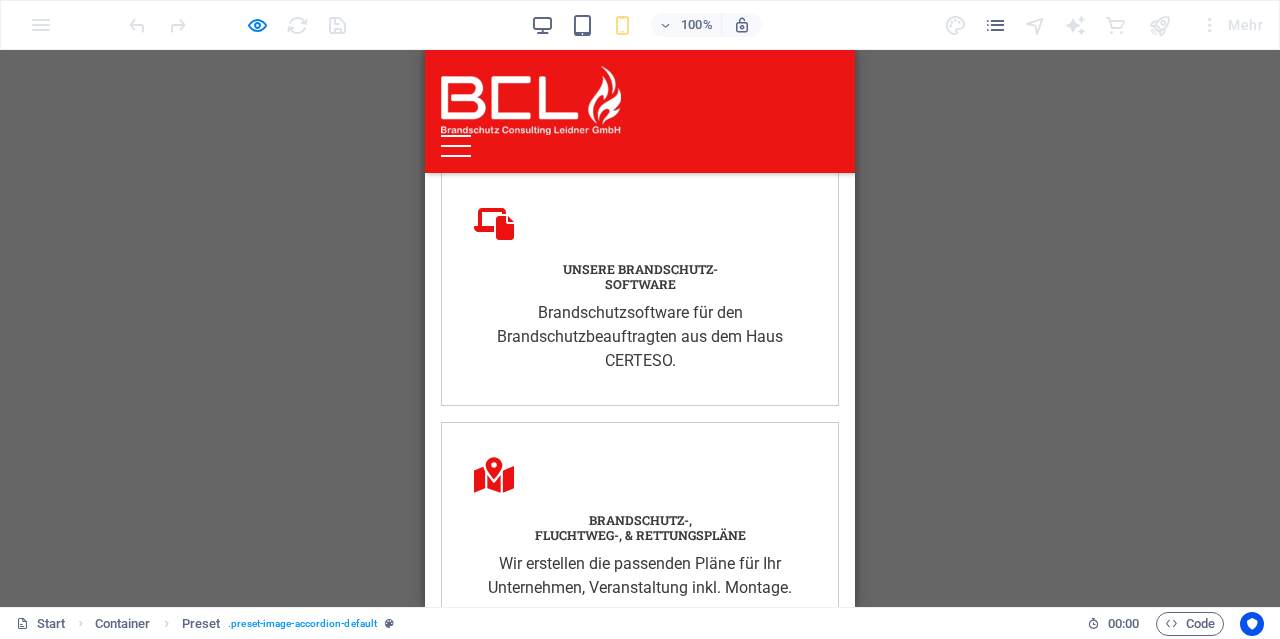 scroll, scrollTop: 4036, scrollLeft: 0, axis: vertical 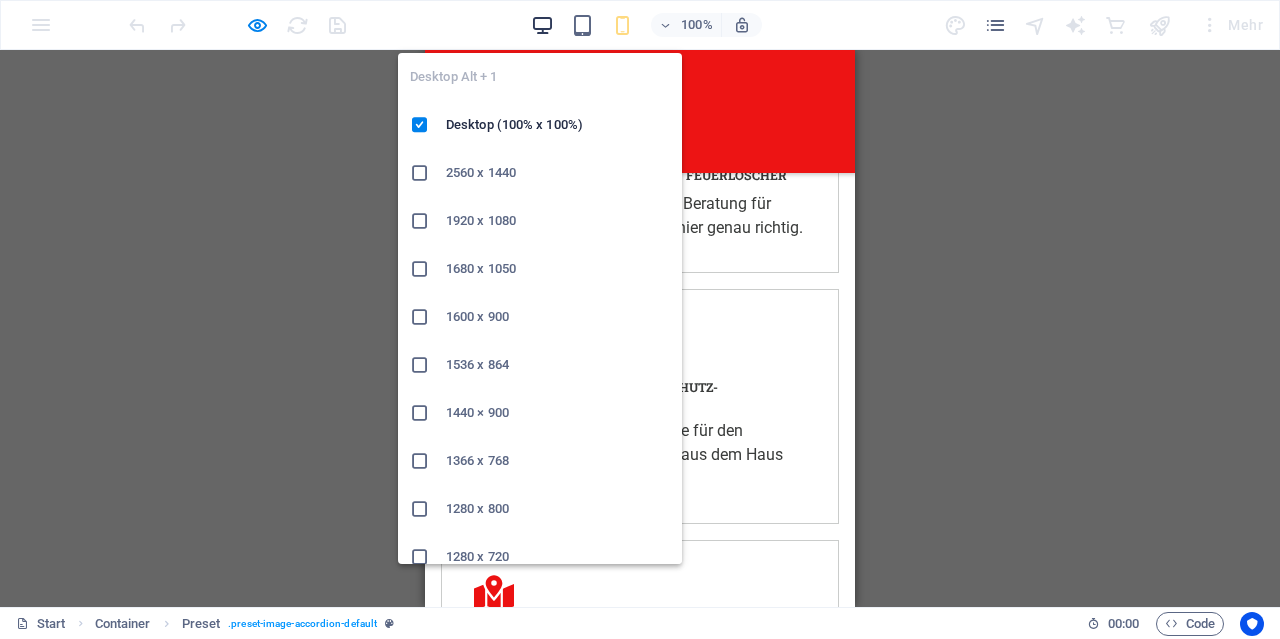 click at bounding box center (542, 25) 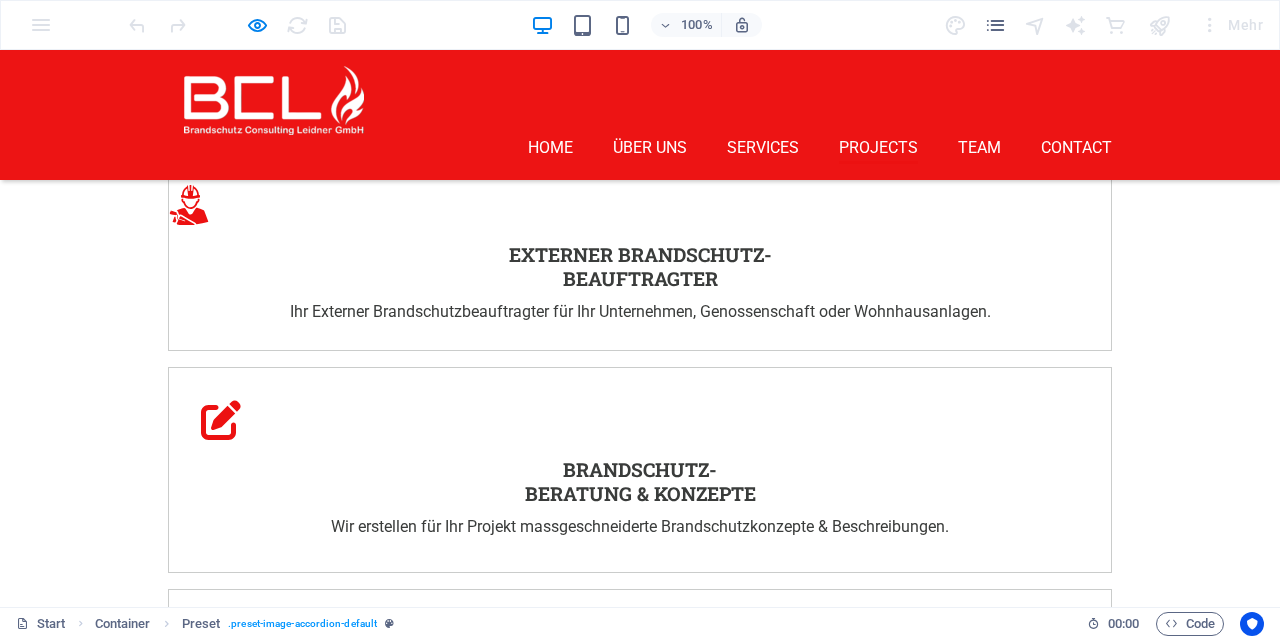 scroll, scrollTop: 2892, scrollLeft: 0, axis: vertical 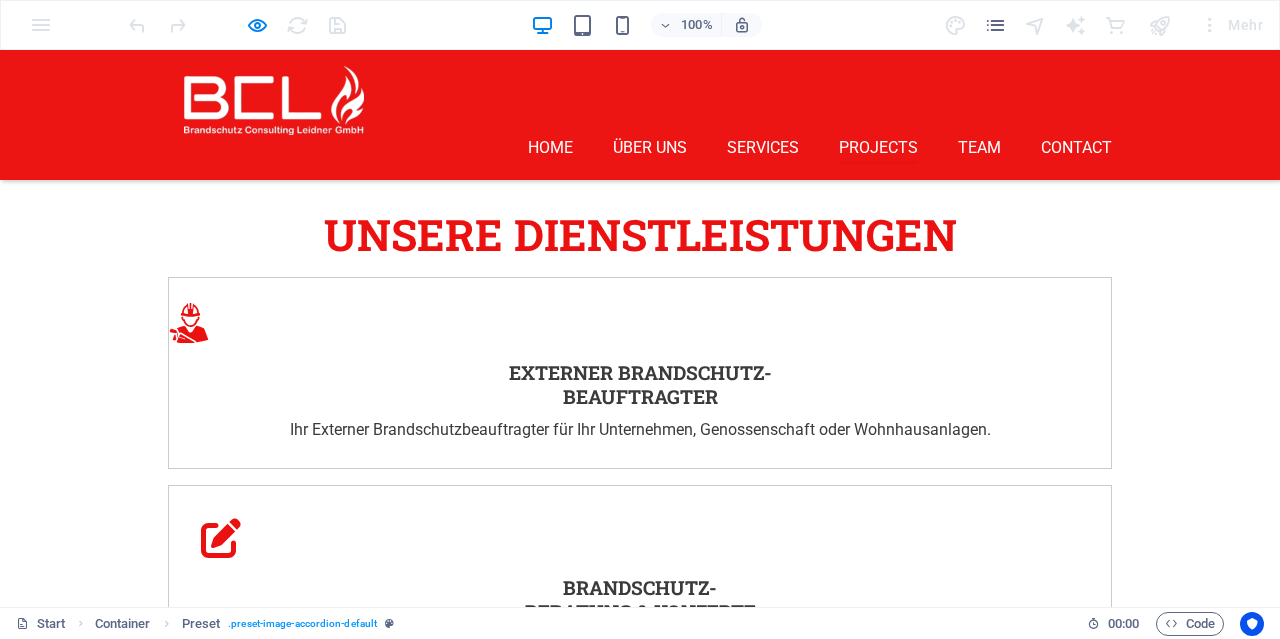 click on "Latest Projects" at bounding box center (640, 2423) 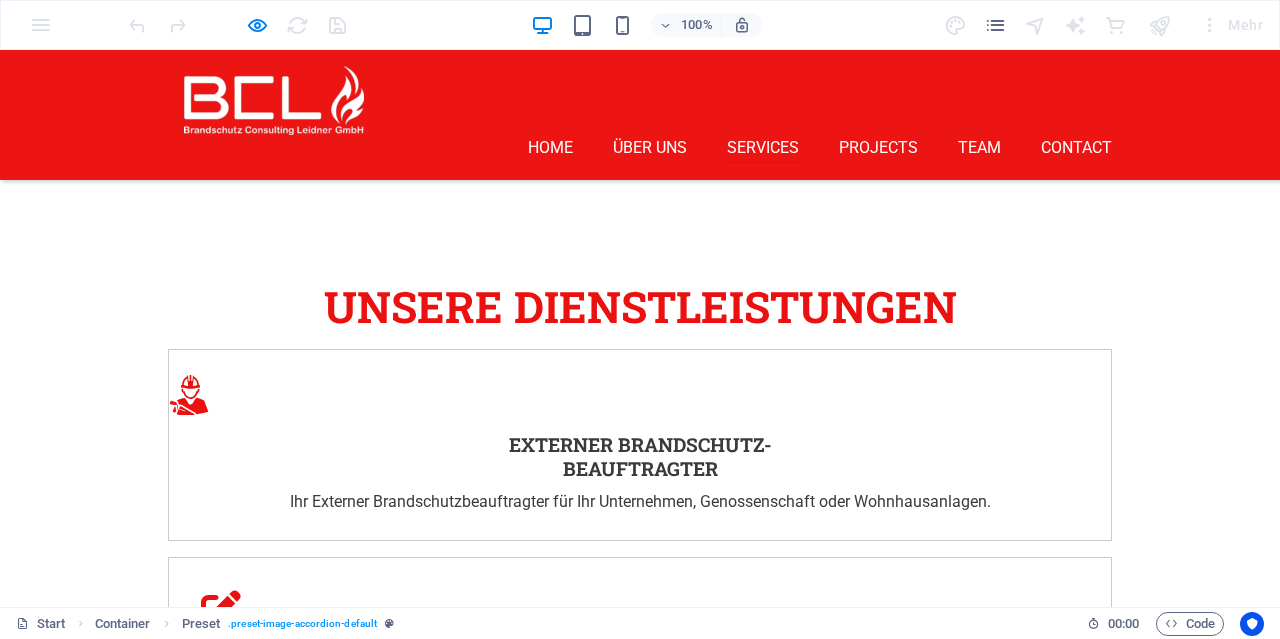 scroll, scrollTop: 2690, scrollLeft: 0, axis: vertical 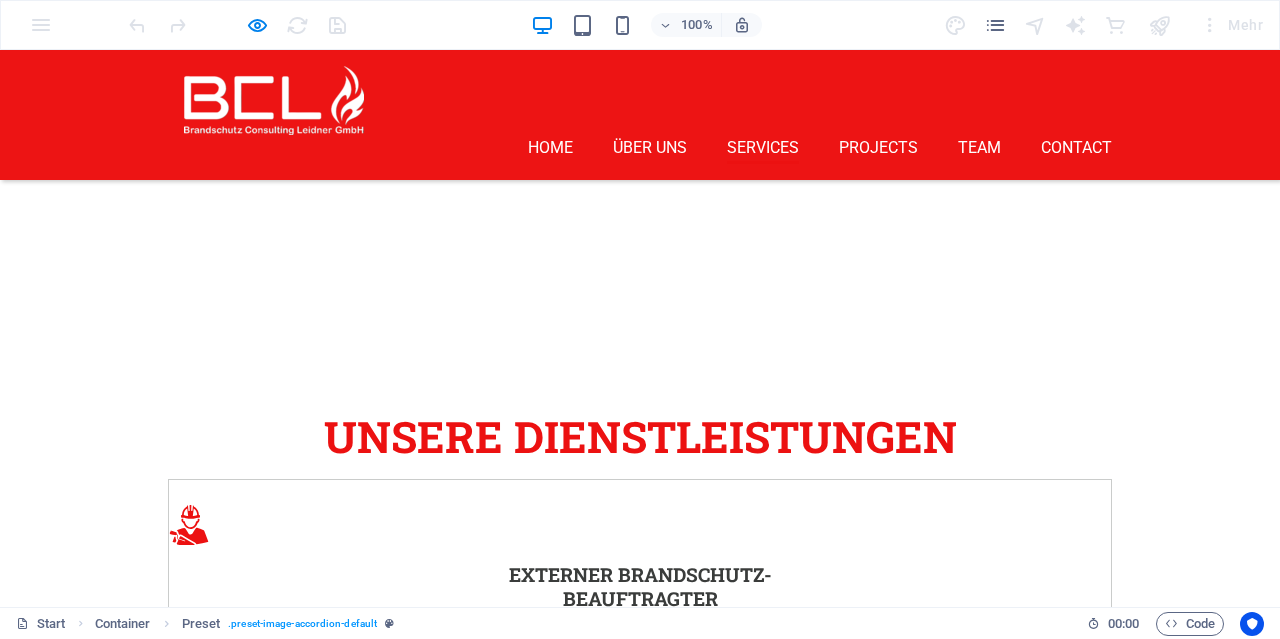 click on "Latest Projects" at bounding box center (640, 2625) 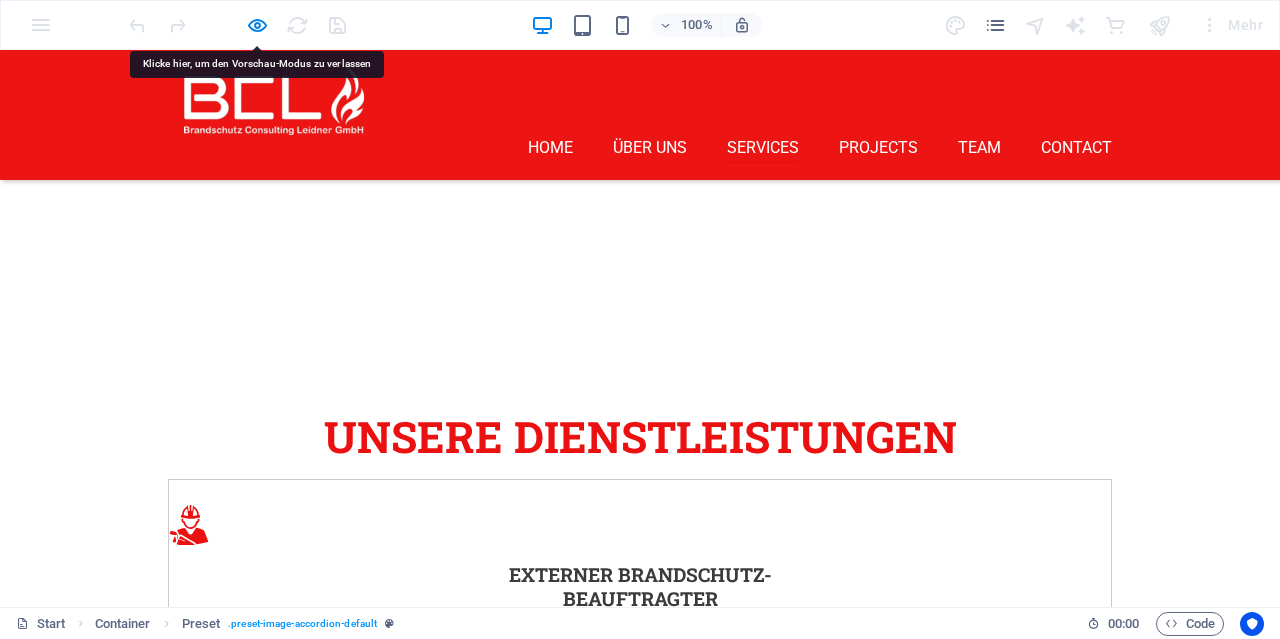 click on "Latest Projects" at bounding box center (640, 2625) 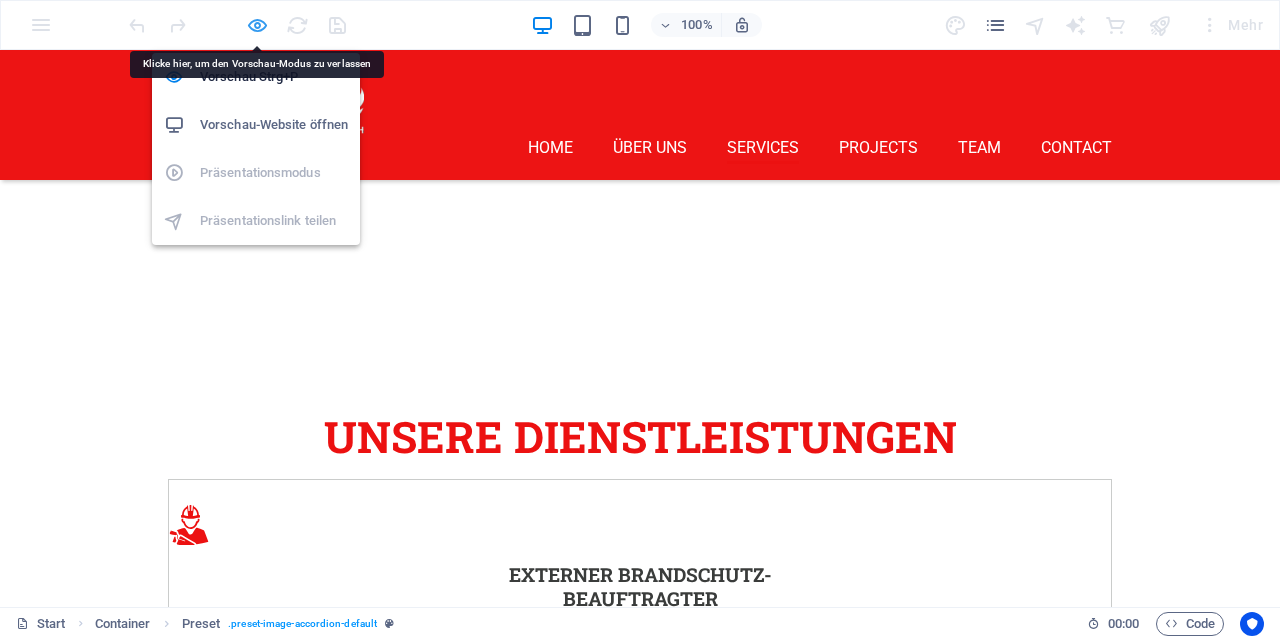 click at bounding box center [257, 25] 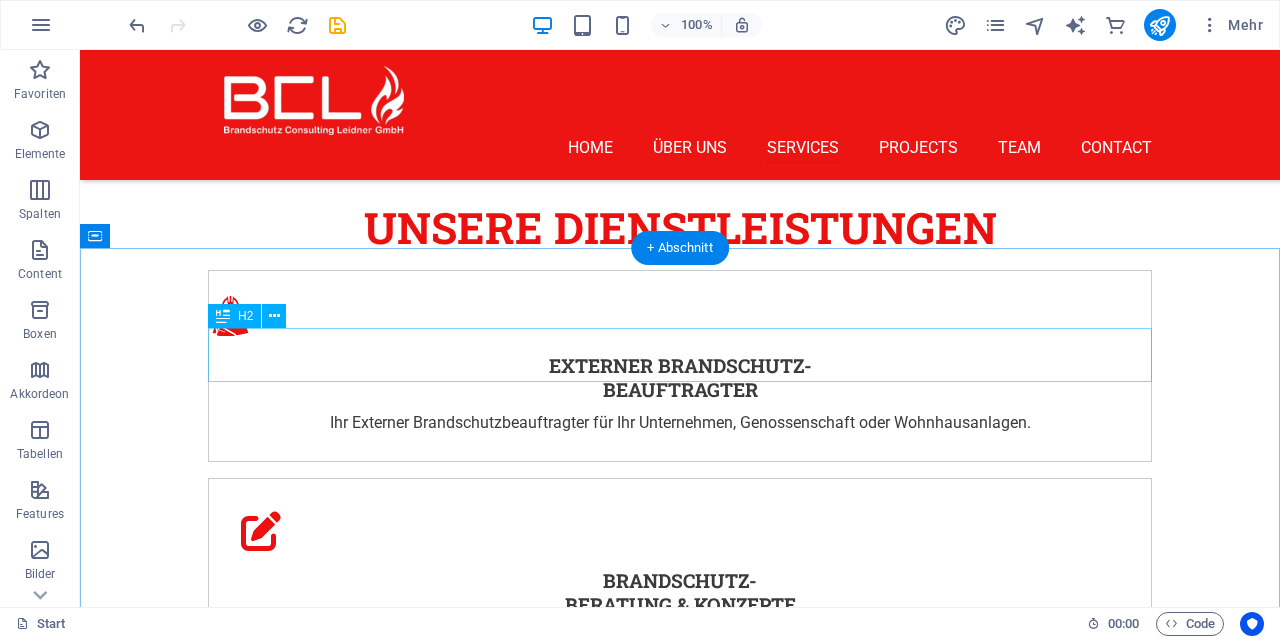 scroll, scrollTop: 2897, scrollLeft: 0, axis: vertical 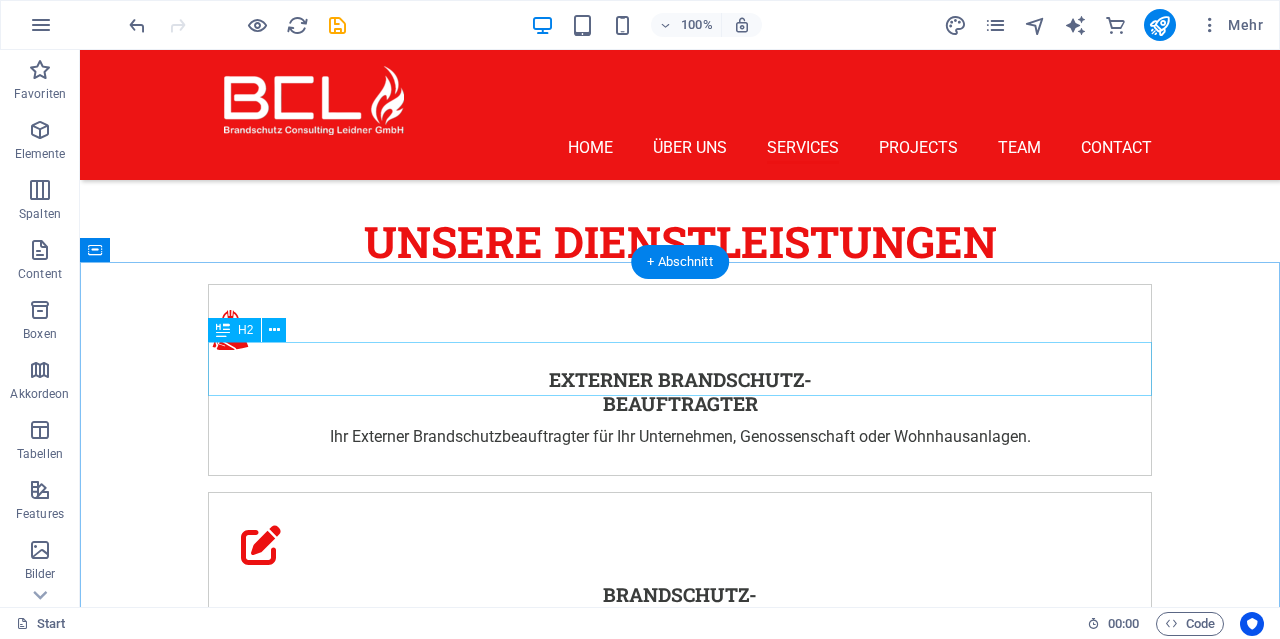 click on "Latest Projects" at bounding box center [680, 2430] 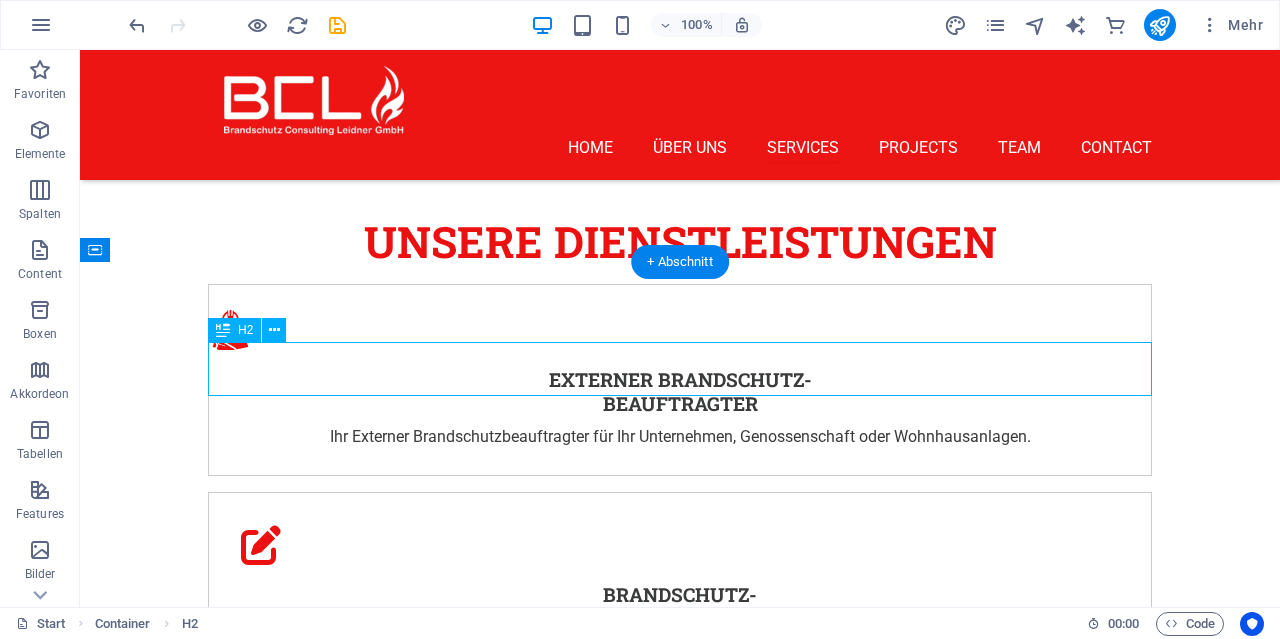 click on "Latest Projects" at bounding box center (680, 2430) 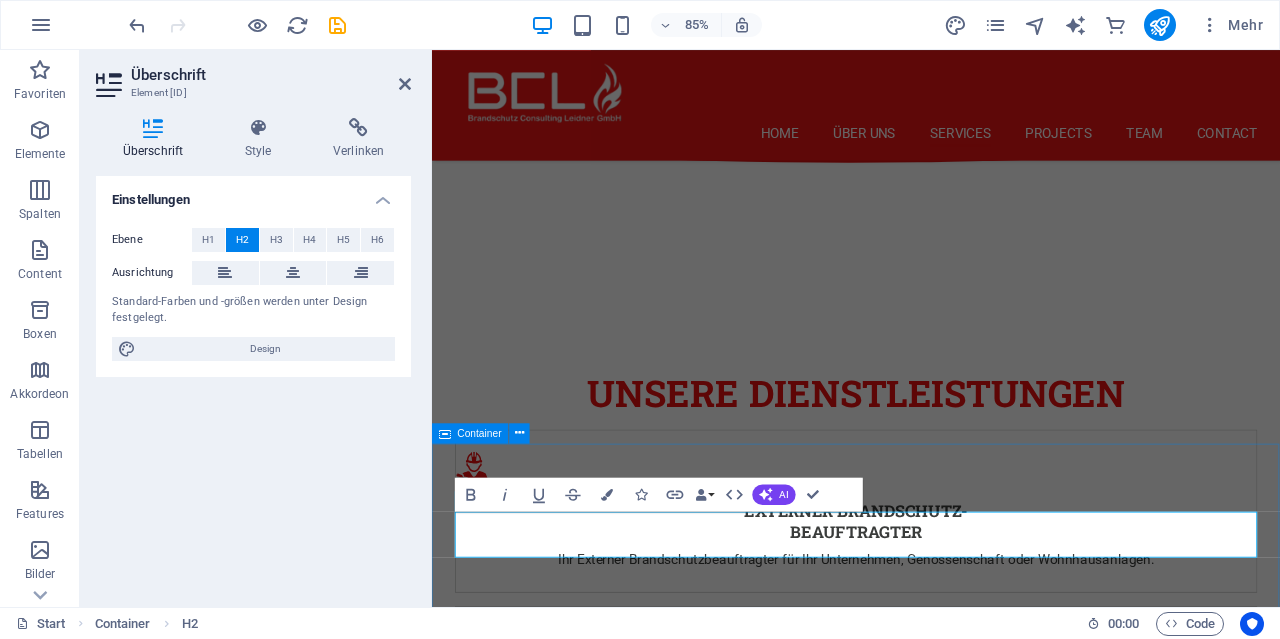 type 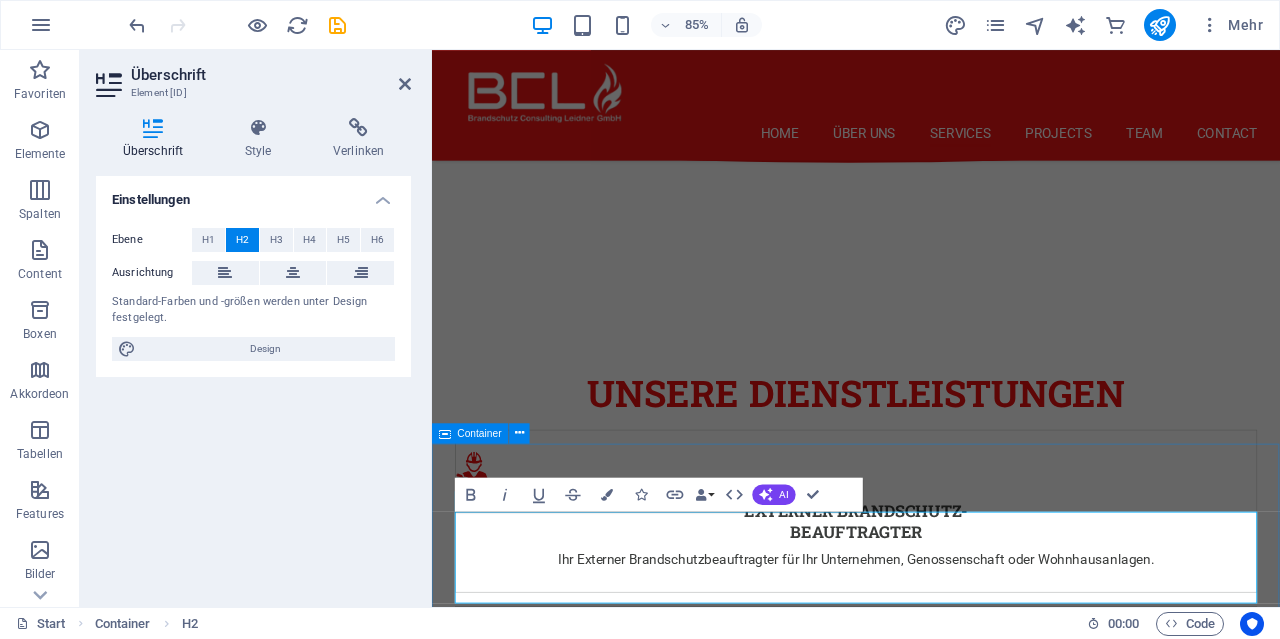 click on "Laufende Projekte und Dienstleistungen Wohnhausanlagen Haus- & Immobilienverwaltungen Wohnhausanlagen  Externer Brandschutzbeauftragter für Haus- und Immobilienverwaltungen Wir übernehmen für Sie die Funktion des externen Brandschutzbeauftragten und unterstützen Haus- sowie Immobilienverwaltungen zuverlässig bei allen Belangen rund um den vorbeugenden Brandschutz. Unsere Leistungen im Überblick: Regelmäßige Objektbegehungen & Risikoanalysen Erstellung und Aktualisierung von Brandschutzordnungen Schulung von Mitarbeitenden und Mietern Überwachung und Koordination brandschutztechnischer Wartungen Unterstützung bei behördlichen Auflagen & Prüfungen Beratung bei Bau- und Umbaumaßnahmen im Bestand Dokumentation und Berichtswesen gemäß gesetzlichen Vorgaben Vertrauen Sie auf unsere Expertise – für mehr Sicherheit und Rechtssicherheit in Ihren Objekten. Project 2 Lorem ipsum dolor amet Project 2 Natus dolores at nisi eligendi repellat: Voluptatem minima officia veritatis quasi laudantium" at bounding box center (931, 4183) 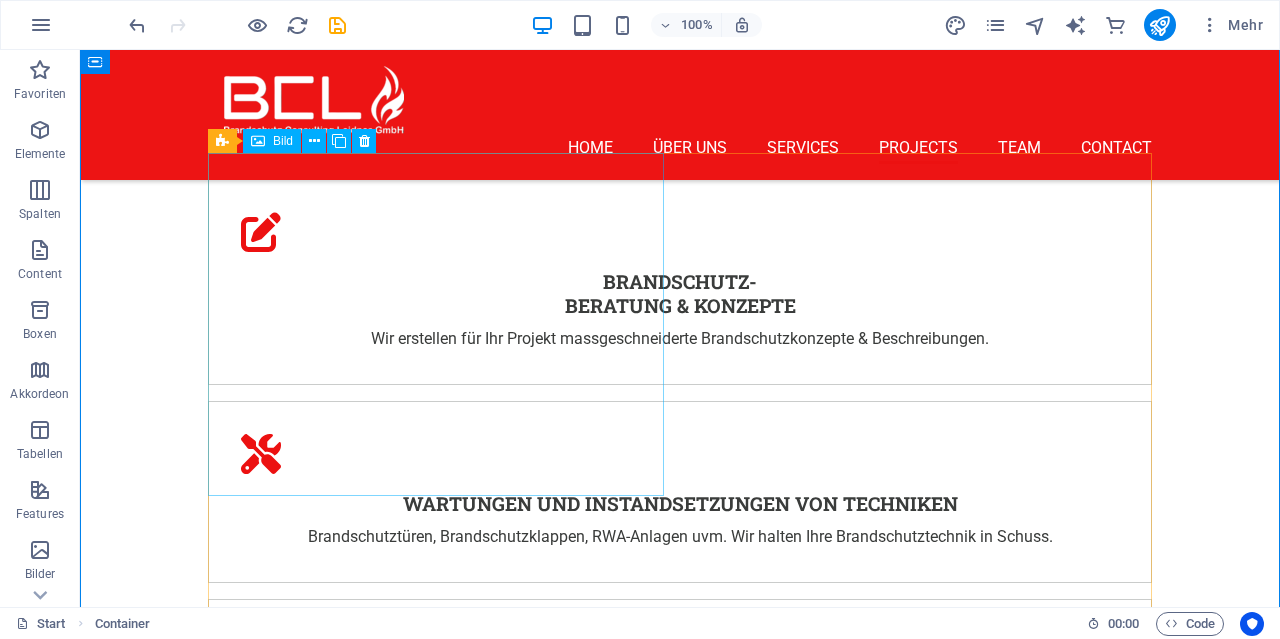 scroll, scrollTop: 3209, scrollLeft: 0, axis: vertical 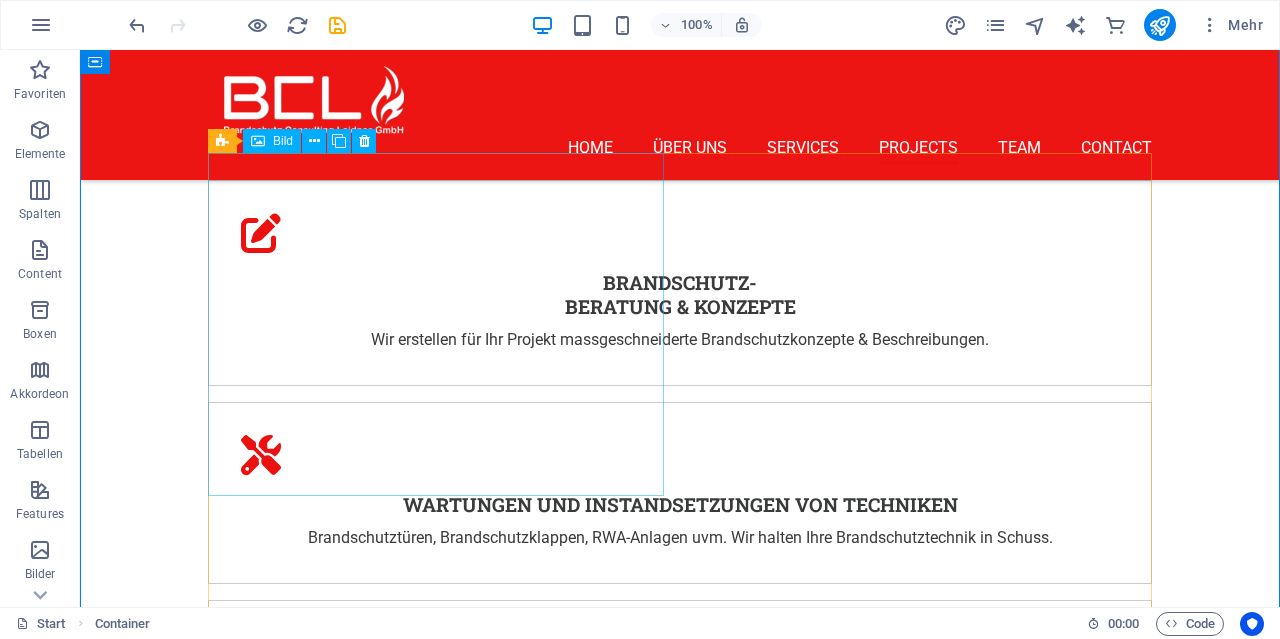 click on "Wohnhausanlagen Haus- & Immobilienverwaltungen" at bounding box center [436, 2385] 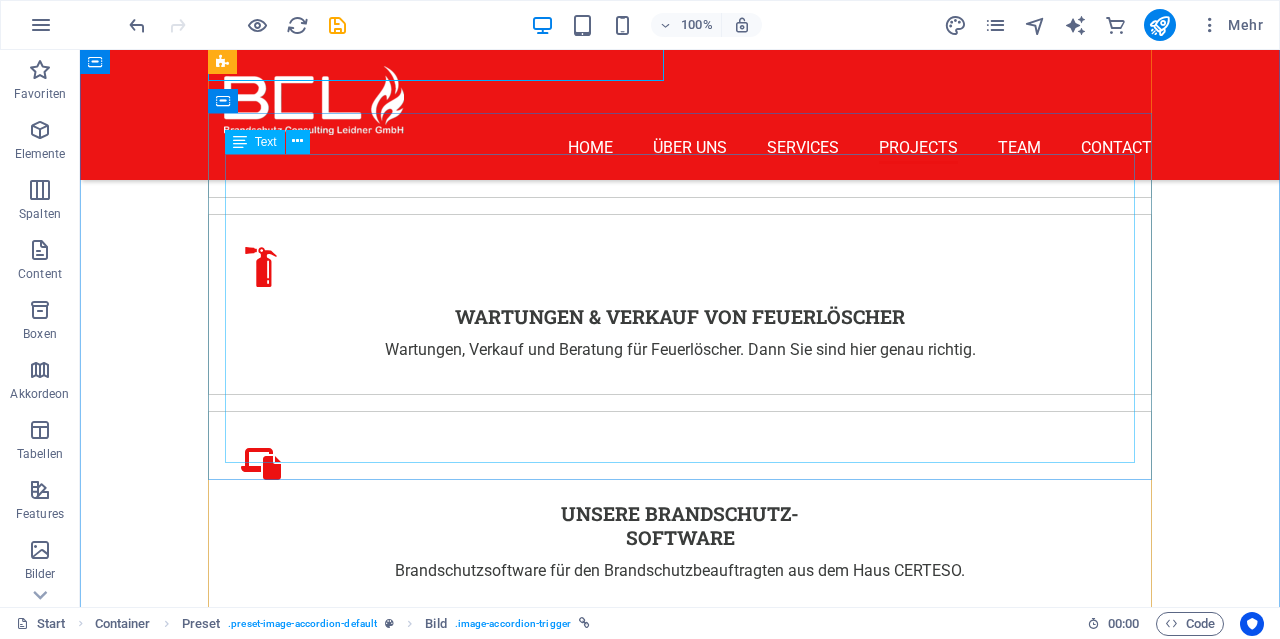 scroll, scrollTop: 3521, scrollLeft: 0, axis: vertical 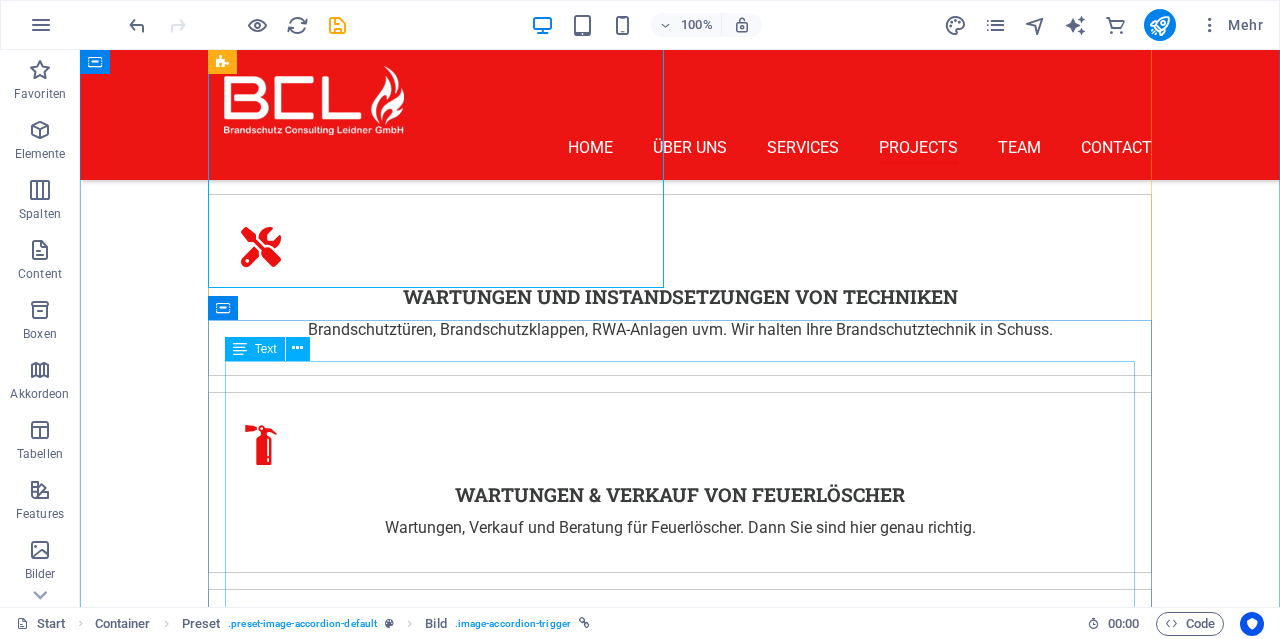 click on "Externer Brandschutzbeauftragter für Haus- und Immobilienverwaltungen Wir übernehmen für Sie die Funktion des externen Brandschutzbeauftragten und unterstützen Haus- sowie Immobilienverwaltungen zuverlässig bei allen Belangen rund um den vorbeugenden Brandschutz. Unsere Leistungen im Überblick: Regelmäßige Objektbegehungen & Risikoanalysen Erstellung und Aktualisierung von Brandschutzordnungen Schulung von Mitarbeitenden und Mietern Überwachung und Koordination brandschutztechnischer Wartungen Unterstützung bei behördlichen Auflagen & Prüfungen Beratung bei Bau- und Umbaumaßnahmen im Bestand Dokumentation und Berichtswesen gemäß gesetzlichen Vorgaben Vertrauen Sie auf unsere Expertise – für mehr Sicherheit und Rechtssicherheit in Ihren Objekten." at bounding box center [680, 2558] 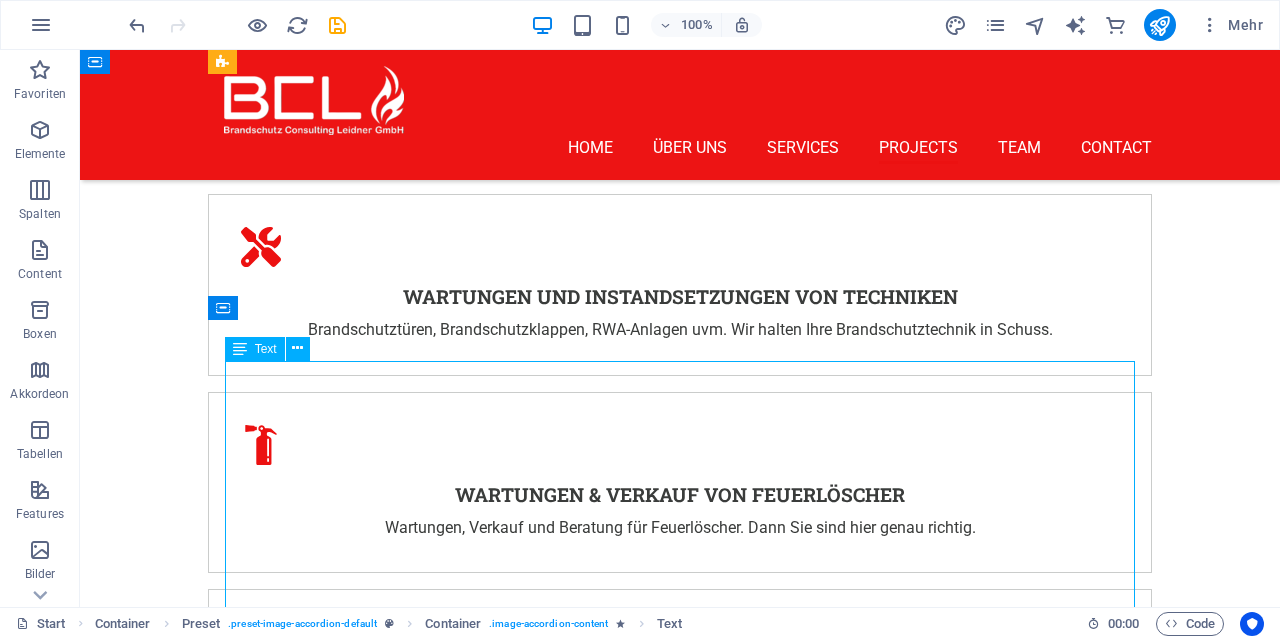 click on "Externer Brandschutzbeauftragter für Haus- und Immobilienverwaltungen Wir übernehmen für Sie die Funktion des externen Brandschutzbeauftragten und unterstützen Haus- sowie Immobilienverwaltungen zuverlässig bei allen Belangen rund um den vorbeugenden Brandschutz. Unsere Leistungen im Überblick: Regelmäßige Objektbegehungen & Risikoanalysen Erstellung und Aktualisierung von Brandschutzordnungen Schulung von Mitarbeitenden und Mietern Überwachung und Koordination brandschutztechnischer Wartungen Unterstützung bei behördlichen Auflagen & Prüfungen Beratung bei Bau- und Umbaumaßnahmen im Bestand Dokumentation und Berichtswesen gemäß gesetzlichen Vorgaben Vertrauen Sie auf unsere Expertise – für mehr Sicherheit und Rechtssicherheit in Ihren Objekten." at bounding box center [680, 2558] 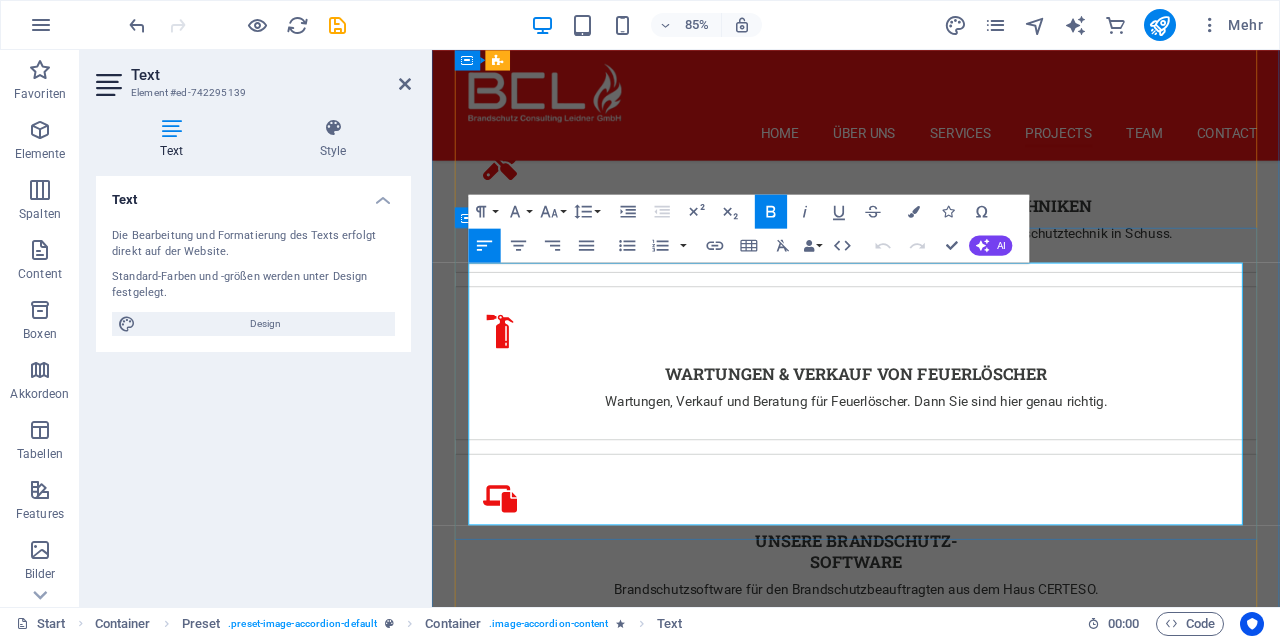scroll, scrollTop: 3729, scrollLeft: 0, axis: vertical 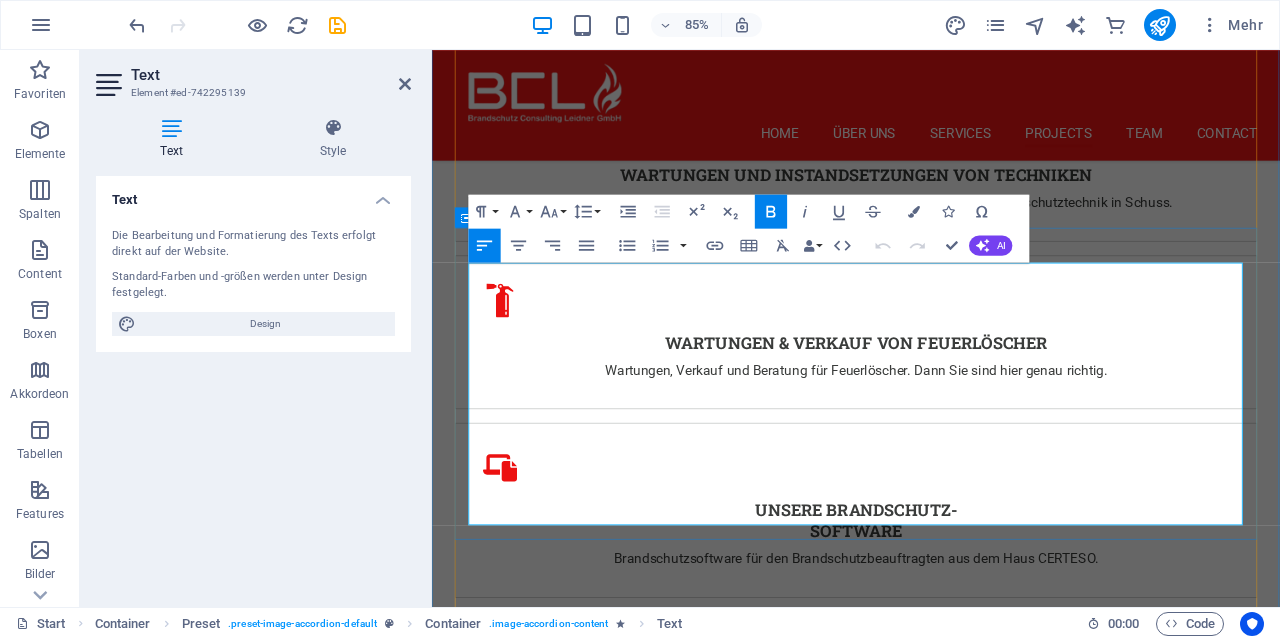 click on "Vertrauen Sie auf unsere Expertise – für mehr Sicherheit und Rechtssicherheit in Ihren Objekten." at bounding box center (931, 2674) 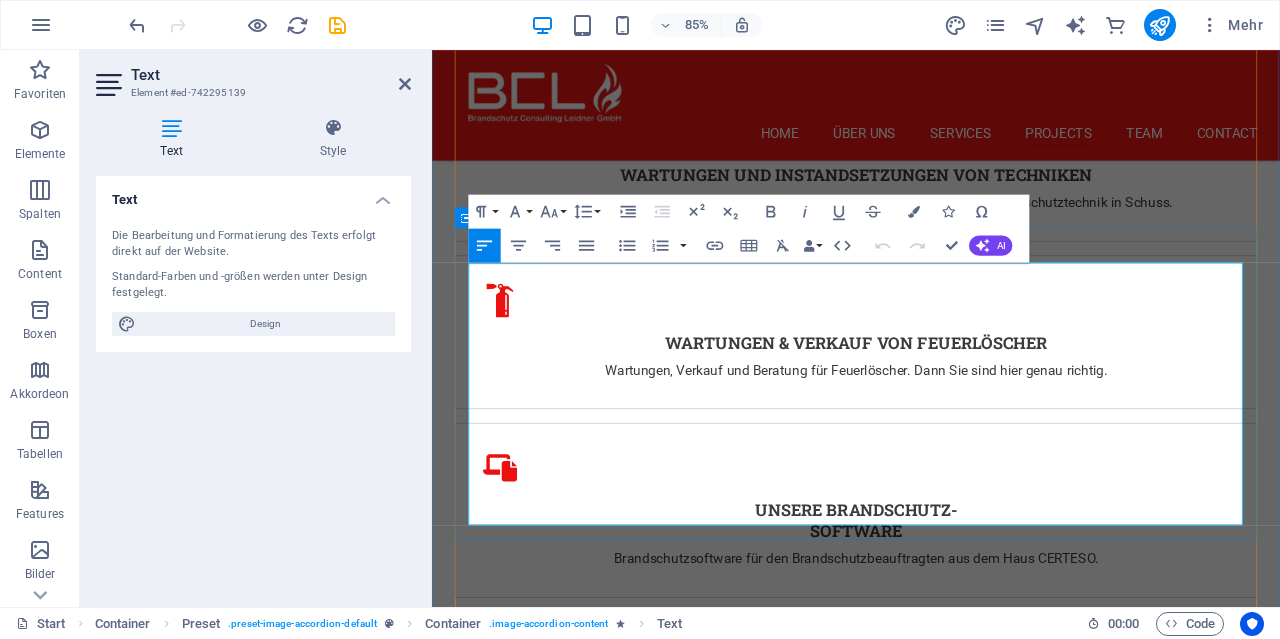 drag, startPoint x: 479, startPoint y: 596, endPoint x: 546, endPoint y: 594, distance: 67.02985 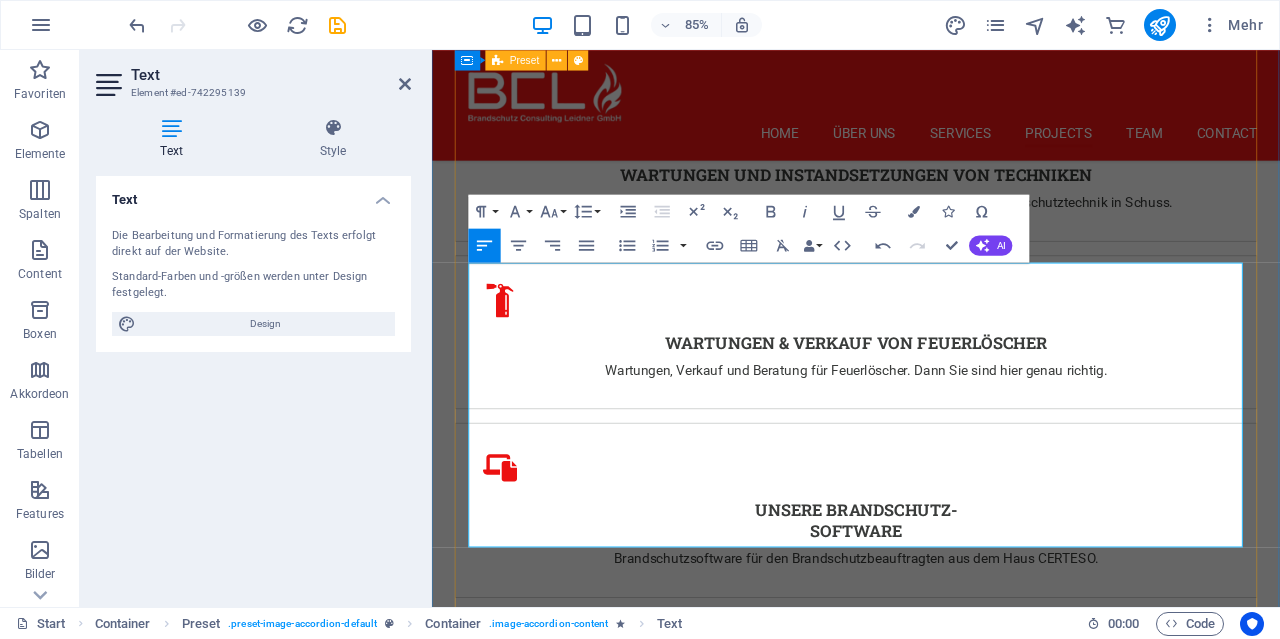 click on "Wohnhausanlagen Haus- & Immobilienverwaltungen Wohnhausanlagen  Externer Brandschutzbeauftragter für Haus- und Immobilienverwaltungen Wir übernehmen für Sie die Funktion des externen Brandschutzbeauftragten und unterstützen Haus- sowie Immobilienverwaltungen zuverlässig bei allen Belangen rund um den vorbeugenden Brandschutz. Unsere Leistungen im Überblick: Regelmäßige Objektbegehungen & Risikoanalysen Erstellung und Aktualisierung von Brandschutzordnungen Schulung von Mitarbeitenden und Mietern Überwachung und Koordination brandschutztechnischer Wartungen Unterstützung bei behördlichen Auflagen & Prüfungen Beratung bei Bau- und Umbaumaßnahmen im Bestand Dokumentation und Berichtswesen gemäß gesetzlichen Vorgaben Derzeit Vertrauen viele Hausverwaltungen wie die AEAG, GESIBA, GUTWERK uvm. auf unsere Expertise – für mehr Sicherheit und Rechtssicherheit in Ihren Objekten. Project 2 Lorem ipsum dolor amet Project 2 Natus dolores at nisi eligendi repellat: Project 3 Lorem ipsum dolor amet" at bounding box center [931, 3425] 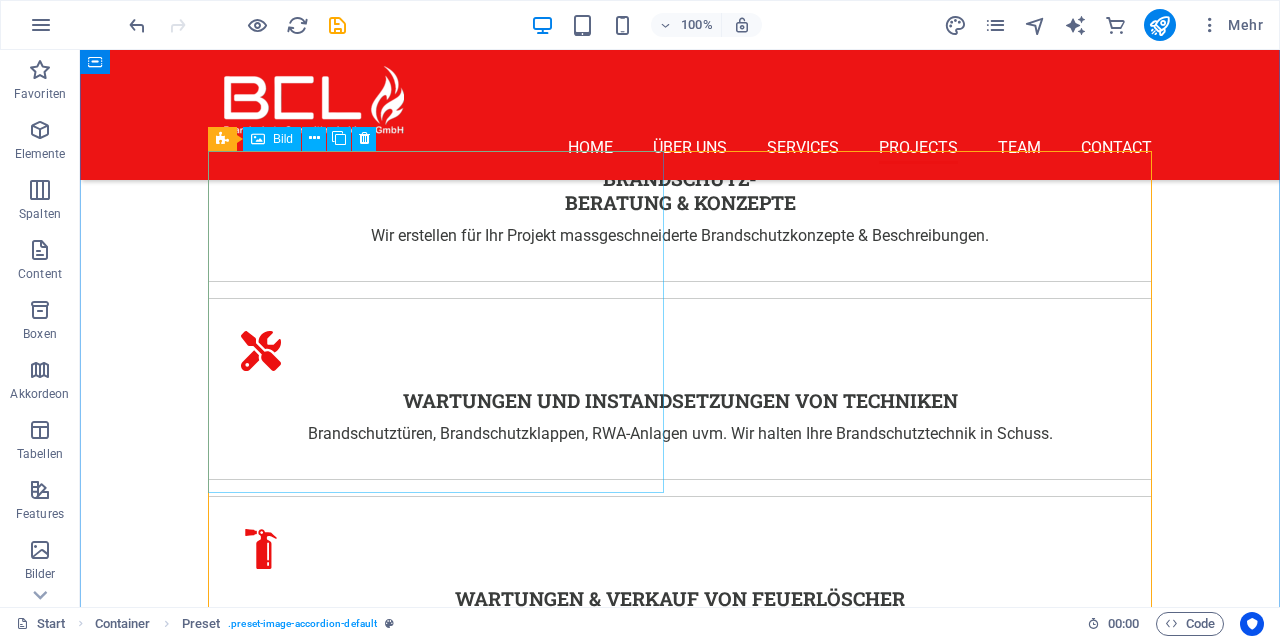 scroll, scrollTop: 3105, scrollLeft: 0, axis: vertical 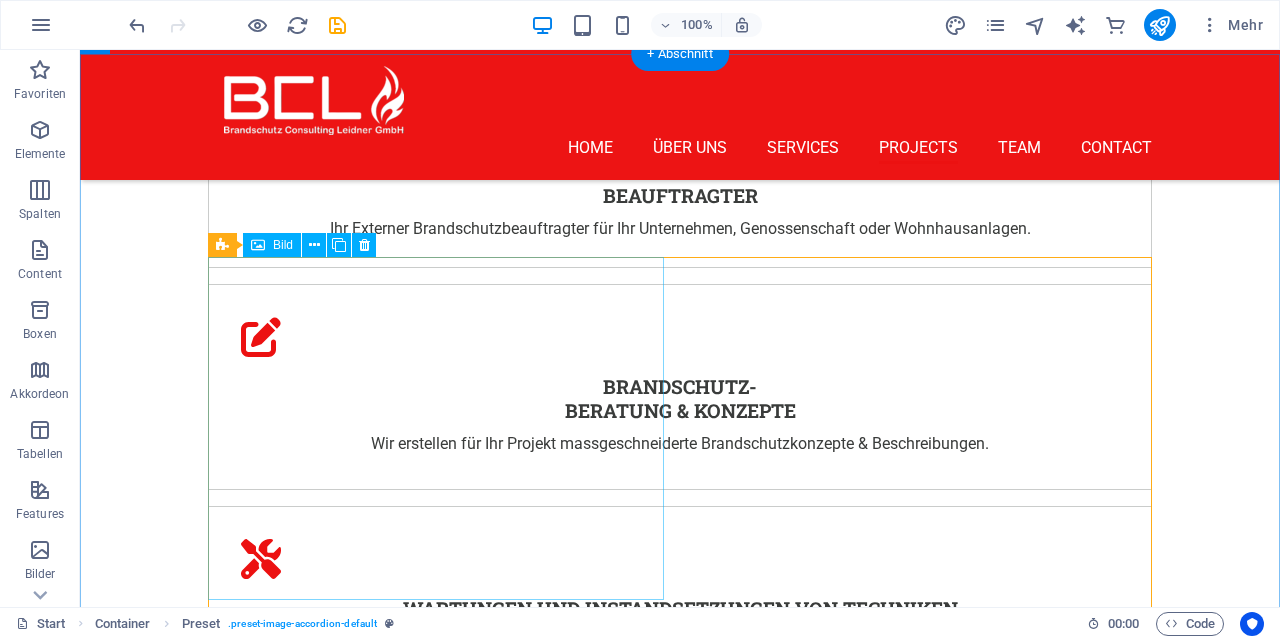 click on "Wohnhausanlagen Haus- & Immobilienverwaltungen" at bounding box center (436, 2489) 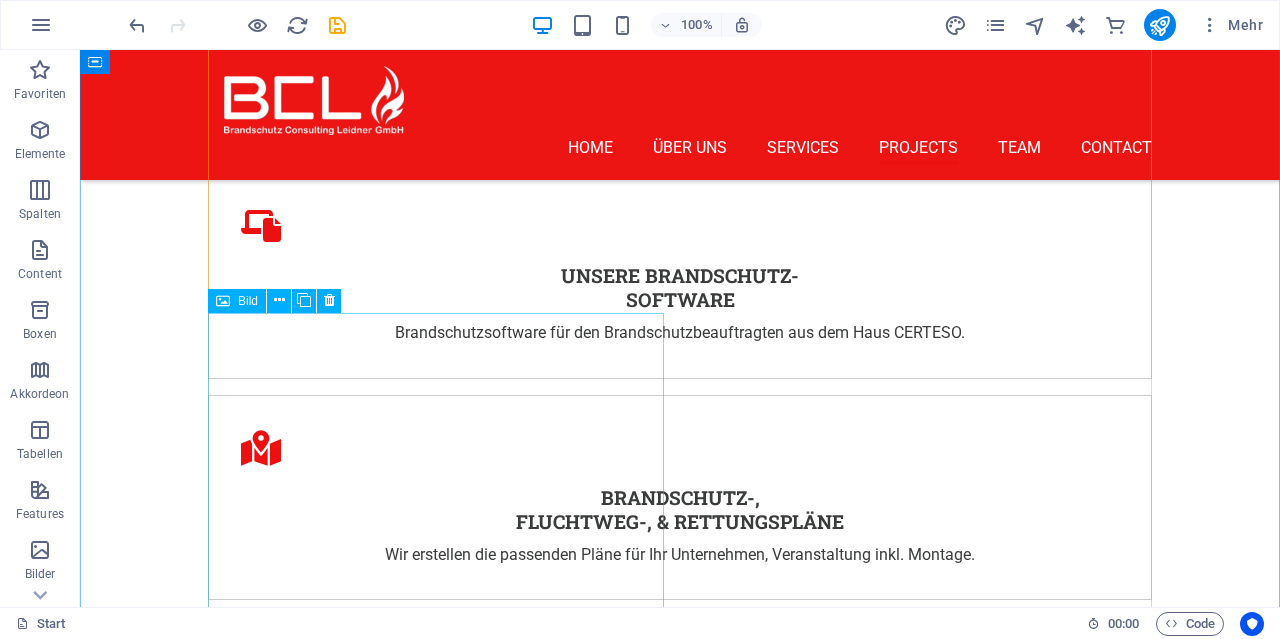 scroll, scrollTop: 3937, scrollLeft: 0, axis: vertical 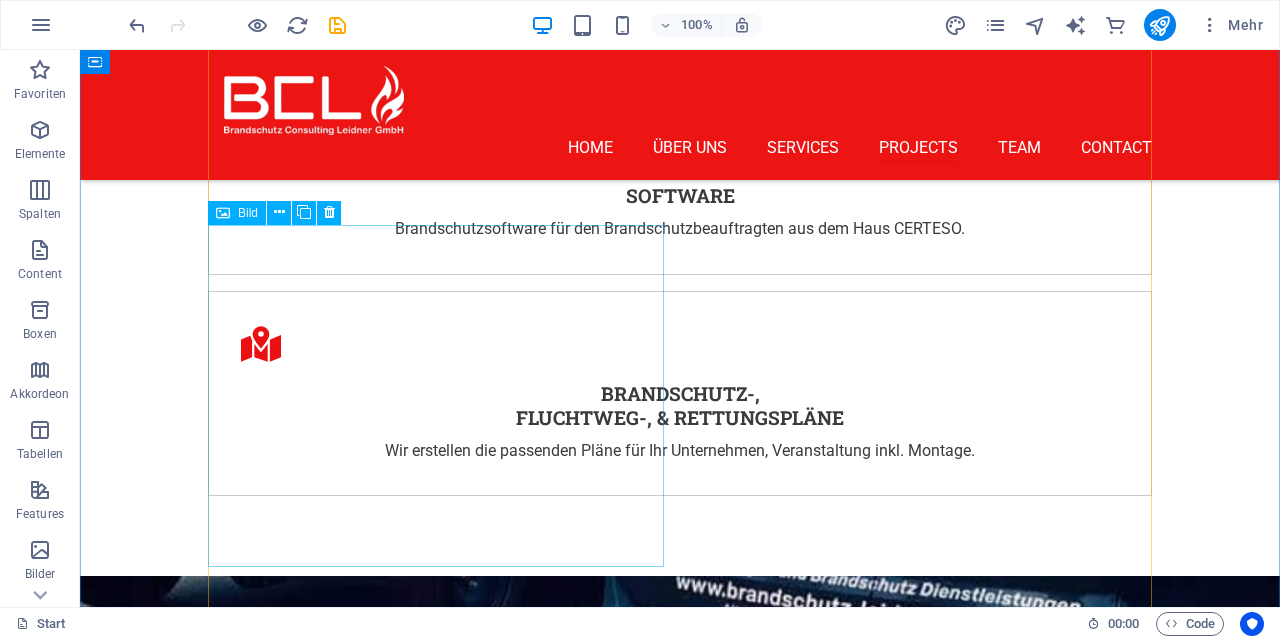 click on "Project 2 Lorem ipsum dolor amet" at bounding box center [436, 2422] 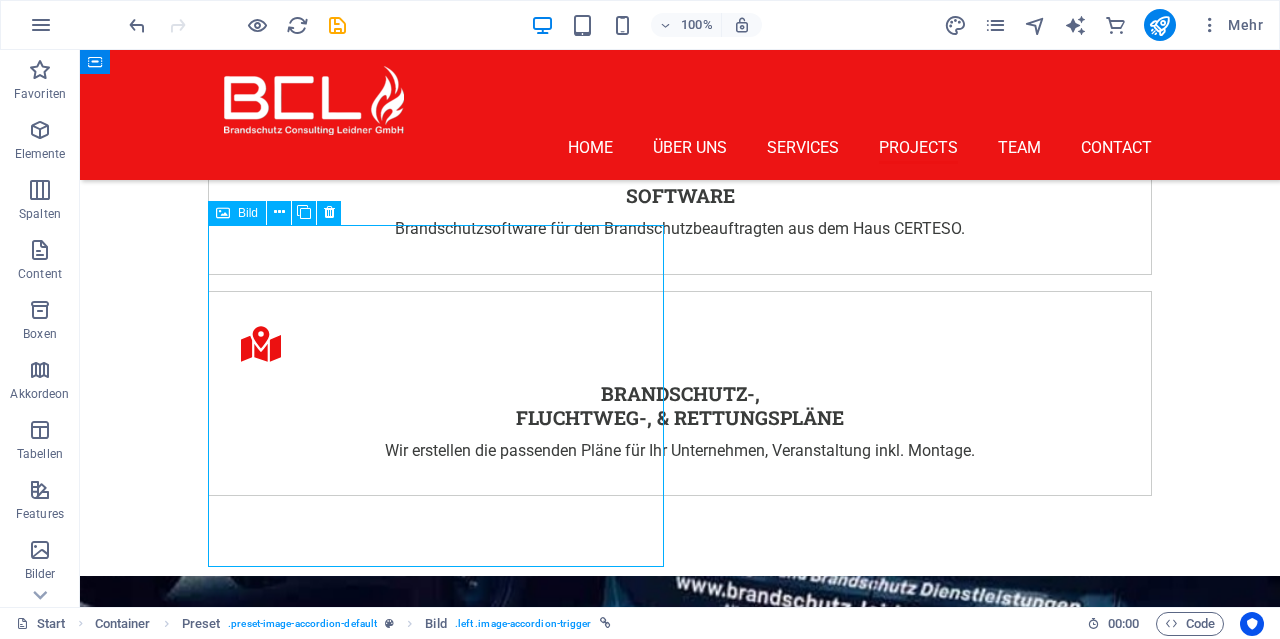click on "Project 2 Lorem ipsum dolor amet" at bounding box center (436, 2422) 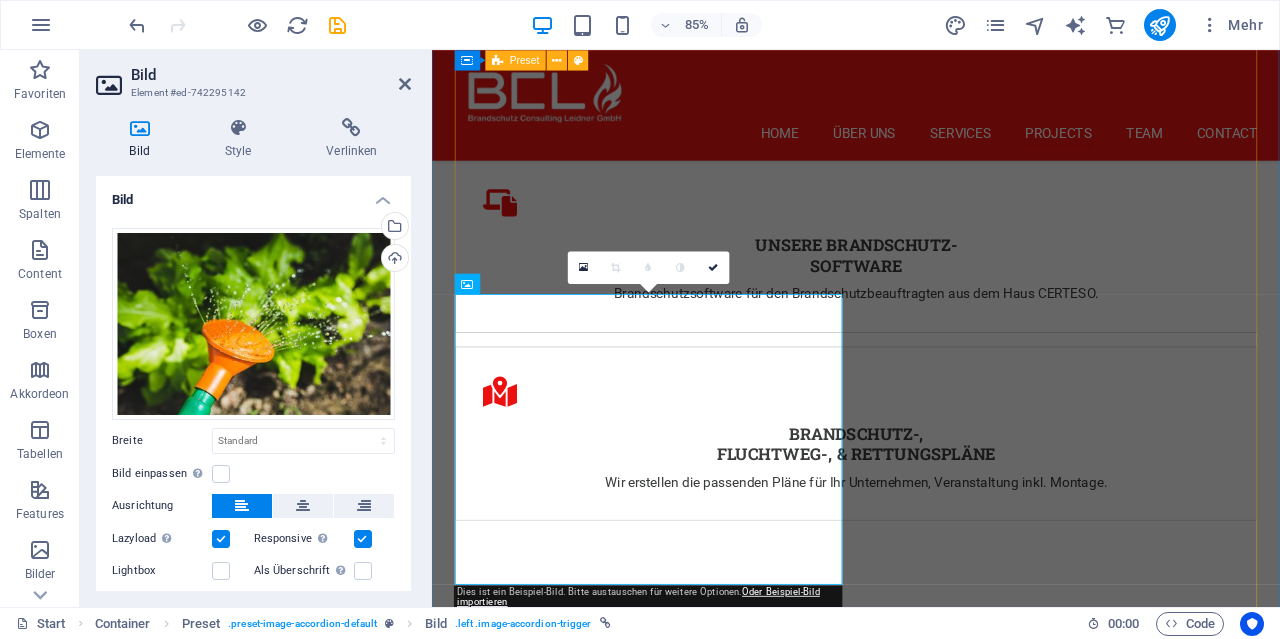 scroll, scrollTop: 4145, scrollLeft: 0, axis: vertical 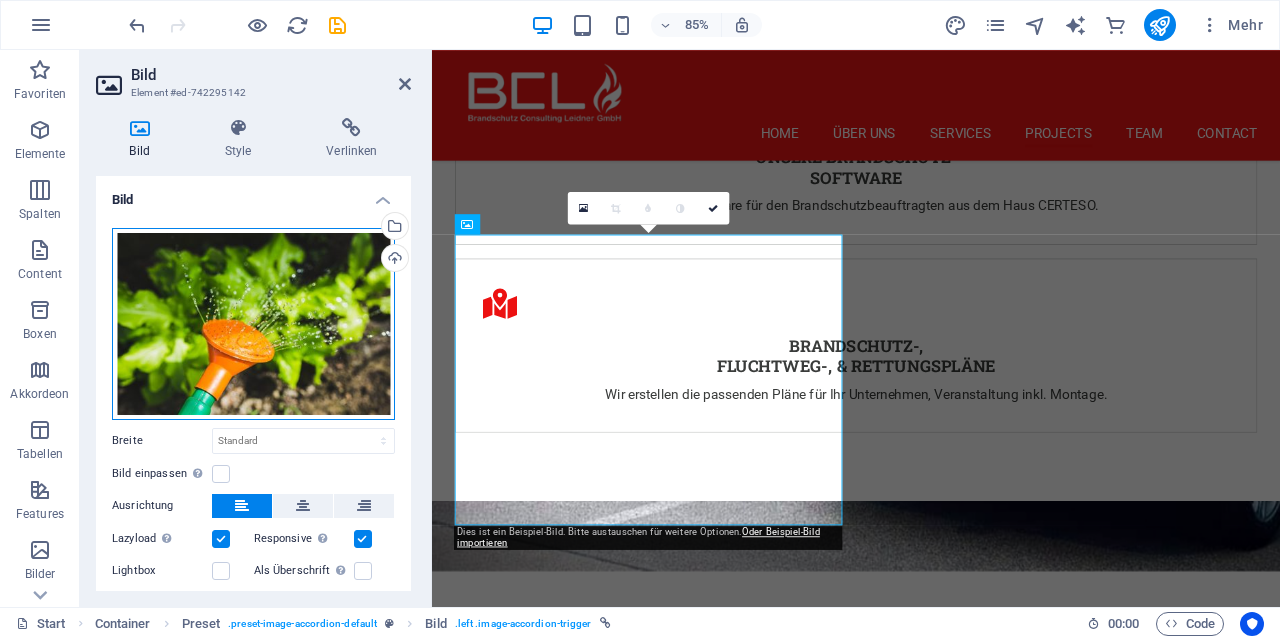 click on "Ziehe Dateien zum Hochladen hierher oder  klicke hier, um aus Dateien oder kostenlosen Stockfotos & -videos zu wählen" at bounding box center [253, 324] 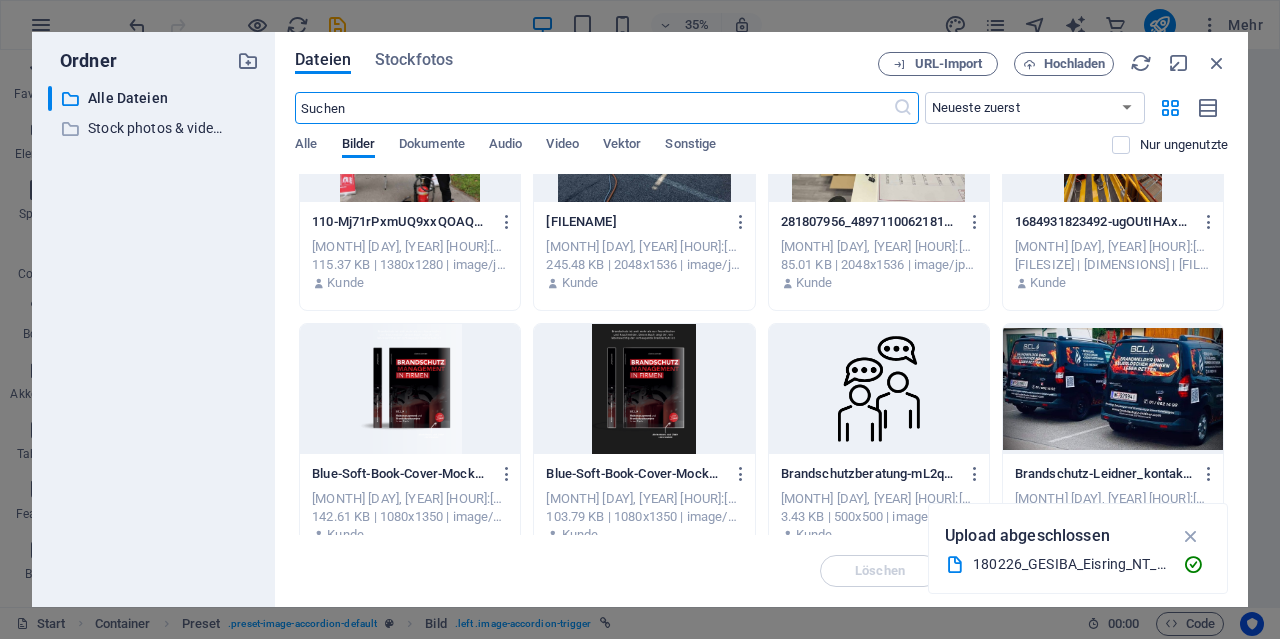 scroll, scrollTop: 1536, scrollLeft: 0, axis: vertical 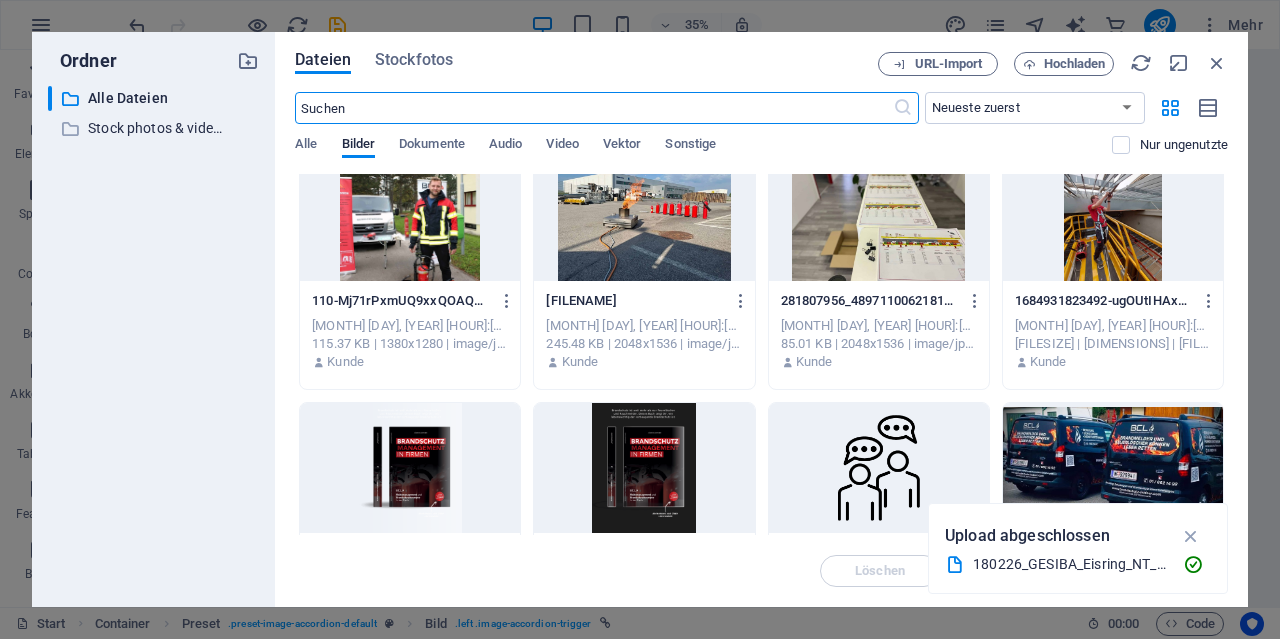 click at bounding box center [644, 468] 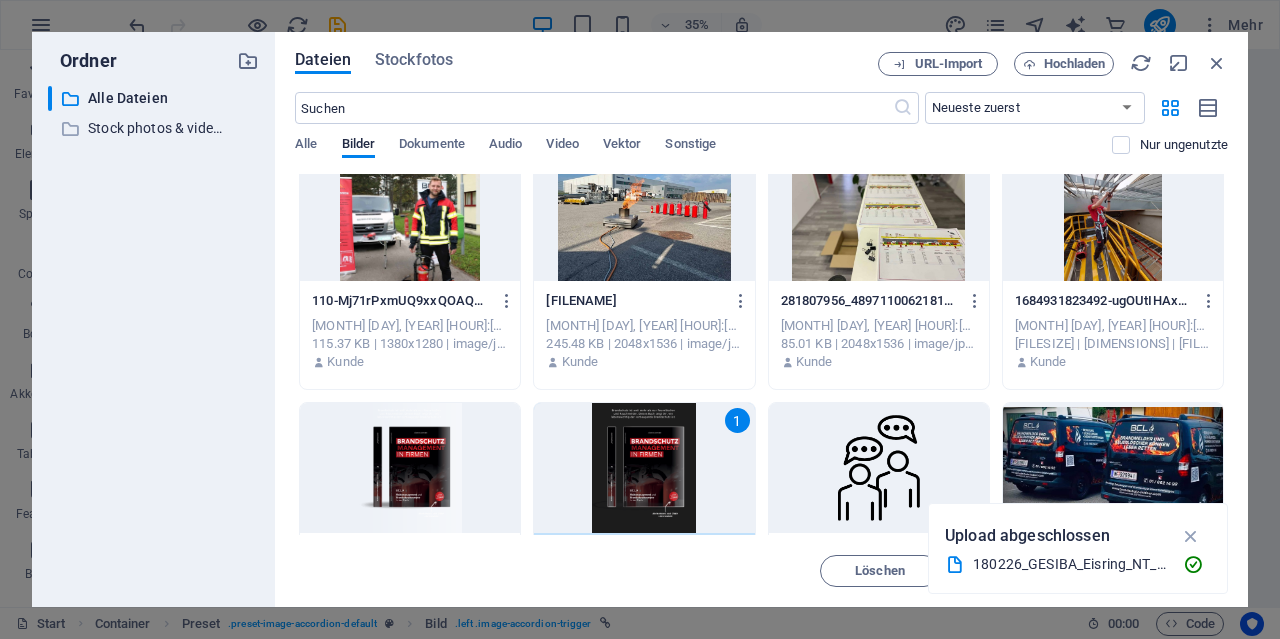 click on "1" at bounding box center (644, 468) 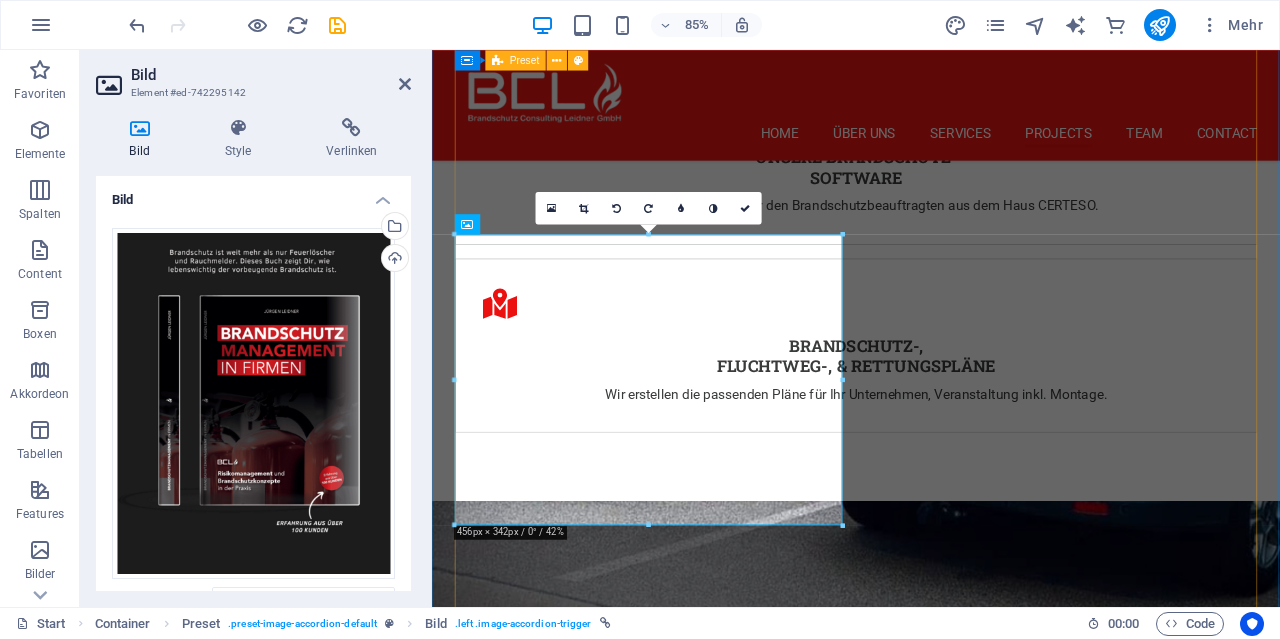 click on "Wohnhausanlagen Haus- & Immobilienverwaltungen Wohnhausanlagen  Externer Brandschutzbeauftragter für Haus- und Immobilienverwaltungen Wir übernehmen für Sie die Funktion des externen Brandschutzbeauftragten und unterstützen Haus- sowie Immobilienverwaltungen zuverlässig bei allen Belangen rund um den vorbeugenden Brandschutz. Unsere Leistungen im Überblick: Regelmäßige Objektbegehungen & Risikoanalysen Erstellung und Aktualisierung von Brandschutzordnungen Schulung von Mitarbeitenden und Mietern Überwachung und Koordination brandschutztechnischer Wartungen Unterstützung bei behördlichen Auflagen & Prüfungen Beratung bei Bau- und Umbaumaßnahmen im Bestand Dokumentation und Berichtswesen gemäß gesetzlichen Vorgaben Derzeit Vertrauen viele Hausverwaltungen wie die AEAG, GESIBA, GUTWERK uvm. auf unsere Expertise – für mehr Sicherheit und Rechtssicherheit in Ihren Objekten. Project 2 Lorem ipsum dolor amet Project 2 Natus dolores at nisi eligendi repellat: Project 3 Lorem ipsum dolor amet" at bounding box center [931, 3009] 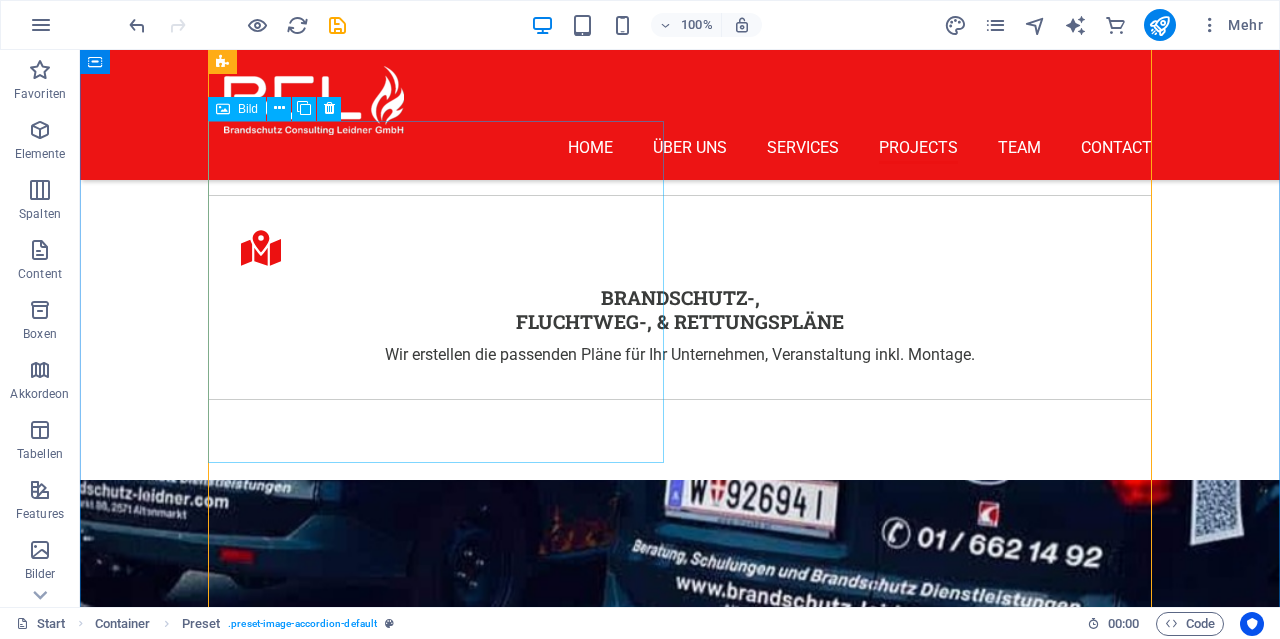 scroll, scrollTop: 4041, scrollLeft: 0, axis: vertical 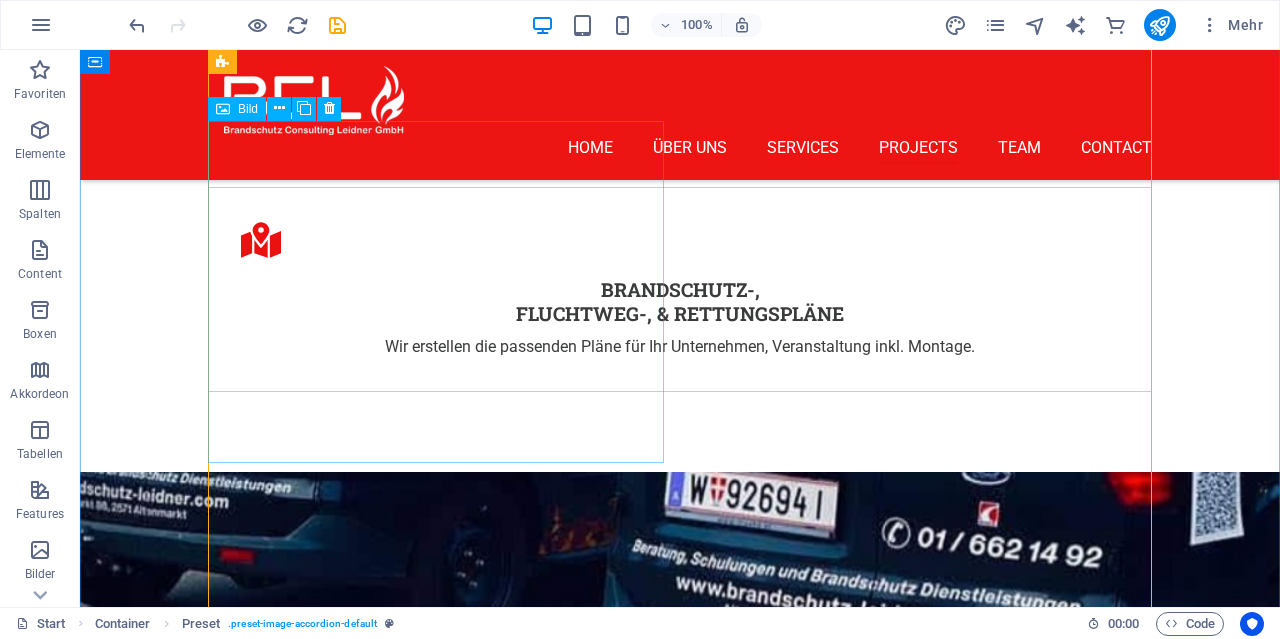 click on "Project 2 Lorem ipsum dolor amet" at bounding box center [436, 2318] 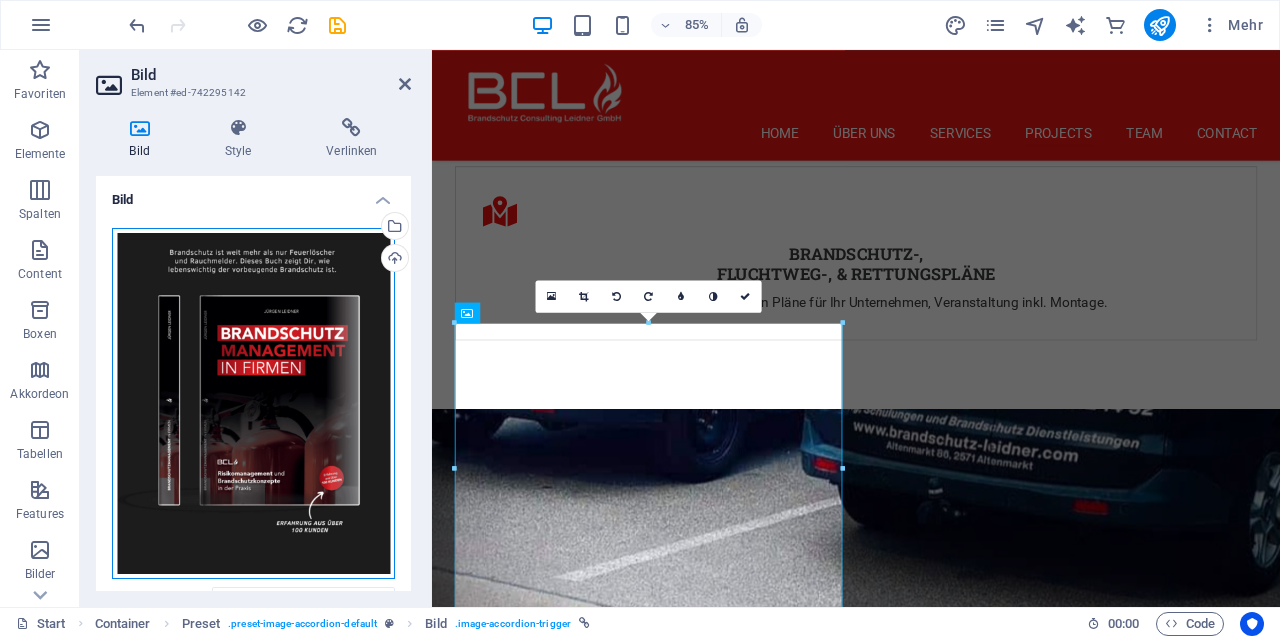 click on "Ziehe Dateien zum Hochladen hierher oder  klicke hier, um aus Dateien oder kostenlosen Stockfotos & -videos zu wählen" at bounding box center [253, 403] 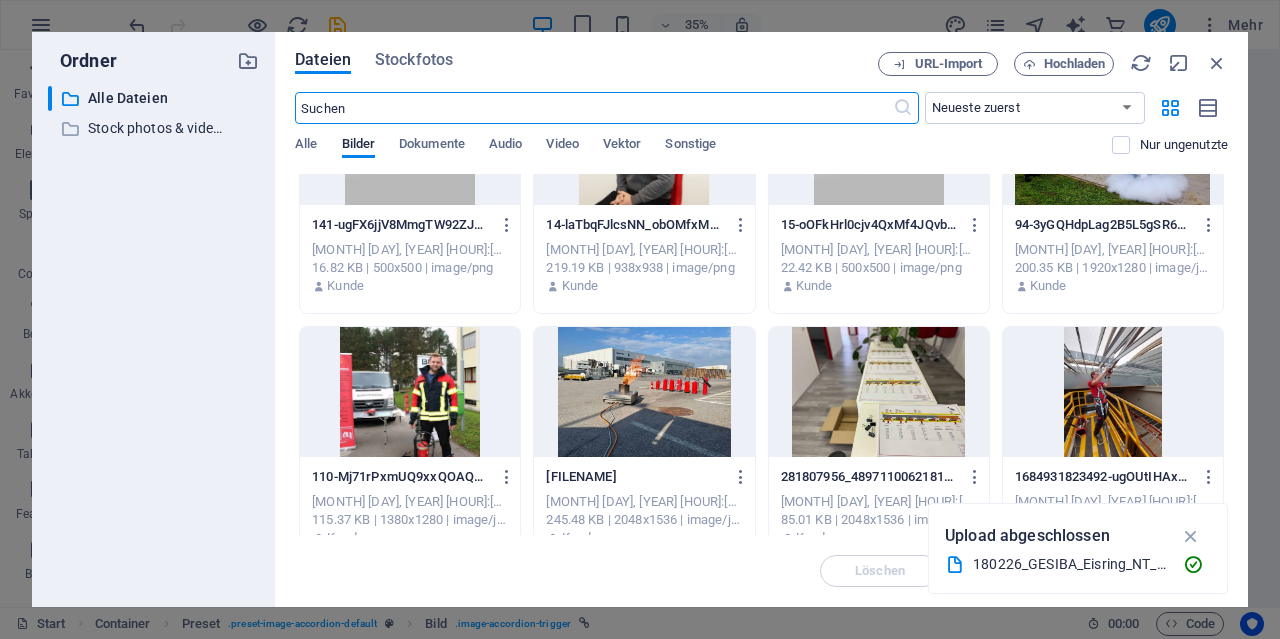 scroll, scrollTop: 1632, scrollLeft: 0, axis: vertical 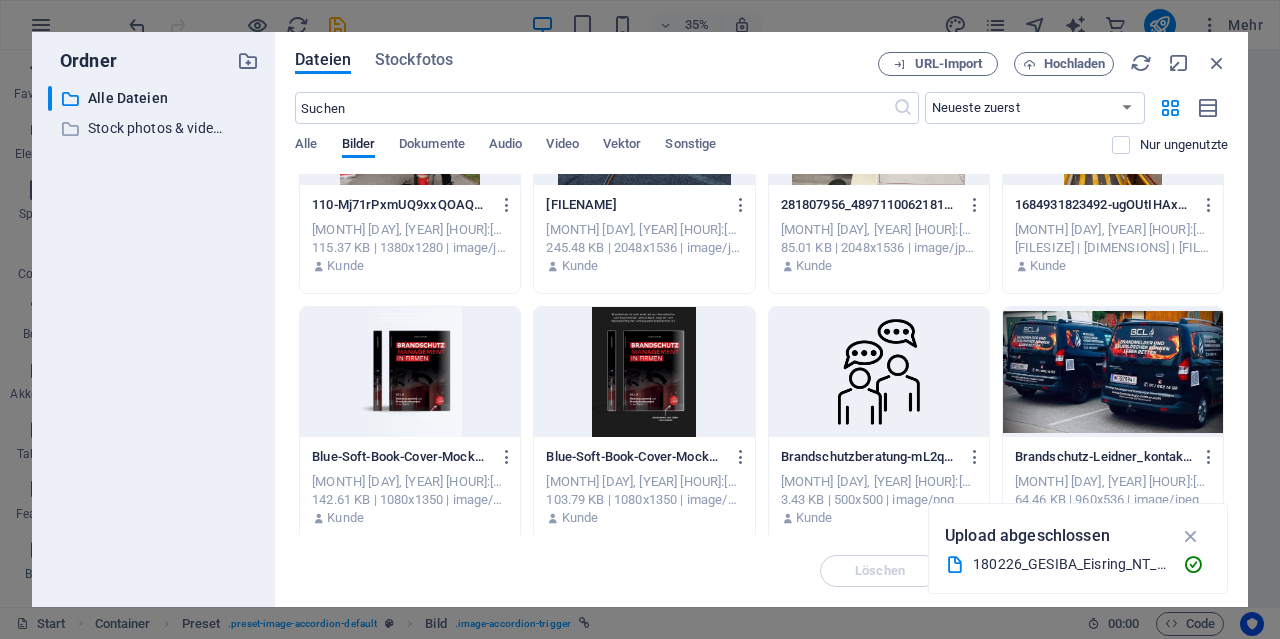click at bounding box center (410, 372) 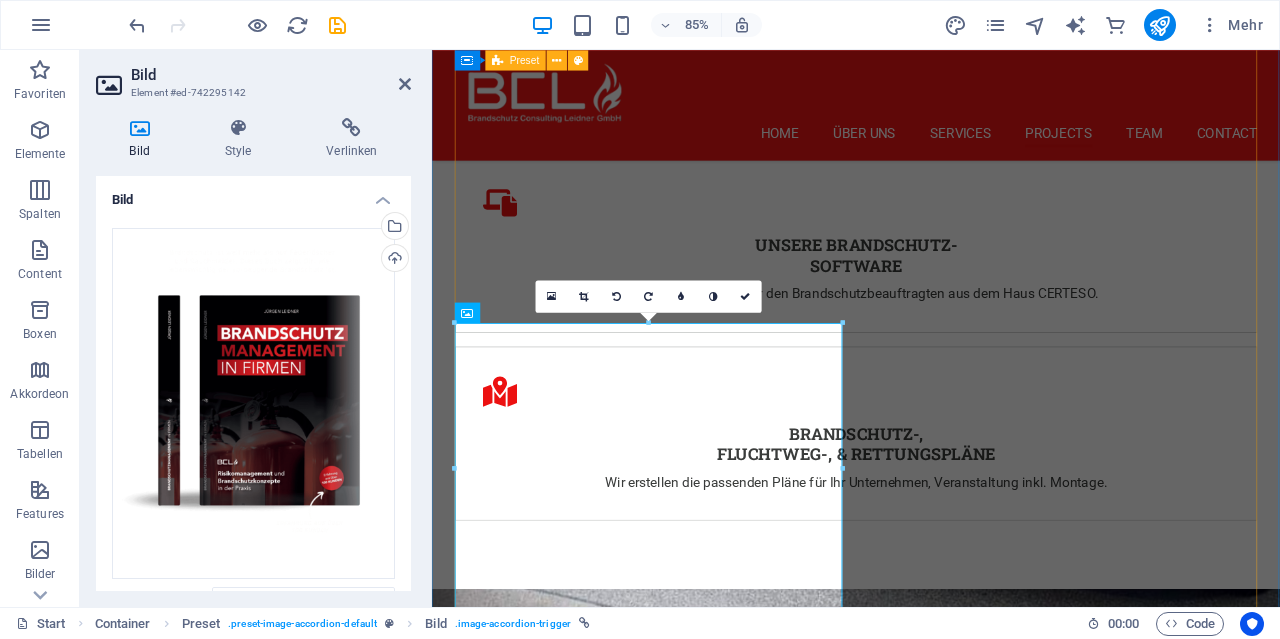 click on "Wohnhausanlagen Haus- & Immobilienverwaltungen Wohnhausanlagen  Externer Brandschutzbeauftragter für Haus- und Immobilienverwaltungen Wir übernehmen für Sie die Funktion des externen Brandschutzbeauftragten und unterstützen Haus- sowie Immobilienverwaltungen zuverlässig bei allen Belangen rund um den vorbeugenden Brandschutz. Unsere Leistungen im Überblick: Regelmäßige Objektbegehungen & Risikoanalysen Erstellung und Aktualisierung von Brandschutzordnungen Schulung von Mitarbeitenden und Mietern Überwachung und Koordination brandschutztechnischer Wartungen Unterstützung bei behördlichen Auflagen & Prüfungen Beratung bei Bau- und Umbaumaßnahmen im Bestand Dokumentation und Berichtswesen gemäß gesetzlichen Vorgaben Derzeit Vertrauen viele Hausverwaltungen wie die AEAG, GESIBA, GUTWERK uvm. auf unsere Expertise – für mehr Sicherheit und Rechtssicherheit in Ihren Objekten. Project 2 Lorem ipsum dolor amet Project 2 Natus dolores at nisi eligendi repellat: Project 3 Lorem ipsum dolor amet" at bounding box center (931, 3113) 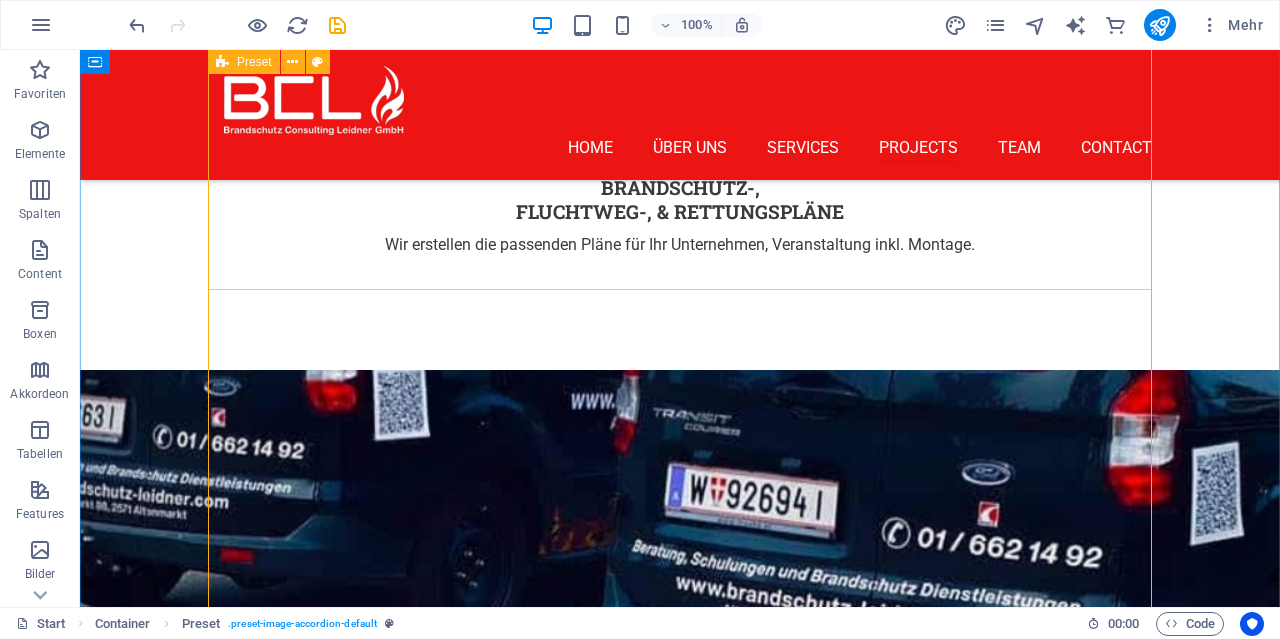 scroll, scrollTop: 4145, scrollLeft: 0, axis: vertical 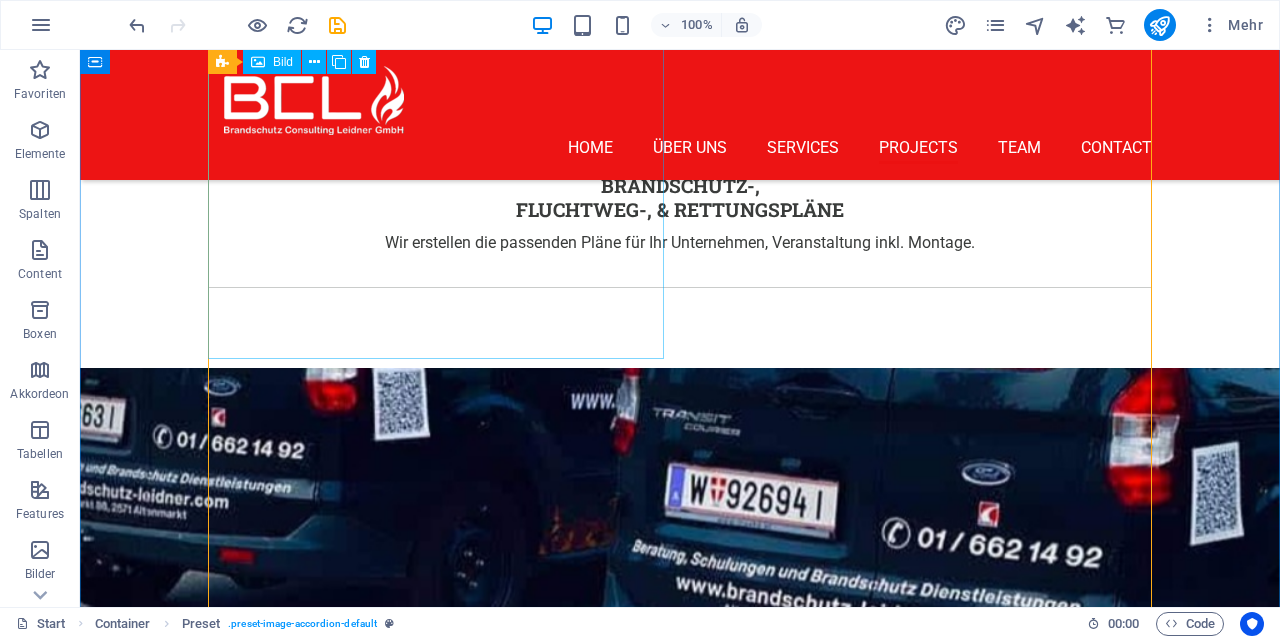 click on "Project 2 Lorem ipsum dolor amet" at bounding box center [436, 2214] 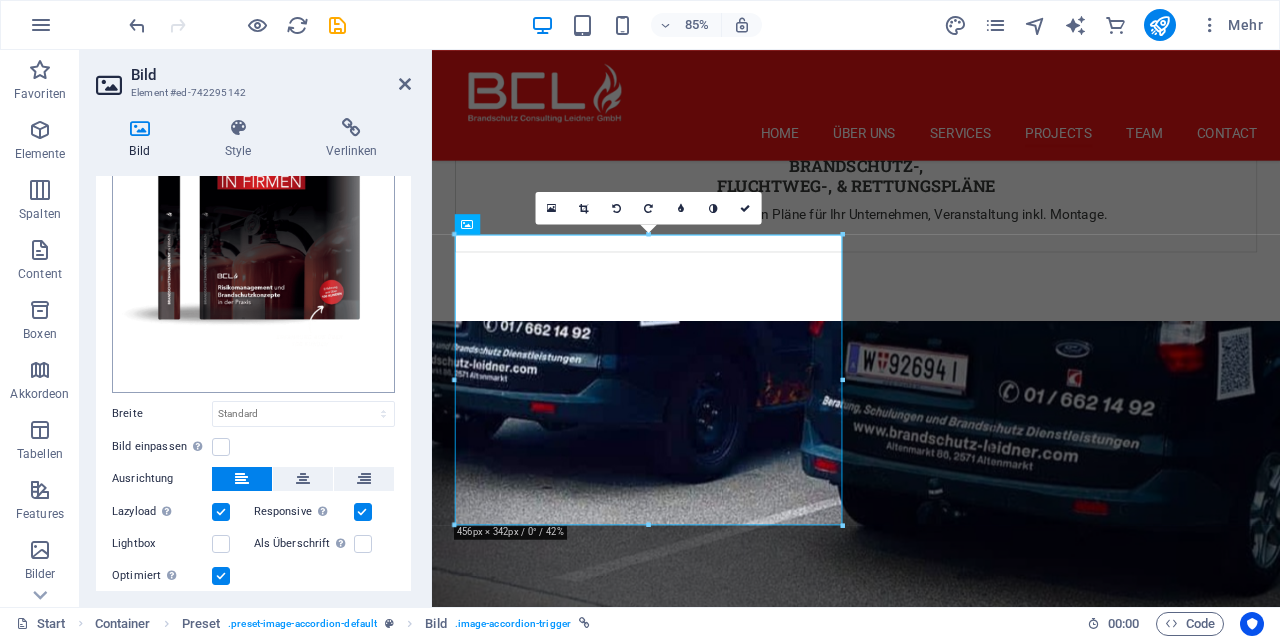scroll, scrollTop: 246, scrollLeft: 0, axis: vertical 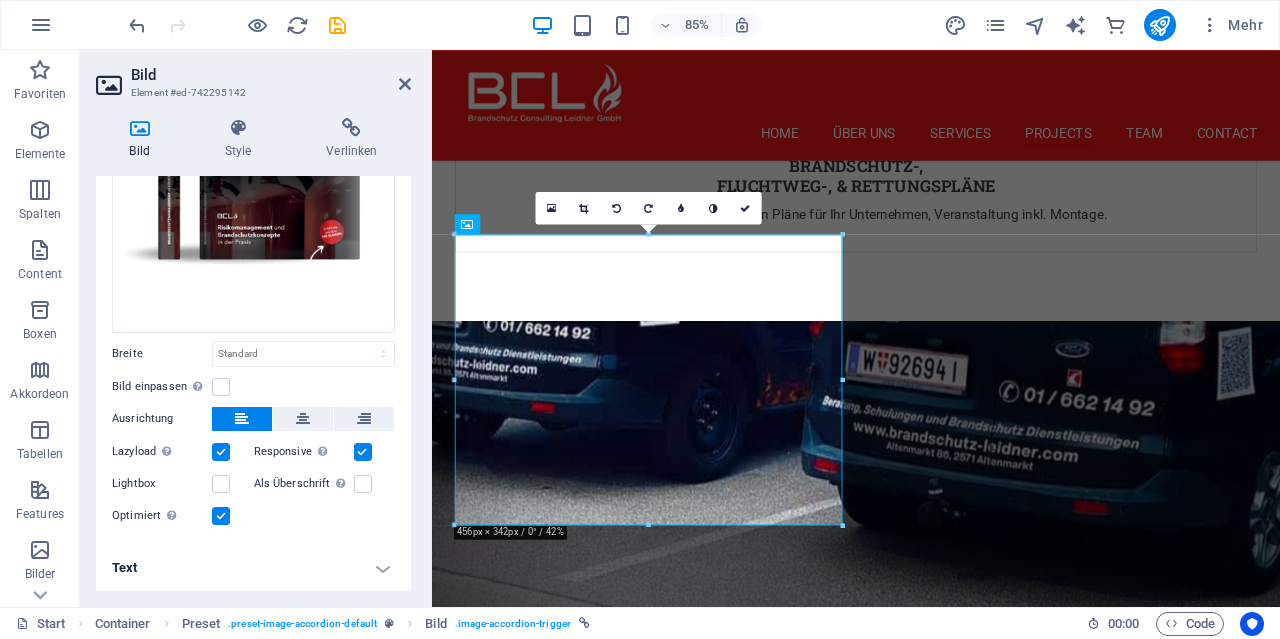 click on "Text" at bounding box center (253, 568) 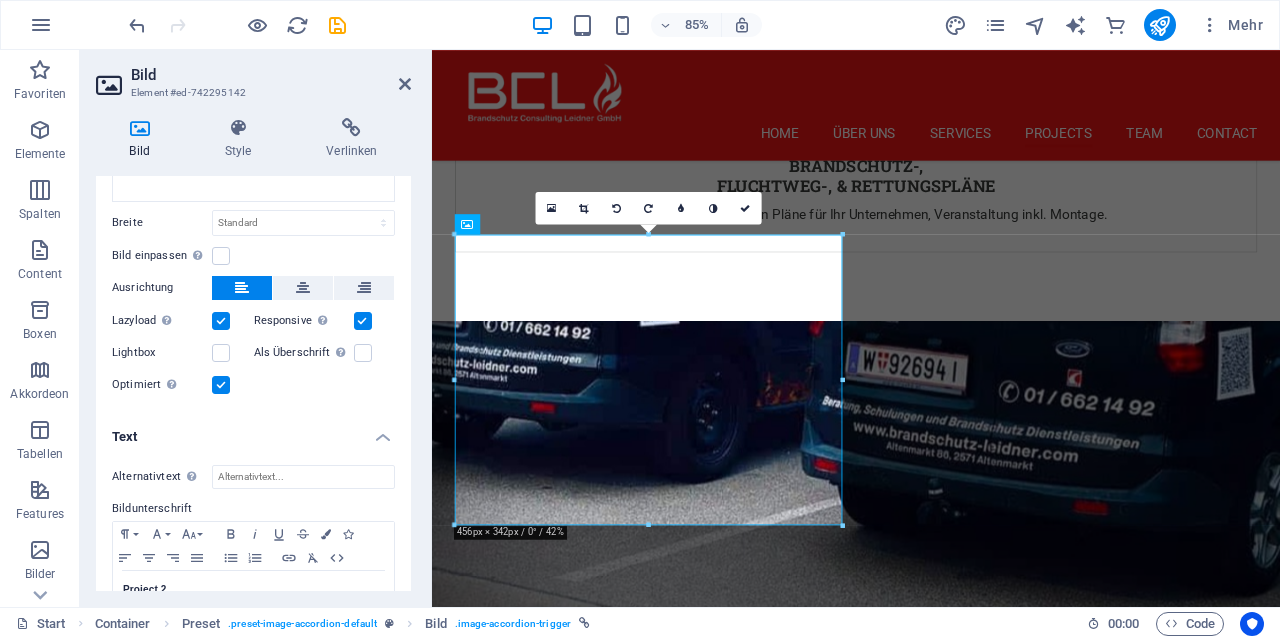 scroll, scrollTop: 433, scrollLeft: 0, axis: vertical 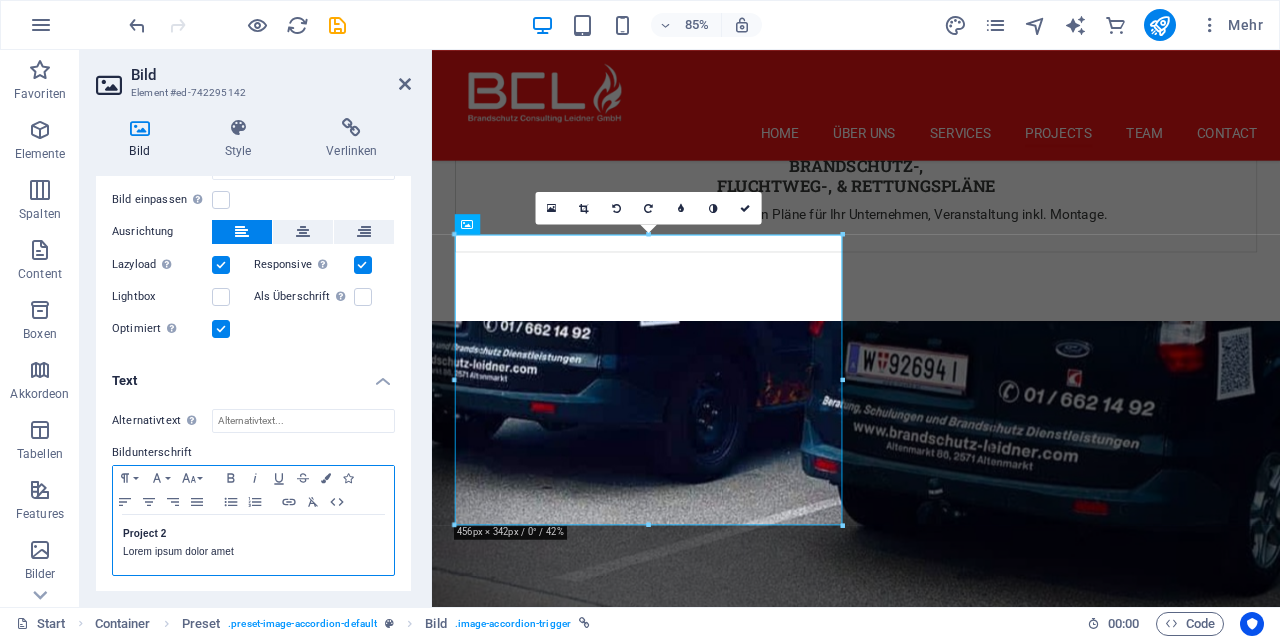 click on "Project 2" at bounding box center (253, 534) 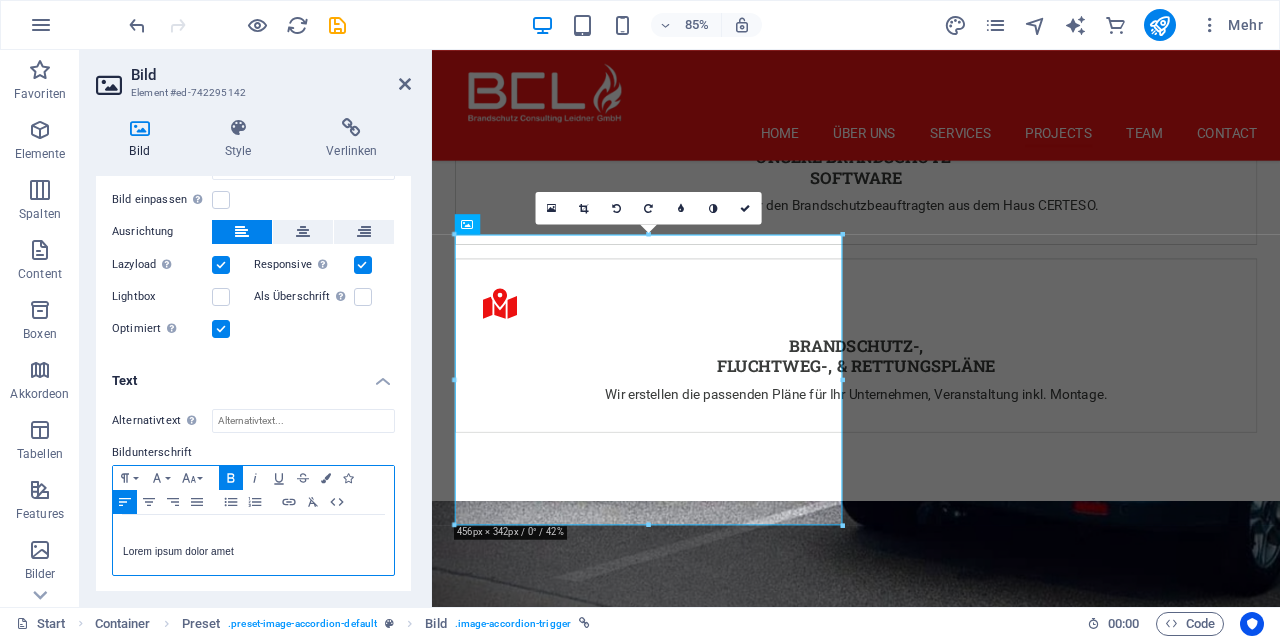 type 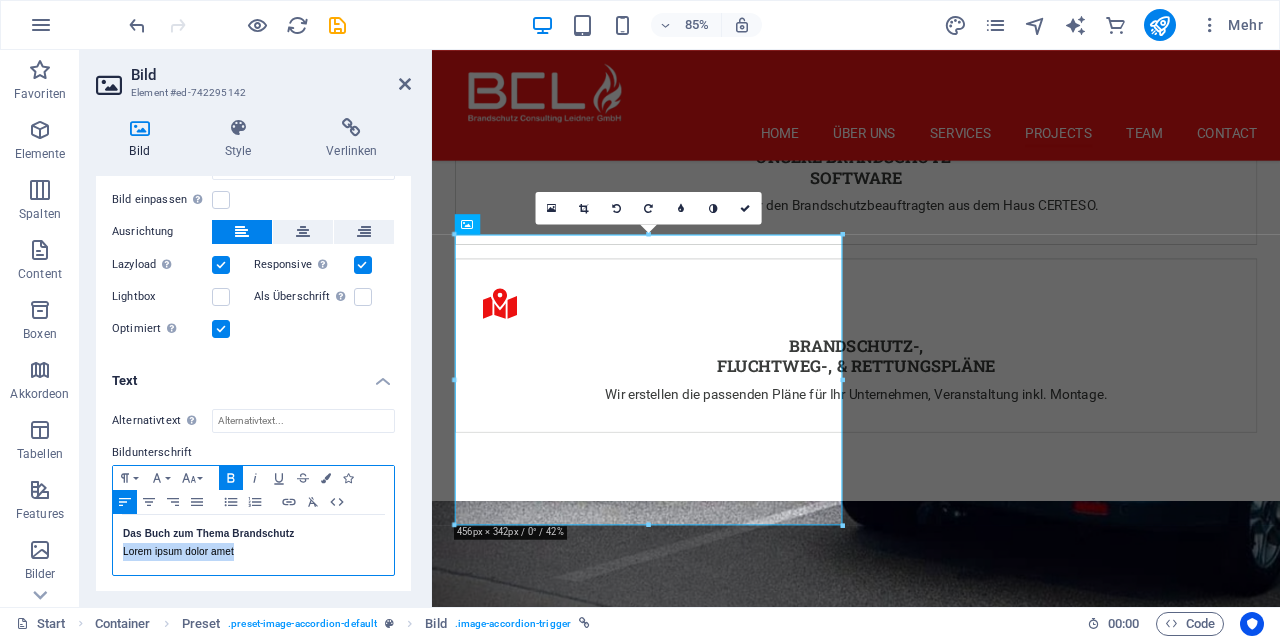 drag, startPoint x: 249, startPoint y: 551, endPoint x: 125, endPoint y: 555, distance: 124.0645 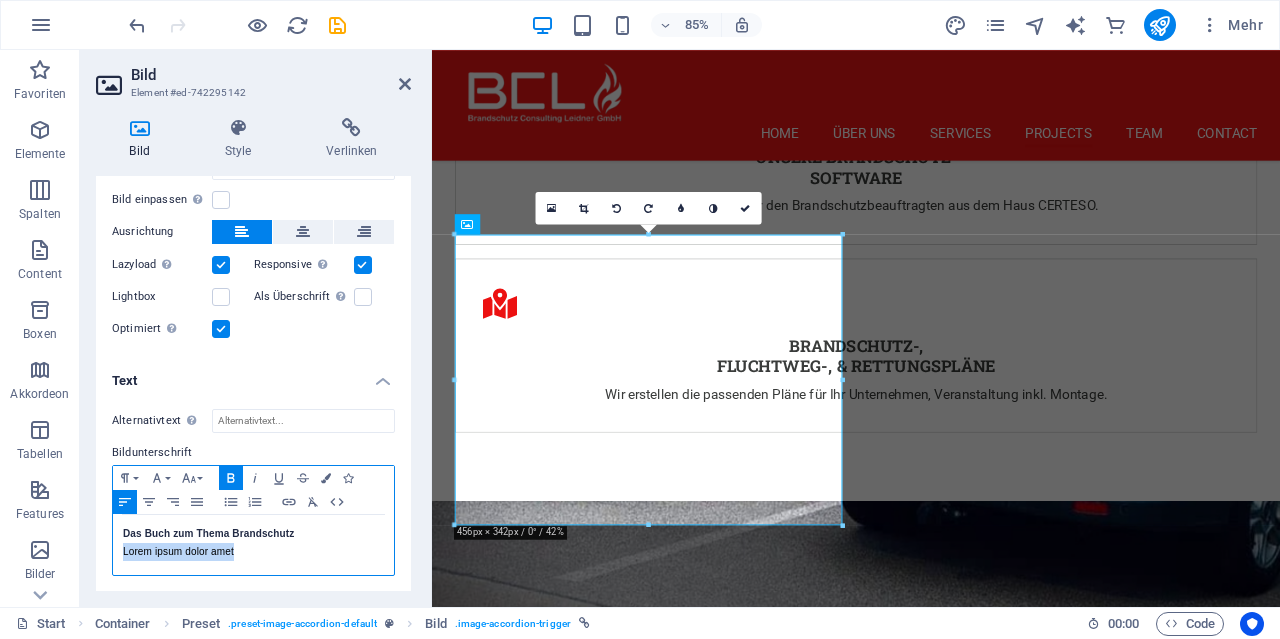 click on "Lorem ipsum dolor amet" at bounding box center [253, 552] 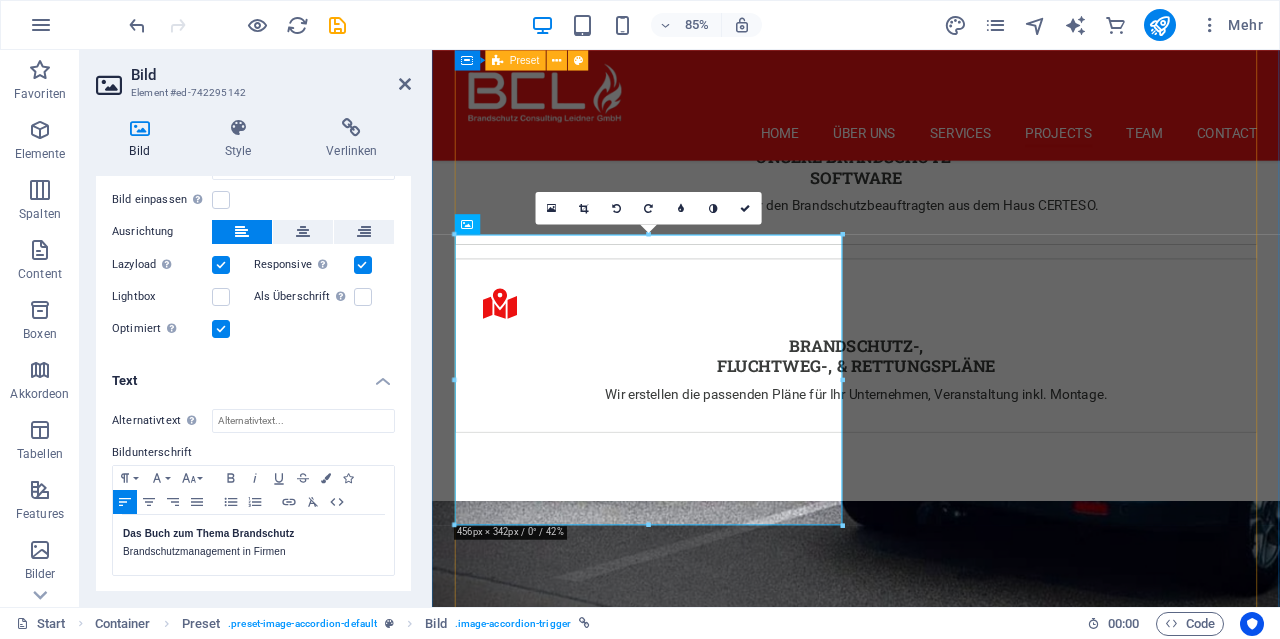 click on "Wohnhausanlagen Haus- & Immobilienverwaltungen Wohnhausanlagen  Externer Brandschutzbeauftragter für Haus- und Immobilienverwaltungen Wir übernehmen für Sie die Funktion des externen Brandschutzbeauftragten und unterstützen Haus- sowie Immobilienverwaltungen zuverlässig bei allen Belangen rund um den vorbeugenden Brandschutz. Unsere Leistungen im Überblick: Regelmäßige Objektbegehungen & Risikoanalysen Erstellung und Aktualisierung von Brandschutzordnungen Schulung von Mitarbeitenden und Mietern Überwachung und Koordination brandschutztechnischer Wartungen Unterstützung bei behördlichen Auflagen & Prüfungen Beratung bei Bau- und Umbaumaßnahmen im Bestand Dokumentation und Berichtswesen gemäß gesetzlichen Vorgaben Derzeit Vertrauen viele Hausverwaltungen wie die AEAG, GESIBA, GUTWERK uvm. auf unsere Expertise – für mehr Sicherheit und Rechtssicherheit in Ihren Objekten. Das Buch zum Thema Brandschutz Brandschutzmanagement in Firmen Project 2 Natus dolores at nisi eligendi repellat:" at bounding box center (931, 3009) 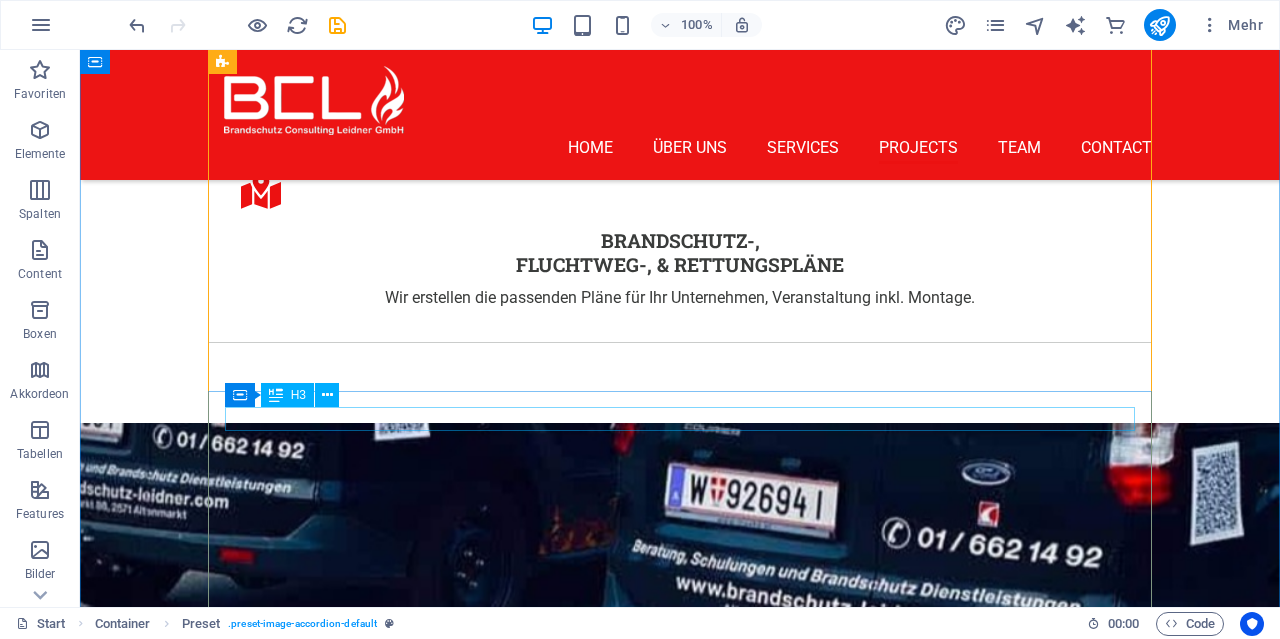 scroll, scrollTop: 4145, scrollLeft: 0, axis: vertical 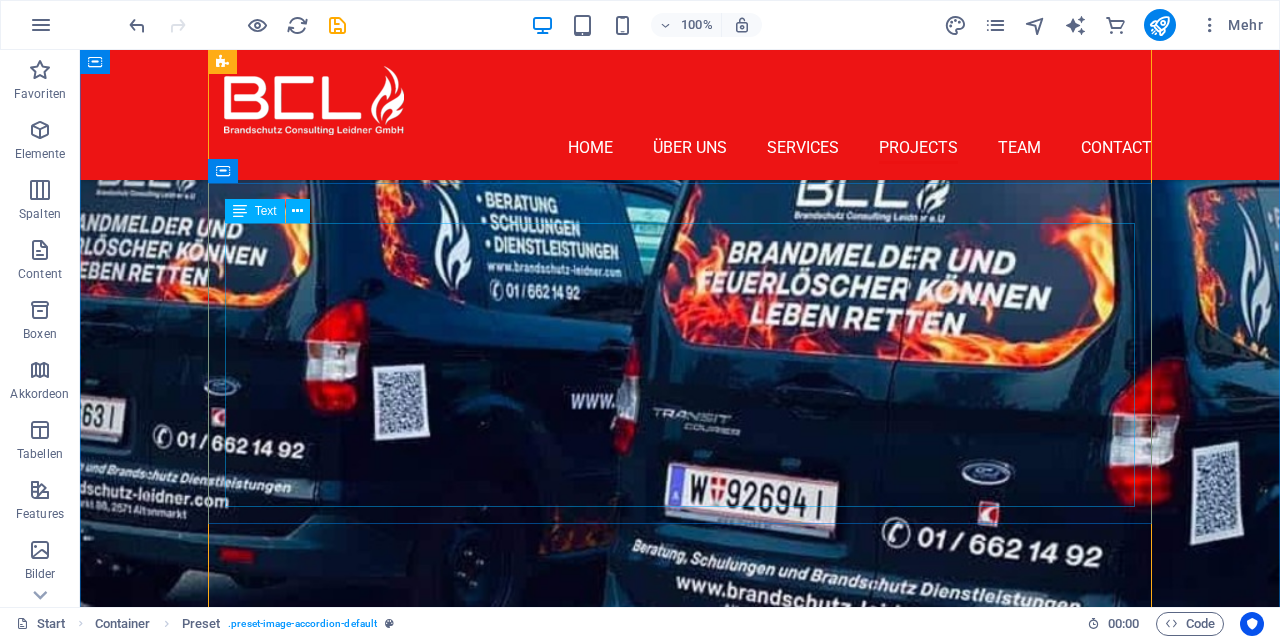 click on "Lorem ipsum dolor sit amet, consectetur adipisicing elit. Natus, dolores, at, nisi eligendi repellat voluptatem minima officia veritatis quasi animi porro laudantium dicta dolor voluptate non maiores ipsum reprehenderit odio fugiat reiciendis consectetur fuga pariatur libero accusantium quod minus odit debitis cumque quo adipisci vel vitae aliquid corrupti perferendis voluptates. Natus dolores at nisi eligendi repellat: Voluptatem minima officia veritatis quasi laudantium Dicta dolor voluptate non maiores ipsum Reprehenderit odio fugiat reiciendis consectetur fuga Mariatur libero accusantium quod minus debitis Sumque quo adipisci vel vitae aliquid corrupti perferendis Repellat voluptatem minima libero elm officia" at bounding box center (680, 2375) 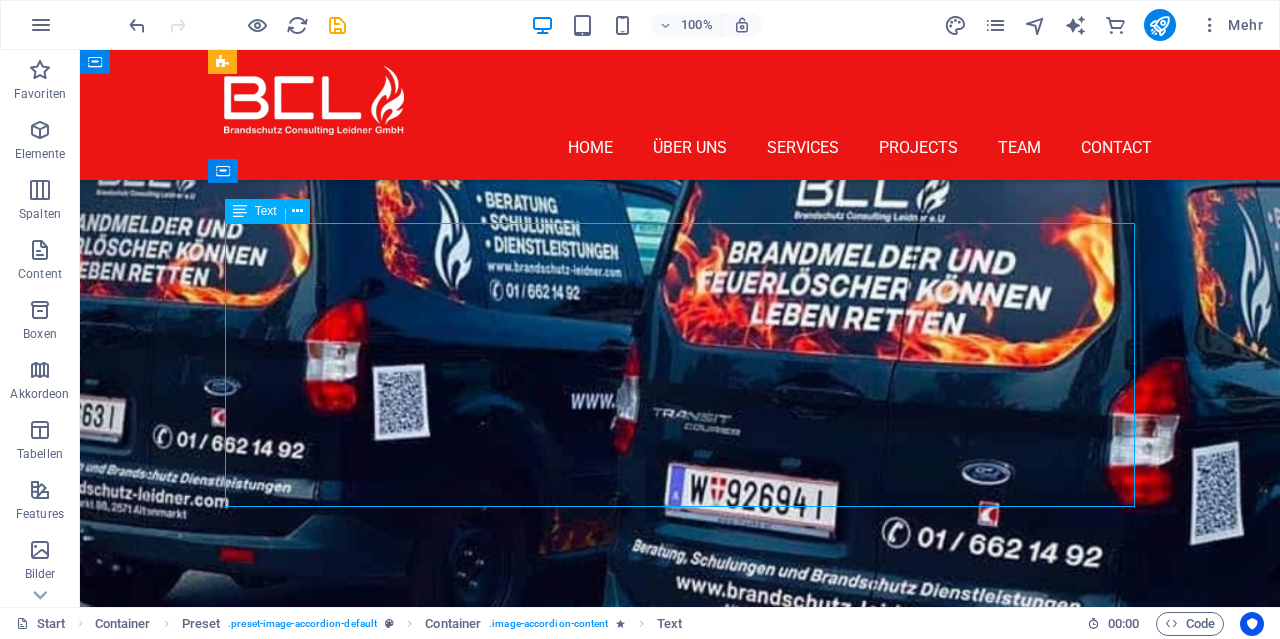 click on "Lorem ipsum dolor sit amet, consectetur adipisicing elit. Natus, dolores, at, nisi eligendi repellat voluptatem minima officia veritatis quasi animi porro laudantium dicta dolor voluptate non maiores ipsum reprehenderit odio fugiat reiciendis consectetur fuga pariatur libero accusantium quod minus odit debitis cumque quo adipisci vel vitae aliquid corrupti perferendis voluptates. Natus dolores at nisi eligendi repellat: Voluptatem minima officia veritatis quasi laudantium Dicta dolor voluptate non maiores ipsum Reprehenderit odio fugiat reiciendis consectetur fuga Mariatur libero accusantium quod minus debitis Sumque quo adipisci vel vitae aliquid corrupti perferendis Repellat voluptatem minima libero elm officia" at bounding box center (680, 2375) 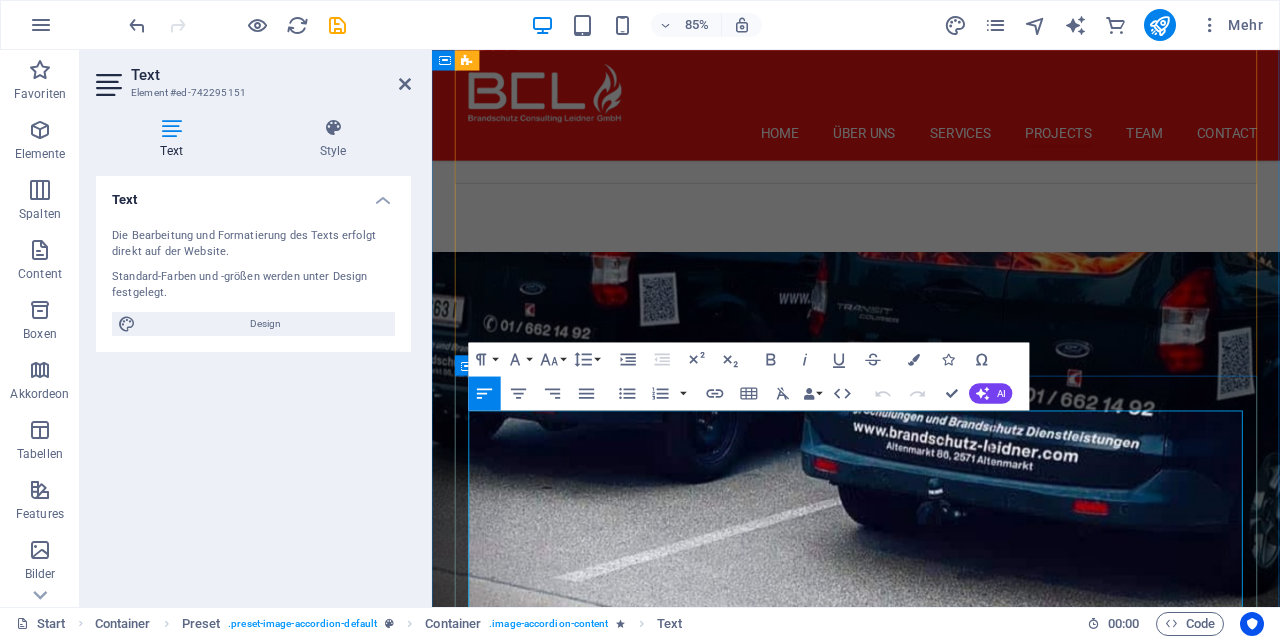 scroll, scrollTop: 4561, scrollLeft: 0, axis: vertical 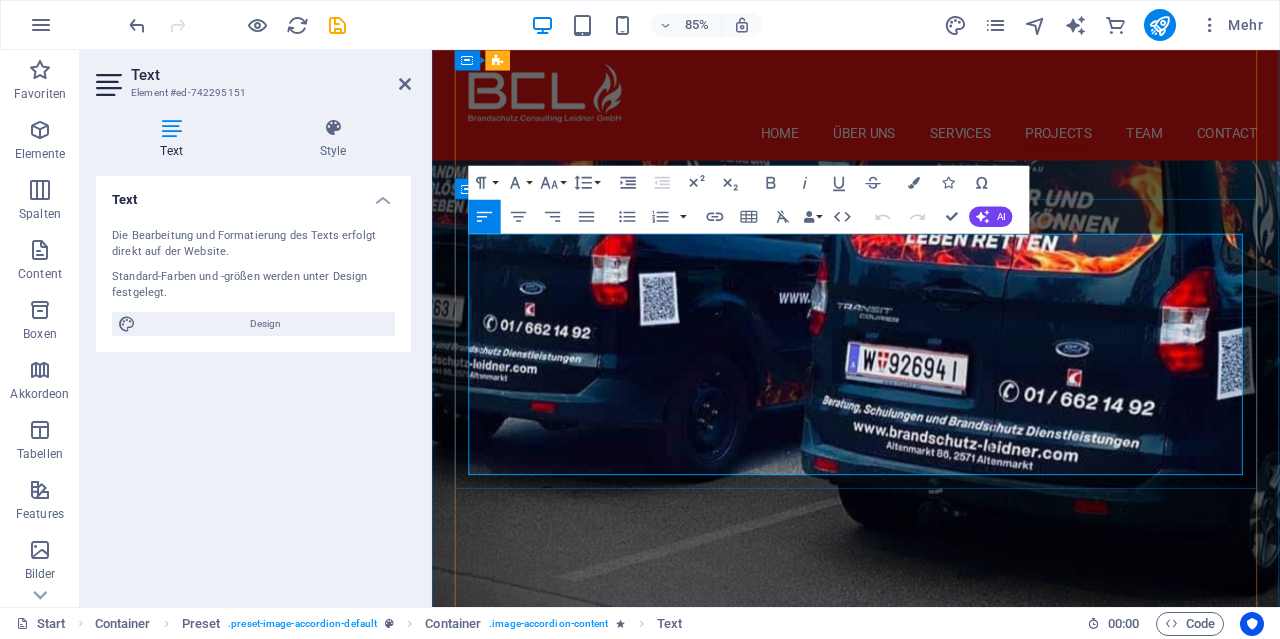 click on "Mariatur libero accusantium quod minus debitis" at bounding box center [939, 2530] 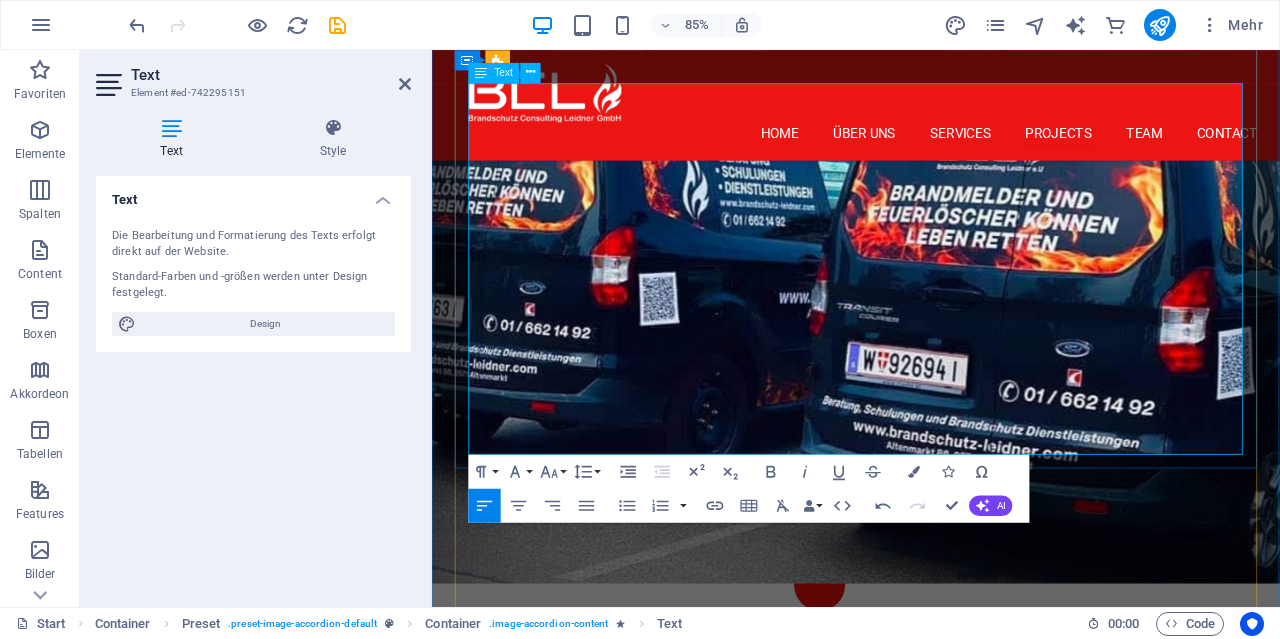 scroll, scrollTop: 4769, scrollLeft: 0, axis: vertical 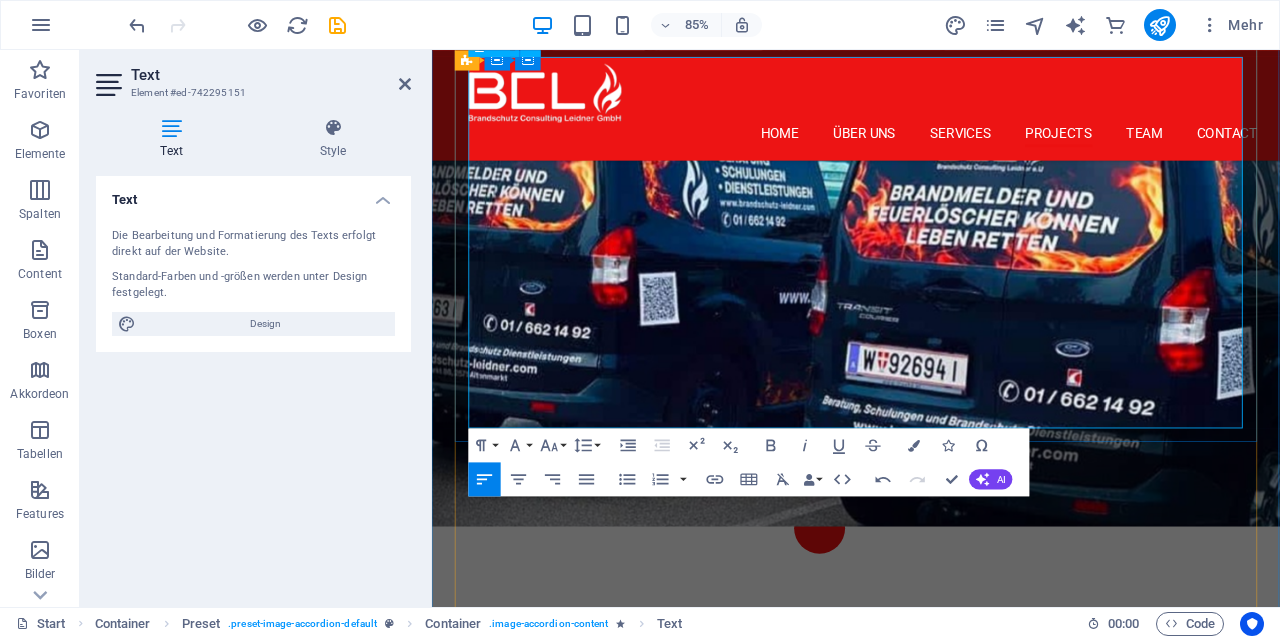 drag, startPoint x: 497, startPoint y: 234, endPoint x: 778, endPoint y: 367, distance: 310.88583 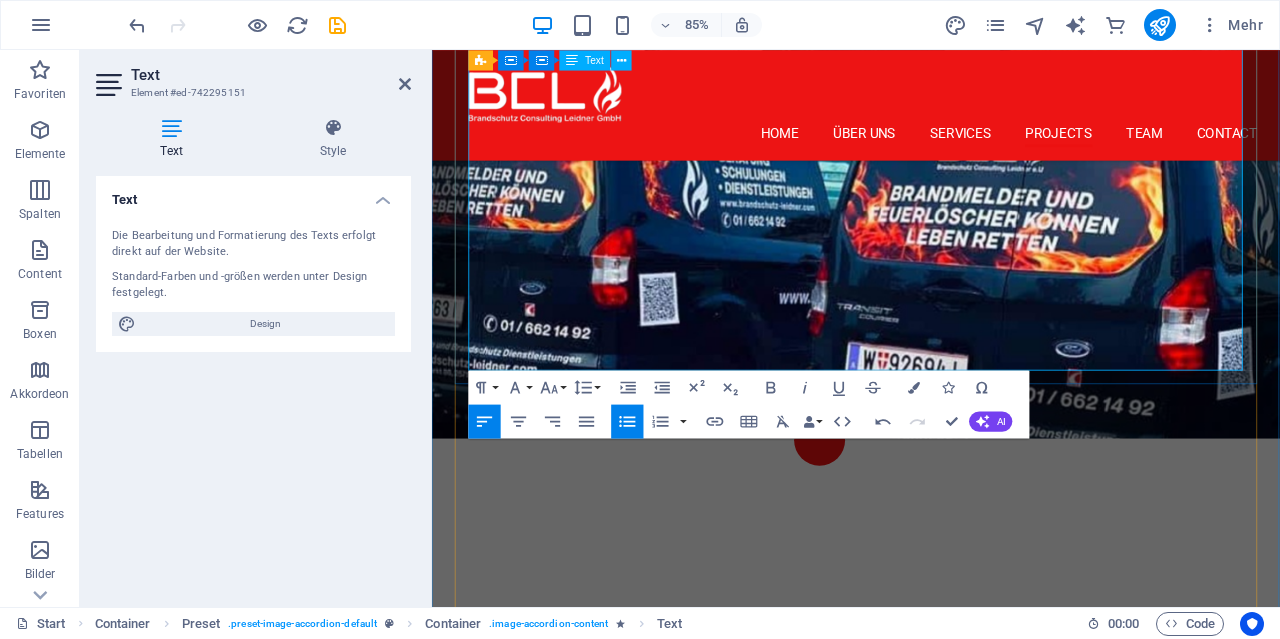 scroll, scrollTop: 4769, scrollLeft: 0, axis: vertical 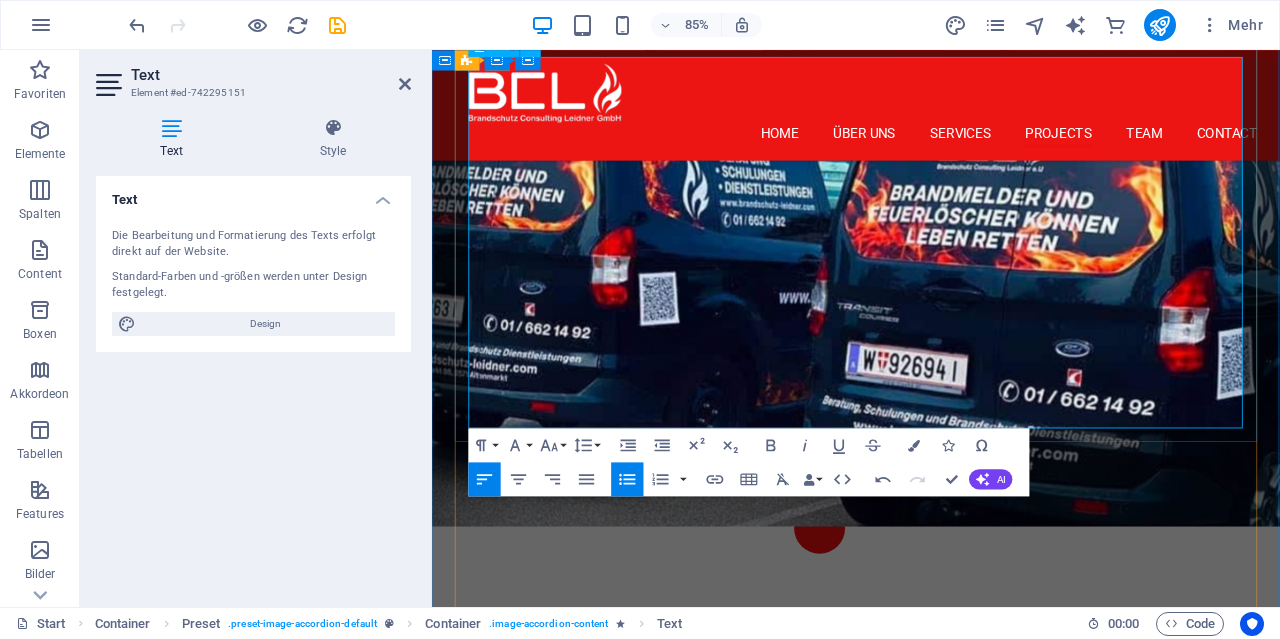 drag, startPoint x: 771, startPoint y: 451, endPoint x: 488, endPoint y: 224, distance: 362.79196 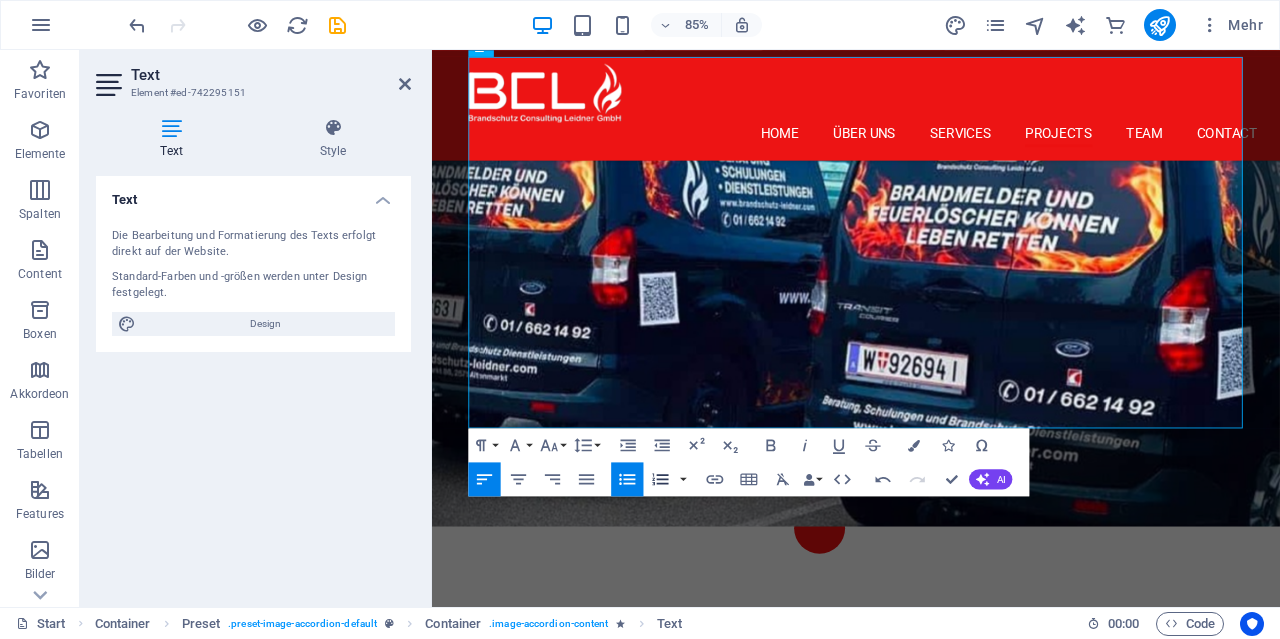 click 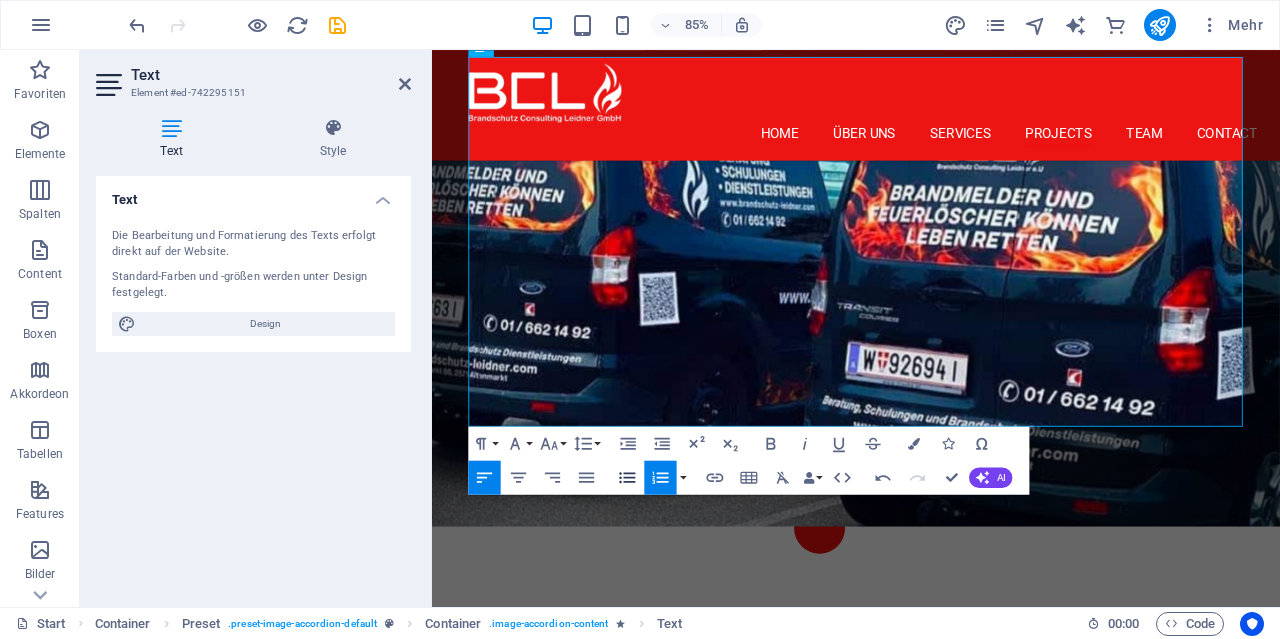 click on "Unordered List" at bounding box center (628, 477) 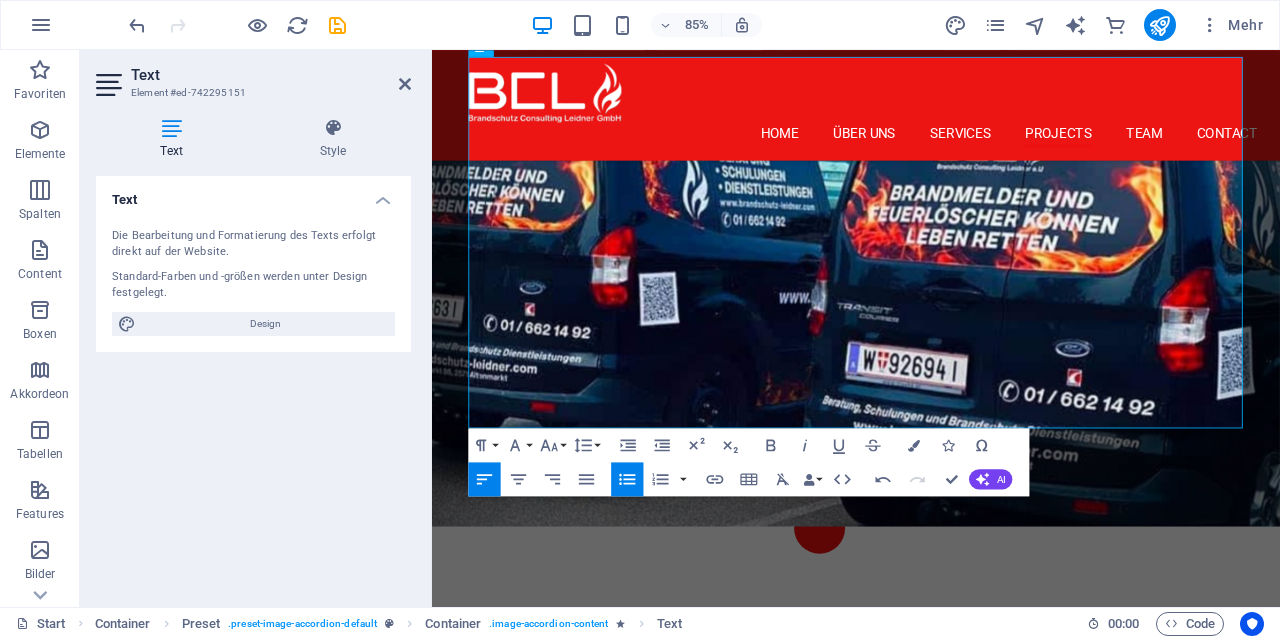drag, startPoint x: 638, startPoint y: 479, endPoint x: 243, endPoint y: 505, distance: 395.85477 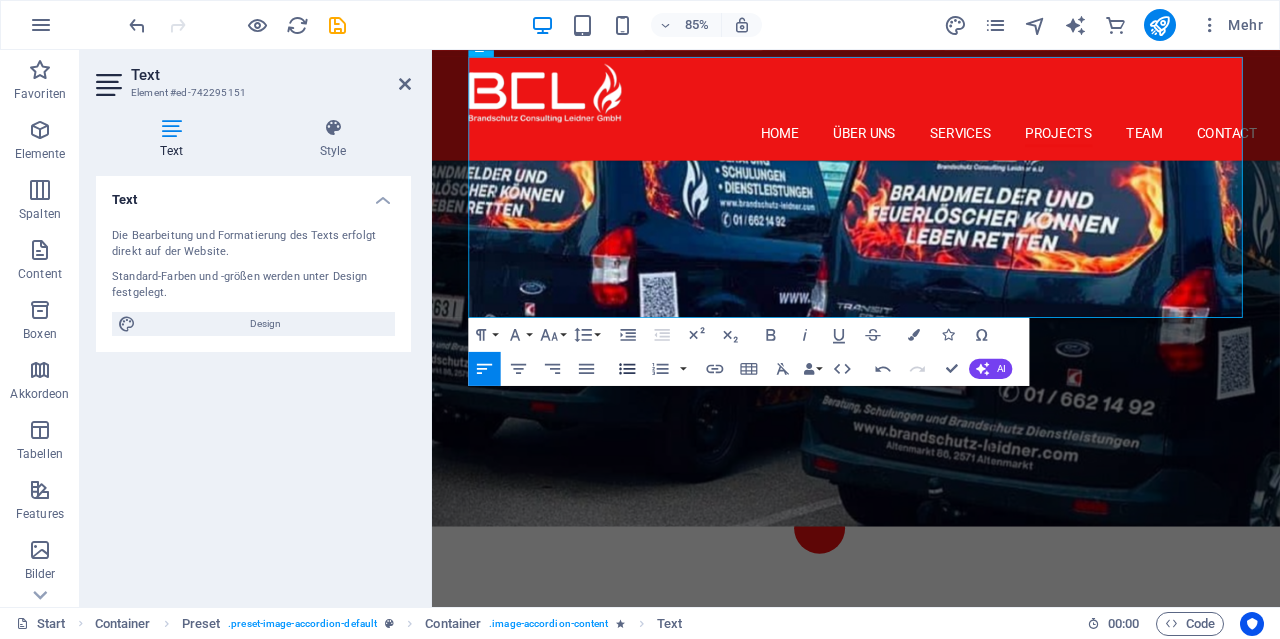 click 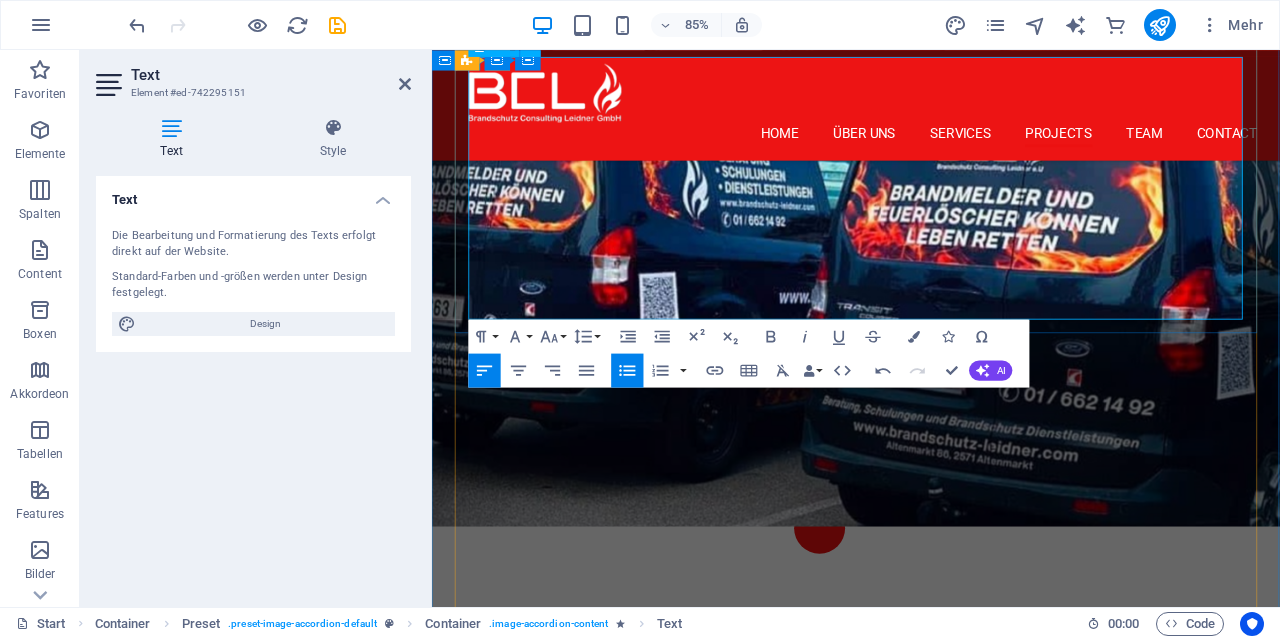 click on "Aufgaben und Verantwortung im Unternehmen" at bounding box center [939, 2322] 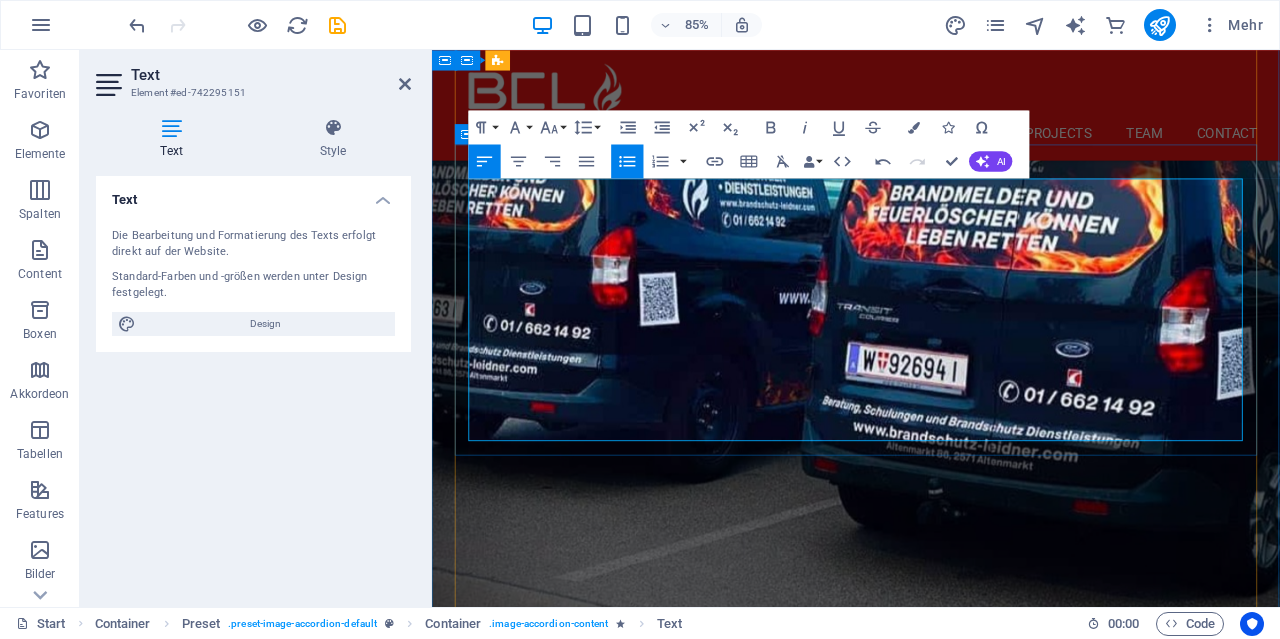 scroll, scrollTop: 4561, scrollLeft: 0, axis: vertical 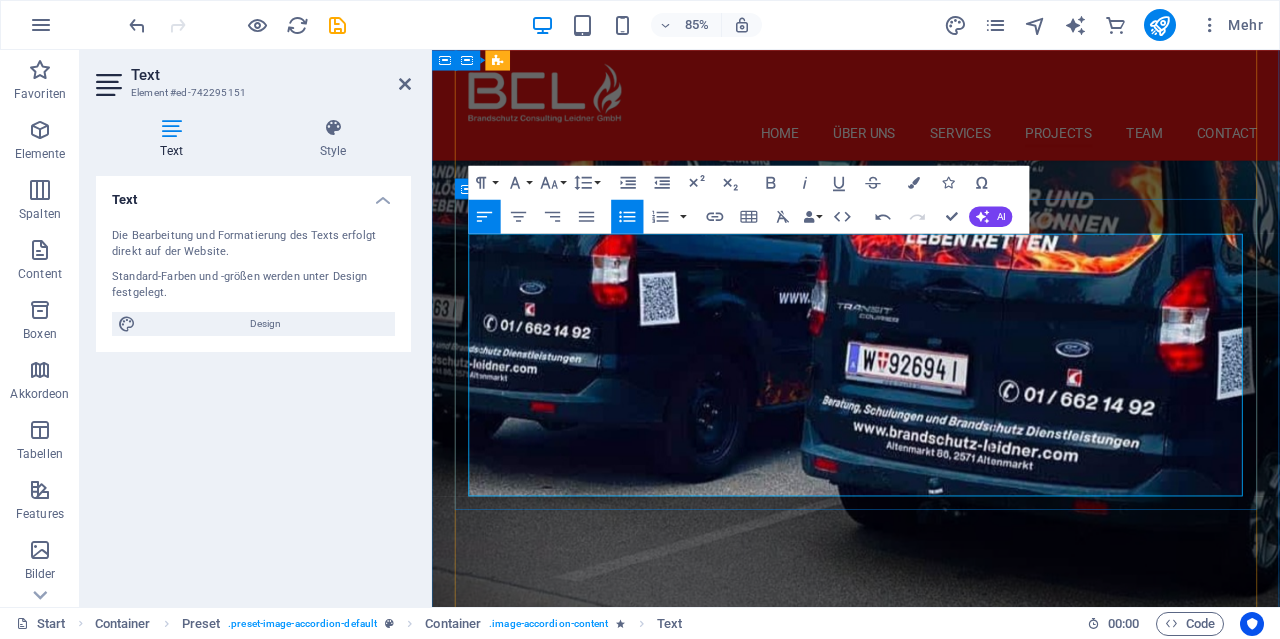 click on "Praxisbeispiele und Umsetzungshilfen" at bounding box center [939, 2581] 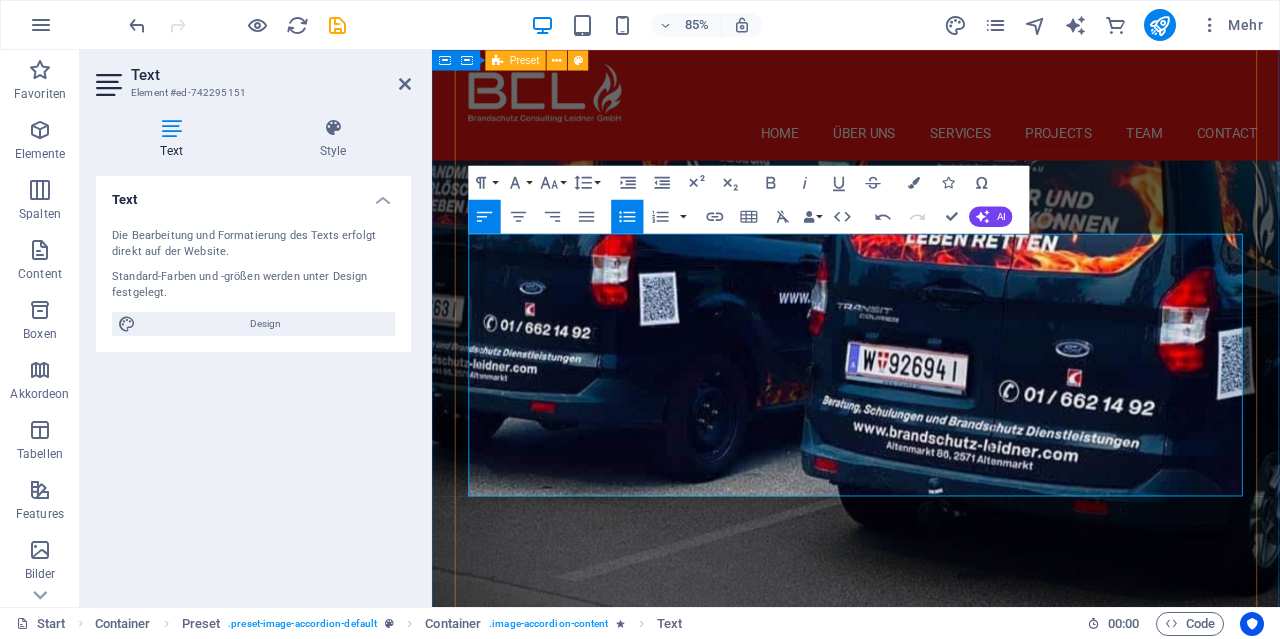 click on "Brandschutzmanagement in Firmen Project 2 Buchvorstellung: Brandschutzmanagement in Firmen" at bounding box center (931, 2606) 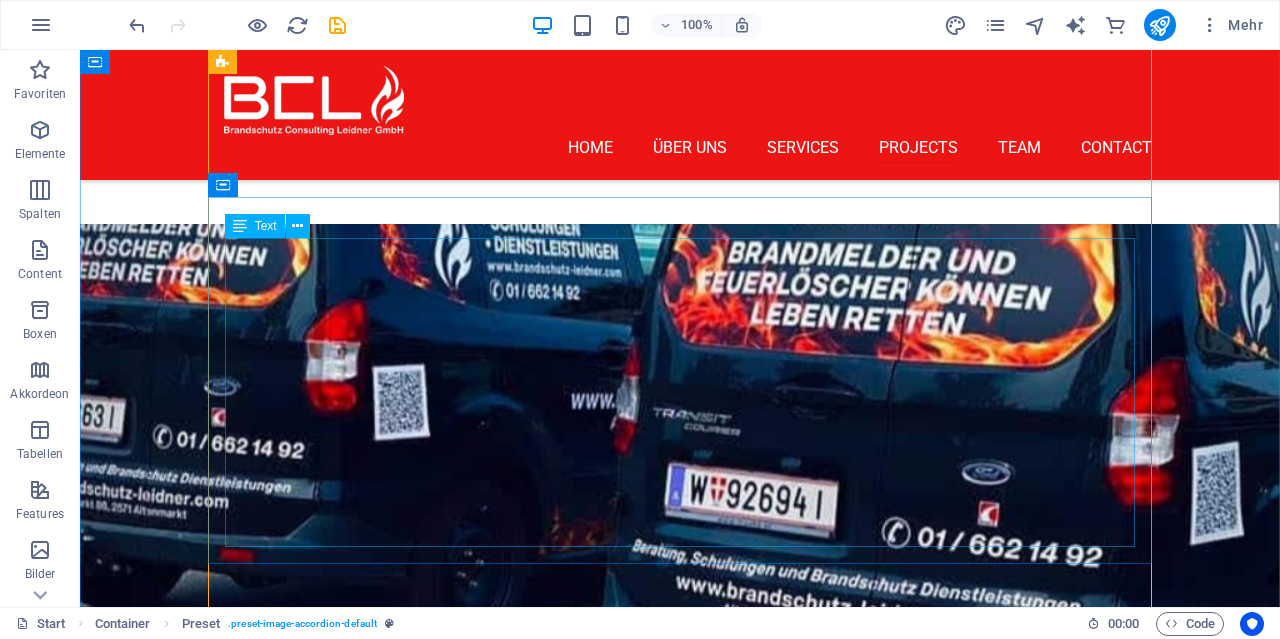 scroll, scrollTop: 4249, scrollLeft: 0, axis: vertical 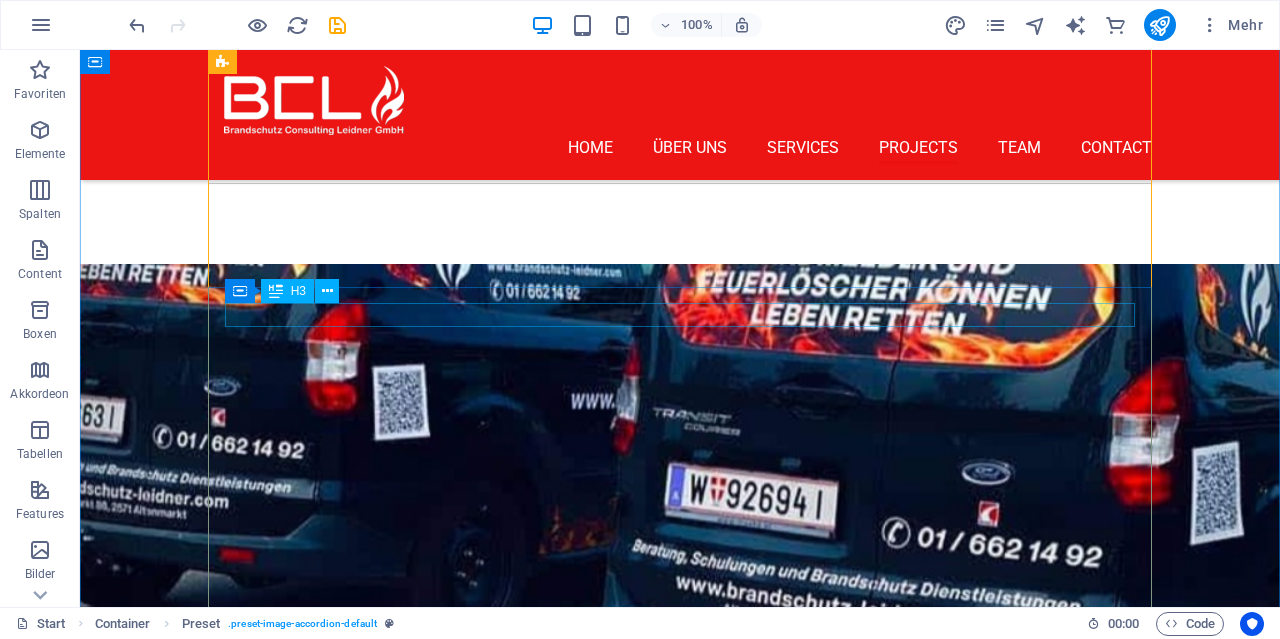 click on "Project 2" at bounding box center (680, 2326) 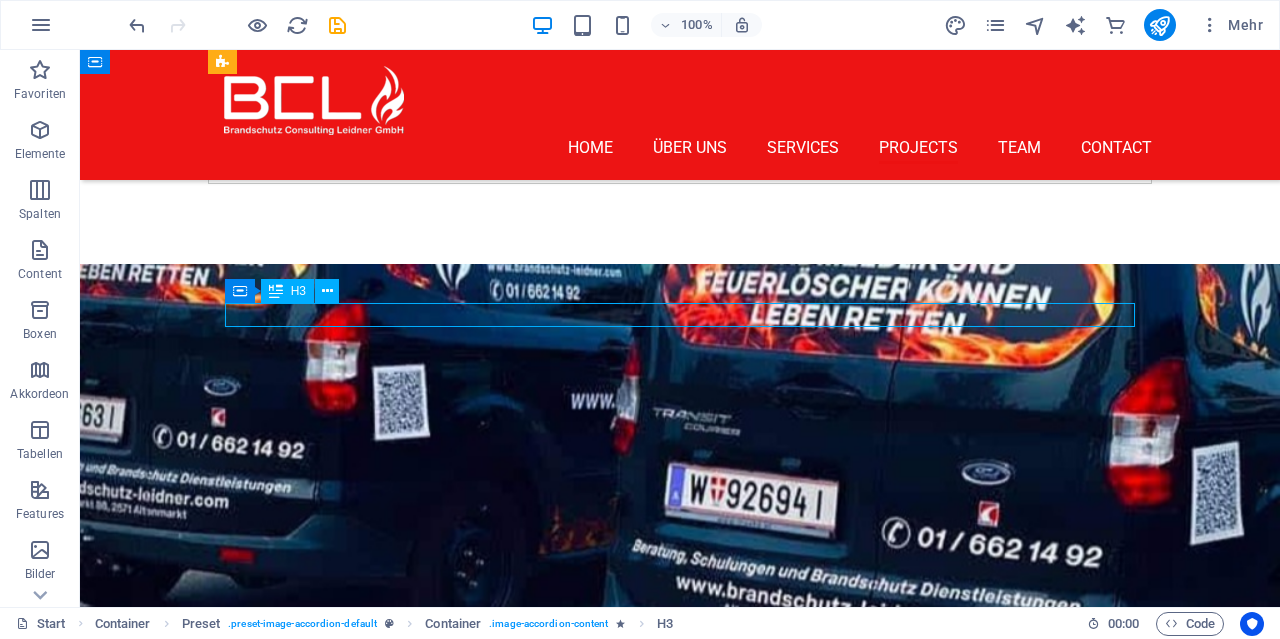 click on "Project 2" at bounding box center [680, 2326] 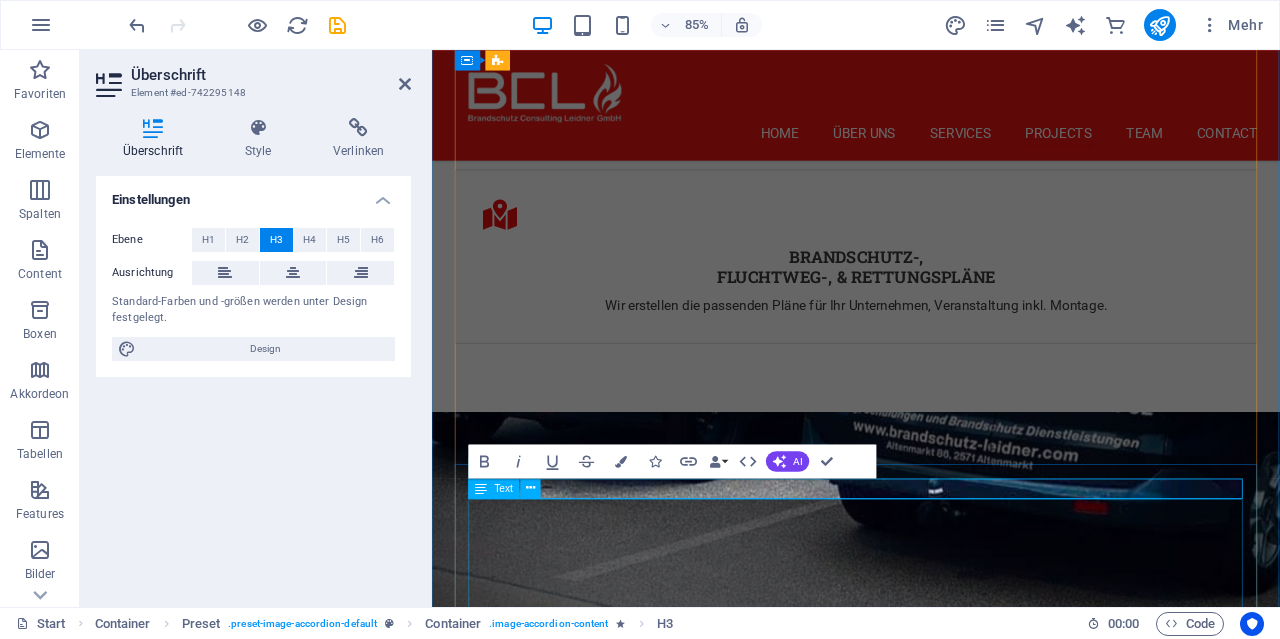 type 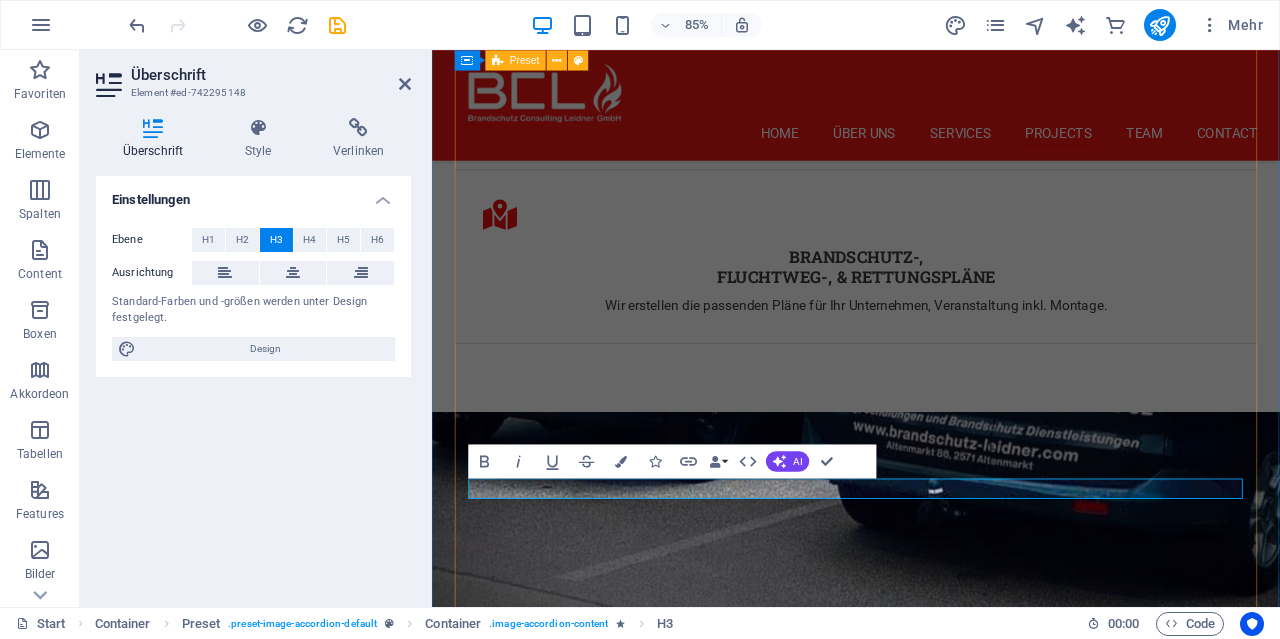 click on "Wohnhausanlagen Haus- & Immobilienverwaltungen Wohnhausanlagen Externer Brandschutzbeauftragter für Haus- und Immobilienverwaltungen Wir übernehmen für Sie die Funktion des externen Brandschutzbeauftragten und unterstützen Haus- sowie Immobilienverwaltungen zuverlässig bei allen Belangen rund um den vorbeugenden Brandschutz. Unsere Leistungen im Überblick: Regelmäßige Objektbegehungen & Risikoanalysen Erstellung und Aktualisierung von Brandschutzordnungen Schulung von Mitarbeitenden und Mietern Überwachung und Koordination brandschutztechnischer Wartungen Unterstützung bei behördlichen Auflagen & Prüfungen Beratung bei Bau- und Umbaumaßnahmen im Bestand Dokumentation und Berichtswesen gemäß gesetzlichen Vorgaben Derzeit Vertrauen viele Hausverwaltungen wie die AEAG, GESIBA, GUTWERK uvm. auf unsere Expertise – für mehr Sicherheit und Rechtssicherheit in Ihren Objekten. Das Buch zum Thema Brandschutz Brandschutzmanagement in Firmen Das Buch zum Thema Brandschutz Buchvorstellung: Project 3" at bounding box center (931, 2918) 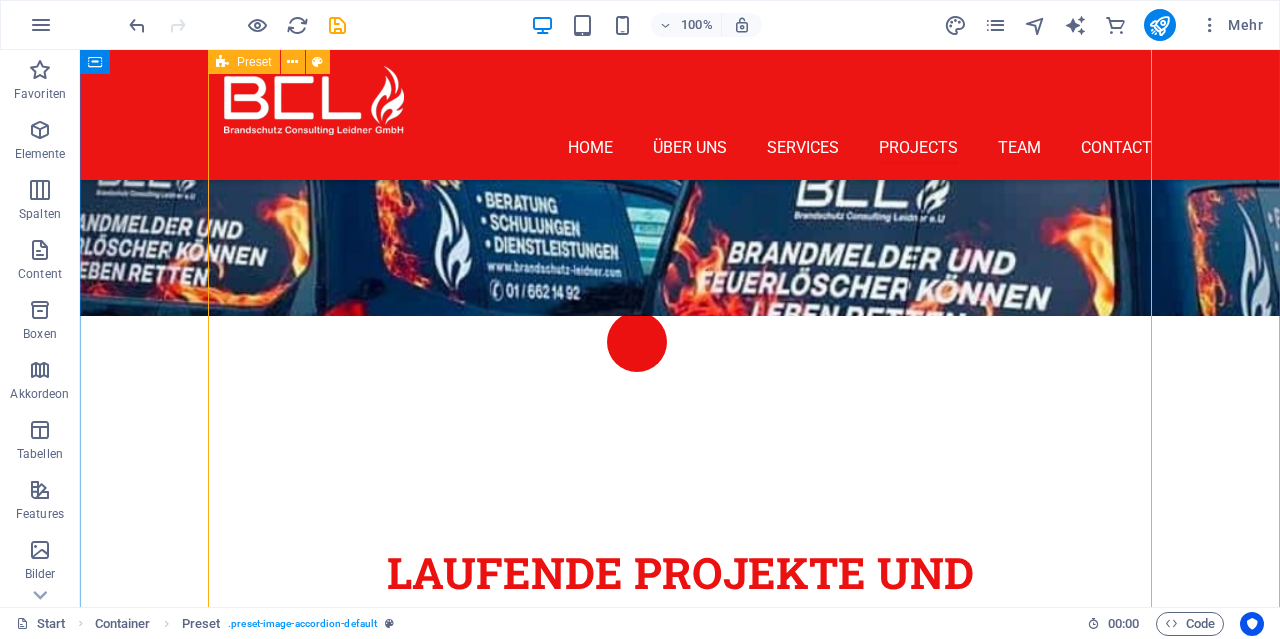 scroll, scrollTop: 4769, scrollLeft: 0, axis: vertical 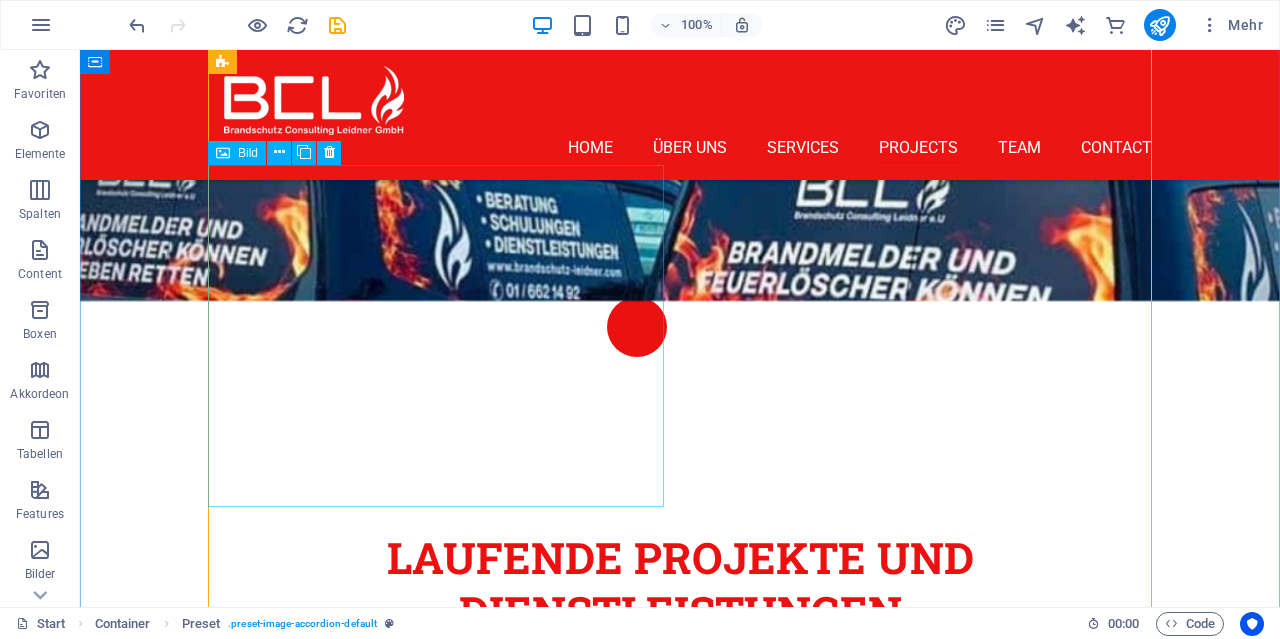 click on "Project 3 Lorem ipsum dolor amet" at bounding box center (436, 2329) 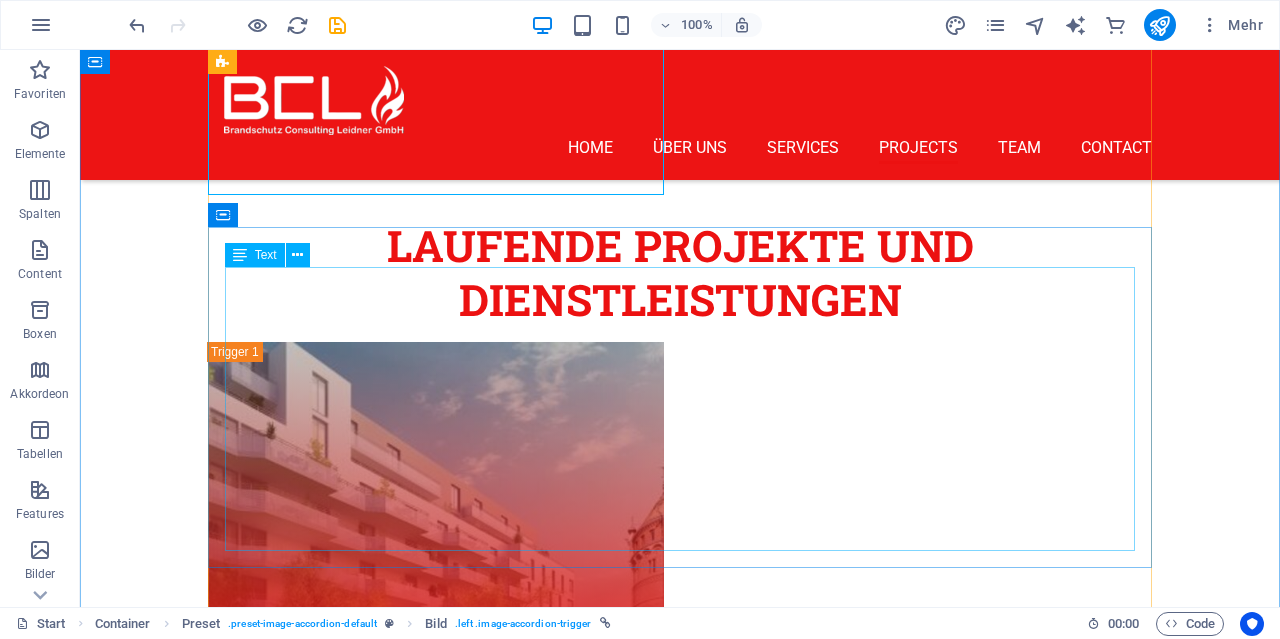 scroll, scrollTop: 5081, scrollLeft: 0, axis: vertical 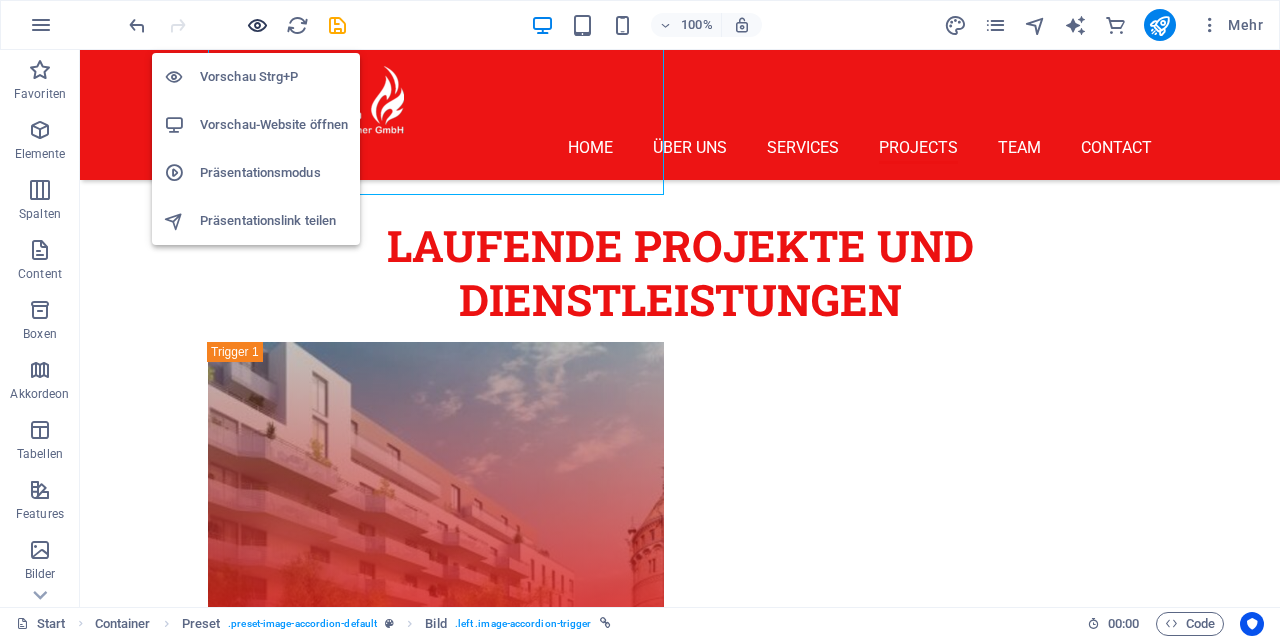 click at bounding box center [257, 25] 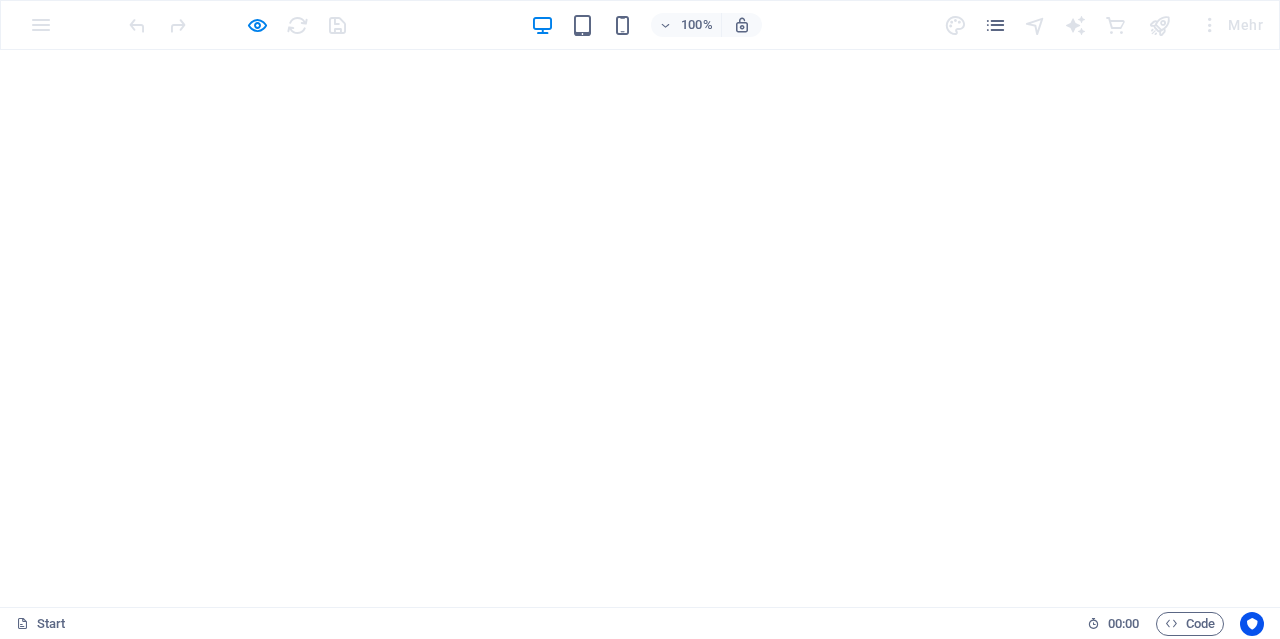 scroll, scrollTop: 0, scrollLeft: 0, axis: both 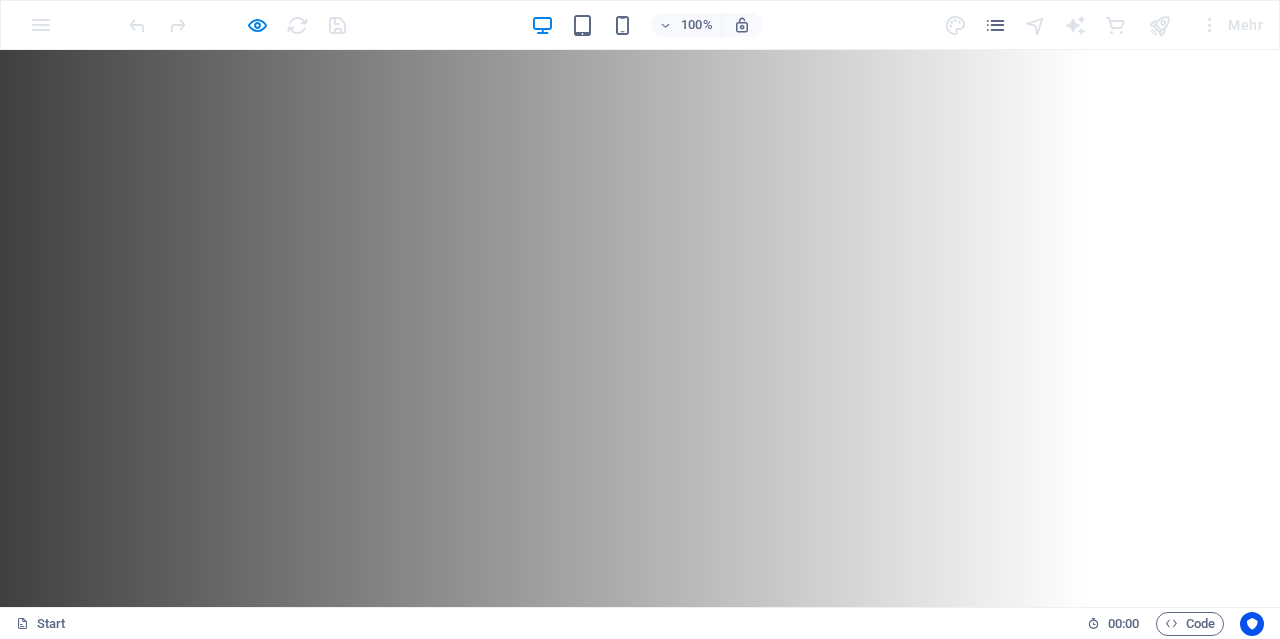 click on "Warum wir ?" at bounding box center [244, 937] 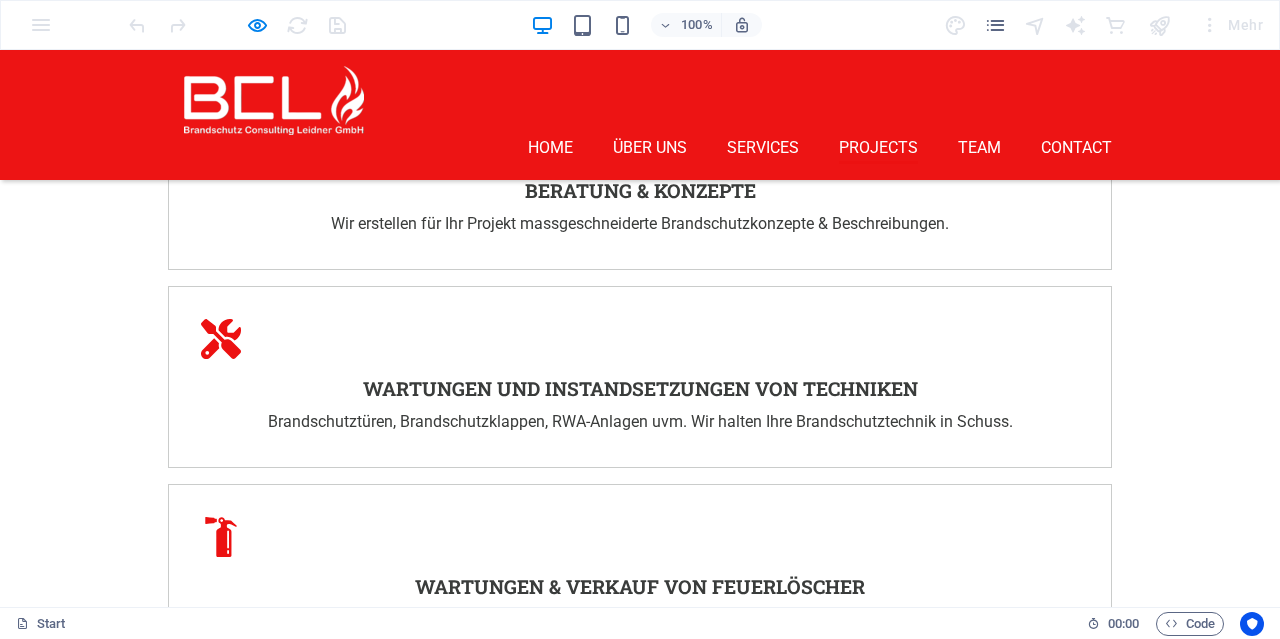 scroll, scrollTop: 3521, scrollLeft: 0, axis: vertical 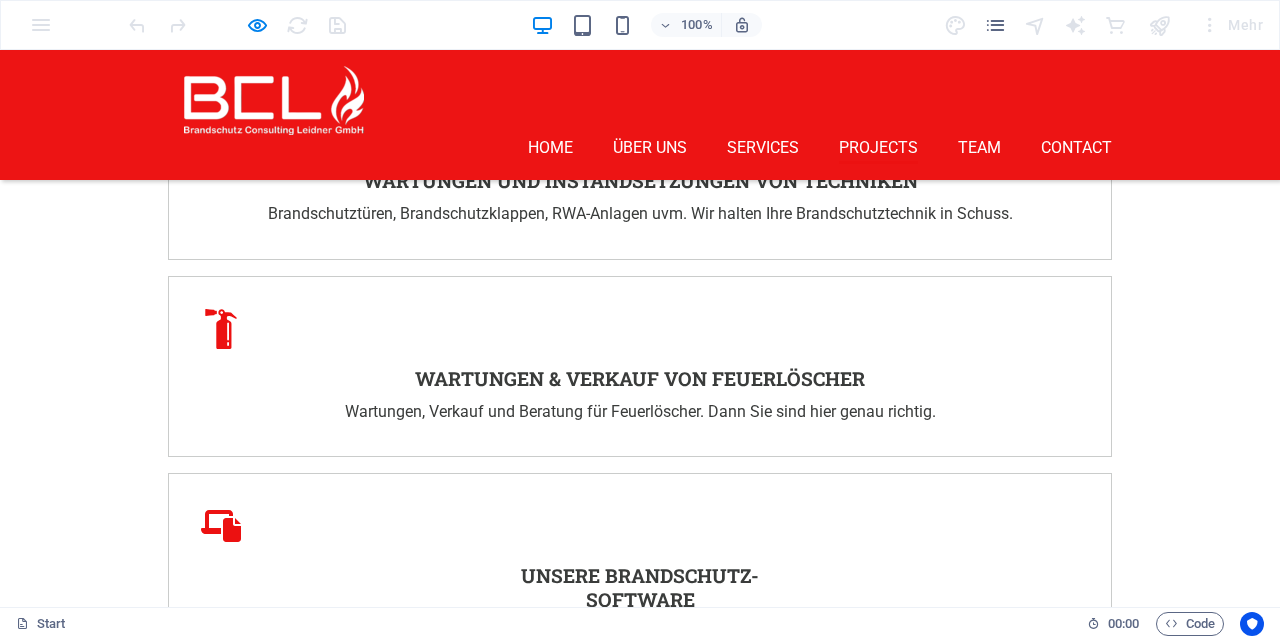 click on "Project 3 Lorem ipsum dolor amet" at bounding box center [396, 2777] 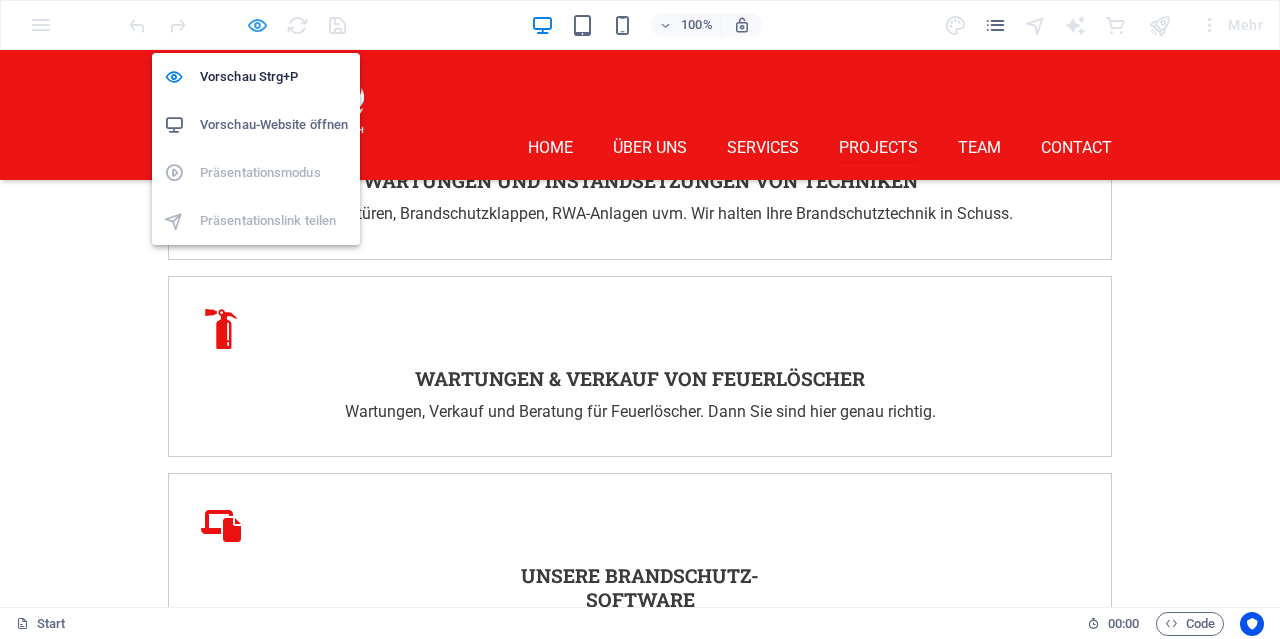 click at bounding box center [257, 25] 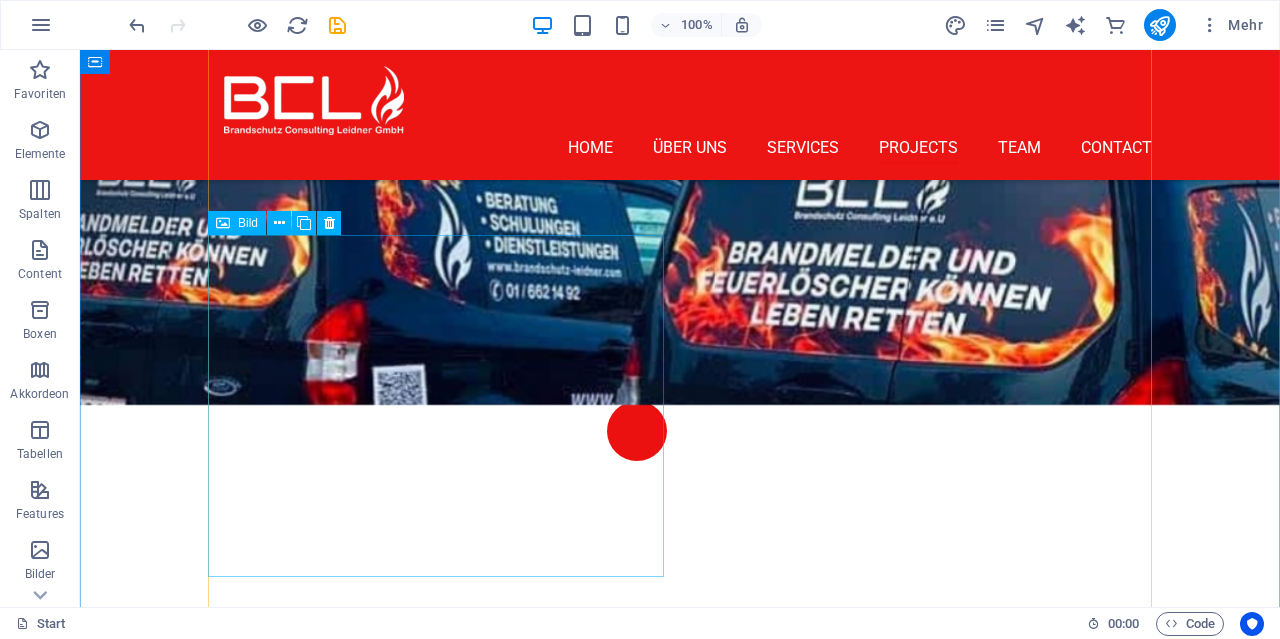 scroll, scrollTop: 4769, scrollLeft: 0, axis: vertical 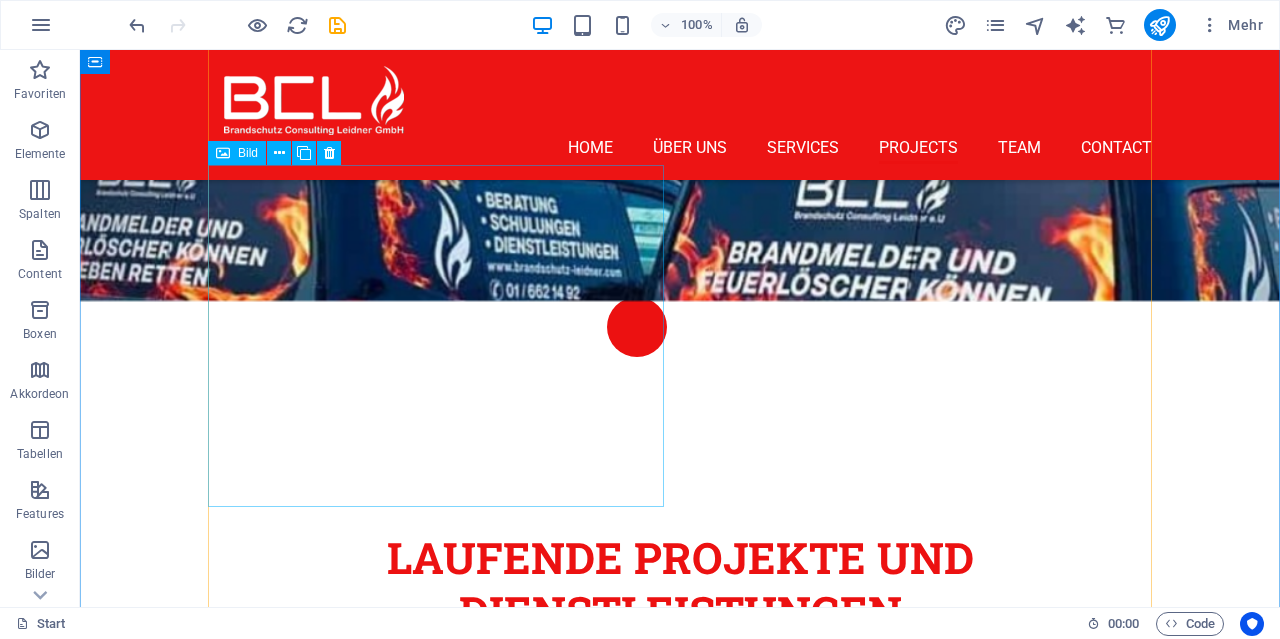 click on "Project 3 Lorem ipsum dolor amet" at bounding box center (436, 2329) 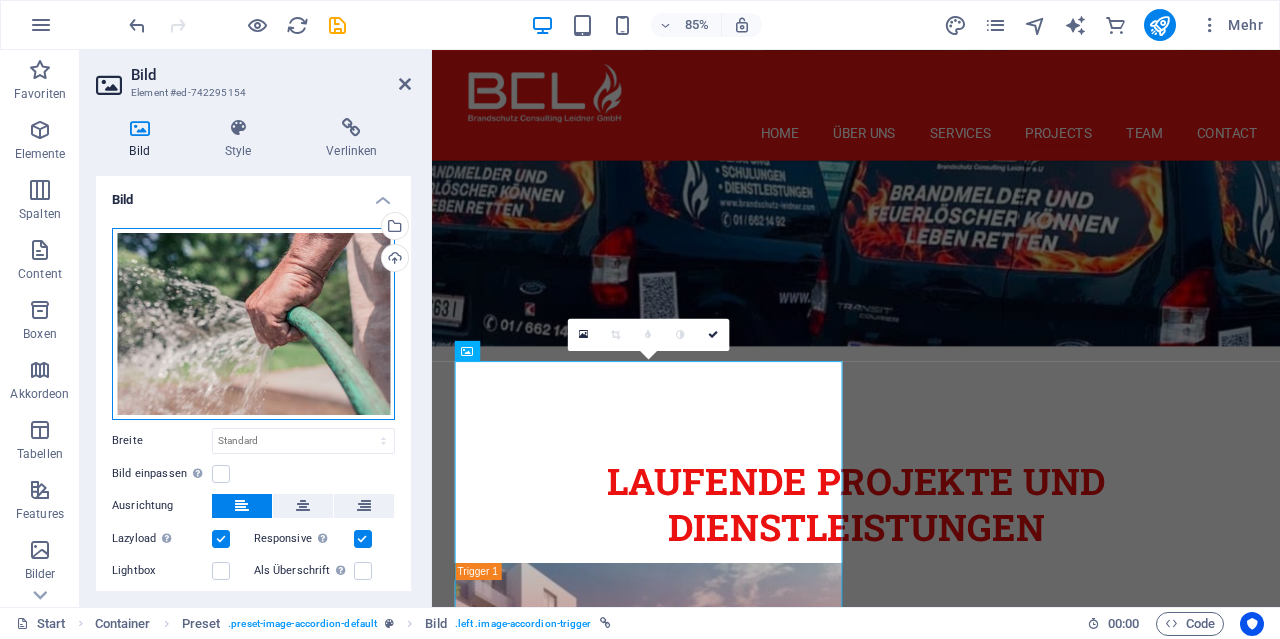 click on "Ziehe Dateien zum Hochladen hierher oder  klicke hier, um aus Dateien oder kostenlosen Stockfotos & -videos zu wählen" at bounding box center [253, 324] 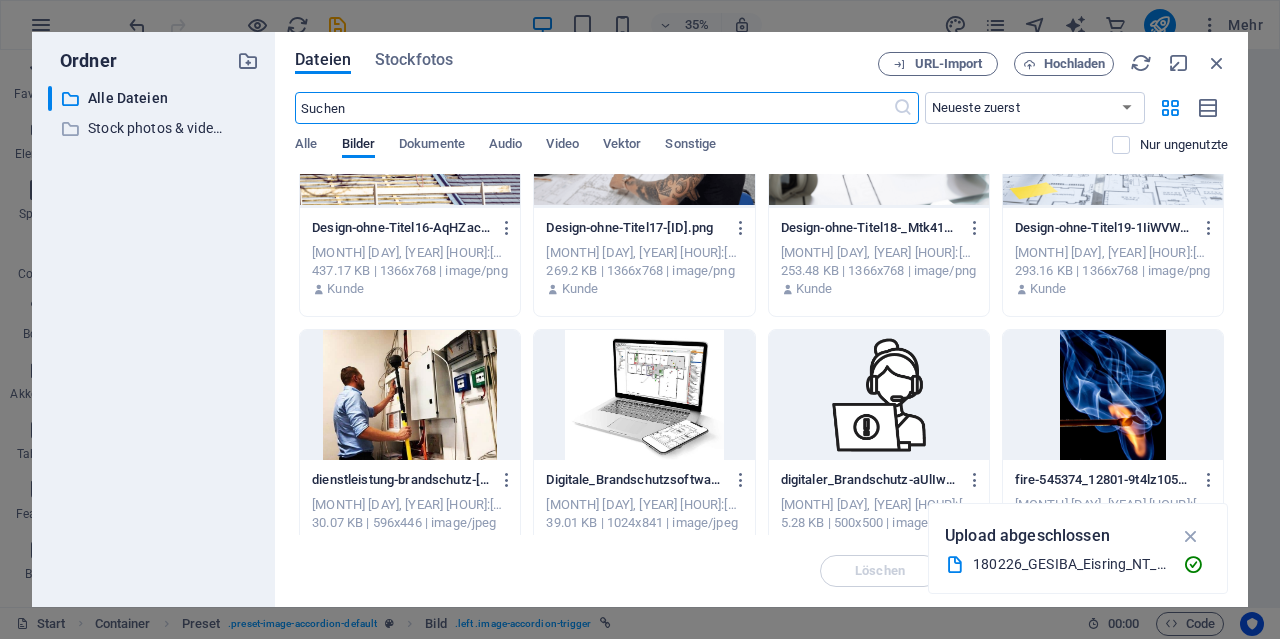 scroll, scrollTop: 2880, scrollLeft: 0, axis: vertical 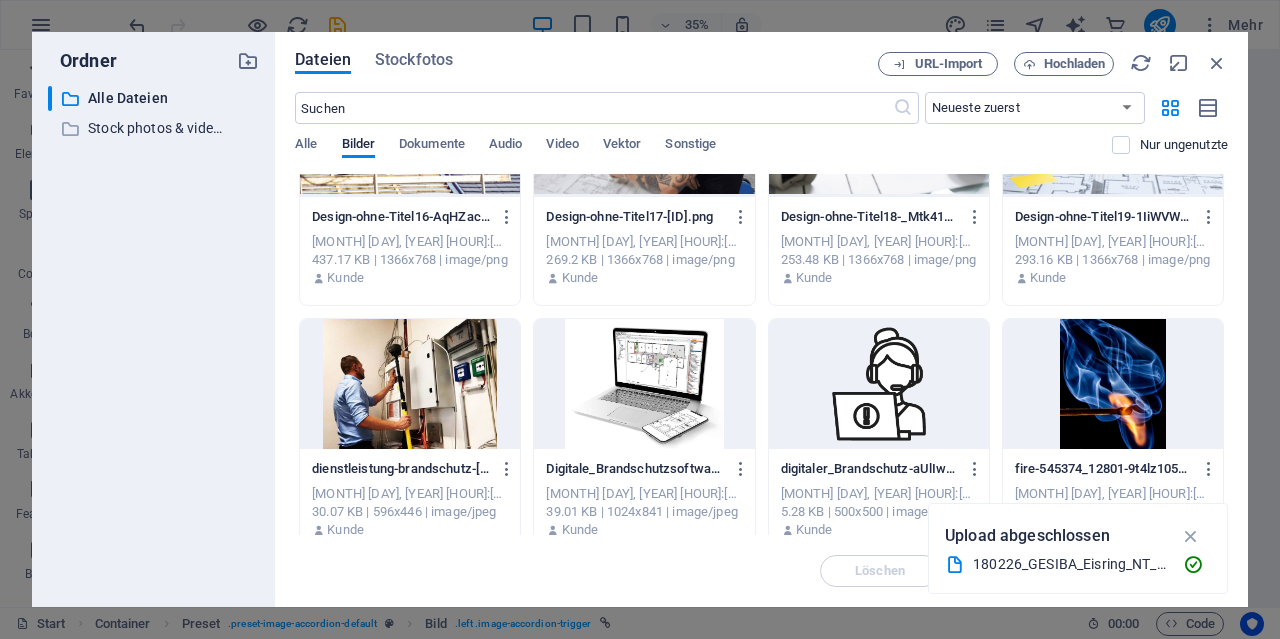 click at bounding box center (644, 384) 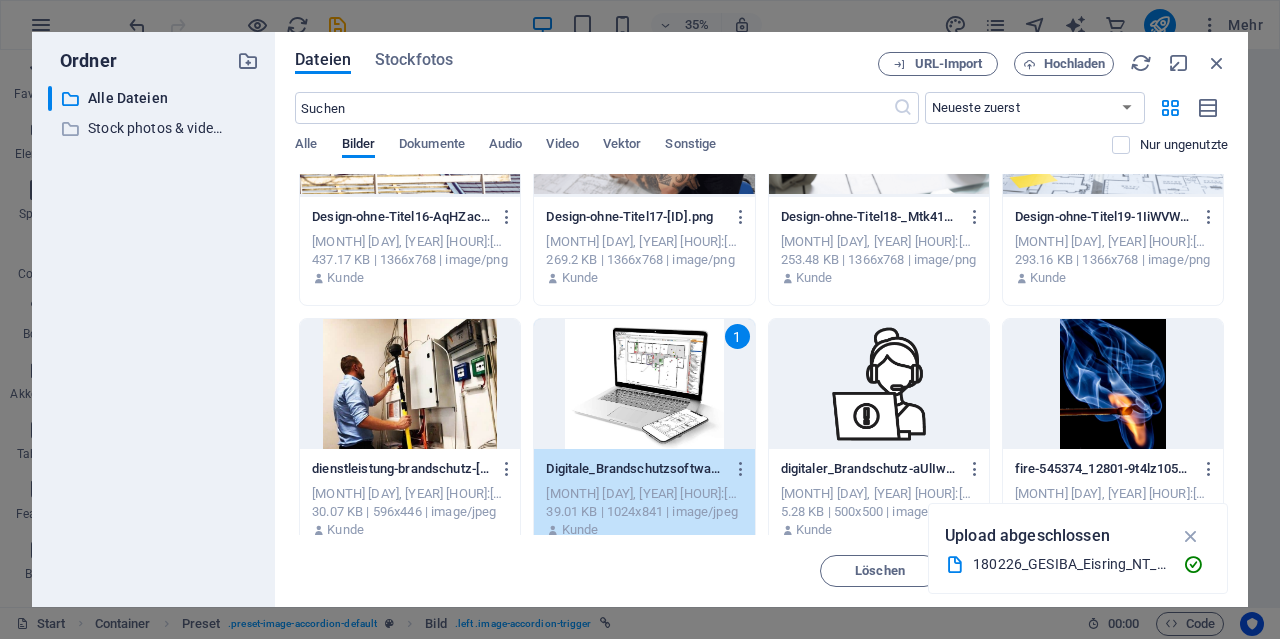 click on "1" at bounding box center (644, 384) 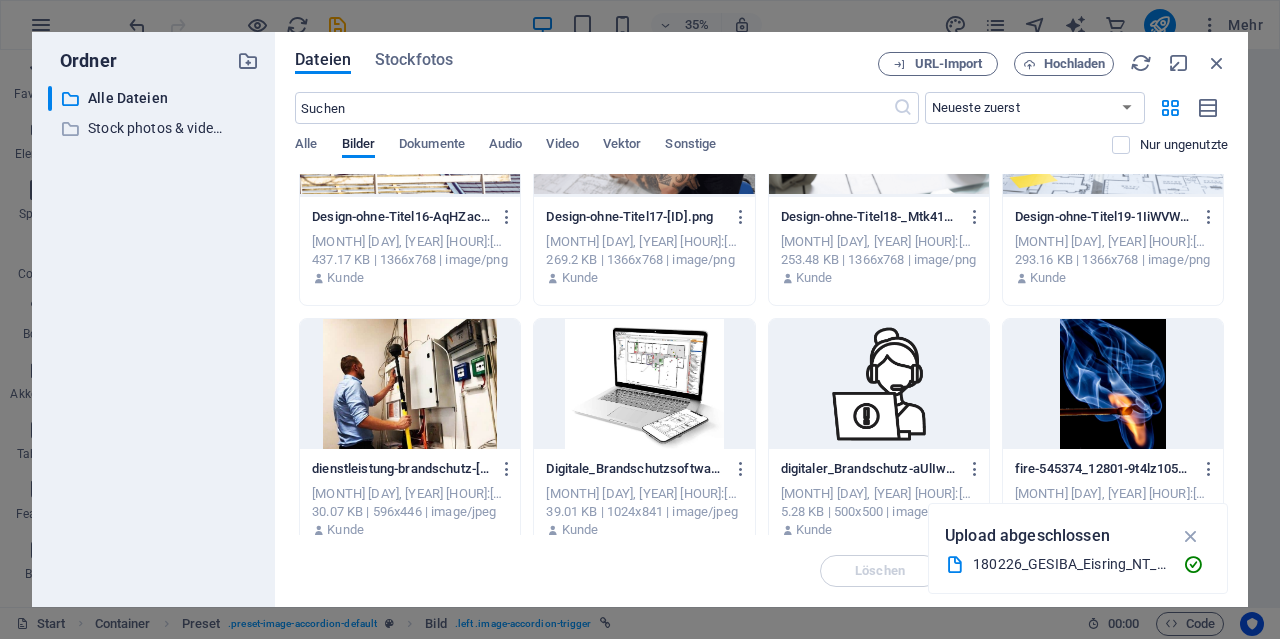 click at bounding box center (644, 384) 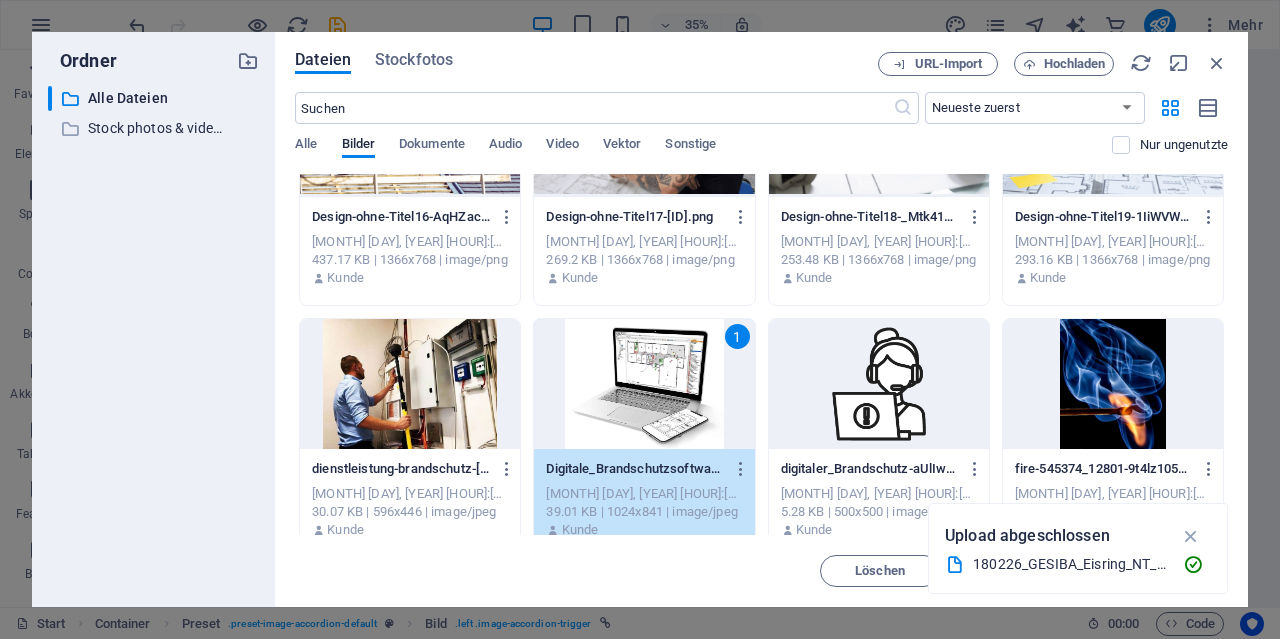 click on "1" at bounding box center [644, 384] 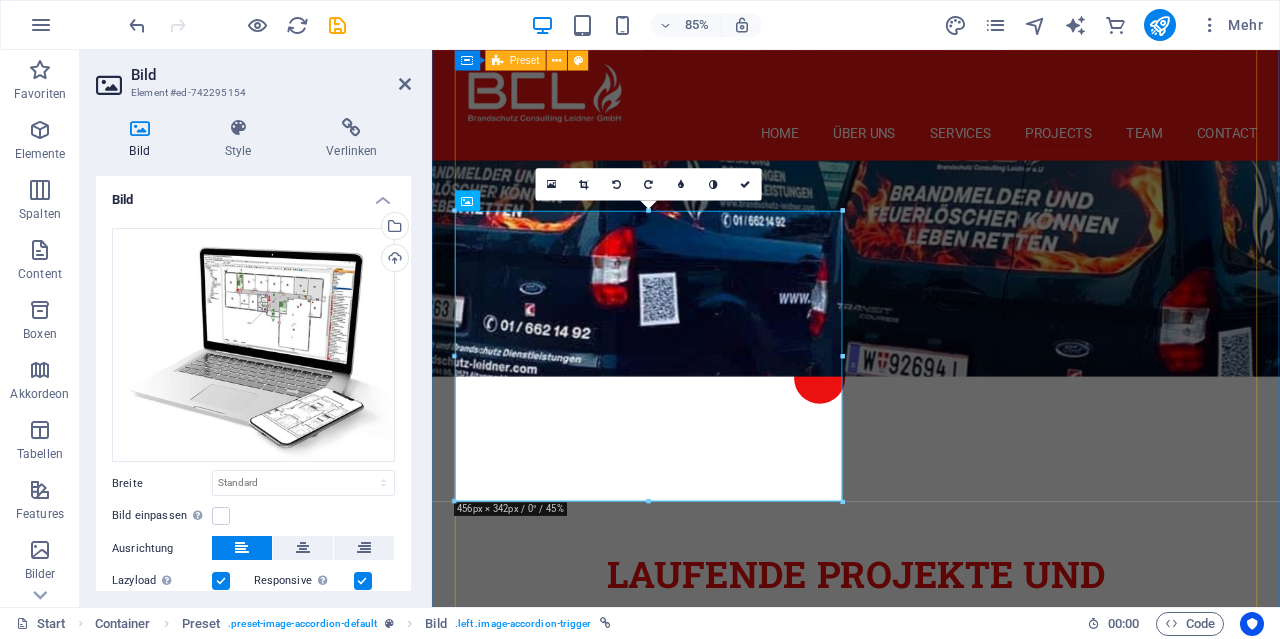 scroll, scrollTop: 4977, scrollLeft: 0, axis: vertical 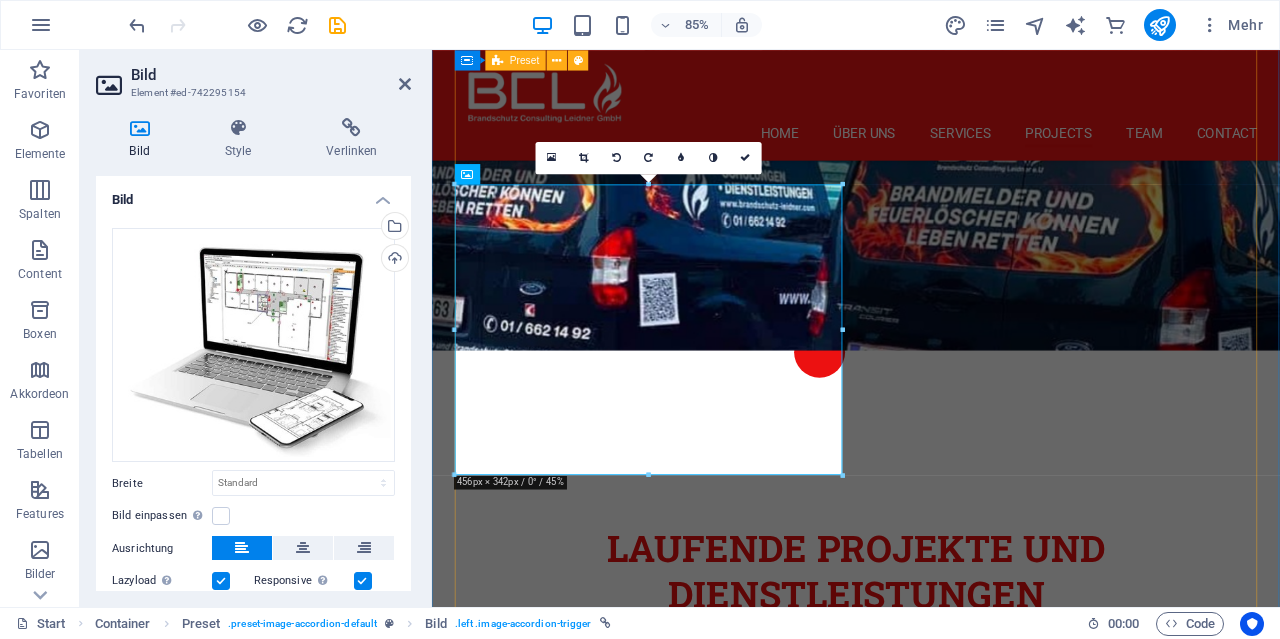 click on "Wohnhausanlagen Haus- & Immobilienverwaltungen Wohnhausanlagen Externer Brandschutzbeauftragter für Haus- und Immobilienverwaltungen Wir übernehmen für Sie die Funktion des externen Brandschutzbeauftragten und unterstützen Haus- sowie Immobilienverwaltungen zuverlässig bei allen Belangen rund um den vorbeugenden Brandschutz. Unsere Leistungen im Überblick: Regelmäßige Objektbegehungen & Risikoanalysen Erstellung und Aktualisierung von Brandschutzordnungen Schulung von Mitarbeitenden und Mietern Überwachung und Koordination brandschutztechnischer Wartungen Unterstützung bei behördlichen Auflagen & Prüfungen Beratung bei Bau- und Umbaumaßnahmen im Bestand Dokumentation und Berichtswesen gemäß gesetzlichen Vorgaben Derzeit Vertrauen viele Hausverwaltungen wie die AEAG, GESIBA, GUTWERK uvm. auf unsere Expertise – für mehr Sicherheit und Rechtssicherheit in Ihren Objekten. Das Buch zum Thema Brandschutz Brandschutzmanagement in Firmen Das Buch zum Thema Brandschutz Buchvorstellung: Project 3" at bounding box center [931, 2190] 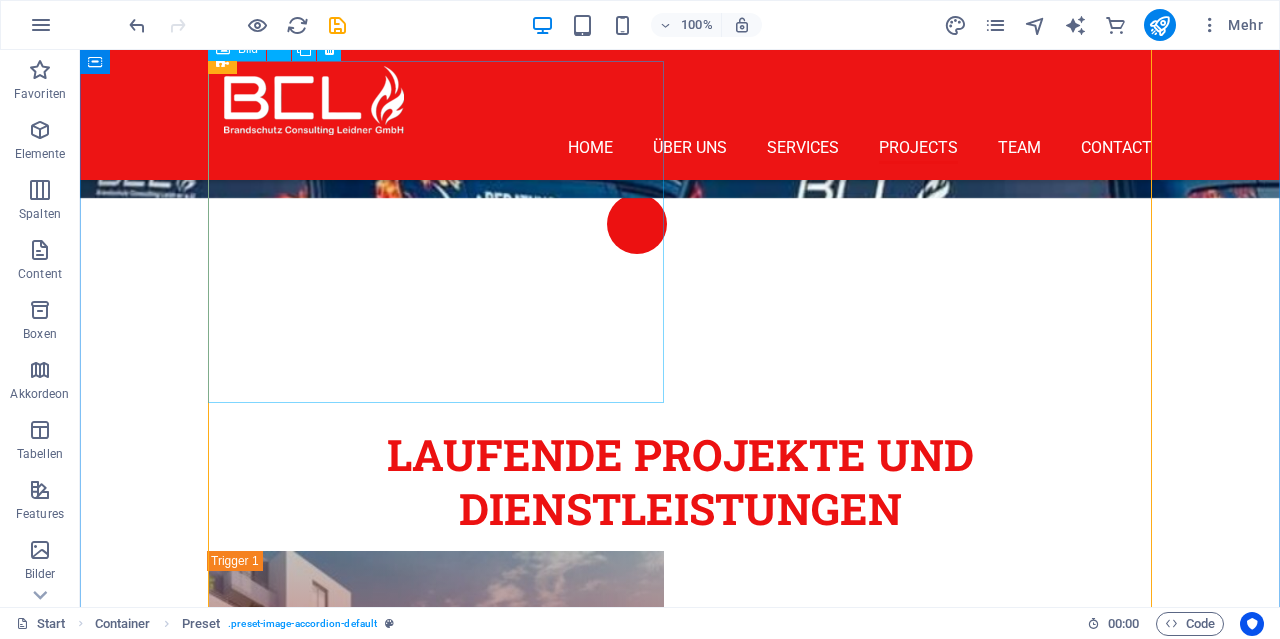 scroll, scrollTop: 4873, scrollLeft: 0, axis: vertical 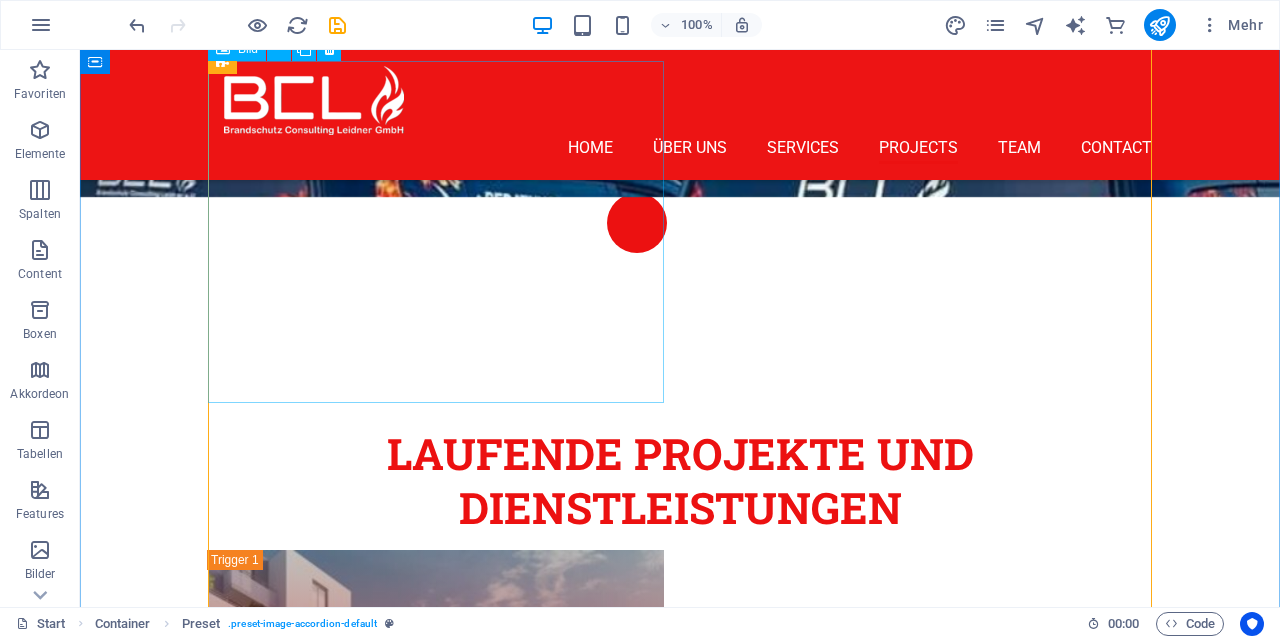 click on "Project 3 Lorem ipsum dolor amet" at bounding box center (436, 2225) 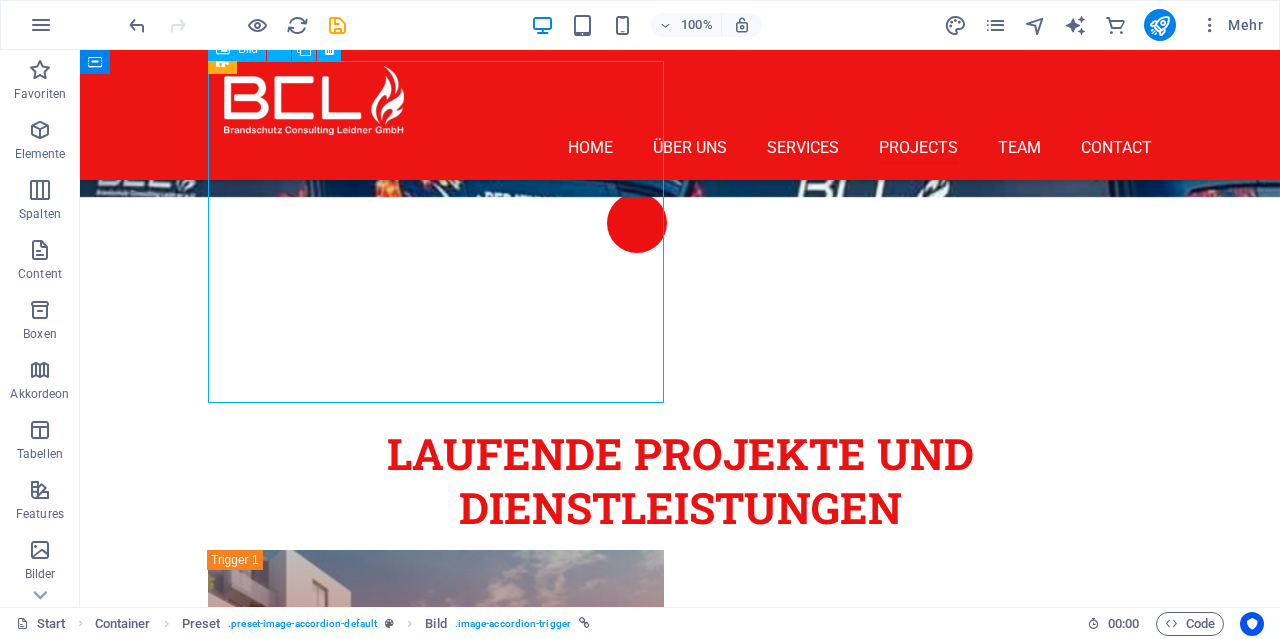 click on "Project 3 Lorem ipsum dolor amet" at bounding box center [436, 2225] 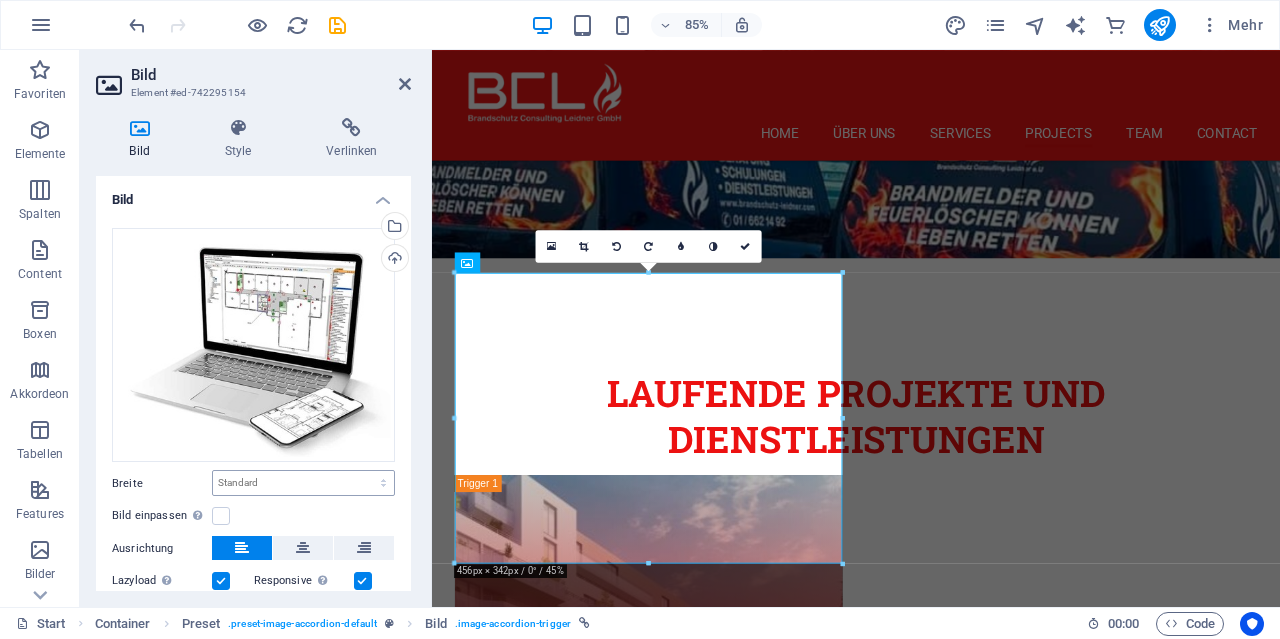 scroll, scrollTop: 129, scrollLeft: 0, axis: vertical 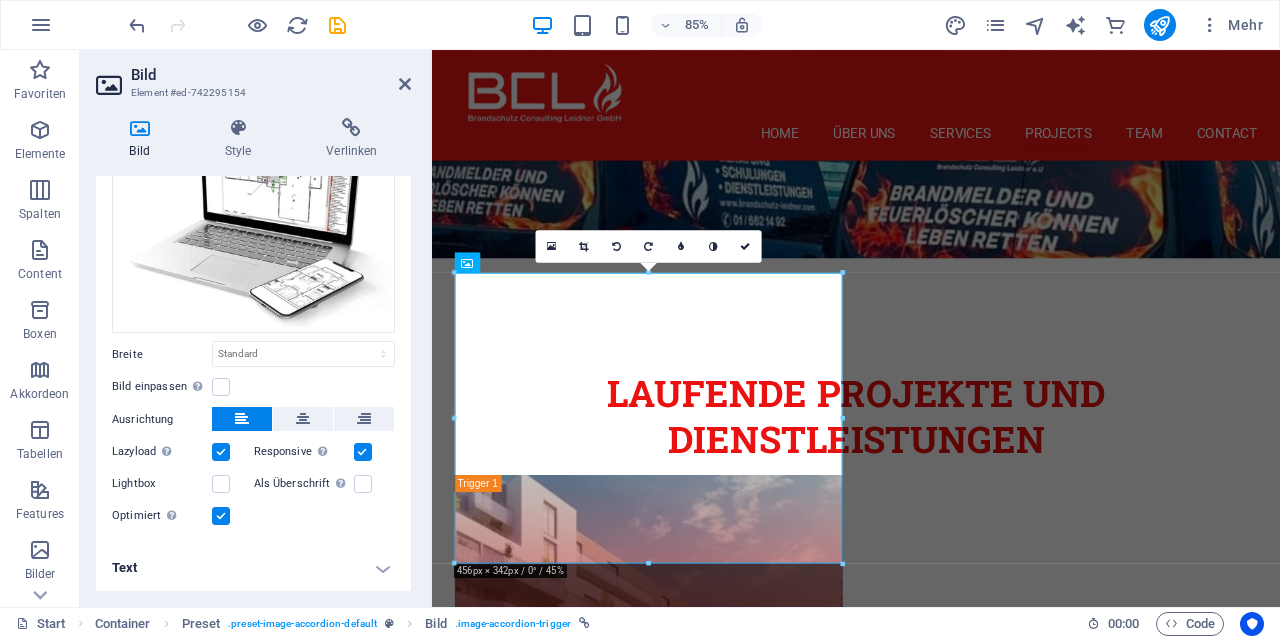 click on "Text" at bounding box center [253, 568] 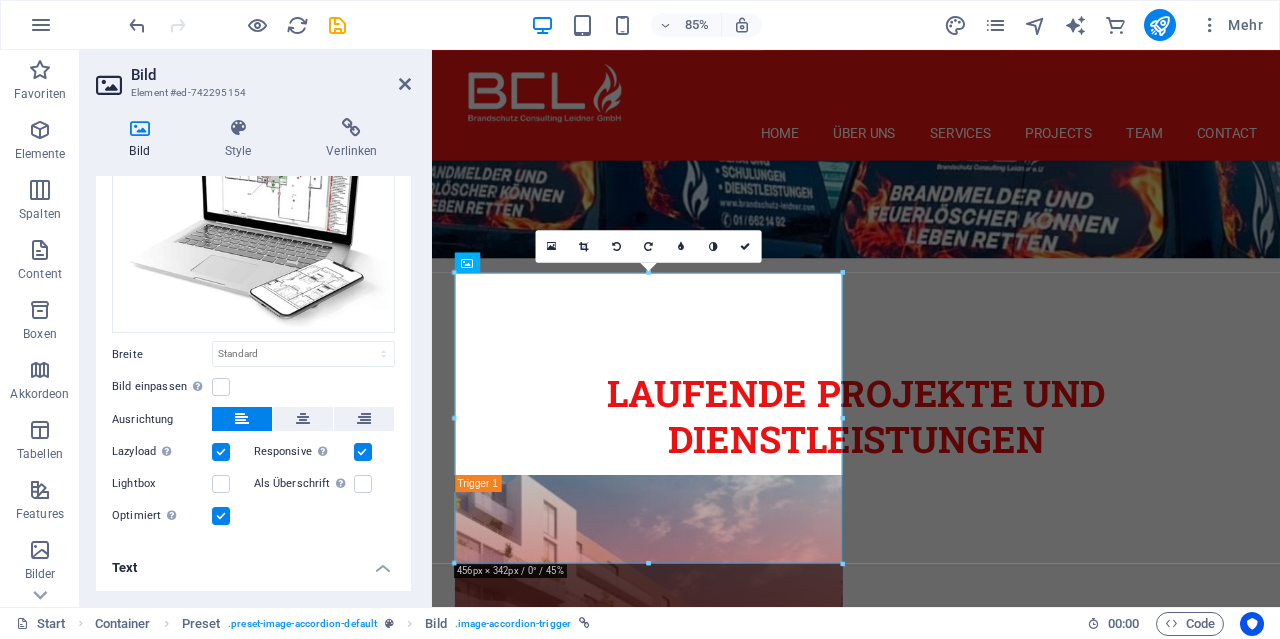 scroll, scrollTop: 316, scrollLeft: 0, axis: vertical 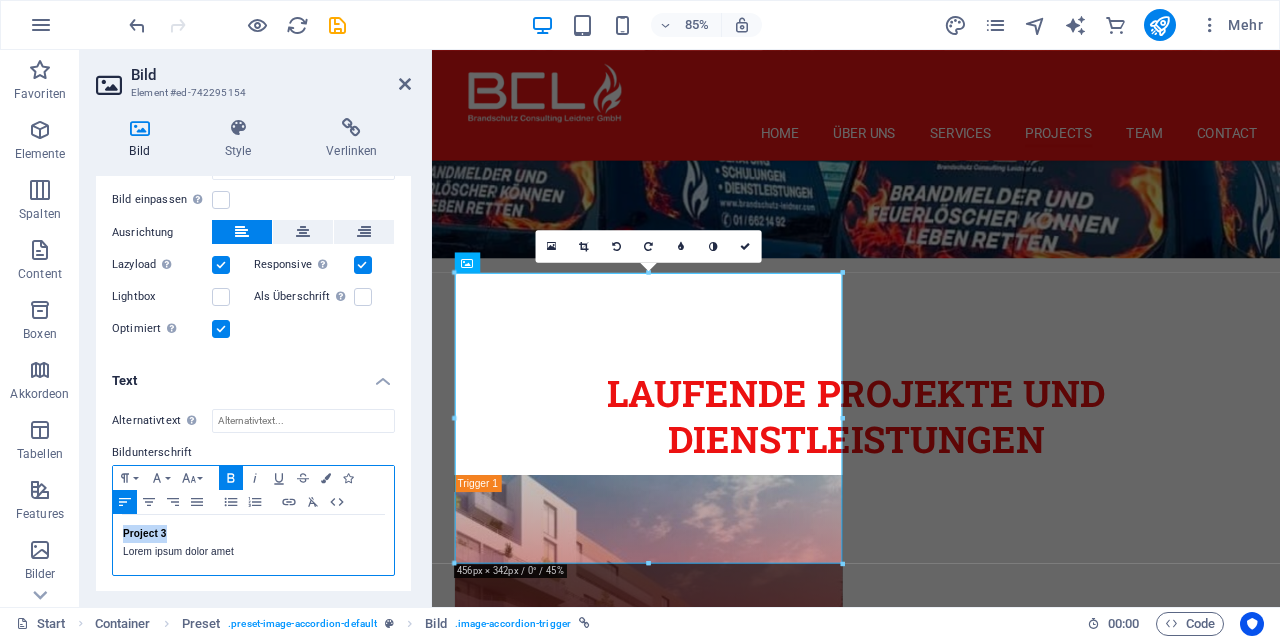 drag, startPoint x: 185, startPoint y: 532, endPoint x: 123, endPoint y: 535, distance: 62.072536 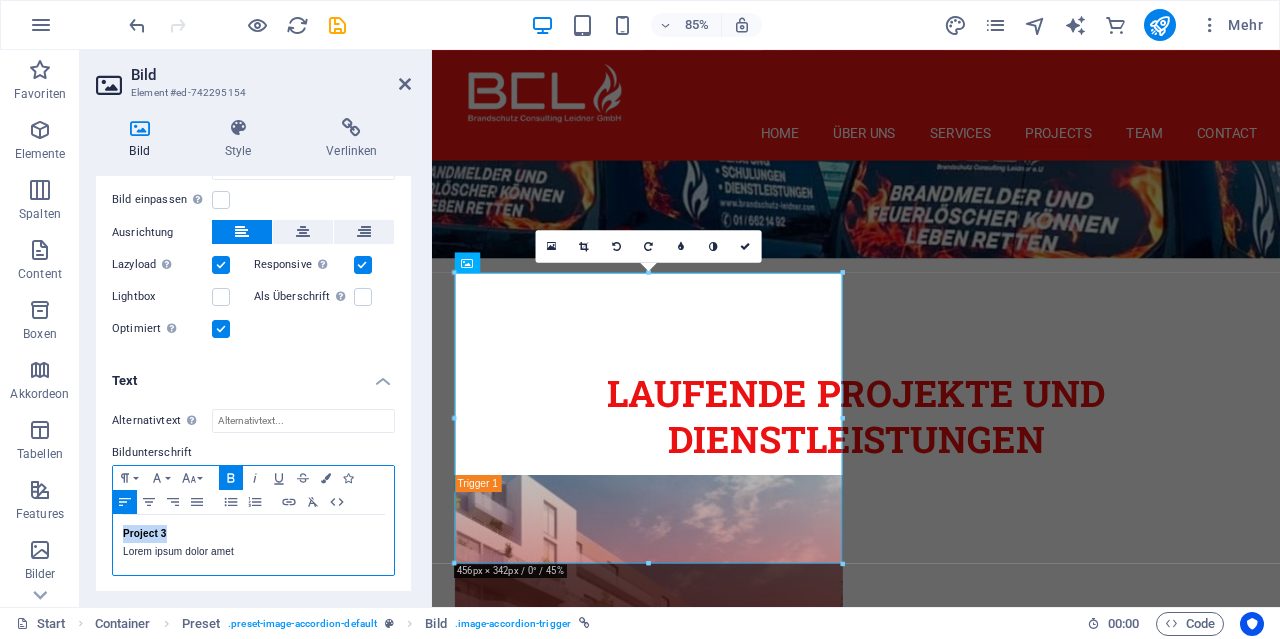 click on "Project 3" at bounding box center [253, 534] 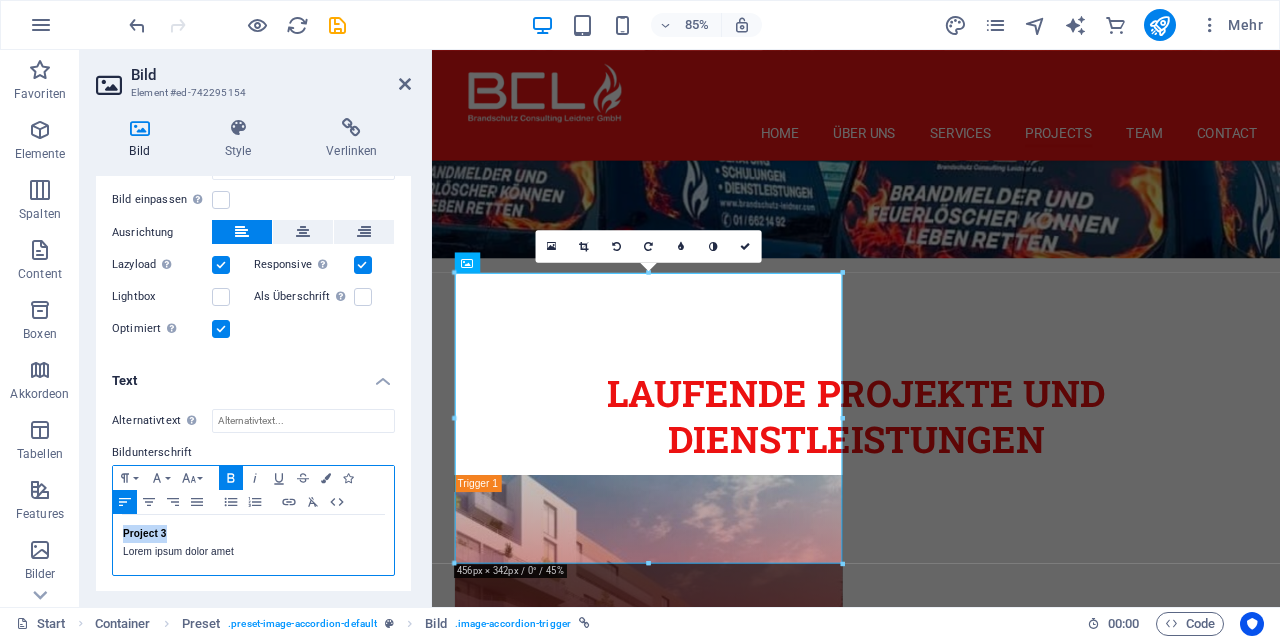 type 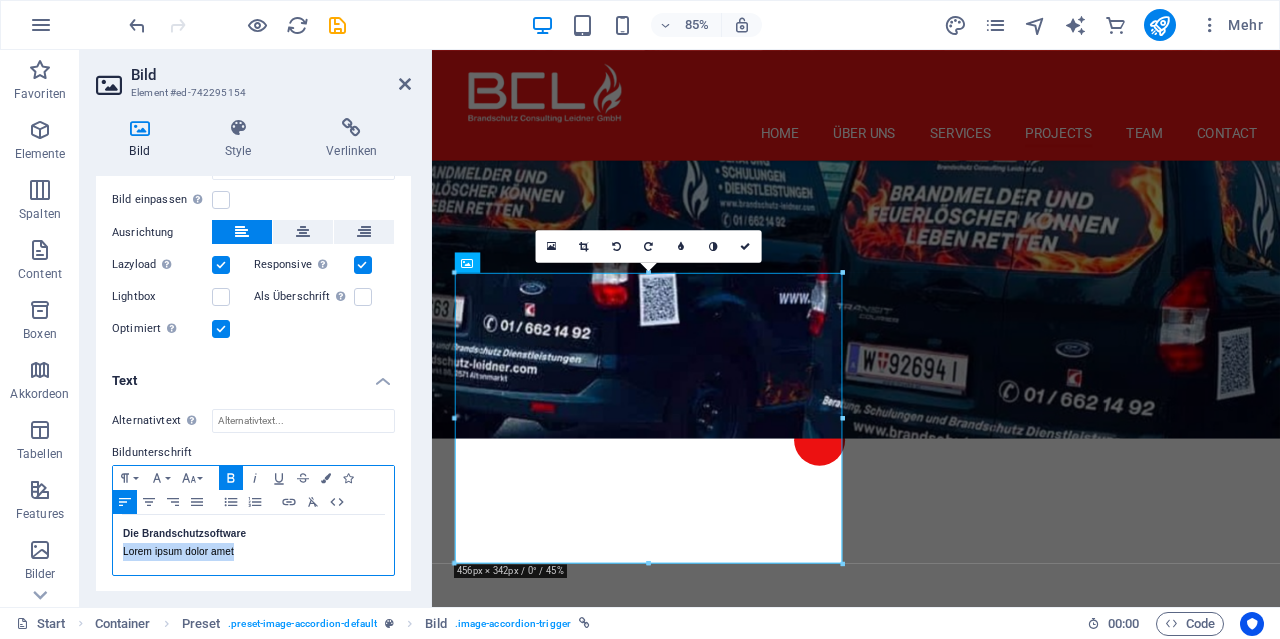 drag, startPoint x: 243, startPoint y: 552, endPoint x: 122, endPoint y: 553, distance: 121.004135 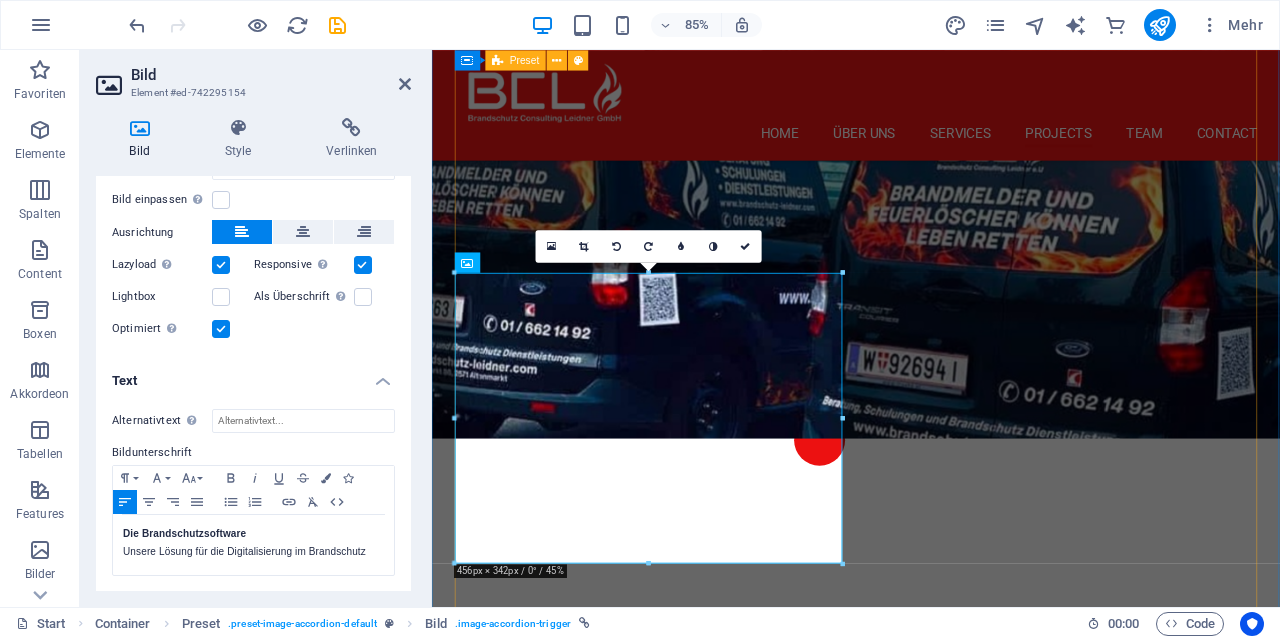 click on "Wohnhausanlagen Haus- & Immobilienverwaltungen Wohnhausanlagen Externer Brandschutzbeauftragter für Haus- und Immobilienverwaltungen Wir übernehmen für Sie die Funktion des externen Brandschutzbeauftragten und unterstützen Haus- sowie Immobilienverwaltungen zuverlässig bei allen Belangen rund um den vorbeugenden Brandschutz. Unsere Leistungen im Überblick: Regelmäßige Objektbegehungen & Risikoanalysen Erstellung und Aktualisierung von Brandschutzordnungen Schulung von Mitarbeitenden und Mietern Überwachung und Koordination brandschutztechnischer Wartungen Unterstützung bei behördlichen Auflagen & Prüfungen Beratung bei Bau- und Umbaumaßnahmen im Bestand Dokumentation und Berichtswesen gemäß gesetzlichen Vorgaben Derzeit Vertrauen viele Hausverwaltungen wie die AEAG, GESIBA, GUTWERK uvm. auf unsere Expertise – für mehr Sicherheit und Rechtssicherheit in Ihren Objekten. Das Buch zum Thema Brandschutz Brandschutzmanagement in Firmen Das Buch zum Thema Brandschutz Buchvorstellung: Project 3" at bounding box center (931, 2294) 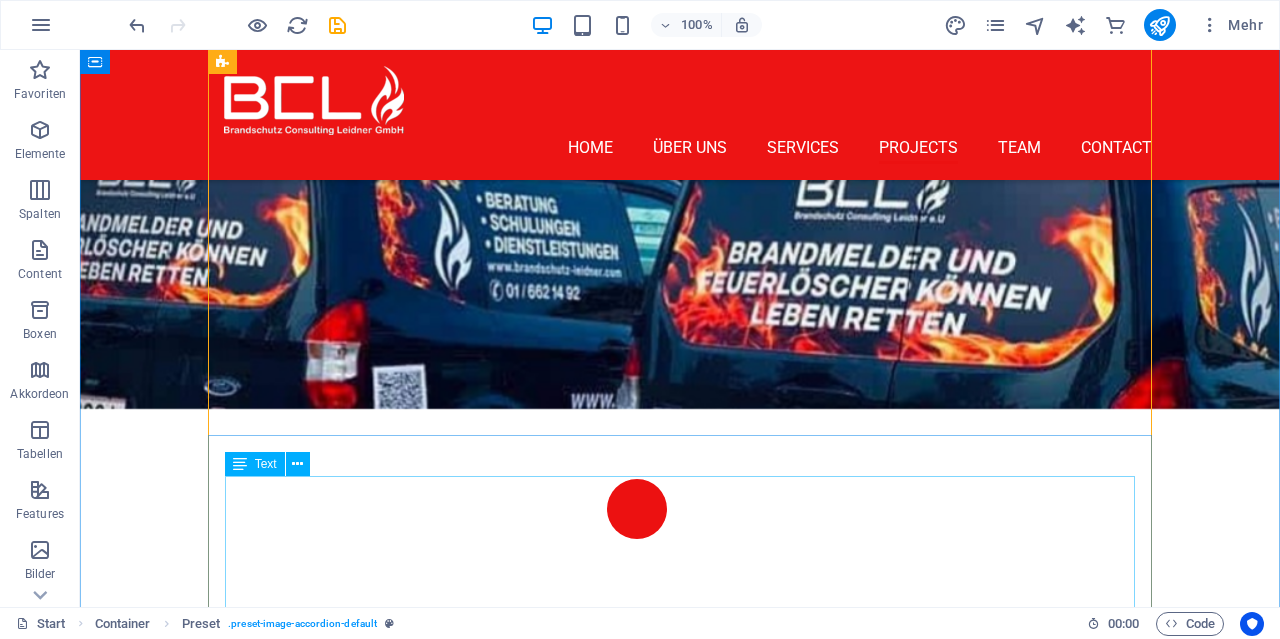 click on "Lorem ipsum dolor sit amet, consectetur adipisicing elit. Natus, dolores, at, nisi eligendi repellat voluptatem minima officia veritatis quasi animi porro laudantium dicta dolor voluptate non maiores ipsum reprehenderit odio fugiat reiciendis consectetur fuga pariatur libero accusantium quod minus odit debitis cumque quo adipisci vel vitae aliquid corrupti perferendis voluptates. Natus dolores at nisi eligendi repellat: Voluptatem minima officia veritatis quasi laudantium Dicta dolor voluptate non maiores ipsum Reprehenderit odio fugiat reiciendis consectetur fuga Mariatur libero accusantium quod minus debitis Sumque quo adipisci vel vitae aliquid corrupti perferendis Repellat voluptatem minima libero elm officia" at bounding box center (680, 2880) 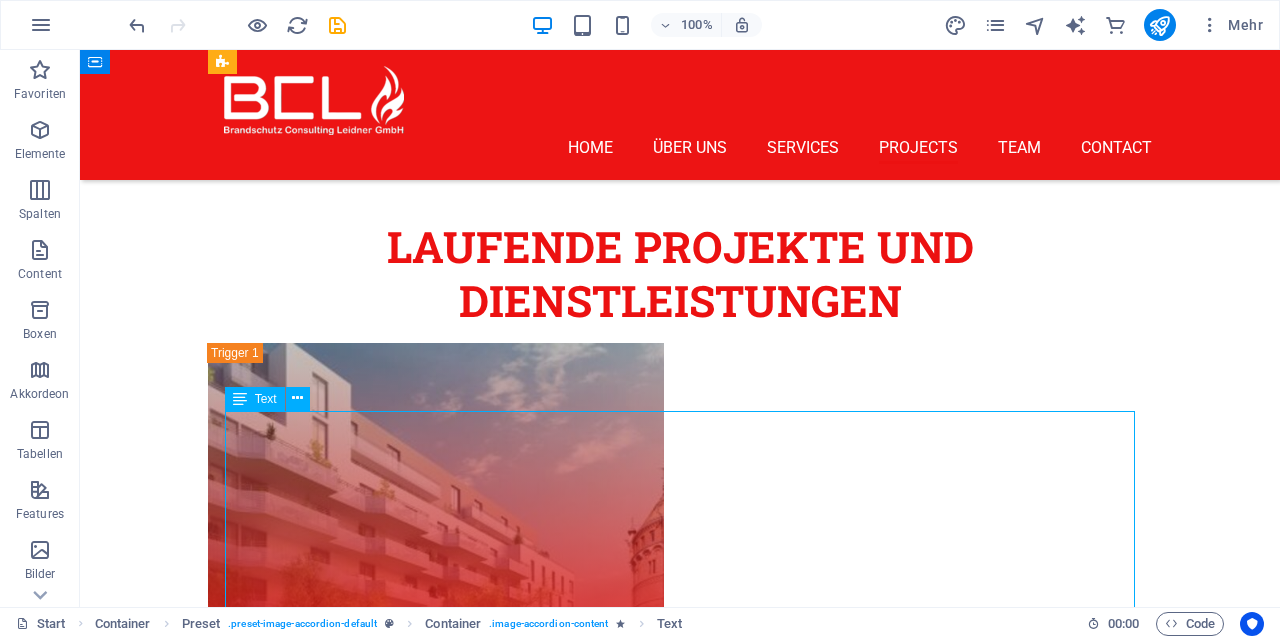 scroll, scrollTop: 5081, scrollLeft: 0, axis: vertical 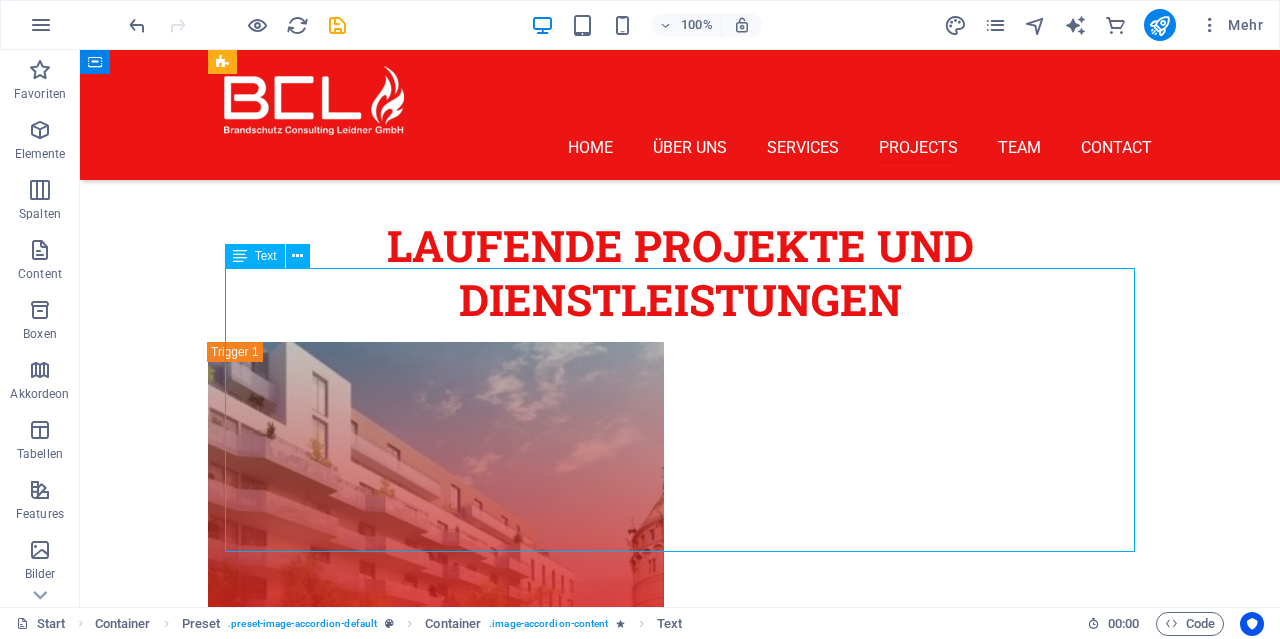 click on "Lorem ipsum dolor sit amet, consectetur adipisicing elit. Natus, dolores, at, nisi eligendi repellat voluptatem minima officia veritatis quasi animi porro laudantium dicta dolor voluptate non maiores ipsum reprehenderit odio fugiat reiciendis consectetur fuga pariatur libero accusantium quod minus odit debitis cumque quo adipisci vel vitae aliquid corrupti perferendis voluptates. Natus dolores at nisi eligendi repellat: Voluptatem minima officia veritatis quasi laudantium Dicta dolor voluptate non maiores ipsum Reprehenderit odio fugiat reiciendis consectetur fuga Mariatur libero accusantium quod minus debitis Sumque quo adipisci vel vitae aliquid corrupti perferendis Repellat voluptatem minima libero elm officia" at bounding box center [680, 2386] 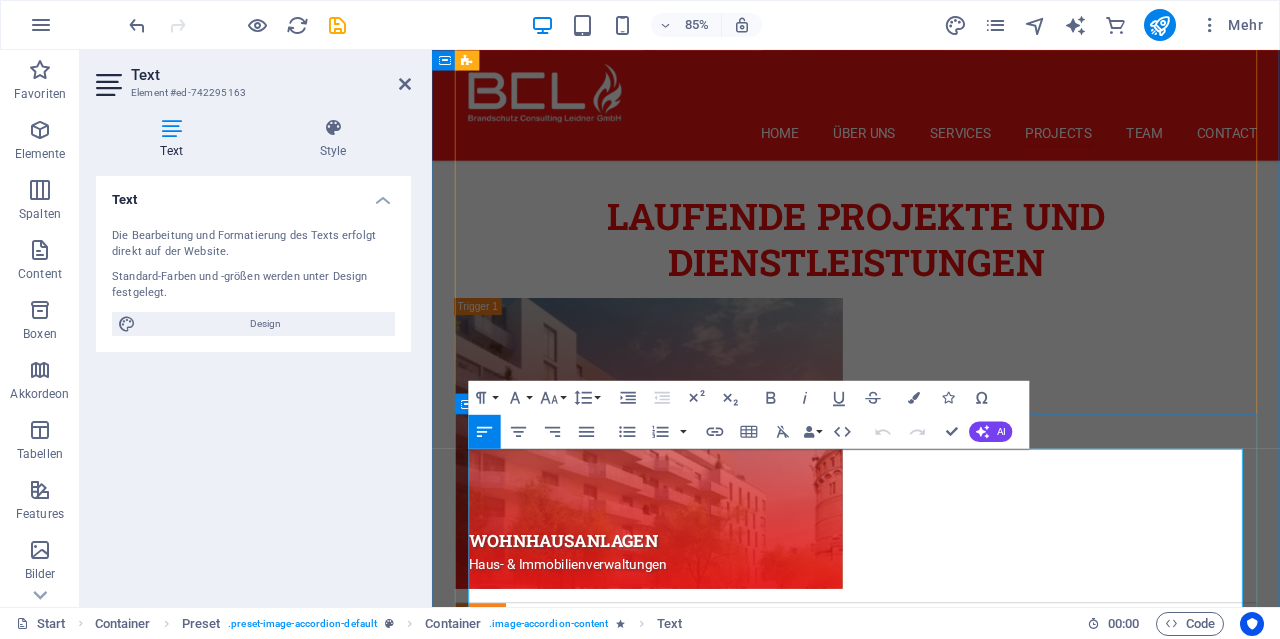 click on "Lorem ipsum dolor sit amet, consectetur adipisicing elit. Natus, dolores, at, nisi eligendi repellat voluptatem minima officia veritatis quasi animi porro laudantium dicta dolor voluptate non maiores ipsum reprehenderit odio fugiat reiciendis consectetur fuga pariatur libero accusantium quod minus odit debitis cumque quo adipisci vel vitae aliquid corrupti perferendis voluptates." at bounding box center [931, 2283] 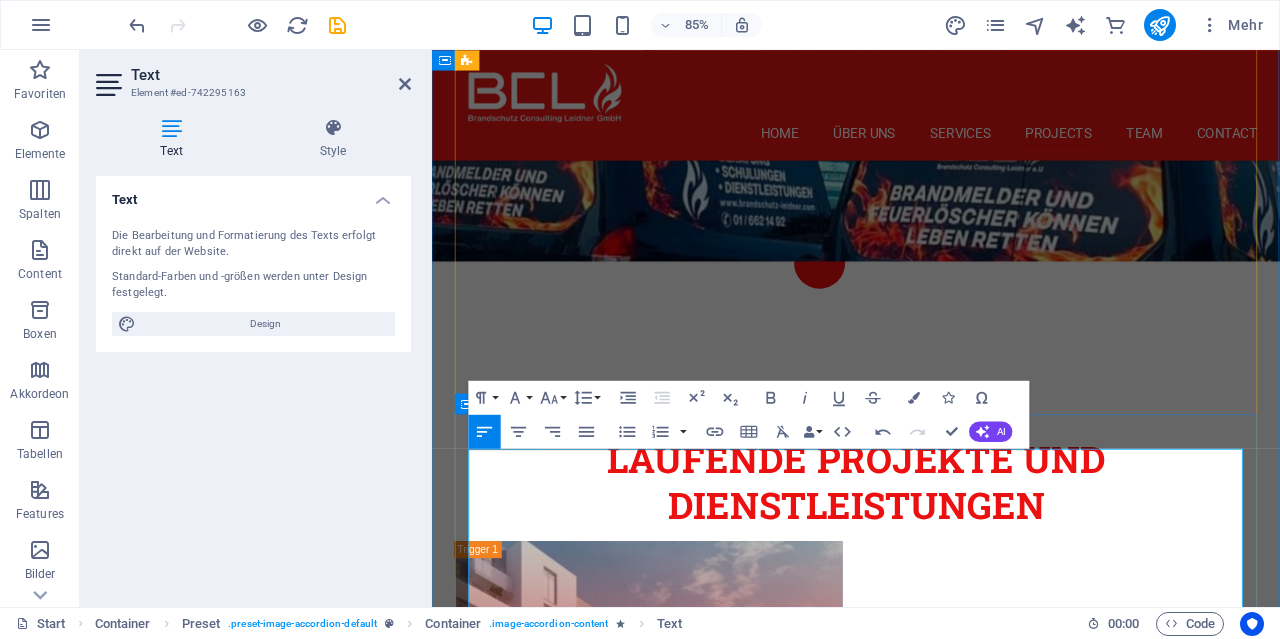 click on "CERTESO ist die digitale Lösung für ein effizientes, rechtssicheres und strukturiertes Brandschutzmanagement. Die Software unterstützt Unternehmen, Brandschutzbeauftragte und Fachplaner bei der Planung, Dokumentation und Umsetzung aller relevanten Brandschutzmaßnahmen – zentral, übersichtlich und praxisorientiert." at bounding box center [931, 2595] 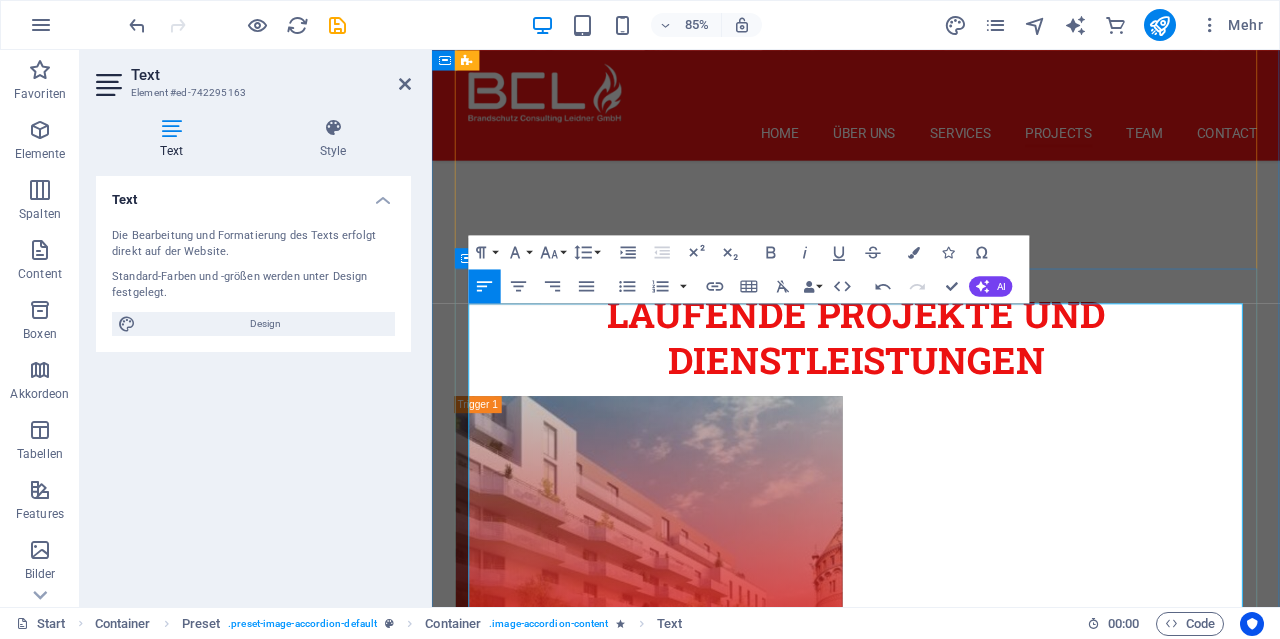 scroll, scrollTop: 5289, scrollLeft: 0, axis: vertical 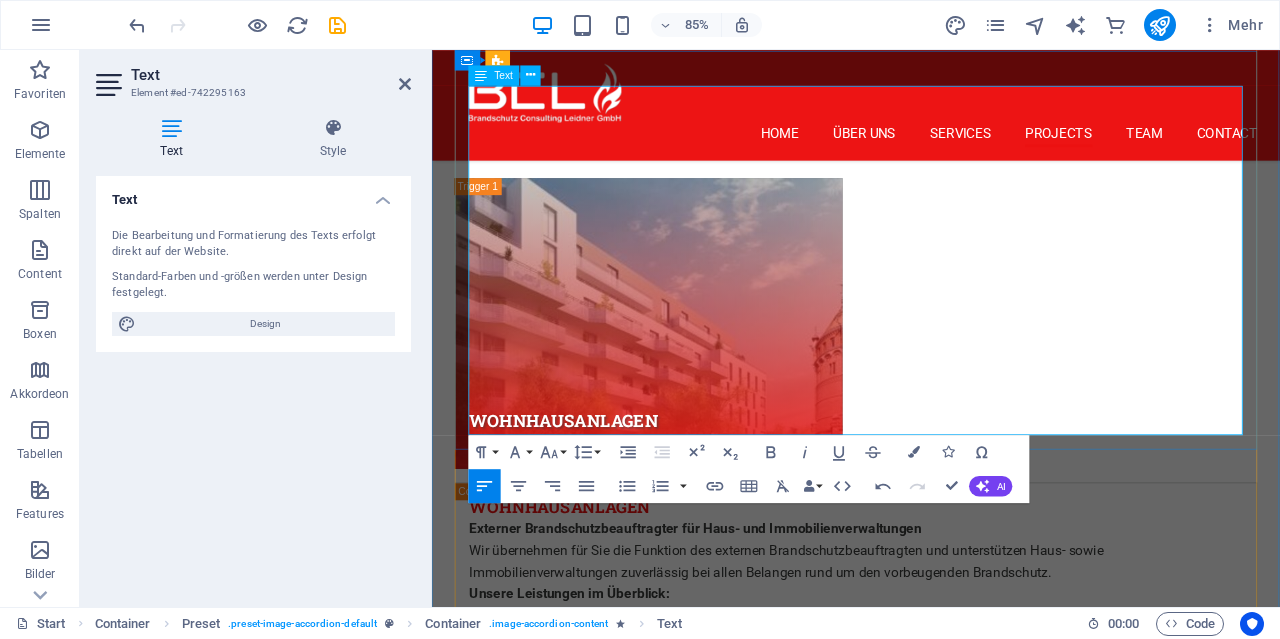drag, startPoint x: 497, startPoint y: 478, endPoint x: 901, endPoint y: 433, distance: 406.49847 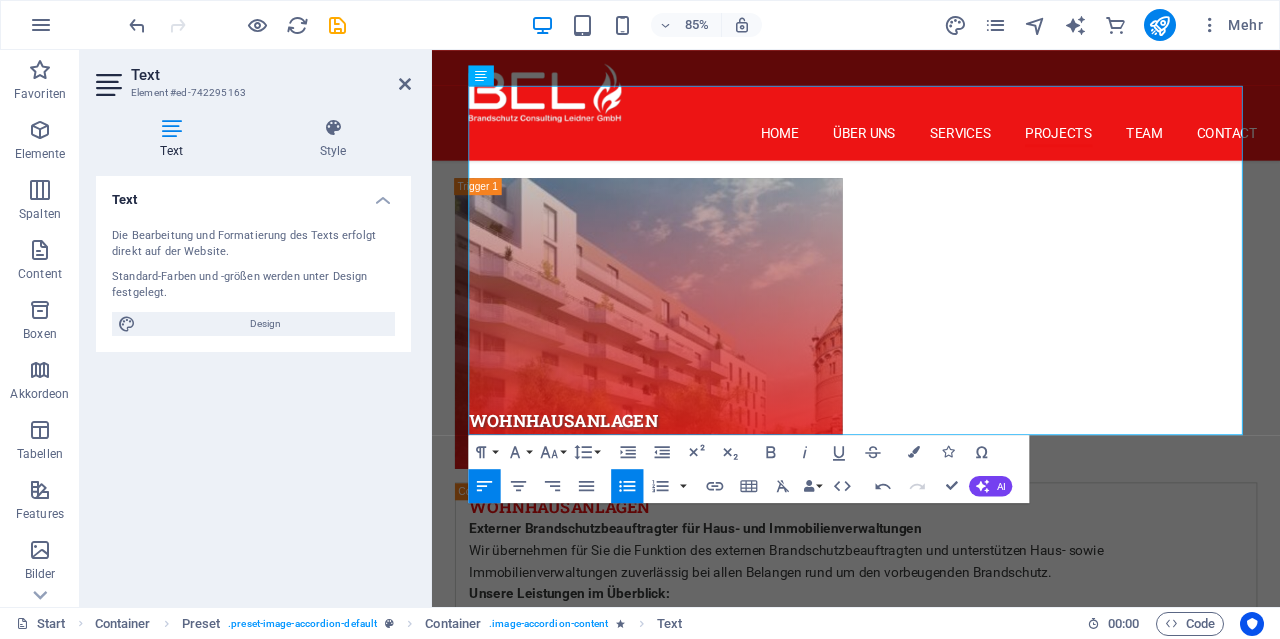 click 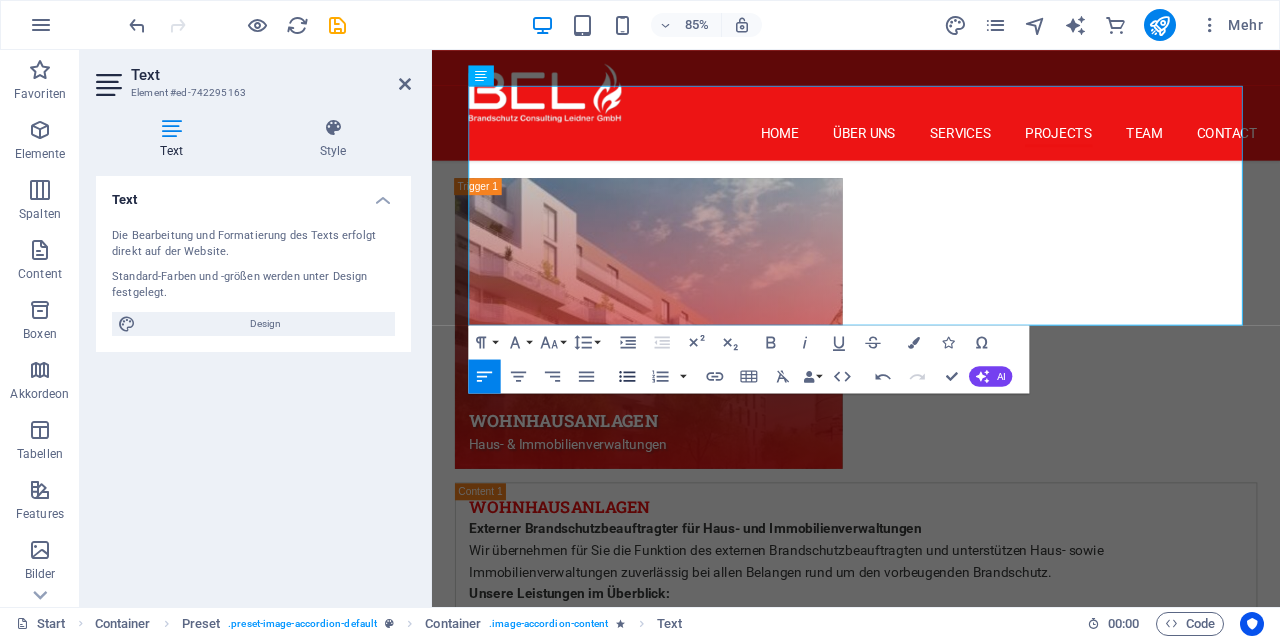 click 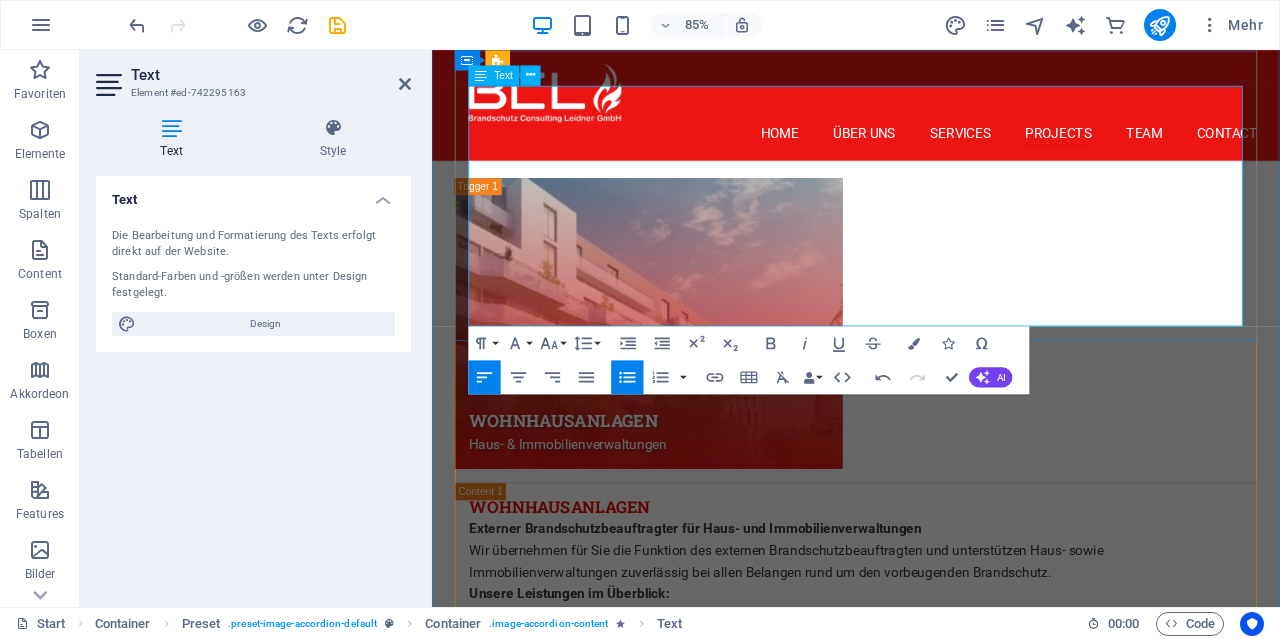 click on "Rechtssichere Dokumentation gemäß geltender Vorschriften" at bounding box center (939, 2322) 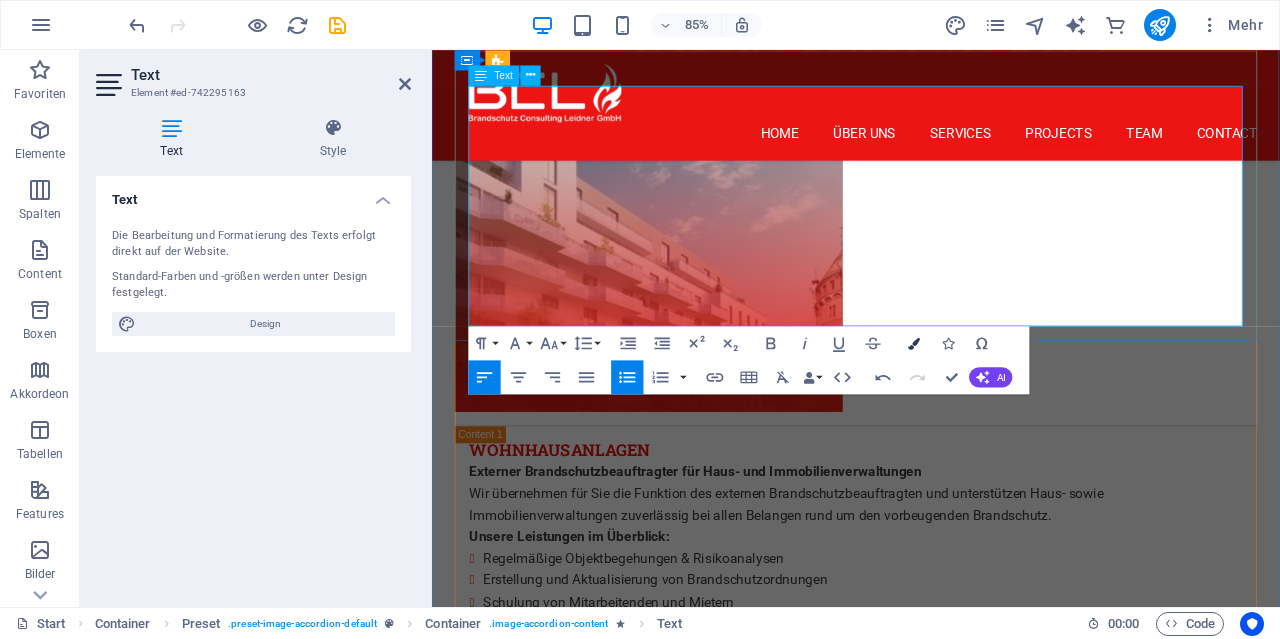 scroll, scrollTop: 5612, scrollLeft: 0, axis: vertical 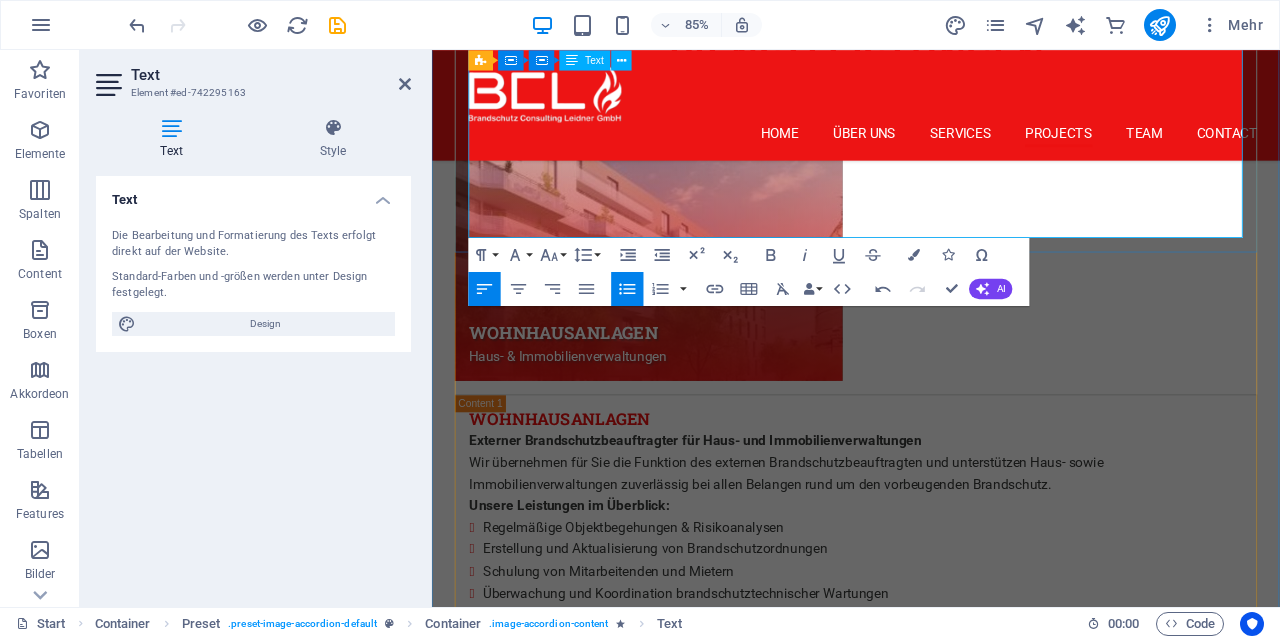 click on "Benutzerfreundliche Oberfläche & cloudbasierter Zugriff" at bounding box center (939, 2244) 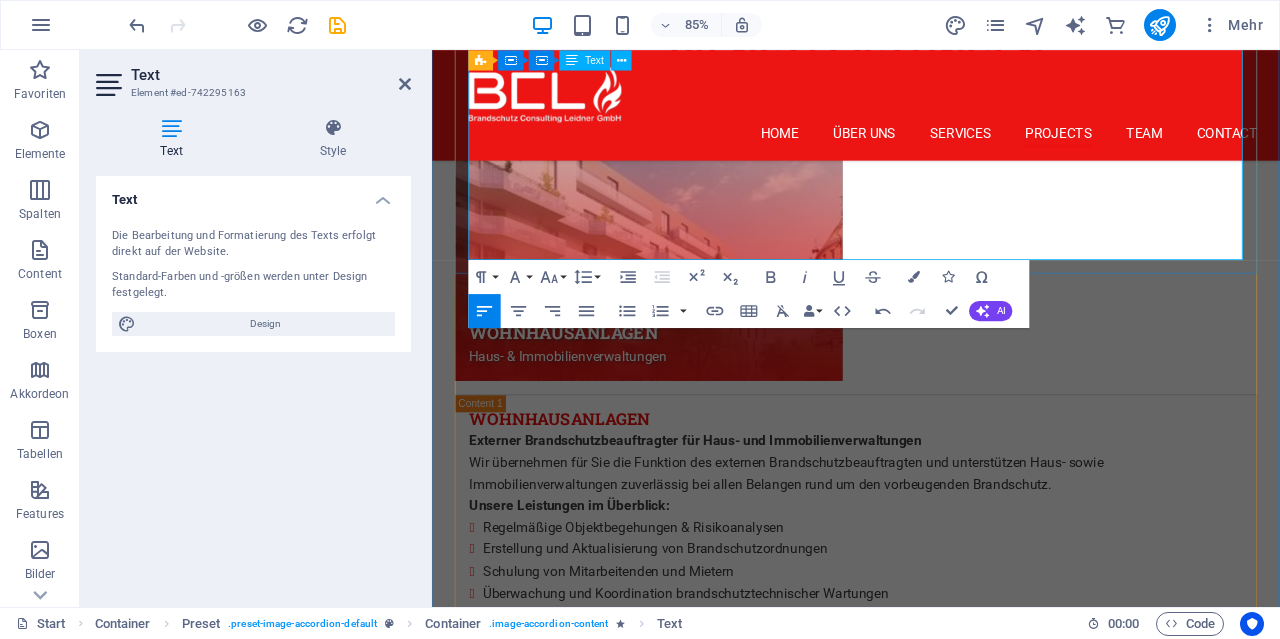 click on "Mit CERTESO behalten Sie den Überblick – für mehr Sicherheit, weniger Aufwand und maximale Transparenz im Brandschutz." at bounding box center (931, 2295) 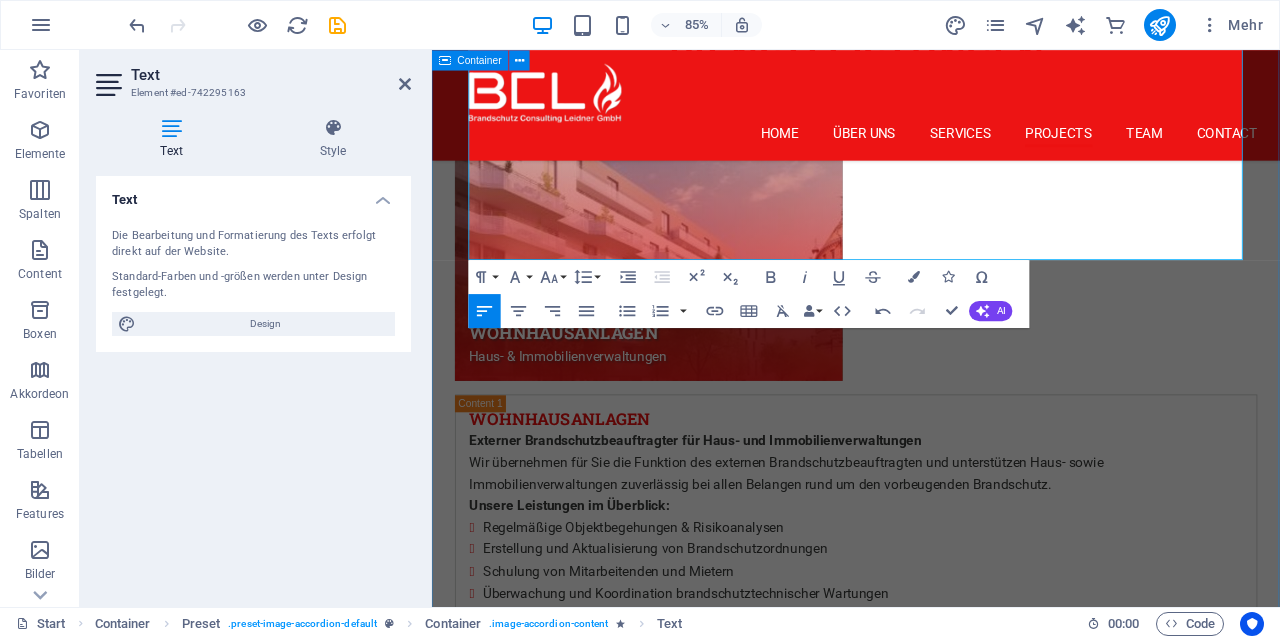 type 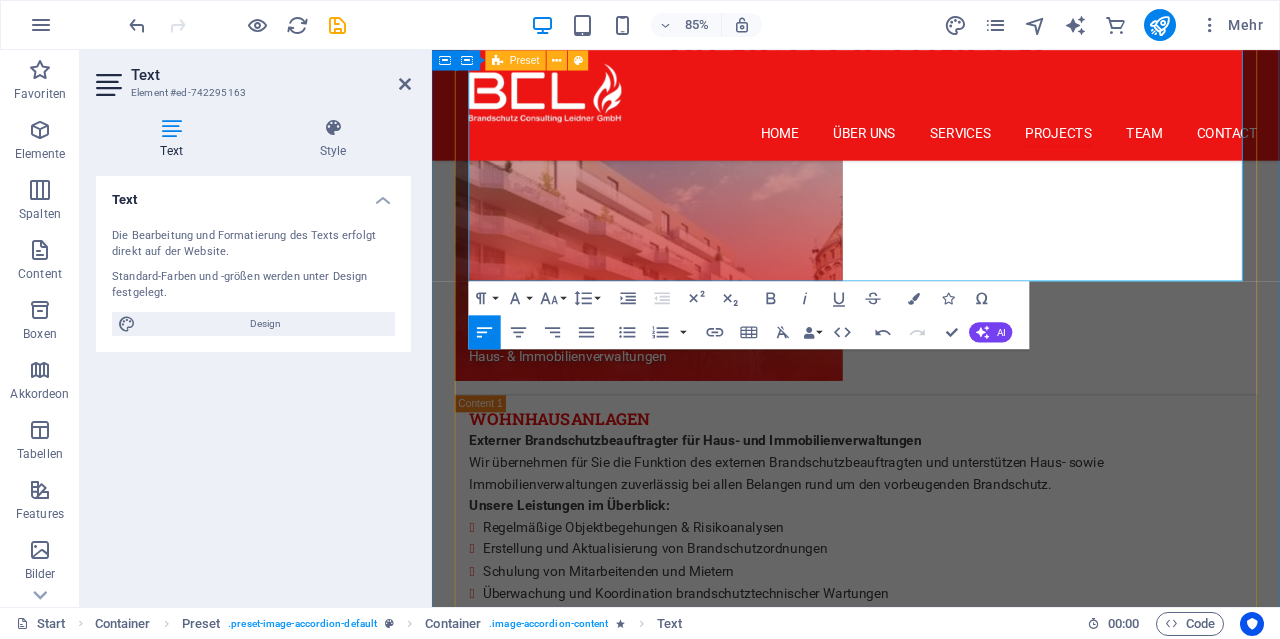 click on "Wohnhausanlagen Haus- & Immobilienverwaltungen Wohnhausanlagen Externer Brandschutzbeauftragter für Haus- und Immobilienverwaltungen Wir übernehmen für Sie die Funktion des externen Brandschutzbeauftragten und unterstützen Haus- sowie Immobilienverwaltungen zuverlässig bei allen Belangen rund um den vorbeugenden Brandschutz. Unsere Leistungen im Überblick: Regelmäßige Objektbegehungen & Risikoanalysen Erstellung und Aktualisierung von Brandschutzordnungen Schulung von Mitarbeitenden und Mietern Überwachung und Koordination brandschutztechnischer Wartungen Unterstützung bei behördlichen Auflagen & Prüfungen Beratung bei Bau- und Umbaumaßnahmen im Bestand Dokumentation und Berichtswesen gemäß gesetzlichen Vorgaben Derzeit Vertrauen viele Hausverwaltungen wie die AEAG, GESIBA, GUTWERK uvm. auf unsere Expertise – für mehr Sicherheit und Rechtssicherheit in Ihren Objekten. Das Buch zum Thema Brandschutz Brandschutzmanagement in Firmen Das Buch zum Thema Brandschutz Buchvorstellung: Project 3" at bounding box center (931, 1580) 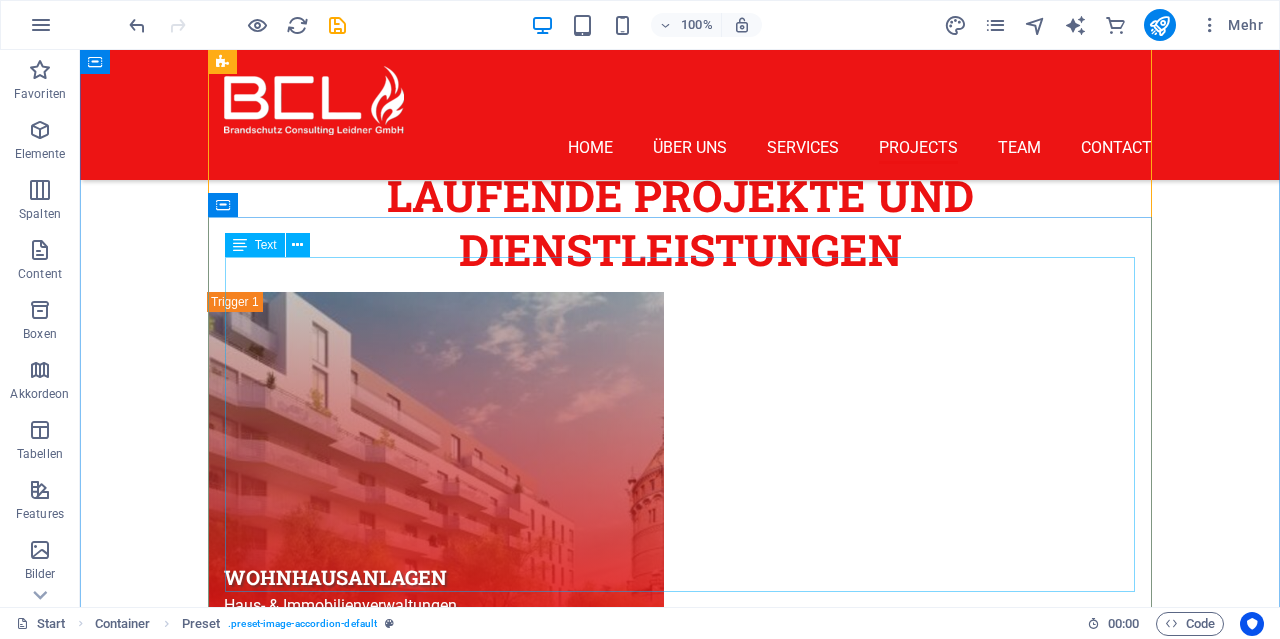 scroll, scrollTop: 5092, scrollLeft: 0, axis: vertical 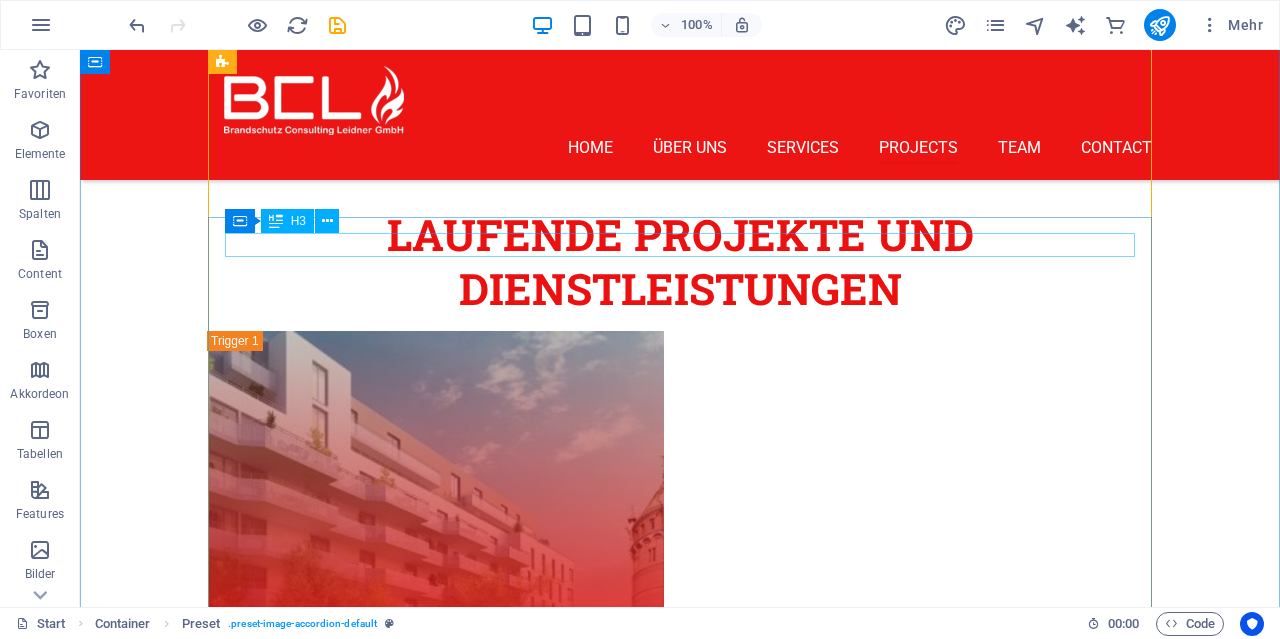 click on "Project 3" at bounding box center [680, 2222] 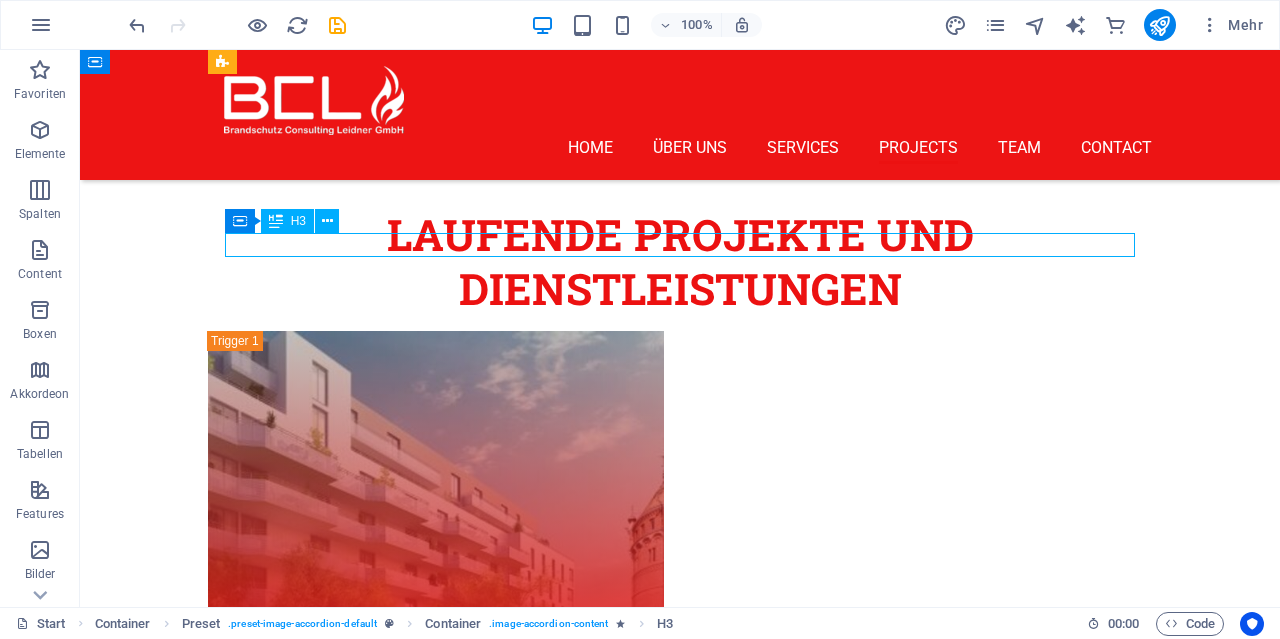 click on "Project 3" at bounding box center [680, 2222] 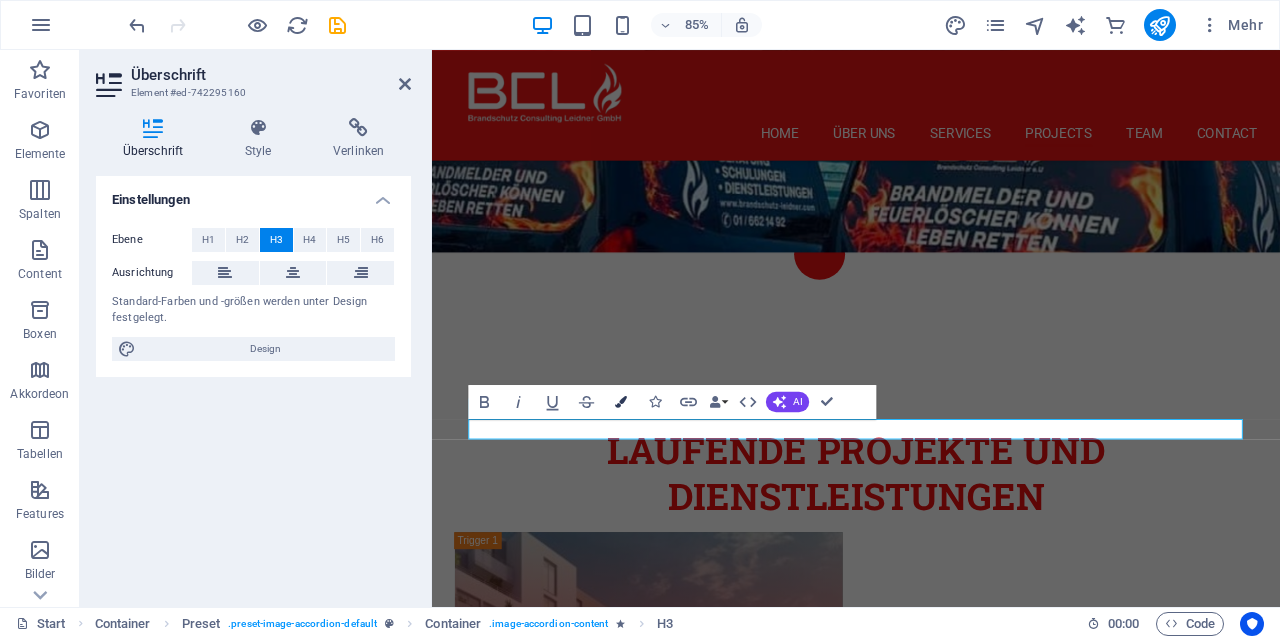 type 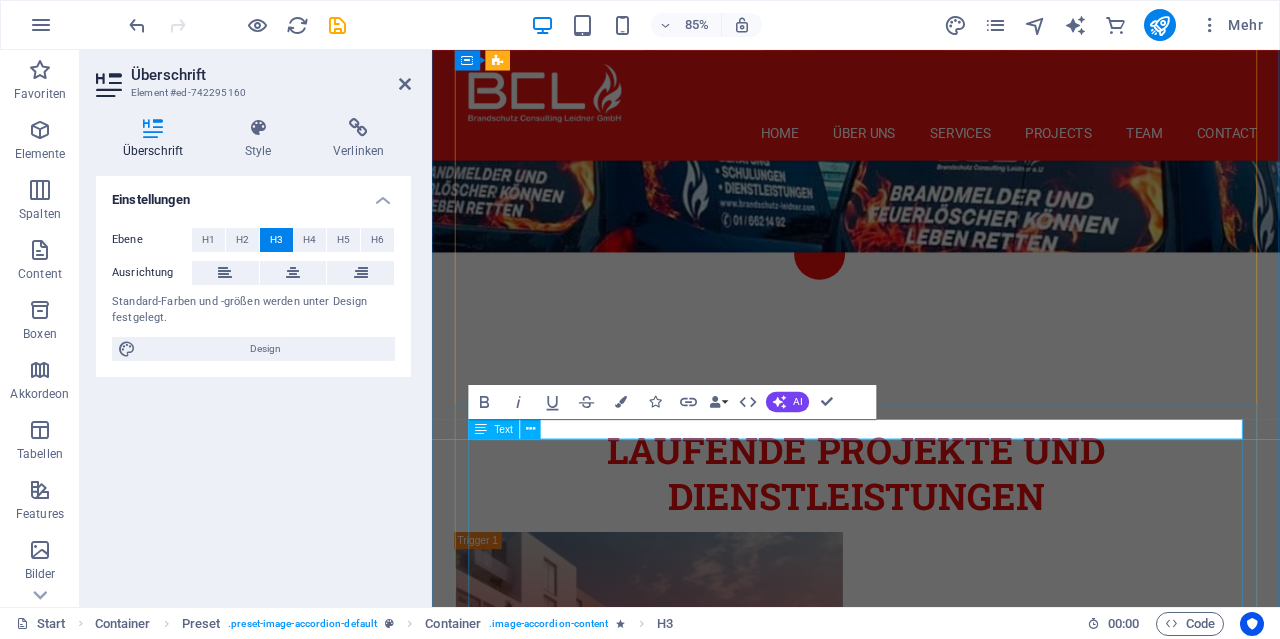 click on "Über die Brandschutzsoftware CERTESO CERTESO ist die digitale Lösung für ein effizientes, rechtssicheres und strukturiertes Brandschutzmanagement. Die Software unterstützt Unternehmen, Brandschutzbeauftragte und Fachplaner bei der Planung, Dokumentation und Umsetzung aller relevanten Brandschutzmaßnahmen – zentral, übersichtlich und praxisorientiert. Funktionen im Überblick: Digitale Verwaltung aller Objekte und Brandschutzeinrichtungen Automatisierte Erinnerungen an Prüf- und Wartungstermine Erstellen von Brandschutzordnungen, Plänen und Berichten Rechtssichere Dokumentation gemäß geltender Vorschriften Benutzerfreundliche Oberfläche & cloudbasierter Zugriff Mit CERTESO behalten Sie den Überblick – für mehr Sicherheit, weniger Aufwand und maximale Transparenz im Brandschutz. Unternehmen wie HARTL HAUS, STARLINGER, AXESS setzen auf unsere Digitale Lösung." at bounding box center (931, 2686) 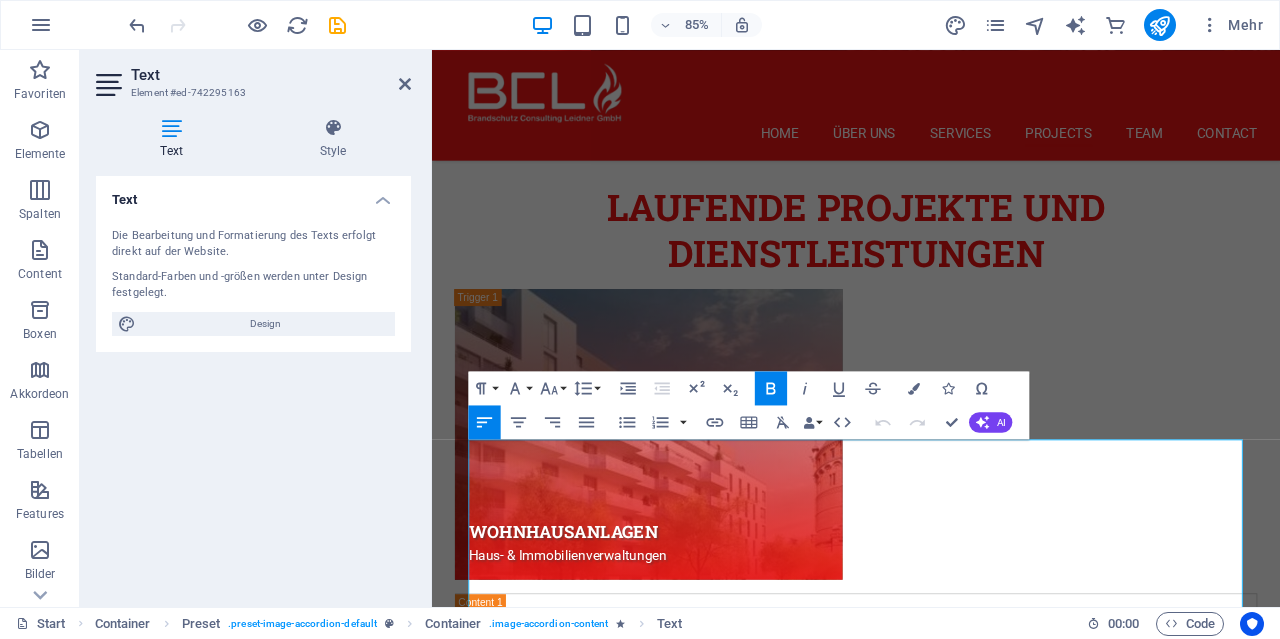 click on "Wohnhausanlagen Haus- & Immobilienverwaltungen Wohnhausanlagen Externer Brandschutzbeauftragter für Haus- und Immobilienverwaltungen Wir übernehmen für Sie die Funktion des externen Brandschutzbeauftragten und unterstützen Haus- sowie Immobilienverwaltungen zuverlässig bei allen Belangen rund um den vorbeugenden Brandschutz. Unsere Leistungen im Überblick: Regelmäßige Objektbegehungen & Risikoanalysen Erstellung und Aktualisierung von Brandschutzordnungen Schulung von Mitarbeitenden und Mietern Überwachung und Koordination brandschutztechnischer Wartungen Unterstützung bei behördlichen Auflagen & Prüfungen Beratung bei Bau- und Umbaumaßnahmen im Bestand Dokumentation und Berichtswesen gemäß gesetzlichen Vorgaben Derzeit Vertrauen viele Hausverwaltungen wie die AEAG, GESIBA, GUTWERK uvm. auf unsere Expertise – für mehr Sicherheit und Rechtssicherheit in Ihren Objekten. Das Buch zum Thema Brandschutz Brandschutzmanagement in Firmen Das Buch zum Thema Brandschutz Buchvorstellung: Project 4" at bounding box center [931, 1814] 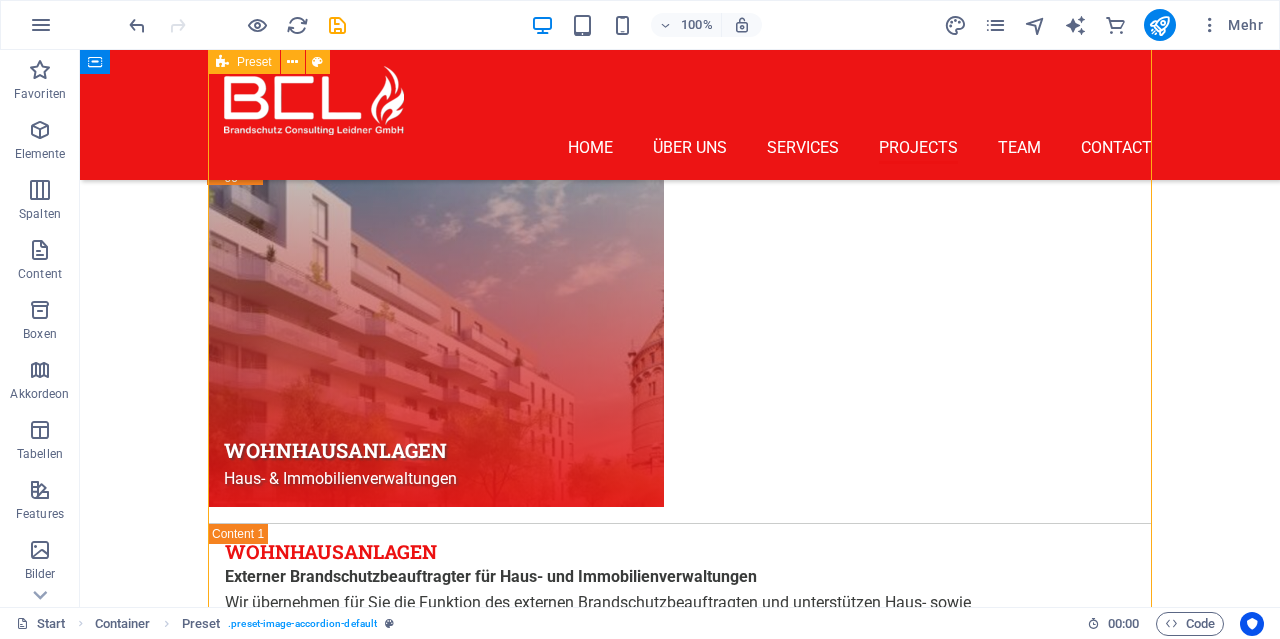 scroll, scrollTop: 5404, scrollLeft: 0, axis: vertical 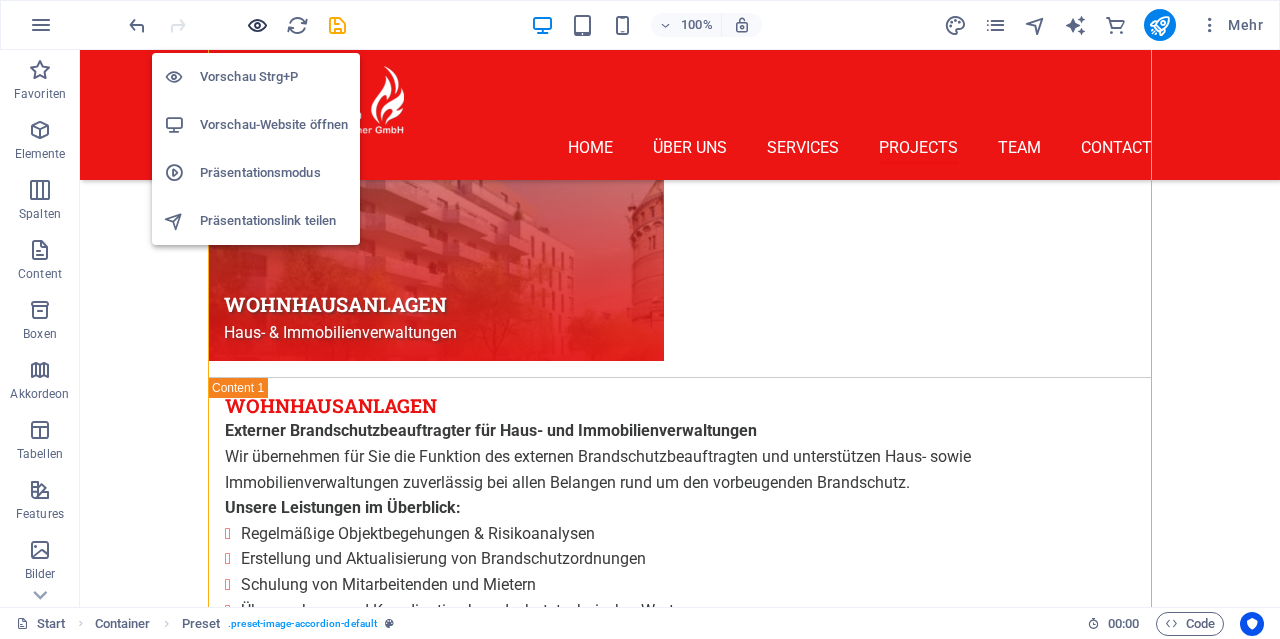 click at bounding box center [257, 25] 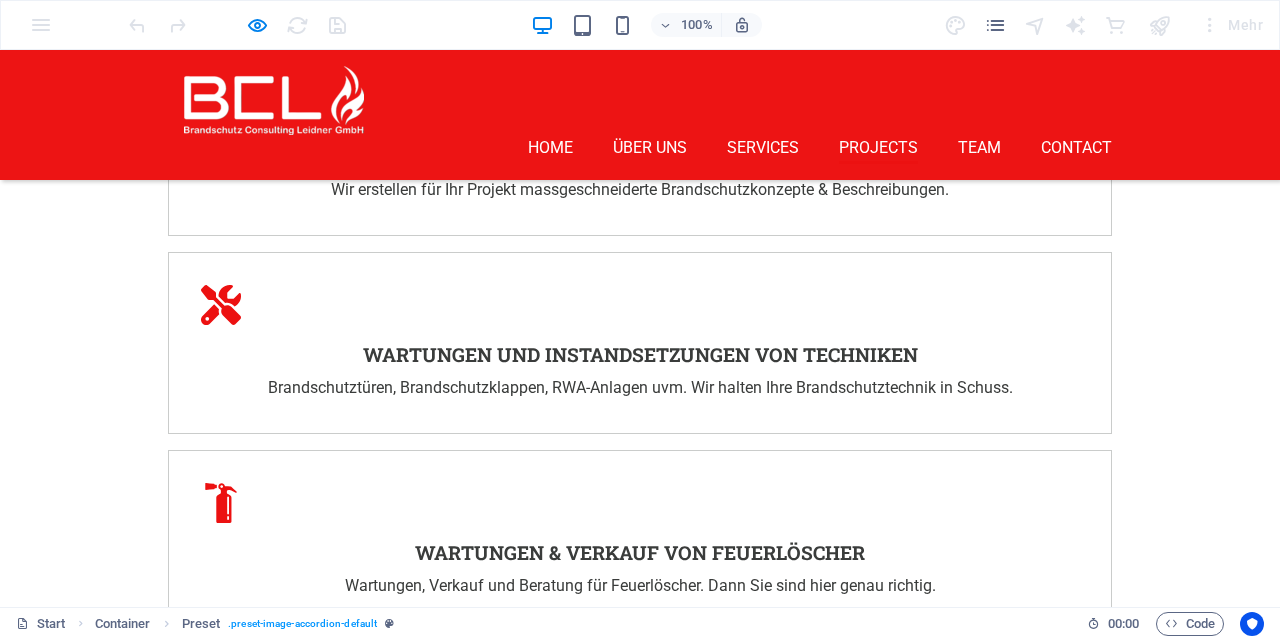 scroll, scrollTop: 3341, scrollLeft: 0, axis: vertical 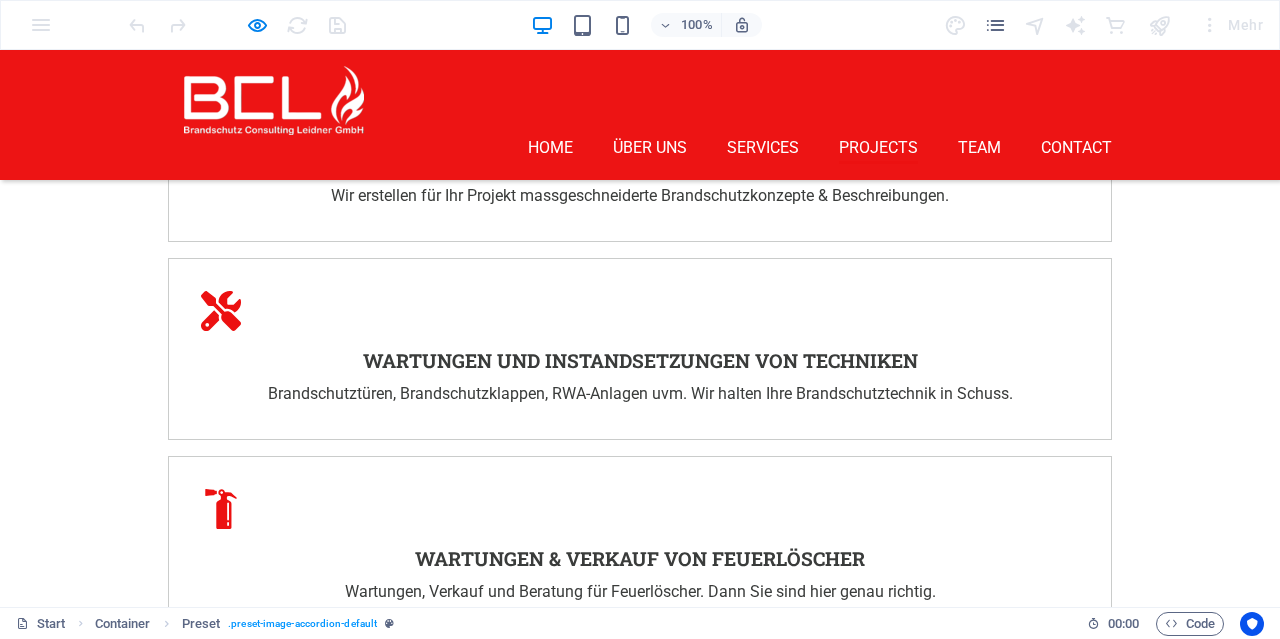 click on "Project 4 Lorem ipsum dolor amet" at bounding box center [396, 3315] 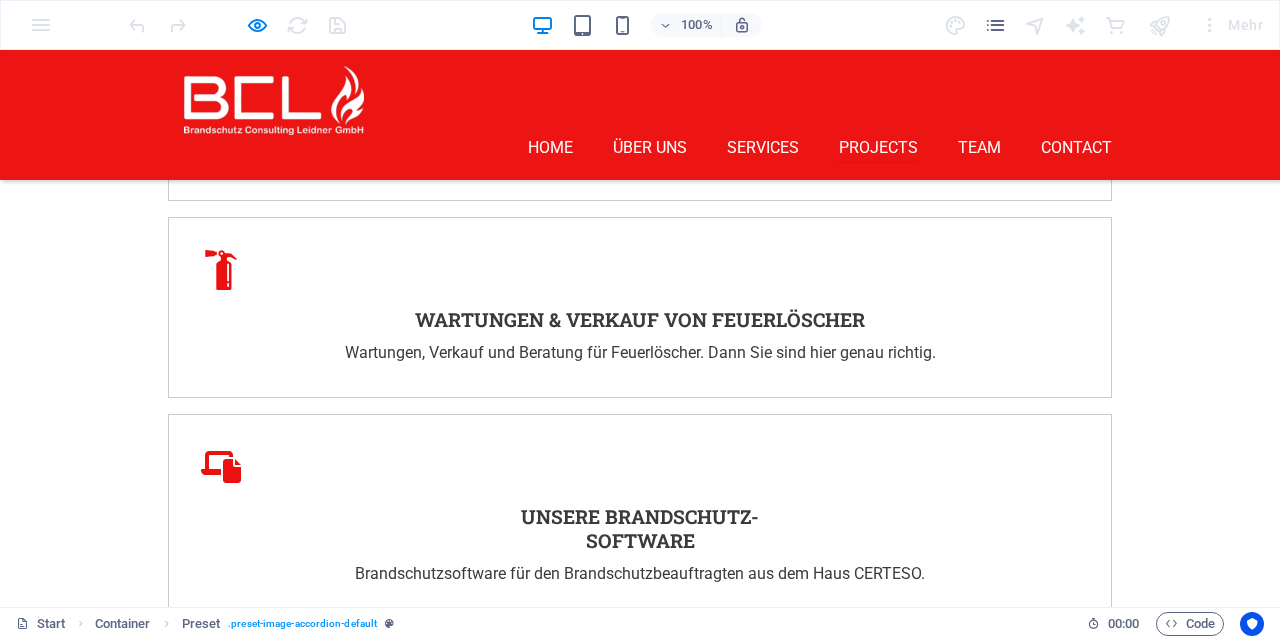 scroll, scrollTop: 3809, scrollLeft: 0, axis: vertical 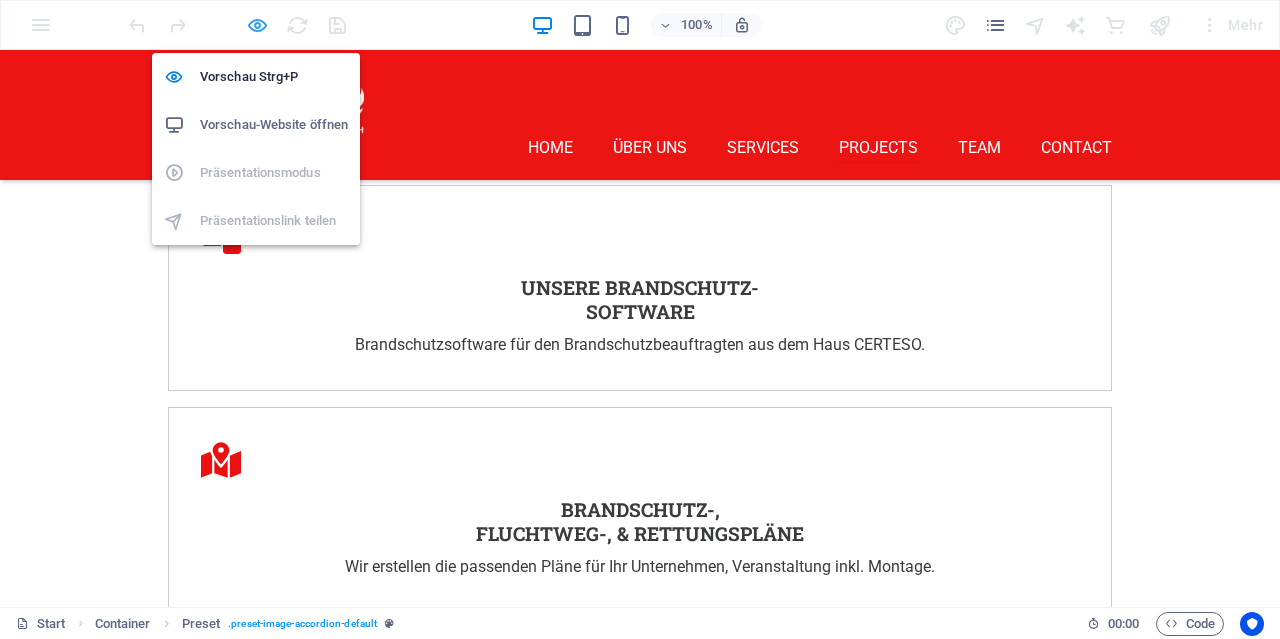 click at bounding box center (257, 25) 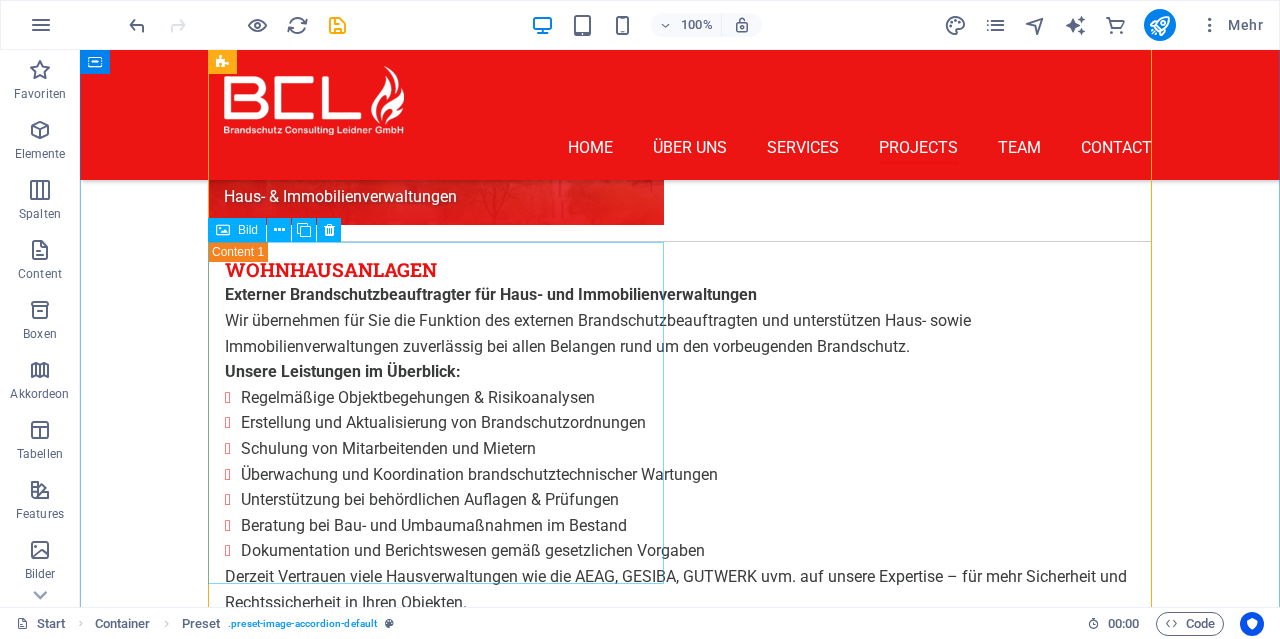 scroll, scrollTop: 5577, scrollLeft: 0, axis: vertical 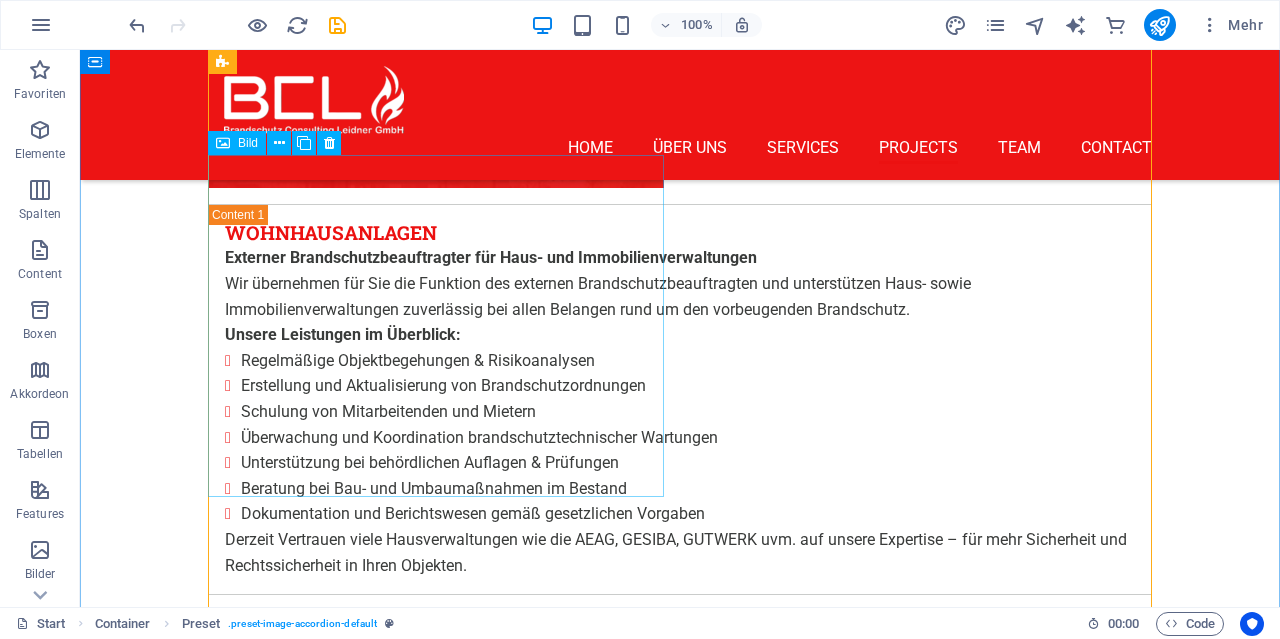 click on "Project 4 Lorem ipsum dolor amet" at bounding box center [436, 2286] 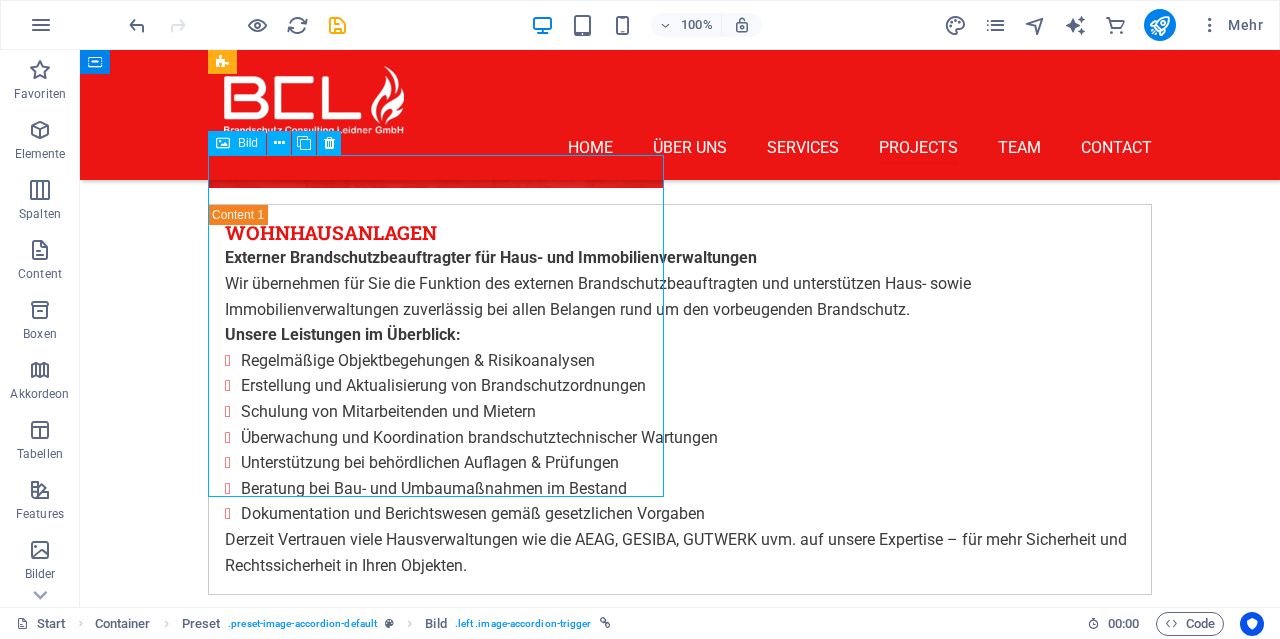 click on "Project 4 Lorem ipsum dolor amet" at bounding box center [436, 2286] 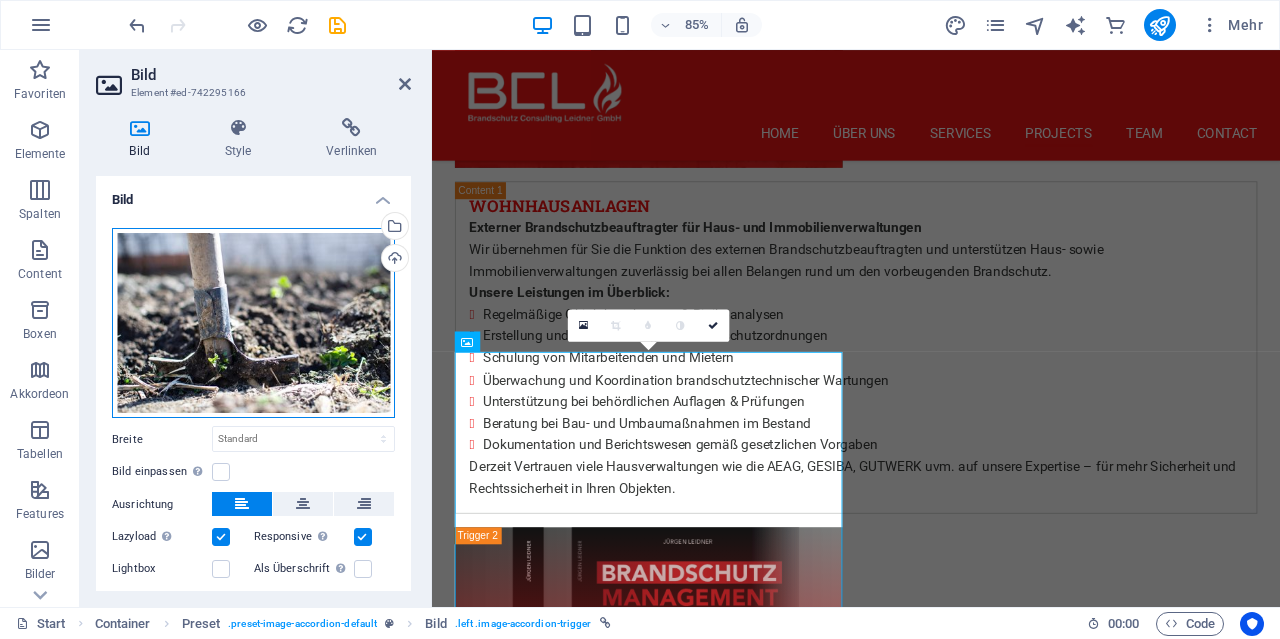 click on "Ziehe Dateien zum Hochladen hierher oder  klicke hier, um aus Dateien oder kostenlosen Stockfotos & -videos zu wählen" at bounding box center [253, 323] 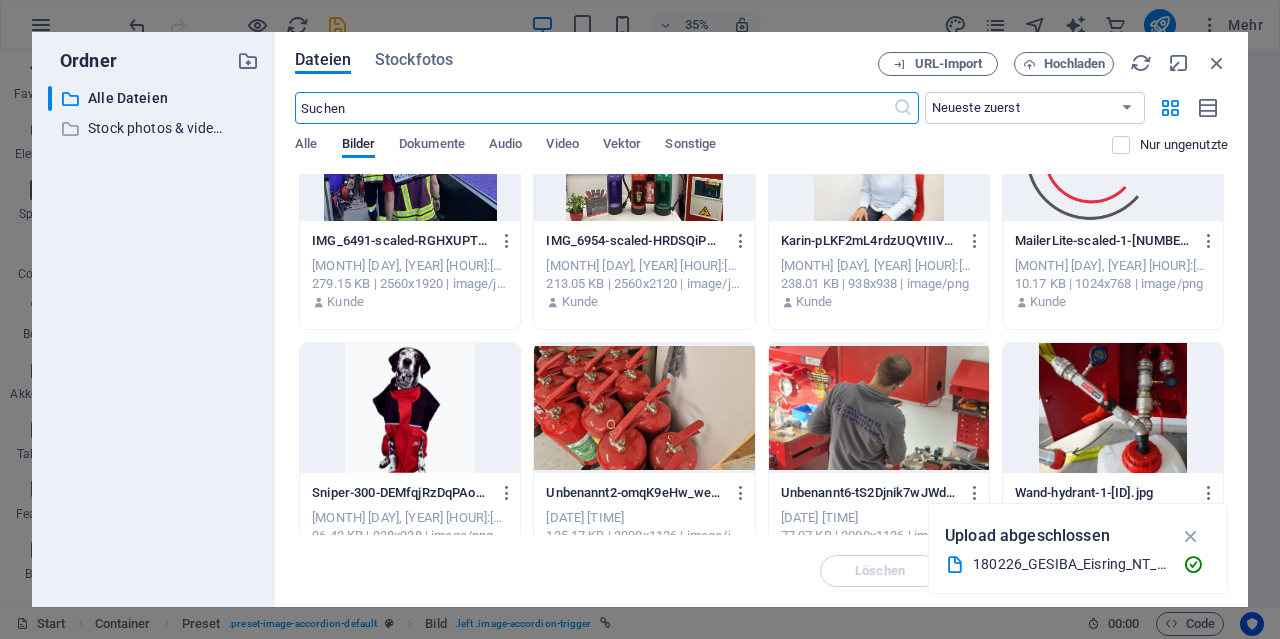 scroll, scrollTop: 3648, scrollLeft: 0, axis: vertical 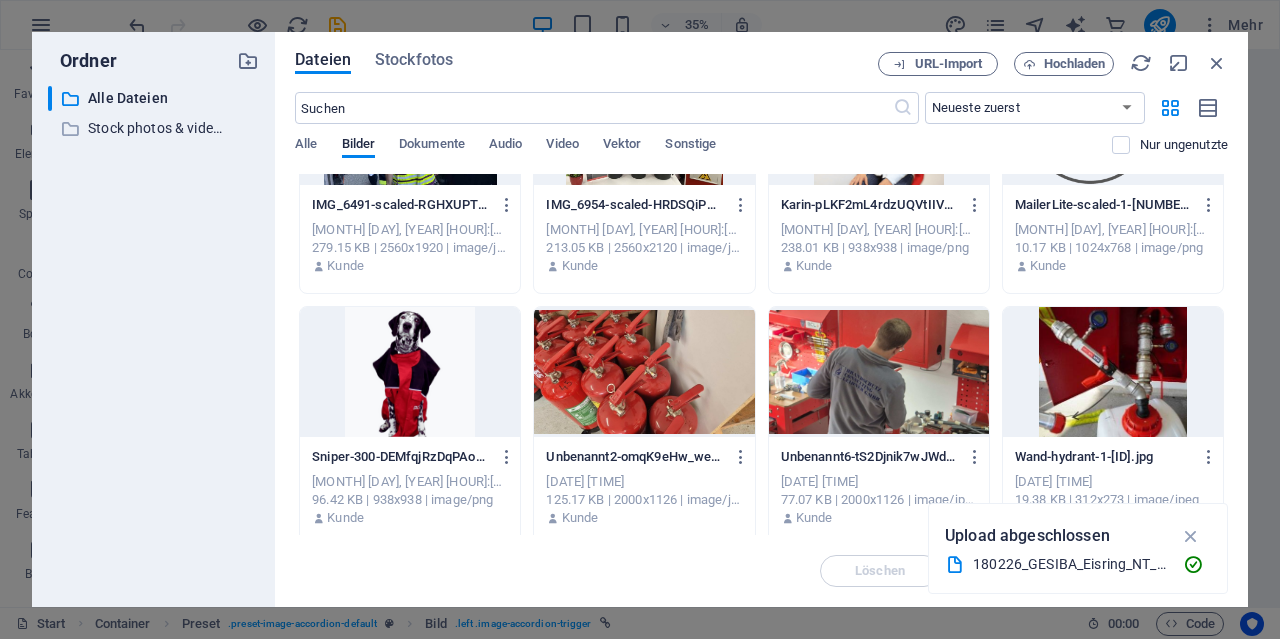 click at bounding box center (879, 372) 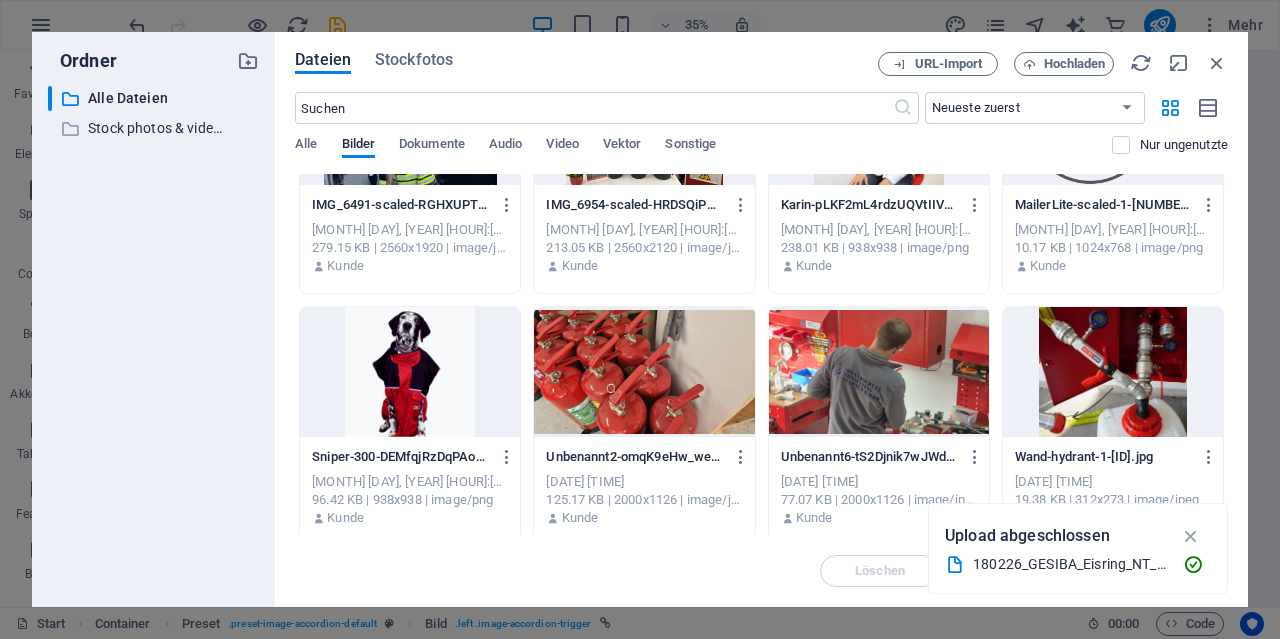 click at bounding box center (879, 372) 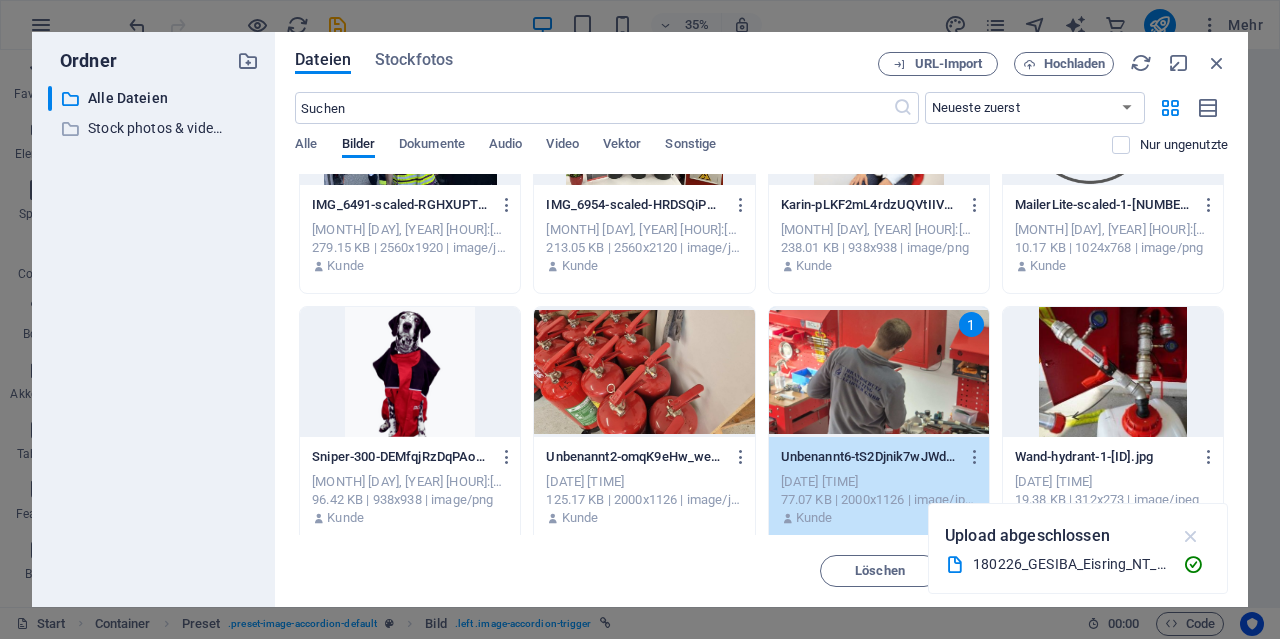 click at bounding box center [1191, 536] 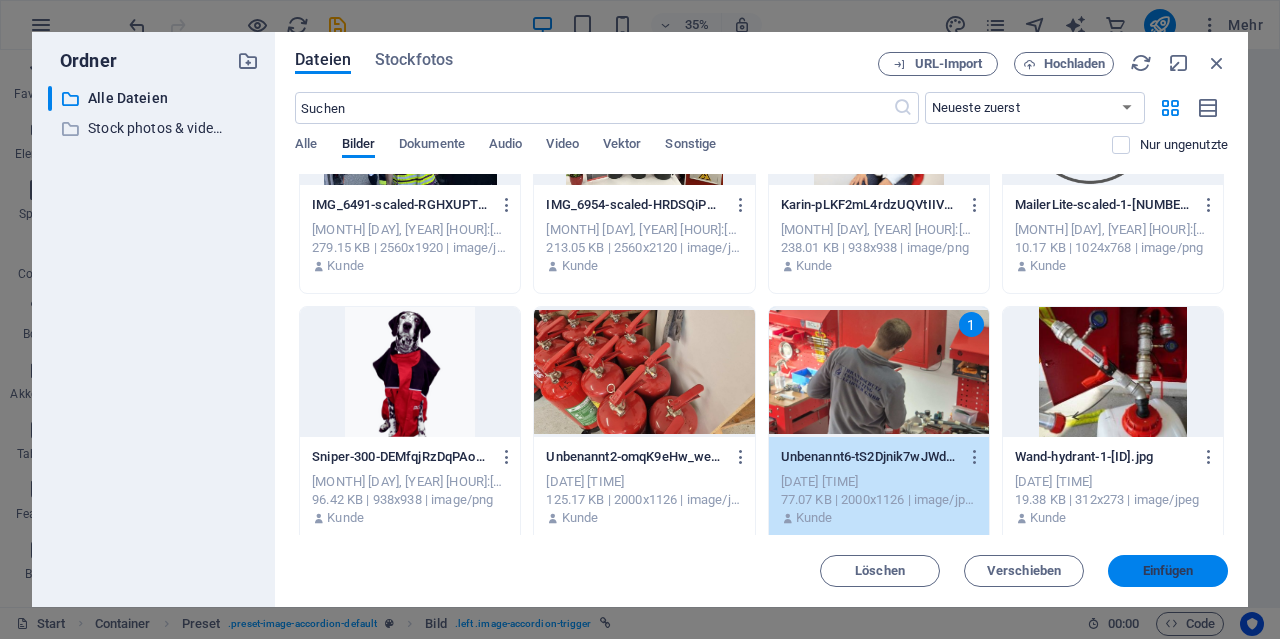 drag, startPoint x: 1151, startPoint y: 571, endPoint x: 846, endPoint y: 610, distance: 307.48334 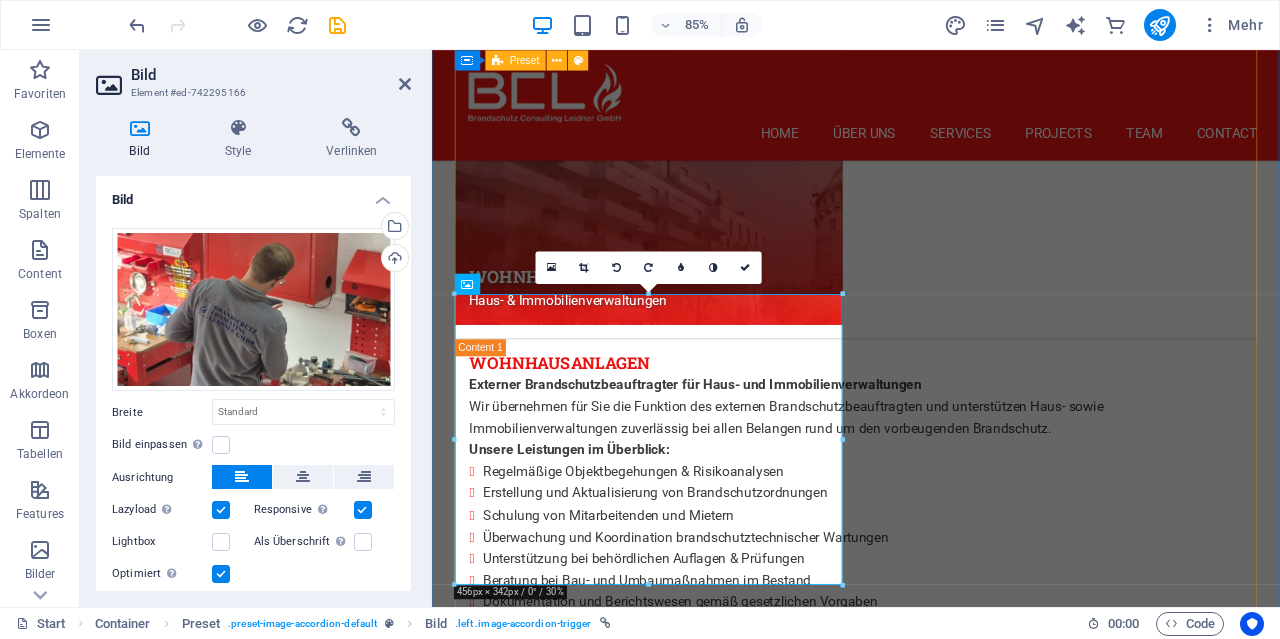 scroll, scrollTop: 5682, scrollLeft: 0, axis: vertical 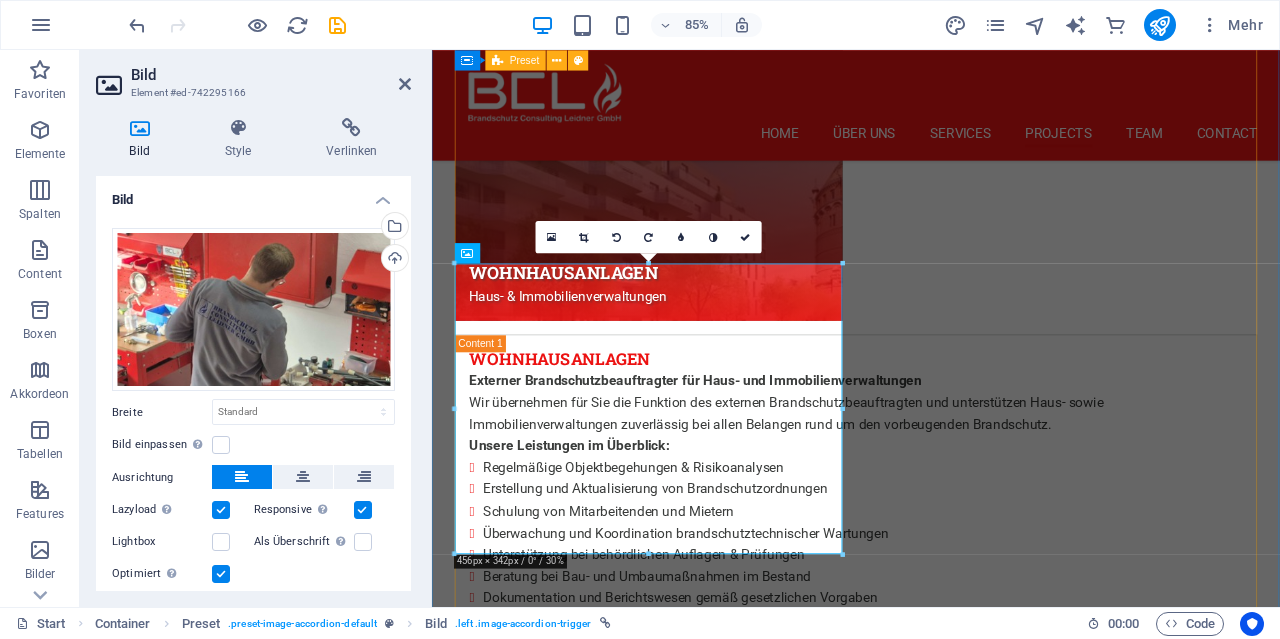 click on "Wohnhausanlagen Haus- & Immobilienverwaltungen Wohnhausanlagen Externer Brandschutzbeauftragter für Haus- und Immobilienverwaltungen Wir übernehmen für Sie die Funktion des externen Brandschutzbeauftragten und unterstützen Haus- sowie Immobilienverwaltungen zuverlässig bei allen Belangen rund um den vorbeugenden Brandschutz. Unsere Leistungen im Überblick: Regelmäßige Objektbegehungen & Risikoanalysen Erstellung und Aktualisierung von Brandschutzordnungen Schulung von Mitarbeitenden und Mietern Überwachung und Koordination brandschutztechnischer Wartungen Unterstützung bei behördlichen Auflagen & Prüfungen Beratung bei Bau- und Umbaumaßnahmen im Bestand Dokumentation und Berichtswesen gemäß gesetzlichen Vorgaben Derzeit Vertrauen viele Hausverwaltungen wie die AEAG, GESIBA, GUTWERK uvm. auf unsere Expertise – für mehr Sicherheit und Rechtssicherheit in Ihren Objekten. Das Buch zum Thema Brandschutz Brandschutzmanagement in Firmen Das Buch zum Thema Brandschutz Buchvorstellung: Project 4" at bounding box center (931, 1510) 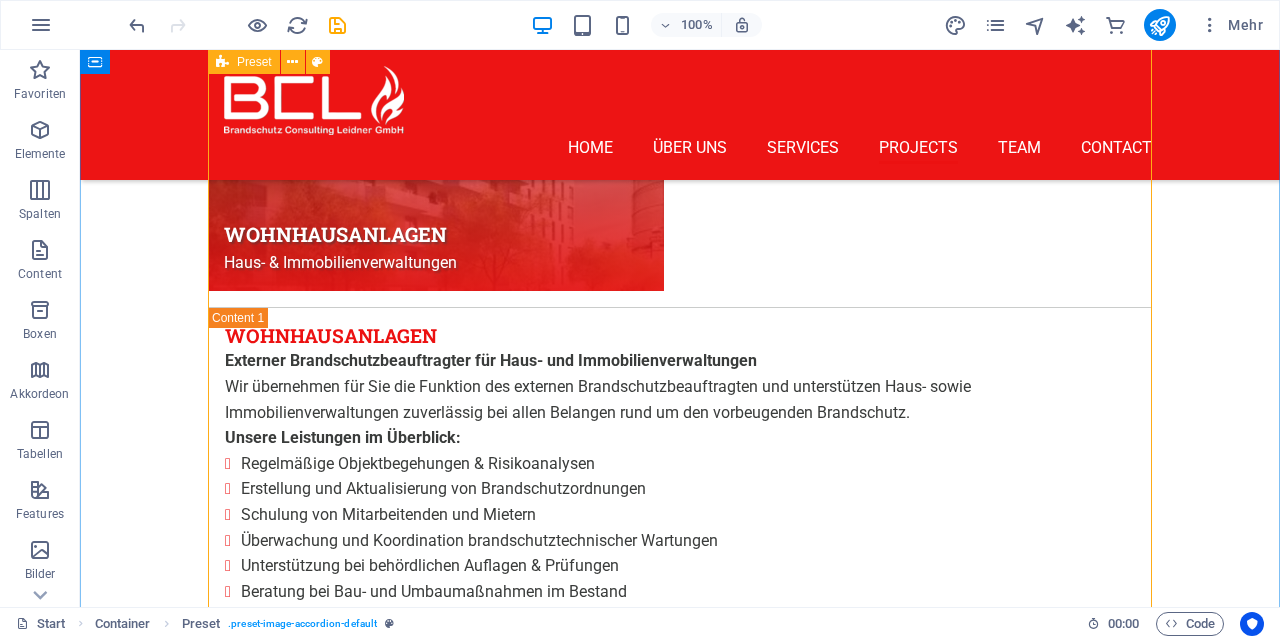 scroll, scrollTop: 5473, scrollLeft: 0, axis: vertical 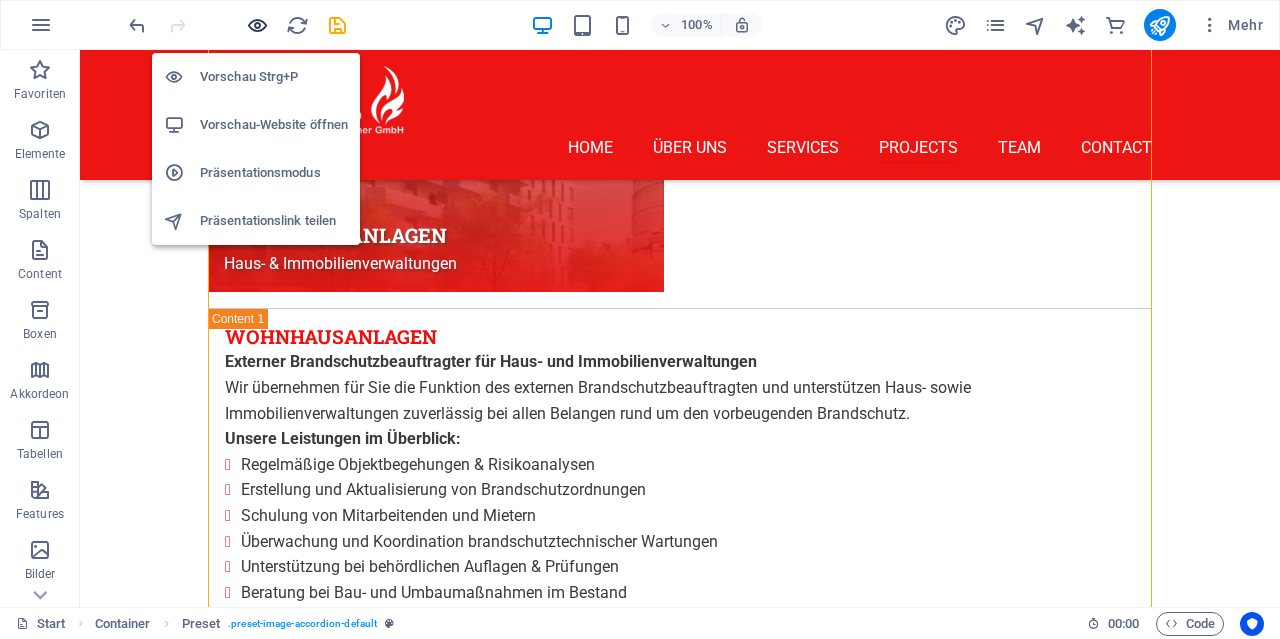 click at bounding box center [257, 25] 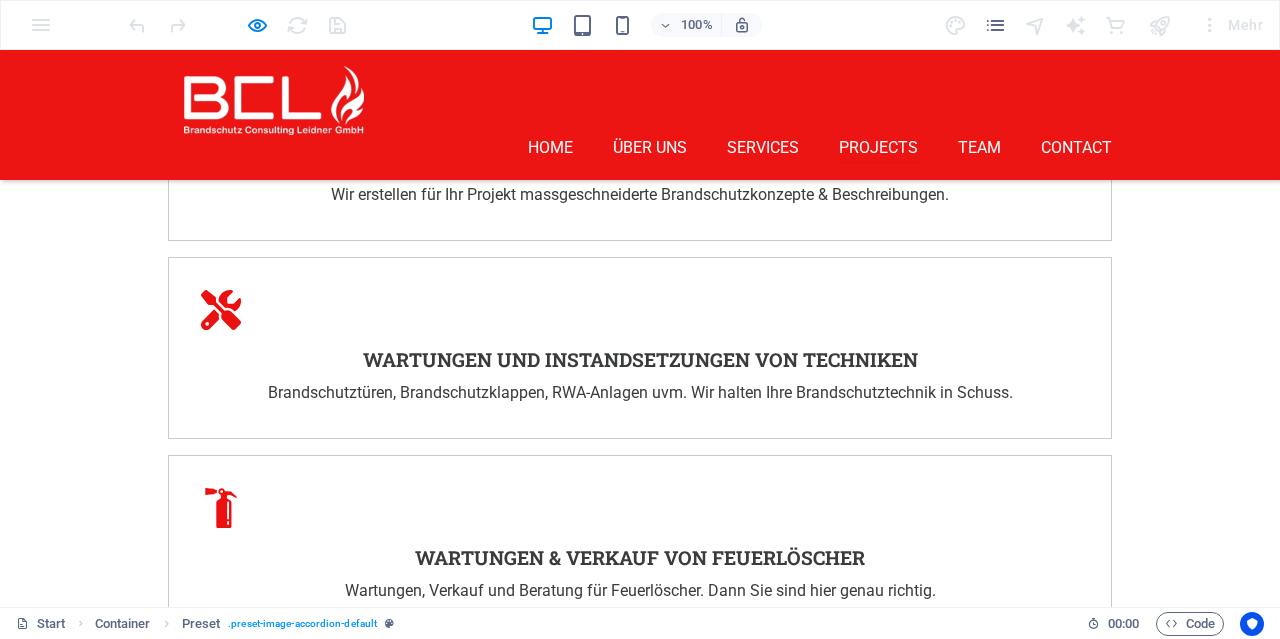 scroll, scrollTop: 3446, scrollLeft: 0, axis: vertical 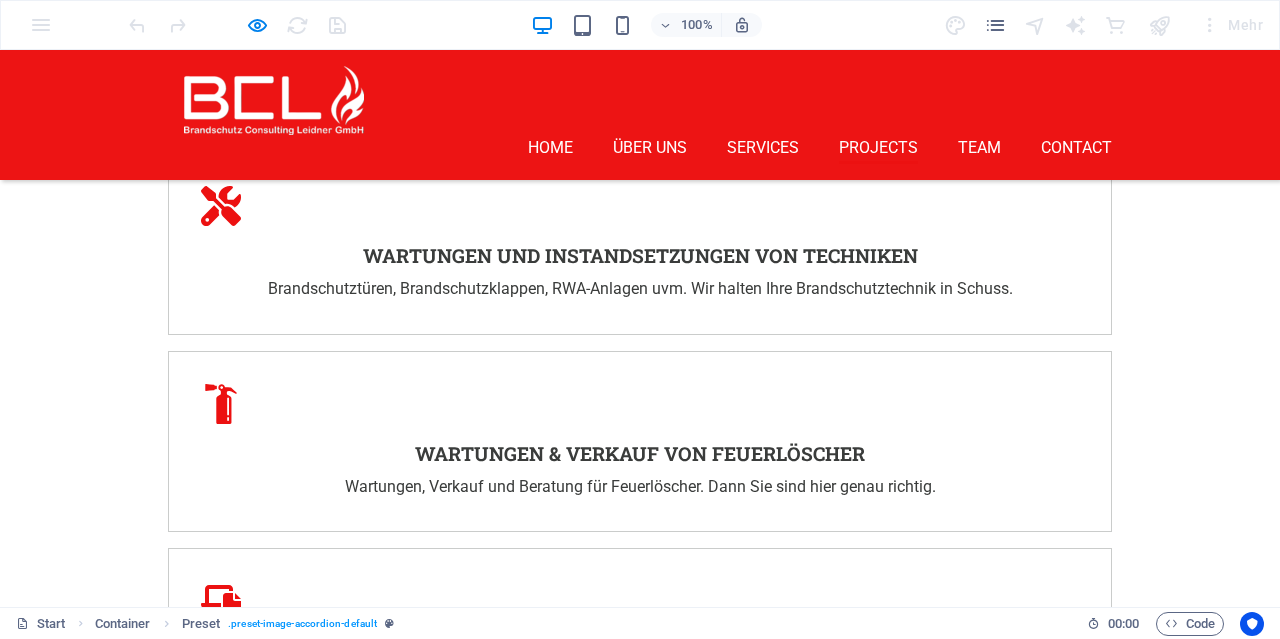 click on "Project 4 Lorem ipsum dolor amet" at bounding box center (396, 3210) 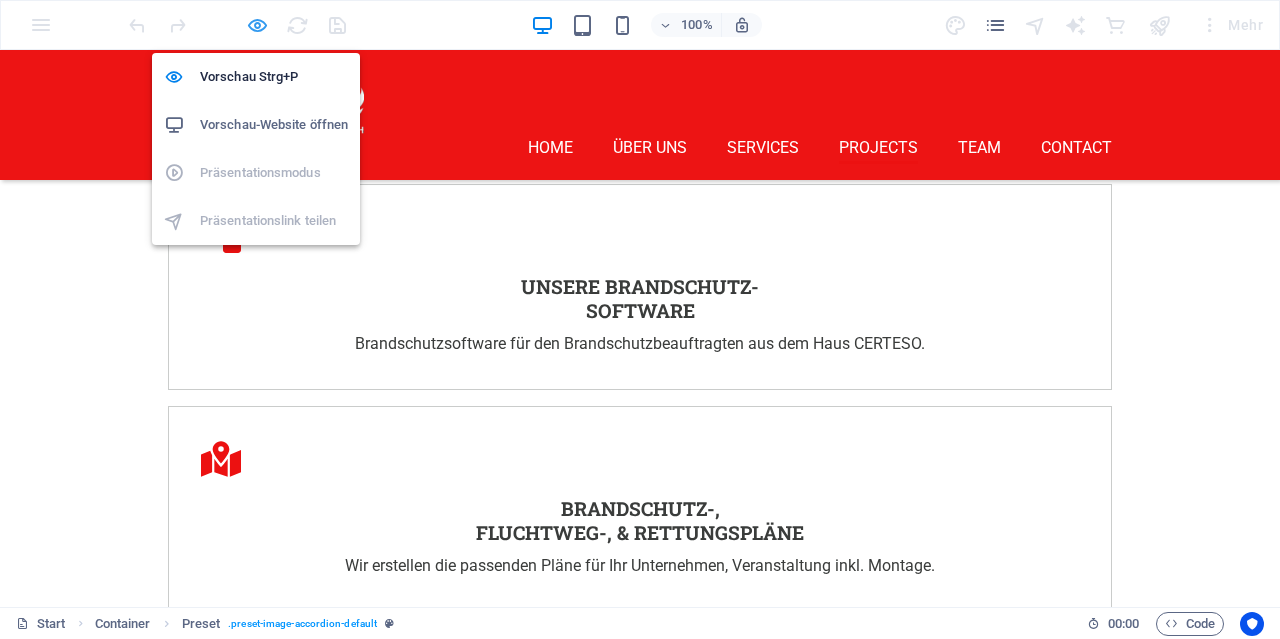 click at bounding box center [257, 25] 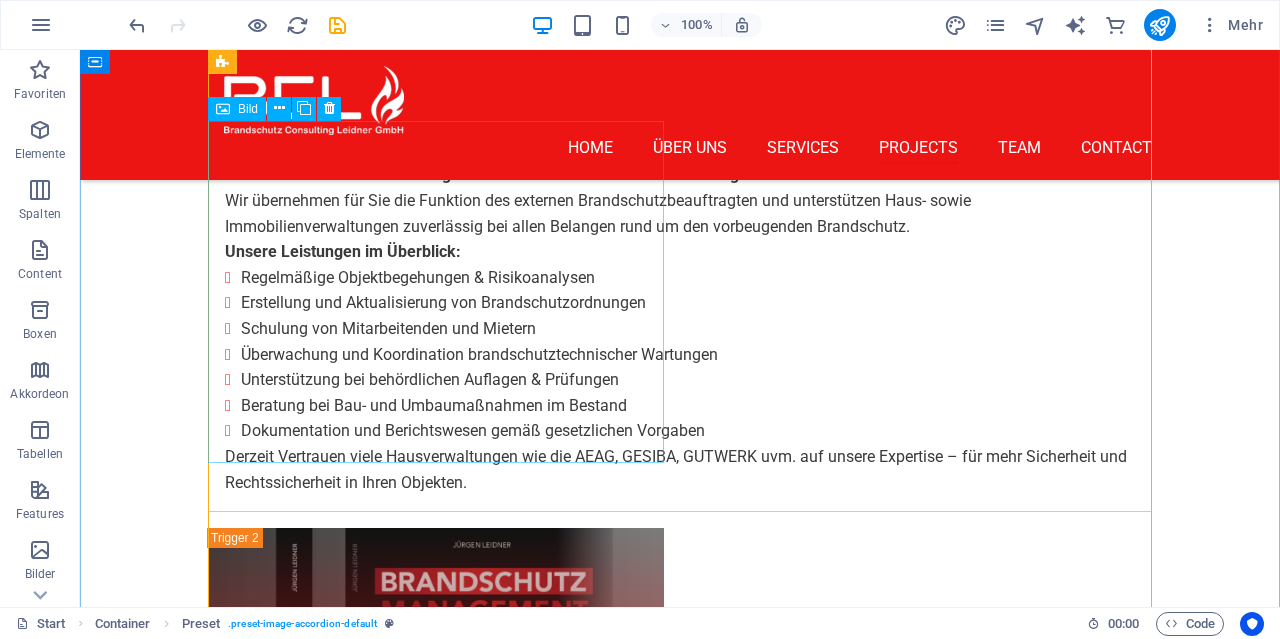 scroll, scrollTop: 5682, scrollLeft: 0, axis: vertical 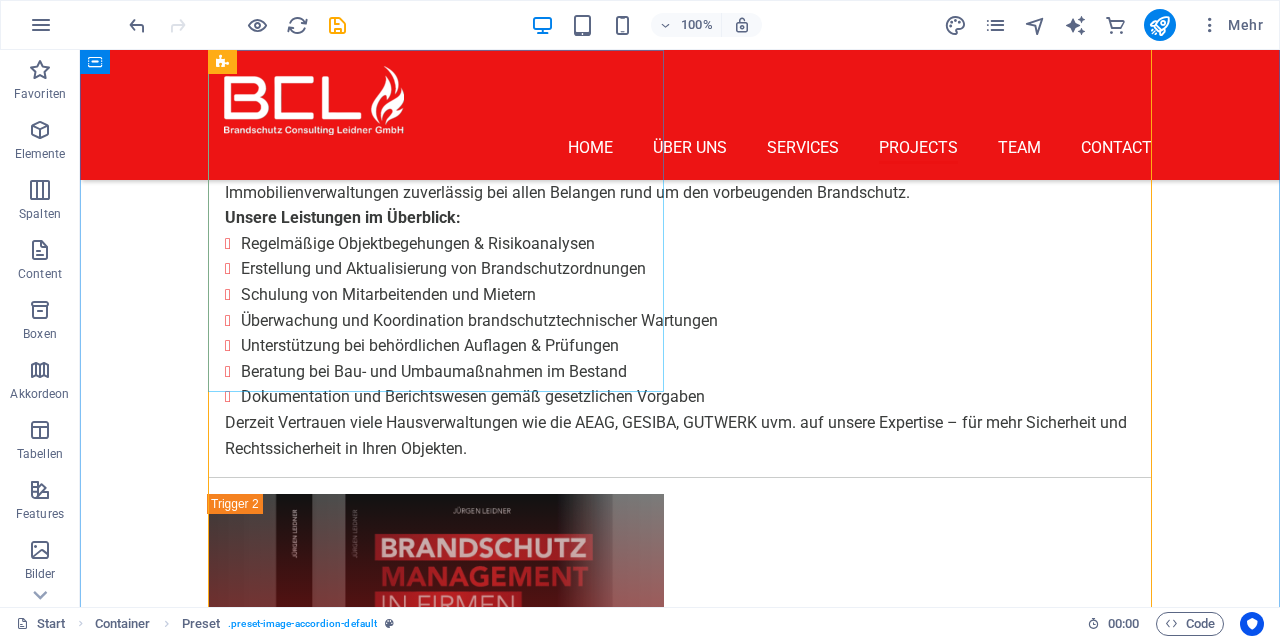 click on "Project 4 Lorem ipsum dolor amet" at bounding box center [436, 2169] 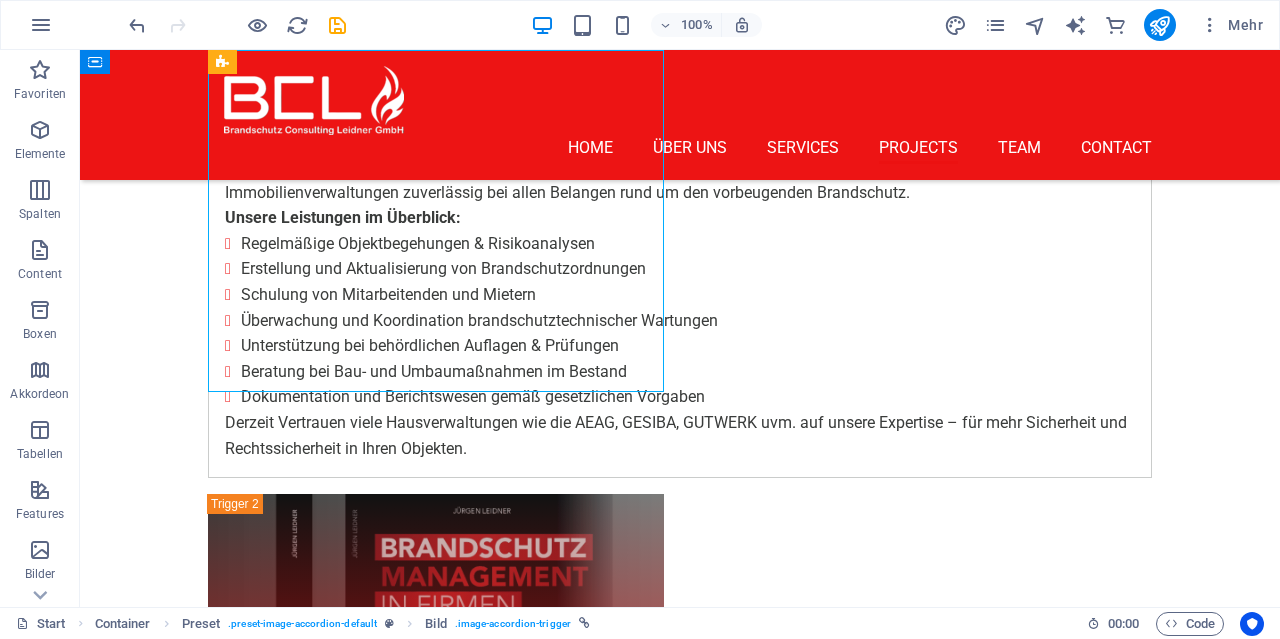 click on "Project 4 Lorem ipsum dolor amet" at bounding box center [436, 2169] 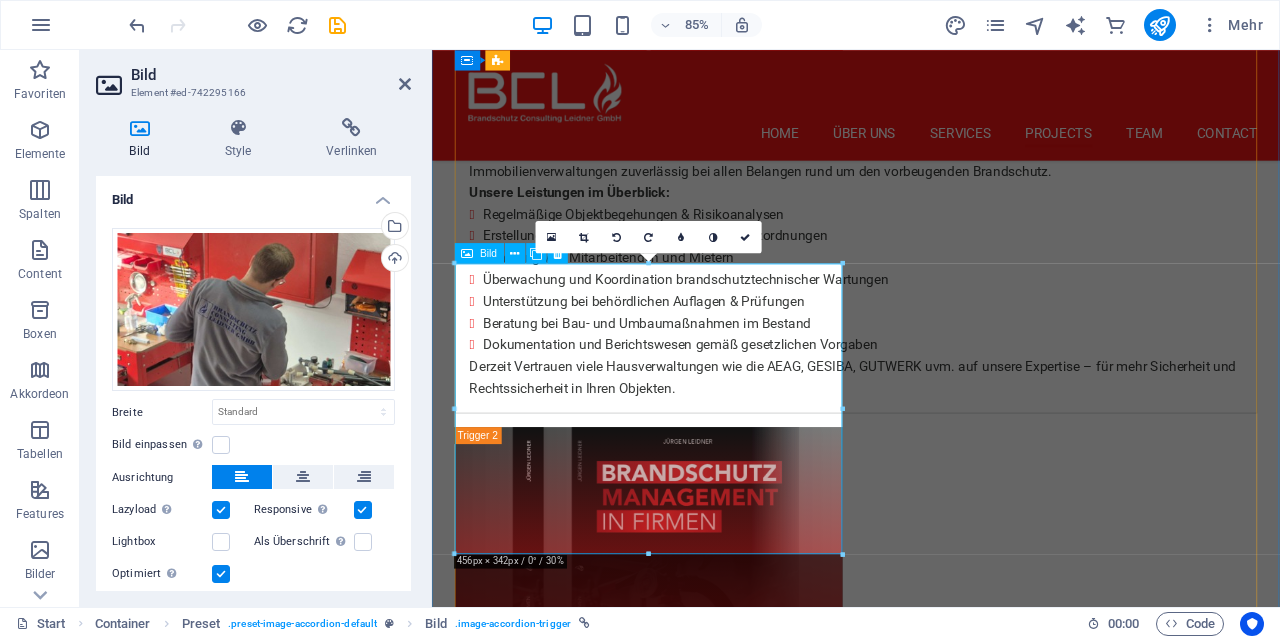 click on "Project 4 Lorem ipsum dolor amet" at bounding box center [687, 2169] 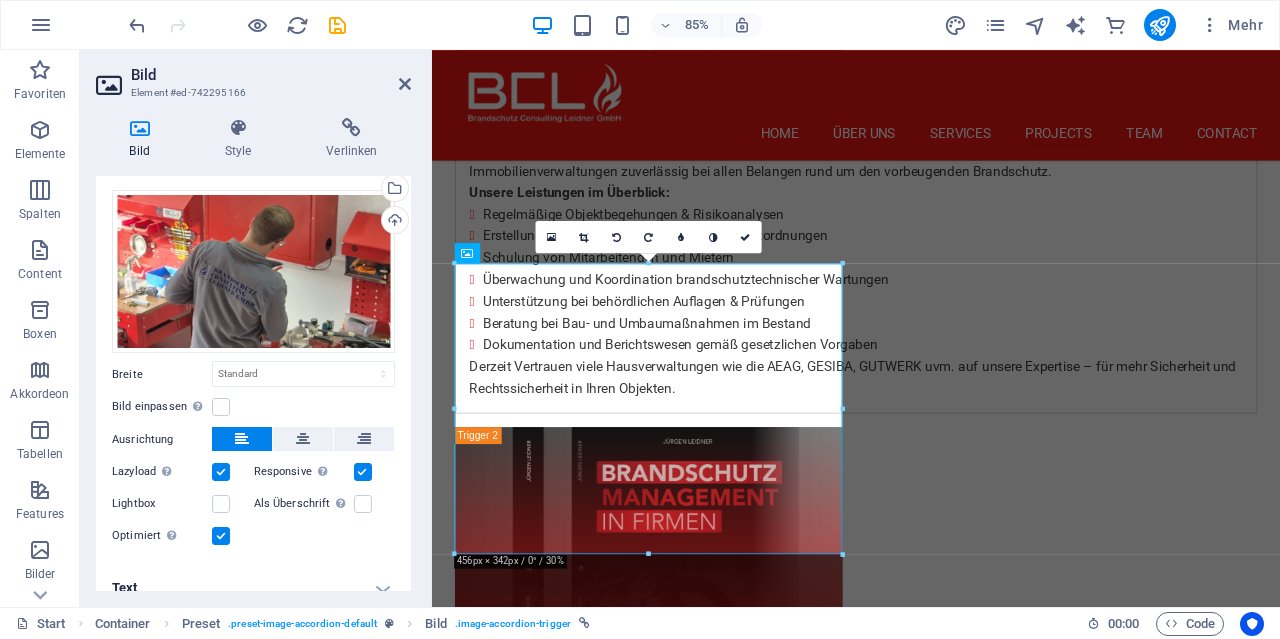scroll, scrollTop: 58, scrollLeft: 0, axis: vertical 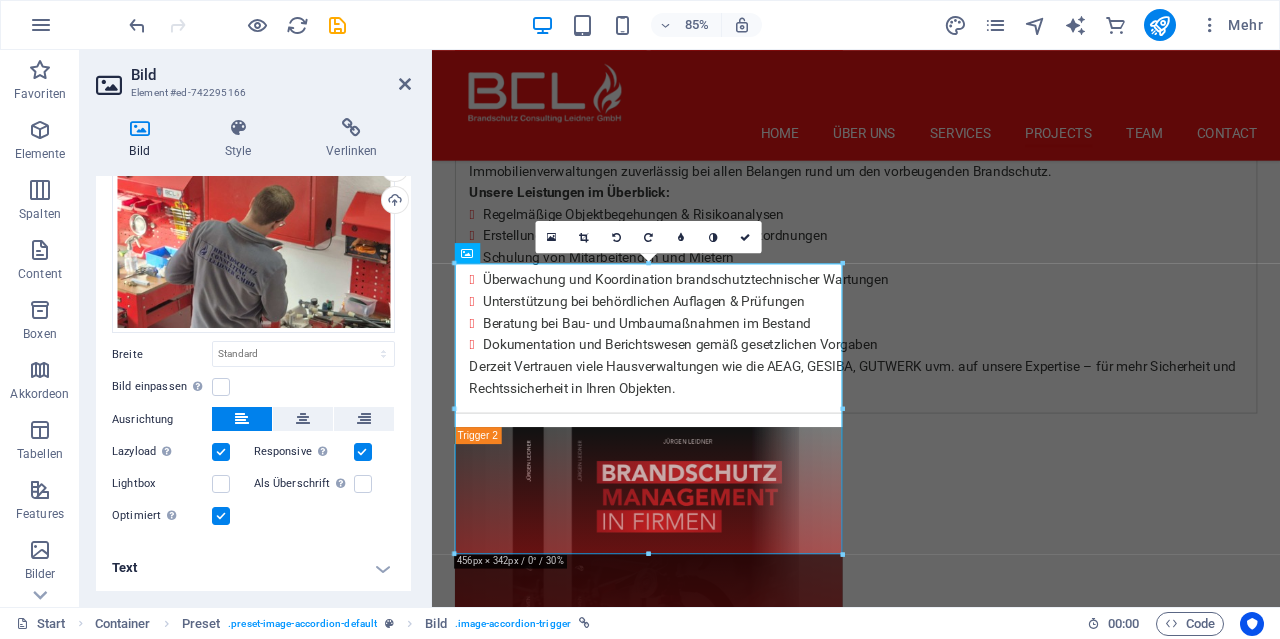 click on "Text" at bounding box center [253, 568] 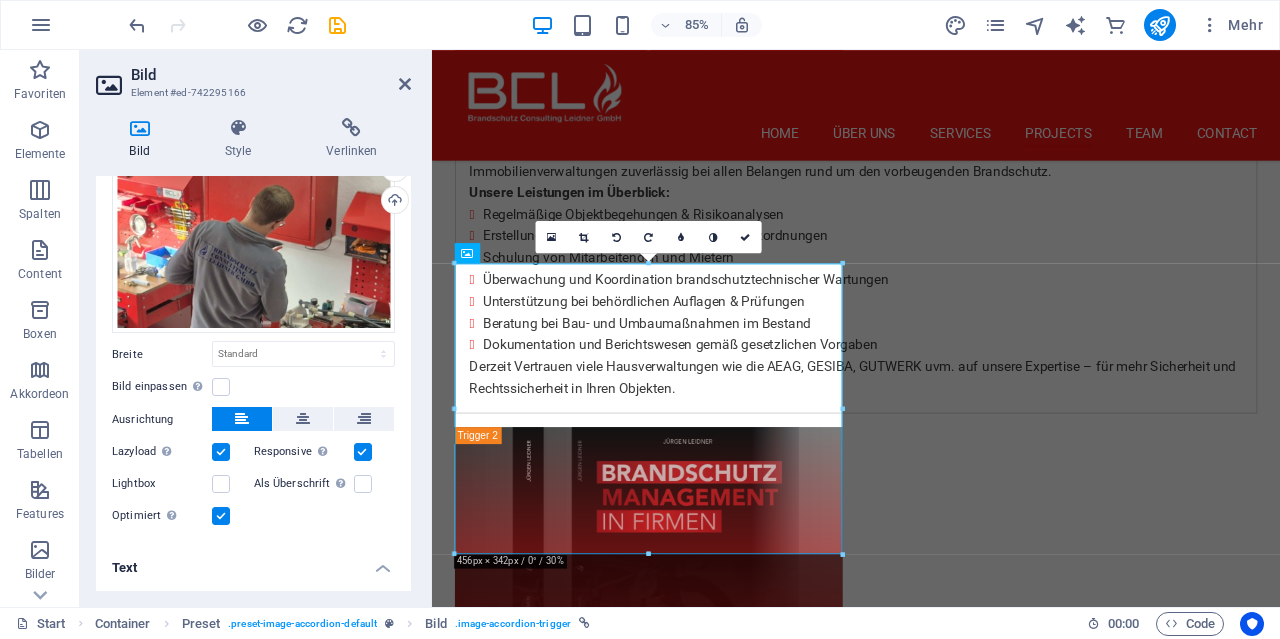 scroll, scrollTop: 246, scrollLeft: 0, axis: vertical 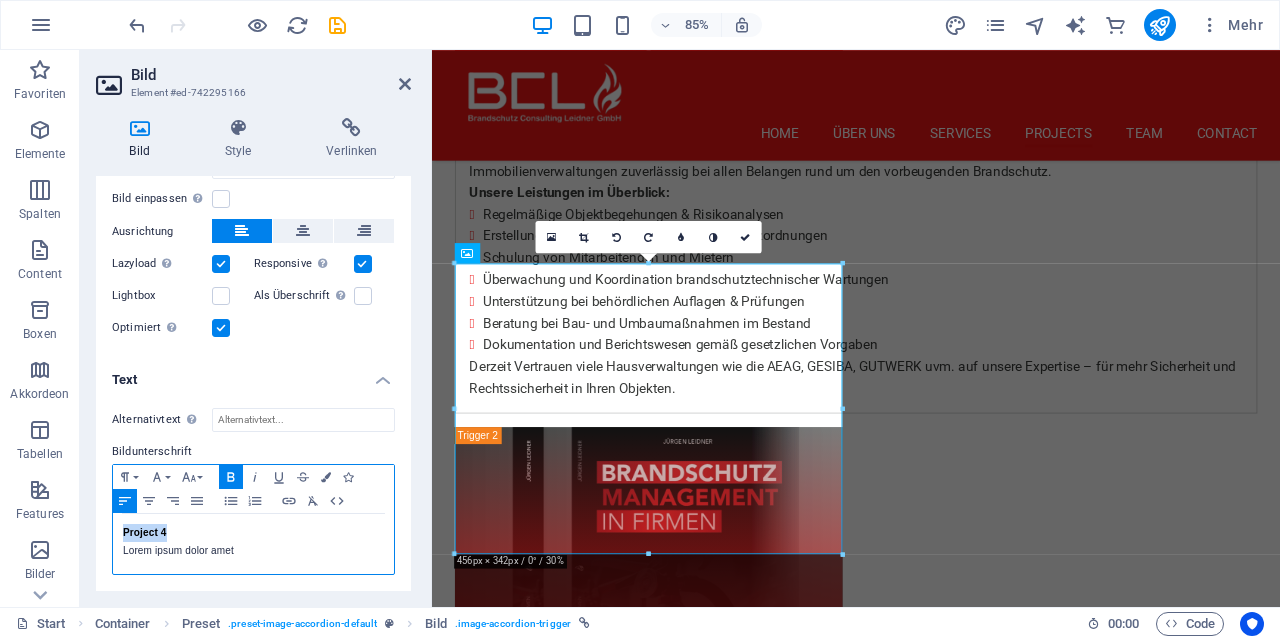 drag, startPoint x: 177, startPoint y: 532, endPoint x: 115, endPoint y: 532, distance: 62 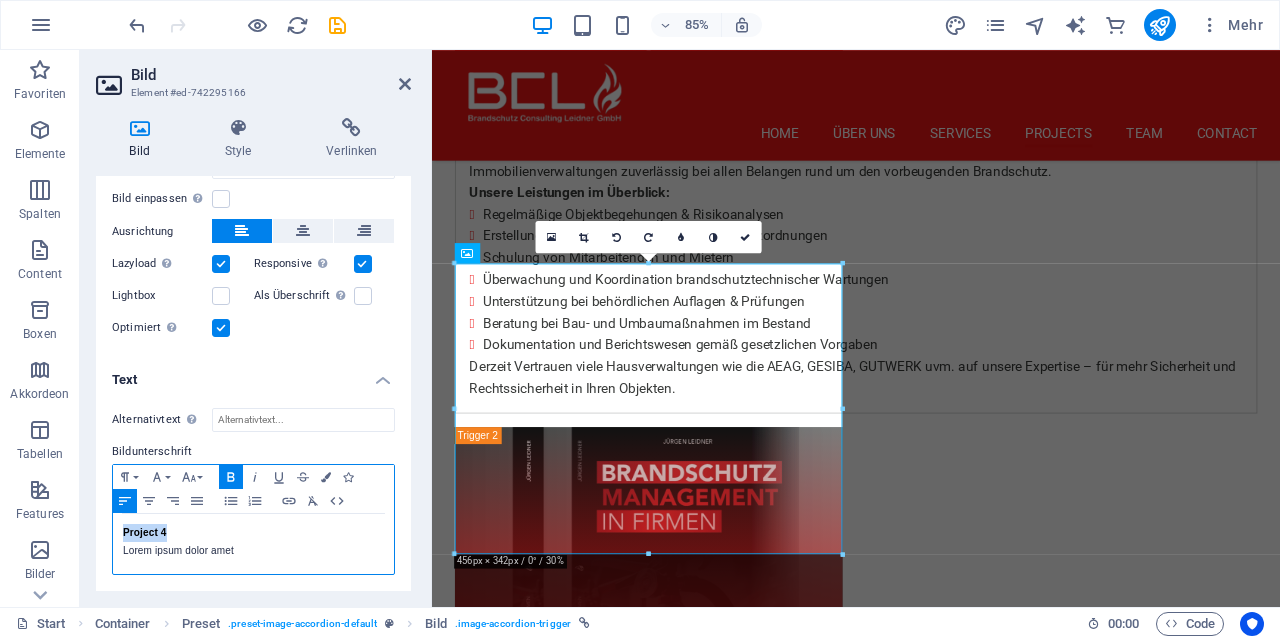 click on "Project 4 Lorem ipsum dolor amet" at bounding box center (253, 544) 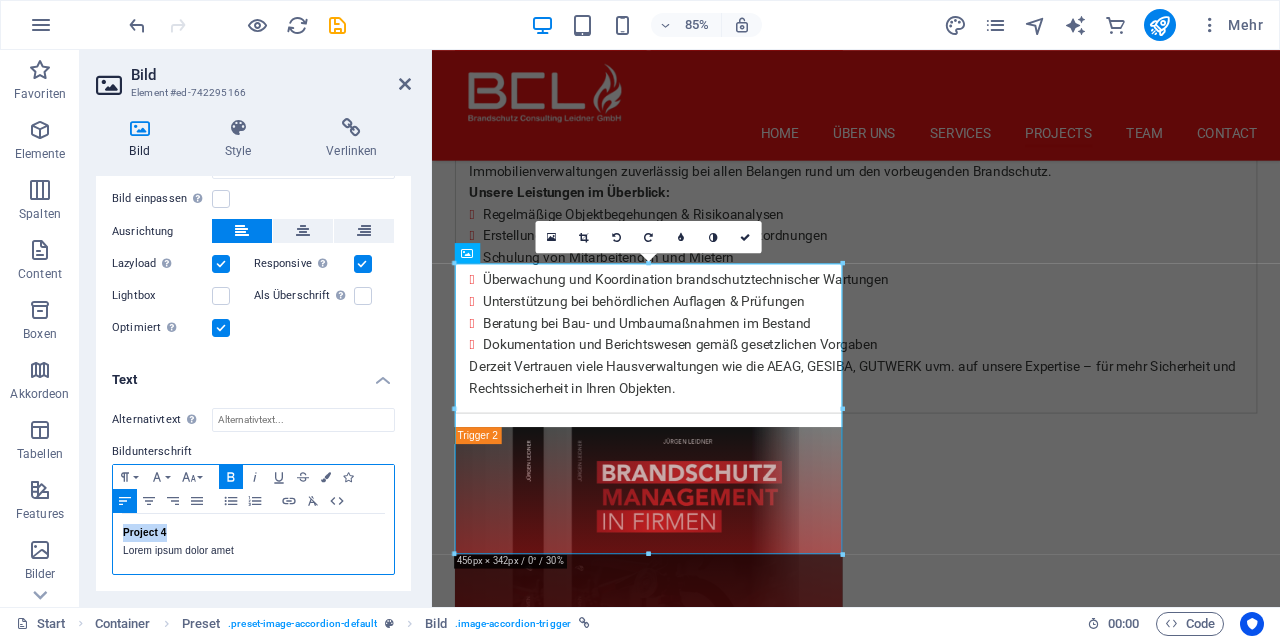 type 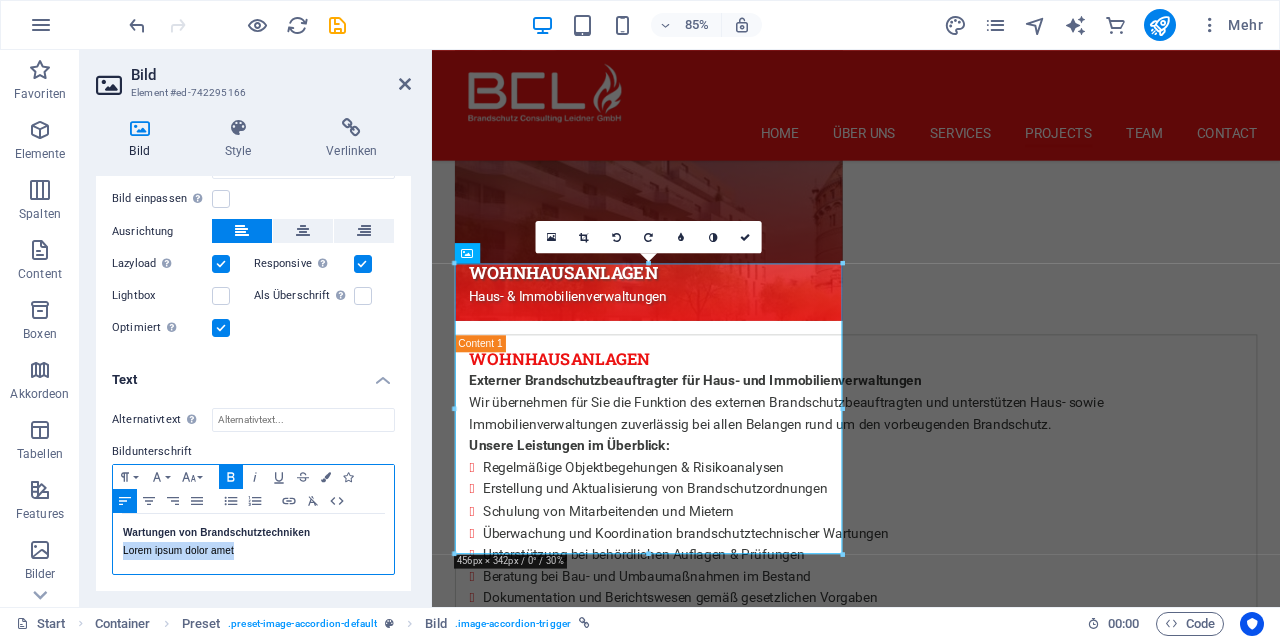 drag, startPoint x: 237, startPoint y: 551, endPoint x: 121, endPoint y: 553, distance: 116.01724 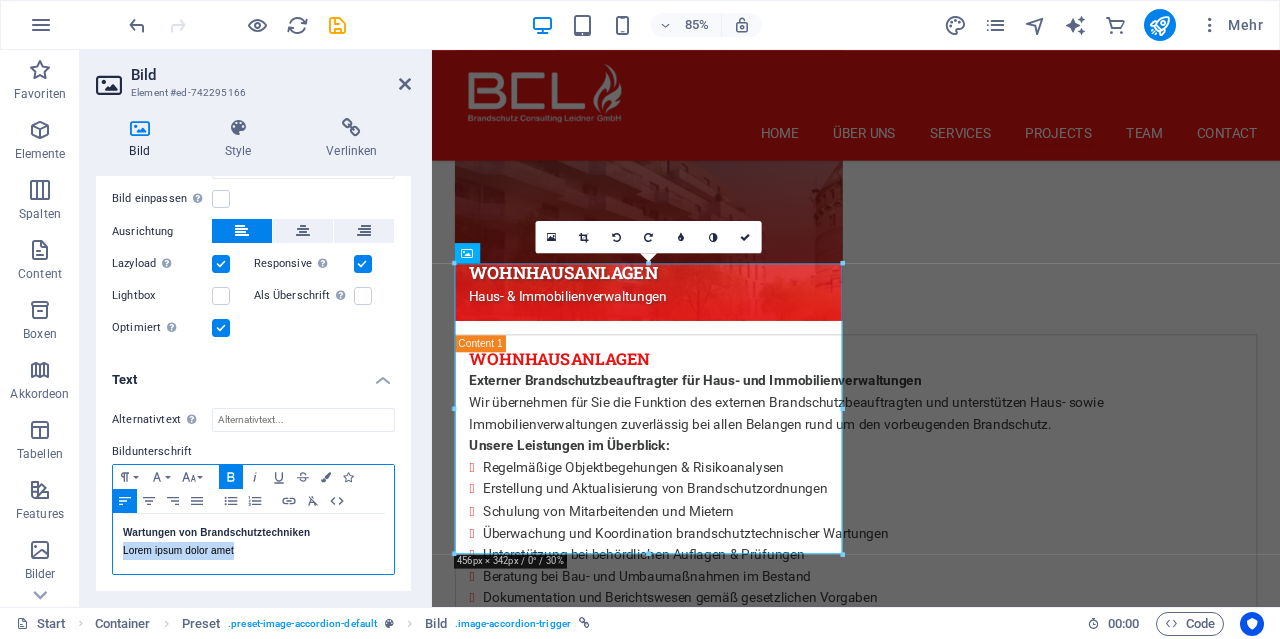 click on "Wartungen von Brandschutztechniken Lorem ipsum dolor amet" at bounding box center [253, 544] 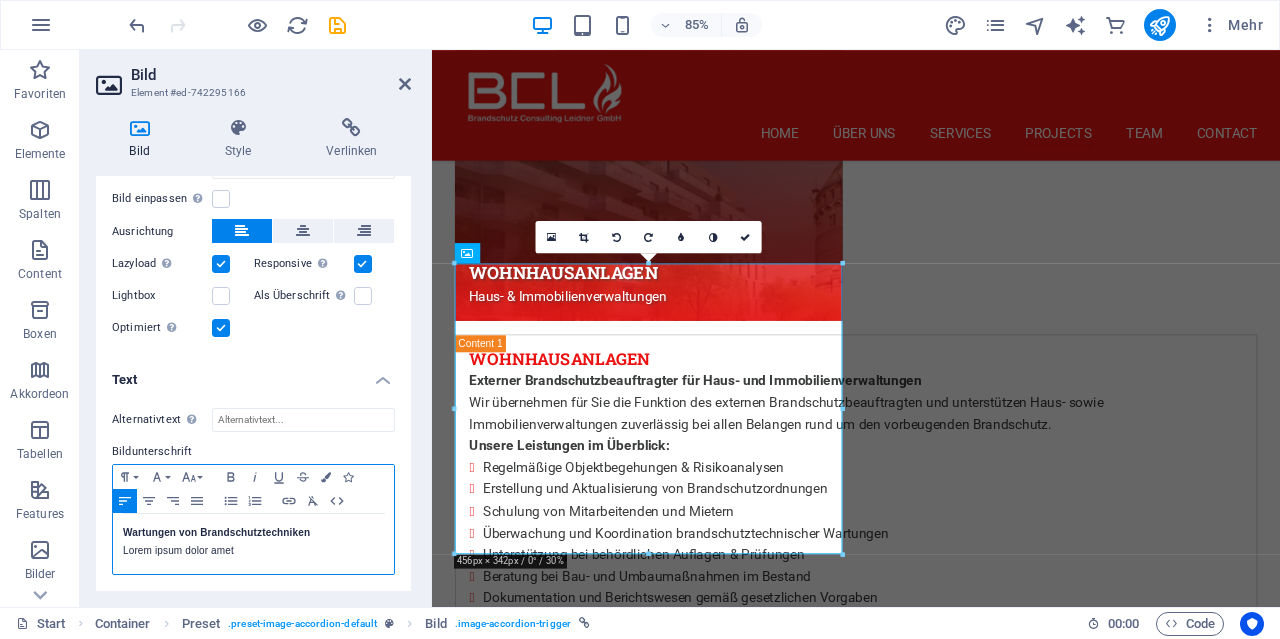 click on "Wartungen von Brandschutztechniken" at bounding box center [216, 532] 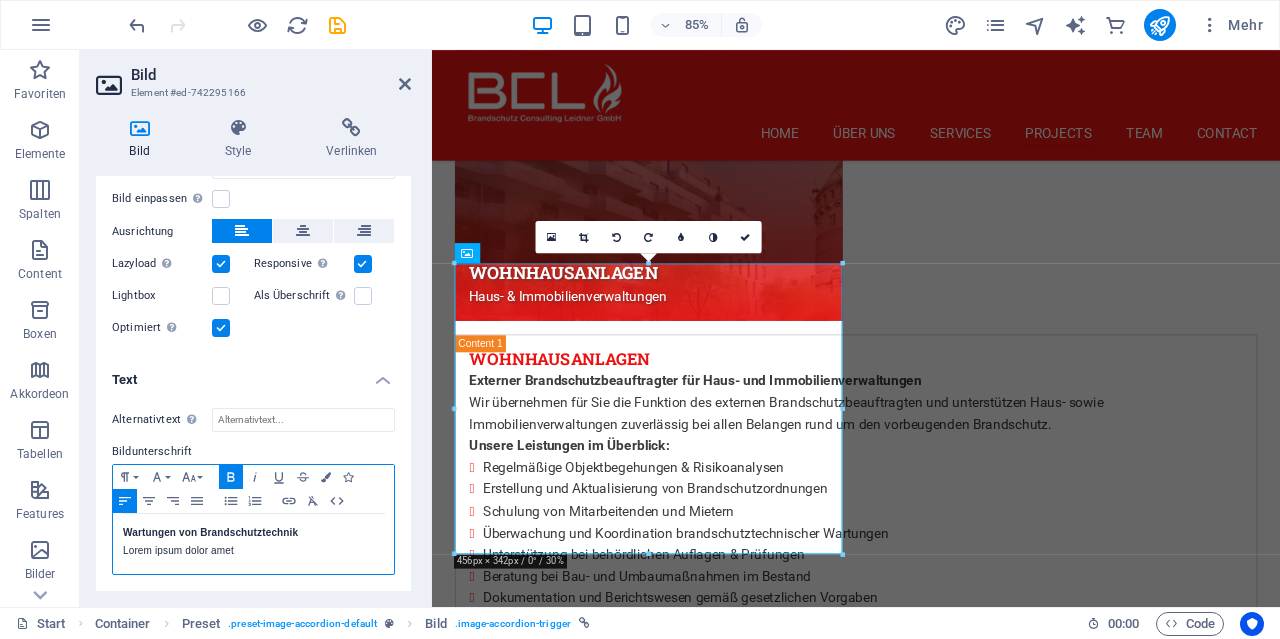 drag, startPoint x: 199, startPoint y: 529, endPoint x: 239, endPoint y: 529, distance: 40 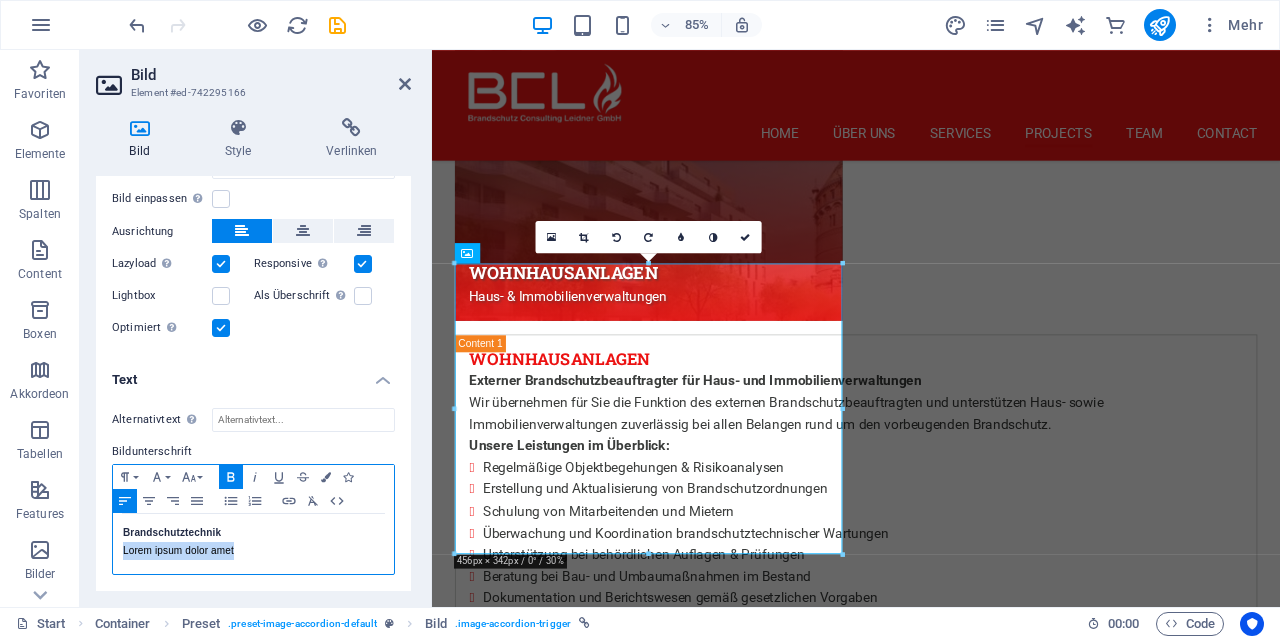 drag, startPoint x: 237, startPoint y: 551, endPoint x: 95, endPoint y: 543, distance: 142.22517 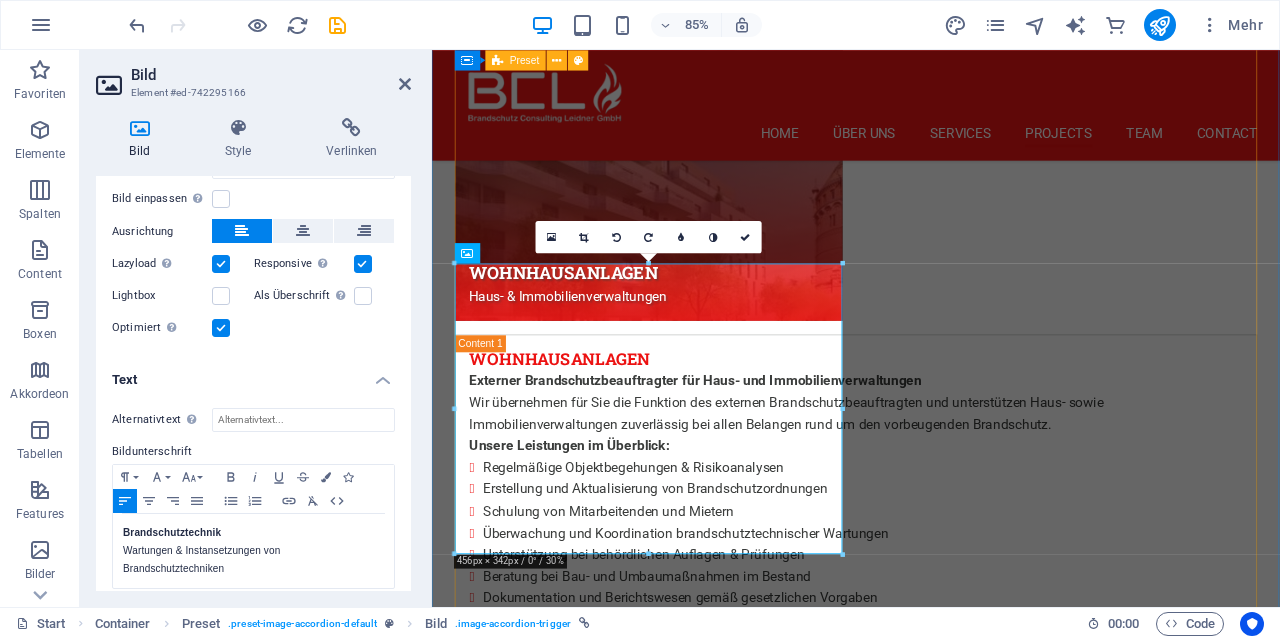 click on "Wohnhausanlagen Haus- & Immobilienverwaltungen Wohnhausanlagen Externer Brandschutzbeauftragter für Haus- und Immobilienverwaltungen Wir übernehmen für Sie die Funktion des externen Brandschutzbeauftragten und unterstützen Haus- sowie Immobilienverwaltungen zuverlässig bei allen Belangen rund um den vorbeugenden Brandschutz. Unsere Leistungen im Überblick: Regelmäßige Objektbegehungen & Risikoanalysen Erstellung und Aktualisierung von Brandschutzordnungen Schulung von Mitarbeitenden und Mietern Überwachung und Koordination brandschutztechnischer Wartungen Unterstützung bei behördlichen Auflagen & Prüfungen Beratung bei Bau- und Umbaumaßnahmen im Bestand Dokumentation und Berichtswesen gemäß gesetzlichen Vorgaben Derzeit Vertrauen viele Hausverwaltungen wie die AEAG, GESIBA, GUTWERK uvm. auf unsere Expertise – für mehr Sicherheit und Rechtssicherheit in Ihren Objekten. Das Buch zum Thema Brandschutz Brandschutzmanagement in Firmen Das Buch zum Thema Brandschutz Buchvorstellung: Project 4" at bounding box center (931, 1510) 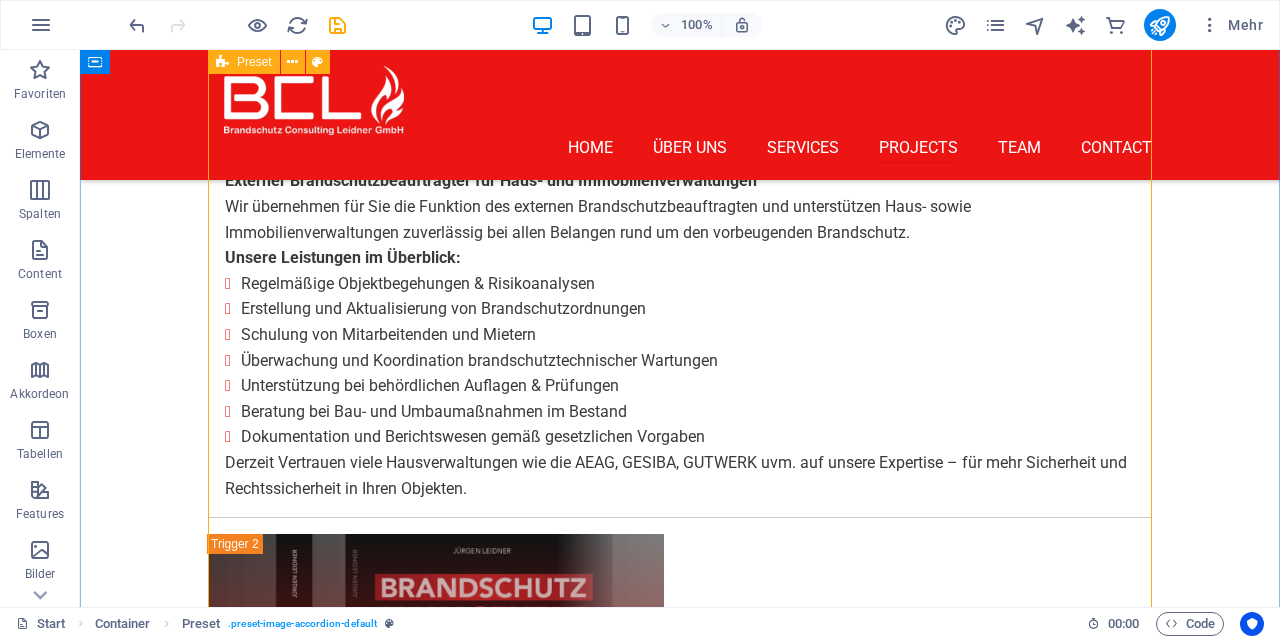 scroll, scrollTop: 5786, scrollLeft: 0, axis: vertical 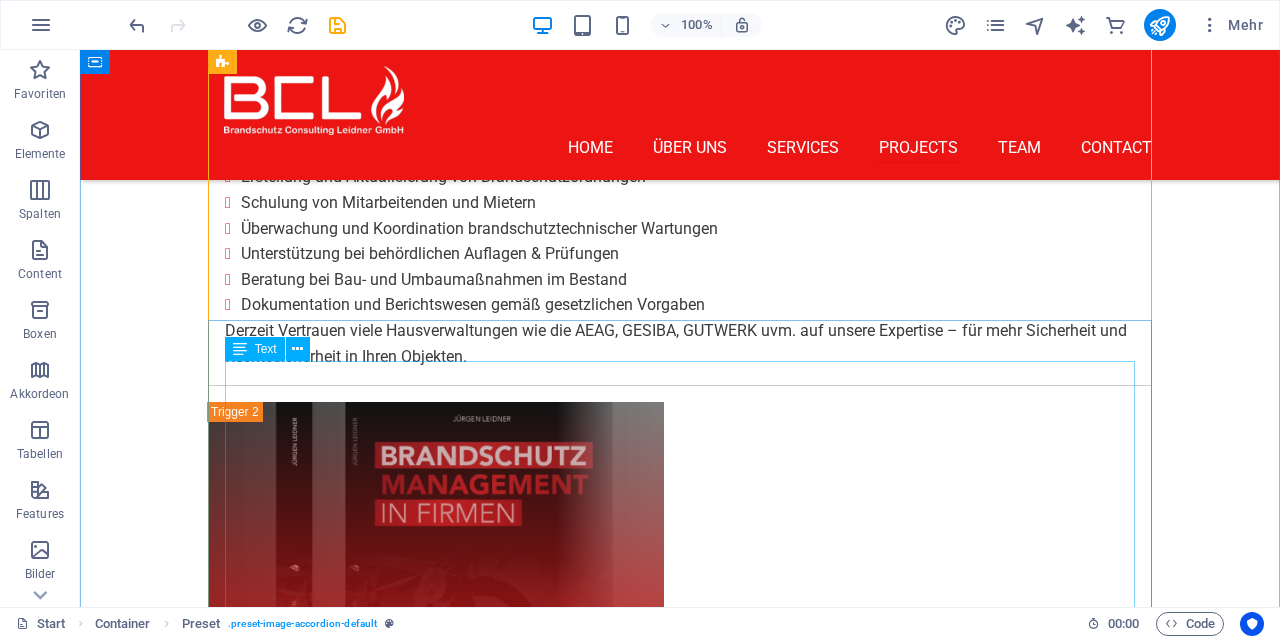 click on "Lorem ipsum dolor sit amet, consectetur adipisicing elit. Natus, dolores, at, nisi eligendi repellat voluptatem minima officia veritatis quasi animi porro laudantium dicta dolor voluptate non maiores ipsum reprehenderit odio fugiat reiciendis consectetur fuga pariatur libero accusantium quod minus odit debitis cumque quo adipisci vel vitae aliquid corrupti perferendis voluptates. Natus dolores at nisi eligendi repellat: Voluptatem minima officia veritatis quasi laudantium Dicta dolor voluptate non maiores ipsum Reprehenderit odio fugiat reiciendis consectetur fuga Mariatur libero accusantium quod minus debitis Sumque quo adipisci vel vitae aliquid corrupti perferendis Repellat voluptatem minima libero elm officia" at bounding box center [680, 2446] 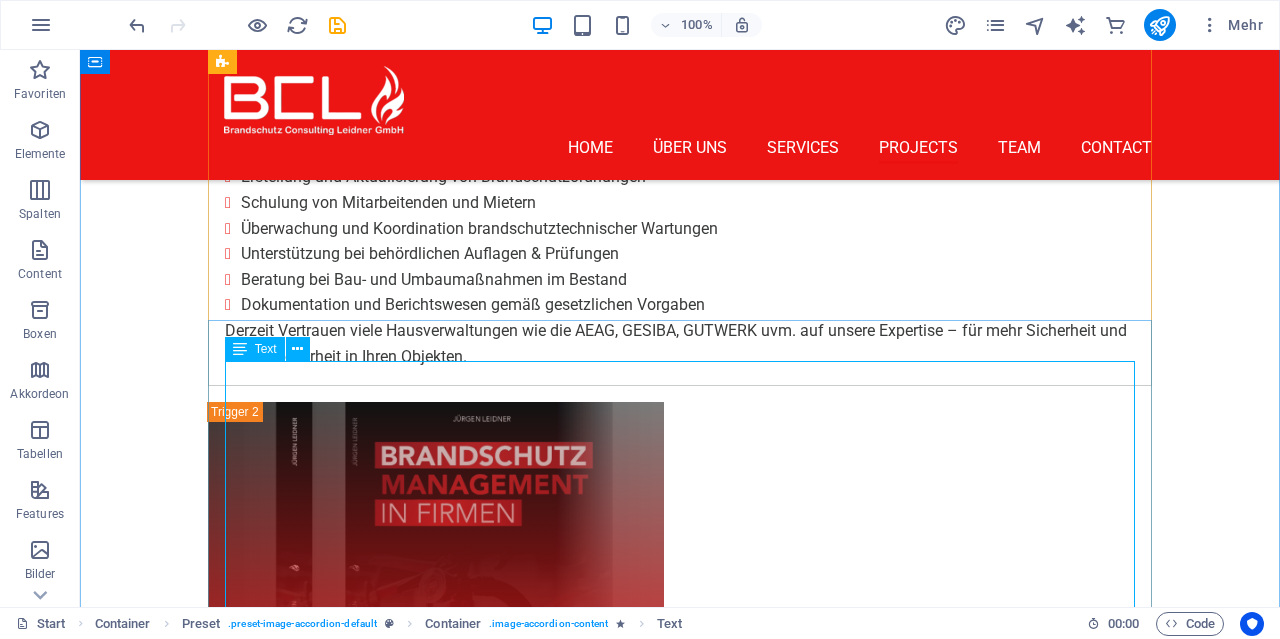 click on "Lorem ipsum dolor sit amet, consectetur adipisicing elit. Natus, dolores, at, nisi eligendi repellat voluptatem minima officia veritatis quasi animi porro laudantium dicta dolor voluptate non maiores ipsum reprehenderit odio fugiat reiciendis consectetur fuga pariatur libero accusantium quod minus odit debitis cumque quo adipisci vel vitae aliquid corrupti perferendis voluptates. Natus dolores at nisi eligendi repellat: Voluptatem minima officia veritatis quasi laudantium Dicta dolor voluptate non maiores ipsum Reprehenderit odio fugiat reiciendis consectetur fuga Mariatur libero accusantium quod minus debitis Sumque quo adipisci vel vitae aliquid corrupti perferendis Repellat voluptatem minima libero elm officia" at bounding box center [680, 2446] 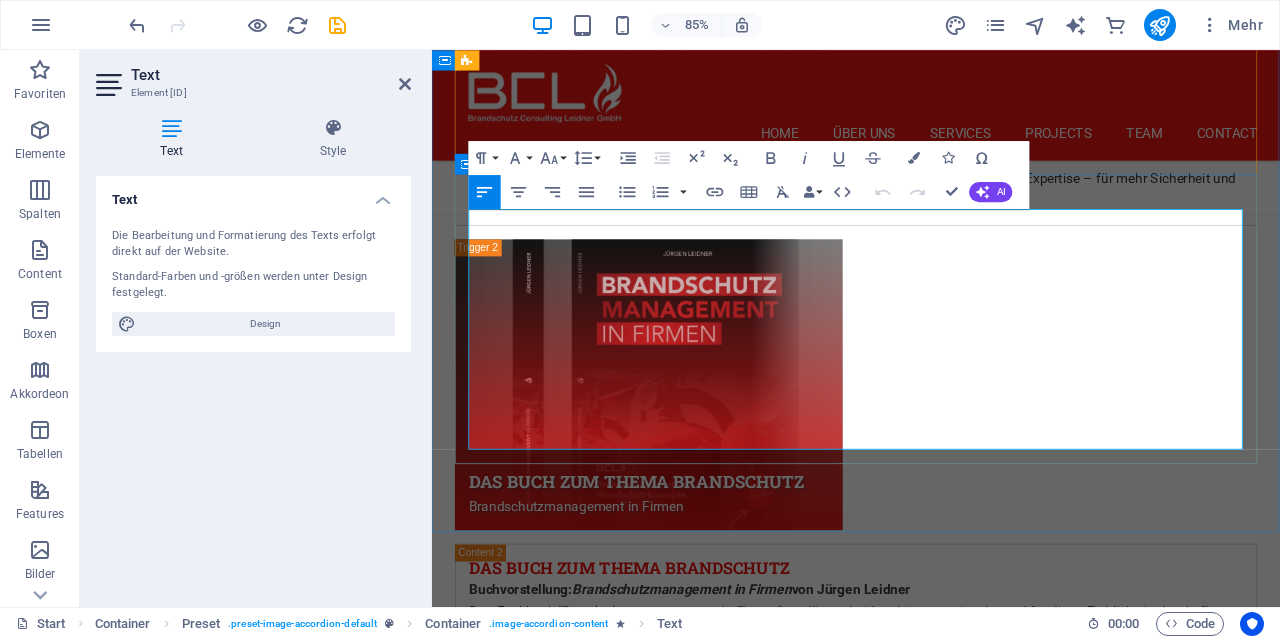 scroll, scrollTop: 6098, scrollLeft: 0, axis: vertical 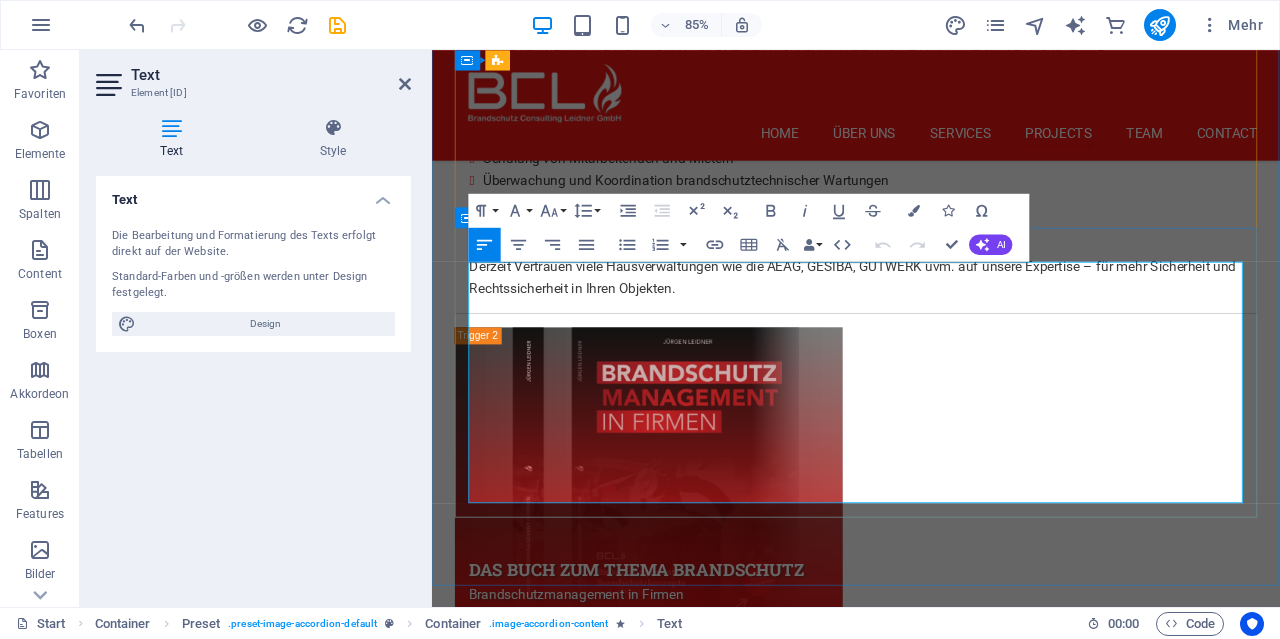 click on "Reprehenderit odio fugiat reiciendis consectetur fuga" at bounding box center (939, 2471) 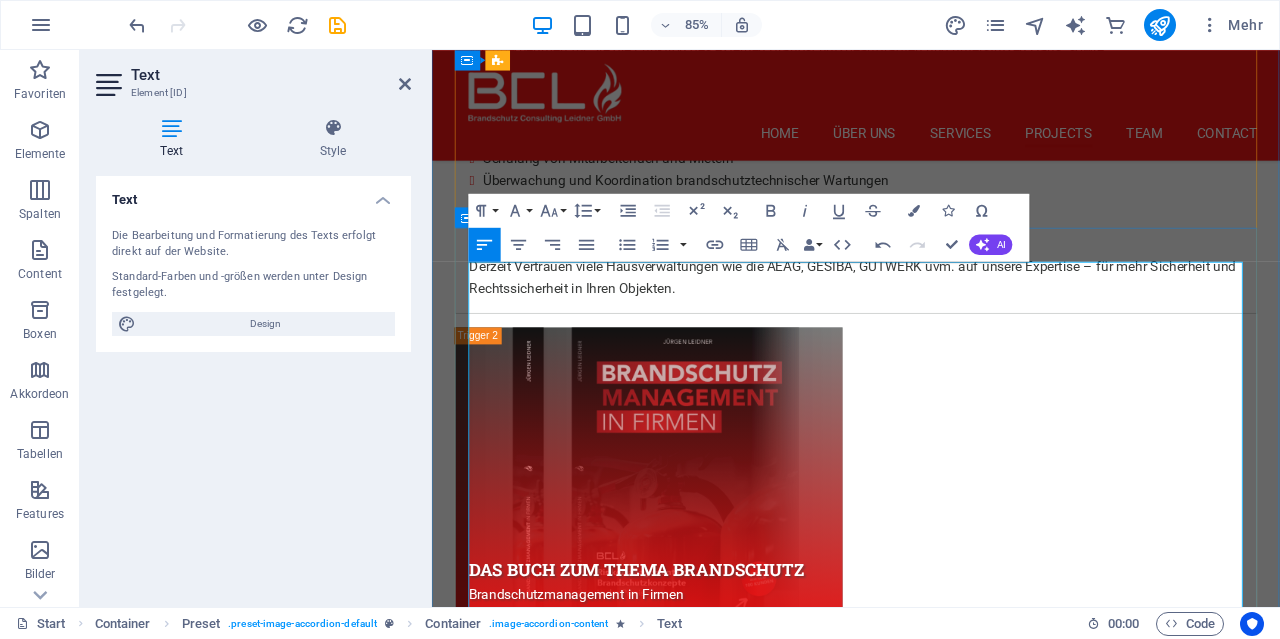drag, startPoint x: 495, startPoint y: 436, endPoint x: 728, endPoint y: 532, distance: 252.00198 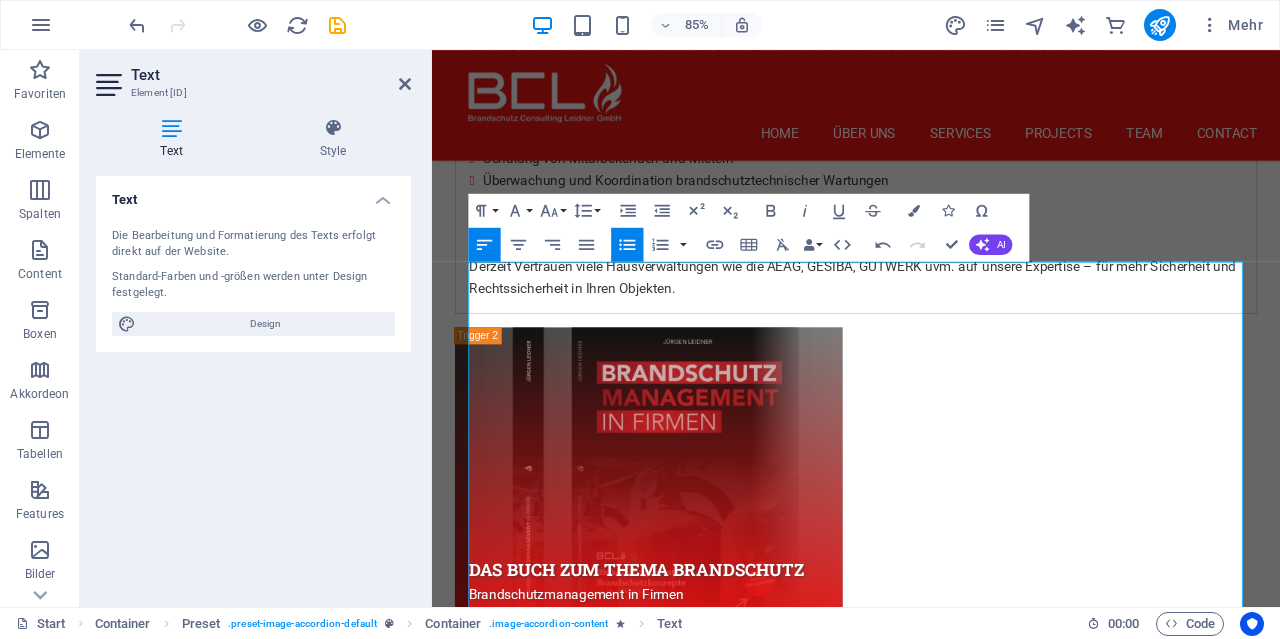 click on "Unordered List" at bounding box center [628, 245] 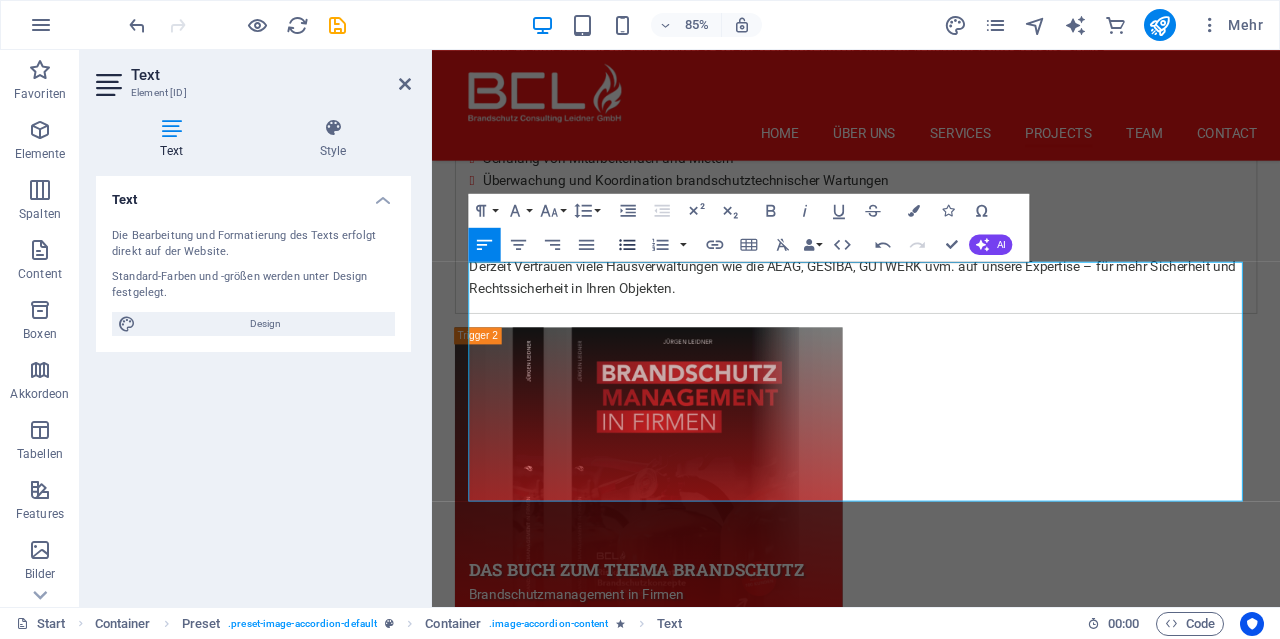 click 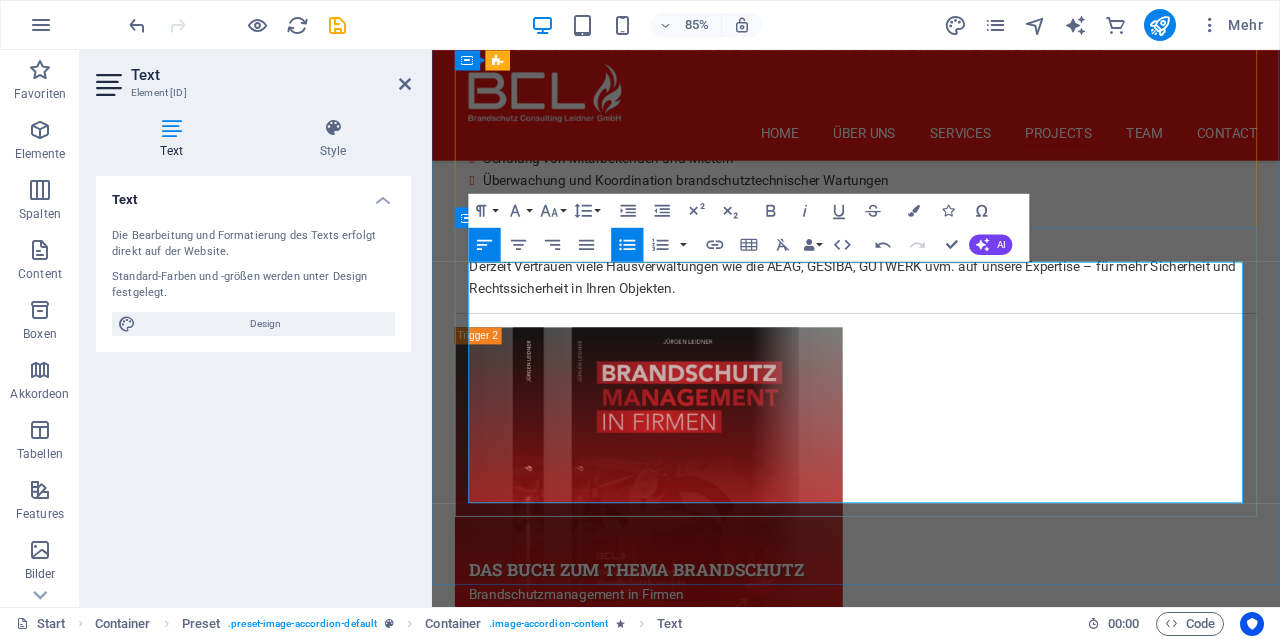 click on "Alle Wartungen erfolgen gemäß den geltenden Normen und Herstellervorgaben. So stellen wir sicher, dass Ihre Anlagen im Ernstfall zuverlässig funktionieren und den gesetzlichen Anforderungen entsprechen." at bounding box center [931, 2534] 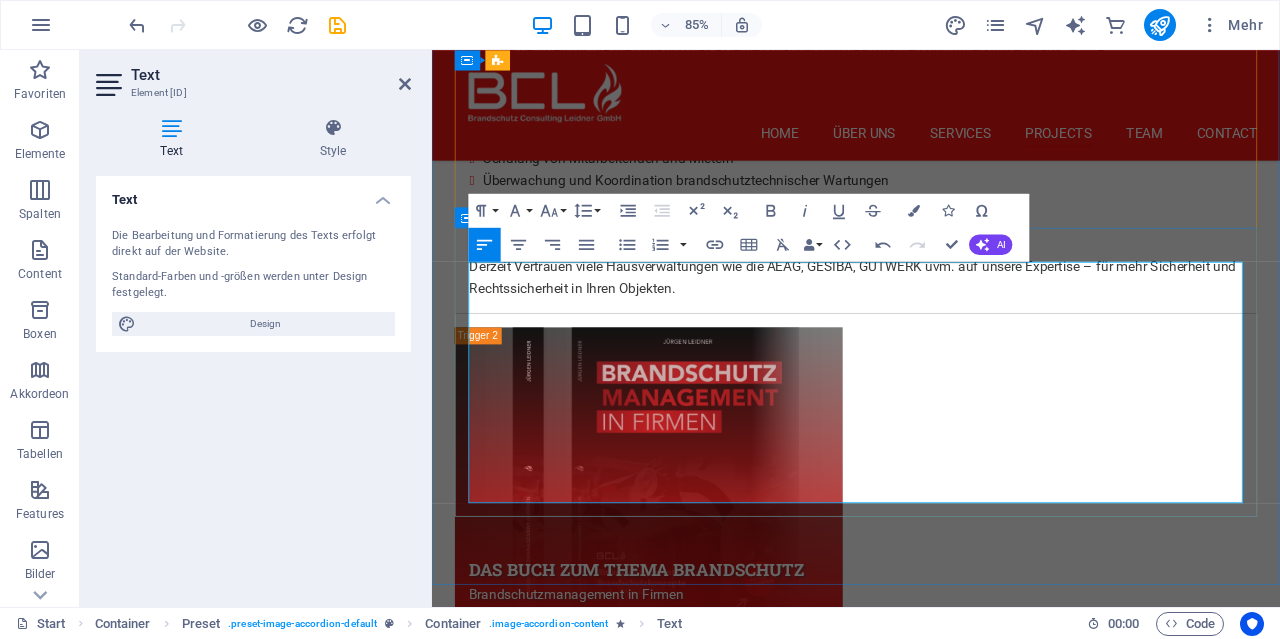 click on "Alle Wartungen erfolgen gemäß den geltenden Normen und Herstellervorgaben. So stellen wir sicher, dass Ihre Anlagen im Ernstfall zuverlässig funktionieren und den gesetzlichen Anforderungen entsprechen." at bounding box center [931, 2534] 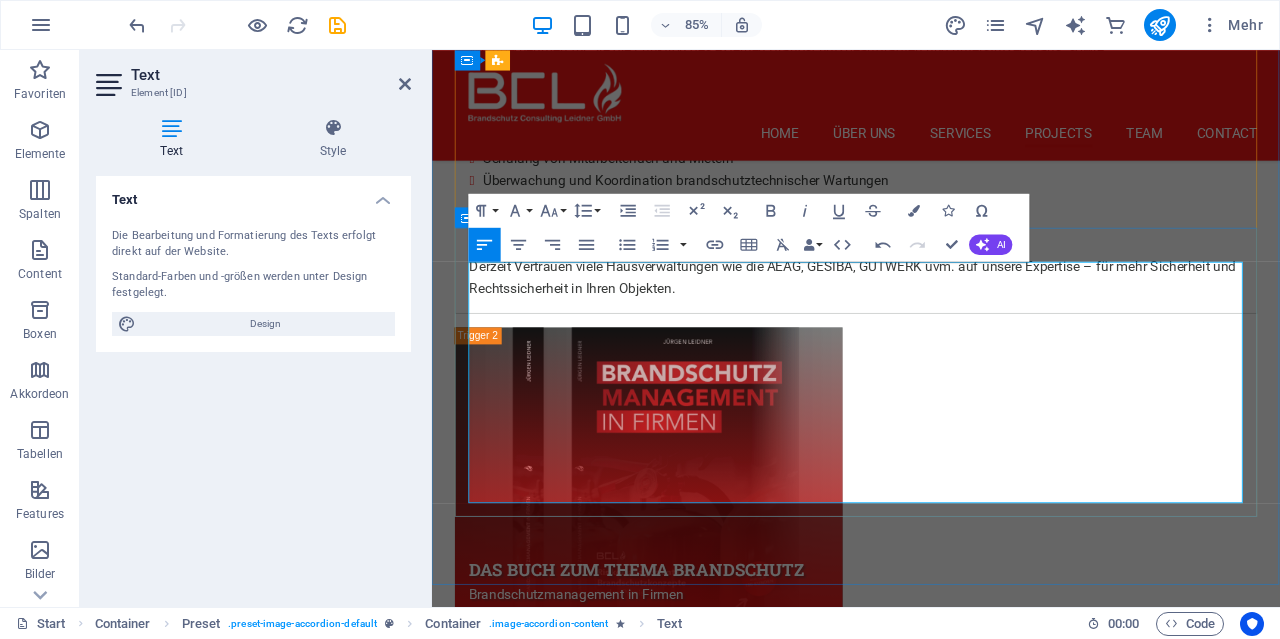 click on "Project 4 Wartung von Brandschutzeinrichtungen – zuverlässig & fachgerecht Wir übernehmen die regelmäßige Wartung und Prüfung Ihrer sicherheitsrelevanten Einrichtungen – für mehr Schutz, Funktionalität und Rechtskonformität. Unsere Wartungsleistungen im Überblick: Brandschutztüren & -tore Brandschutzklappen RWA-Anlagen (Rauch- und Wärmeabzugsanlagen) Dach- und Absturzsicherungen tragbare Feuerlöscher Alle Wartungen erfolgen gemäß den geltenden Normen und Herstellervorgaben. So stellen wir sicher, dass Ihre Anlagen im Ernstfall zuverlässig funktionieren und den gesetzlichen Anforderungen entsprechen." at bounding box center [931, 2408] 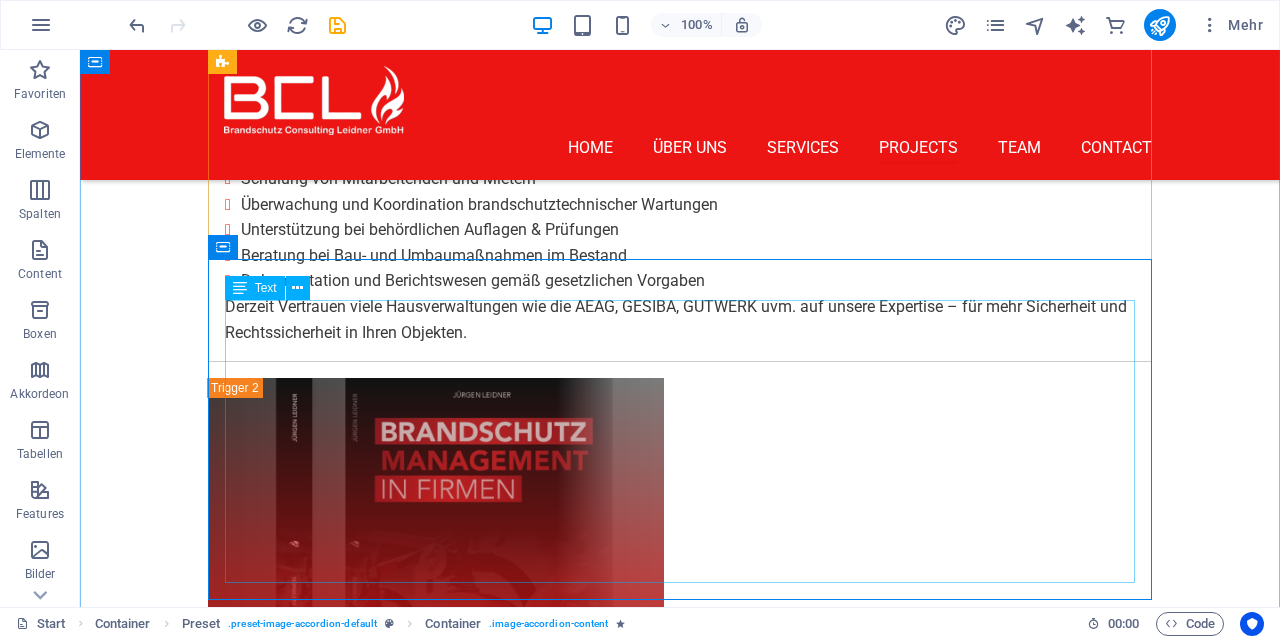 scroll, scrollTop: 5786, scrollLeft: 0, axis: vertical 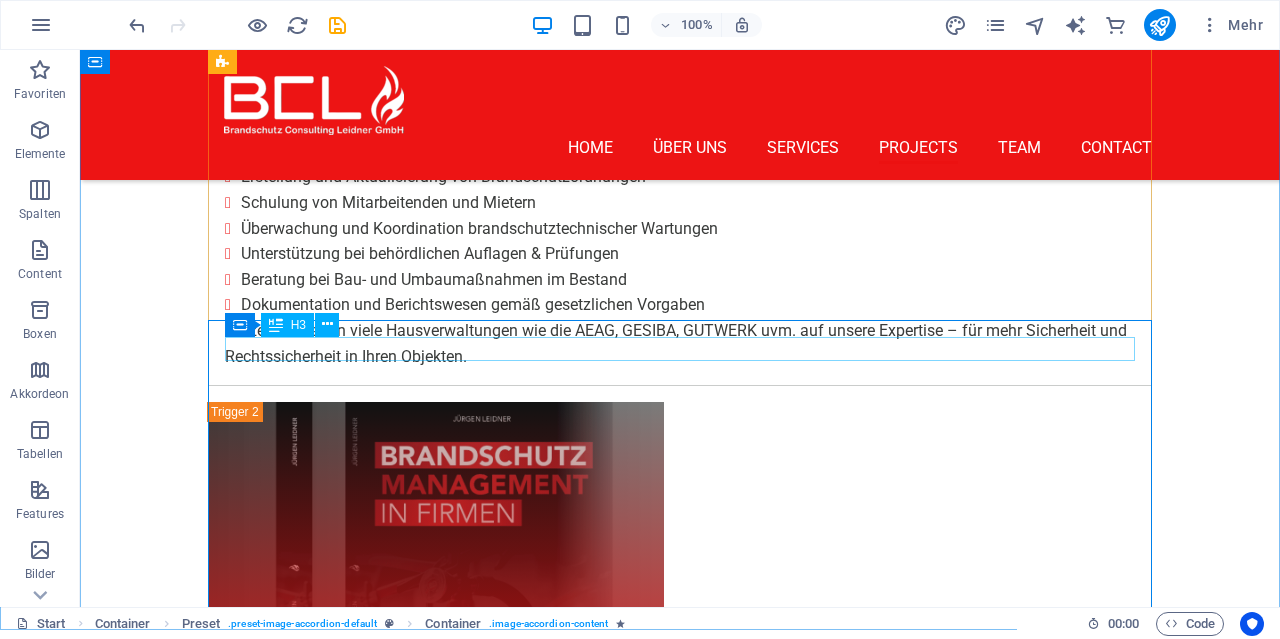 click on "Project 4" at bounding box center [680, 2293] 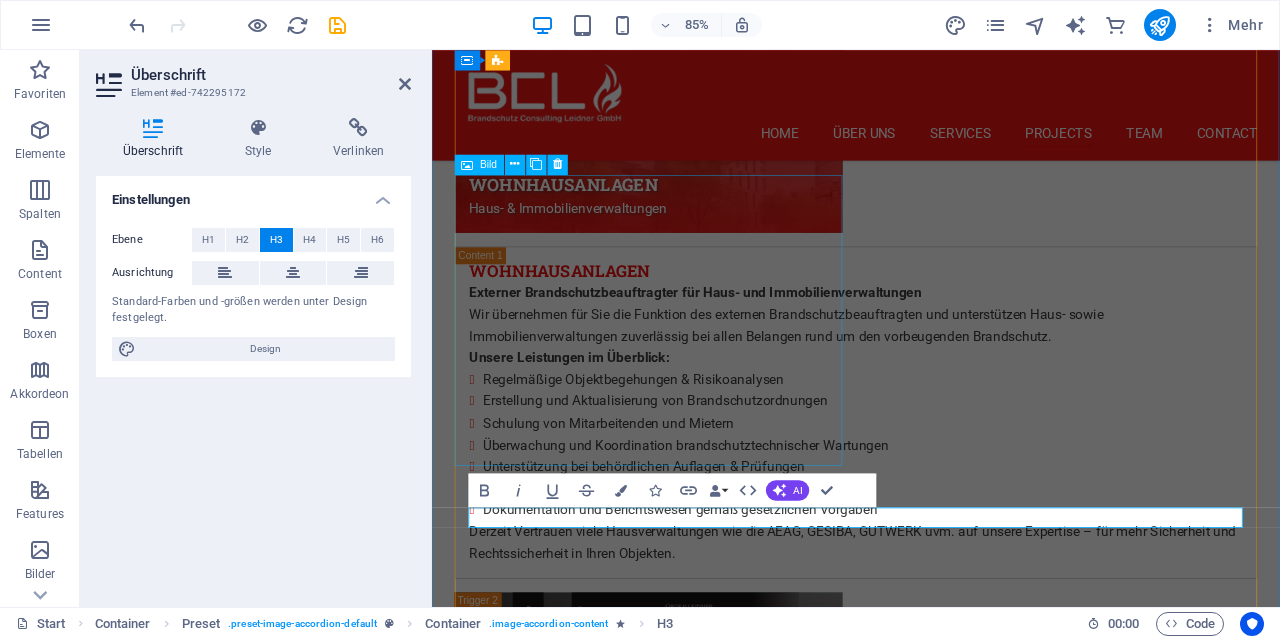 type 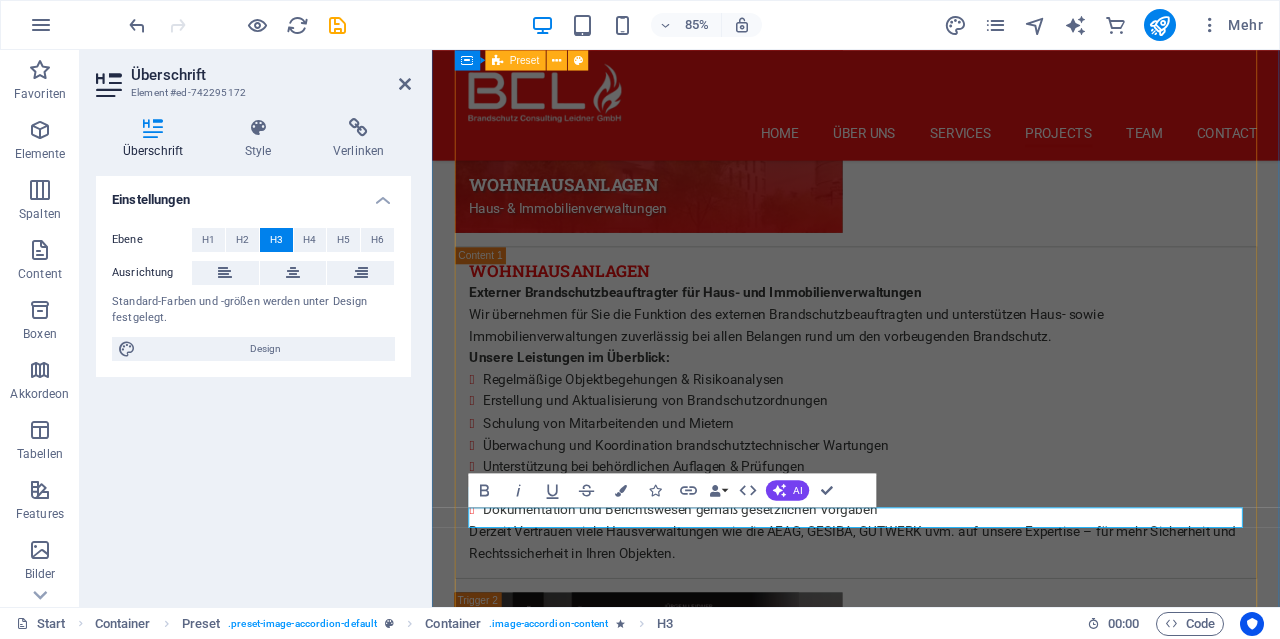 click on "Wohnhausanlagen Haus- & Immobilienverwaltungen Wohnhausanlagen Externer Brandschutzbeauftragter für Haus- und Immobilienverwaltungen Wir übernehmen für Sie die Funktion des externen Brandschutzbeauftragten und unterstützen Haus- sowie Immobilienverwaltungen zuverlässig bei allen Belangen rund um den vorbeugenden Brandschutz. Unsere Leistungen im Überblick: Regelmäßige Objektbegehungen & Risikoanalysen Erstellung und Aktualisierung von Brandschutzordnungen Schulung von Mitarbeitenden und Mietern Überwachung und Koordination brandschutztechnischer Wartungen Unterstützung bei behördlichen Auflagen & Prüfungen Beratung bei Bau- und Umbaumaßnahmen im Bestand Dokumentation und Berichtswesen gemäß gesetzlichen Vorgaben Derzeit Vertrauen viele Hausverwaltungen wie die AEAG, GESIBA, GUTWERK uvm. auf unsere Expertise – für mehr Sicherheit und Rechtssicherheit in Ihren Objekten. Das Buch zum Thema Brandschutz Brandschutzmanagement in Firmen Das Buch zum Thema Brandschutz Buchvorstellung:" at bounding box center (931, 1406) 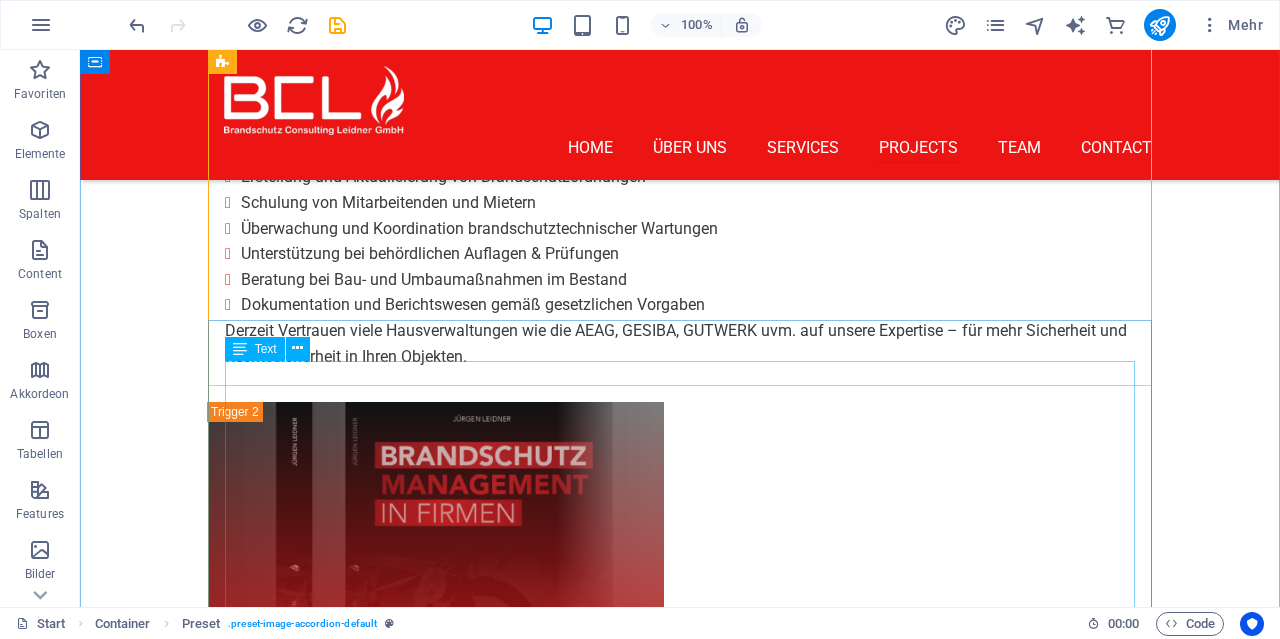 click on "Wartung von Brandschutzeinrichtungen – zuverlässig & fachgerecht Wir übernehmen die regelmäßige Wartung und Prüfung Ihrer sicherheitsrelevanten Einrichtungen – für mehr Schutz, Funktionalität und Rechtskonformität. Unsere Wartungsleistungen im Überblick: Brandschutztüren & -tore Brandschutzklappen RWA-Anlagen (Rauch- und Wärmeabzugsanlagen) Dach- und Absturzsicherungen tragbare Feuerlöscher Alle Wartungen erfolgen gemäß den geltenden Normen und Herstellervorgaben. So stellen wir sicher, dass Ihre Anlagen im Ernstfall zuverlässig funktionieren und den gesetzlichen Anforderungen entsprechen." at bounding box center [680, 2446] 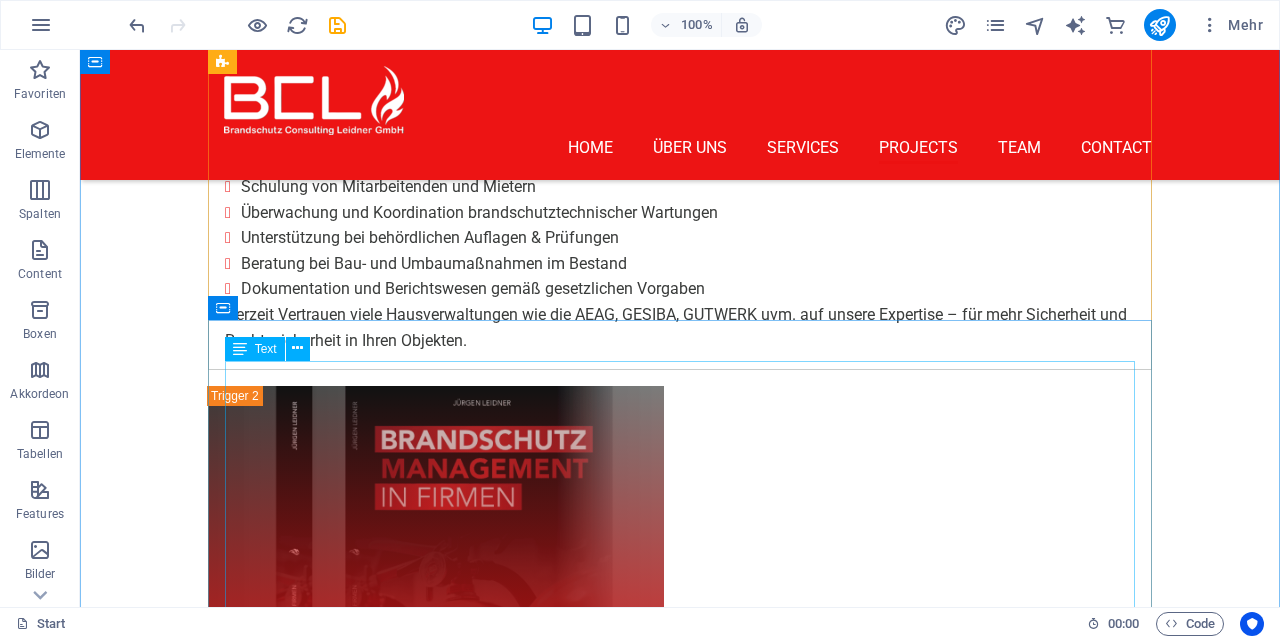 scroll, scrollTop: 5786, scrollLeft: 0, axis: vertical 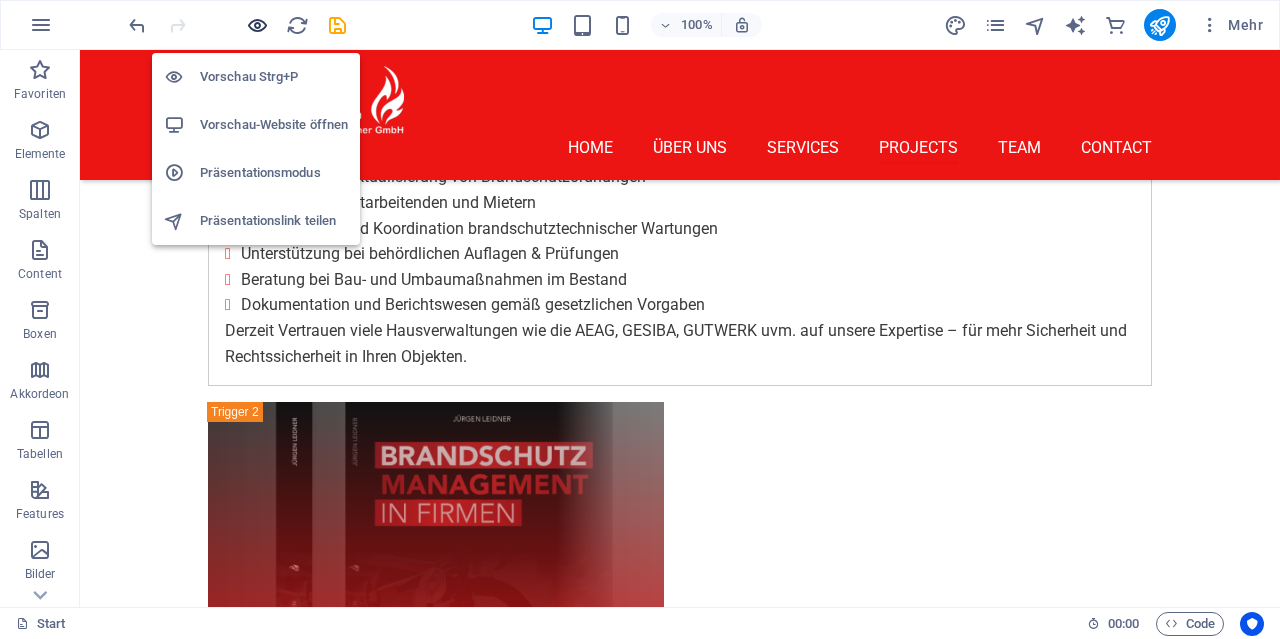 click at bounding box center [257, 25] 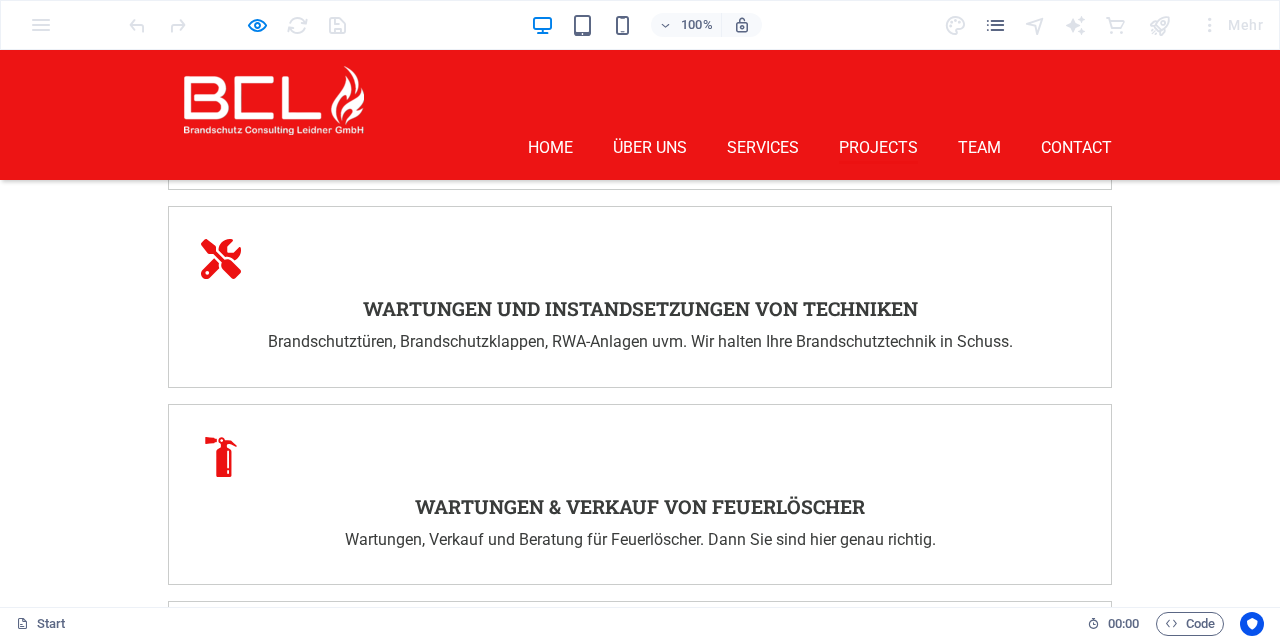 scroll, scrollTop: 3498, scrollLeft: 0, axis: vertical 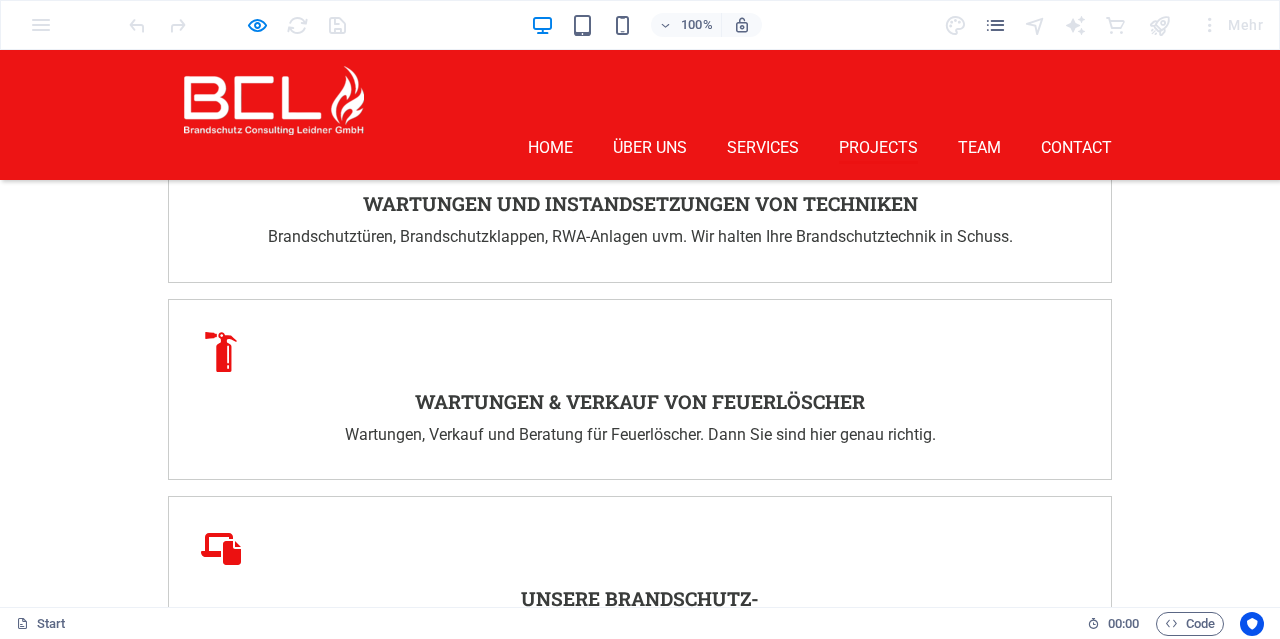 click on "Brandschutztechnik Wartungen & Instansetzungen von Brandschutztechniken" at bounding box center (396, 3158) 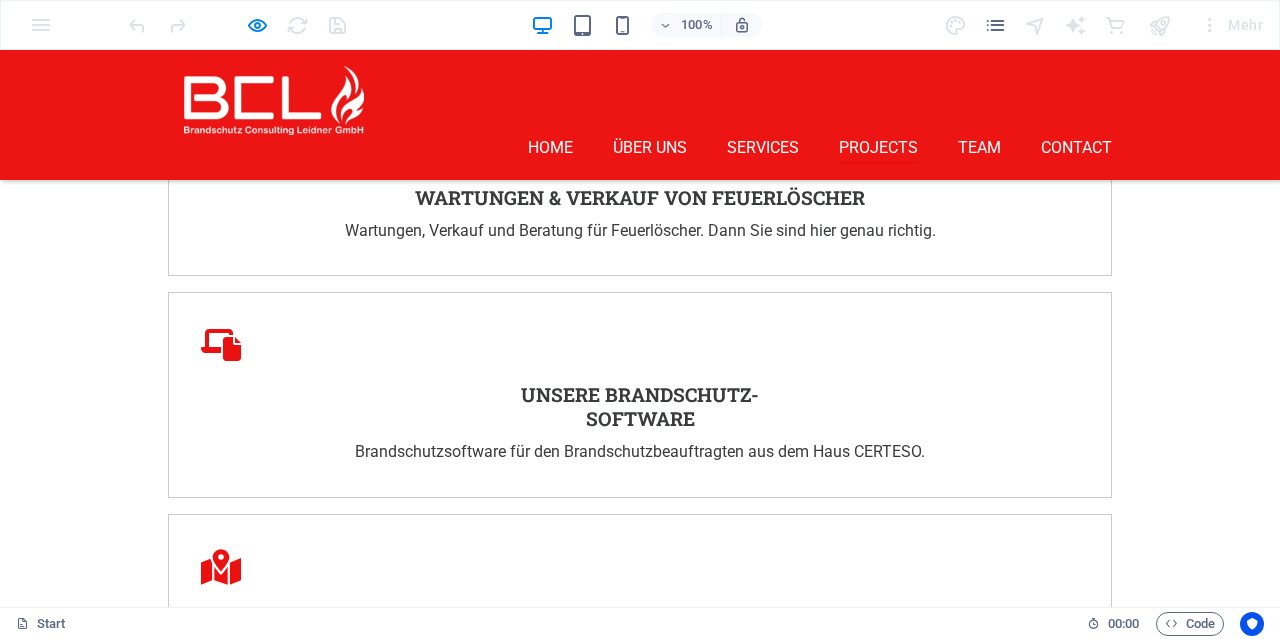 scroll, scrollTop: 3810, scrollLeft: 0, axis: vertical 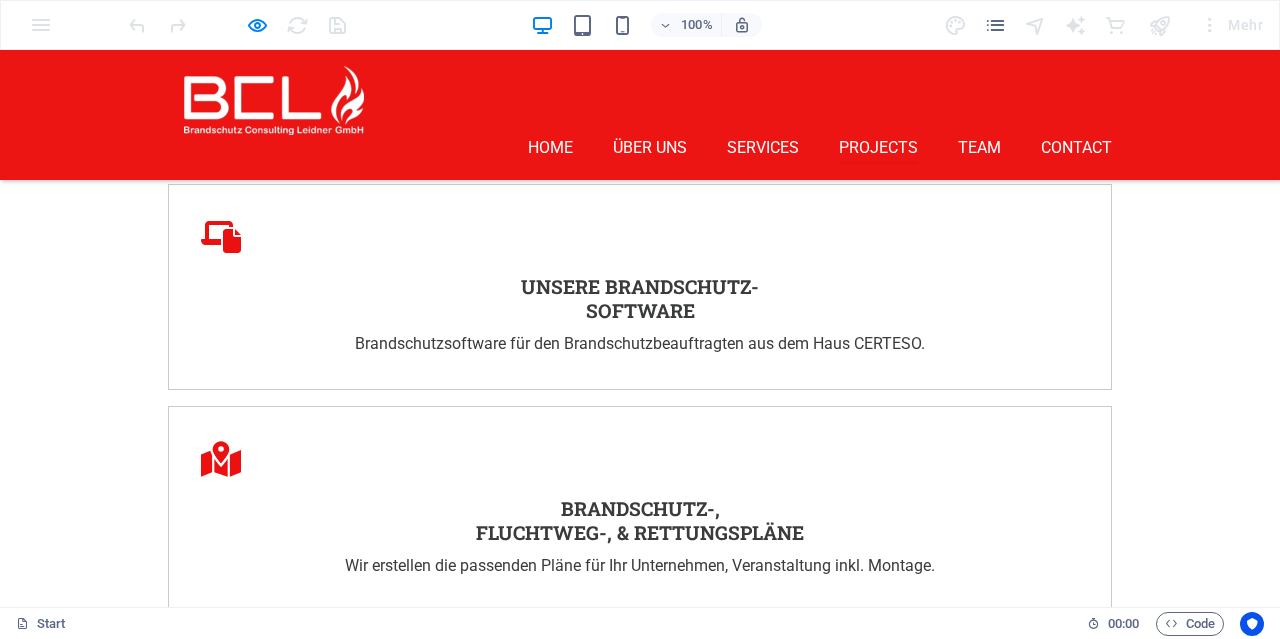 click on "Laufende Projekte und Dienstleistungen Wohnhausanlagen Haus- & Immobilienverwaltungen Wohnhausanlagen Externer Brandschutzbeauftragter für Haus- und Immobilienverwaltungen Wir übernehmen für Sie die Funktion des externen Brandschutzbeauftragten und unterstützen Haus- sowie Immobilienverwaltungen zuverlässig bei allen Belangen rund um den vorbeugenden Brandschutz. Unsere Leistungen im Überblick: Regelmäßige Objektbegehungen & Risikoanalysen Erstellung und Aktualisierung von Brandschutzordnungen Schulung von Mitarbeitenden und Mietern Überwachung und Koordination brandschutztechnischer Wartungen Unterstützung bei behördlichen Auflagen & Prüfungen Beratung bei Bau- und Umbaumaßnahmen im Bestand Dokumentation und Berichtswesen gemäß gesetzlichen Vorgaben Derzeit Vertrauen viele Hausverwaltungen wie die AEAG, GESIBA, GUTWERK uvm. auf unsere Expertise – für mehr Sicherheit und Rechtssicherheit in Ihren Objekten. Das Buch zum Thema Brandschutz Brandschutzmanagement in Firmen Buchvorstellung:" at bounding box center (640, 2425) 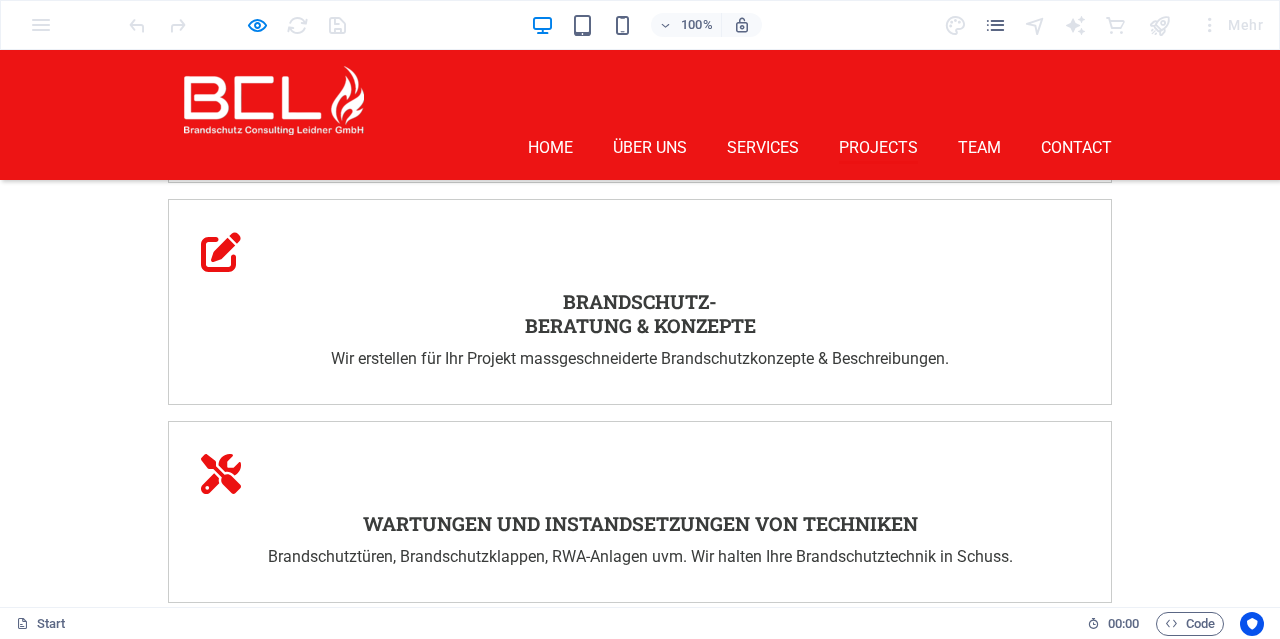 scroll, scrollTop: 2978, scrollLeft: 0, axis: vertical 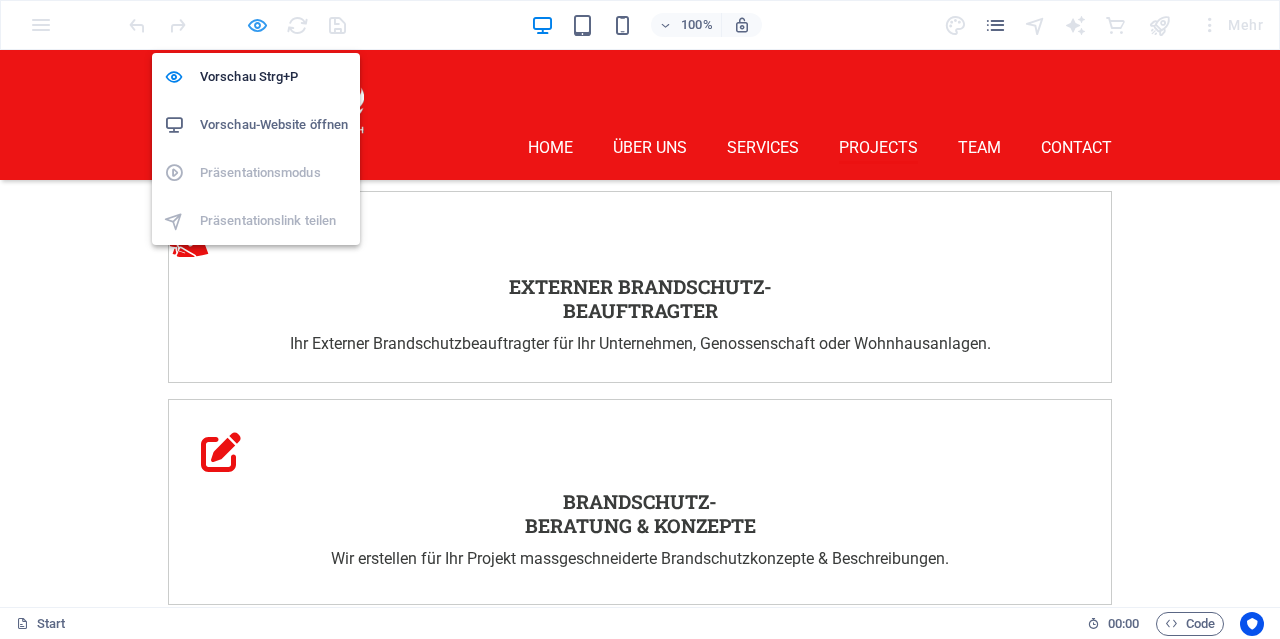 click at bounding box center (257, 25) 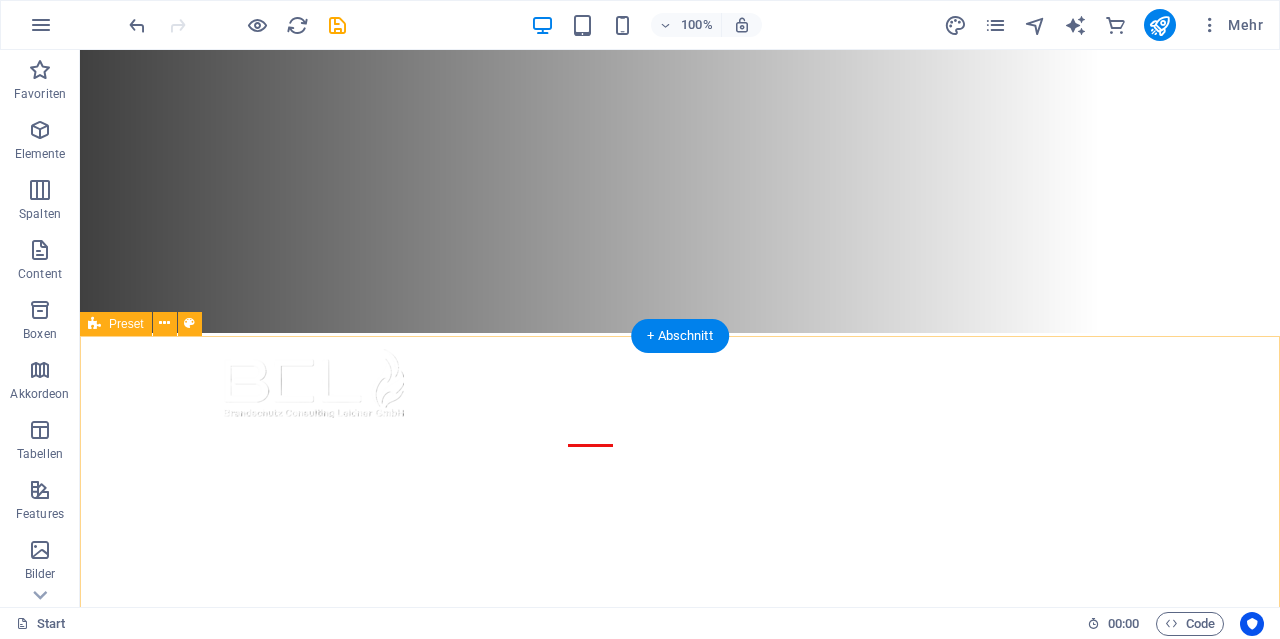 scroll, scrollTop: 0, scrollLeft: 0, axis: both 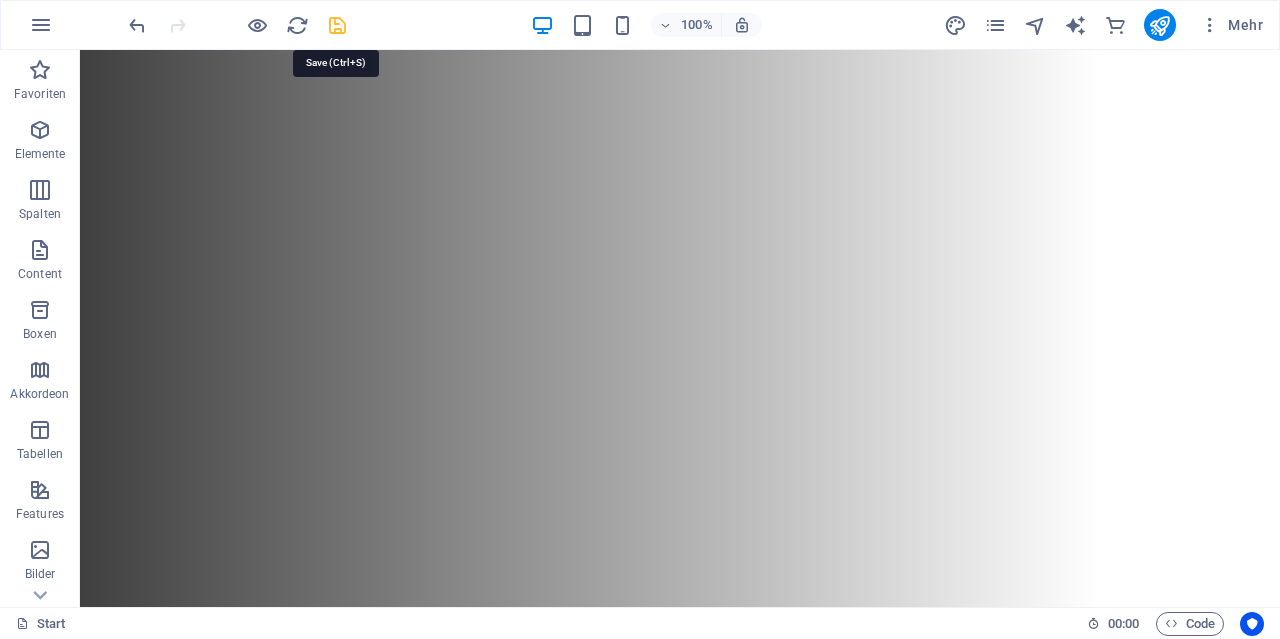 click at bounding box center [337, 25] 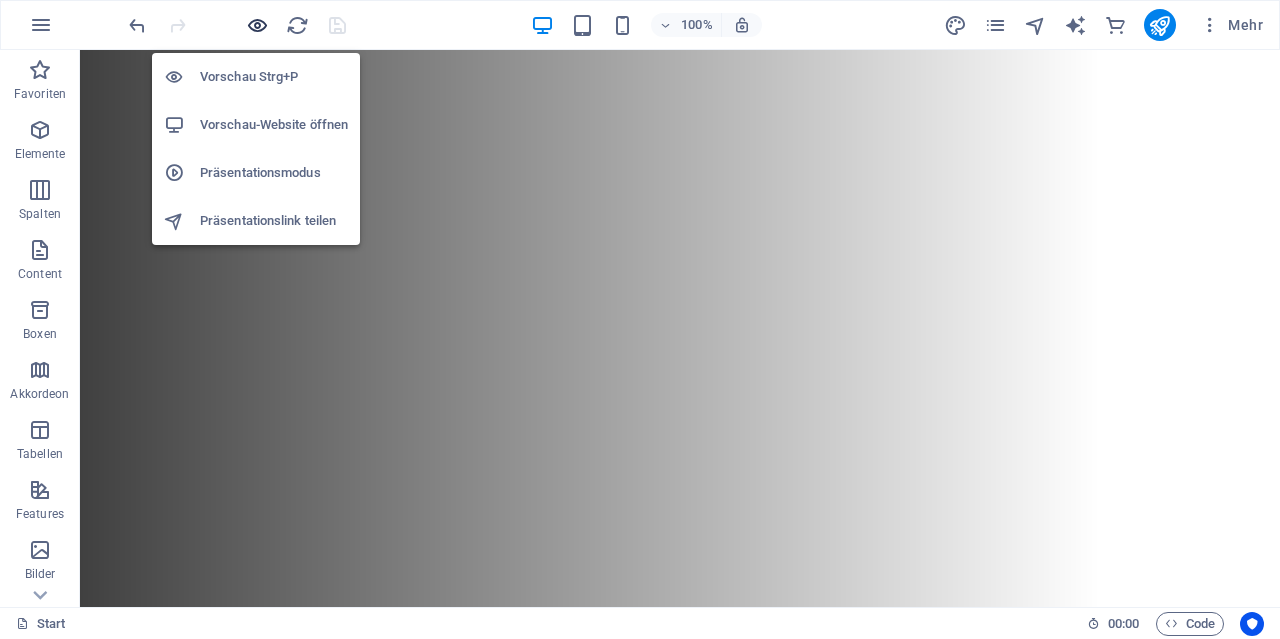 click at bounding box center [257, 25] 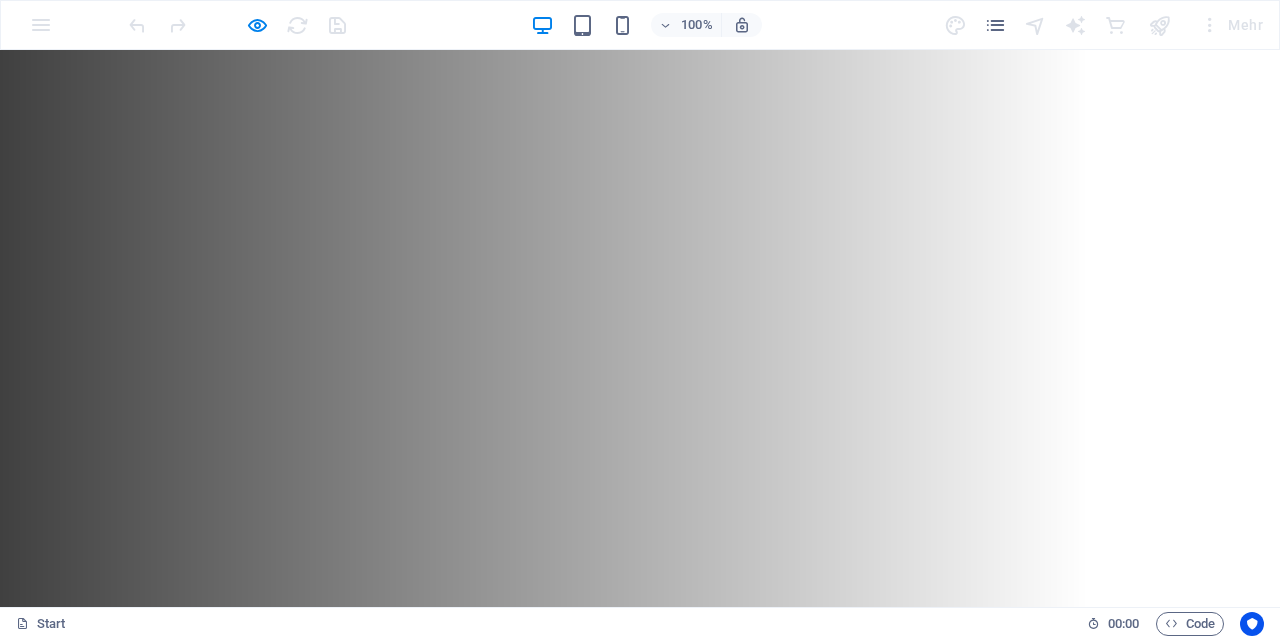 click on "Projects" at bounding box center (878, 709) 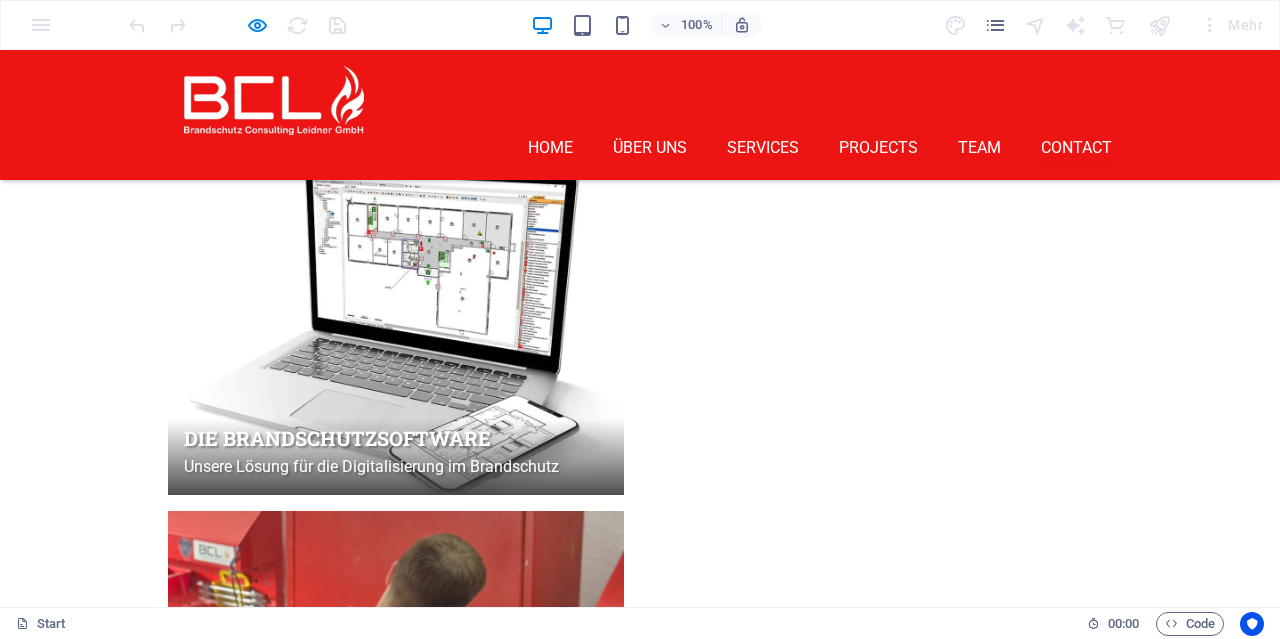 scroll, scrollTop: 6390, scrollLeft: 0, axis: vertical 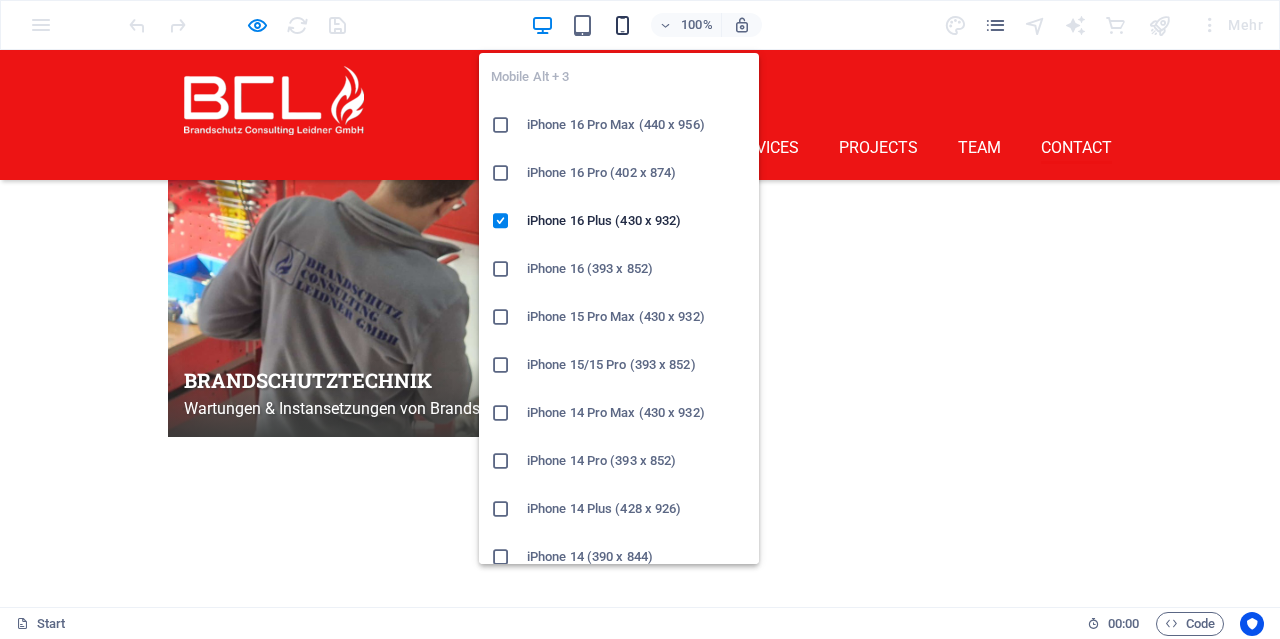 click at bounding box center [622, 25] 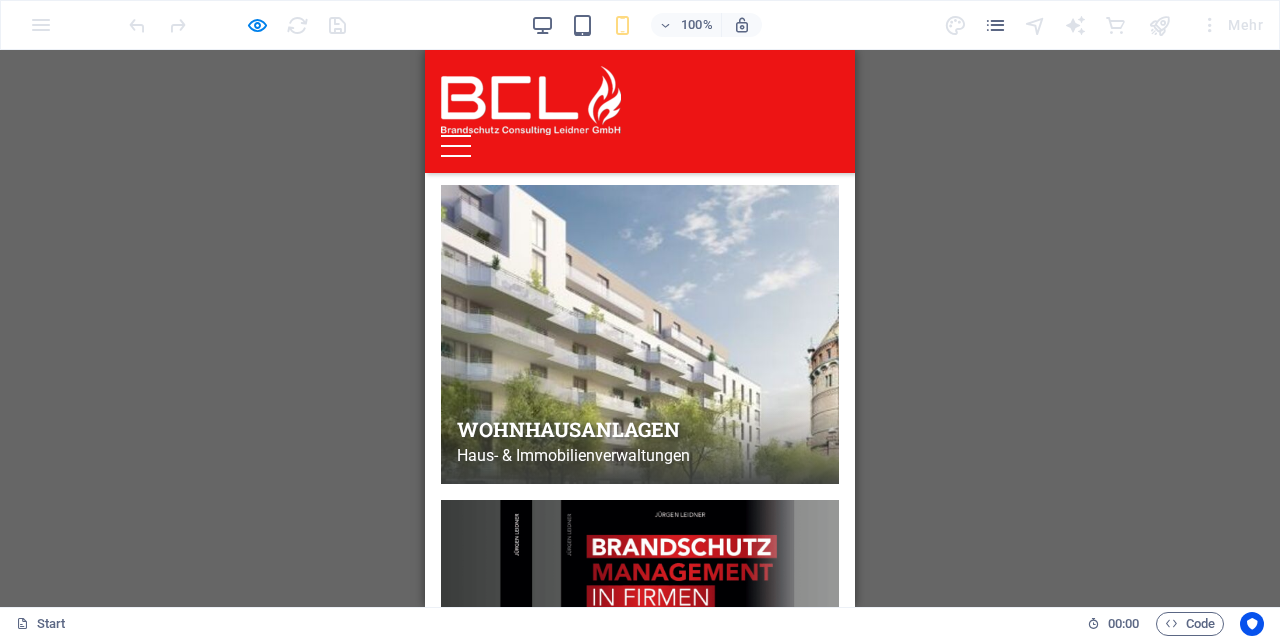 scroll, scrollTop: 5648, scrollLeft: 0, axis: vertical 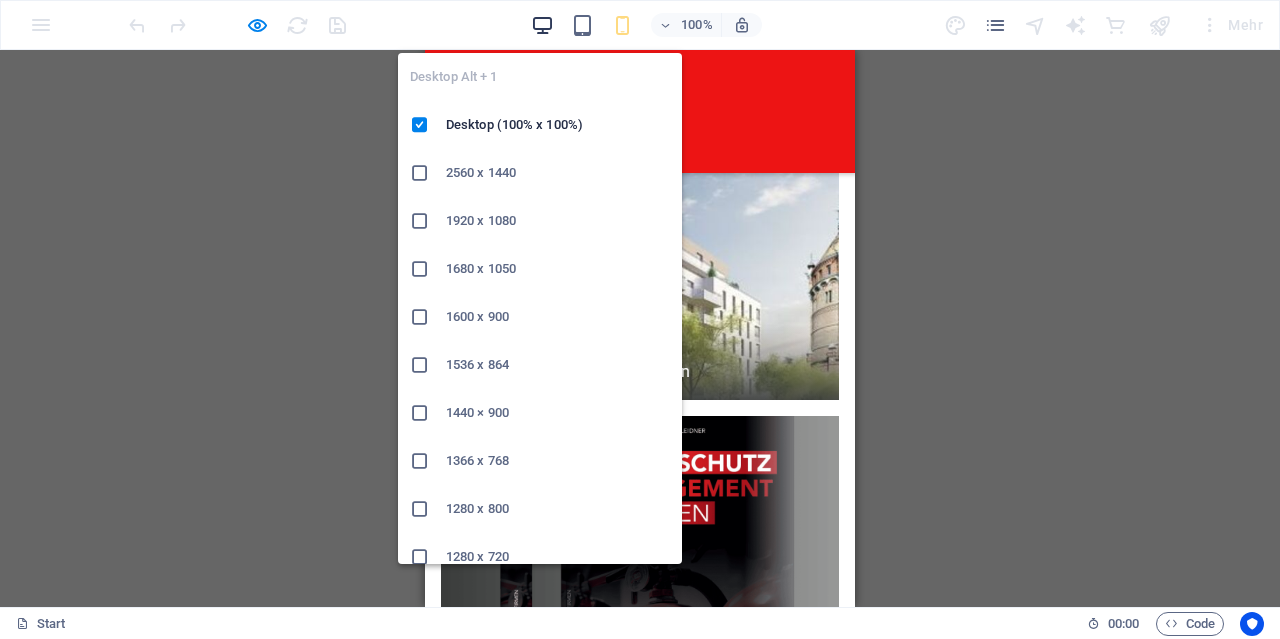 click at bounding box center [542, 25] 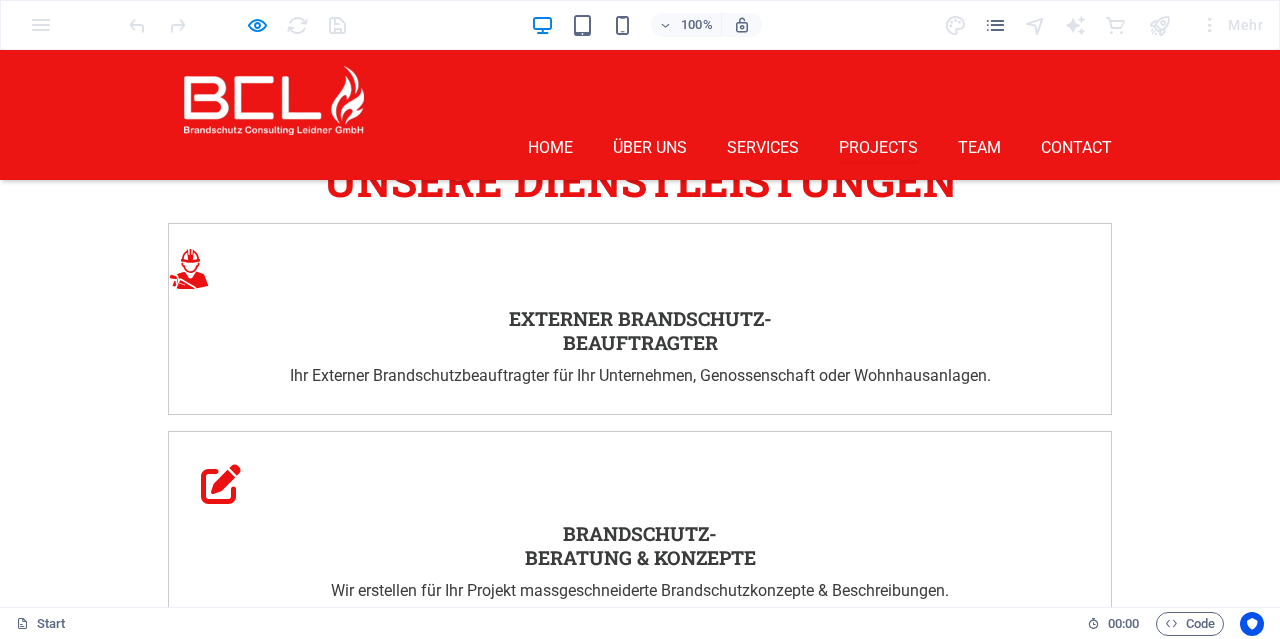 scroll, scrollTop: 2944, scrollLeft: 0, axis: vertical 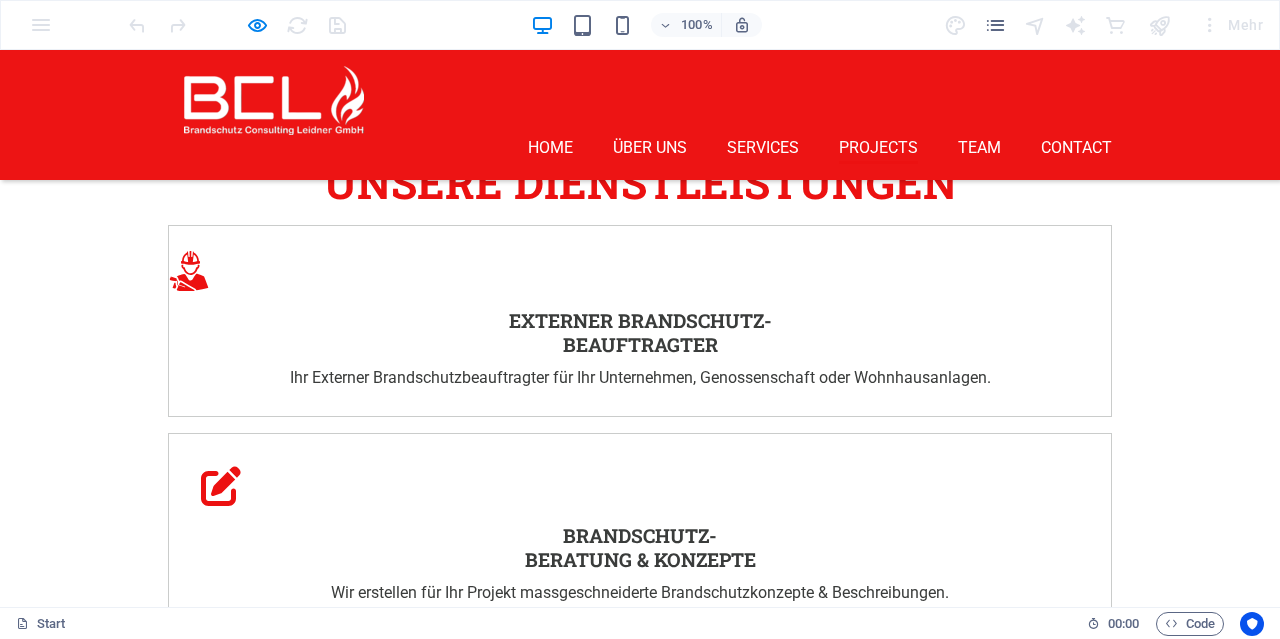 click at bounding box center (237, 25) 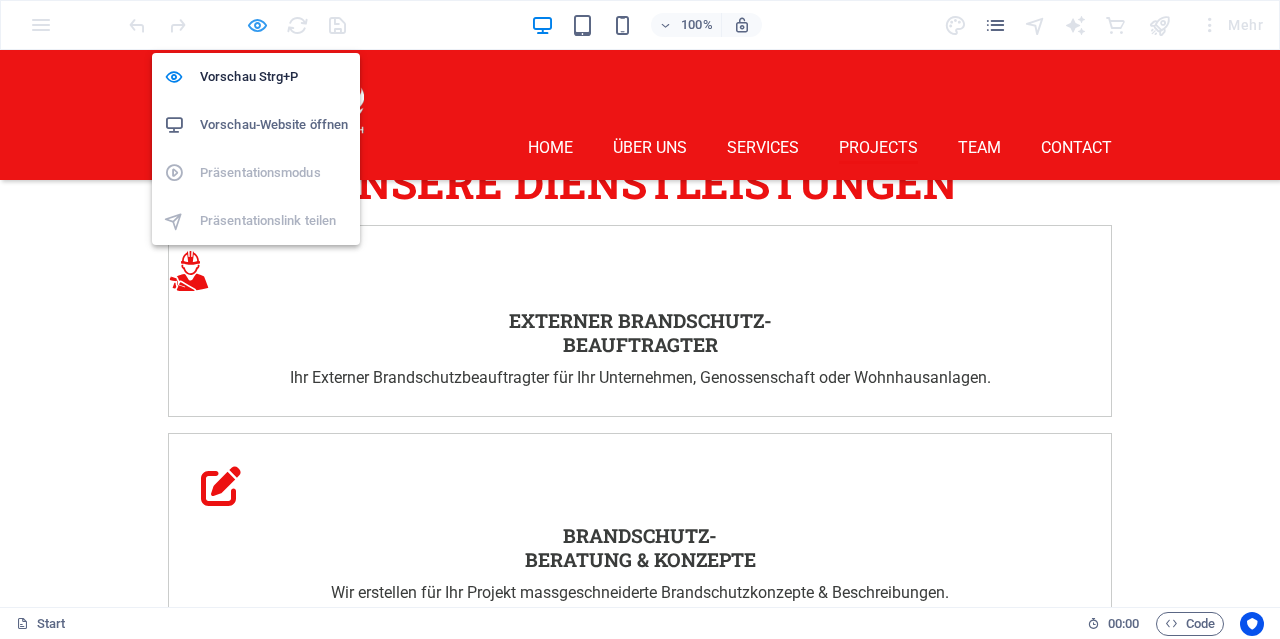 click at bounding box center [257, 25] 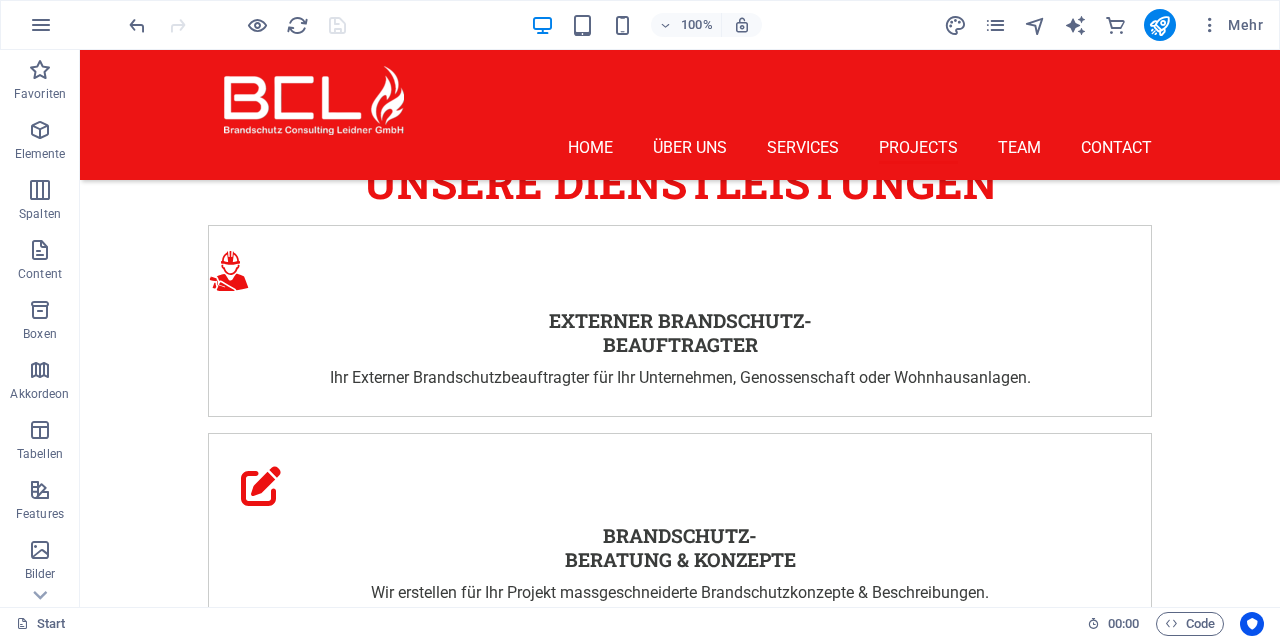 click at bounding box center (237, 25) 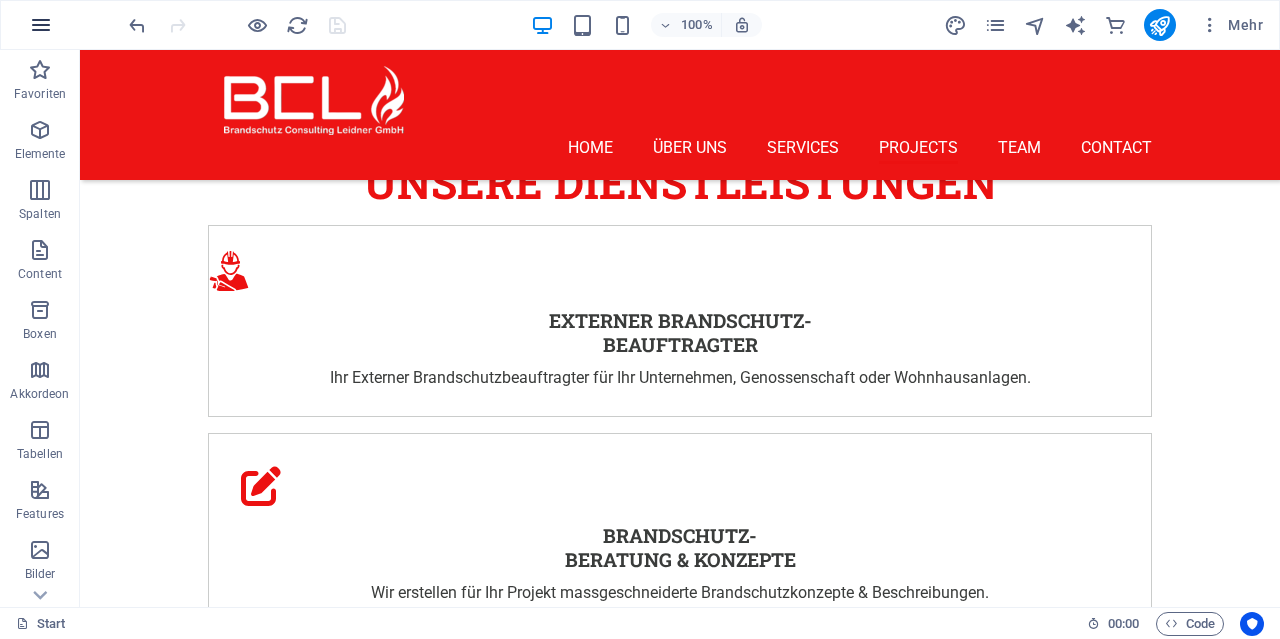 click at bounding box center [41, 25] 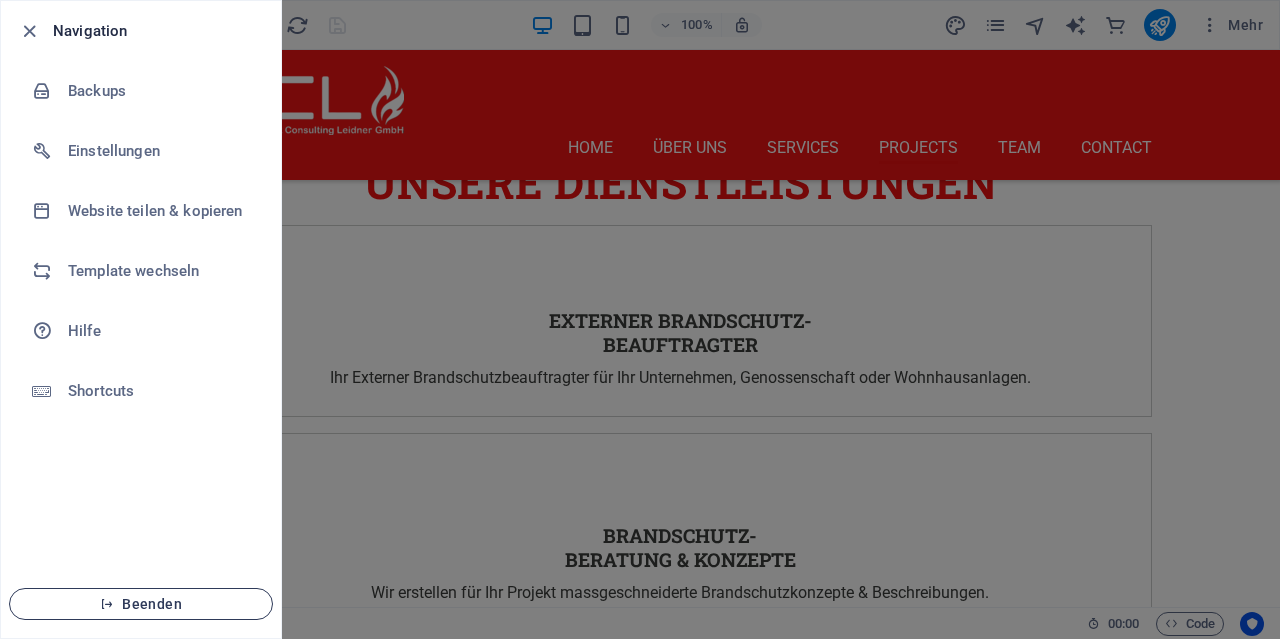 click on "Beenden" at bounding box center [141, 604] 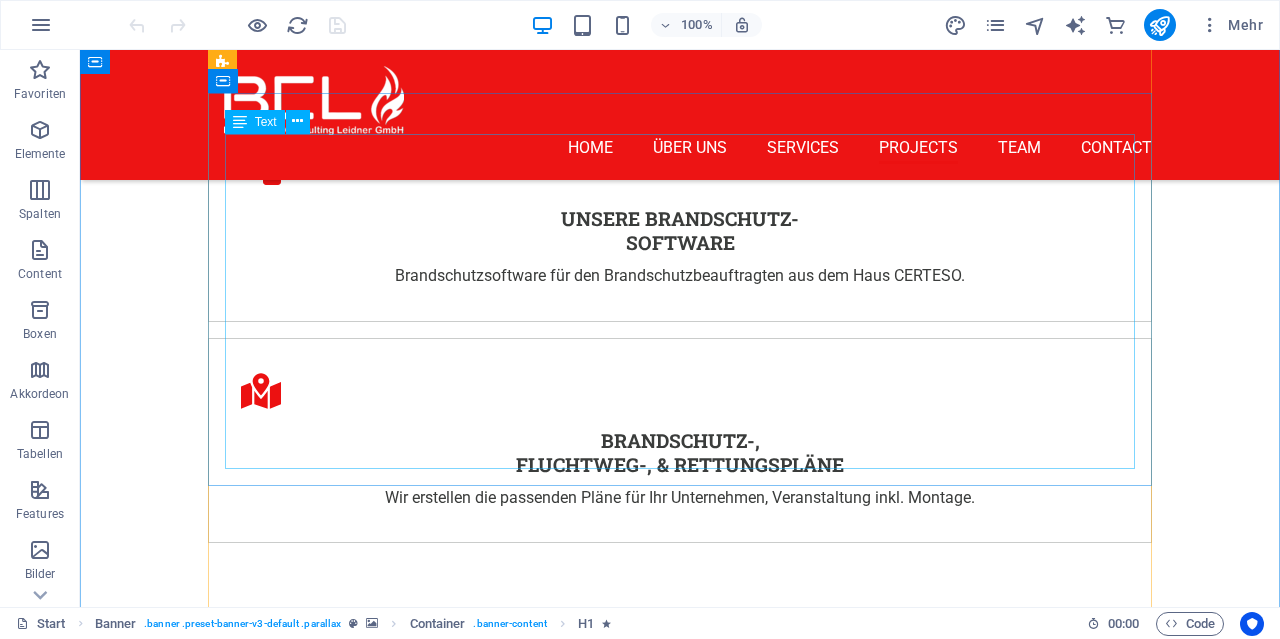scroll, scrollTop: 4160, scrollLeft: 0, axis: vertical 